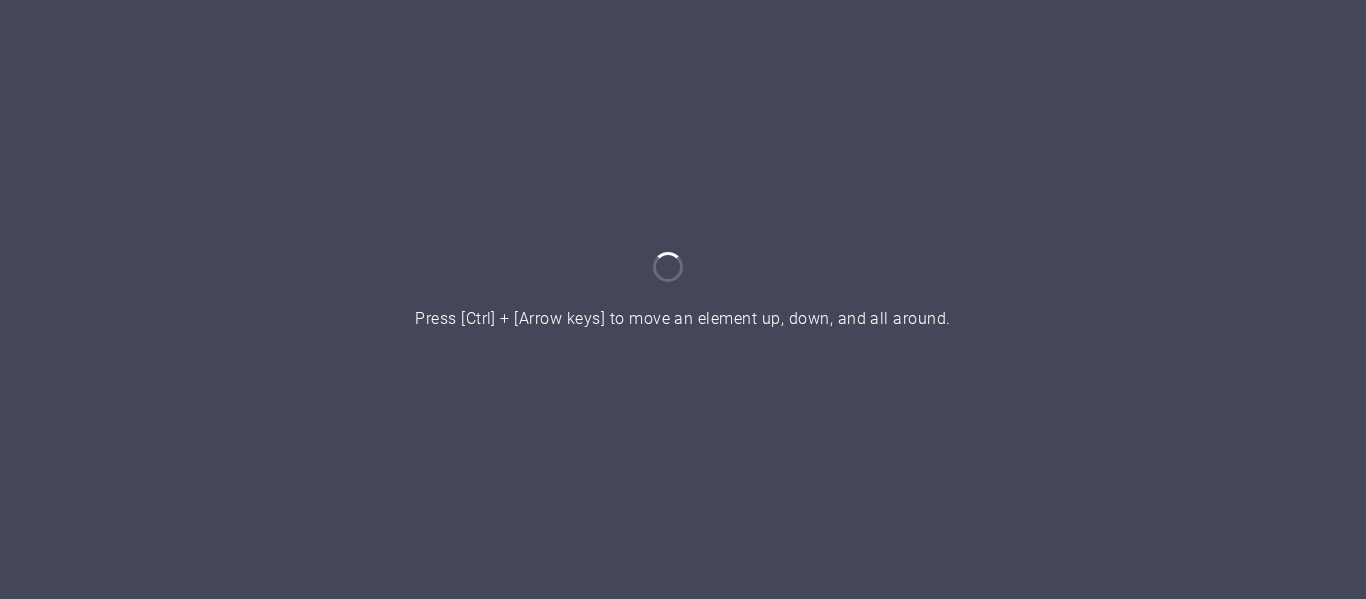 scroll, scrollTop: 0, scrollLeft: 0, axis: both 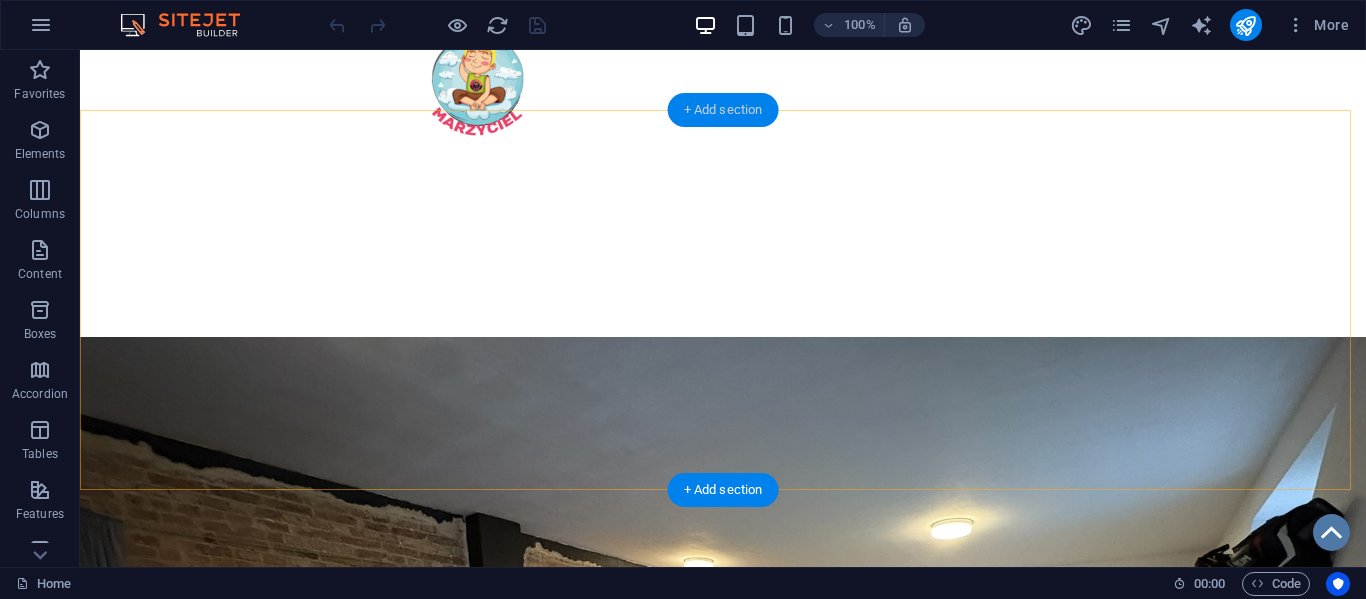 click on "+ Add section" at bounding box center [723, 110] 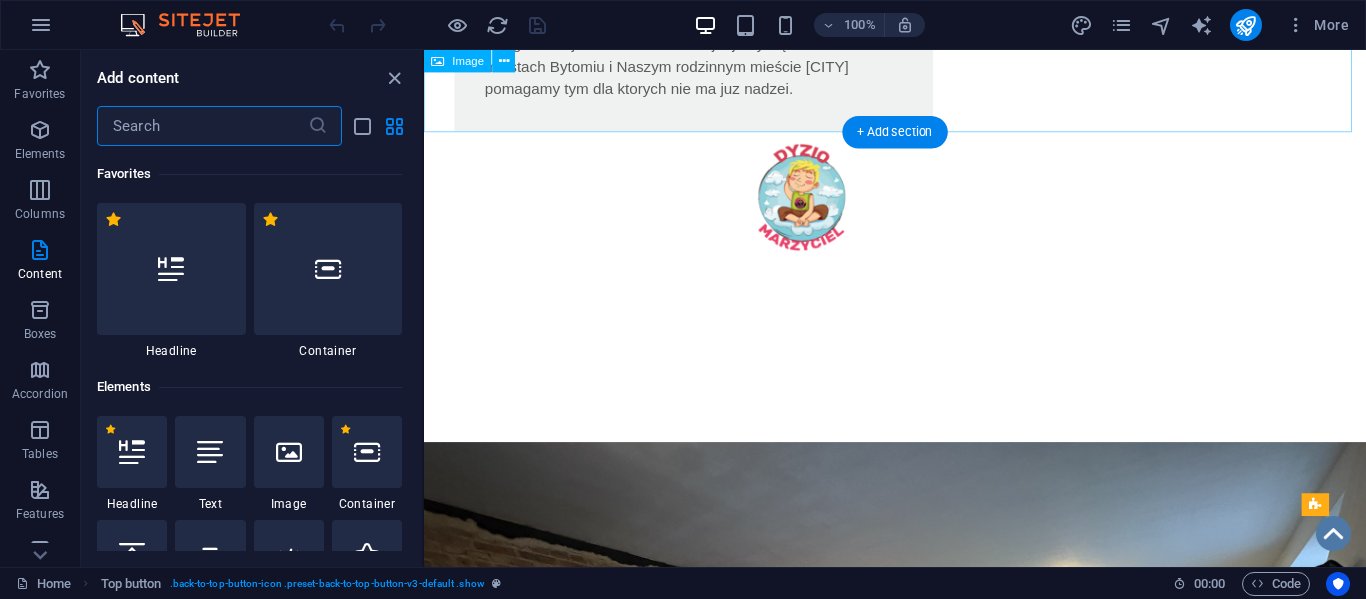 scroll, scrollTop: 1378, scrollLeft: 0, axis: vertical 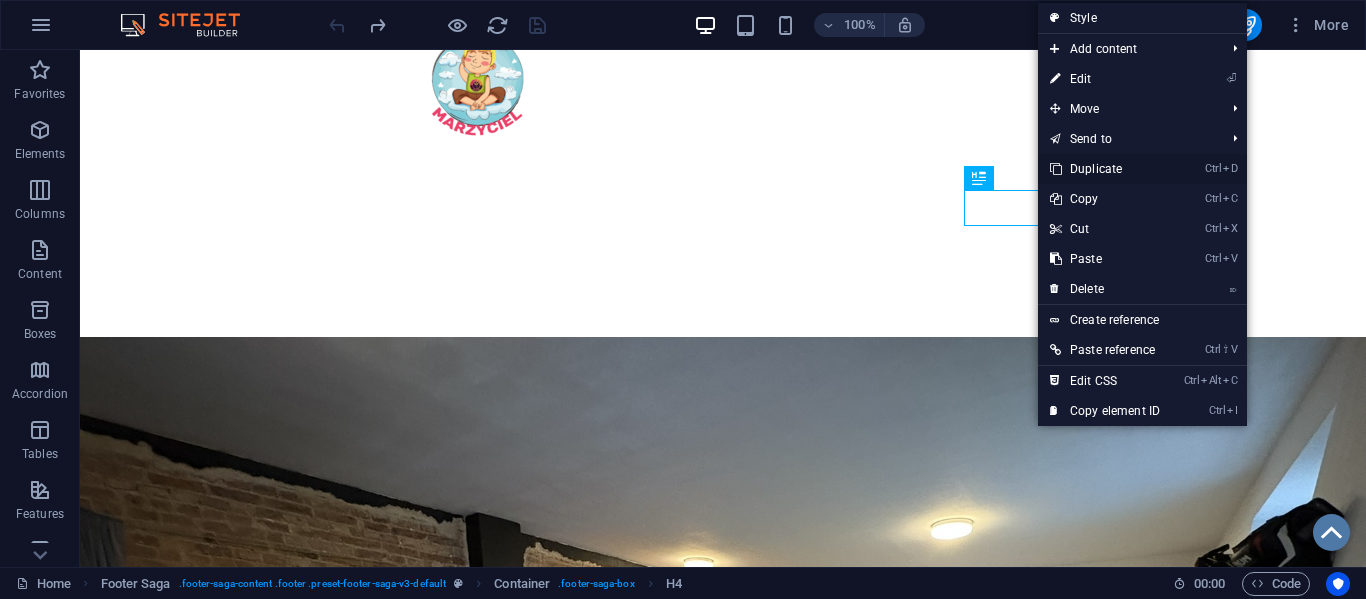 click on "Ctrl D  Duplicate" at bounding box center [1105, 169] 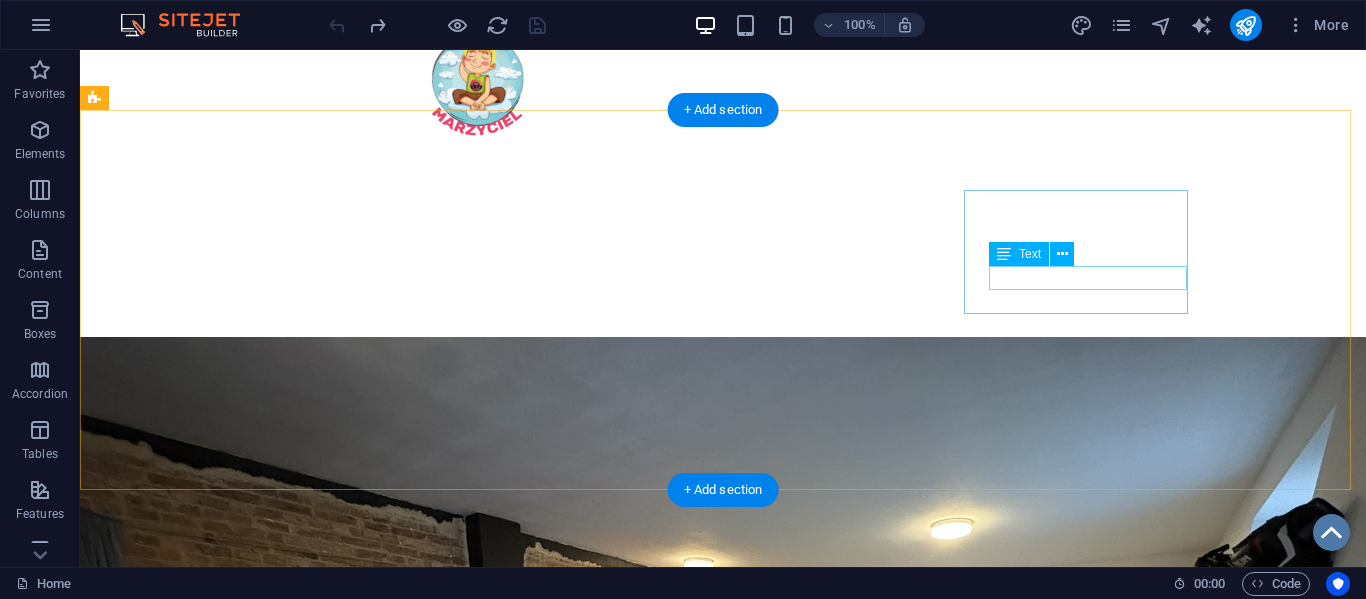 click on "Twitter" at bounding box center [208, 2082] 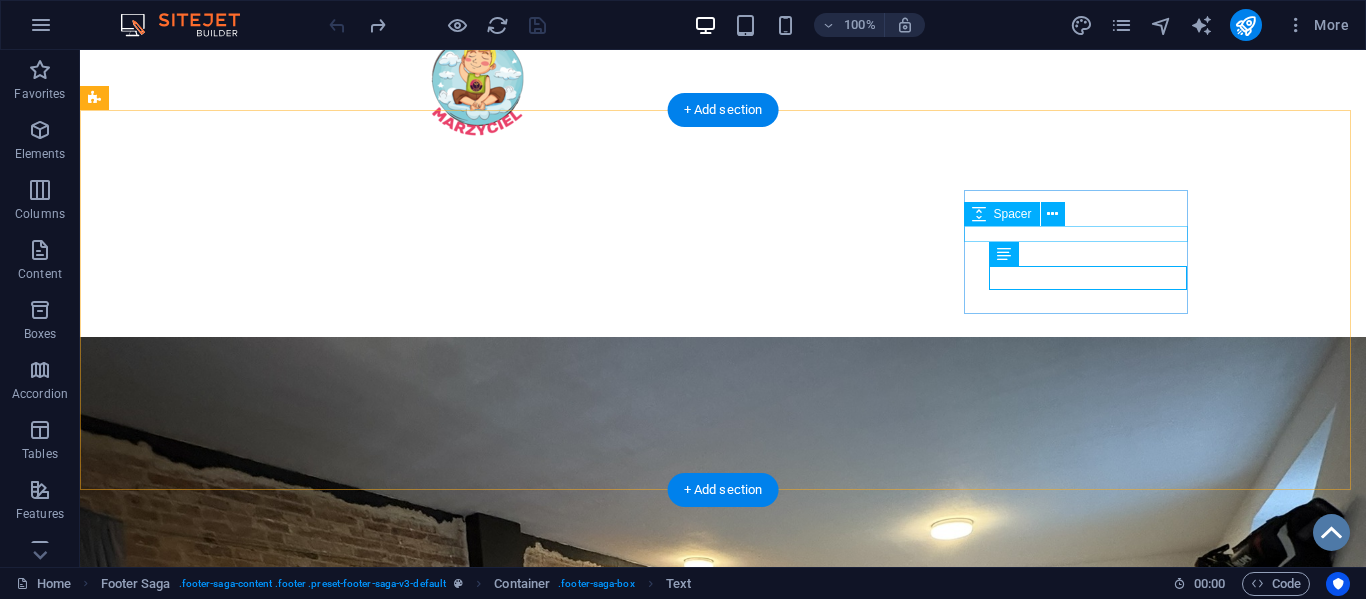 click at bounding box center (208, 1990) 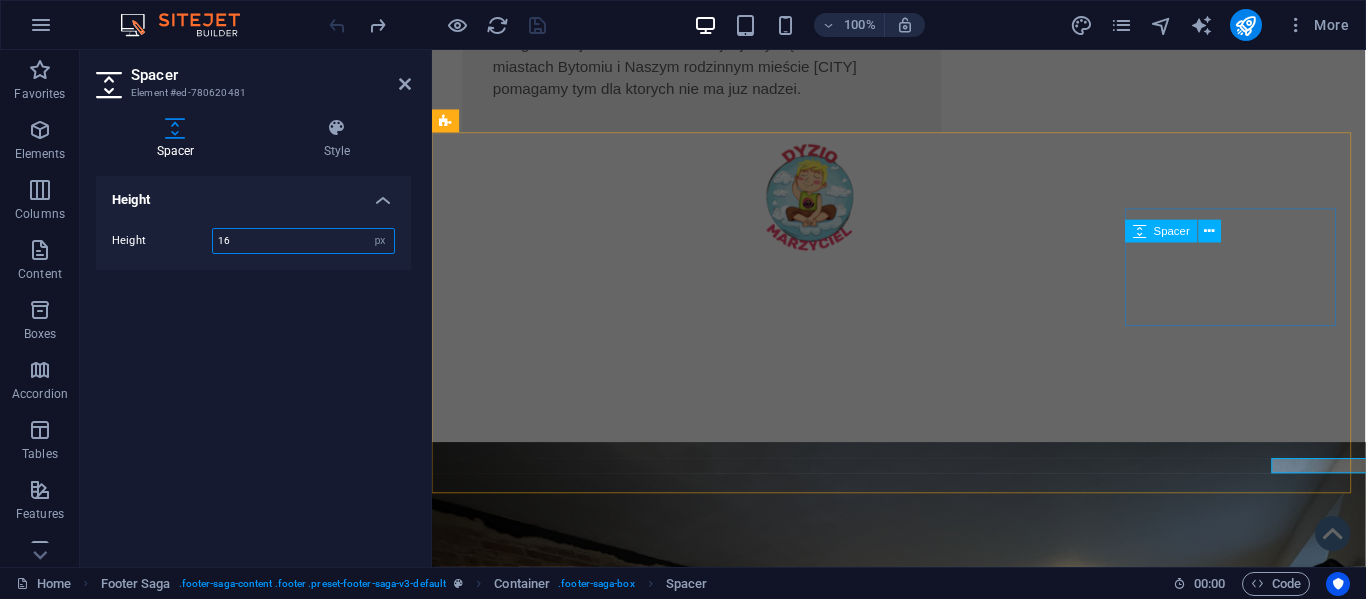 scroll, scrollTop: 1371, scrollLeft: 0, axis: vertical 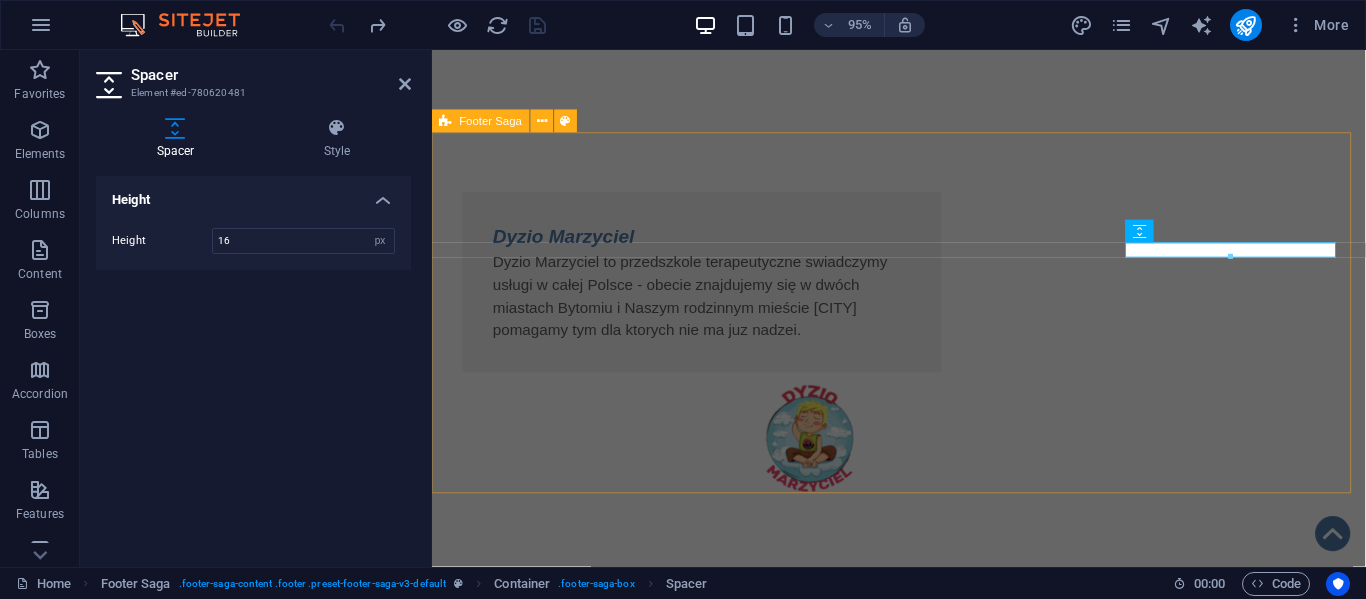 click on "O nas KRS: [REG_NUM] NIP: [TAX_ID] REGON: [REG_NUM] Kontakt Home About Service Contact Legal Notice Privacy Policy Obserwuj nas Facebook Twitter Instagram" at bounding box center (923, 1914) 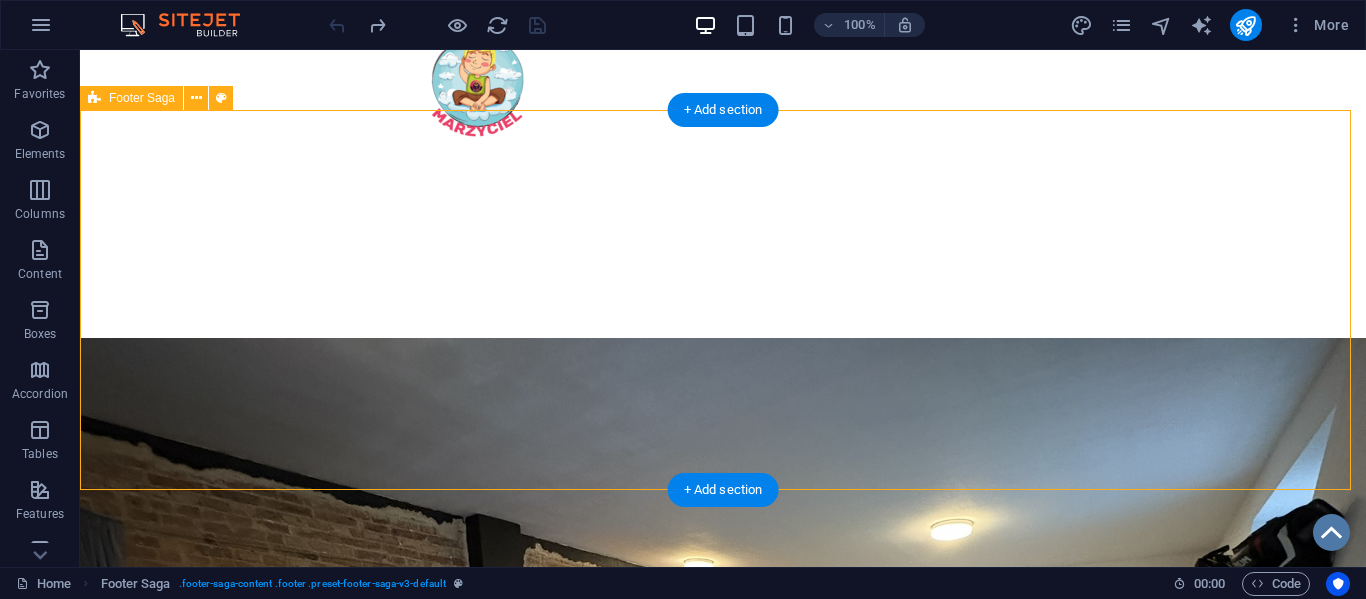 scroll, scrollTop: 1625, scrollLeft: 0, axis: vertical 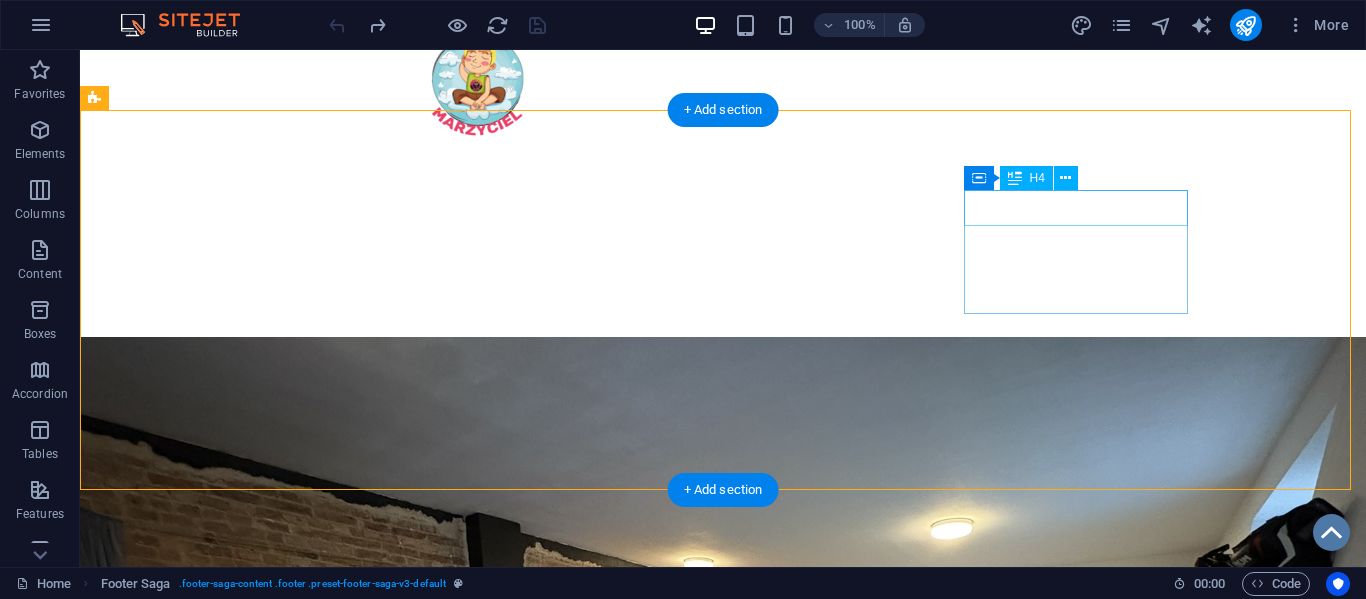 click on "Obserwuj nas" at bounding box center (208, 1964) 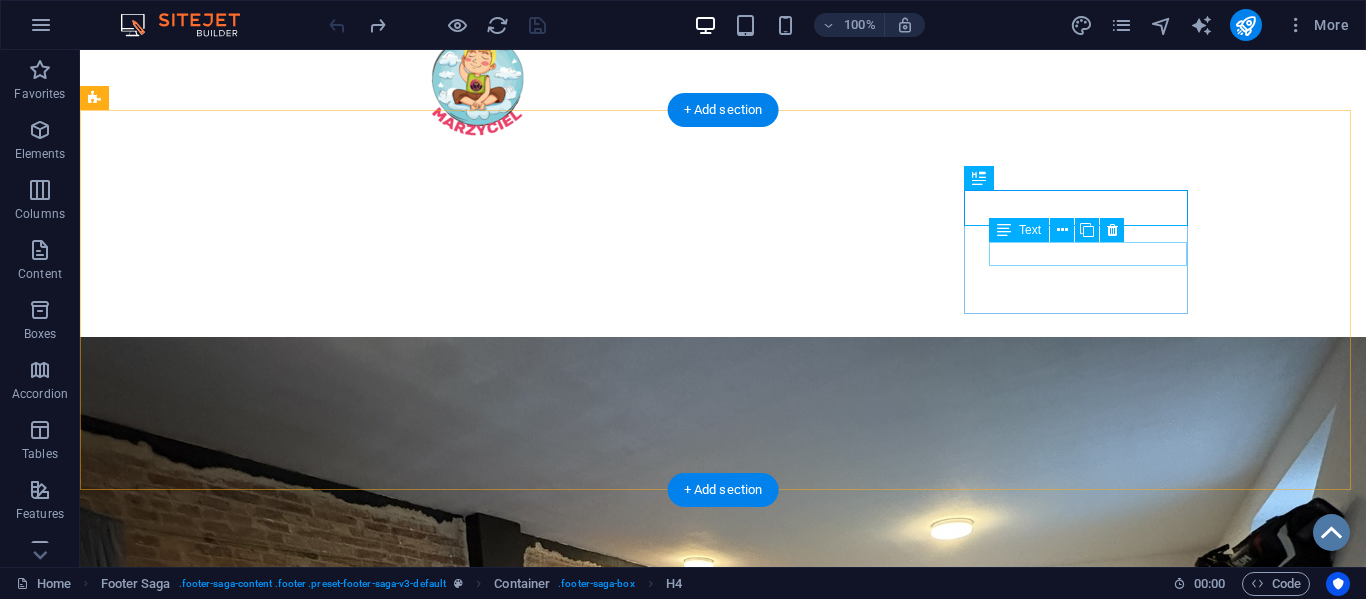 click on "Facebook" at bounding box center [208, 2034] 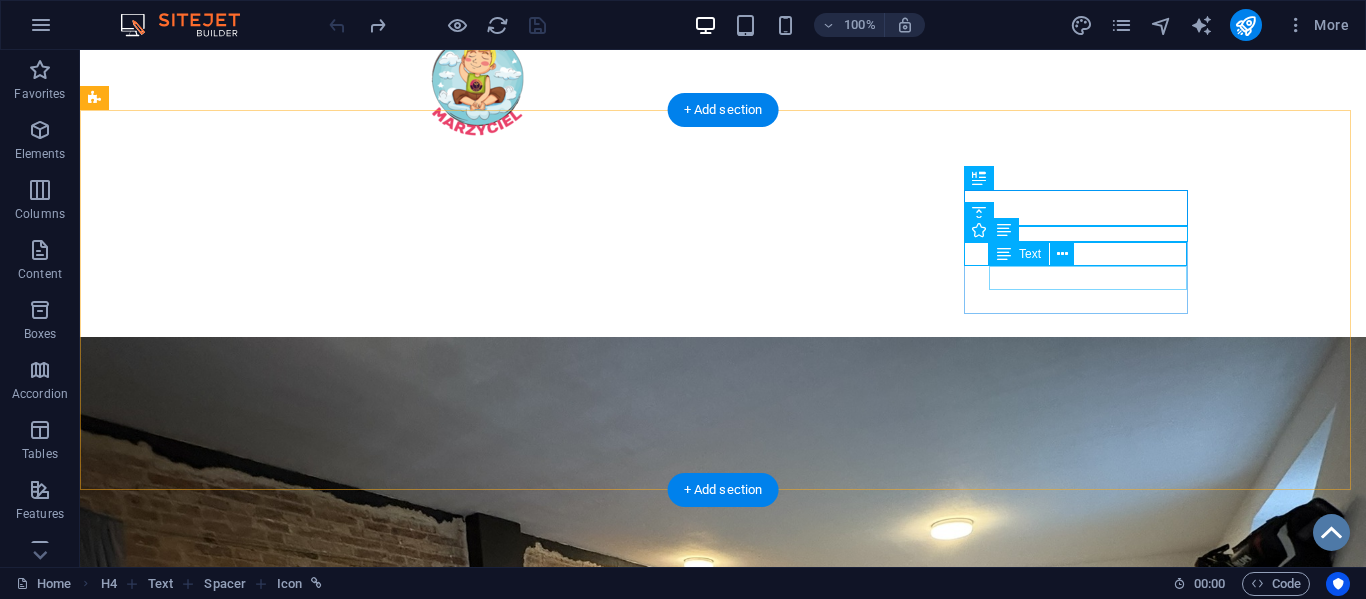 click on "Twitter" at bounding box center [208, 2082] 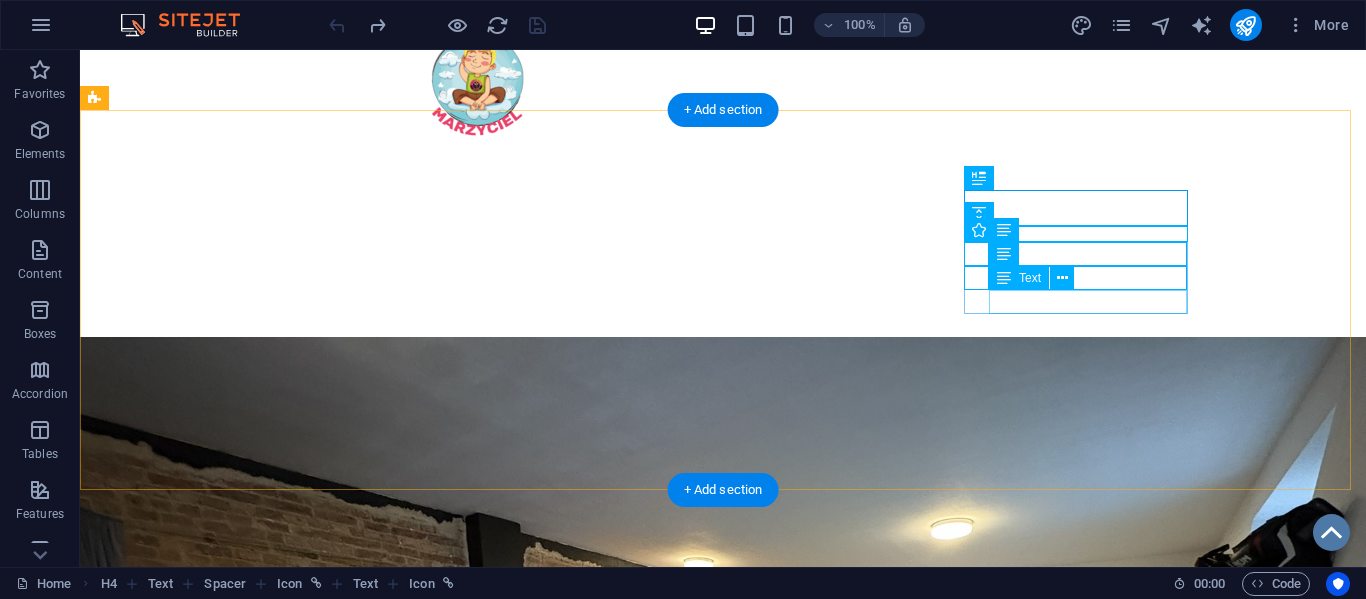 click on "Instagram" at bounding box center [208, 2130] 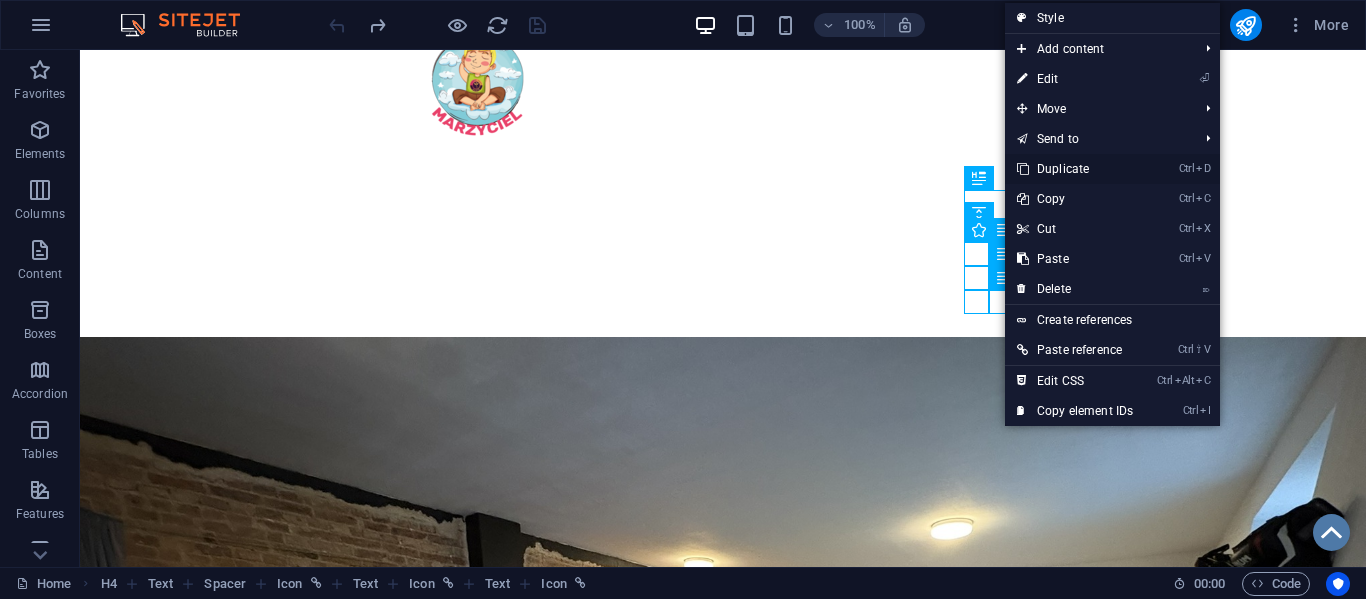 click on "Ctrl D  Duplicate" at bounding box center [1075, 169] 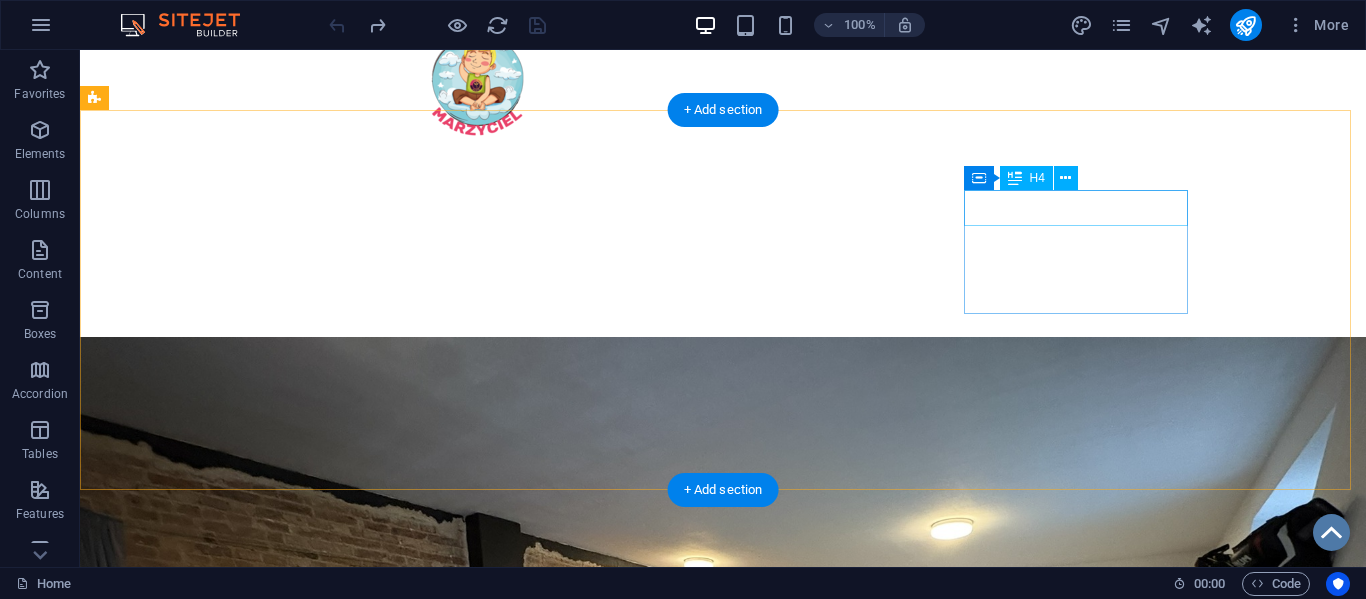 click on "Obserwuj nas" at bounding box center (208, 1964) 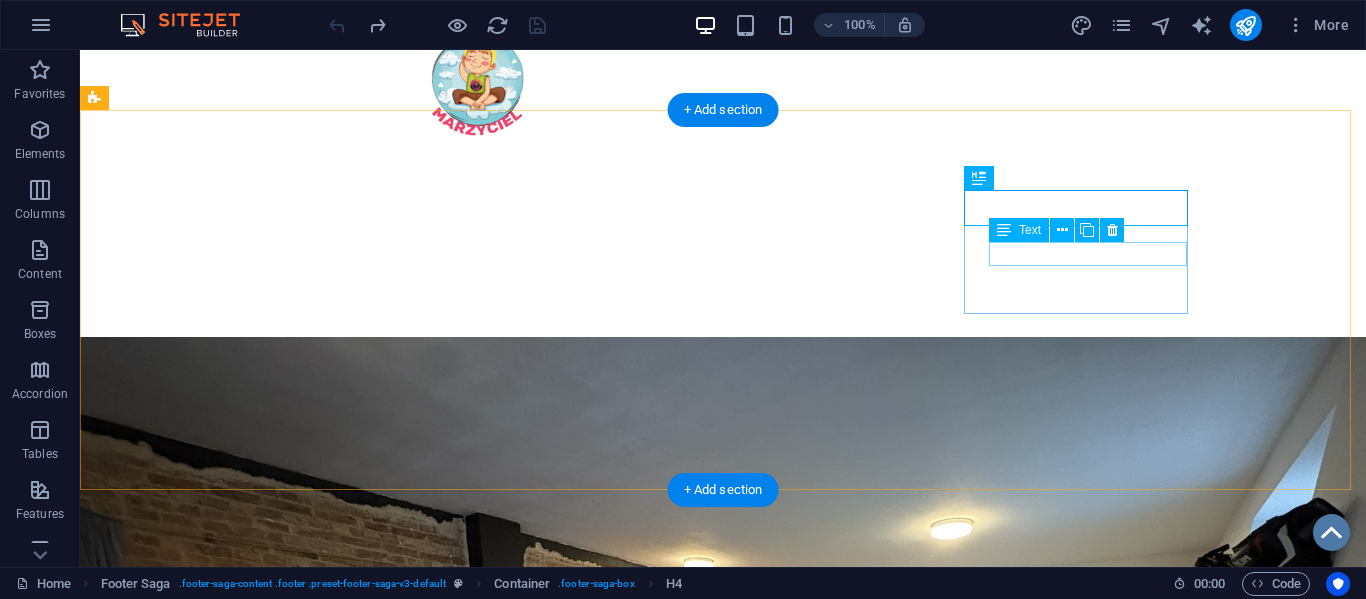 click on "Facebook" at bounding box center [208, 2034] 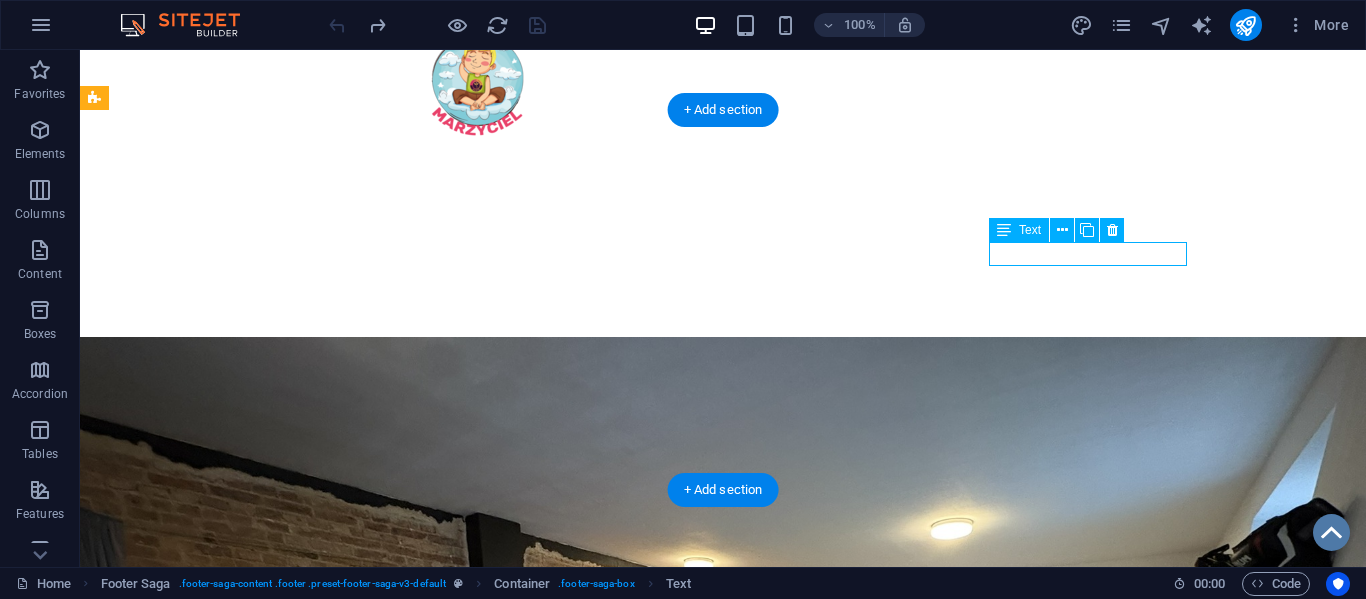 click on "Facebook" at bounding box center (208, 2034) 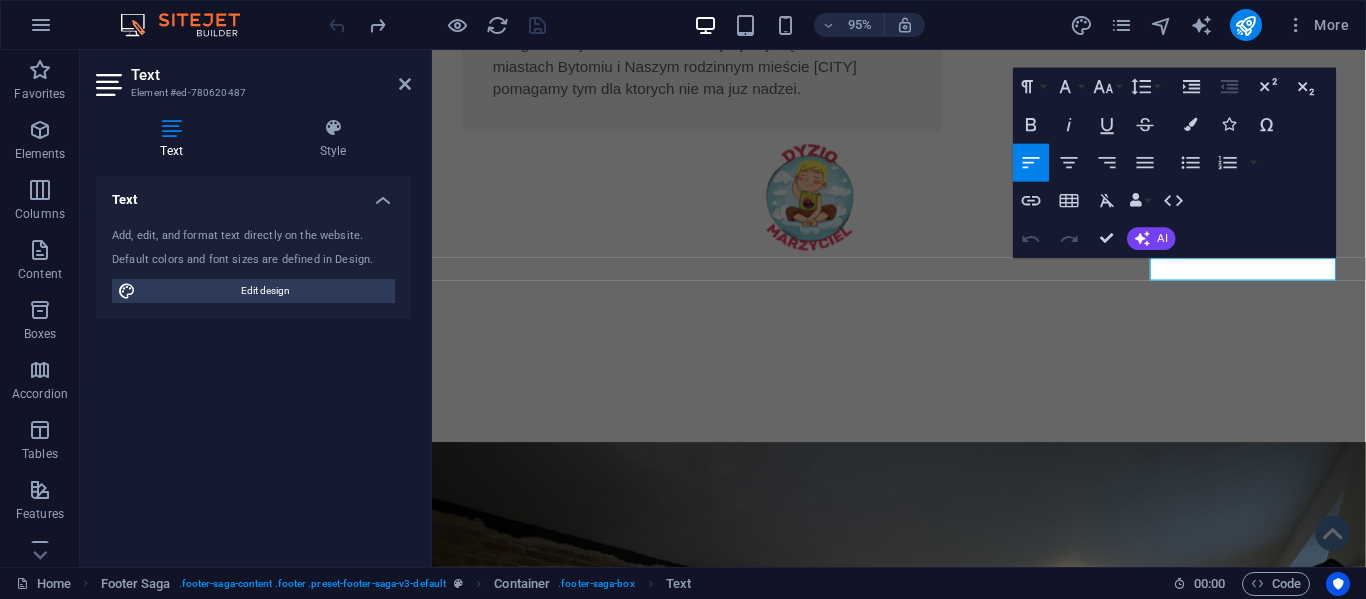 scroll, scrollTop: 1371, scrollLeft: 0, axis: vertical 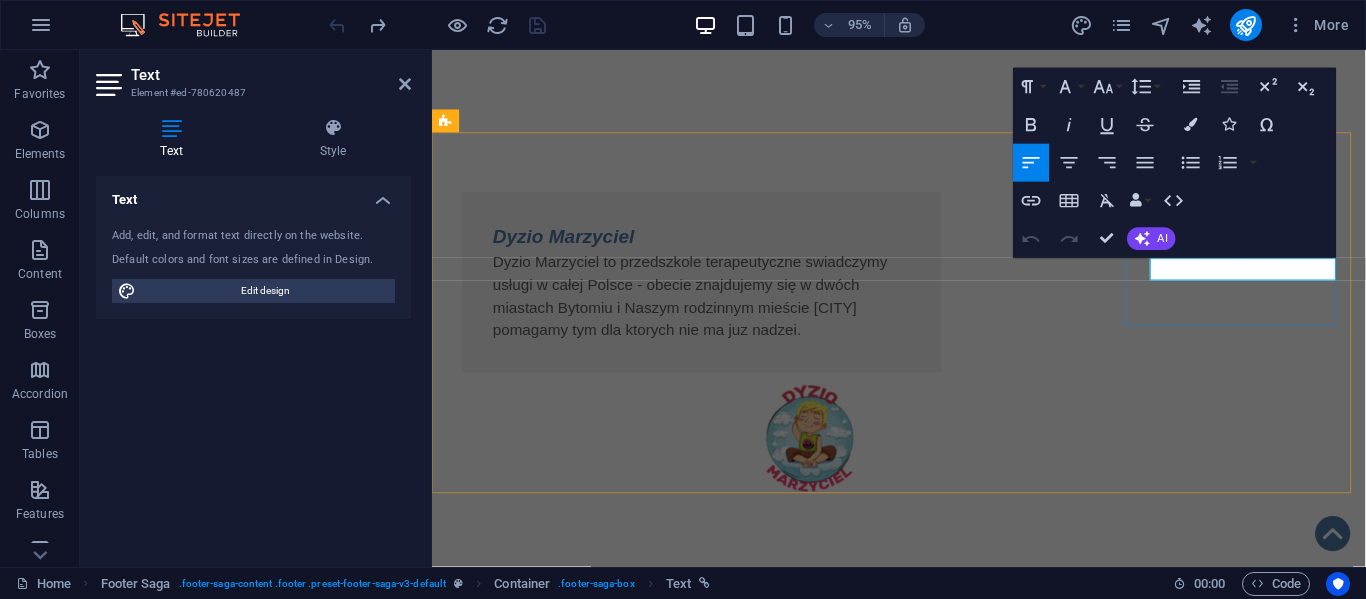 click on "Facebook" at bounding box center [560, 2186] 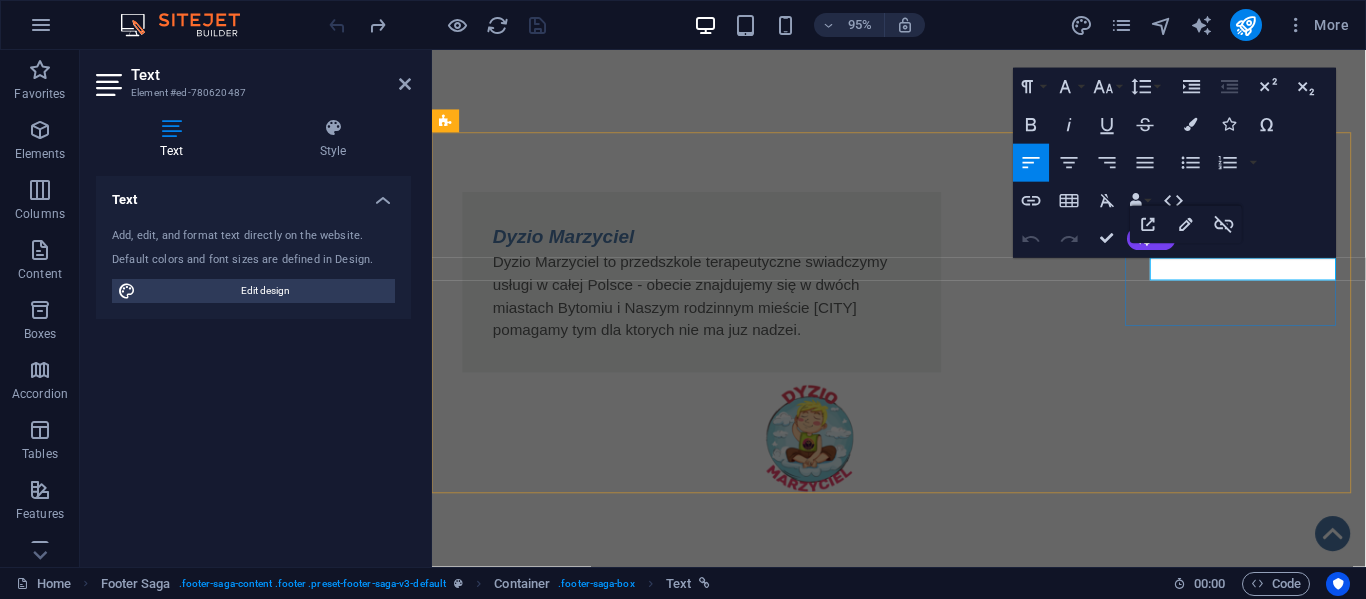 click on "Facebook" at bounding box center (560, 2186) 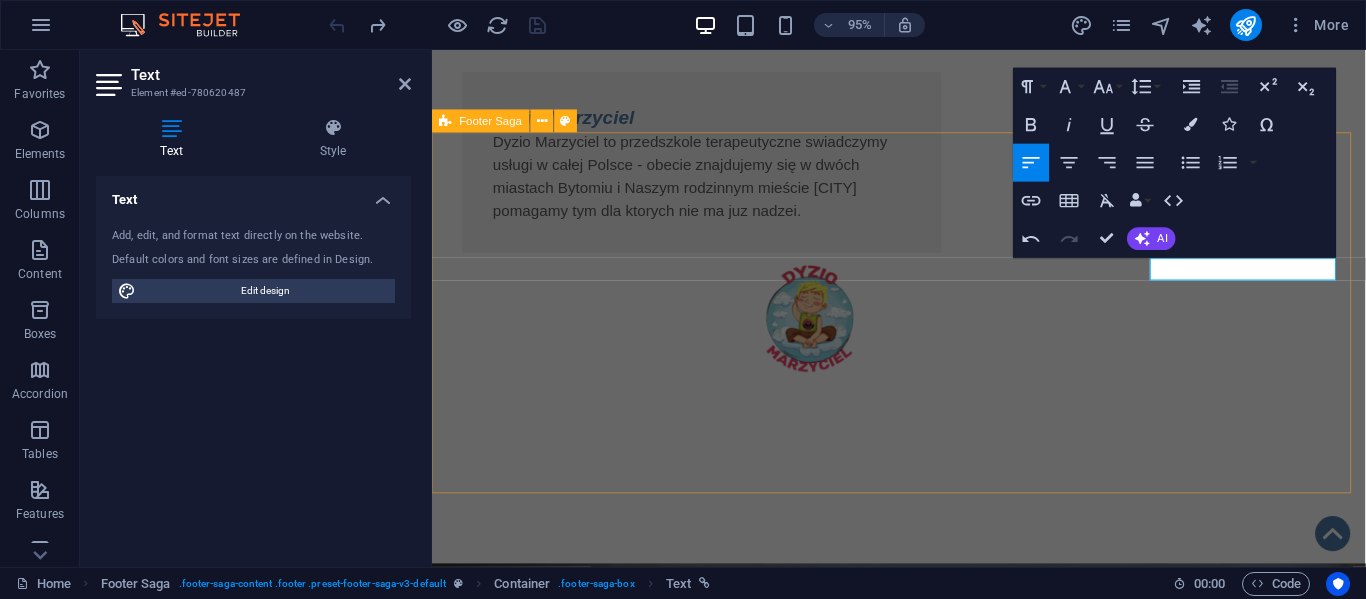 click on "O nas KRS: [REG_NUM] NIP: [TAX_ID] REGON: [REG_NUM] Kontakt Home About Service Contact Legal Notice Privacy Policy Obserwuj nas Statut Twitter Instagram" at bounding box center [923, 1788] 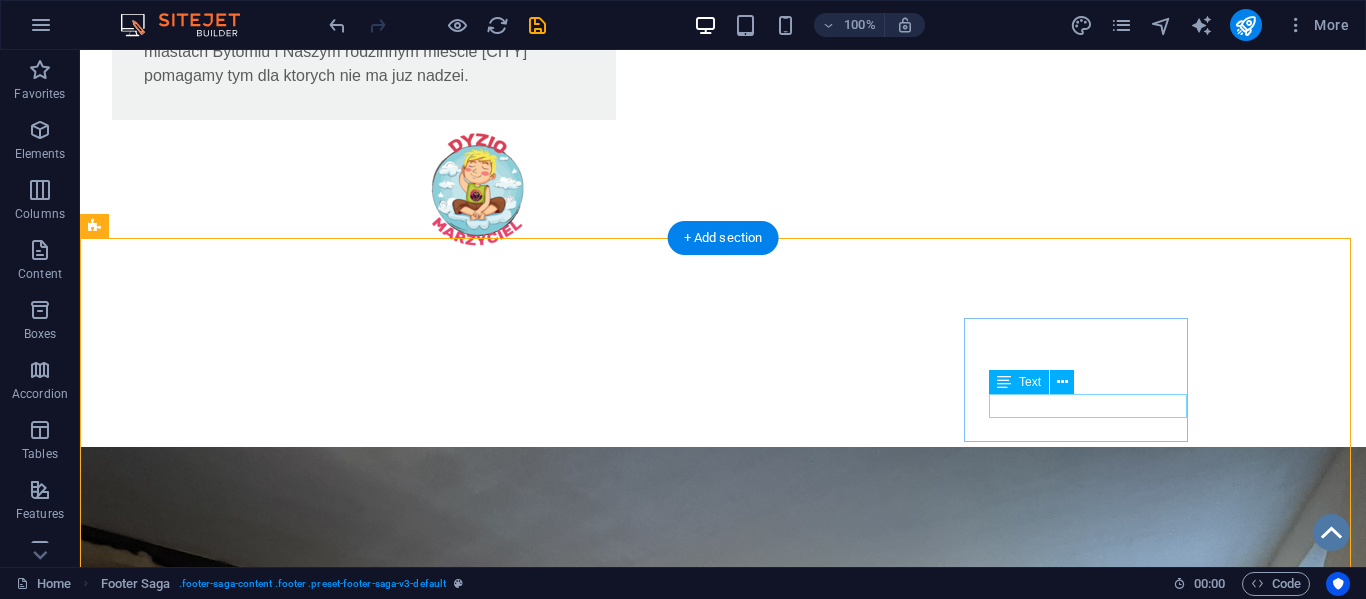 scroll, scrollTop: 1517, scrollLeft: 0, axis: vertical 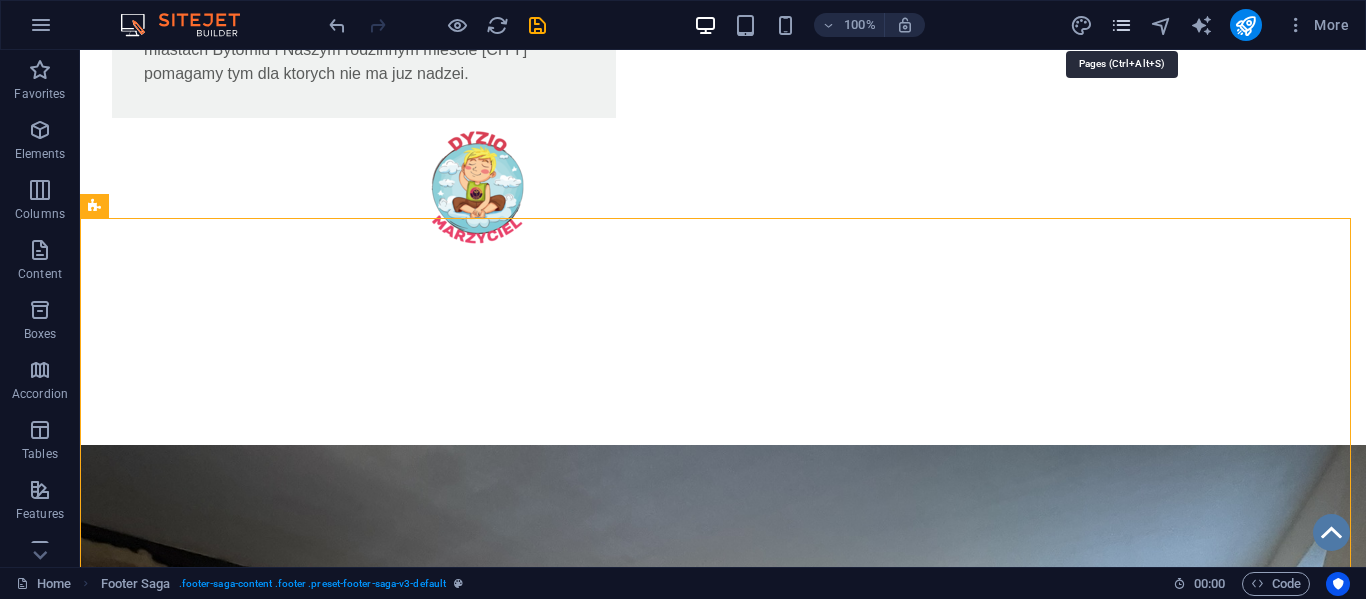 click at bounding box center (1121, 25) 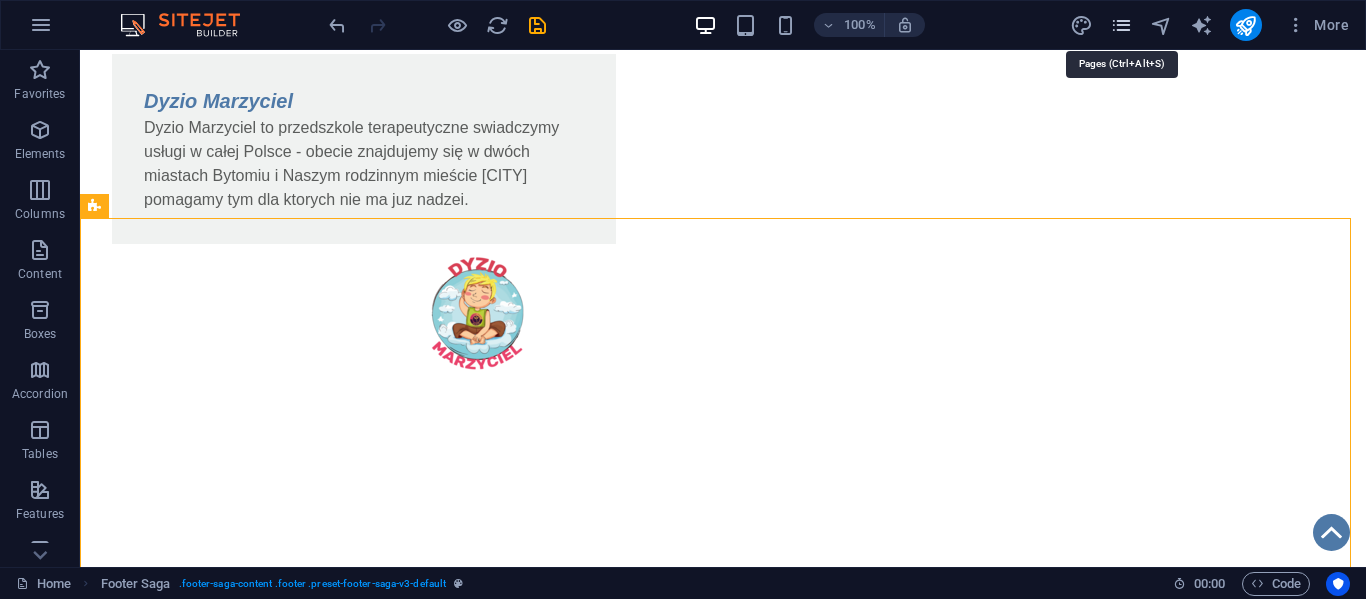 scroll, scrollTop: 1278, scrollLeft: 0, axis: vertical 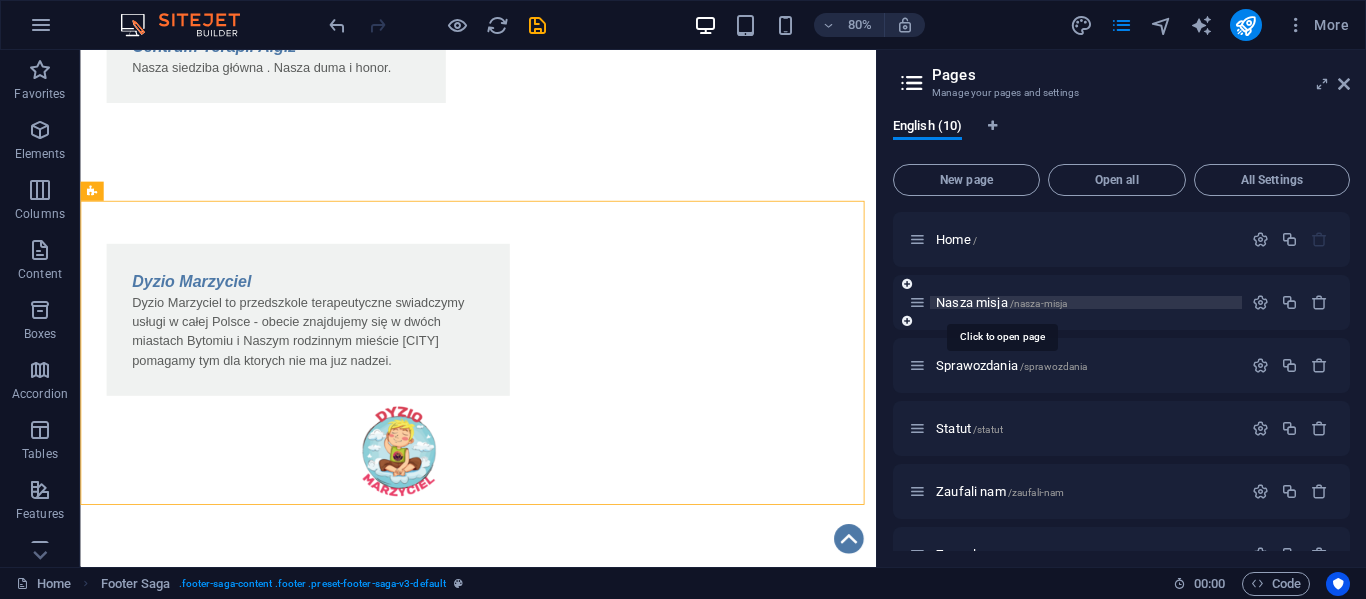 click on "Nasza misja /nasza-misja" at bounding box center [1001, 302] 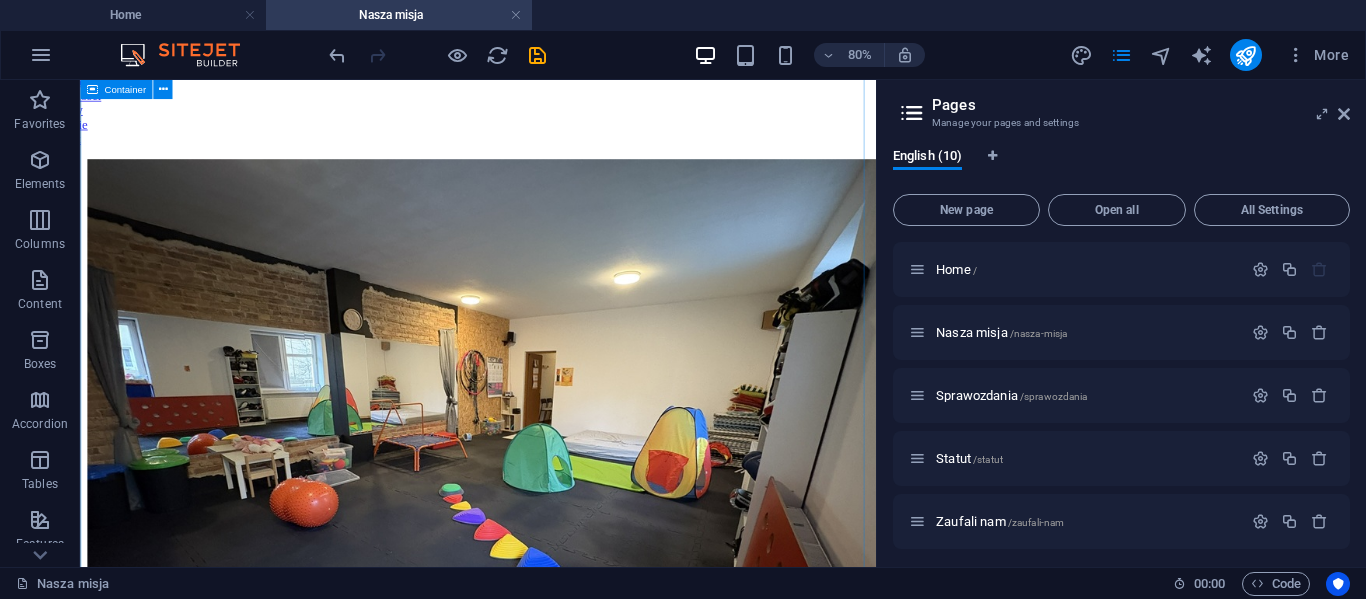 scroll, scrollTop: 0, scrollLeft: 0, axis: both 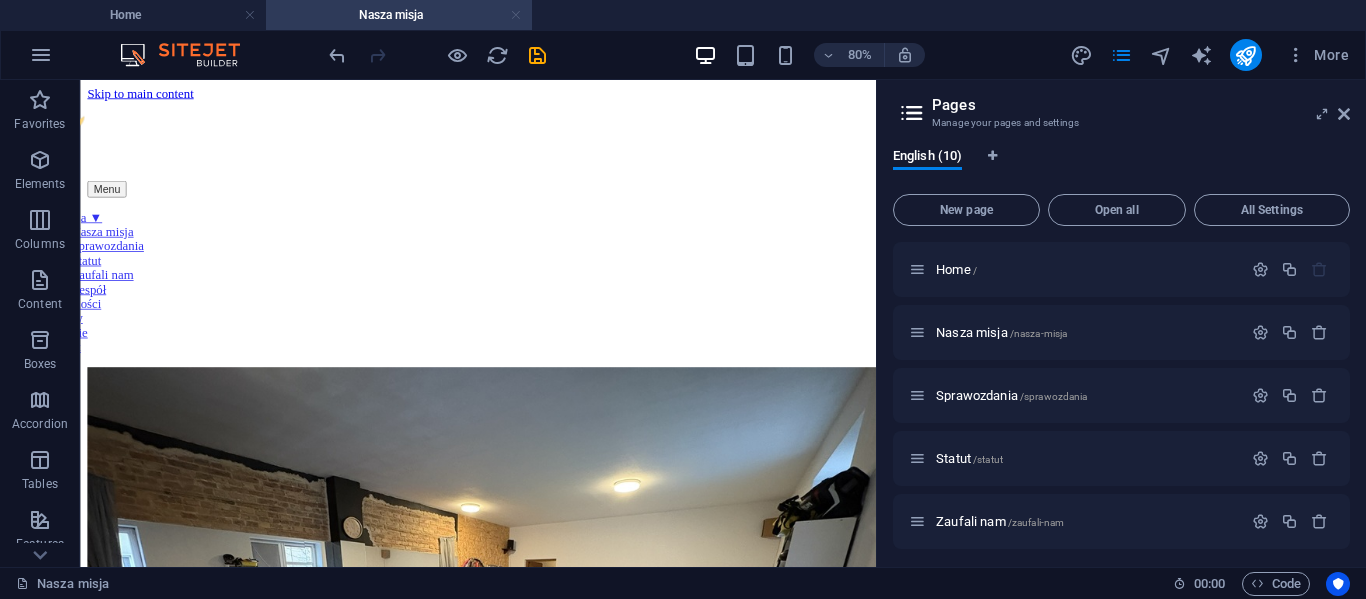 click at bounding box center (516, 15) 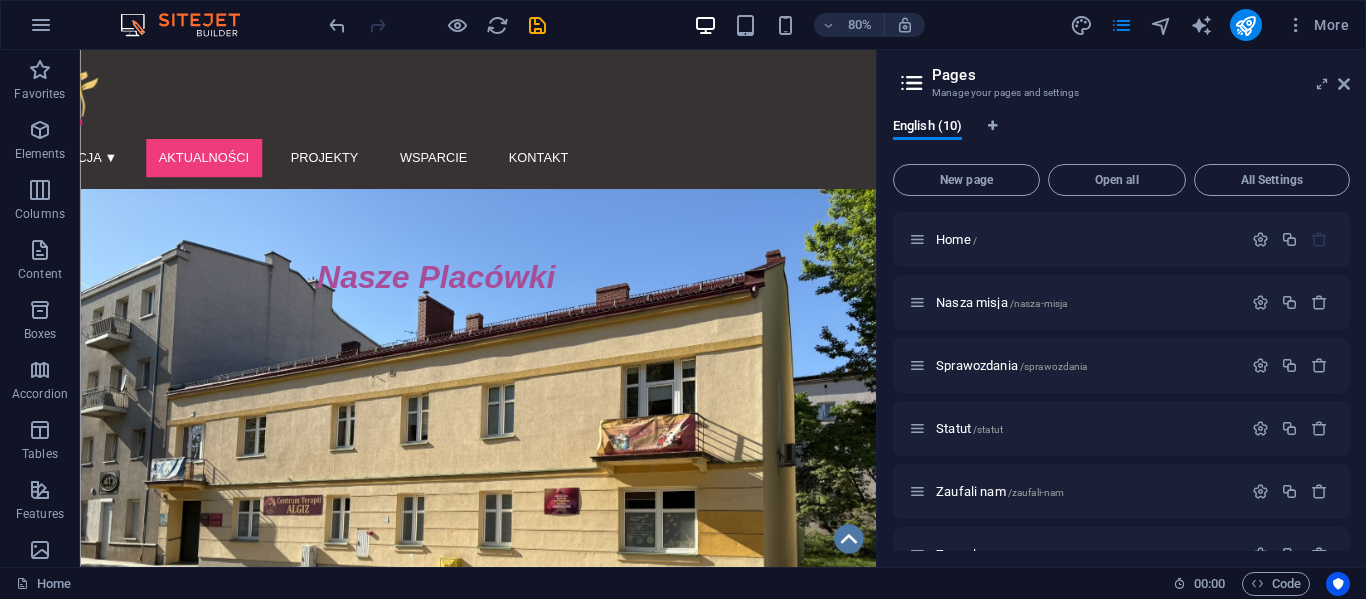 scroll, scrollTop: 1214, scrollLeft: 0, axis: vertical 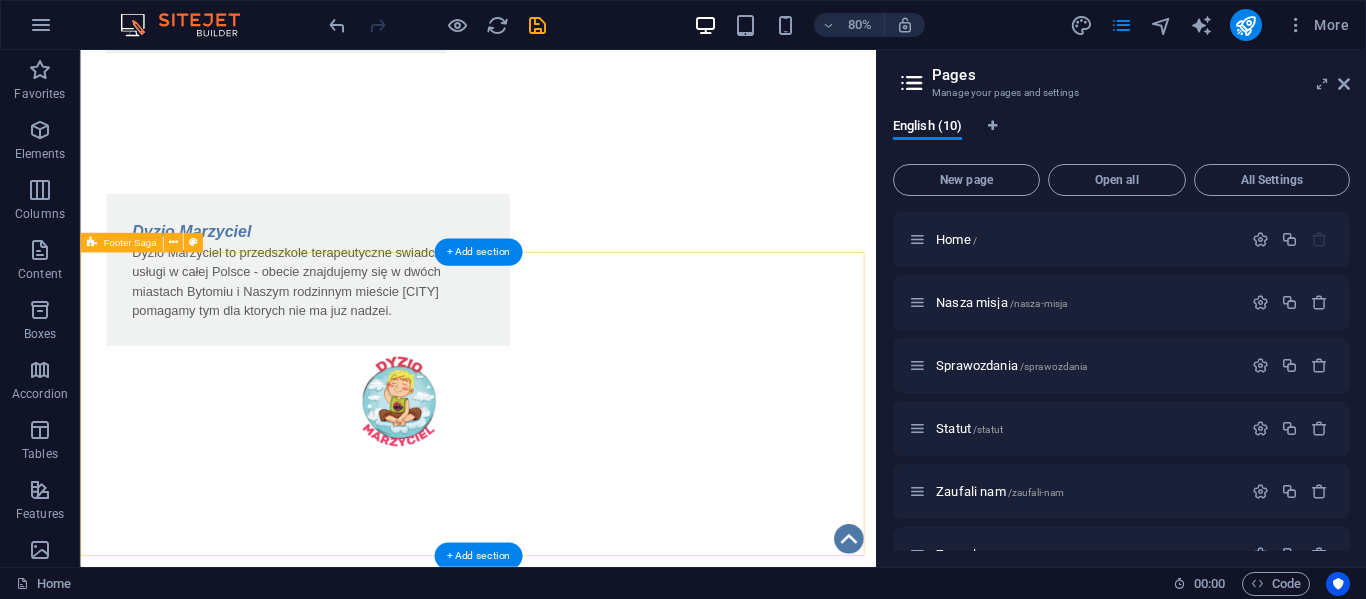 click on "O nas KRS: [REG_NUM] NIP: [TAX_ID] REGON: [REG_NUM] Kontakt Home About Service Contact Legal Notice Privacy Policy Obserwuj nas Statut Twitter Instagram" at bounding box center [577, 1954] 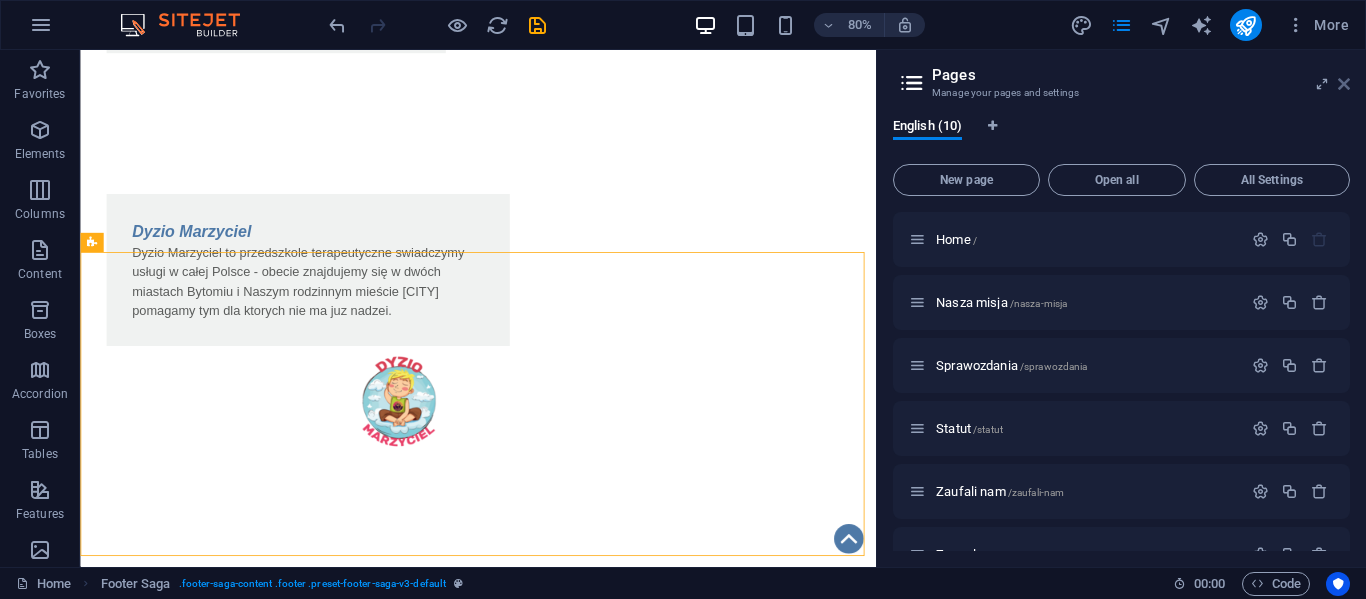 click at bounding box center [1344, 84] 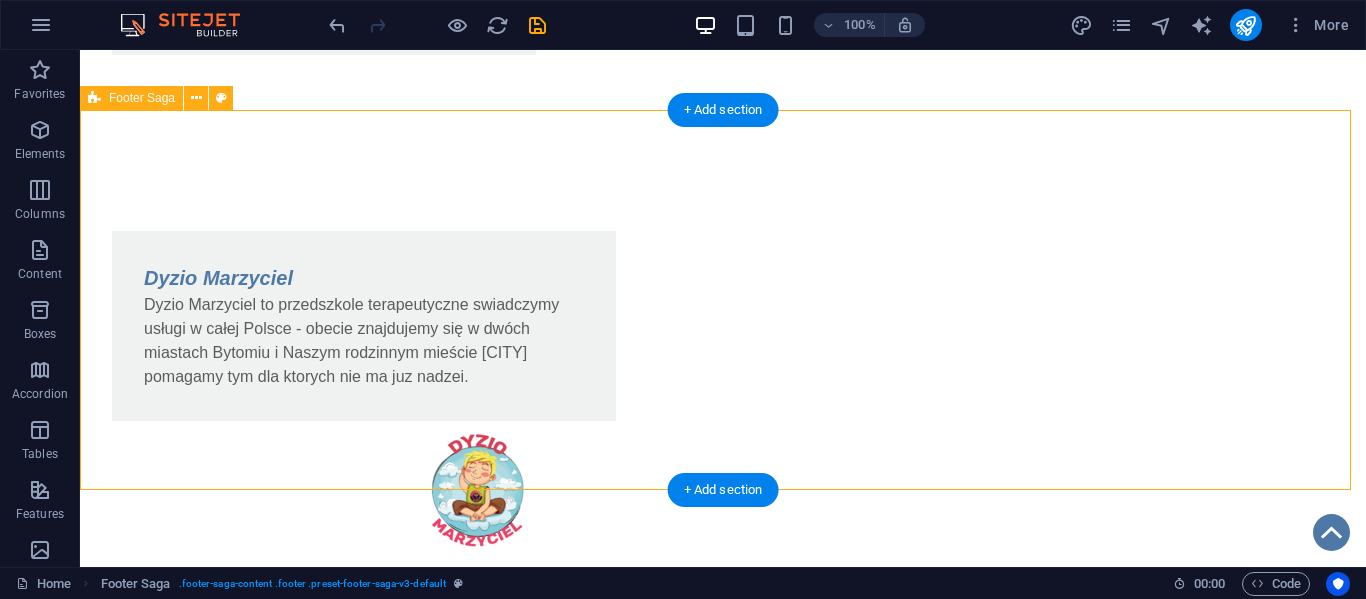 scroll, scrollTop: 1625, scrollLeft: 0, axis: vertical 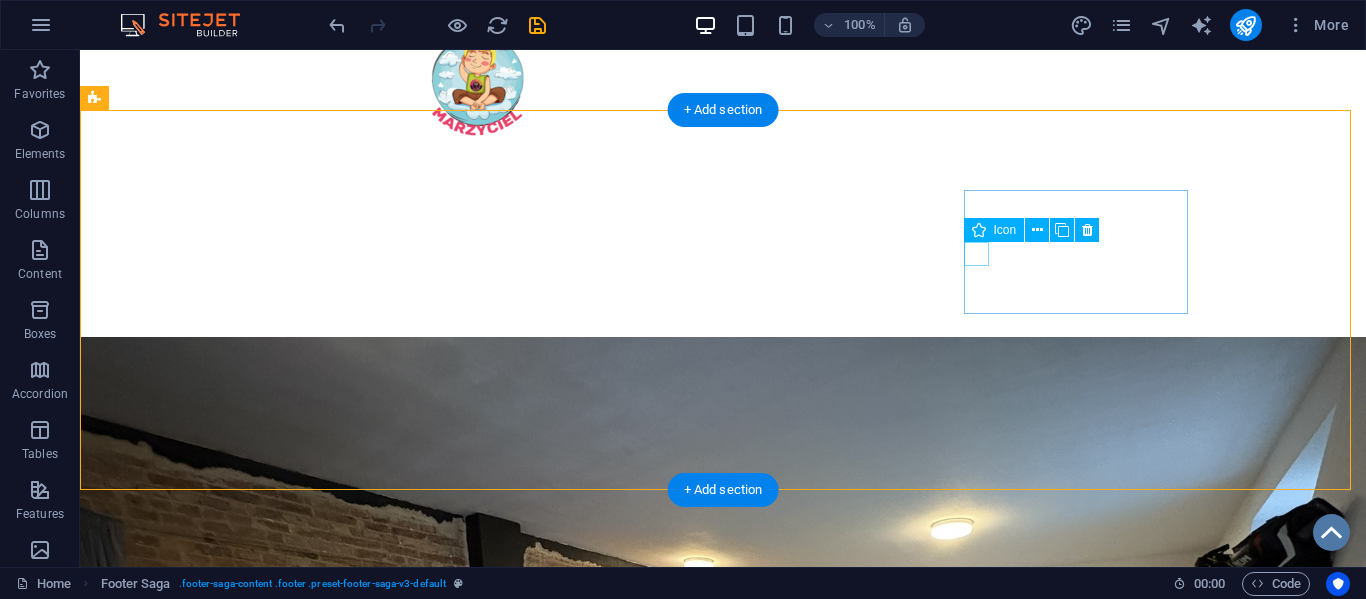click at bounding box center (208, 2010) 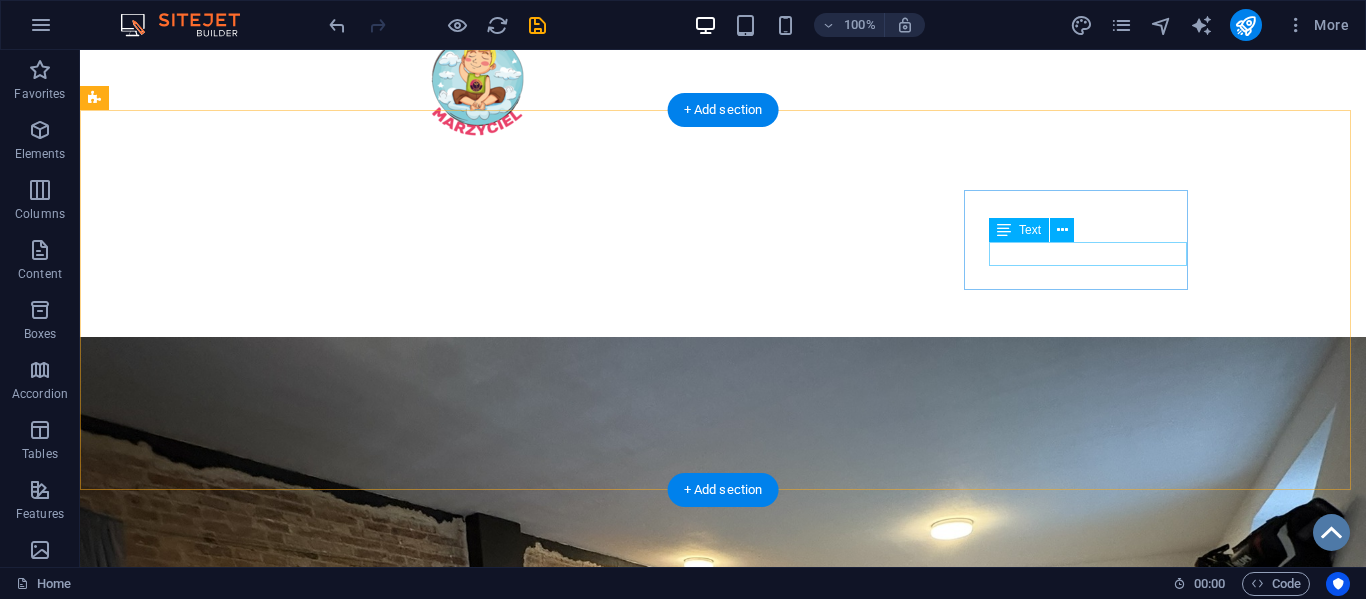 click on "Twitter" at bounding box center (208, 2034) 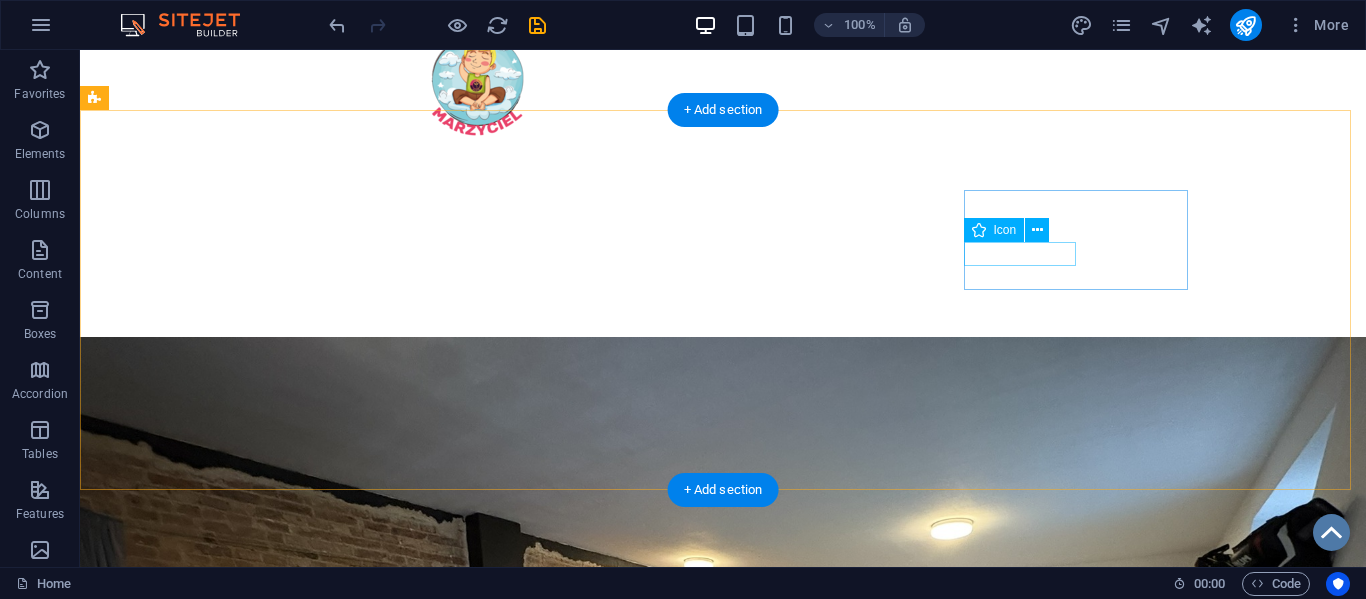 click at bounding box center [208, 2010] 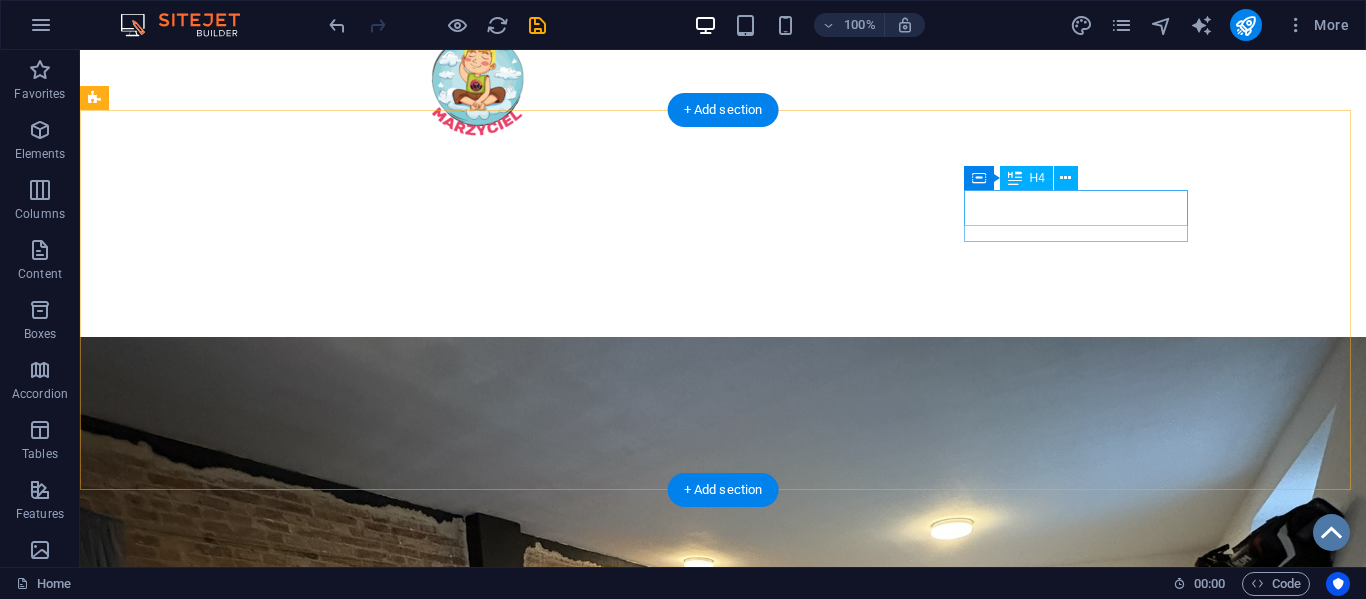 click on "Obserwuj nas" at bounding box center [208, 1964] 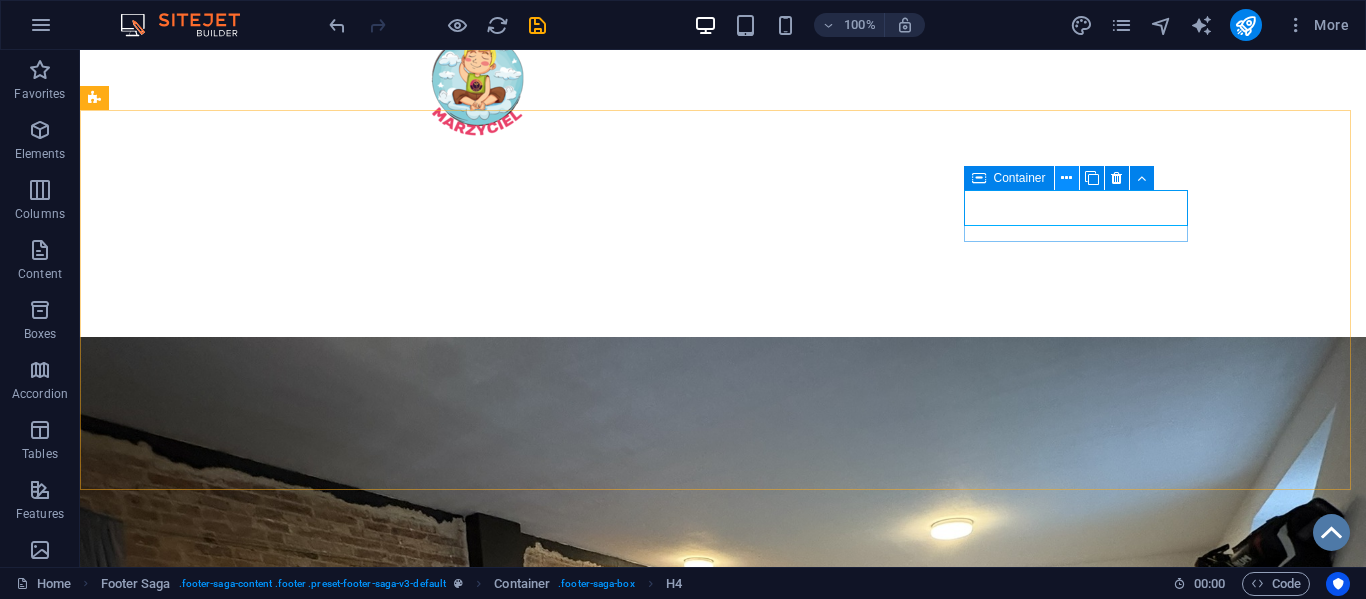 click at bounding box center (1066, 178) 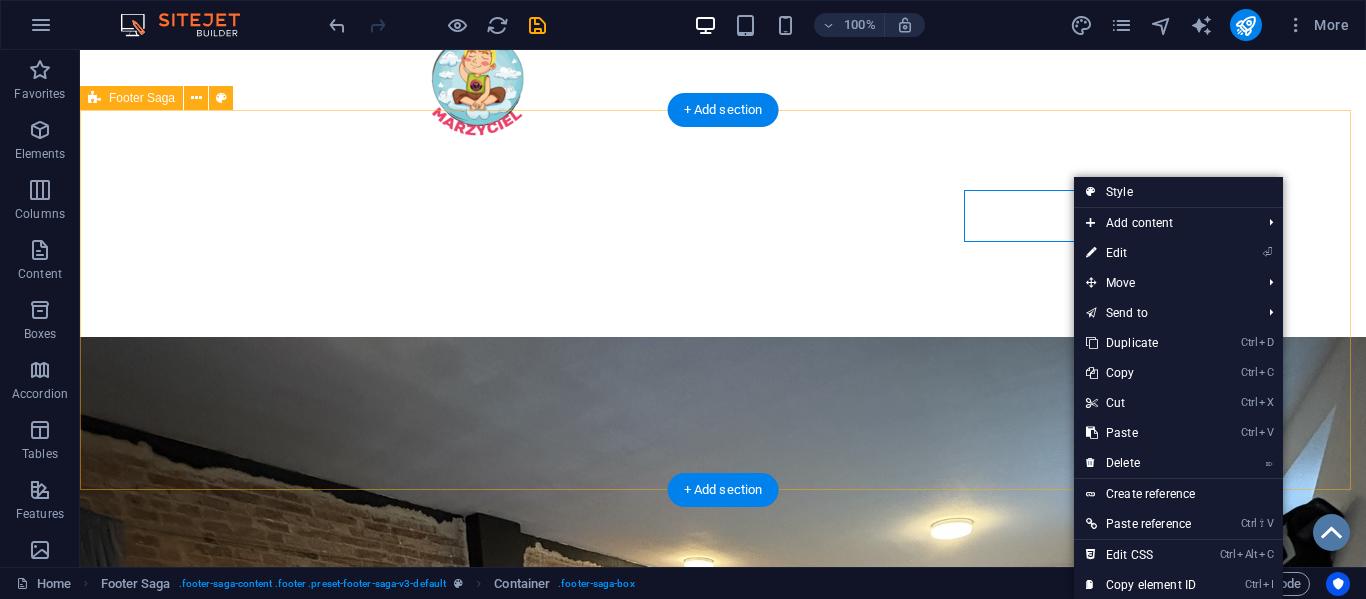 click on "O nas KRS: [REG_NUM] NIP: [TAX_ID] REGON: [REG_NUM] Kontakt Home About Service Contact Legal Notice Privacy Policy Obserwuj nas" at bounding box center [723, 1690] 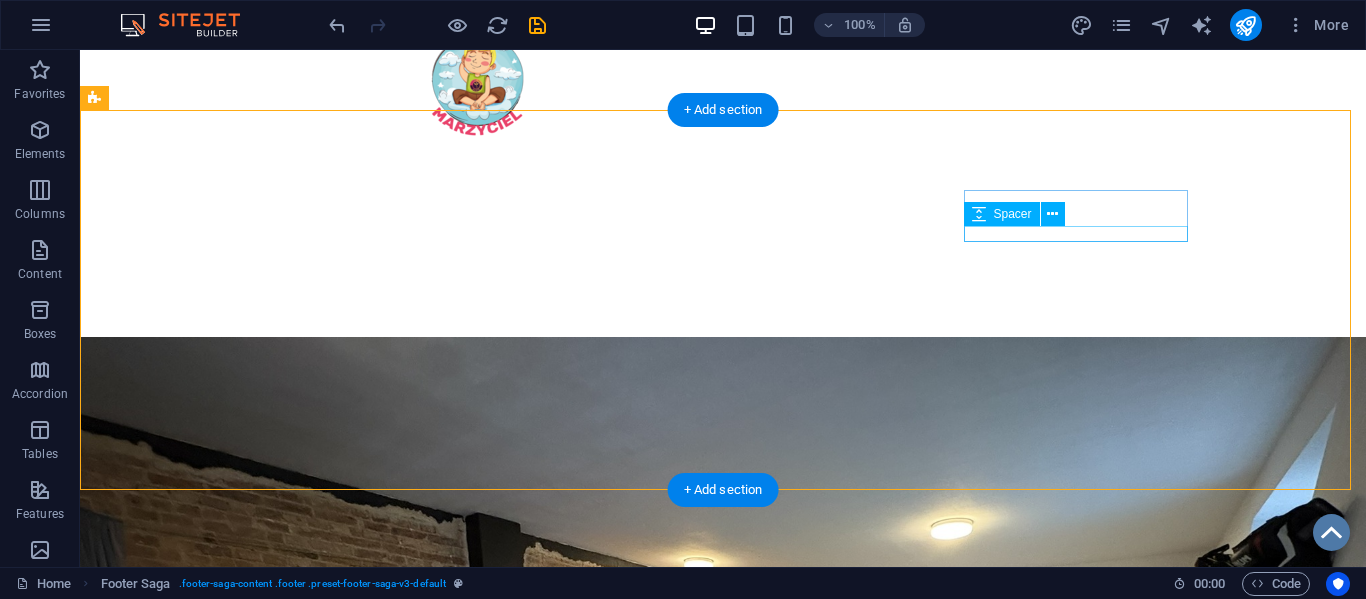 click at bounding box center [208, 1990] 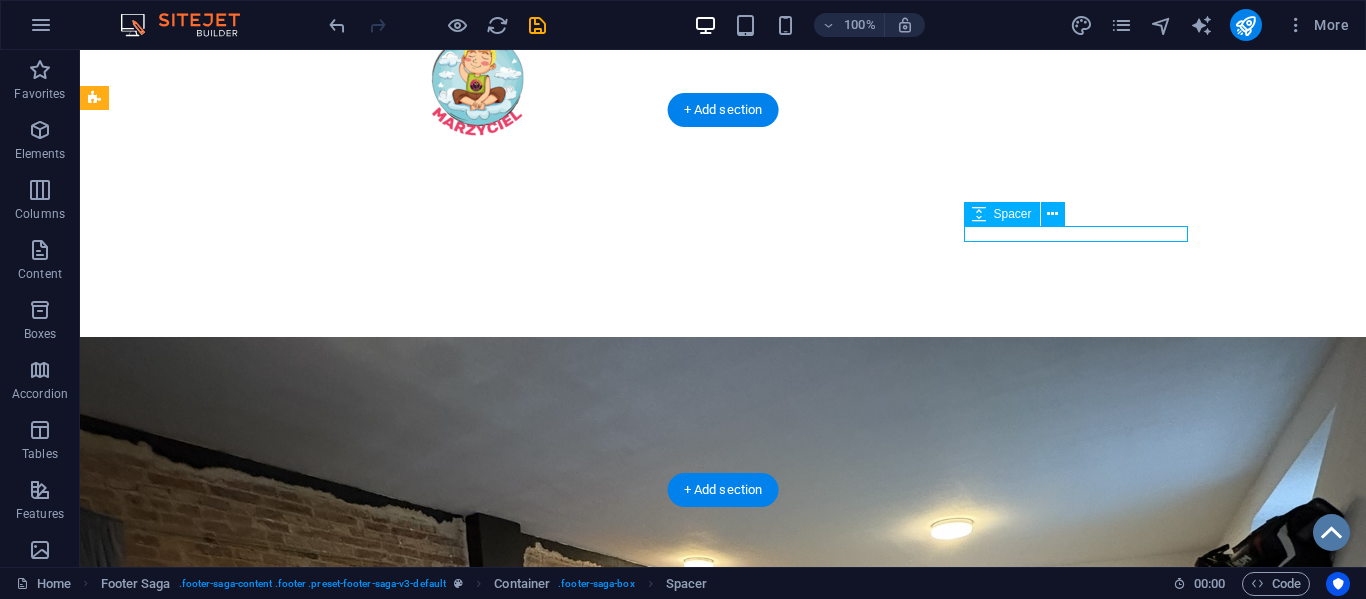 click at bounding box center (208, 1990) 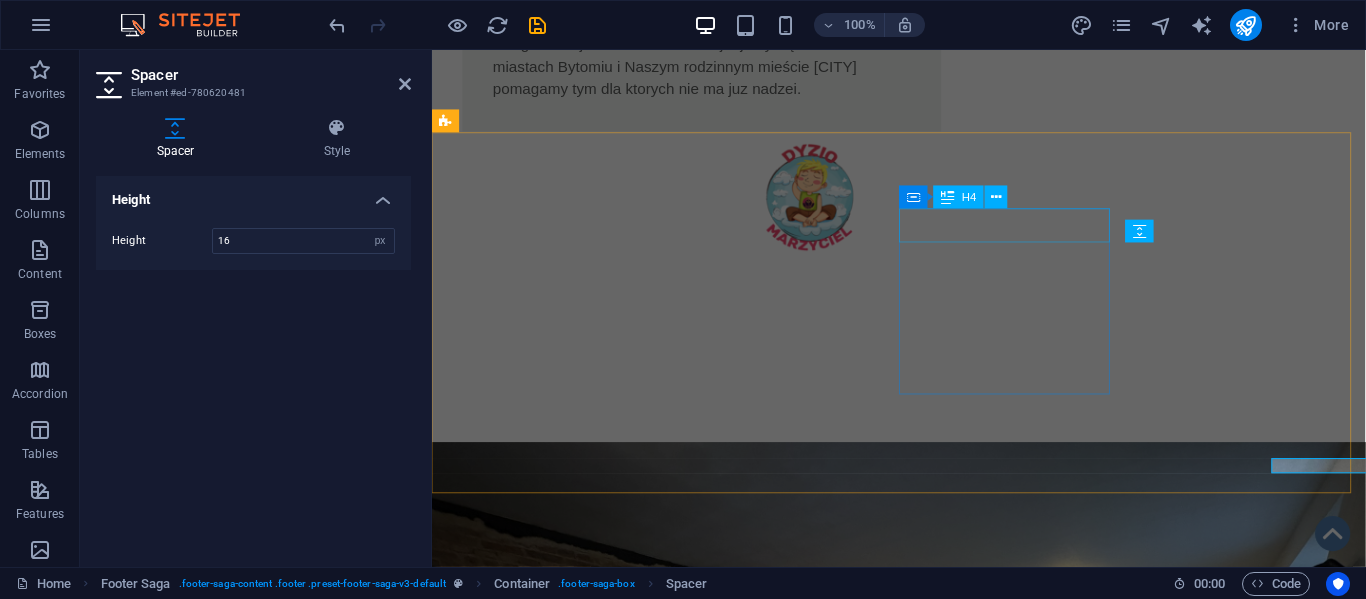 scroll, scrollTop: 1371, scrollLeft: 0, axis: vertical 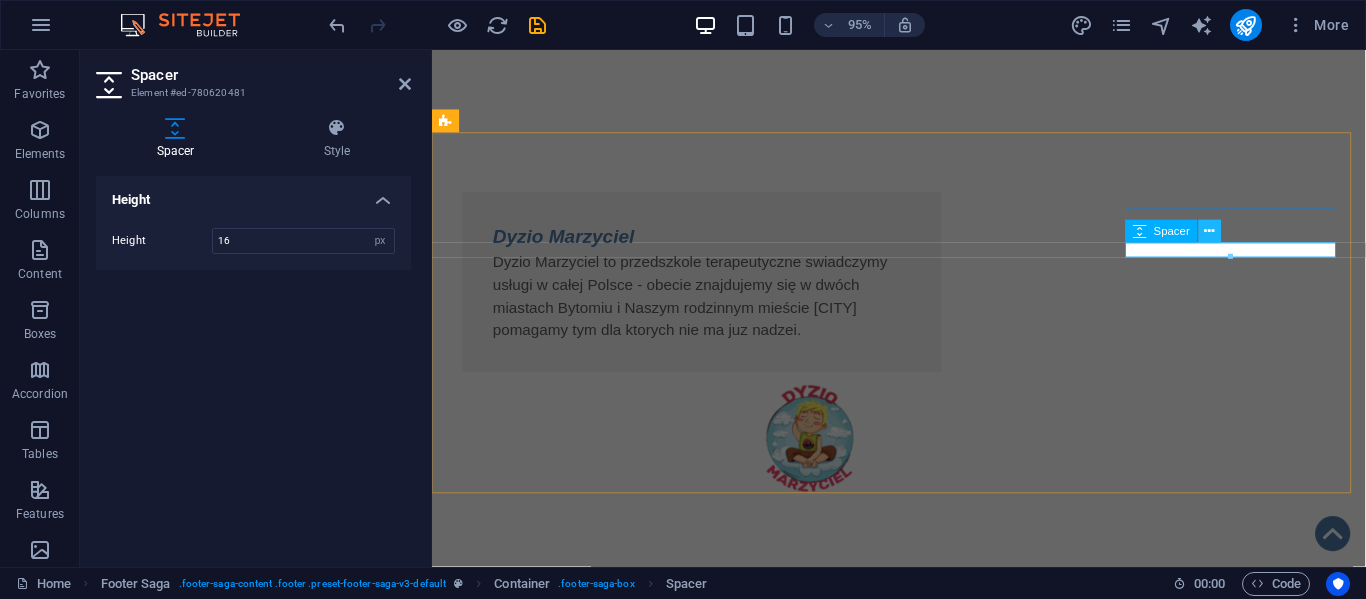 click at bounding box center (1210, 231) 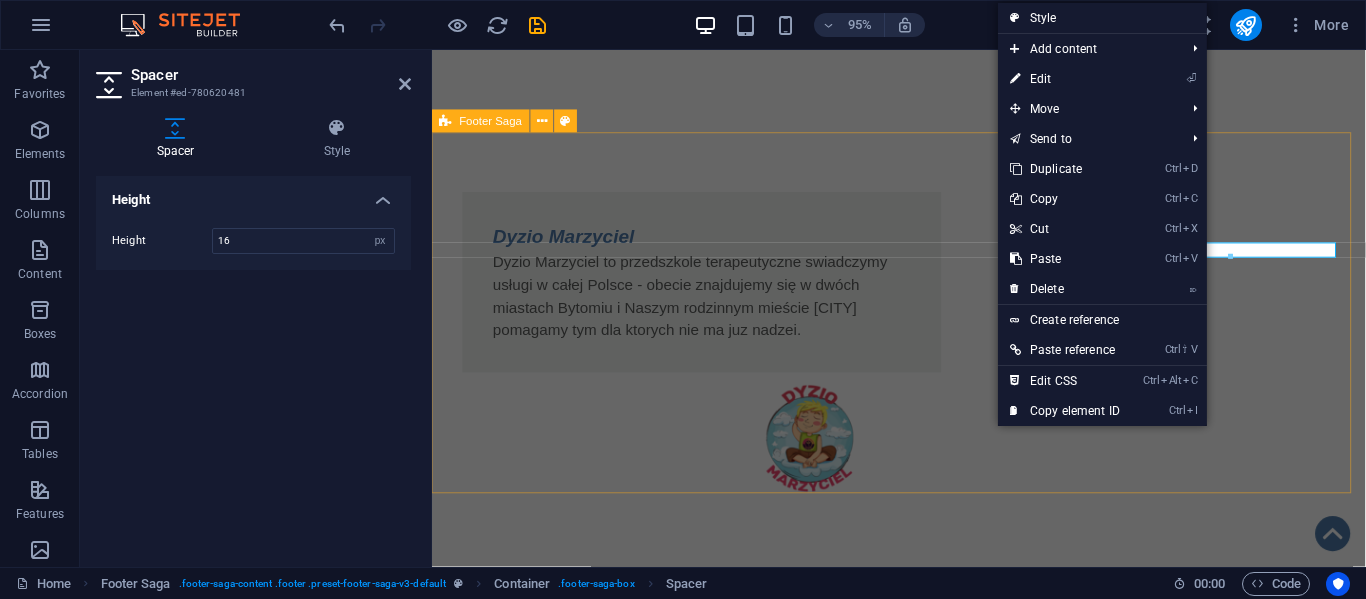 click on "O nas KRS: [REG_NUM] NIP: [TAX_ID] REGON: [REG_NUM] Kontakt Home About Service Contact Legal Notice Privacy Policy Obserwuj nas" at bounding box center [923, 1842] 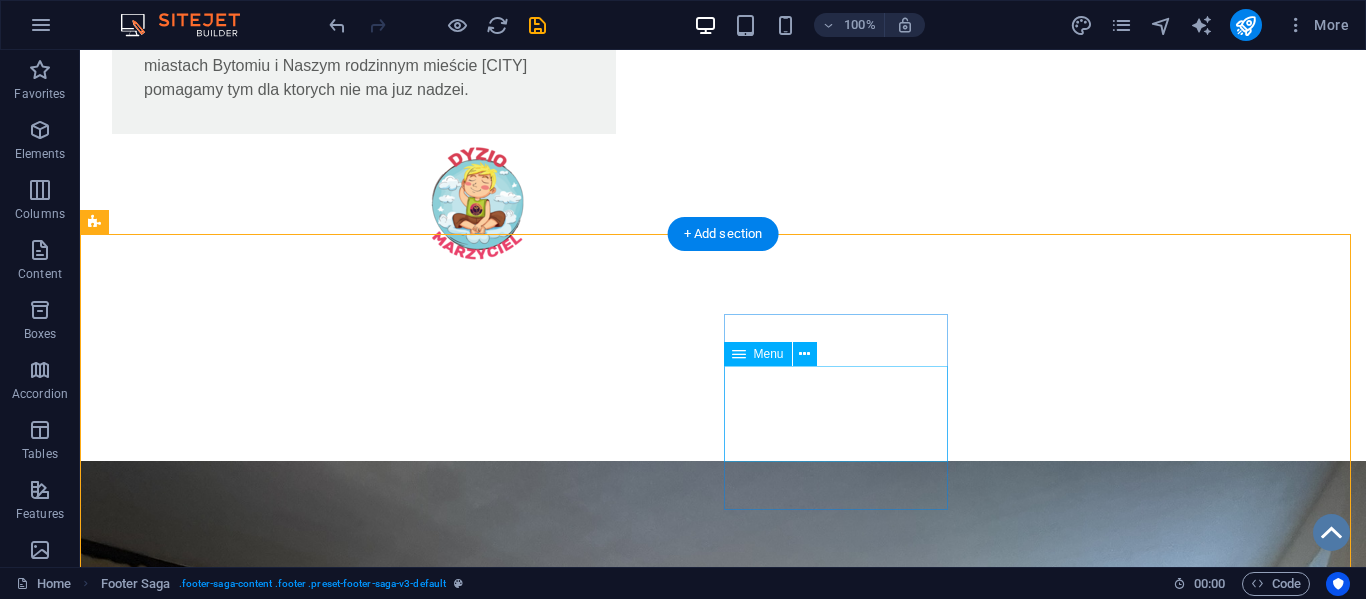 scroll, scrollTop: 1510, scrollLeft: 0, axis: vertical 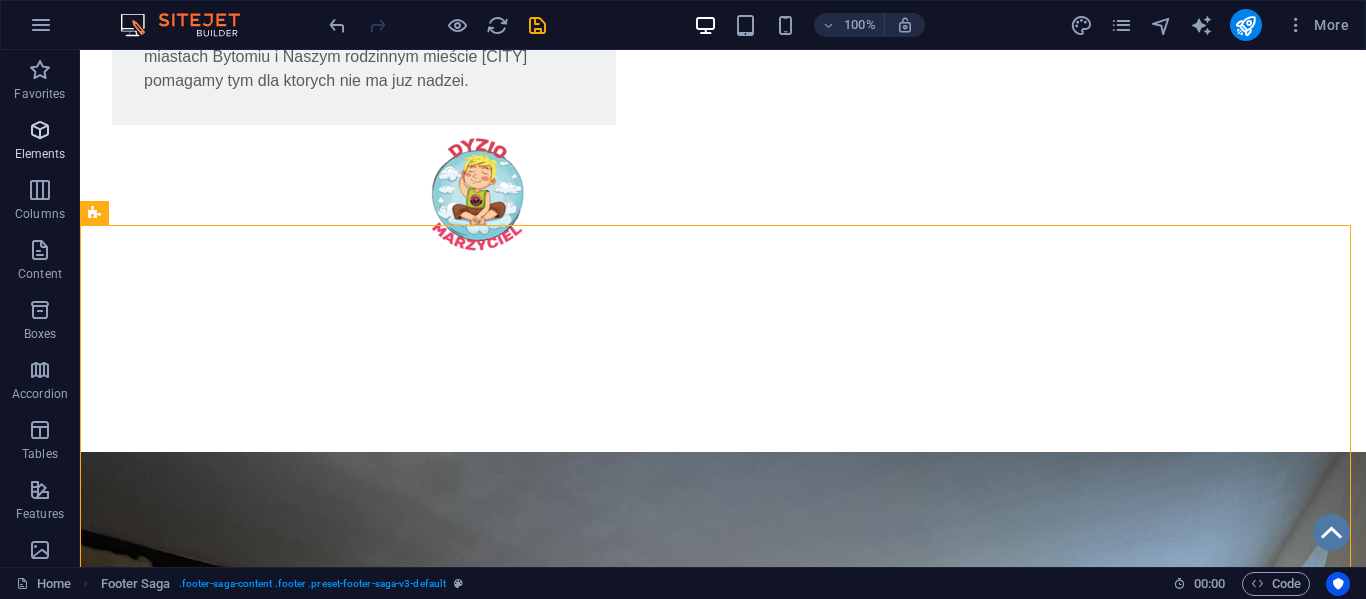 click at bounding box center [40, 130] 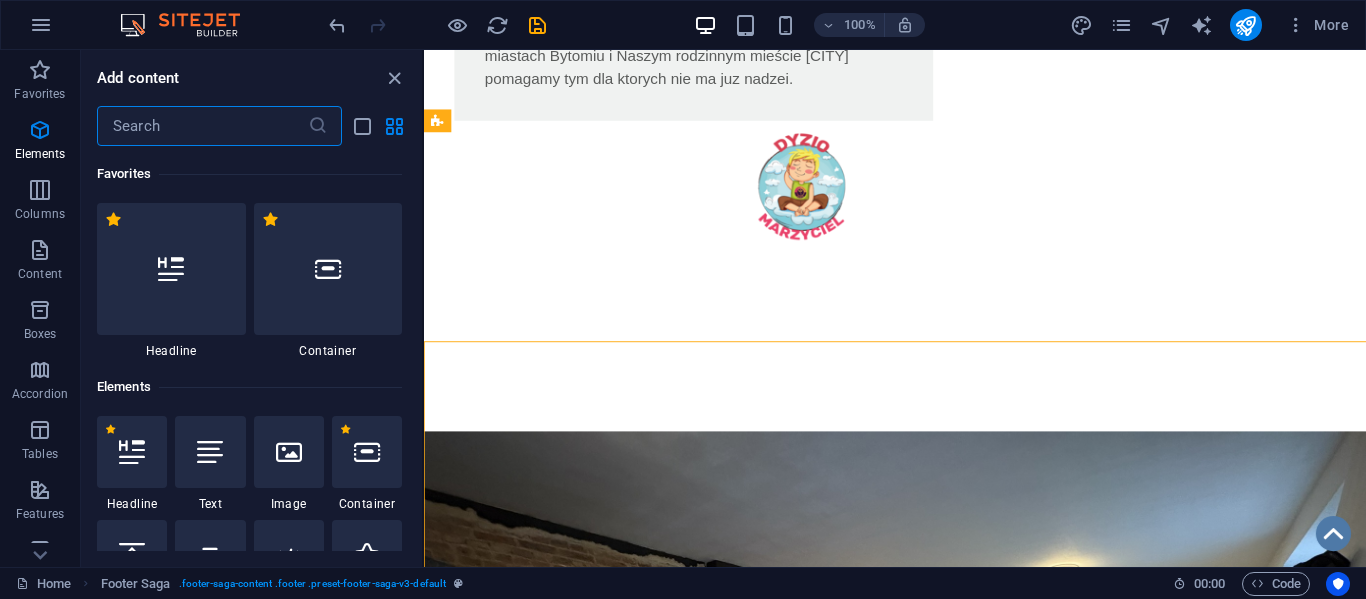 scroll, scrollTop: 1378, scrollLeft: 0, axis: vertical 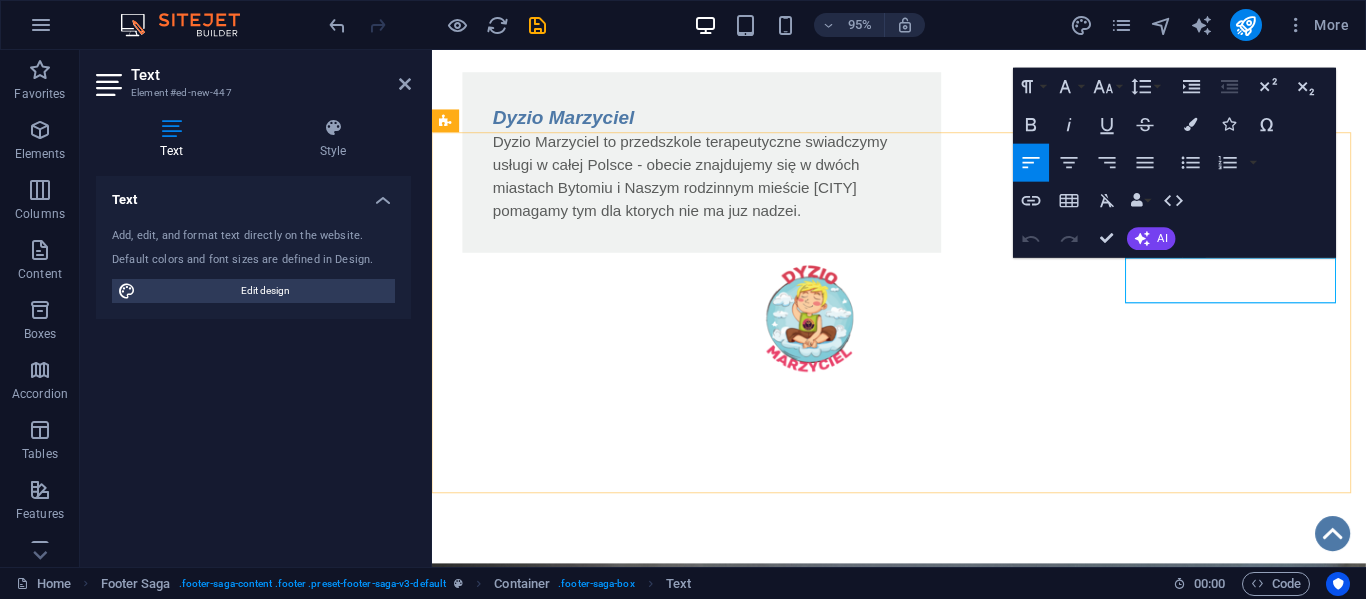 type 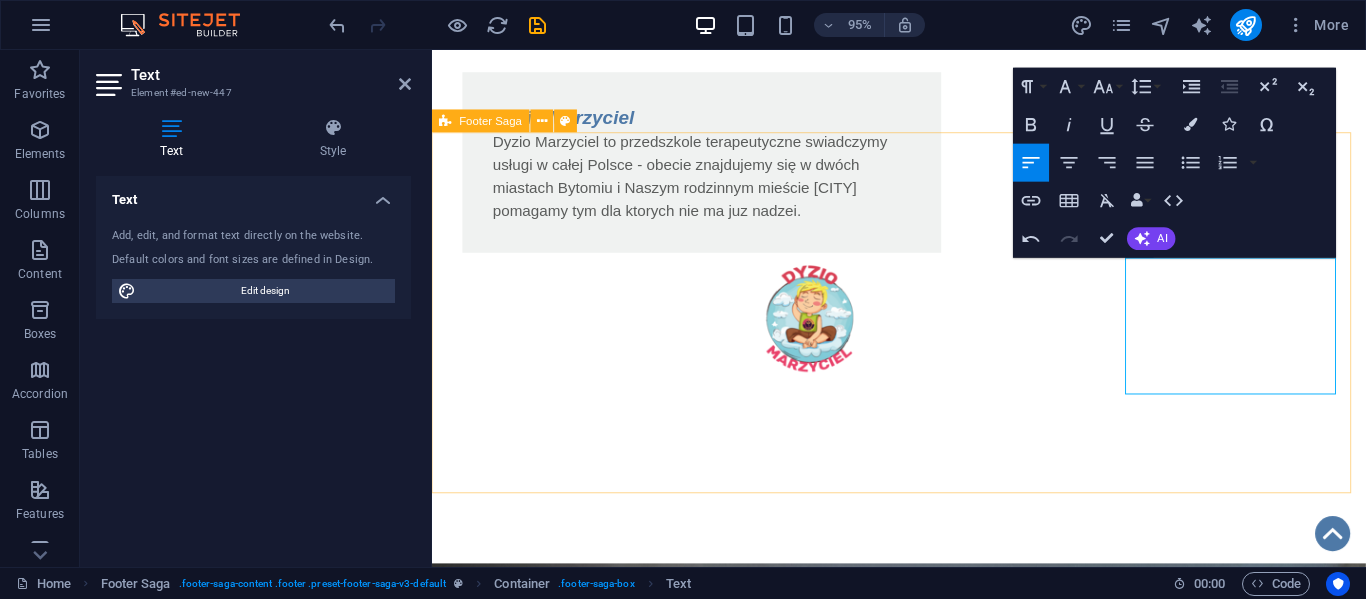 click on "cxcxcxcxcLorem ipsum dolor sit amet, consectetuer adipiscing elit. Aenean commodo ligula eget dolor. O nas KRS: 0001139679 NIP: 5732958165 REGON: 540256299 Kontakt Home About Service Contact Legal Notice Privacy Policy Obserwuj nas Statut Polityka Prywatności Regulamin RODO Klauzula przetwarzania" at bounding box center [923, 1788] 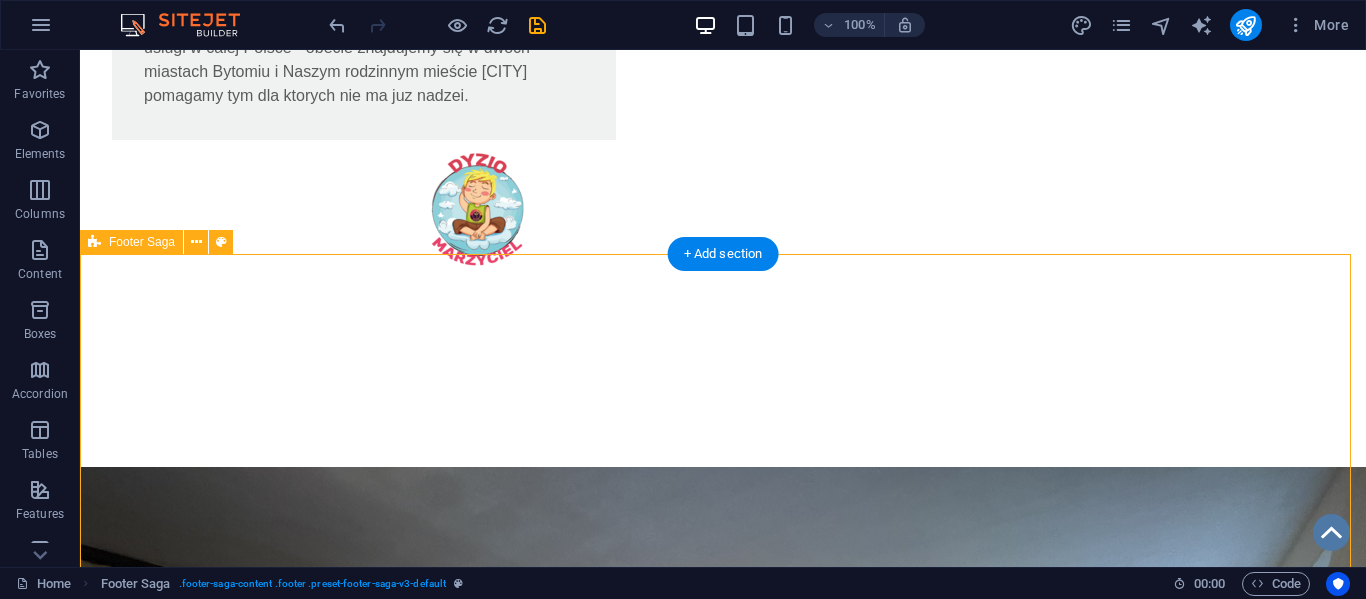 scroll, scrollTop: 1515, scrollLeft: 0, axis: vertical 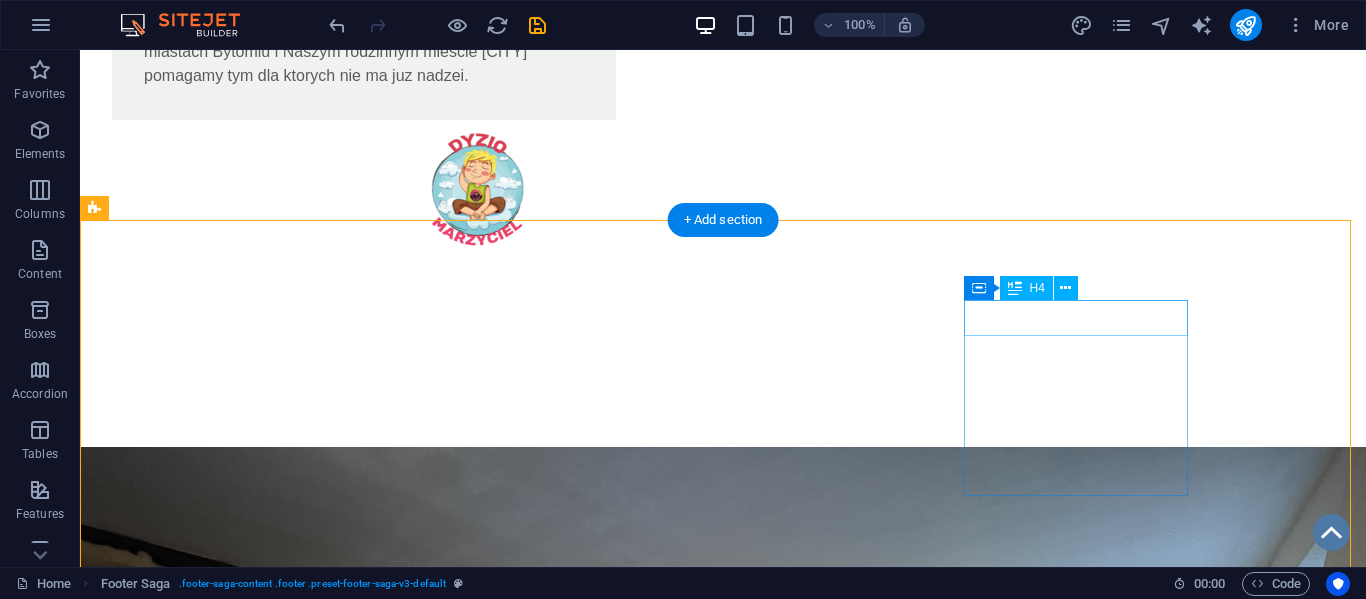 click on "Obserwuj nas" at bounding box center [208, 2074] 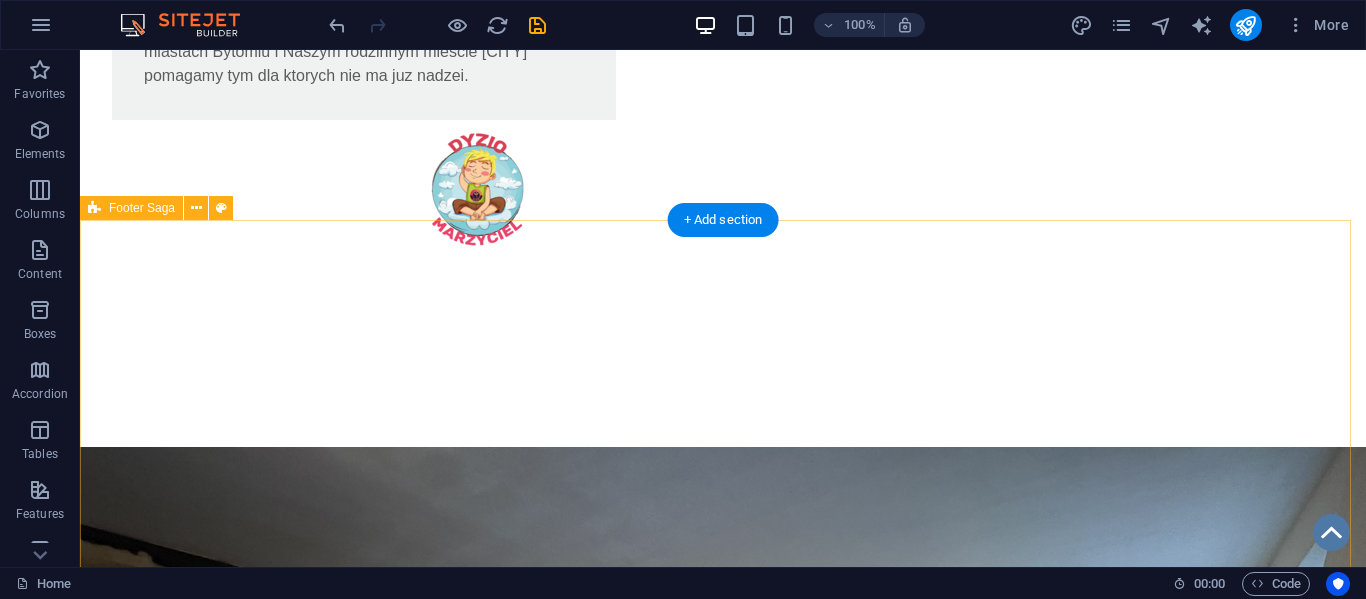 click on "O nas KRS: [REG_NUM] NIP: [TAX_ID] REGON: [REG_NUM] Kontakt Home About Service Contact Legal Notice Privacy Policy Statut Polityka Prywatności Regulamin RODO Klauzula przetwarzania" at bounding box center (723, 1854) 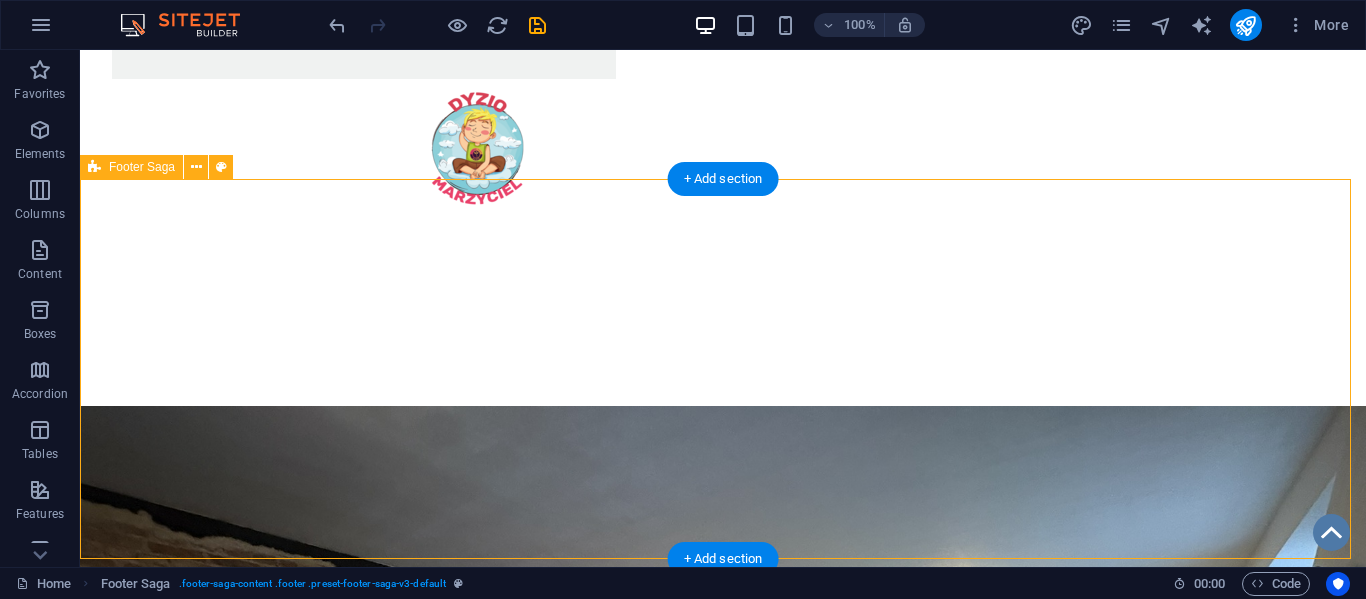 scroll, scrollTop: 1557, scrollLeft: 0, axis: vertical 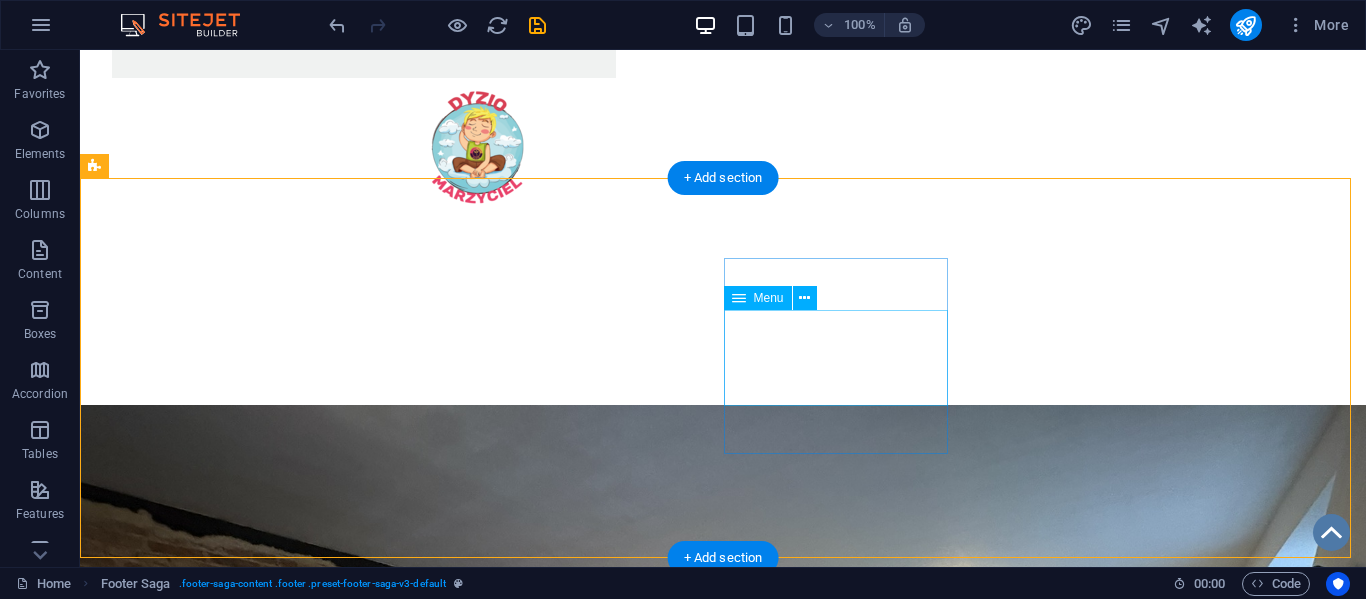 click on "Home About Service Contact" at bounding box center [208, 1910] 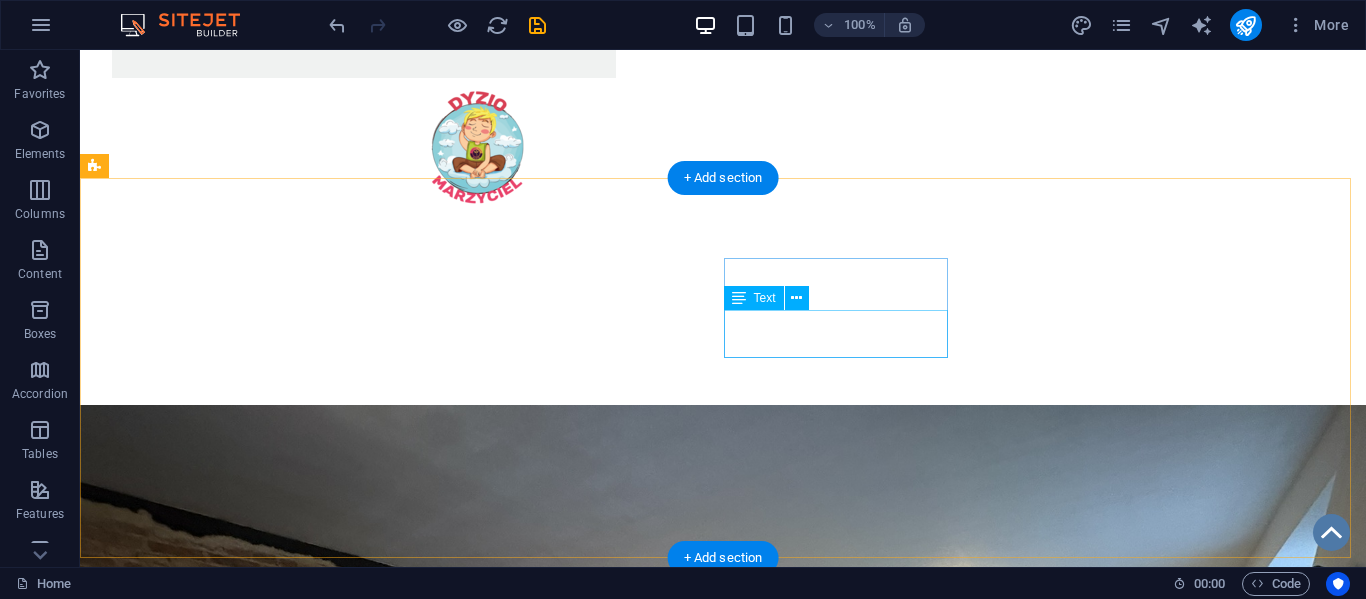 click on "Legal Notice Privacy Policy" at bounding box center [208, 1886] 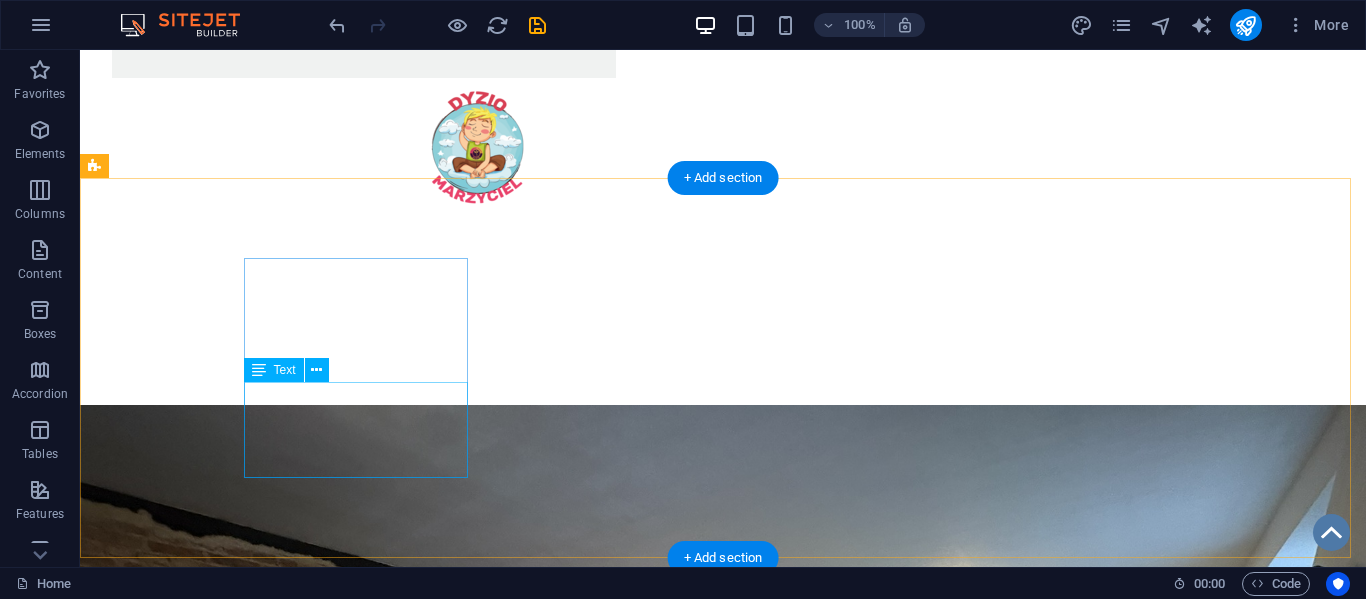click on "cxcxcxcxcLorem ipsum dolor sit amet, consectetuer adipiscing elit. Aenean commodo ligula eget dolor." at bounding box center (208, 1622) 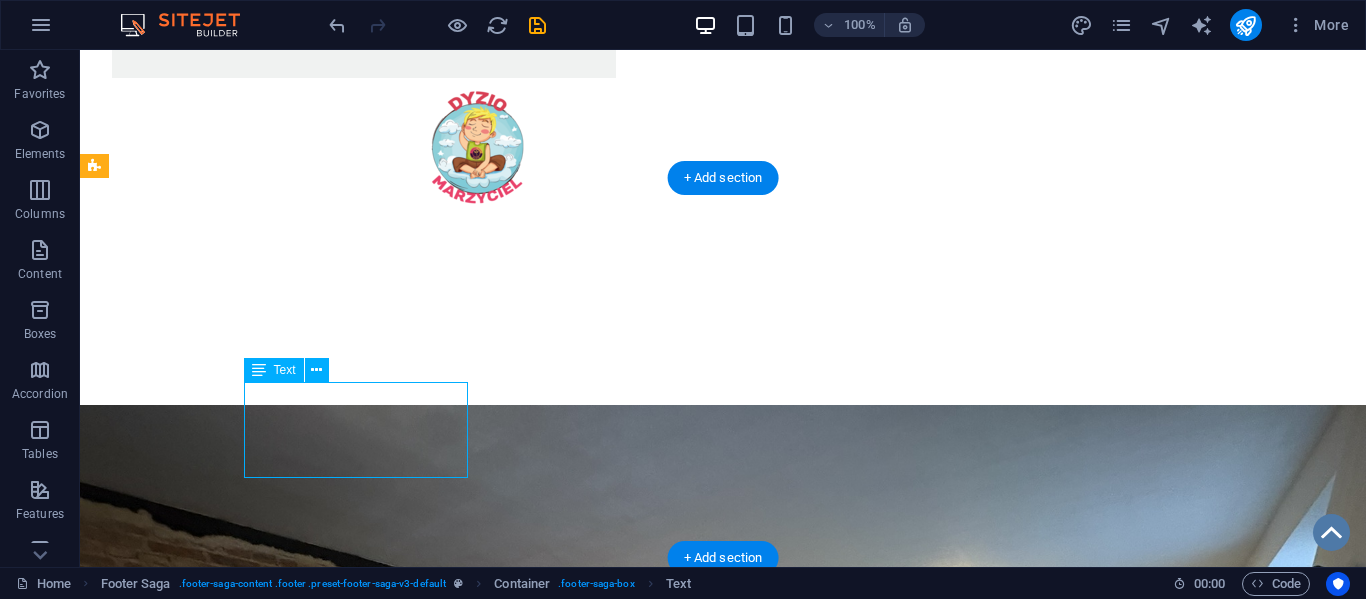 click on "cxcxcxcxcLorem ipsum dolor sit amet, consectetuer adipiscing elit. Aenean commodo ligula eget dolor." at bounding box center (208, 1622) 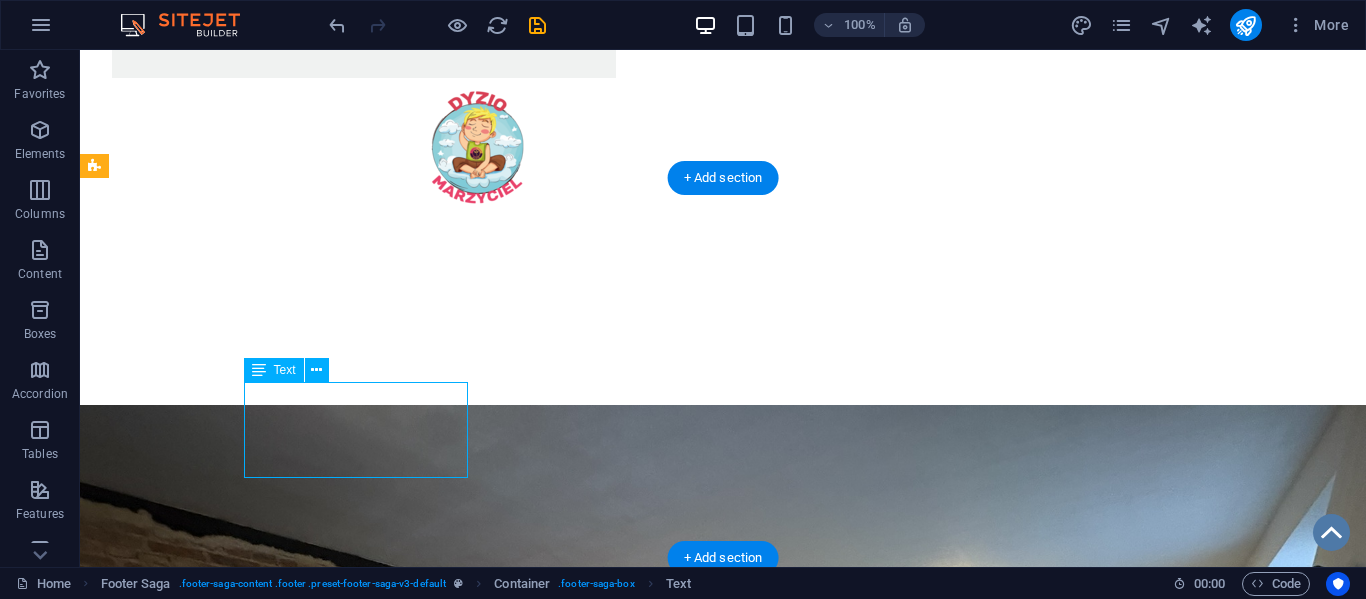 click on "cxcxcxcxcLorem ipsum dolor sit amet, consectetuer adipiscing elit. Aenean commodo ligula eget dolor." at bounding box center (208, 1622) 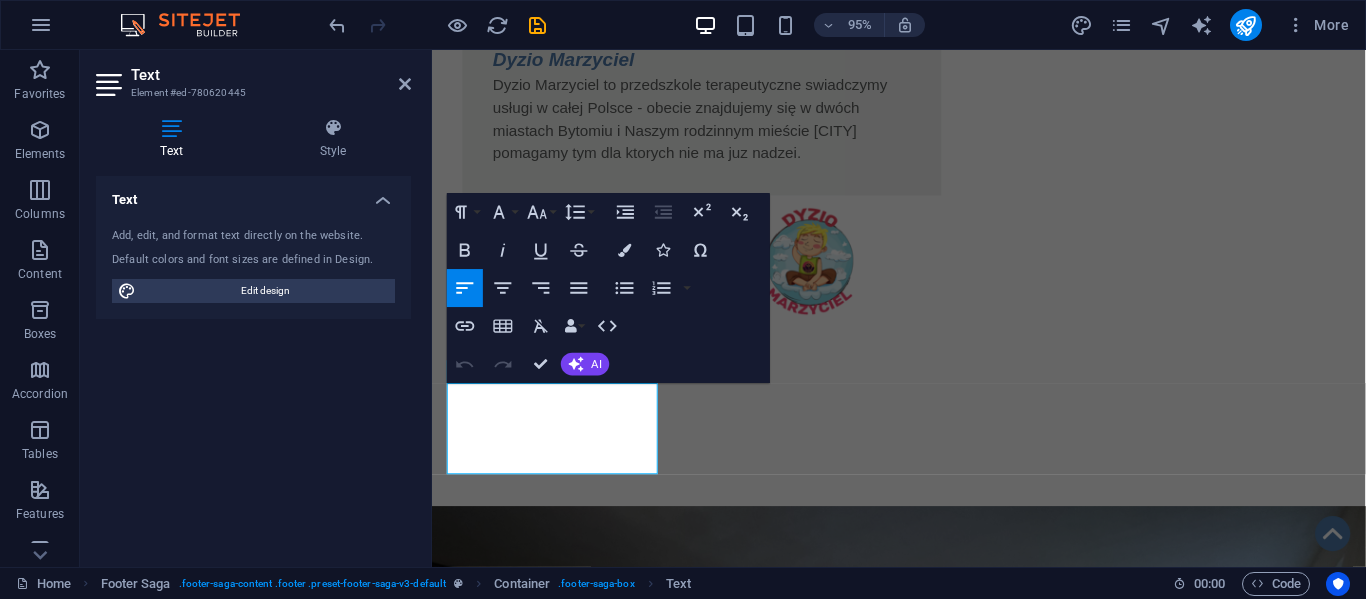 scroll, scrollTop: 1311, scrollLeft: 0, axis: vertical 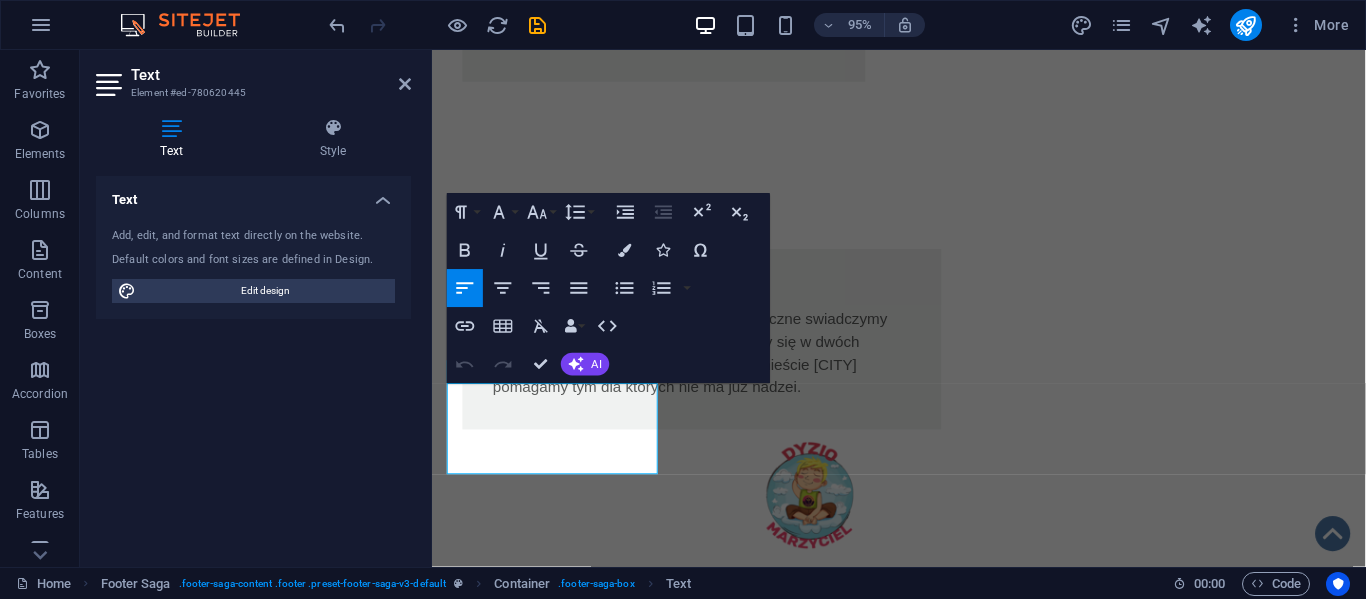 type 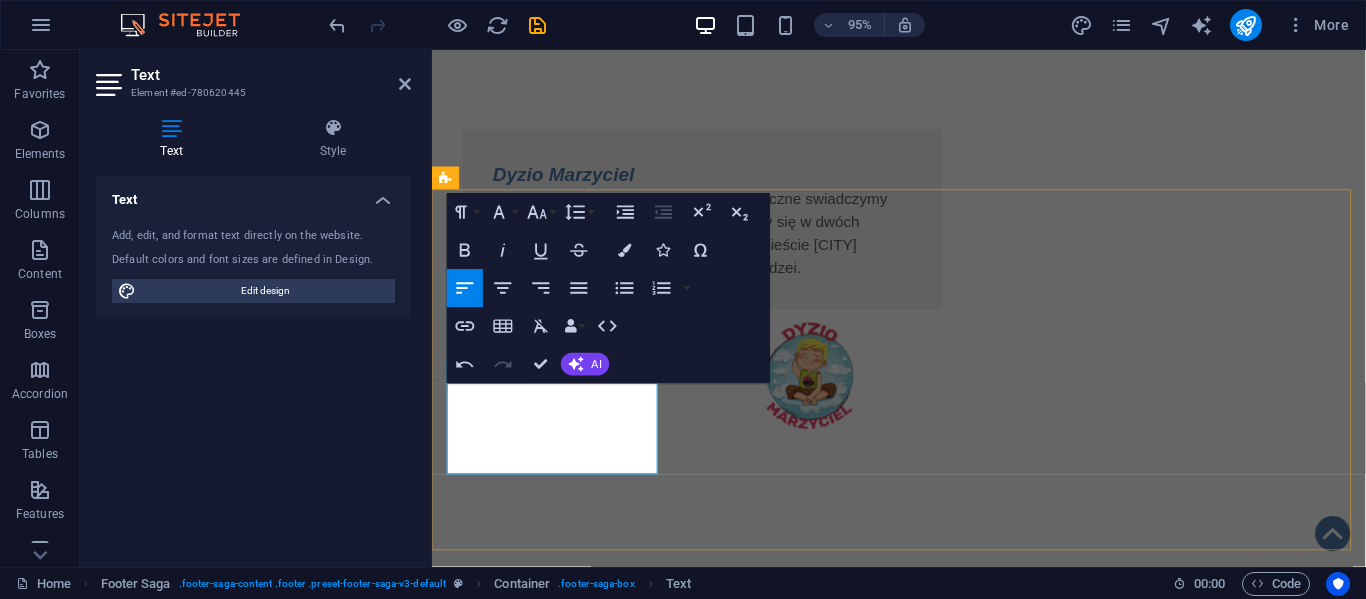 click on "FcxcxcxcxcLorem ipsum dolor sit amet, consectetuer adipiscing elit. Aenean commodo ligula eget dolor." at bounding box center [560, 1640] 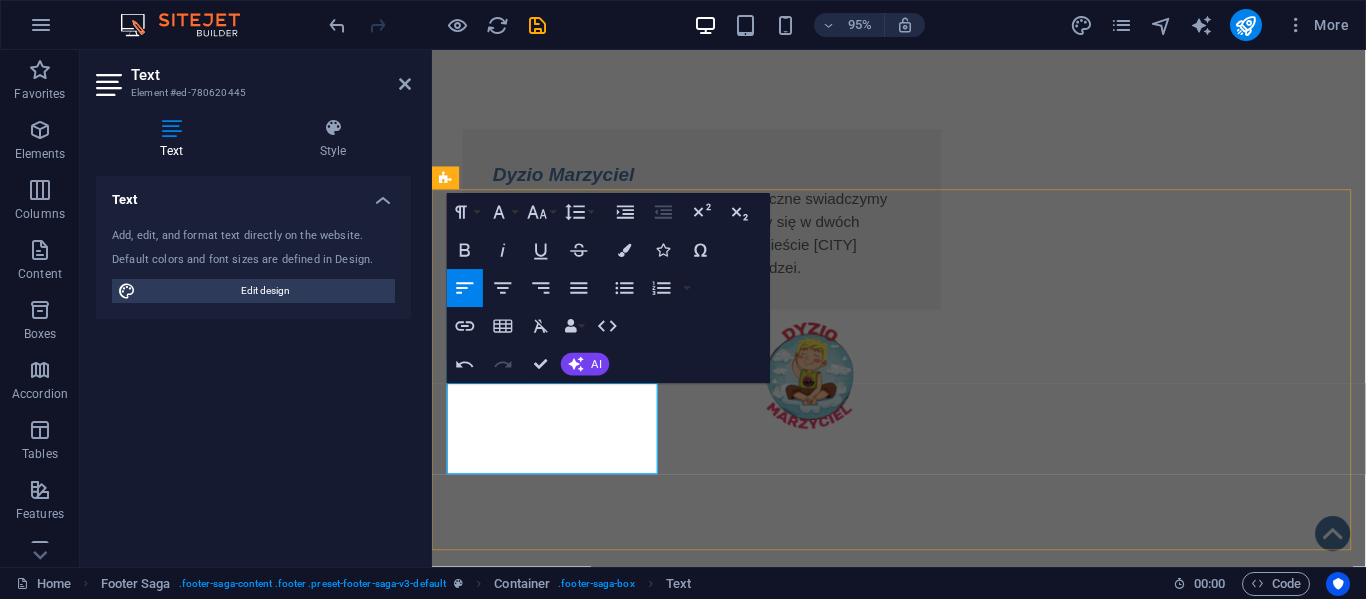 click on "FcxcxcxcxcLorem ipsum dolor sit amet, consectetuer adipiscing elit. Aenean commodo ligula eget dolor." at bounding box center [560, 1640] 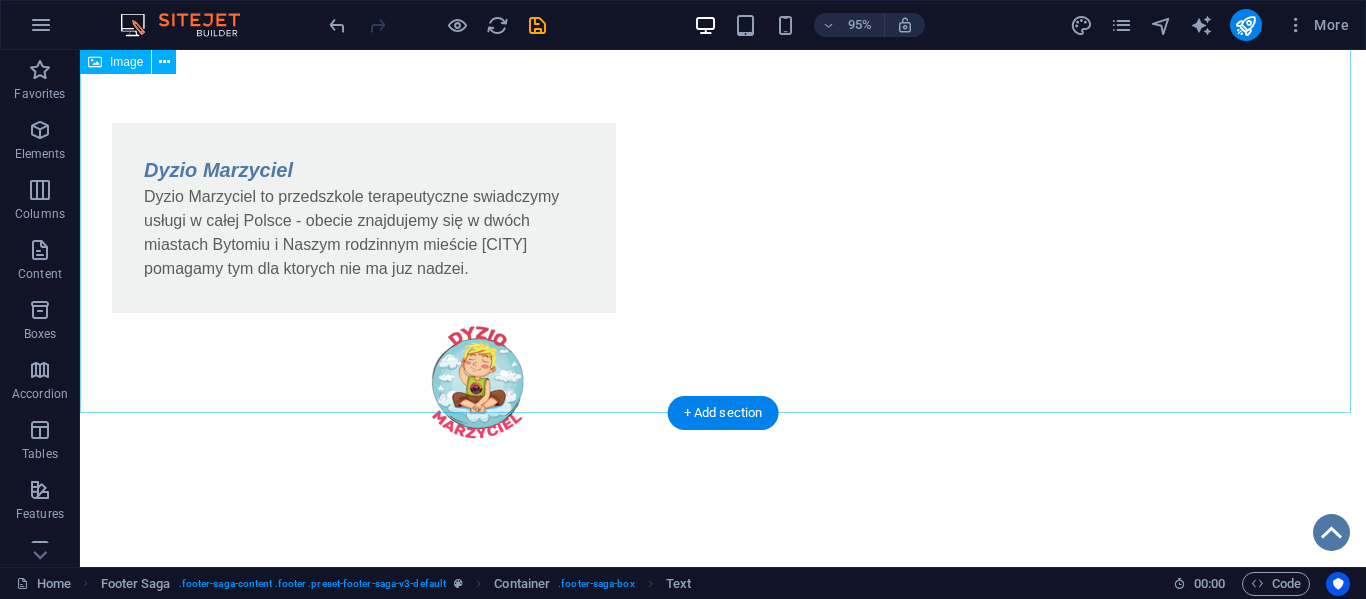 scroll, scrollTop: 1601, scrollLeft: 0, axis: vertical 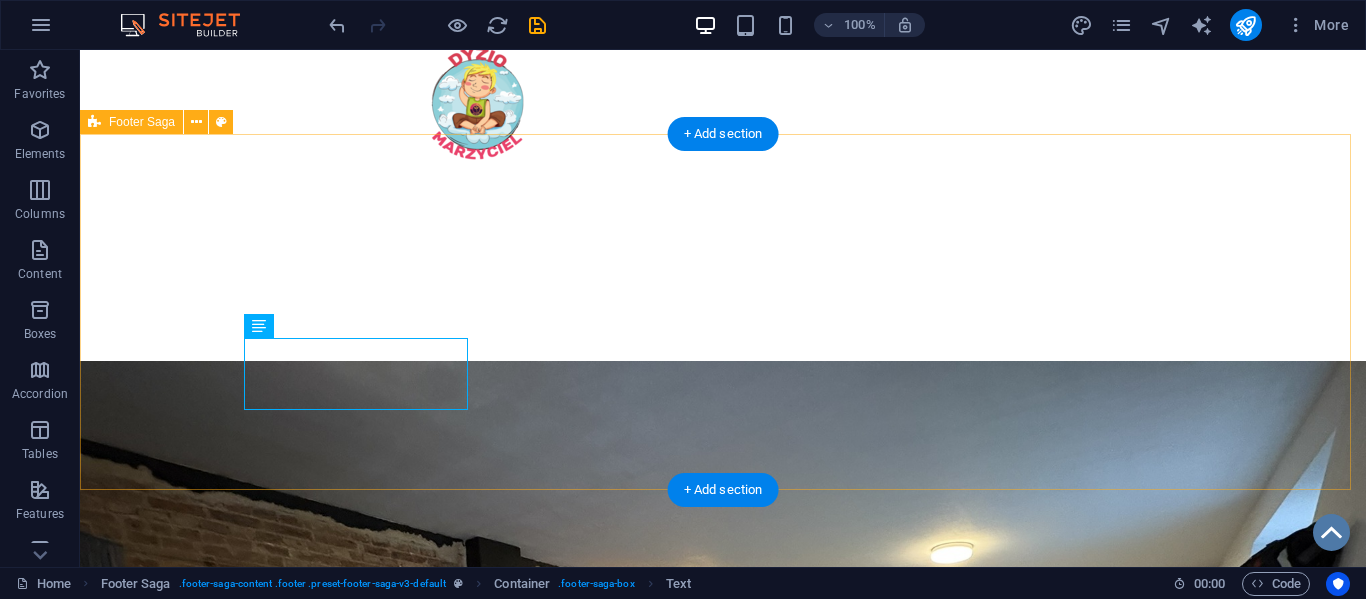 click on "O nas KRS: [REG_NUM] NIP: [TAX_ID] REGON: [REG_NUM] Kontakt Statut Polityka Prywatności Regulamin RODO Klauzula przetwarzania" at bounding box center [723, 1684] 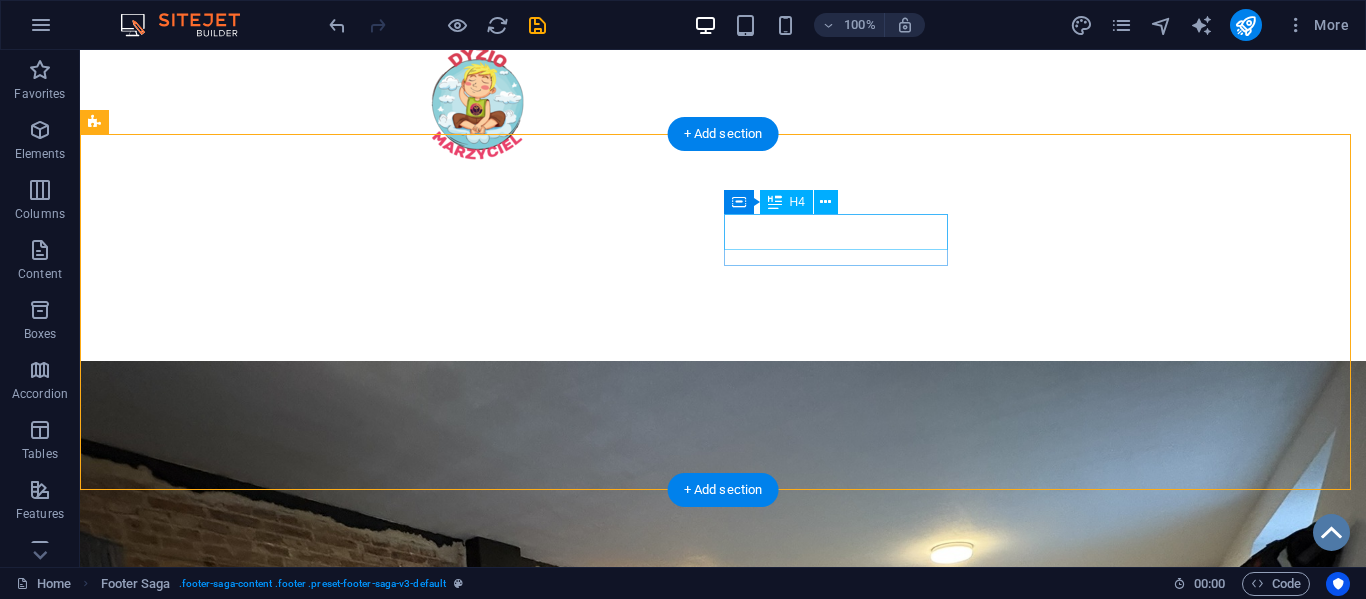 click on "Kontakt" at bounding box center [208, 1760] 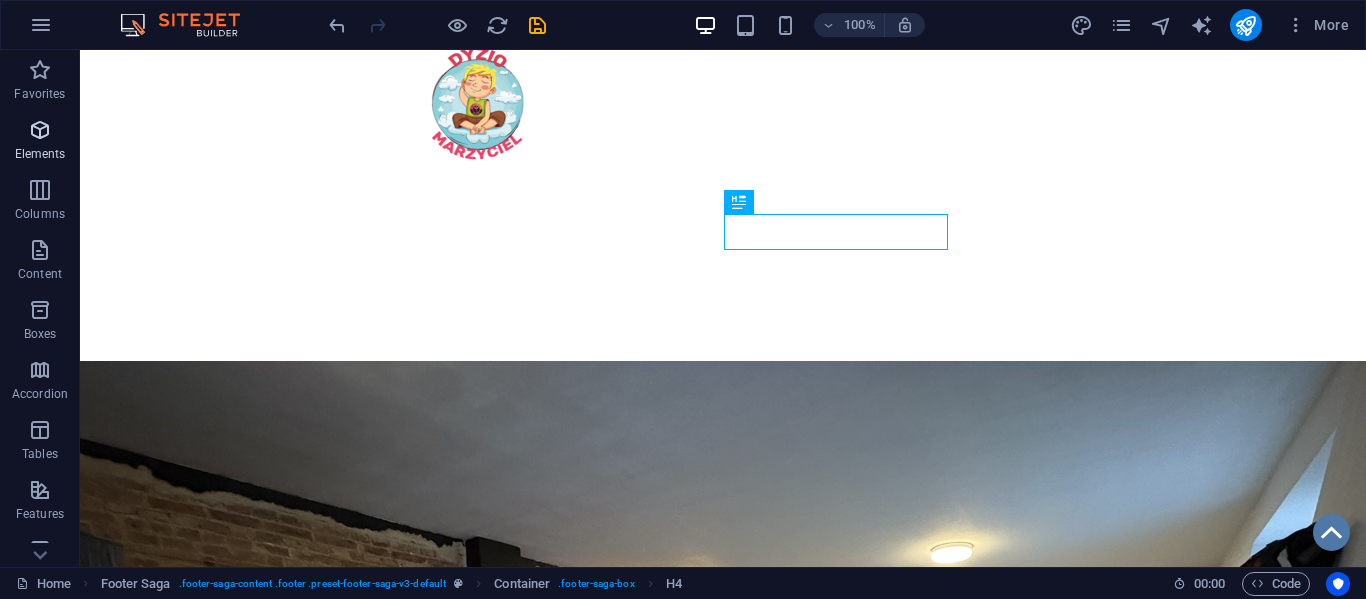 click on "Elements" at bounding box center (40, 142) 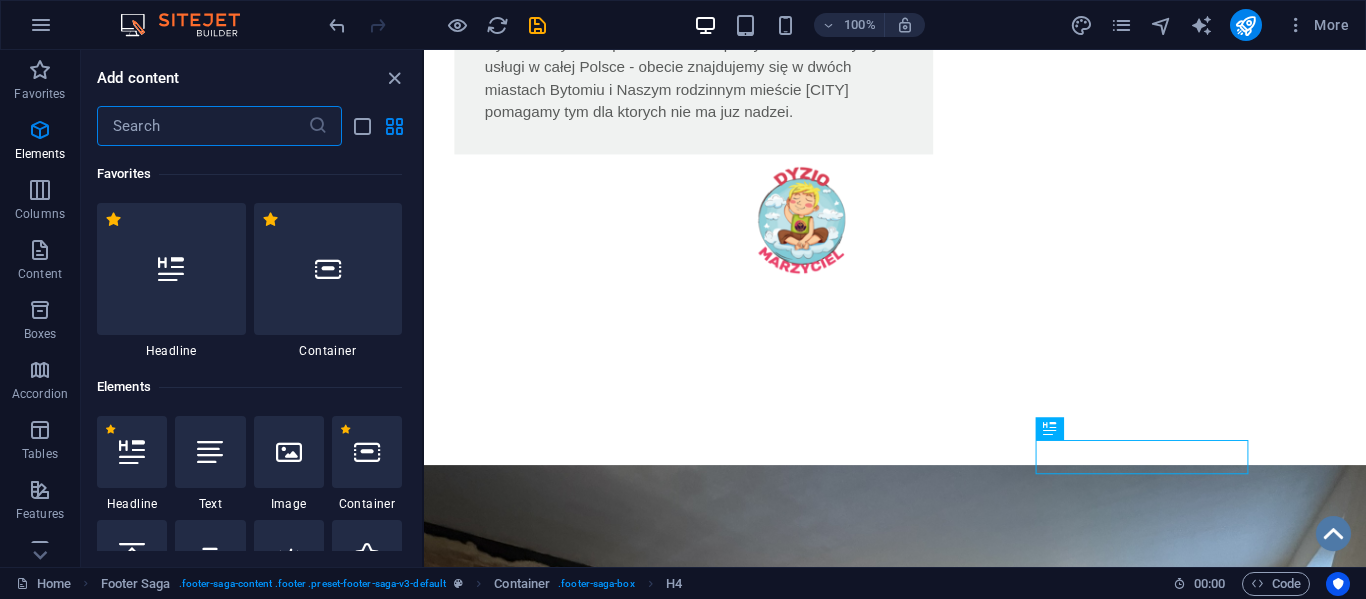 scroll, scrollTop: 1354, scrollLeft: 0, axis: vertical 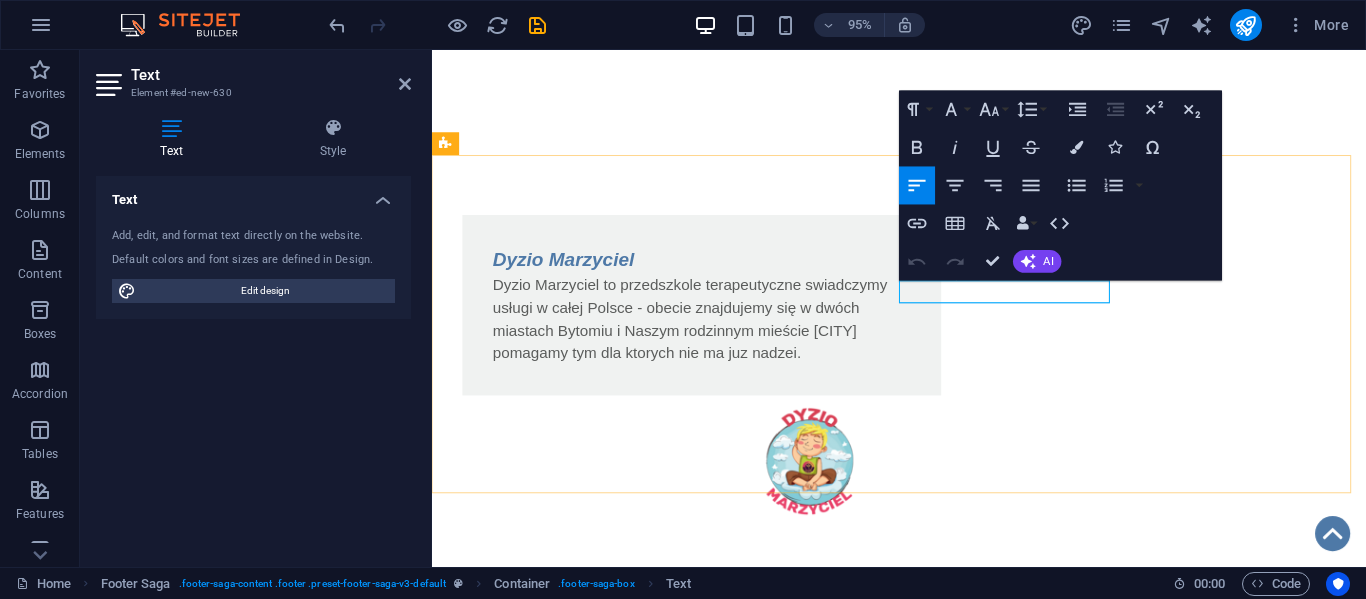 type 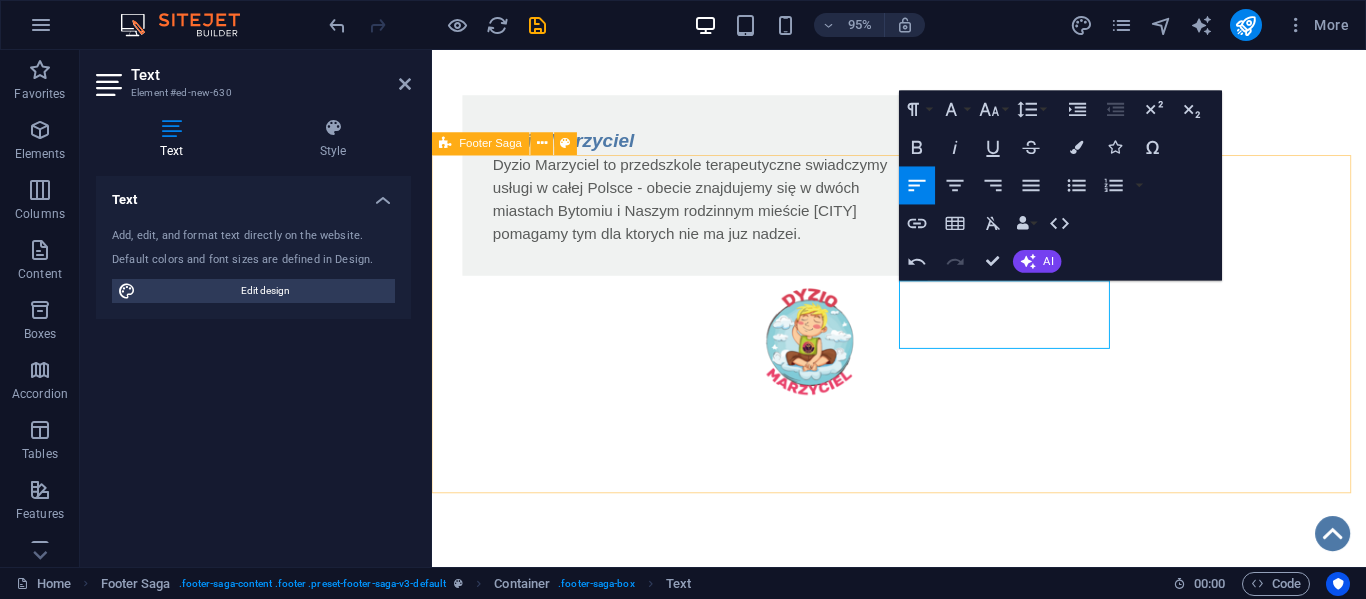 click on "O nas KRS: [REG_NUM] NIP: [TAX_ID] REGON: [REG_NUM] Kontakt ul.Sobieskiego [NUMBER] [POSTAL_CODE] [CITY] e-mail: [EMAIL] Statut Polityka Prywatności Regulamin RODO Klauzula przetwarzania" at bounding box center [923, 1746] 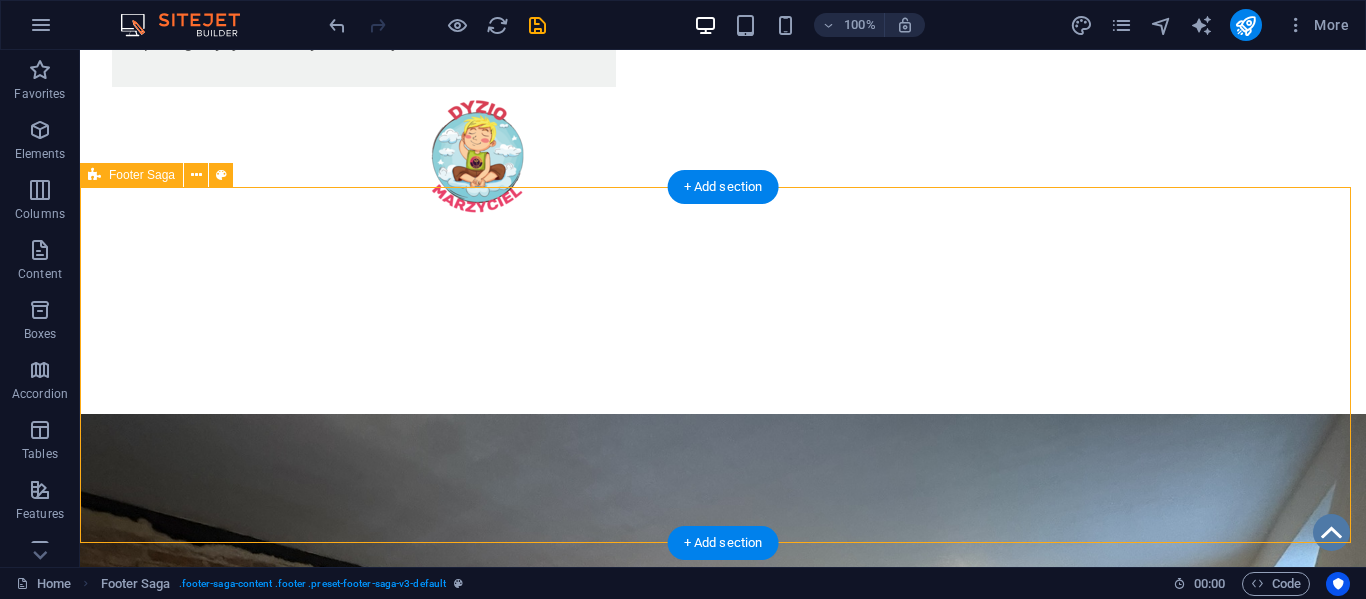 scroll, scrollTop: 1549, scrollLeft: 0, axis: vertical 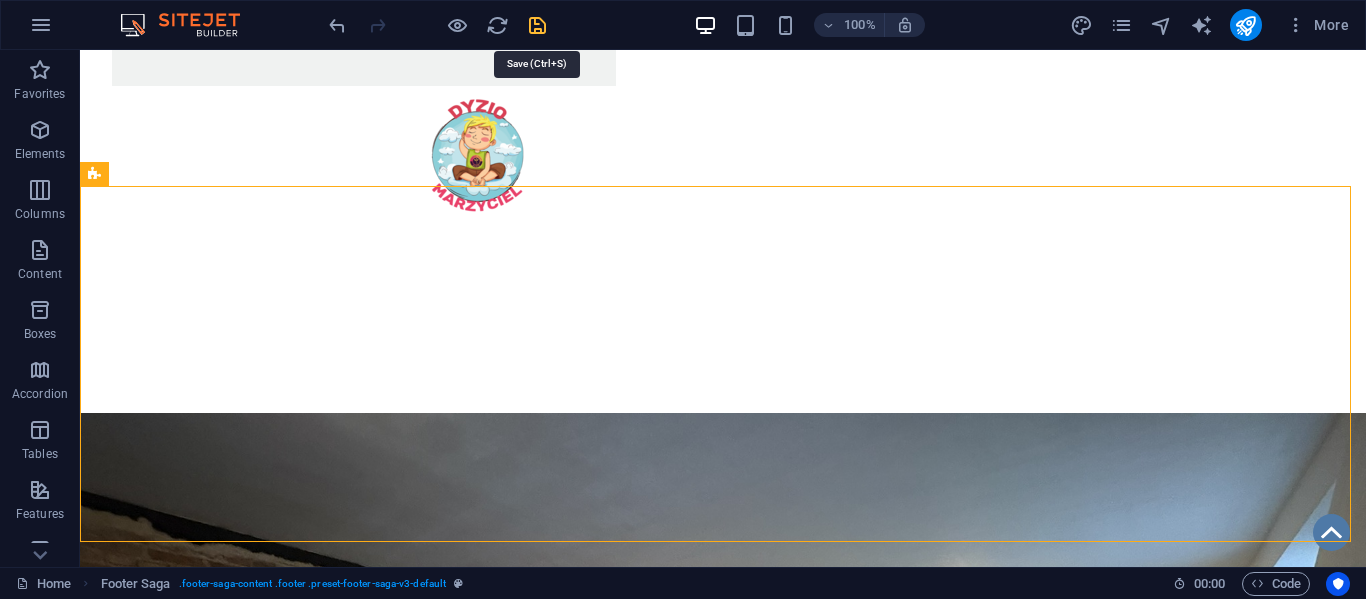 click at bounding box center (537, 25) 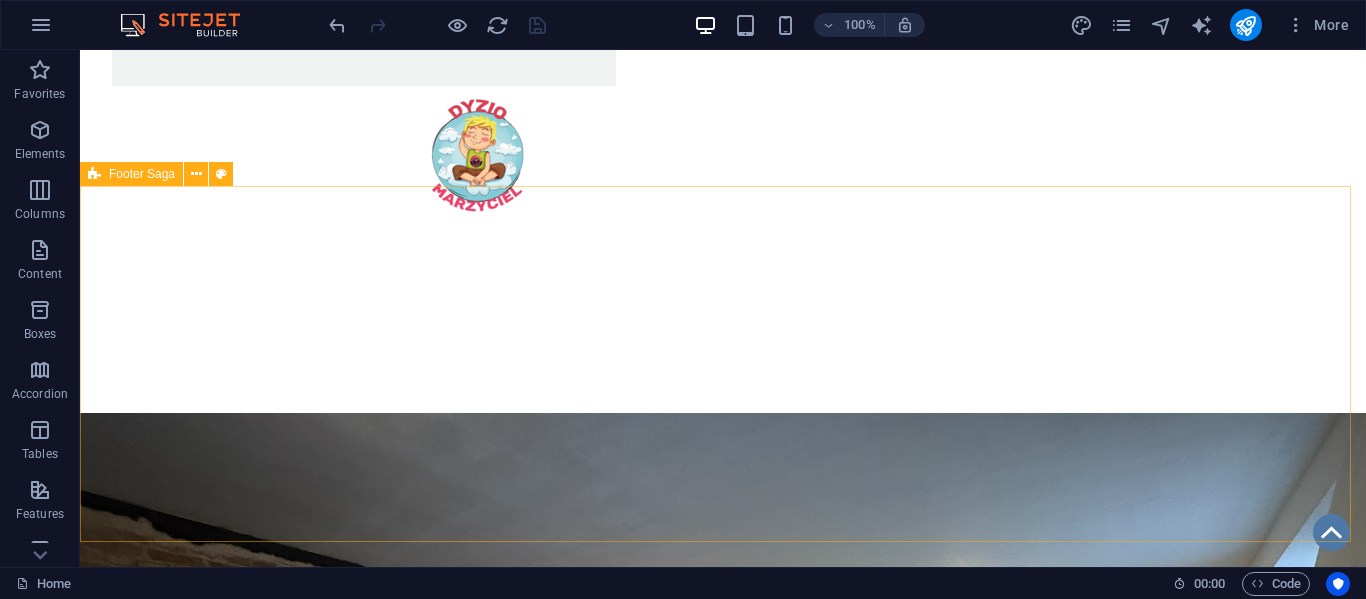 click on "Footer Saga" at bounding box center [142, 174] 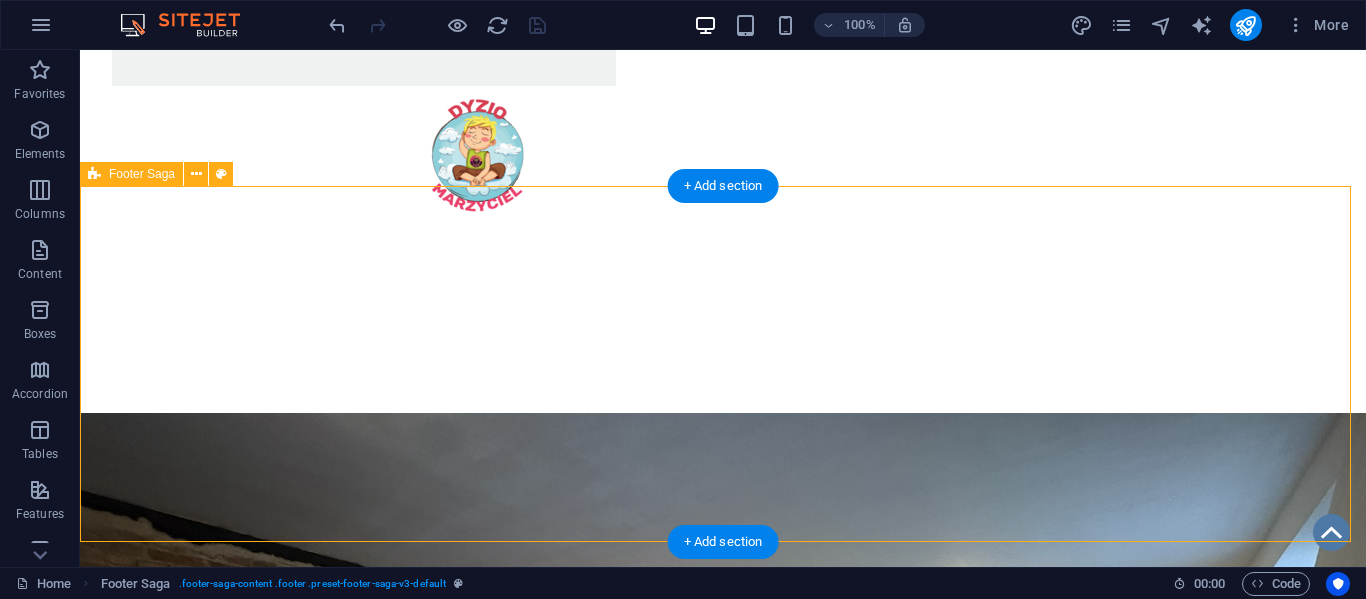 click on "O nas KRS: [REG_NUM] NIP: [TAX_ID] REGON: [REG_NUM] Kontakt ul.Sobieskiego [NUMBER] [POSTAL_CODE] [CITY] e-mail: [EMAIL] Statut Polityka Prywatności Regulamin RODO Klauzula przetwarzania" at bounding box center (723, 1772) 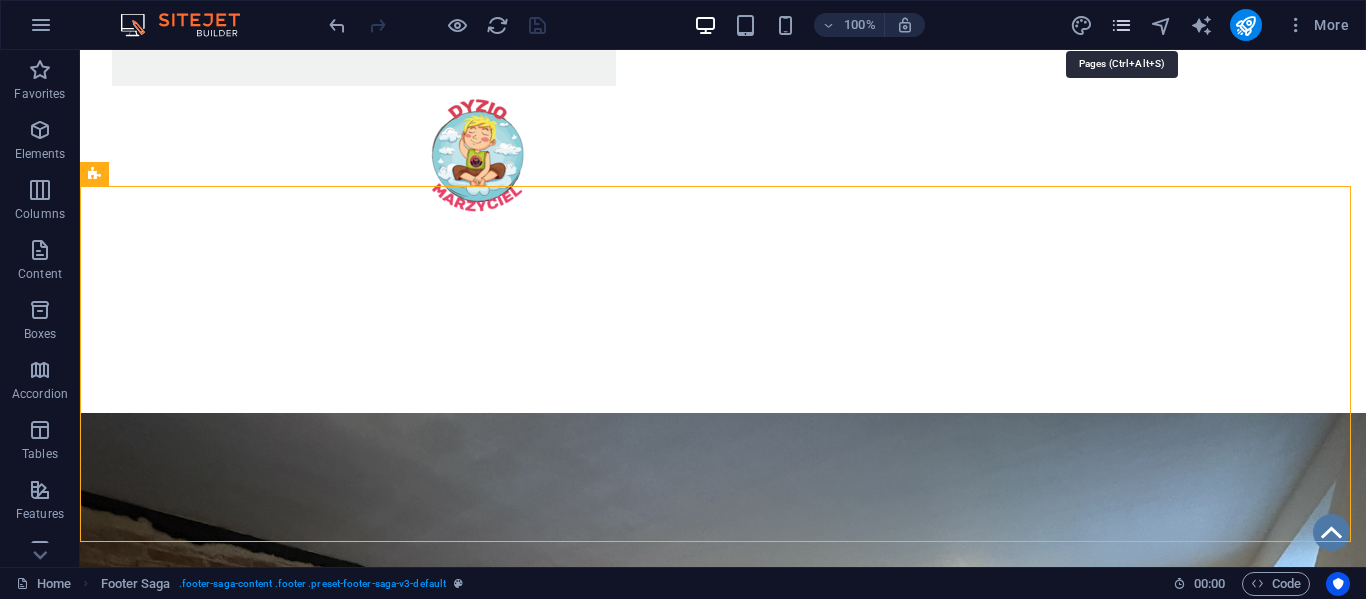 click at bounding box center [1121, 25] 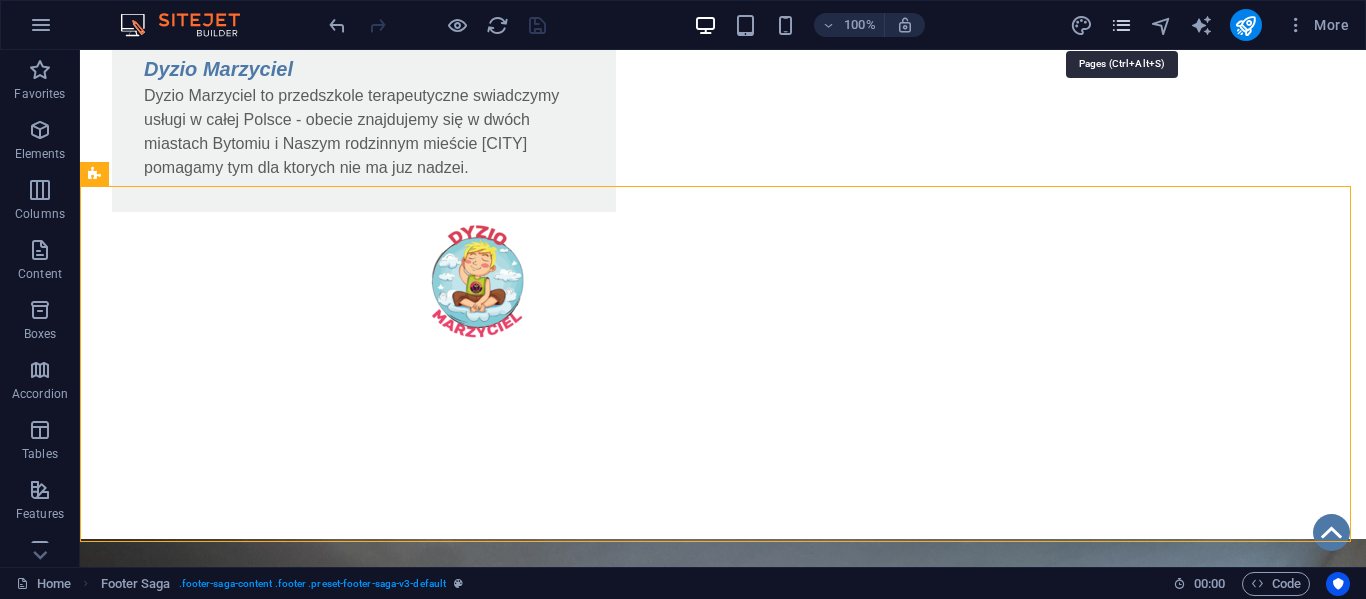 scroll, scrollTop: 1254, scrollLeft: 0, axis: vertical 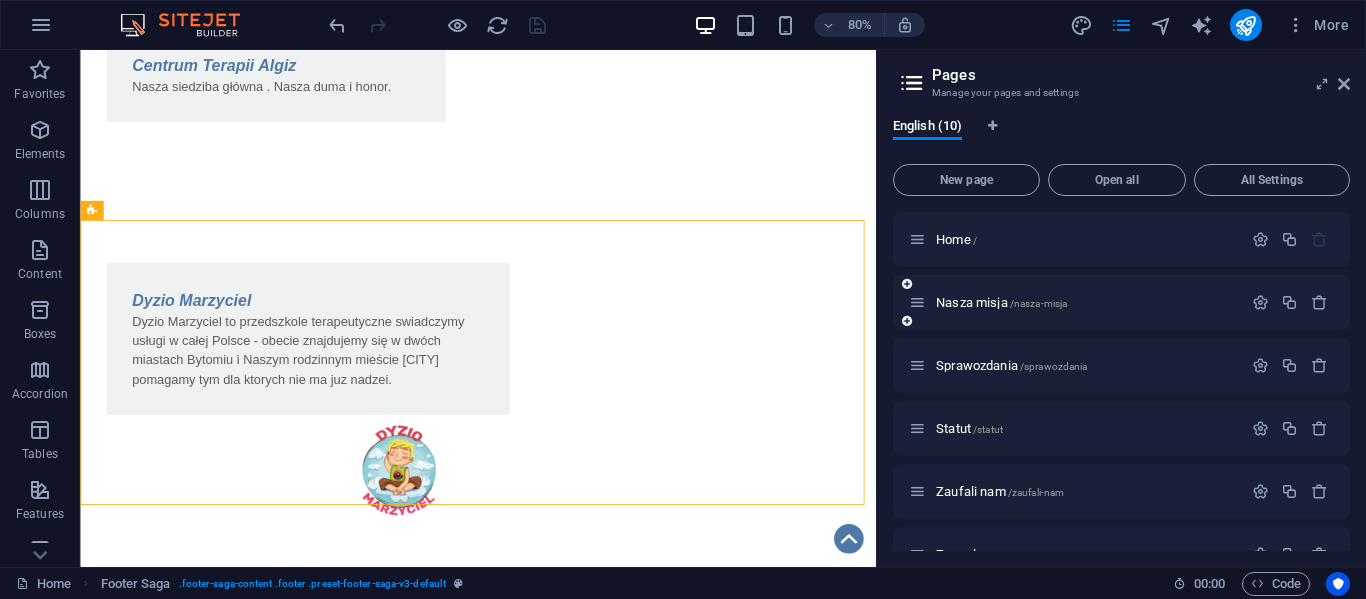 click on "Nasza misja /nasza-misja" at bounding box center [1075, 302] 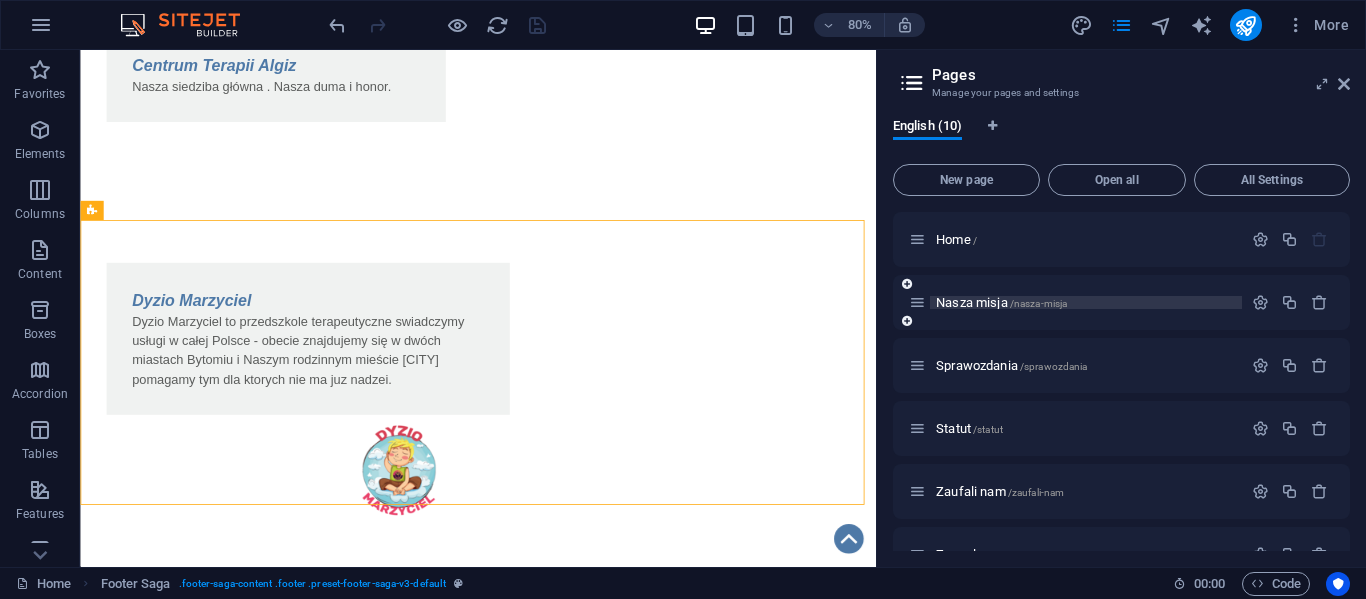 click on "Nasza misja /nasza-misja" at bounding box center (1001, 302) 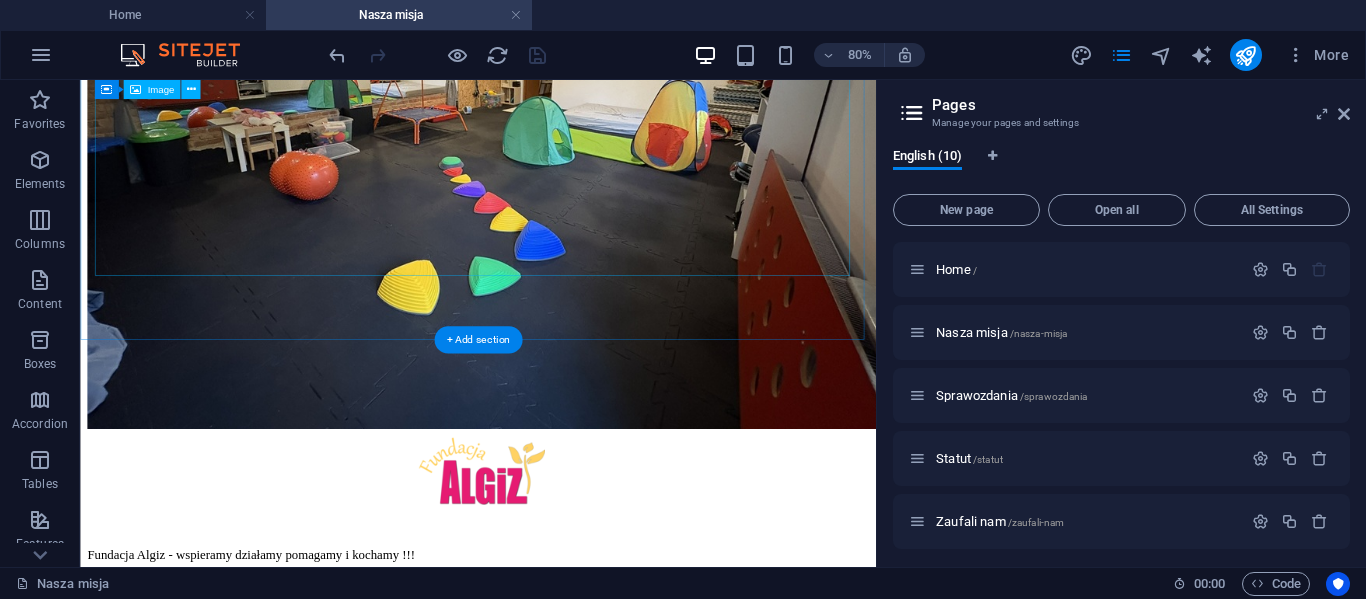 scroll, scrollTop: 668, scrollLeft: 0, axis: vertical 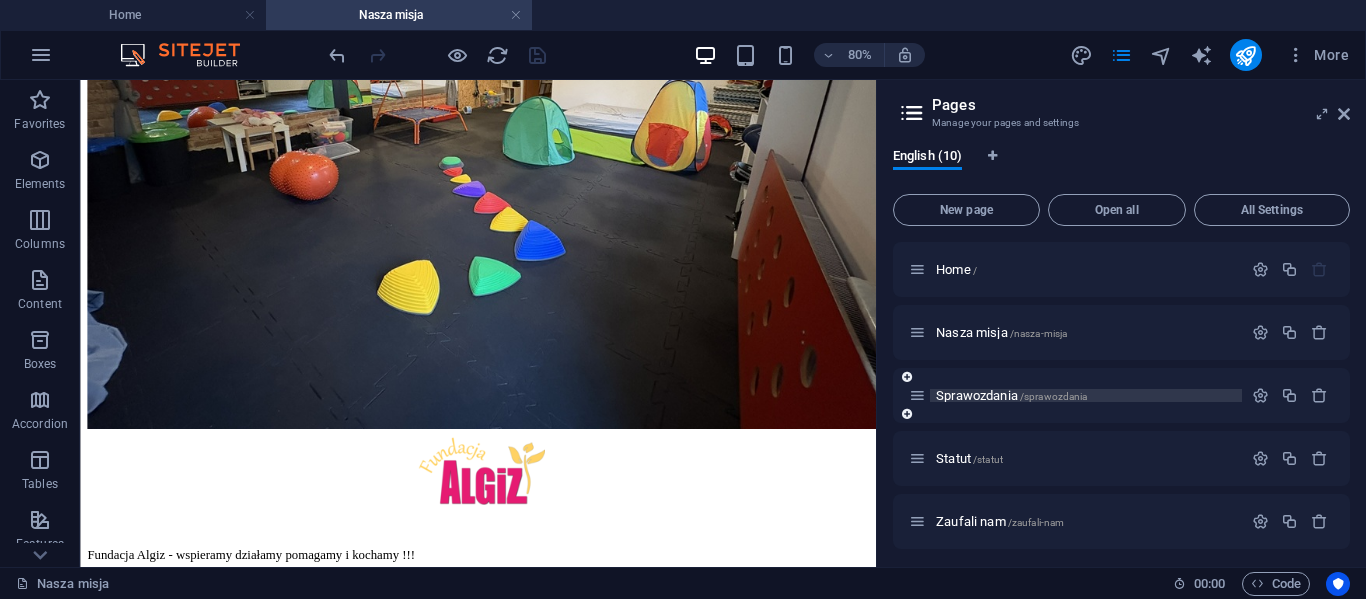click on "Sprawozdania /sprawozdania" at bounding box center [1011, 395] 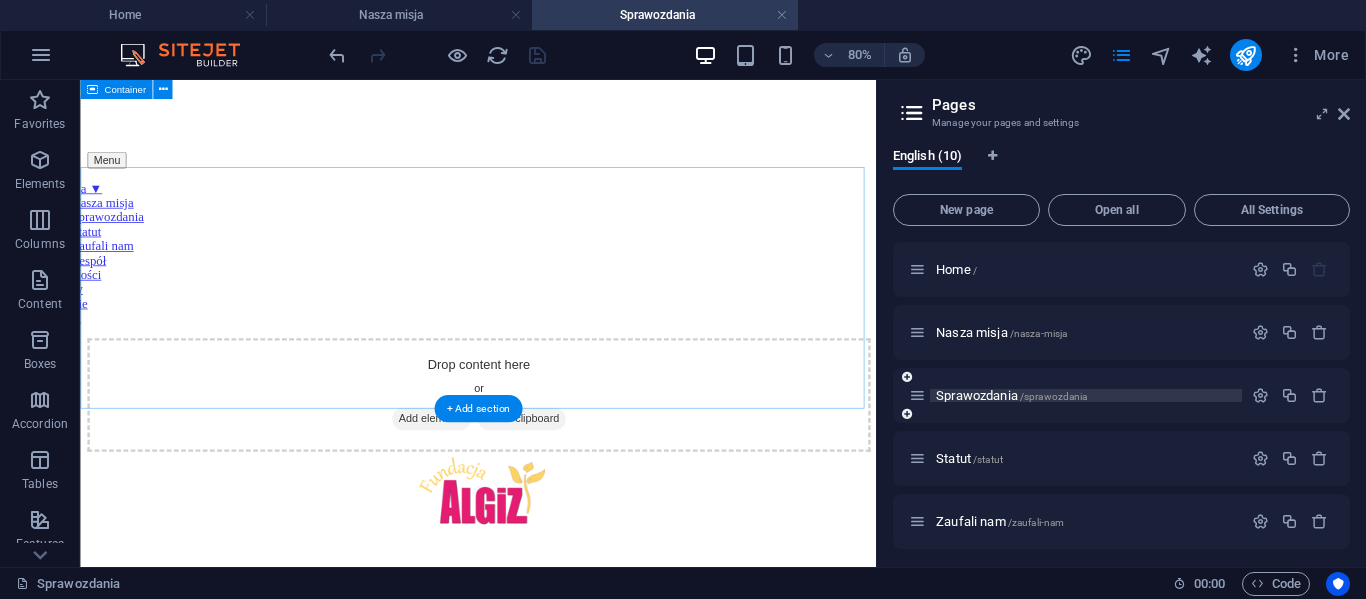 scroll, scrollTop: 0, scrollLeft: 0, axis: both 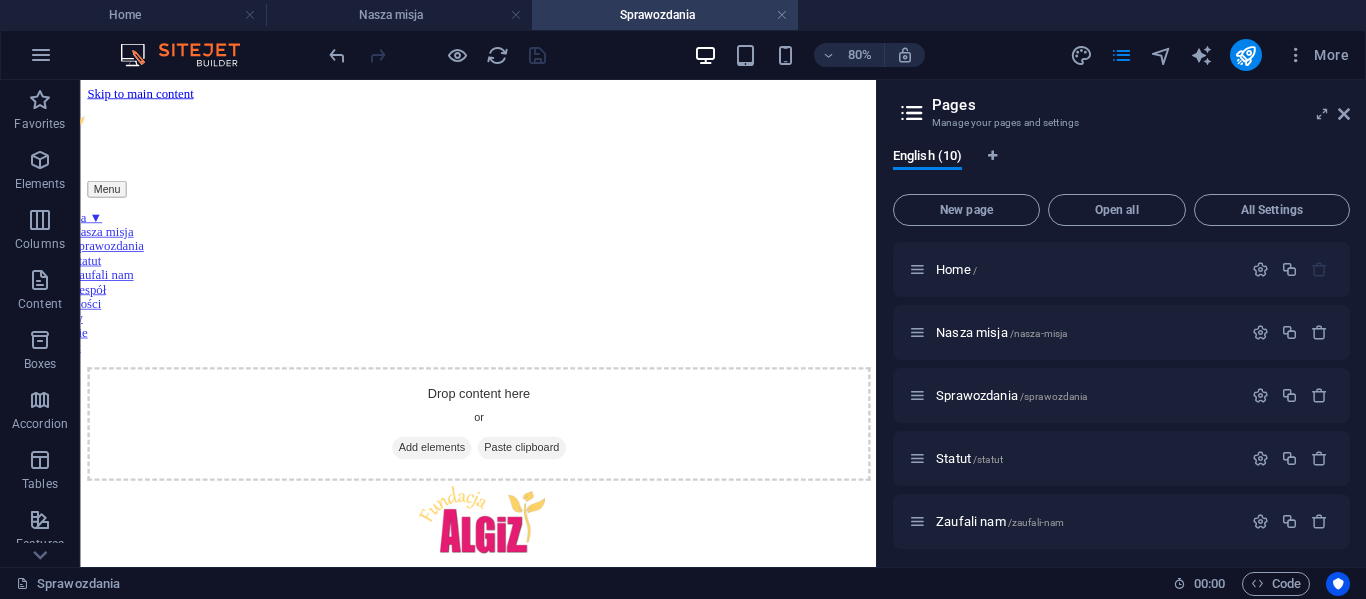 click on "Sprawozdania" at bounding box center (665, 15) 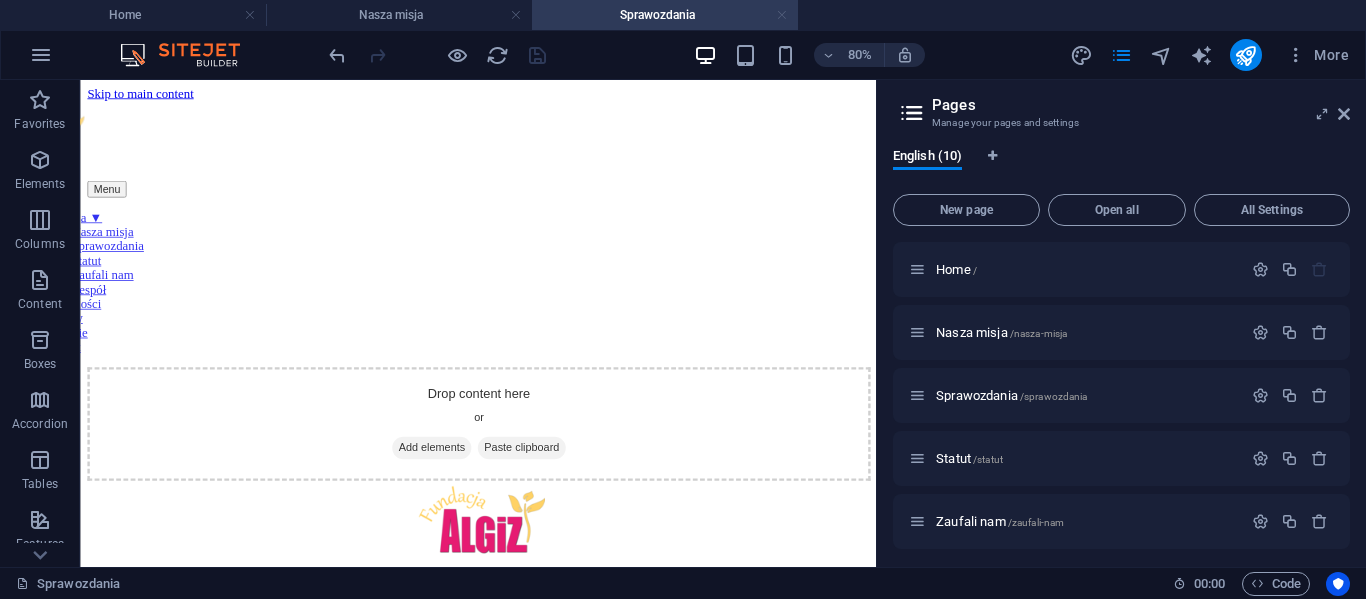 click at bounding box center (782, 15) 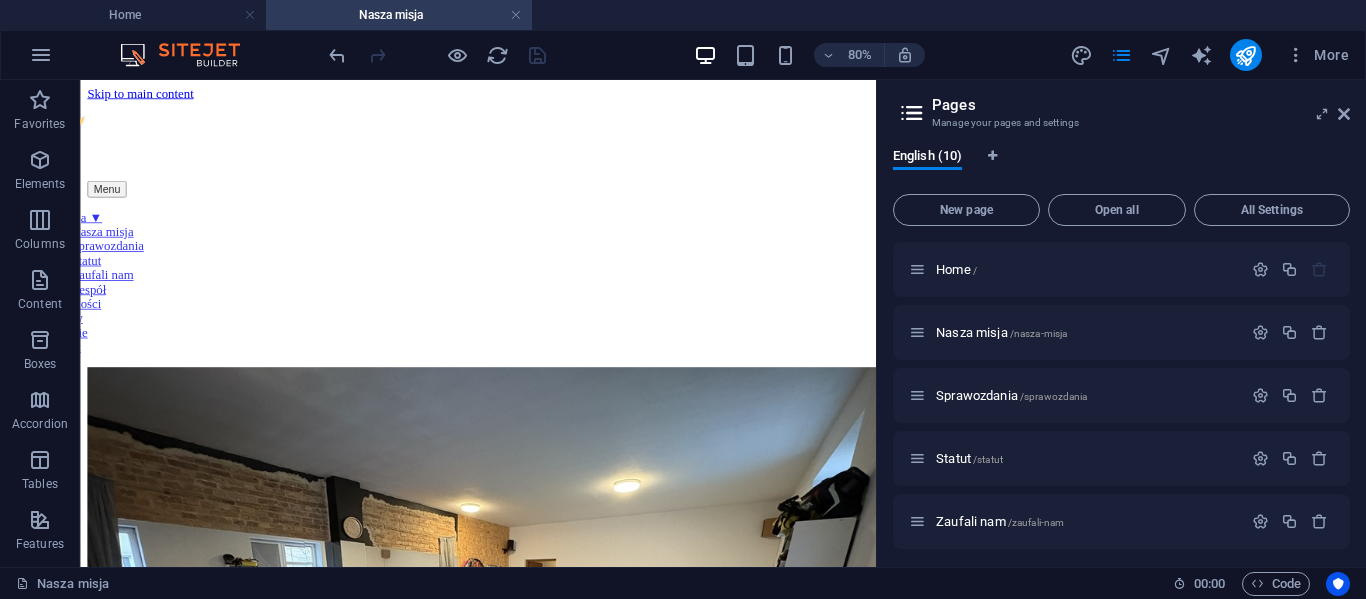 scroll, scrollTop: 668, scrollLeft: 0, axis: vertical 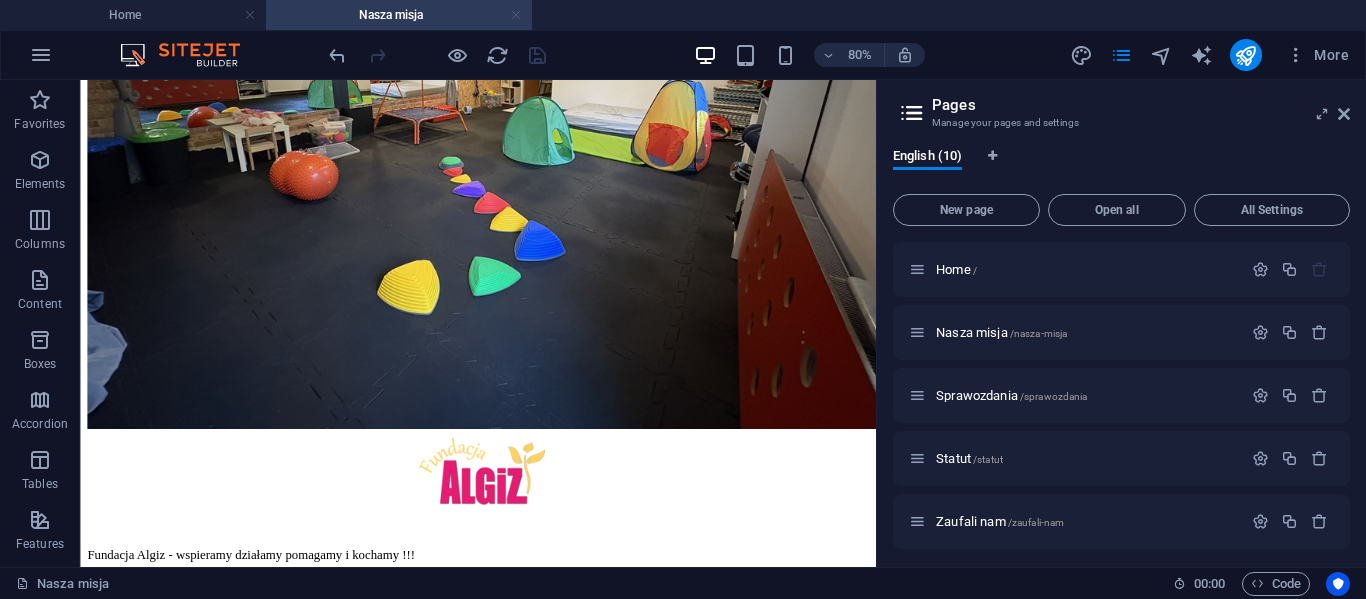 click at bounding box center [516, 15] 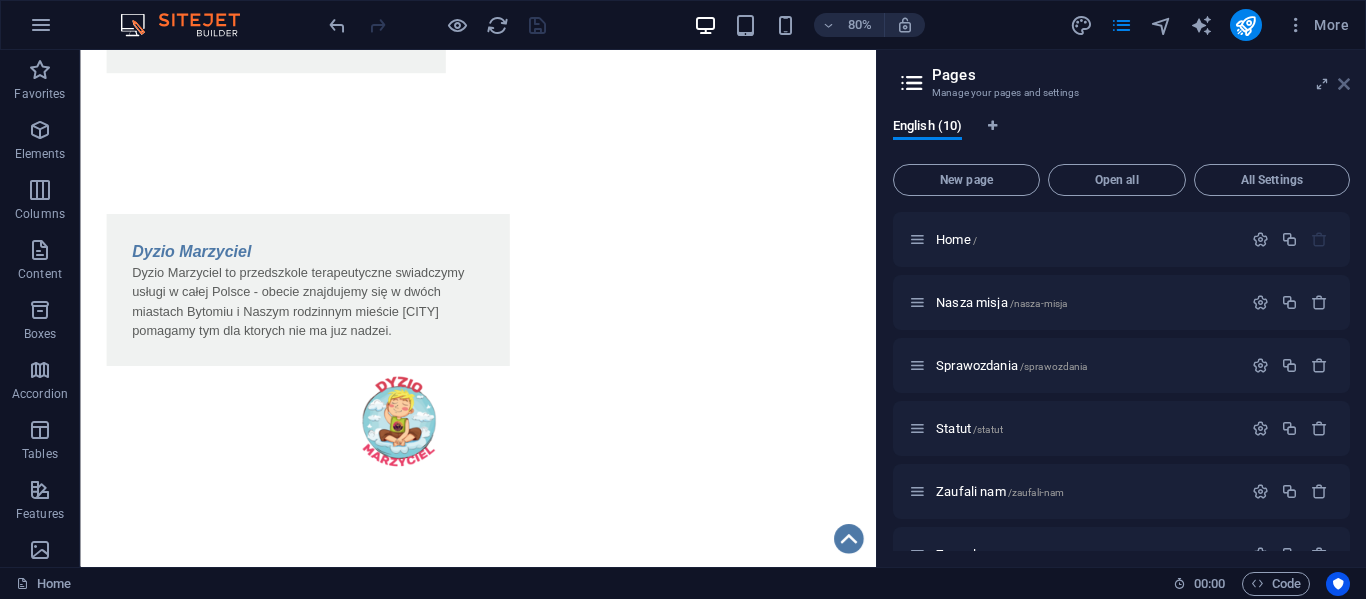 click at bounding box center (1344, 84) 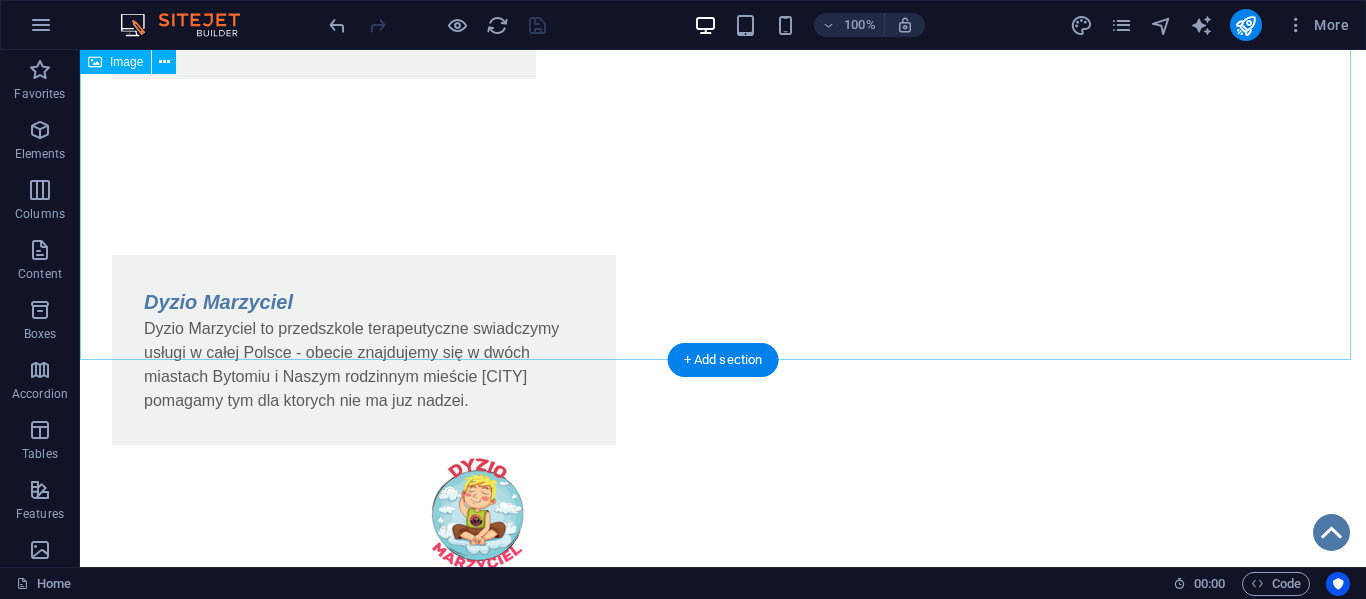 scroll, scrollTop: 1601, scrollLeft: 0, axis: vertical 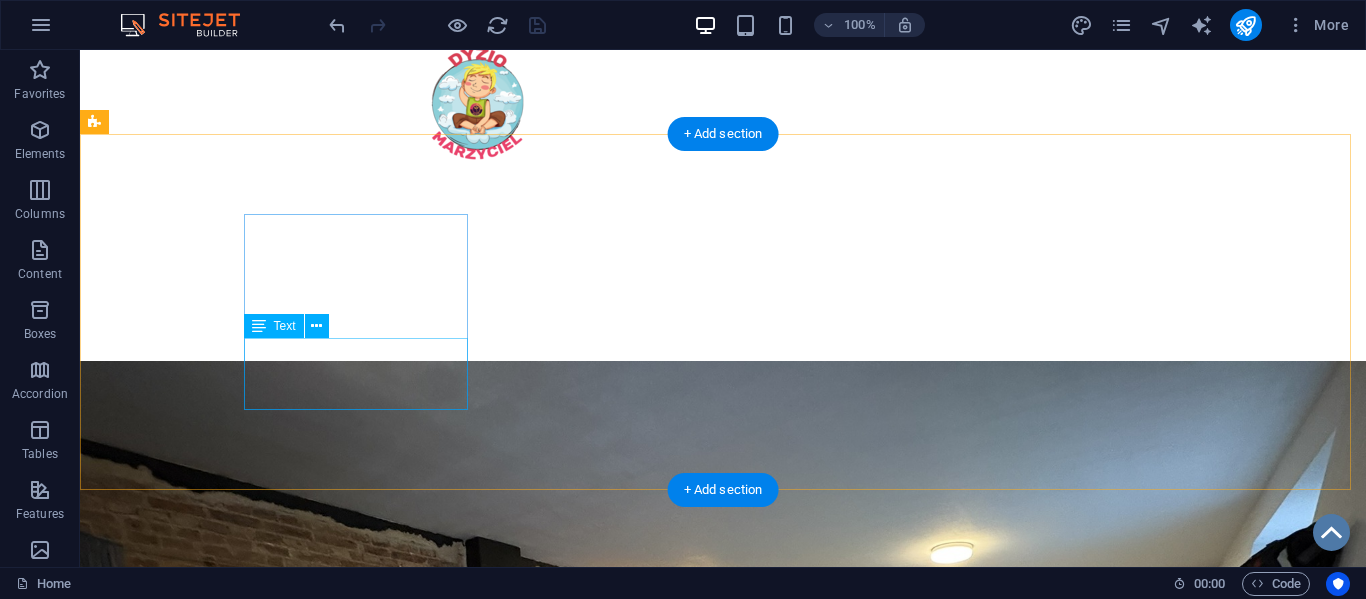 click on "Fundacja Algiz - wspieramy działamy pomagamy i kochamy !!!" at bounding box center [208, 1566] 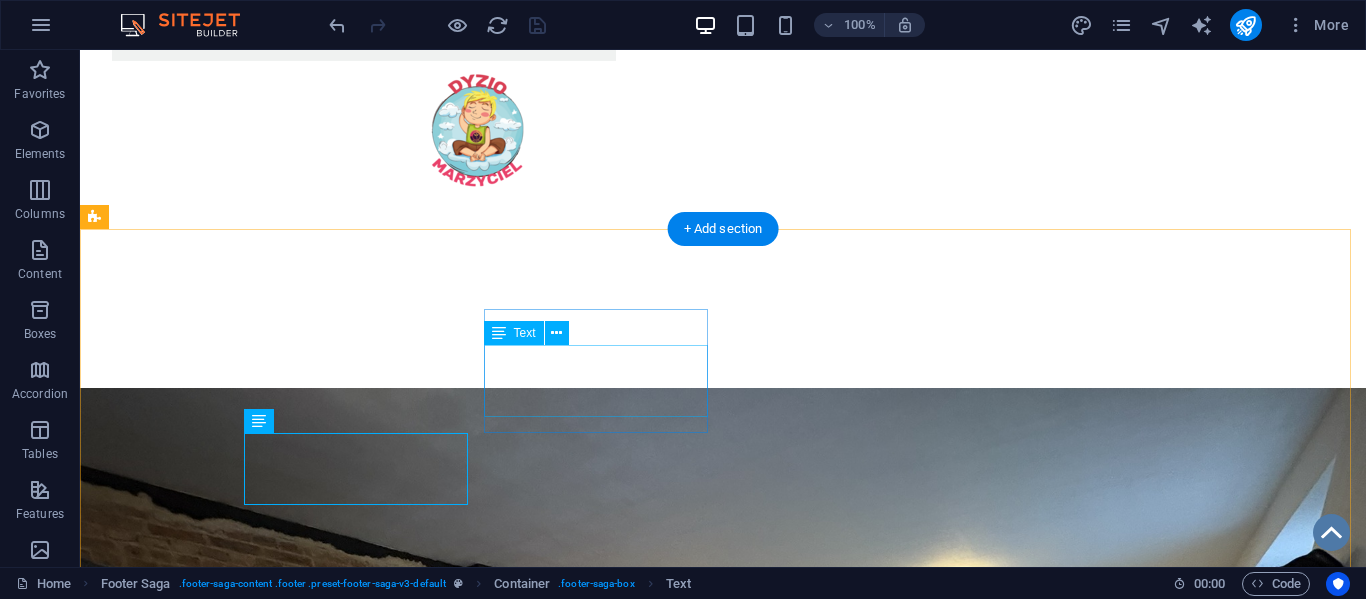 scroll, scrollTop: 1601, scrollLeft: 0, axis: vertical 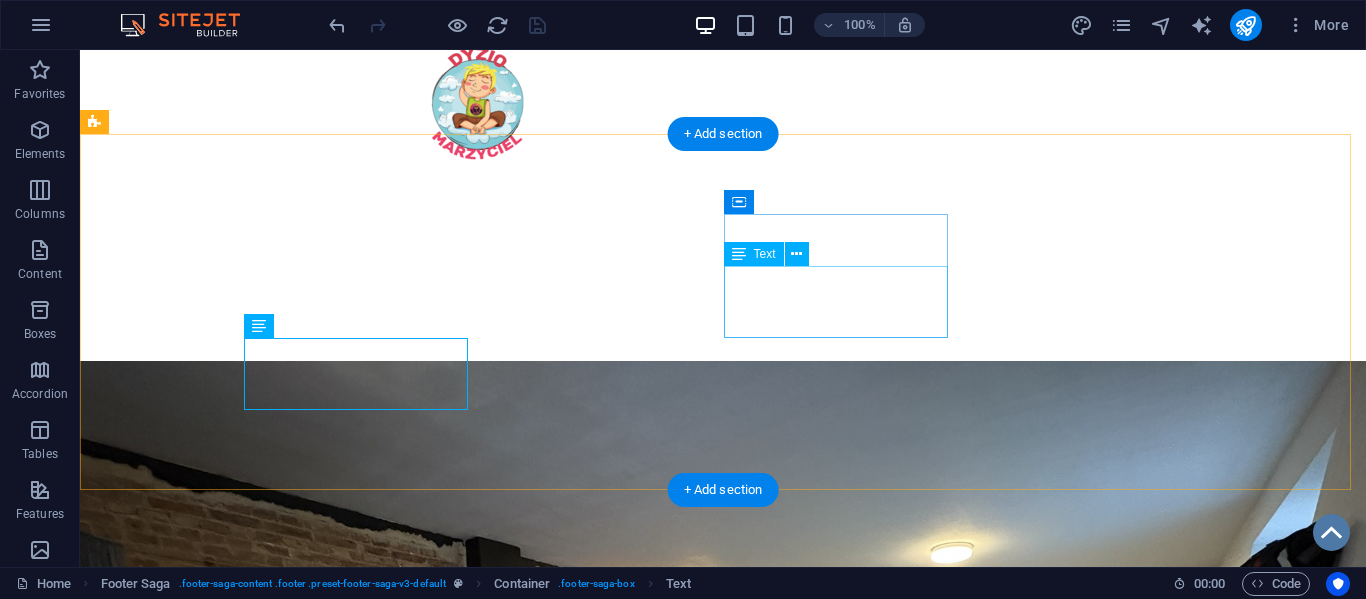 click on "ul.Sobieskiego [NUMBER] [POSTAL_CODE] [CITY] e-mail: [EMAIL]" at bounding box center [208, 1830] 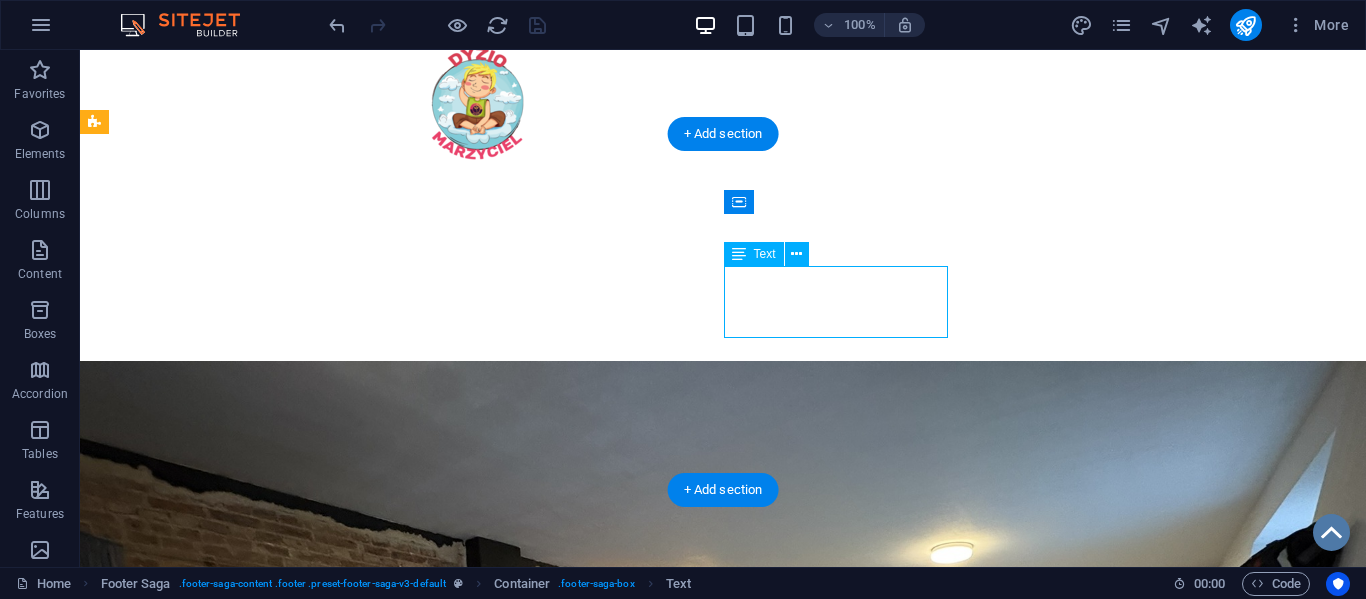 click on "ul.Sobieskiego [NUMBER] [POSTAL_CODE] [CITY] e-mail: [EMAIL]" at bounding box center [208, 1830] 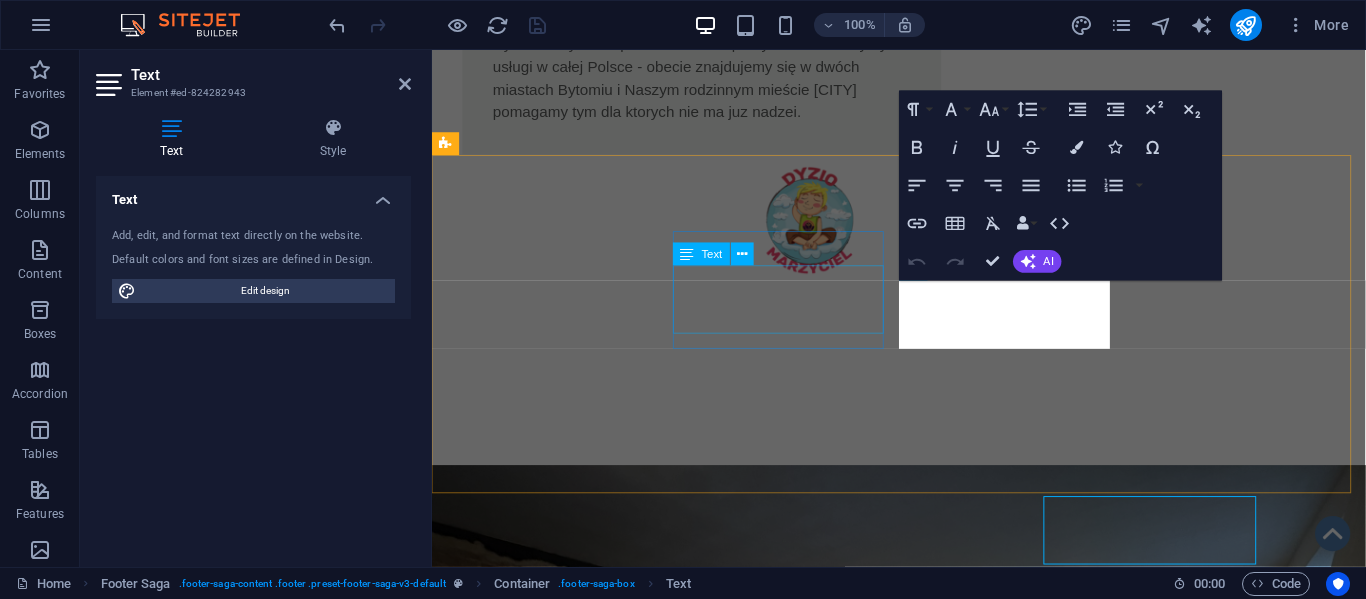 scroll, scrollTop: 1347, scrollLeft: 0, axis: vertical 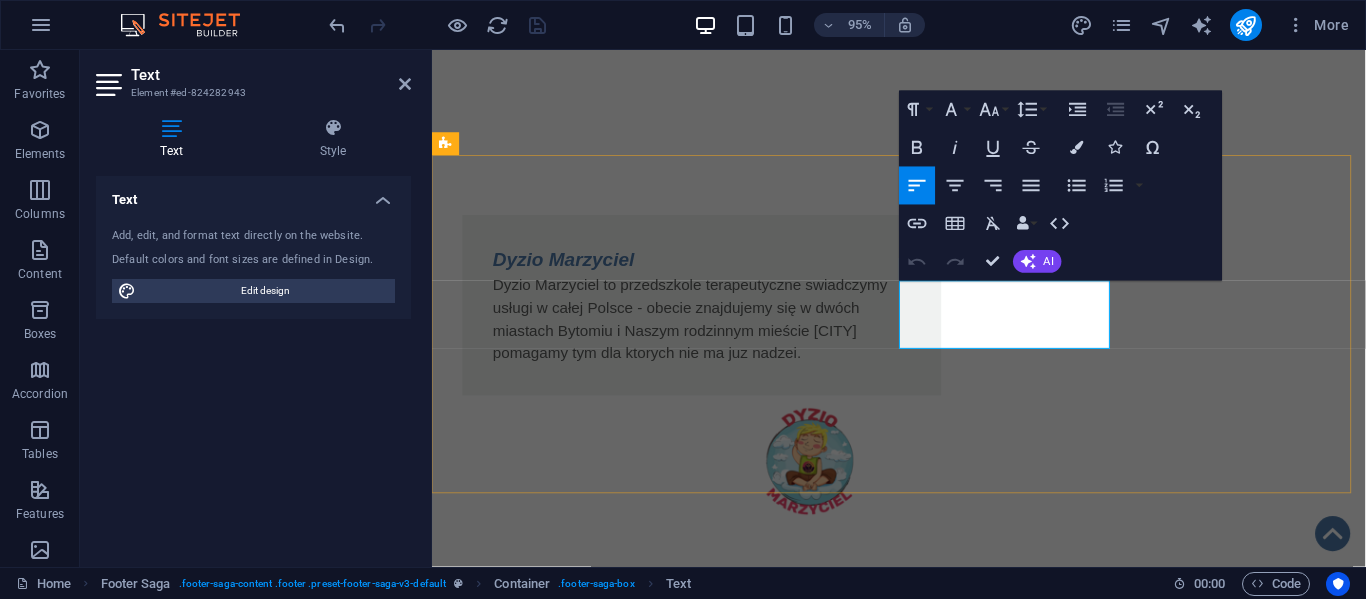 click on "e-mail: [EMAIL]" at bounding box center [560, 2006] 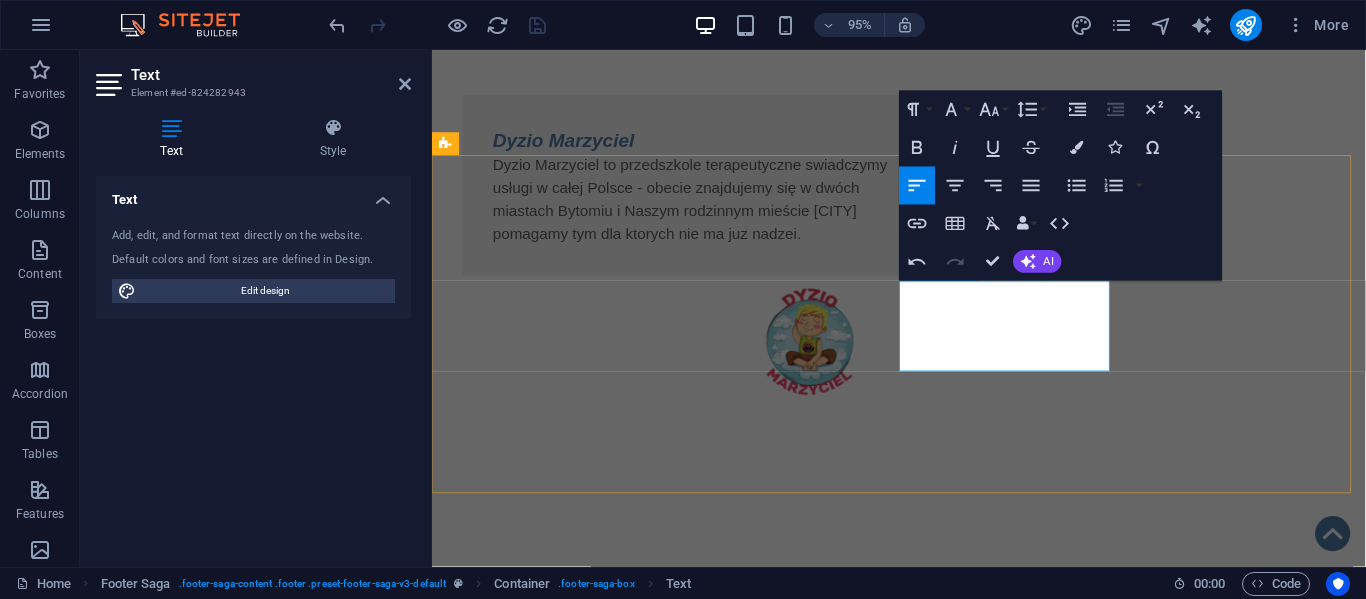 type 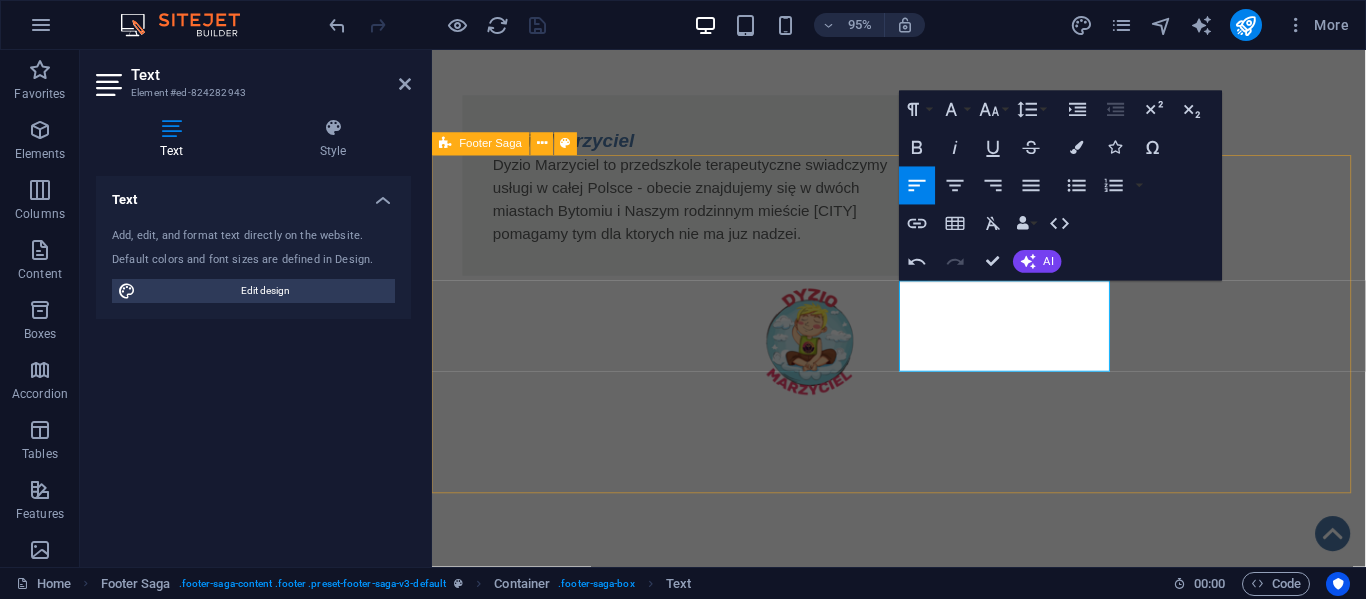 click on "O nas KRS: [REG_NUM] NIP: [TAX_ID] REGON: [REG_NUM] Kontakt ul.Sobieskiego [NUMBER] [POSTAL_CODE] [CITY] tel.:[PHONE] e-mail: [EMAIL] Statut Polityka Prywatności Regulamin RODO Klauzula przetwarzania" at bounding box center (923, 1758) 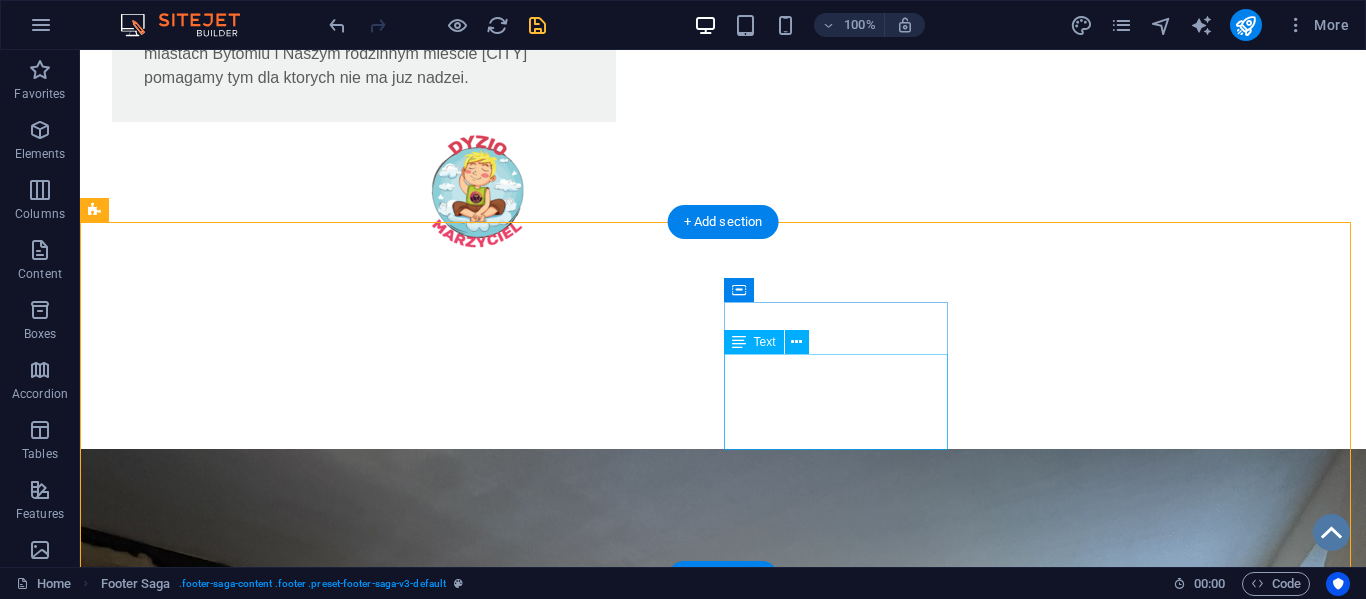 scroll, scrollTop: 1513, scrollLeft: 0, axis: vertical 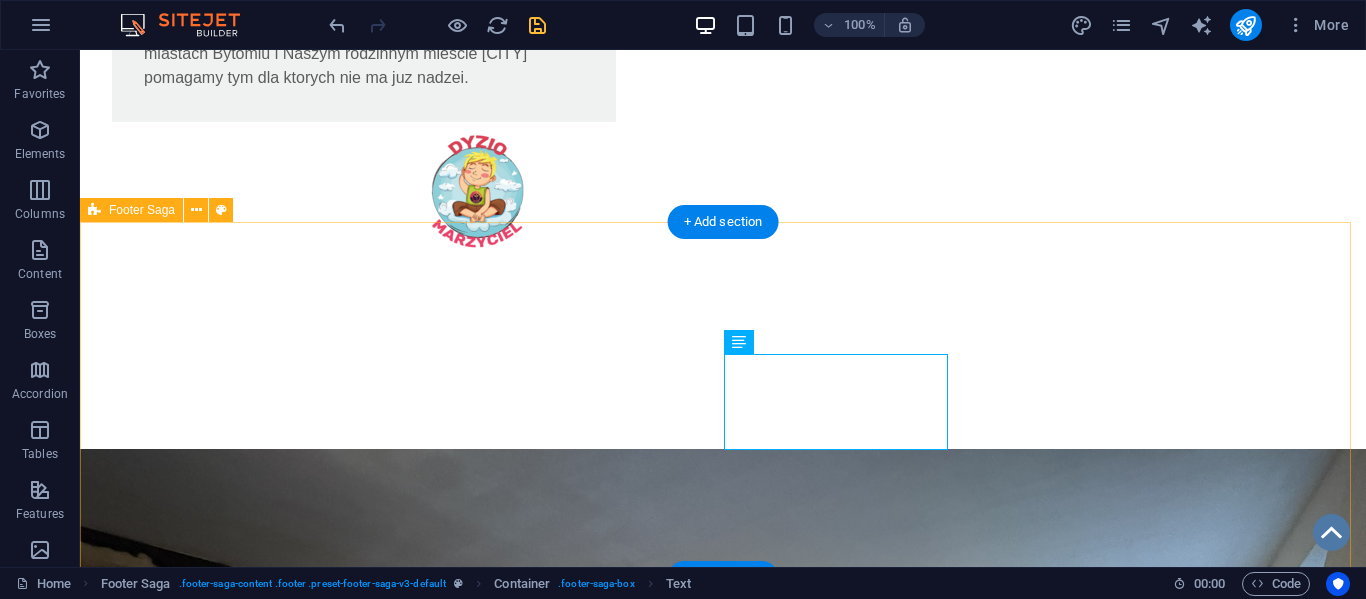 click on "O nas KRS: [REG_NUM] NIP: [TAX_ID] REGON: [REG_NUM] Kontakt ul.Sobieskiego [NUMBER] [POSTAL_CODE] [CITY] tel.:[PHONE] e-mail: [EMAIL] Statut Polityka Prywatności Regulamin RODO Klauzula przetwarzania" at bounding box center (723, 1820) 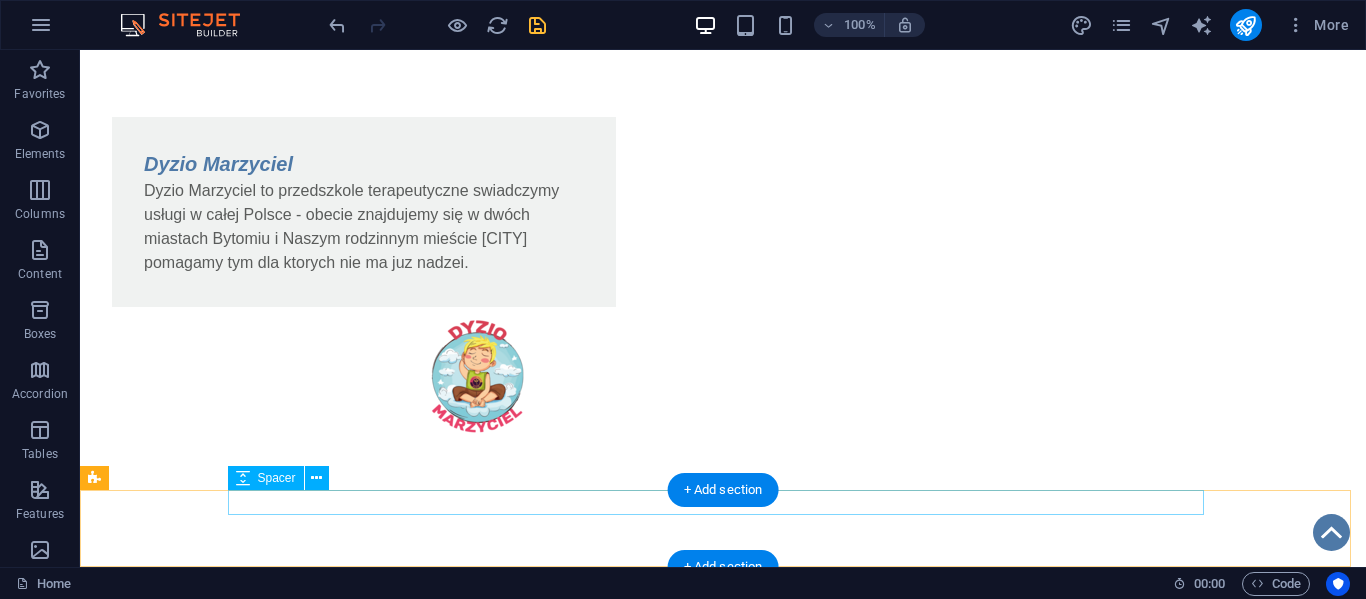 scroll, scrollTop: 1601, scrollLeft: 0, axis: vertical 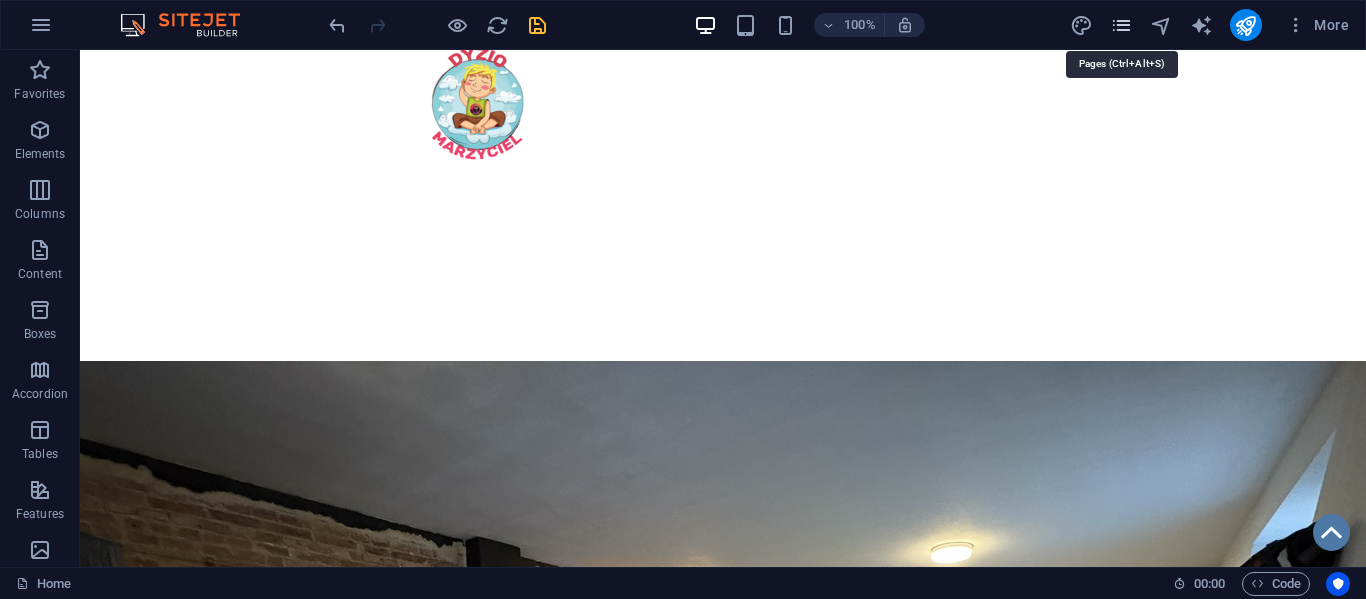 click at bounding box center (1121, 25) 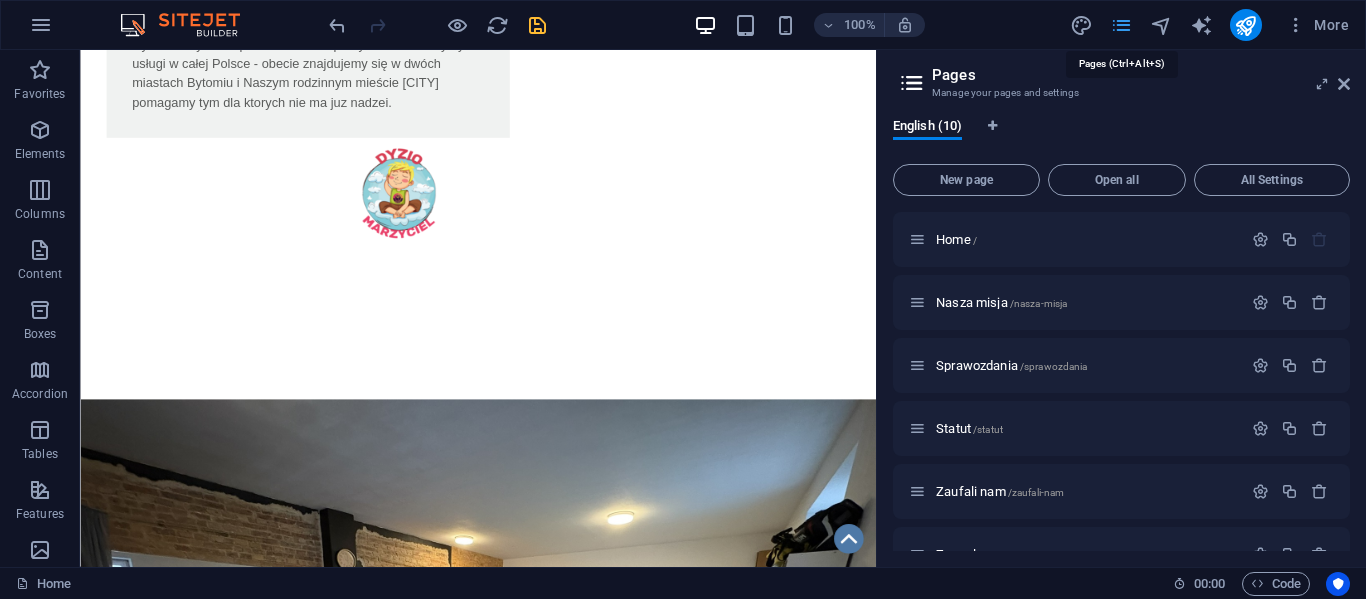 scroll, scrollTop: 1254, scrollLeft: 0, axis: vertical 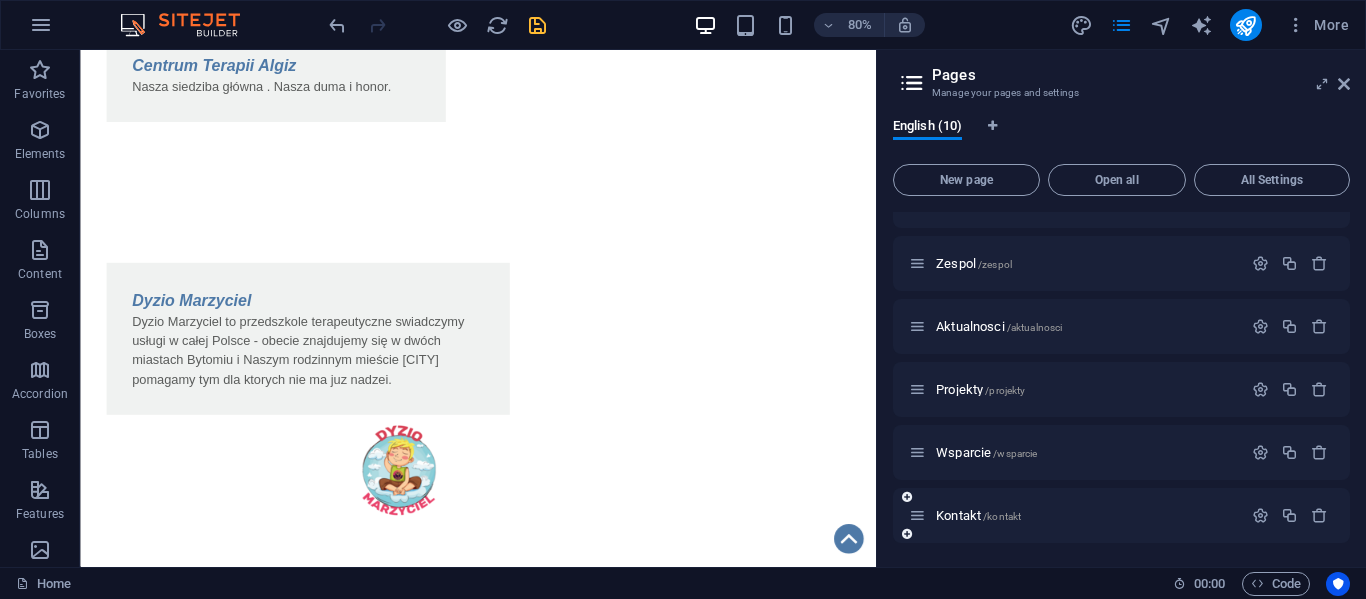 click on "Kontakt /kontakt" at bounding box center [1075, 515] 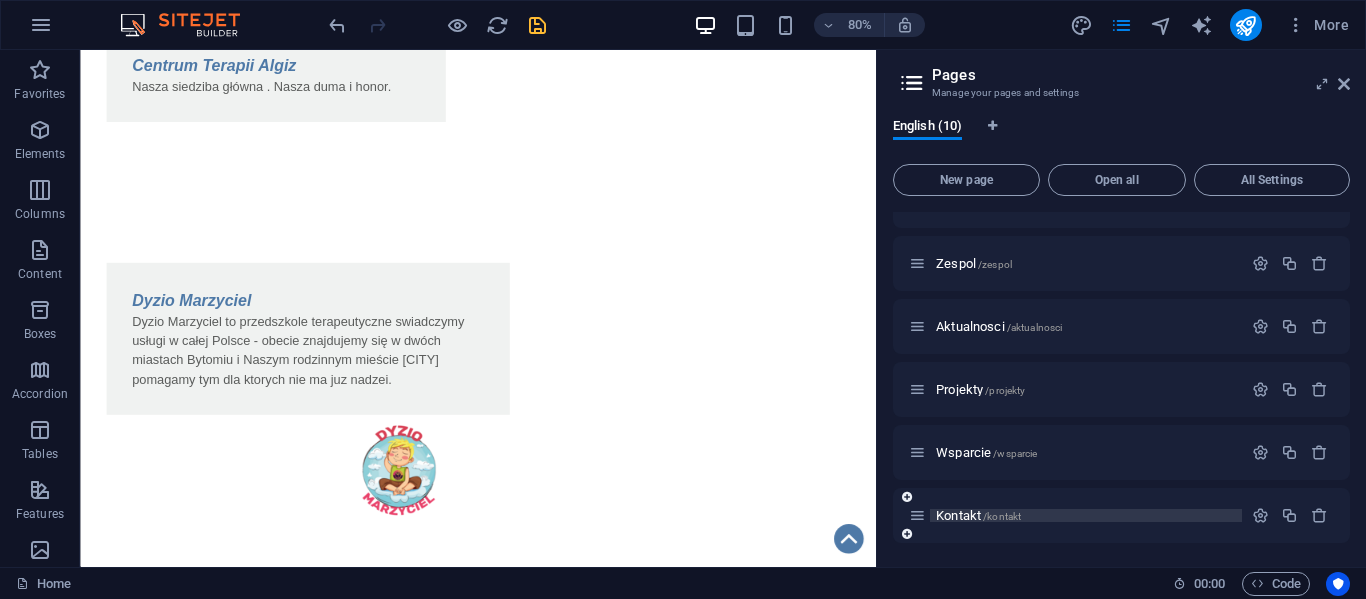 click on "Kontakt /kontakt" at bounding box center [978, 515] 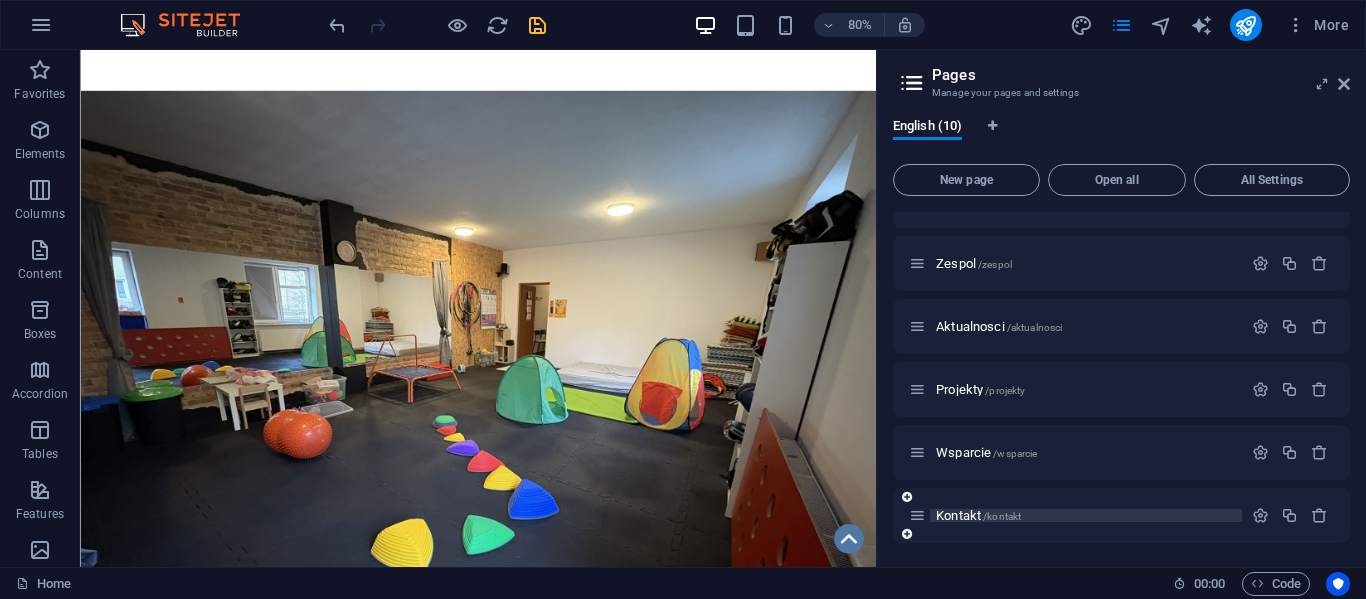 scroll, scrollTop: 0, scrollLeft: 0, axis: both 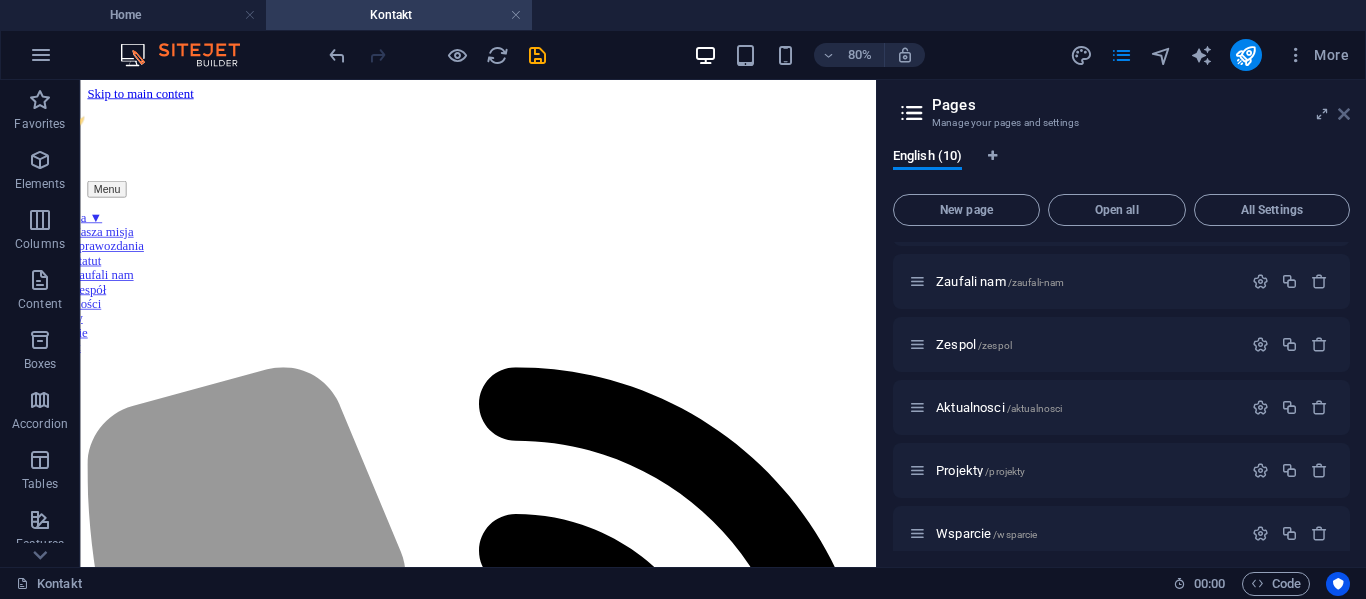 click at bounding box center [1344, 114] 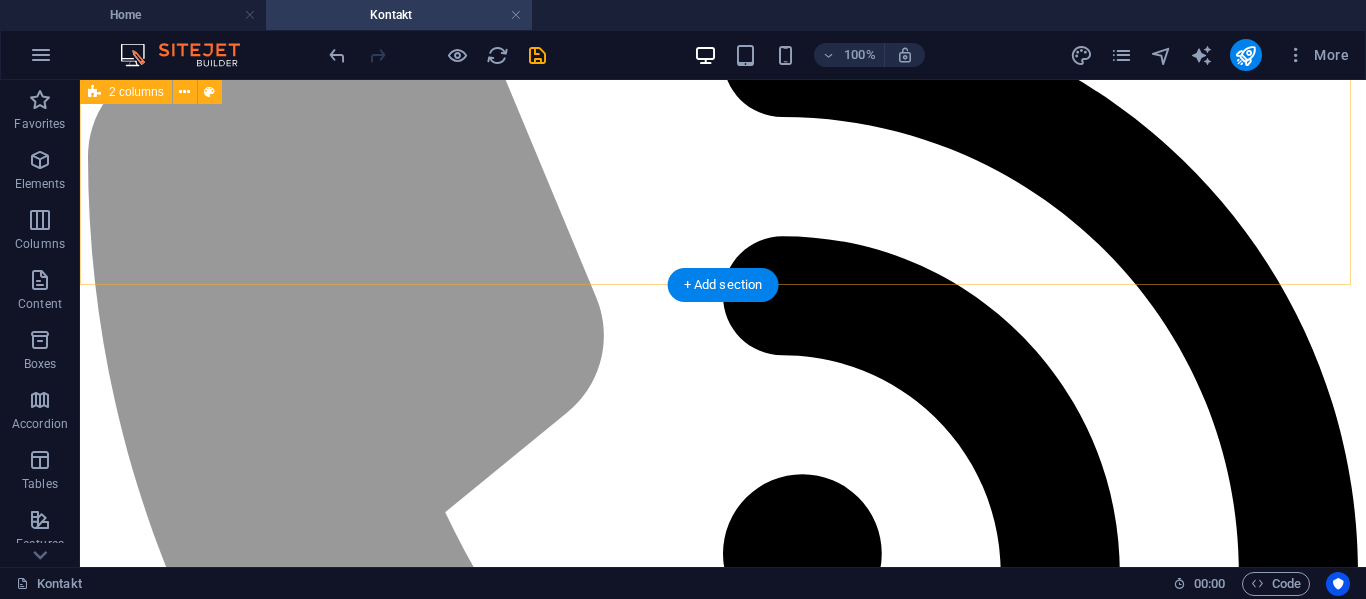 scroll, scrollTop: 442, scrollLeft: 0, axis: vertical 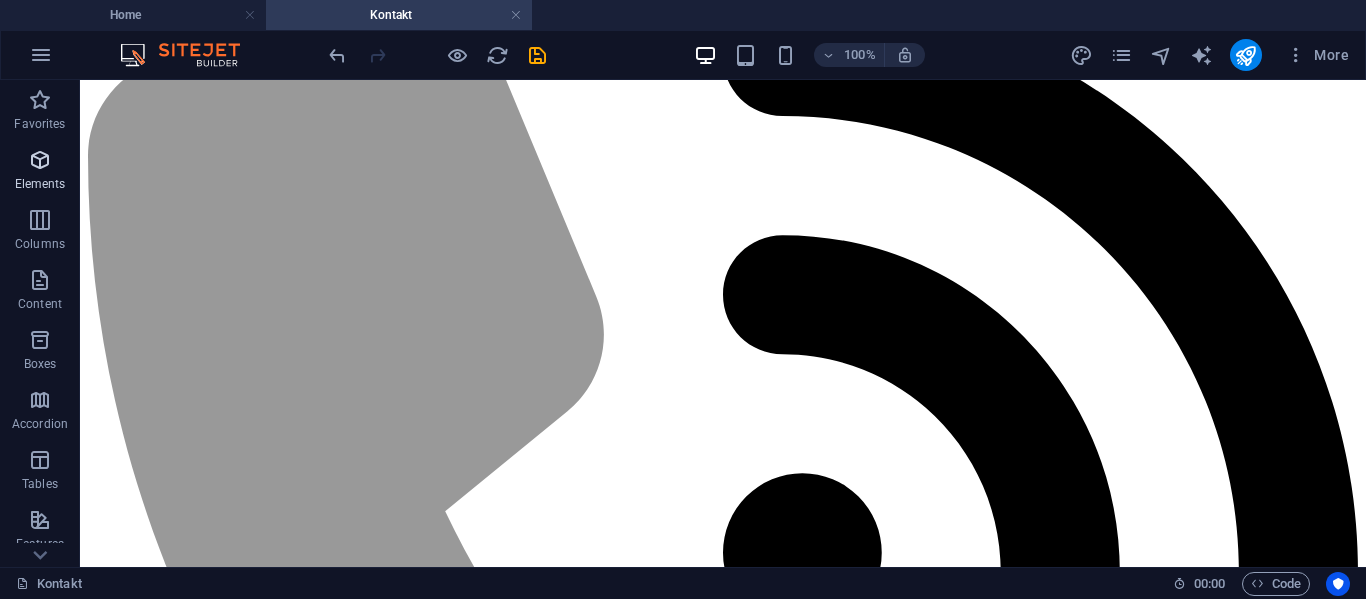 click at bounding box center [40, 160] 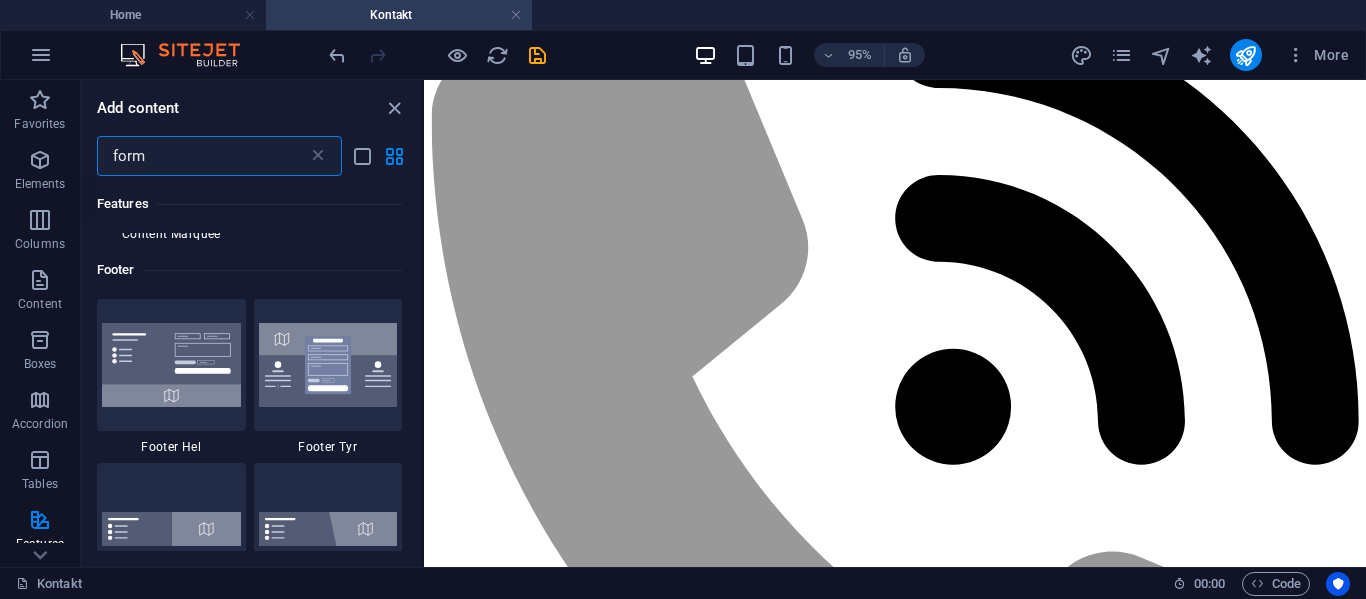 scroll, scrollTop: 148, scrollLeft: 0, axis: vertical 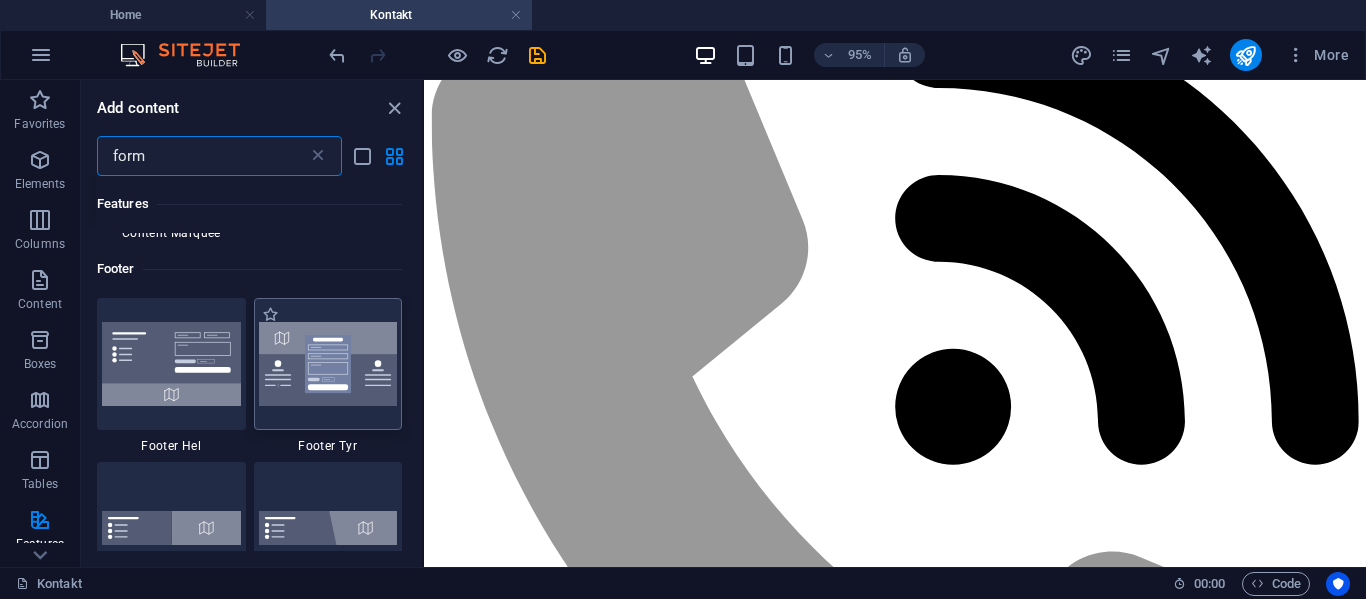 type on "form" 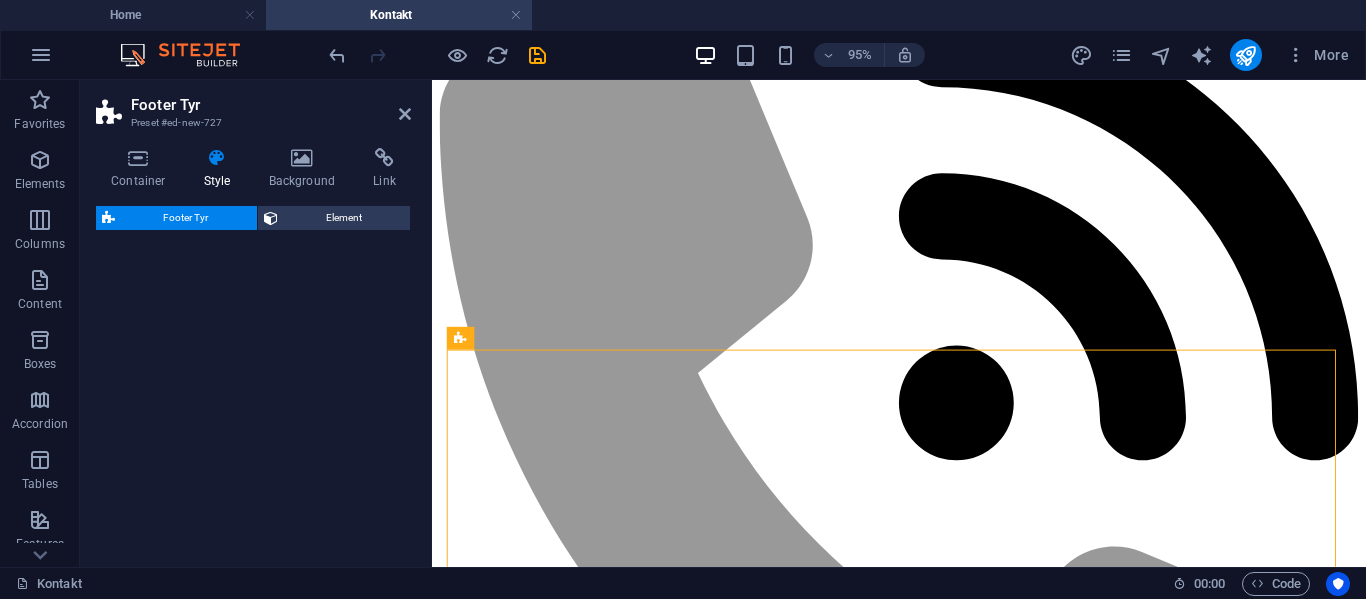 select on "rem" 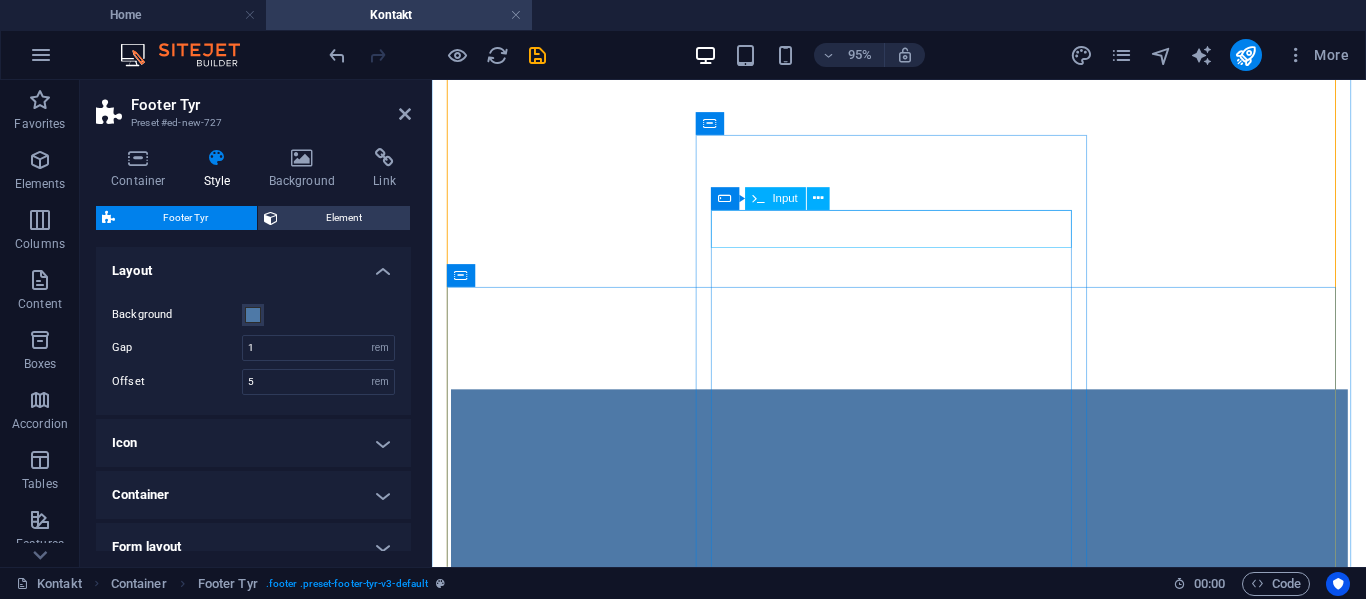 scroll, scrollTop: 868, scrollLeft: 0, axis: vertical 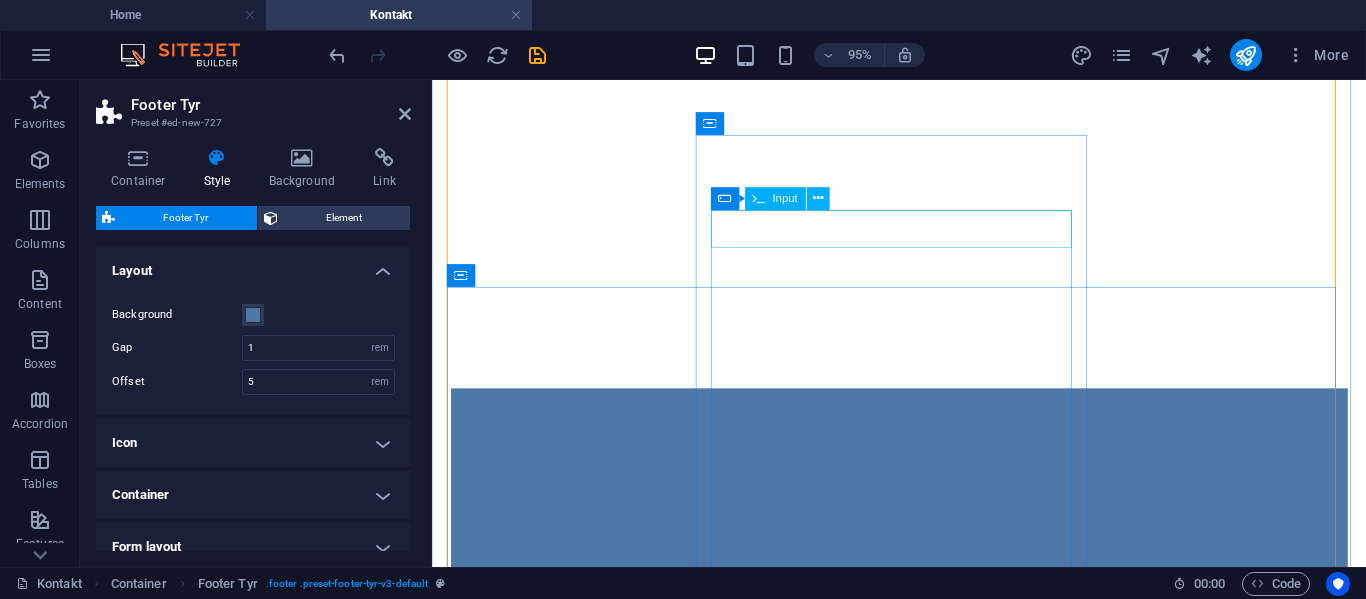 click at bounding box center (585, 883) 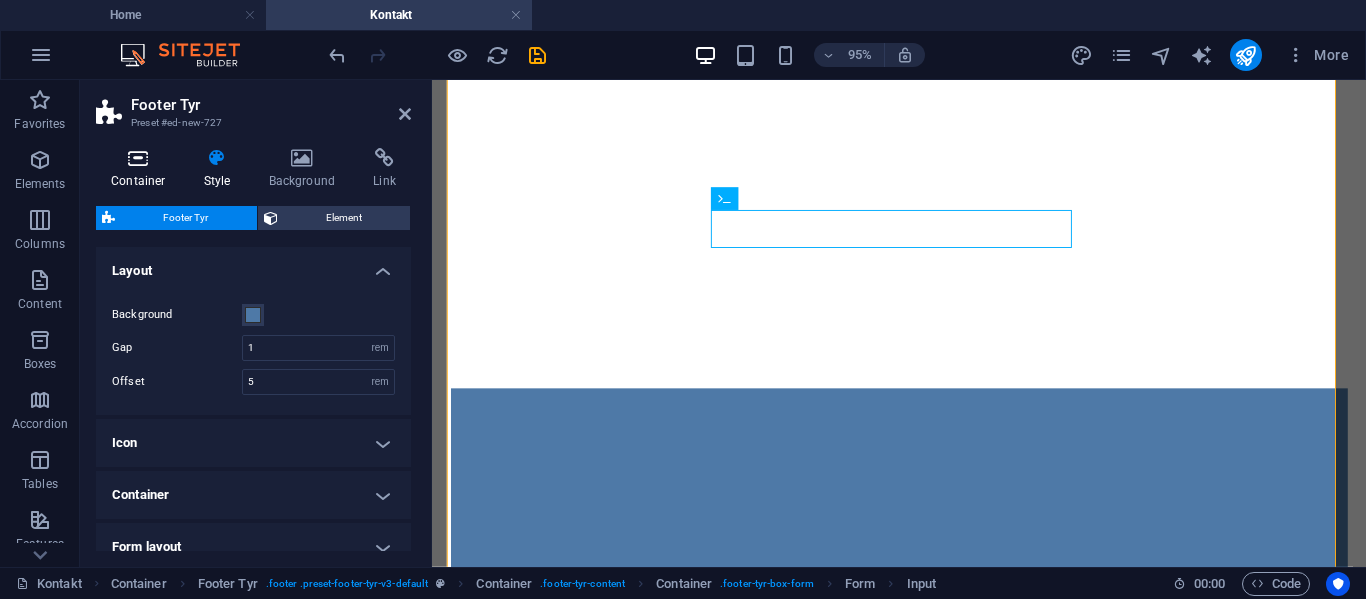 click at bounding box center (138, 158) 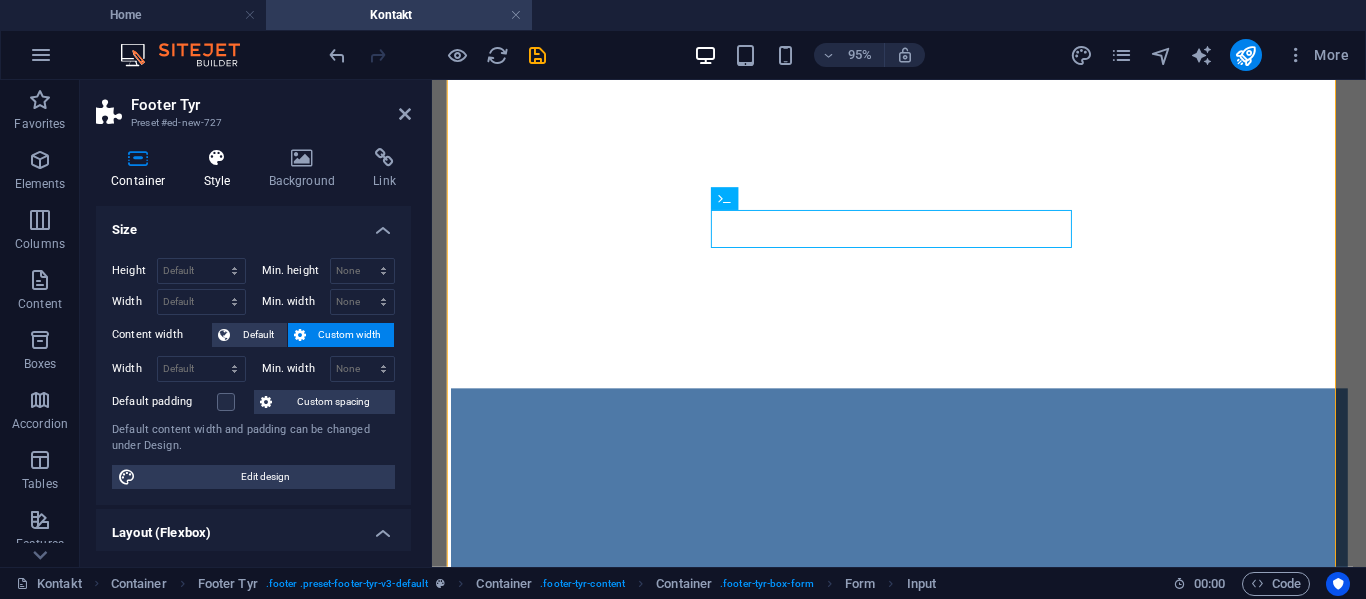 click on "Style" at bounding box center [221, 169] 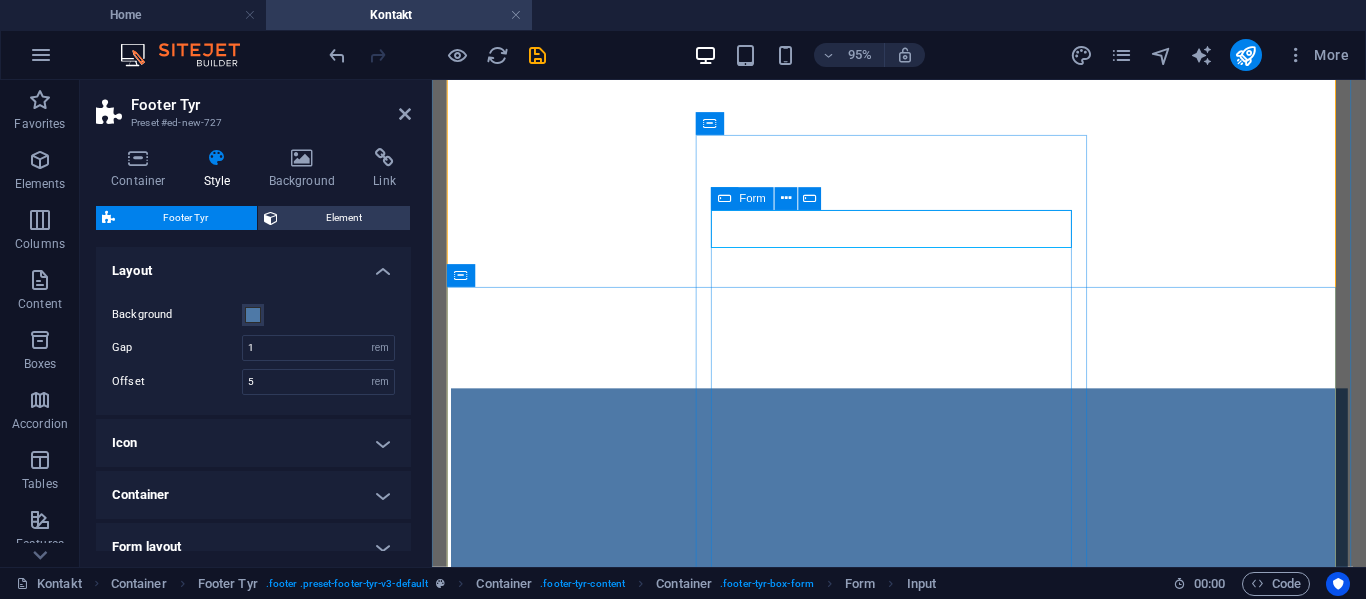 click at bounding box center (725, 198) 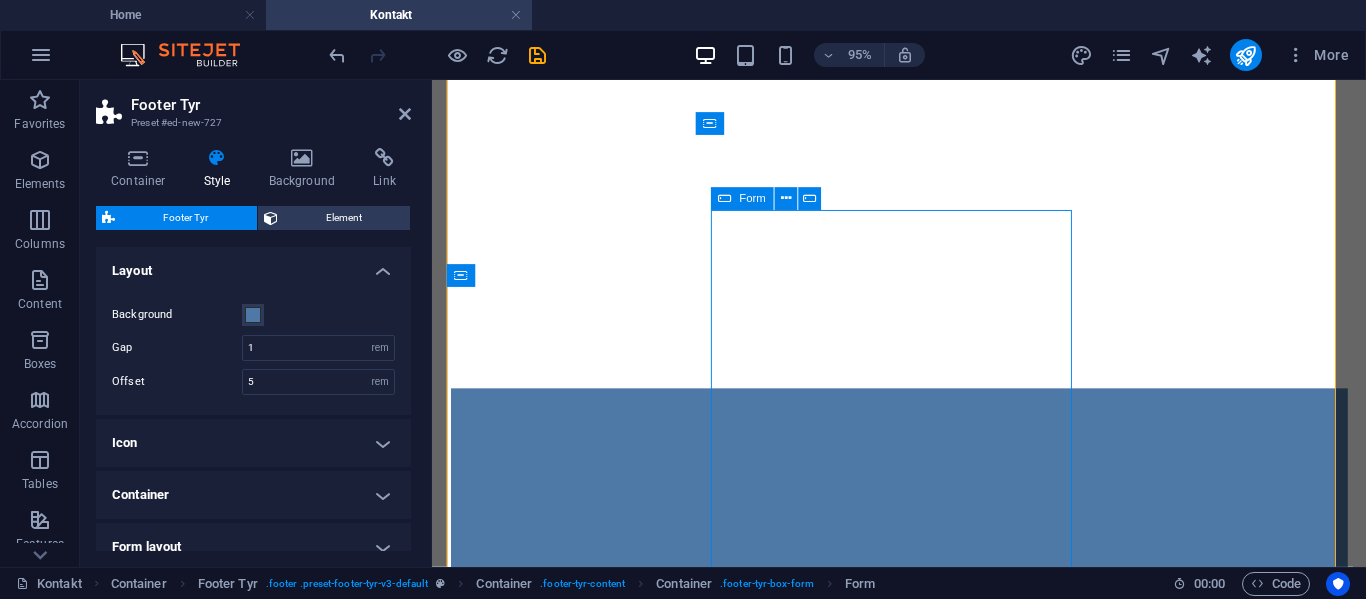 click at bounding box center [725, 198] 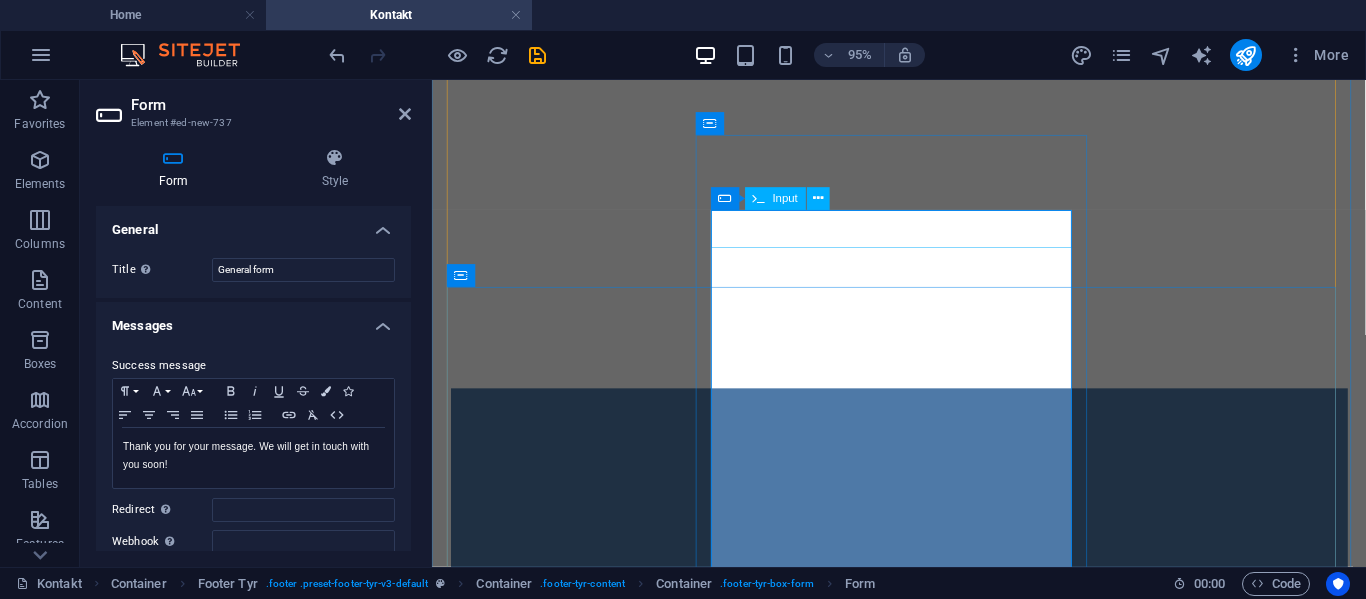 click at bounding box center [585, 883] 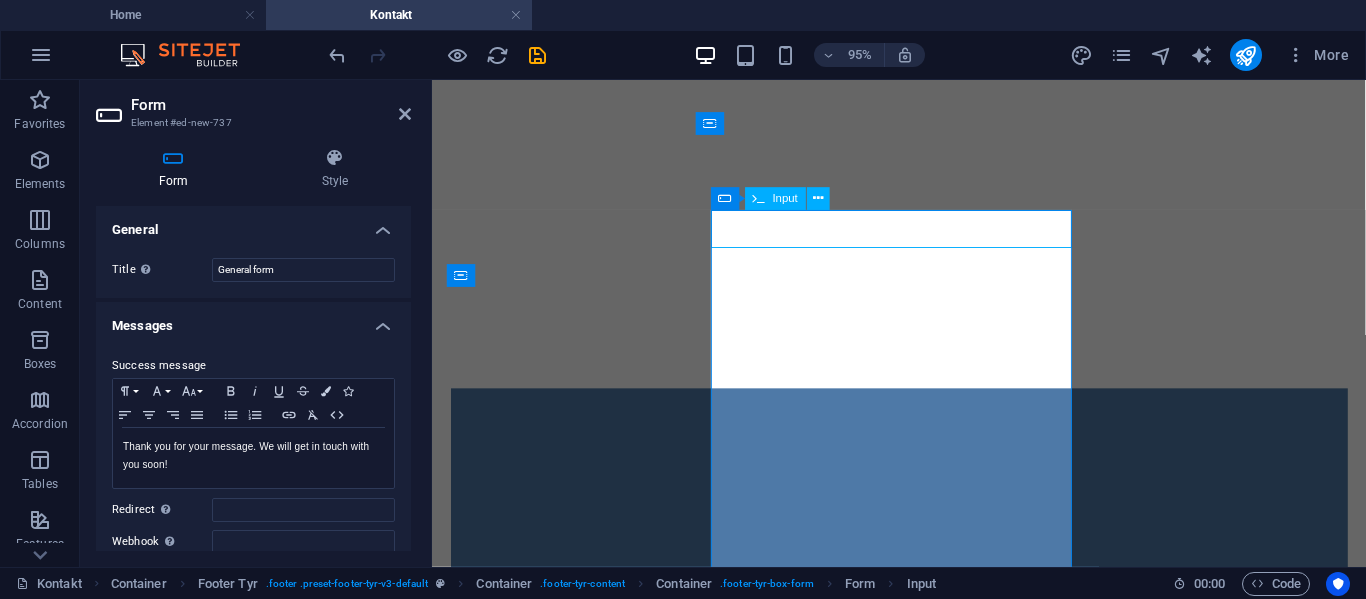 click at bounding box center [585, 883] 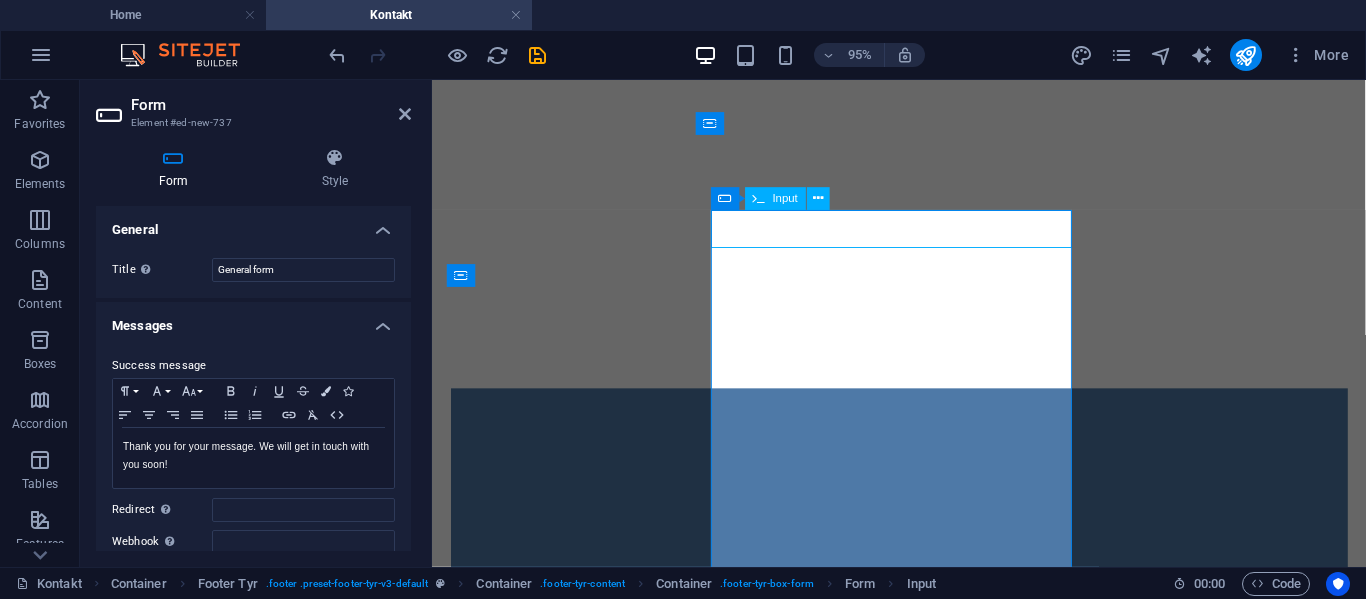 click at bounding box center (585, 883) 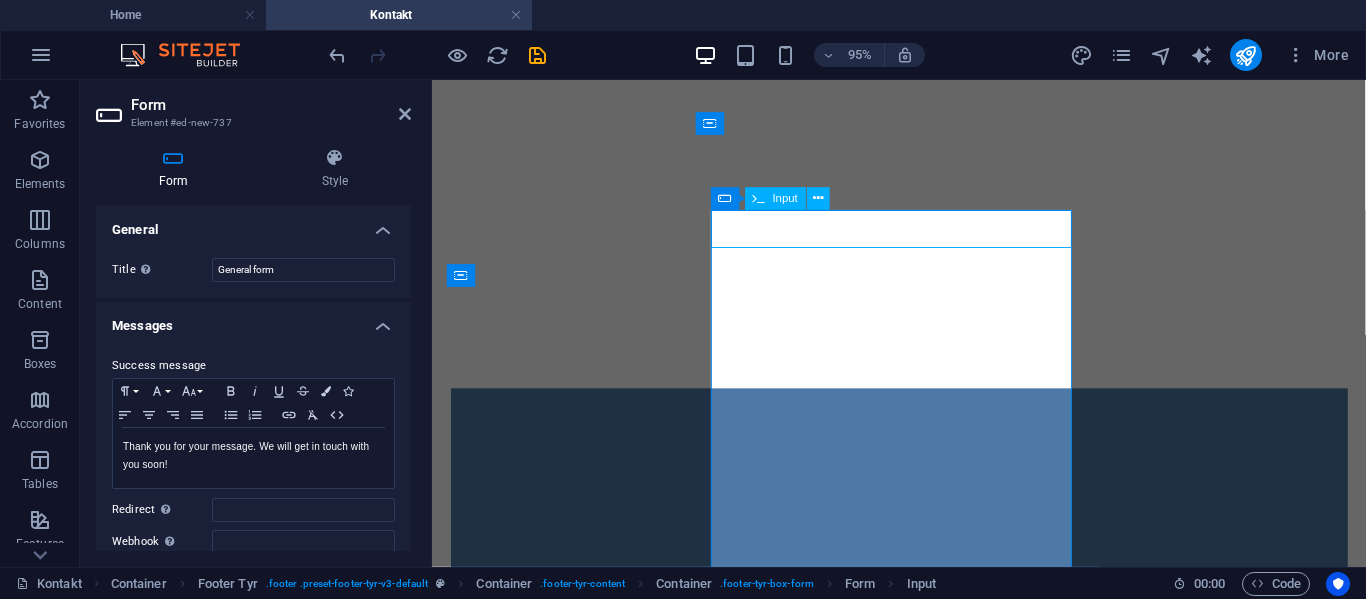 click at bounding box center (585, 883) 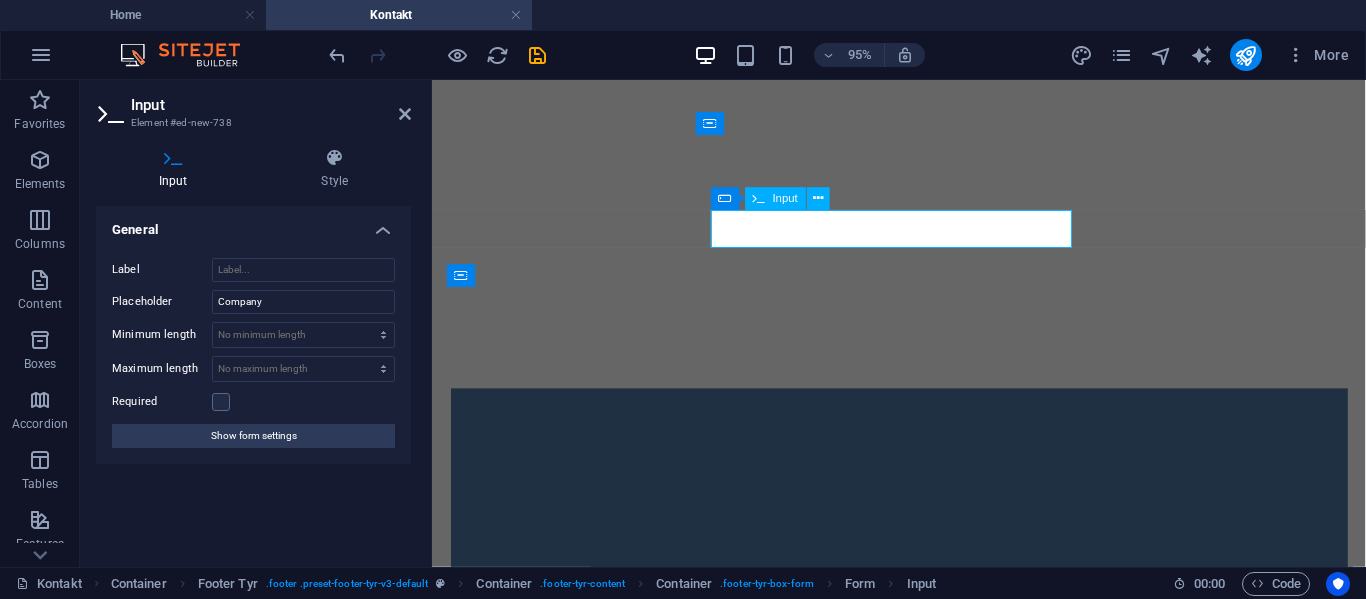 click at bounding box center (585, 883) 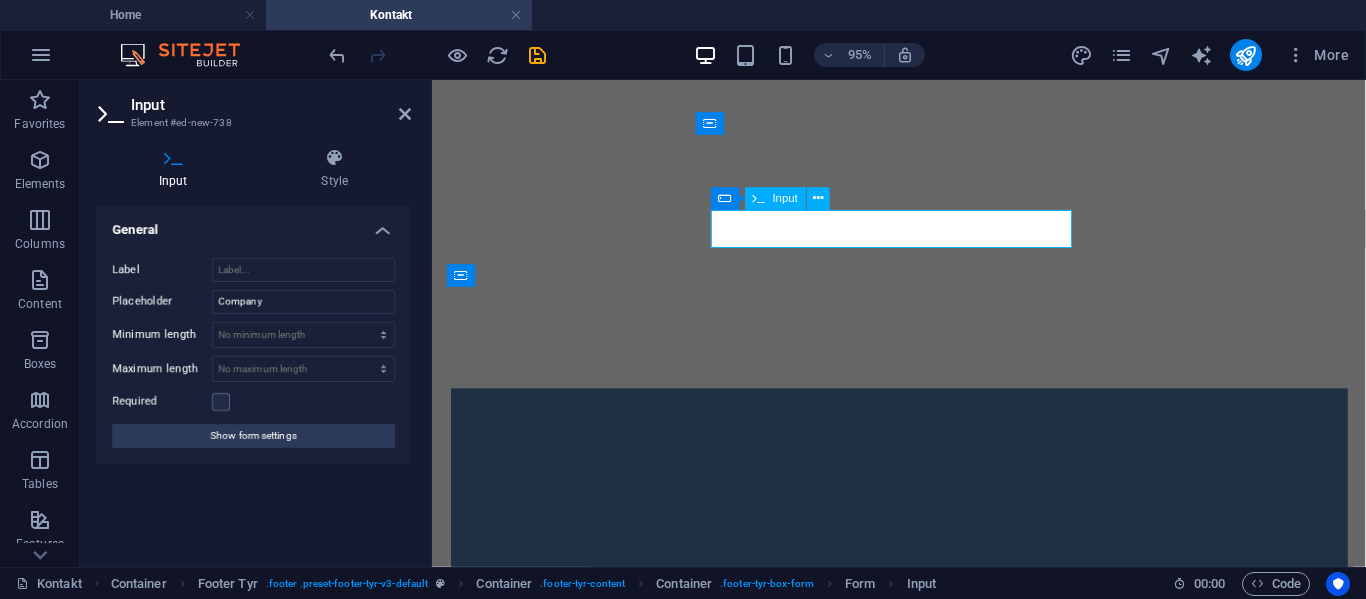 click at bounding box center (585, 883) 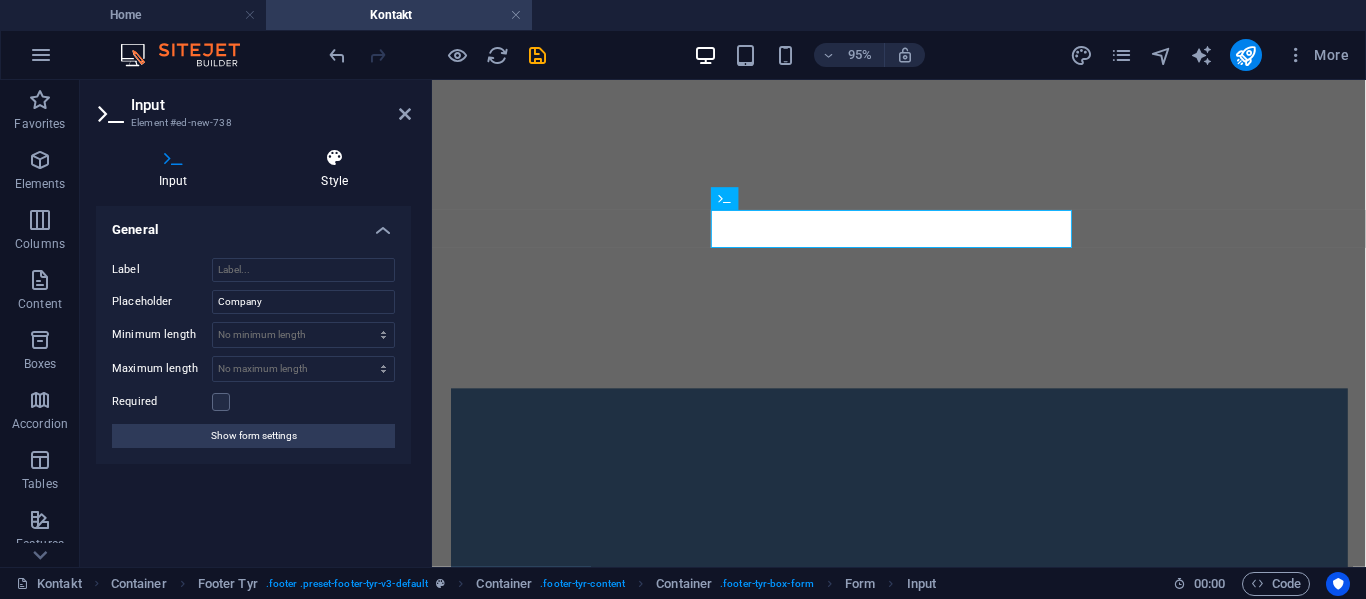 click on "Style" at bounding box center (335, 169) 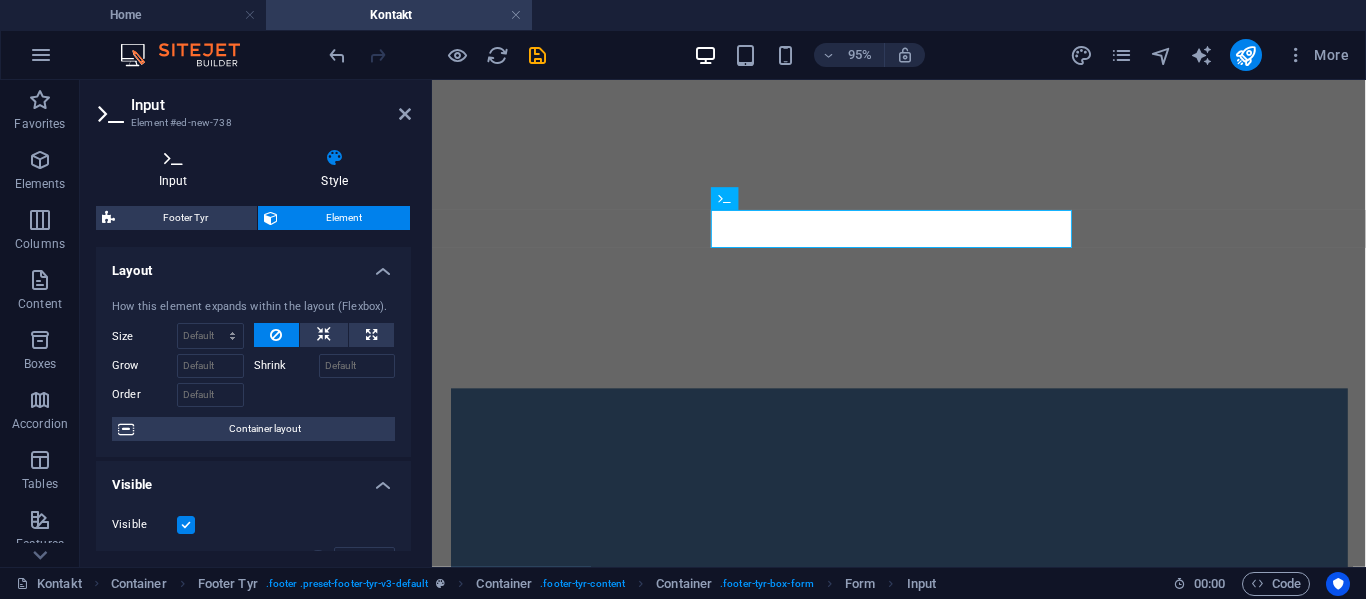 click on "Input" at bounding box center (177, 169) 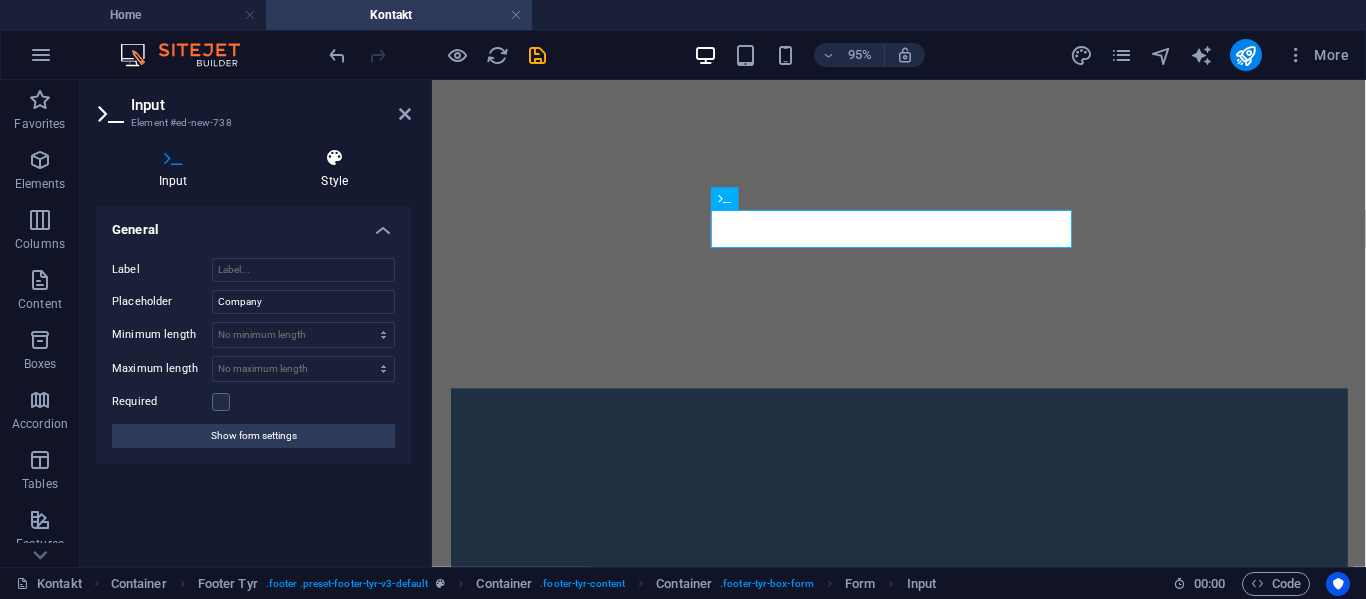 click on "Style" at bounding box center [335, 169] 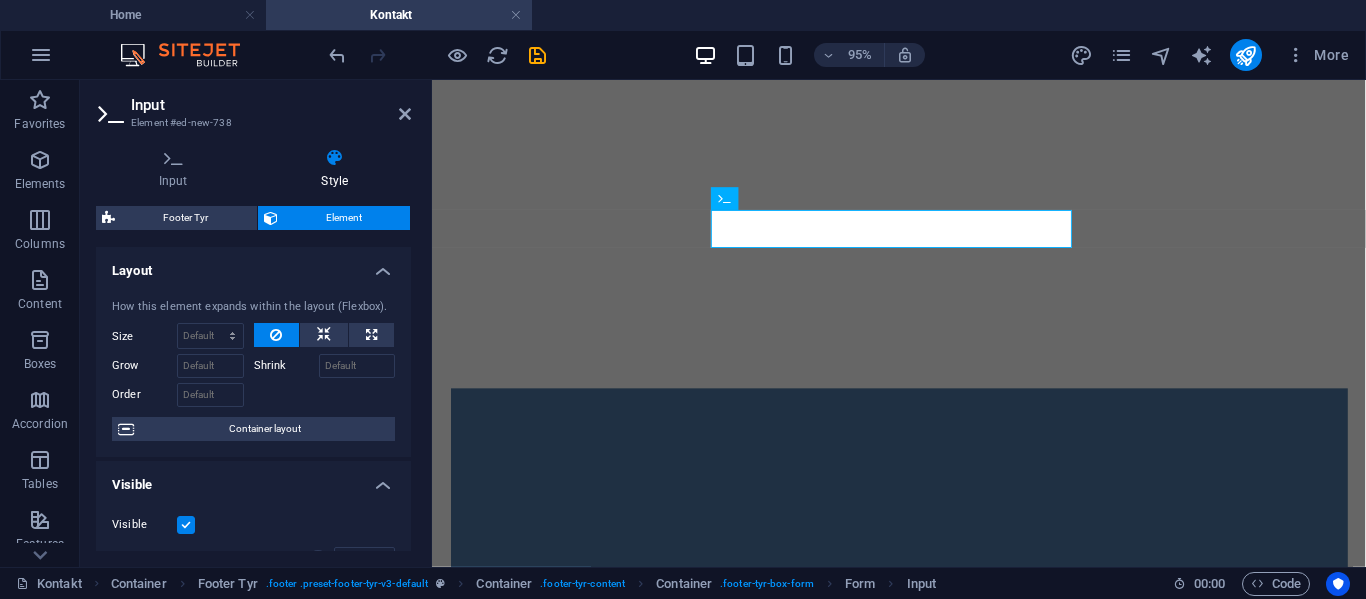 click on "Visible Opacity 100 % Overflow" at bounding box center [253, 560] 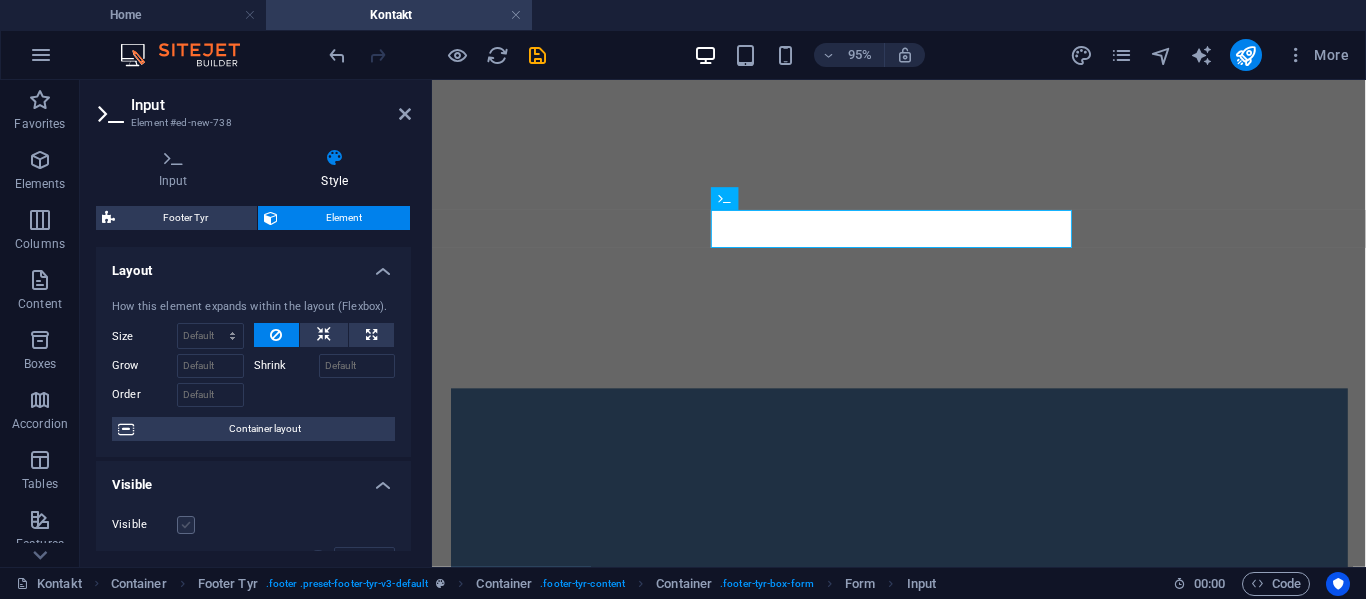 click at bounding box center [186, 525] 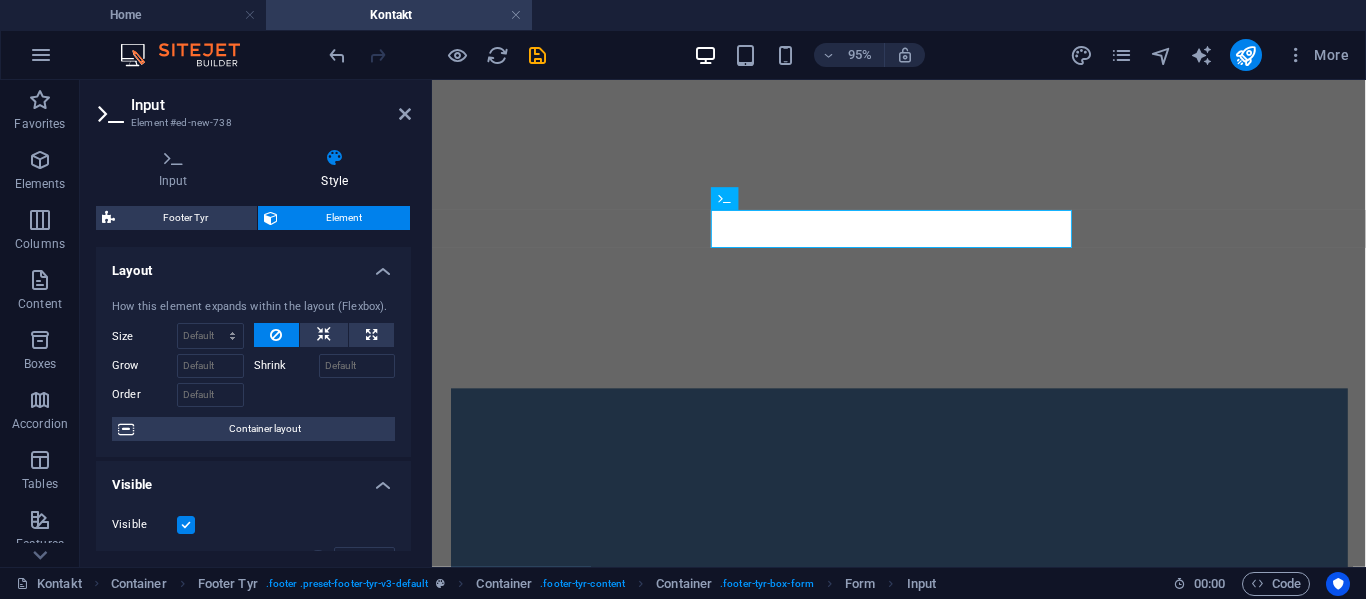 click at bounding box center [186, 525] 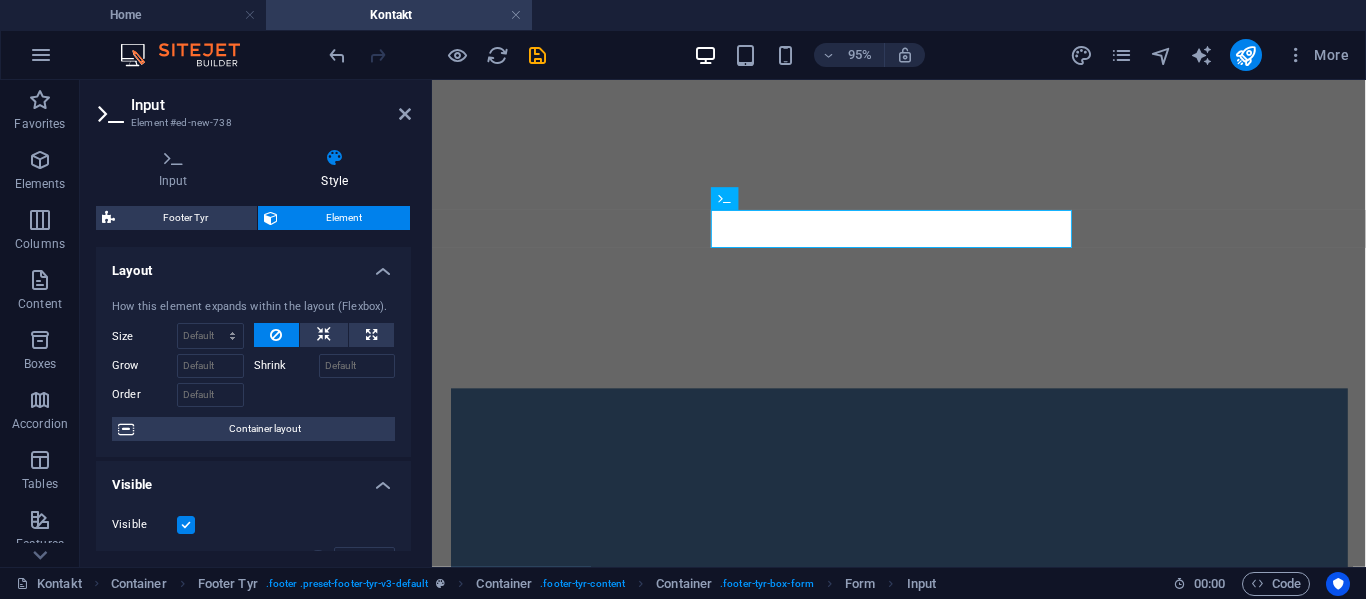 click on "Visible" at bounding box center [0, 0] 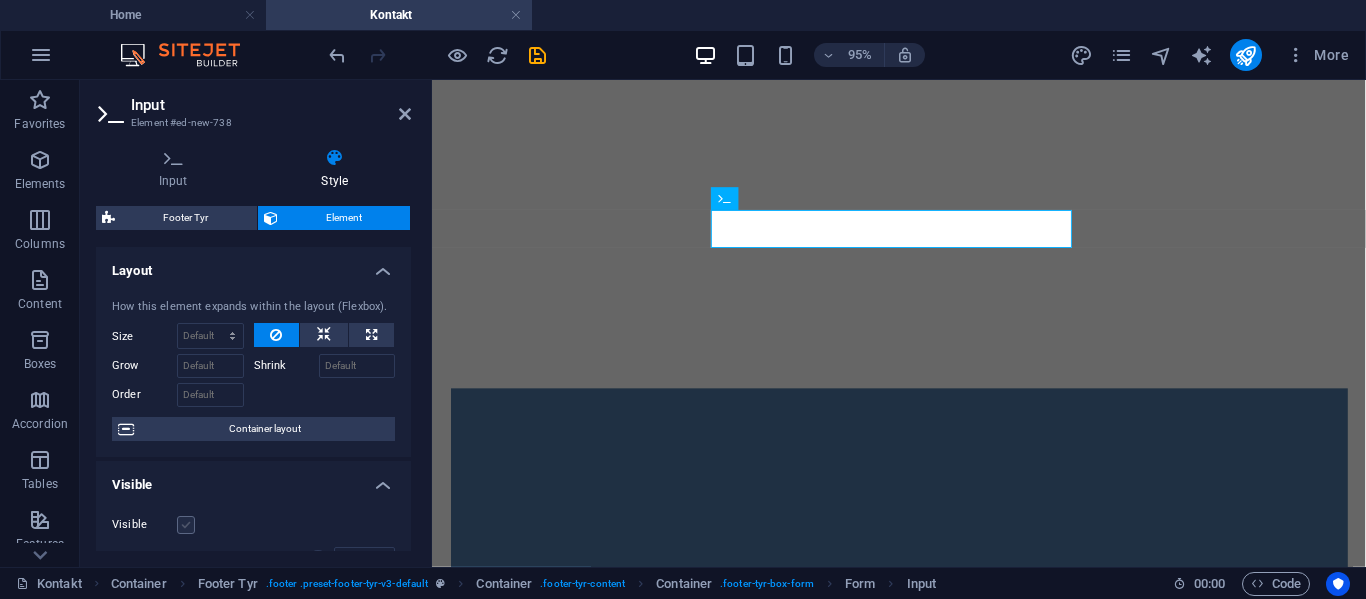 click at bounding box center [186, 525] 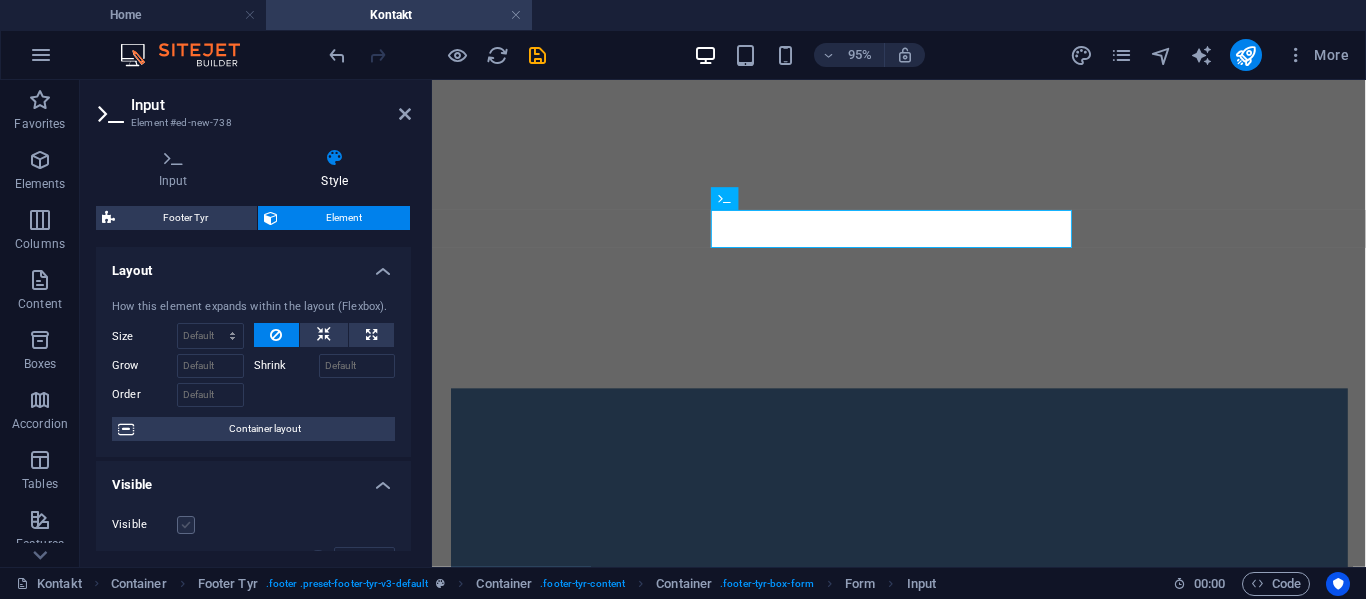 click on "Visible" at bounding box center [0, 0] 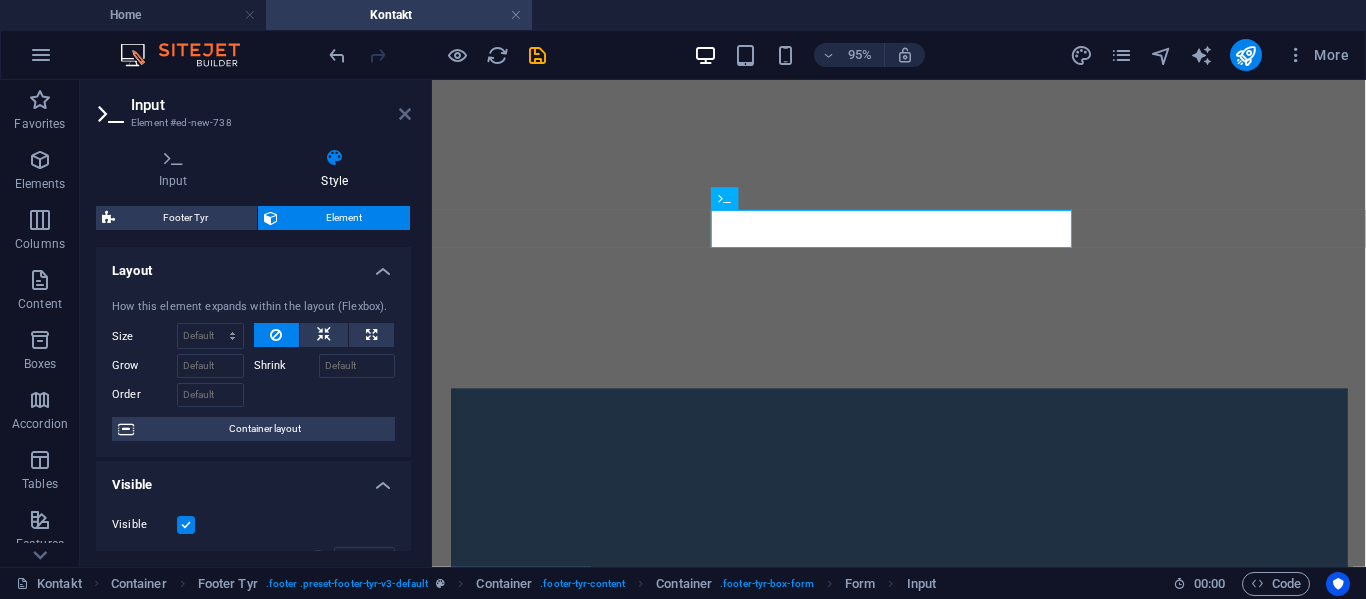 click at bounding box center [405, 114] 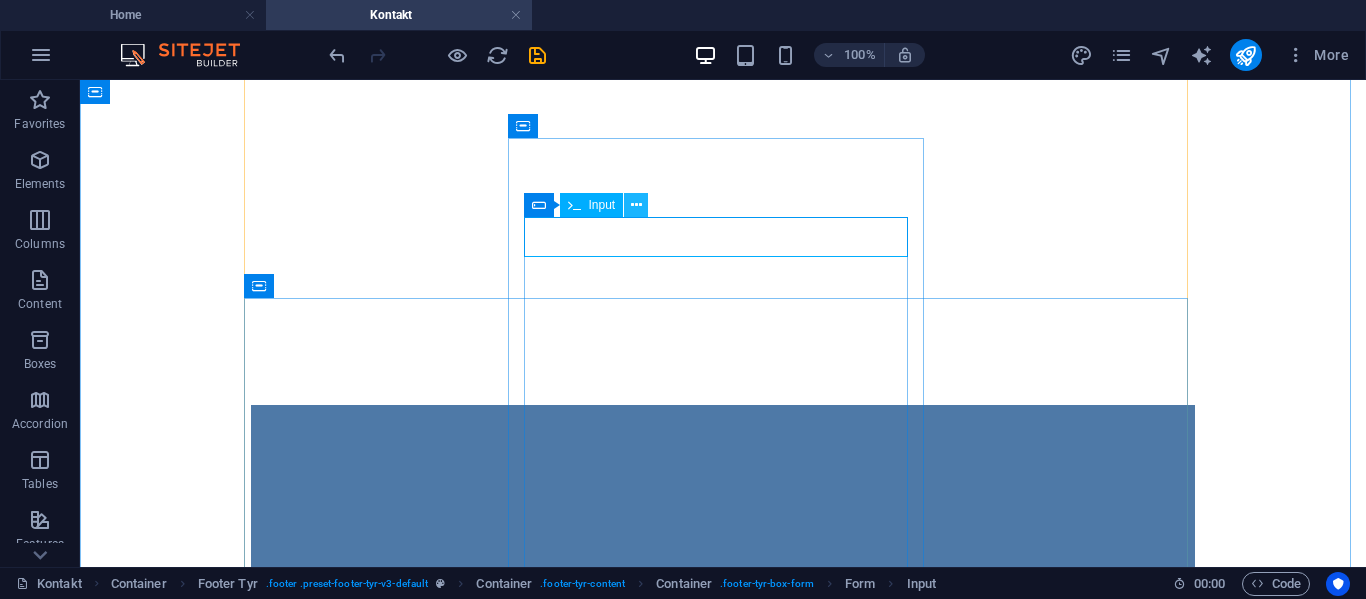 click at bounding box center (636, 205) 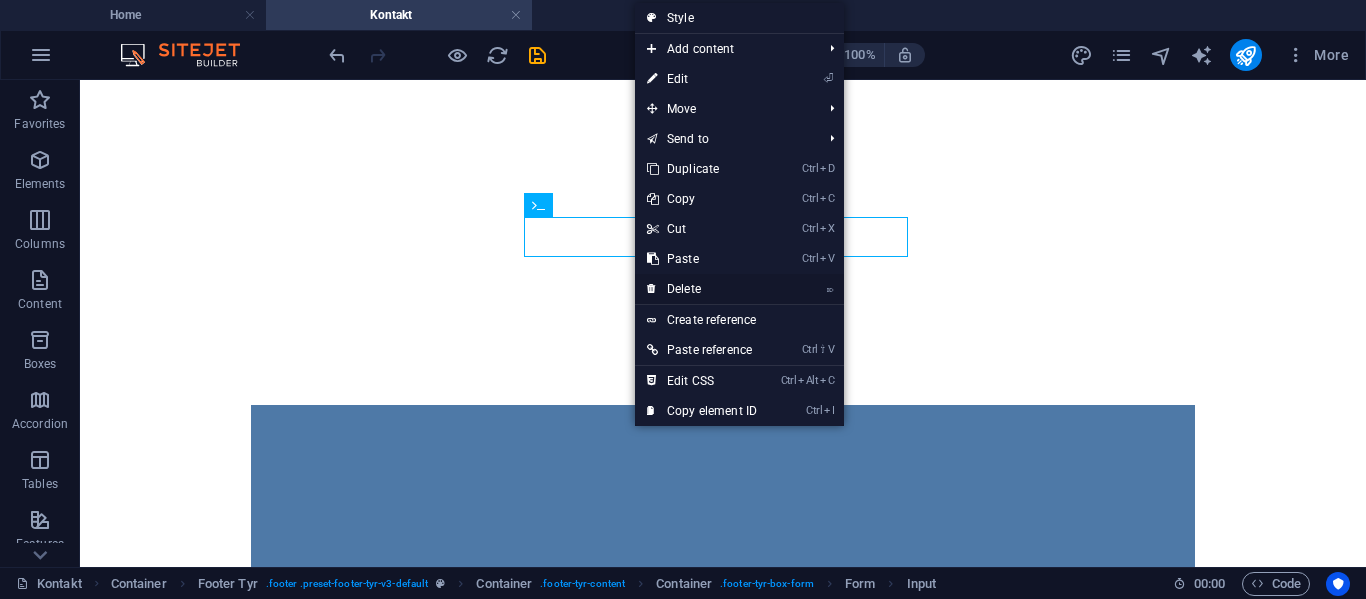 click on "⌦  Delete" at bounding box center [702, 289] 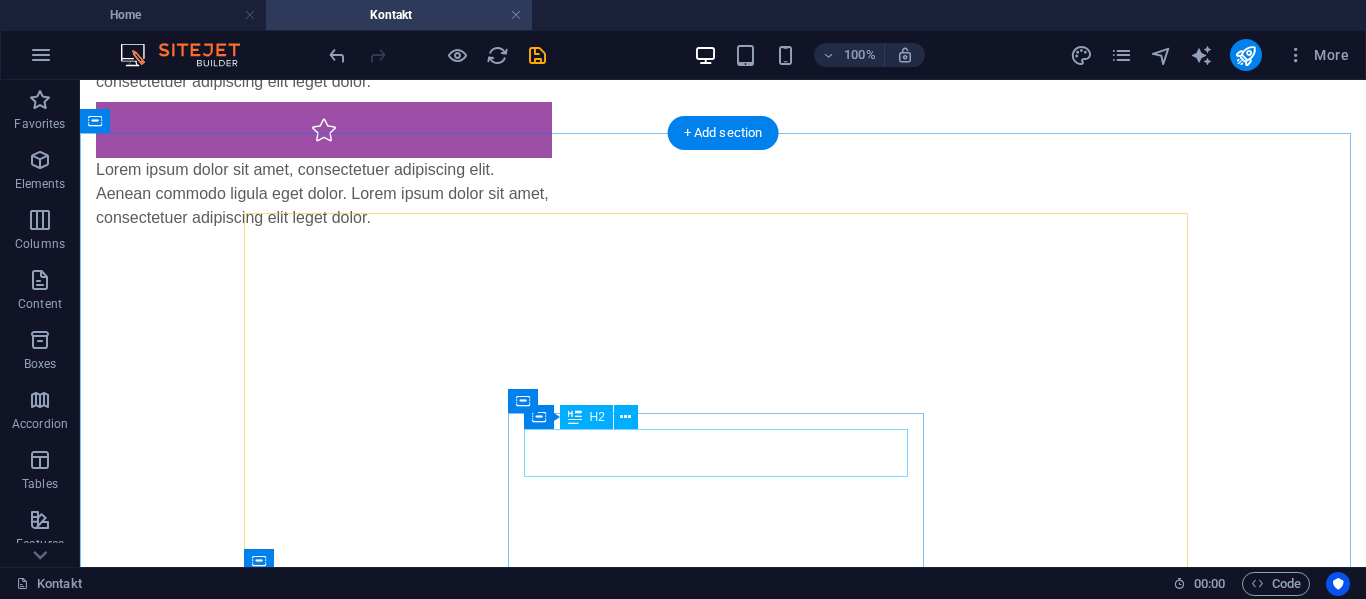 scroll, scrollTop: 601, scrollLeft: 0, axis: vertical 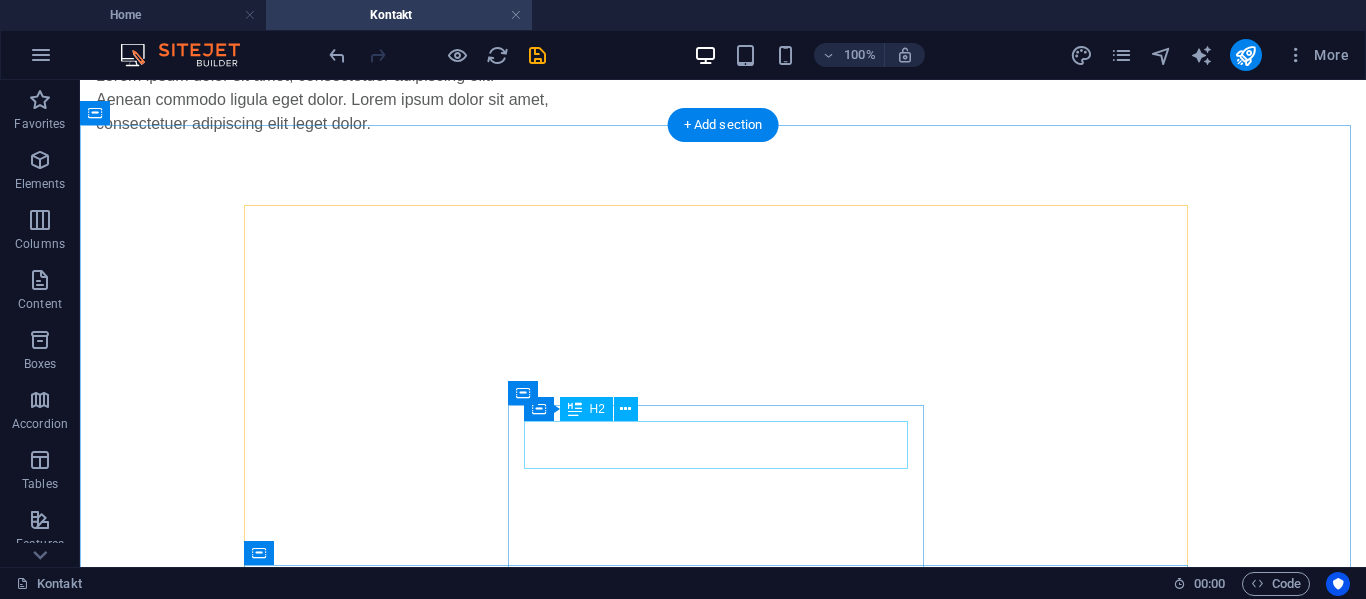 click on "Get in touch" at bounding box center [723, 1090] 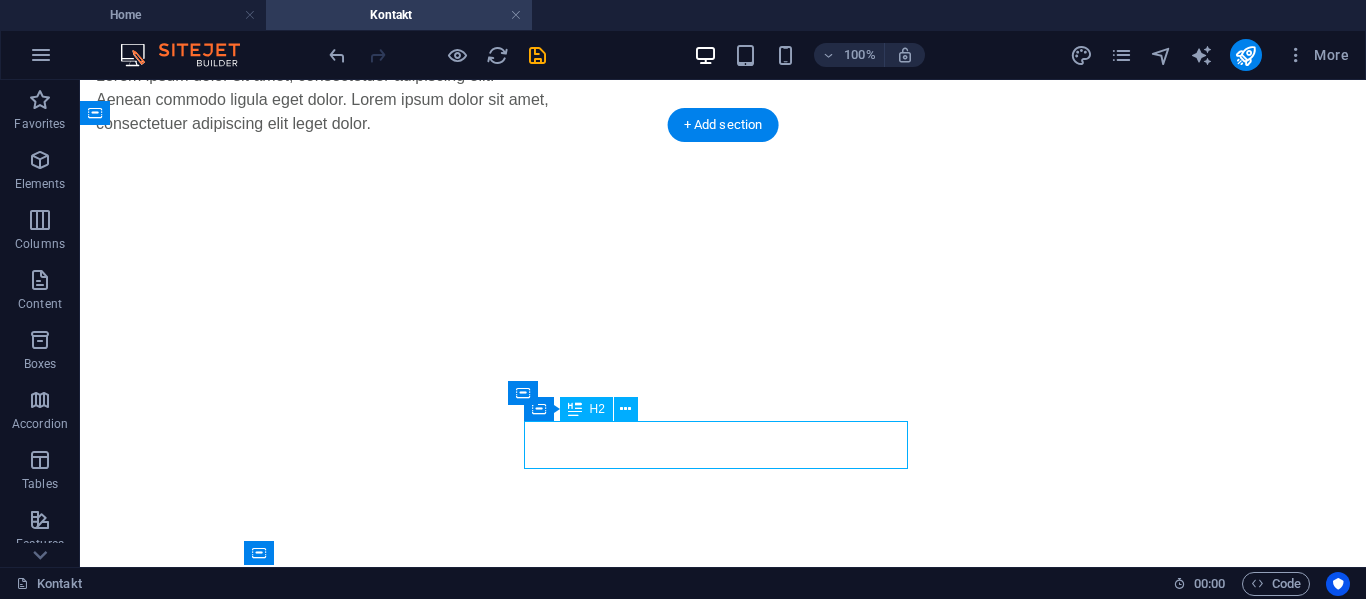 click on "Get in touch" at bounding box center (723, 1090) 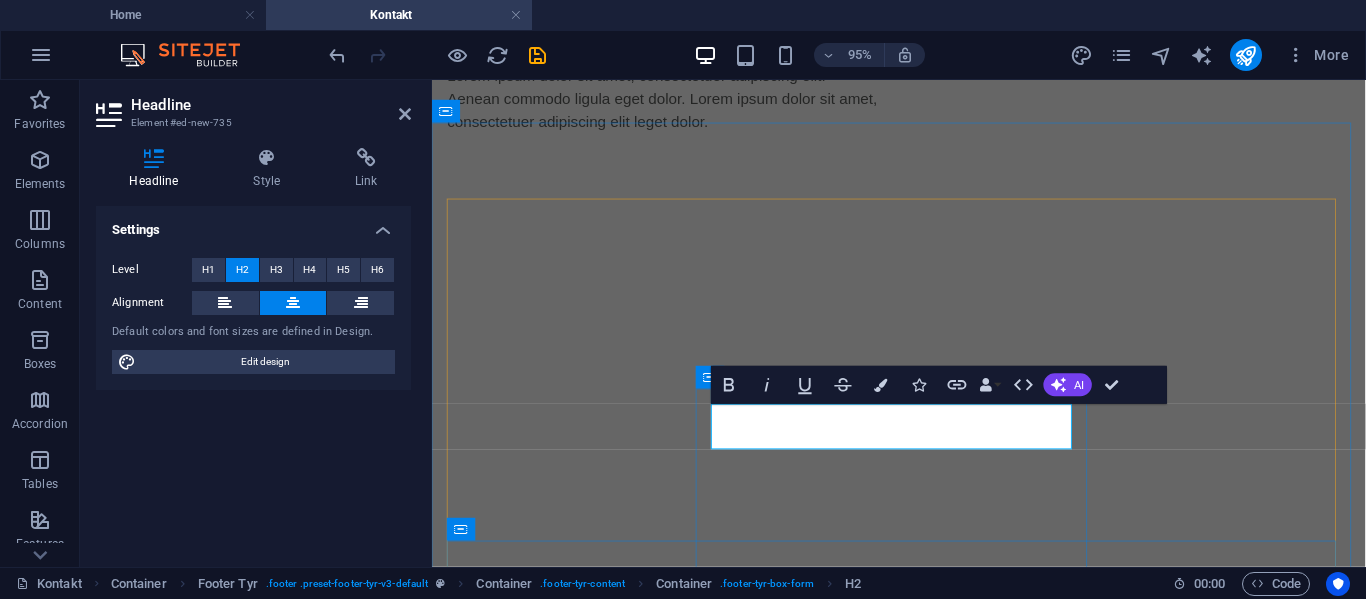 type 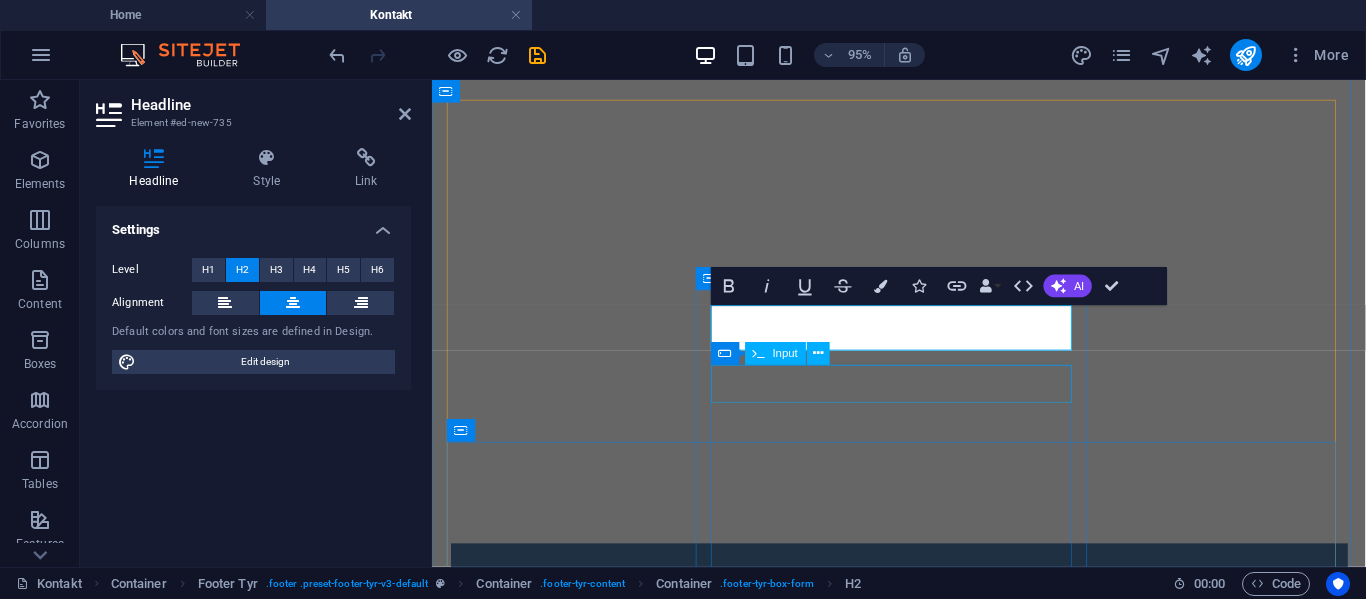 click at bounding box center (924, 1046) 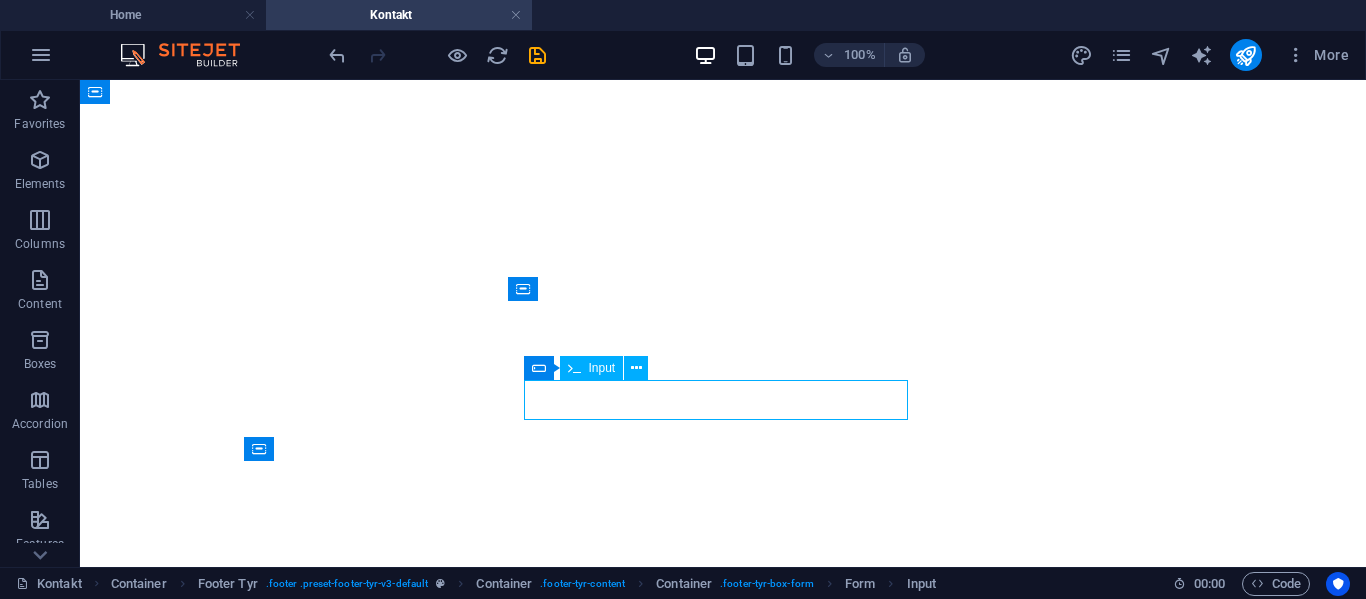 click at bounding box center [723, 1046] 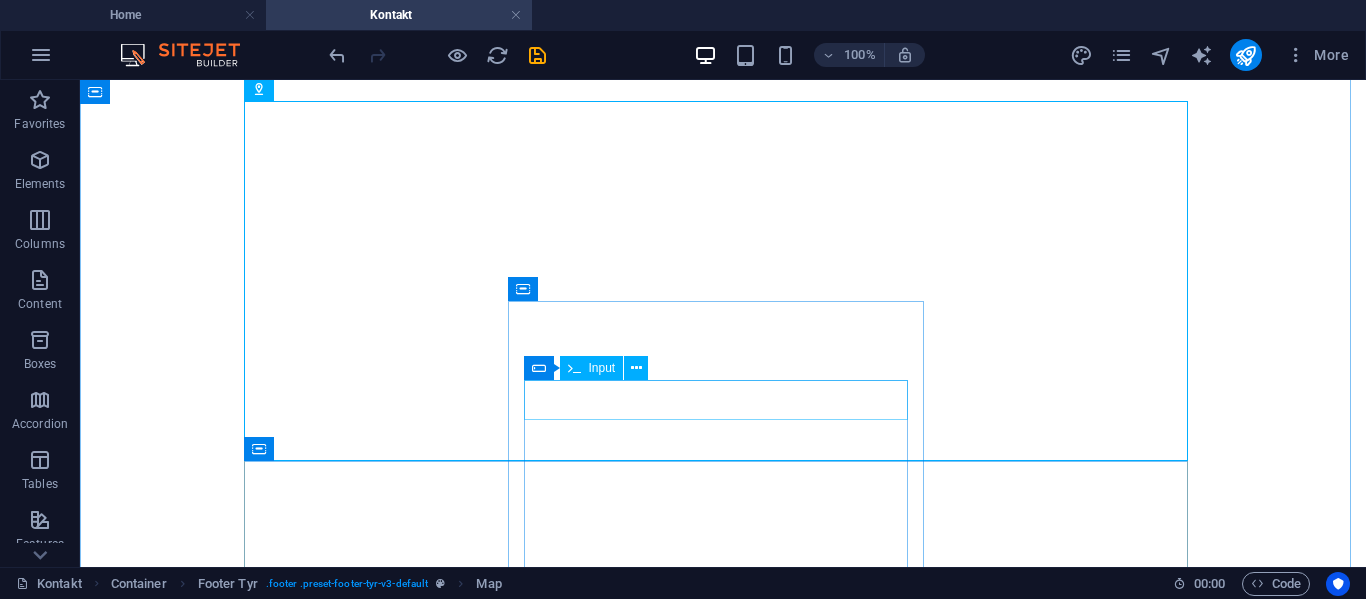 click at bounding box center (723, 1046) 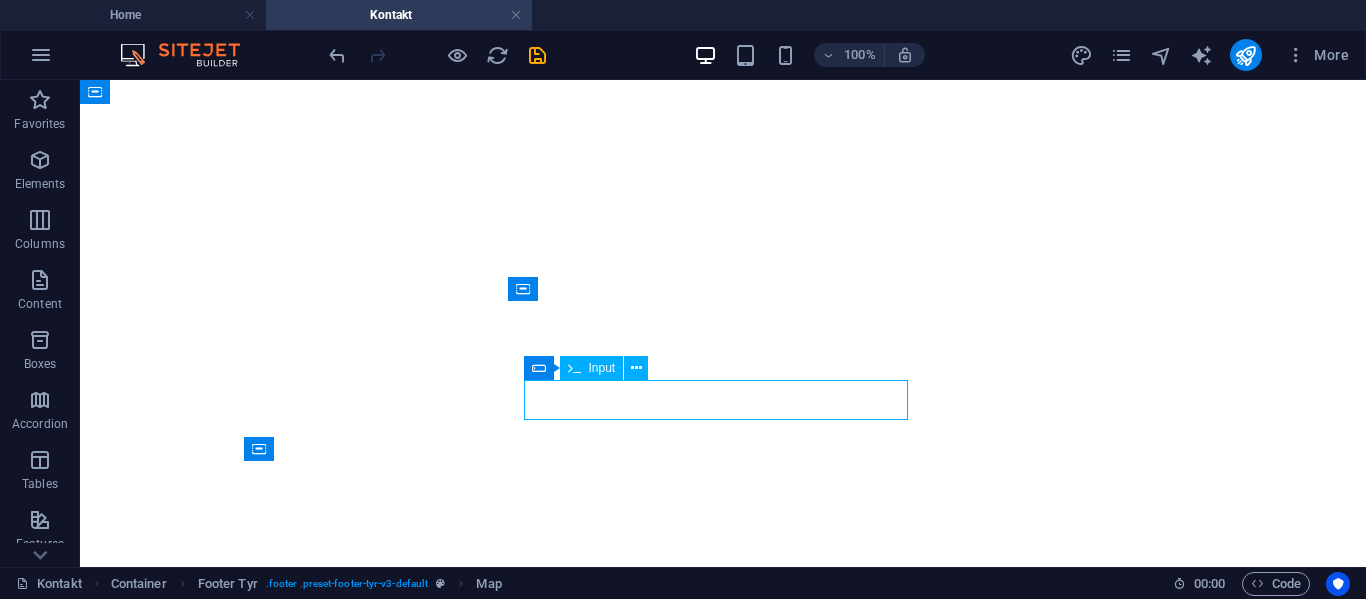 click at bounding box center [723, 1046] 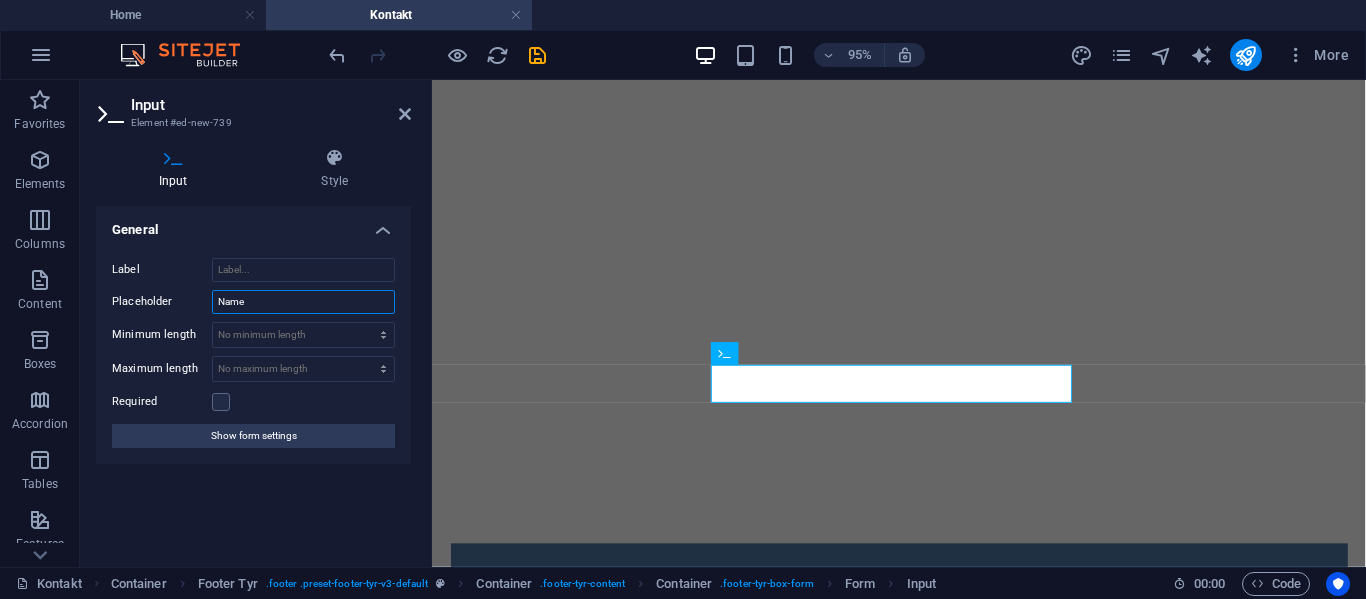 click on "Name" at bounding box center [303, 302] 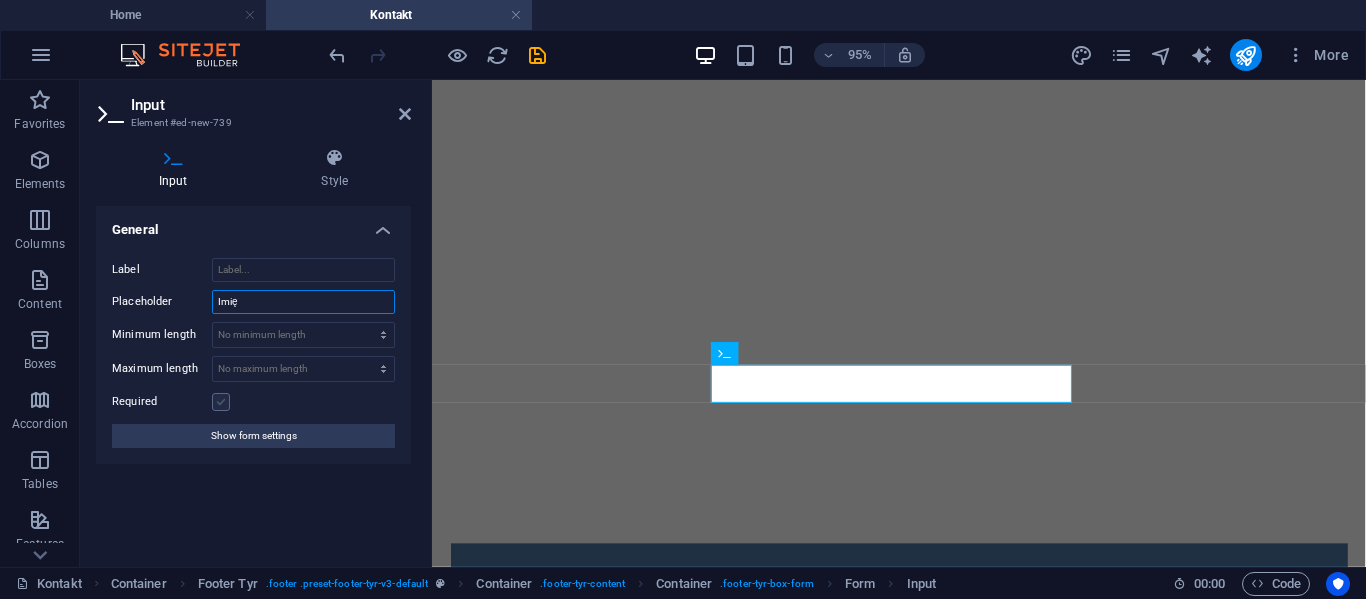 type on "Imię" 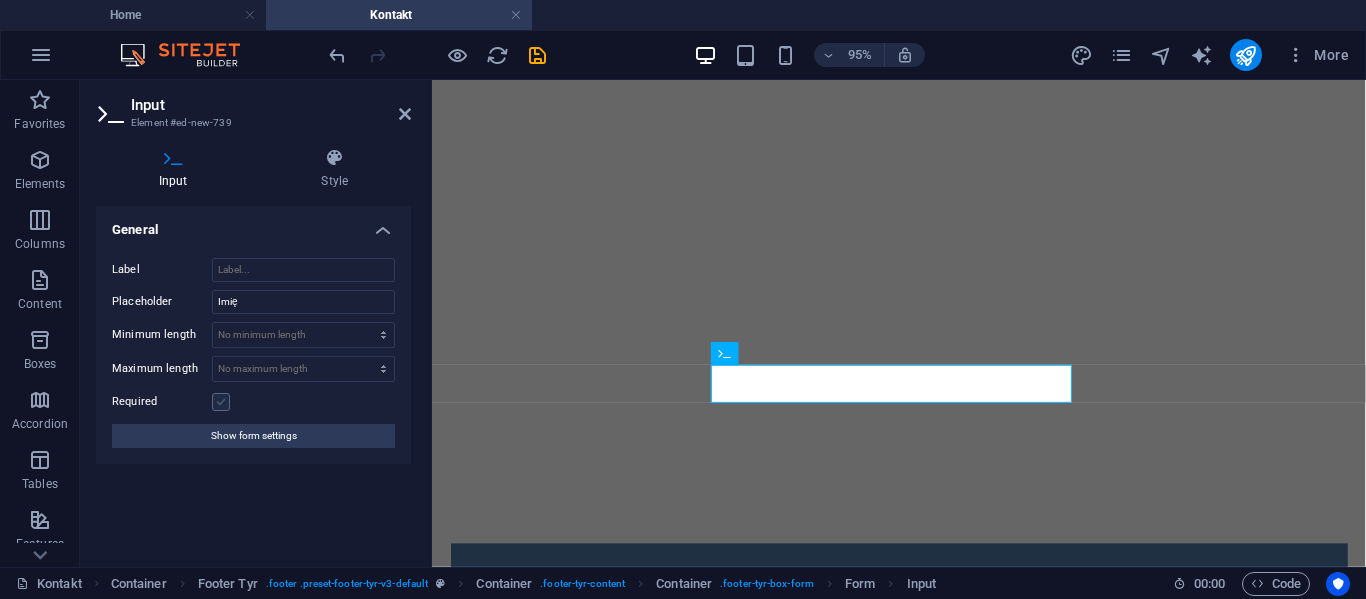 click at bounding box center [221, 402] 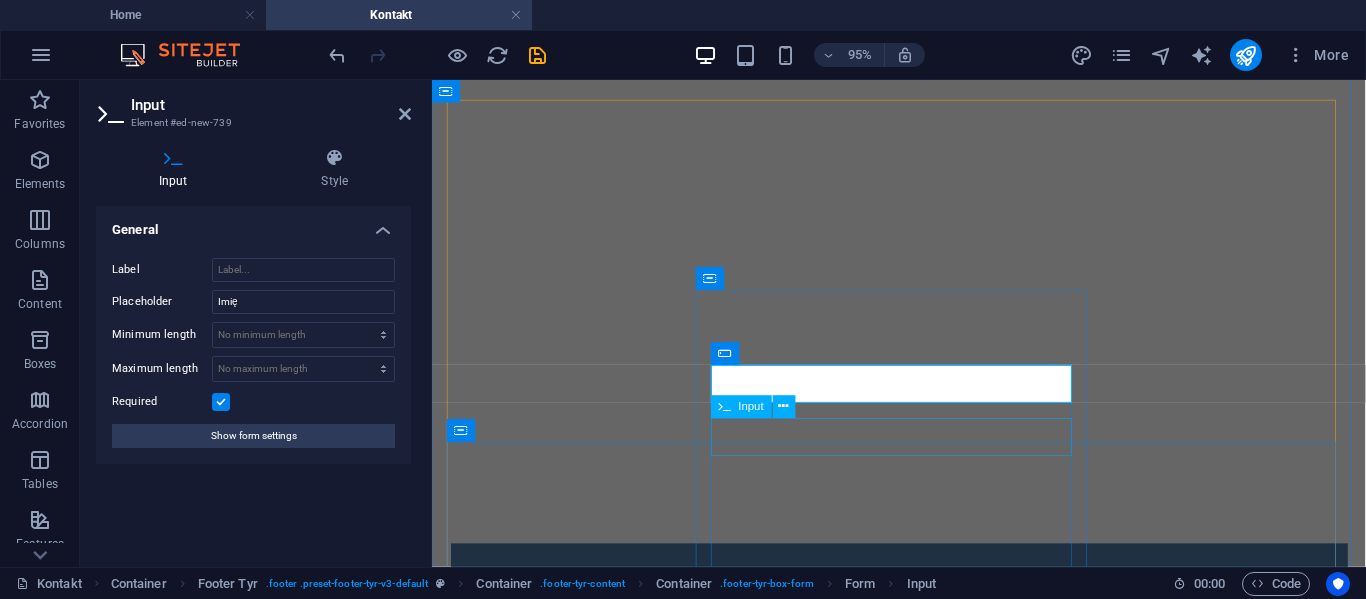 click at bounding box center [924, 1104] 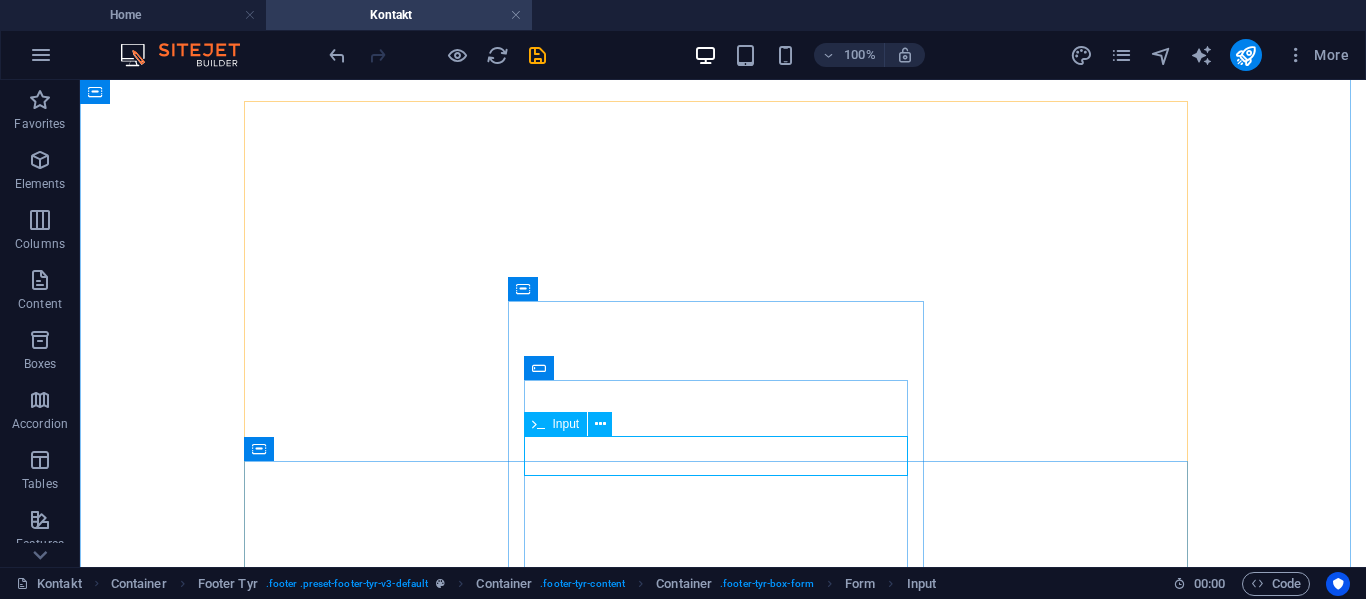 click at bounding box center (723, 1104) 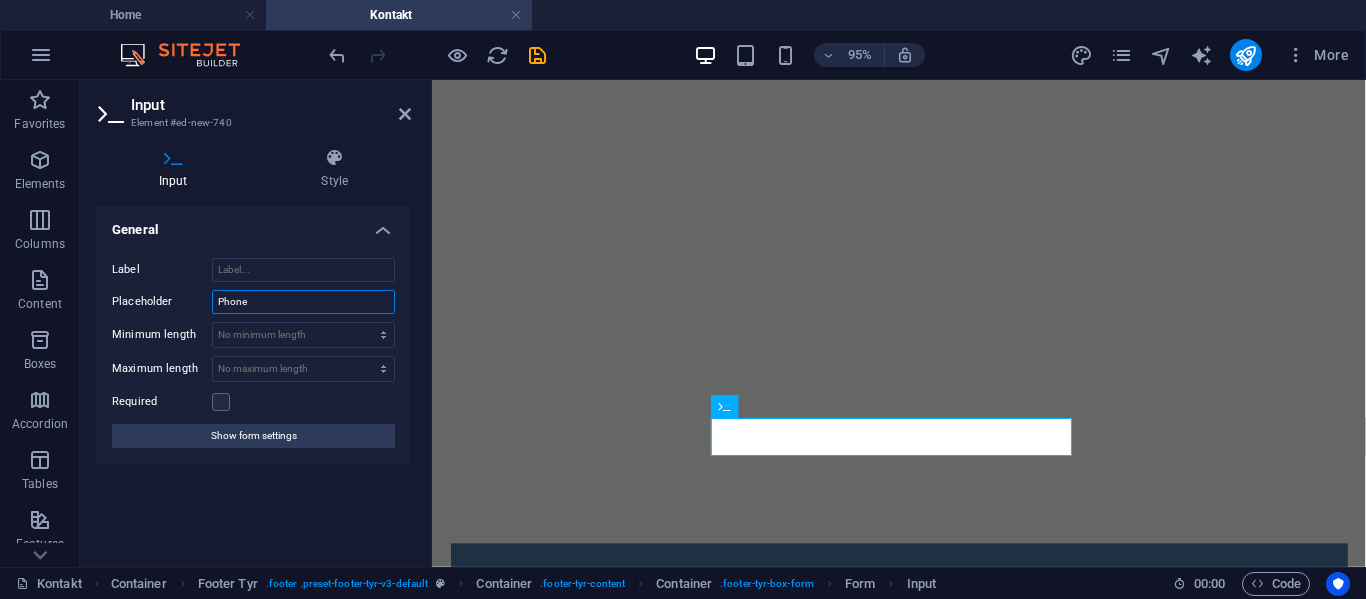 click on "Phone" at bounding box center [303, 302] 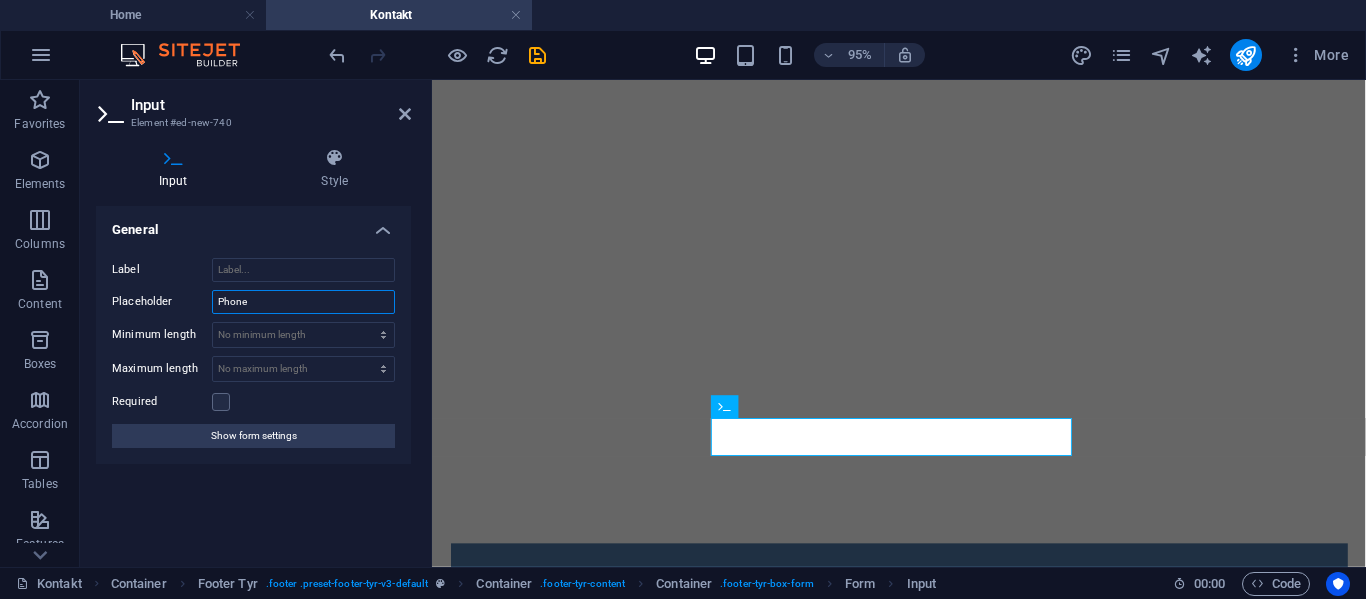 click on "Phone" at bounding box center (303, 302) 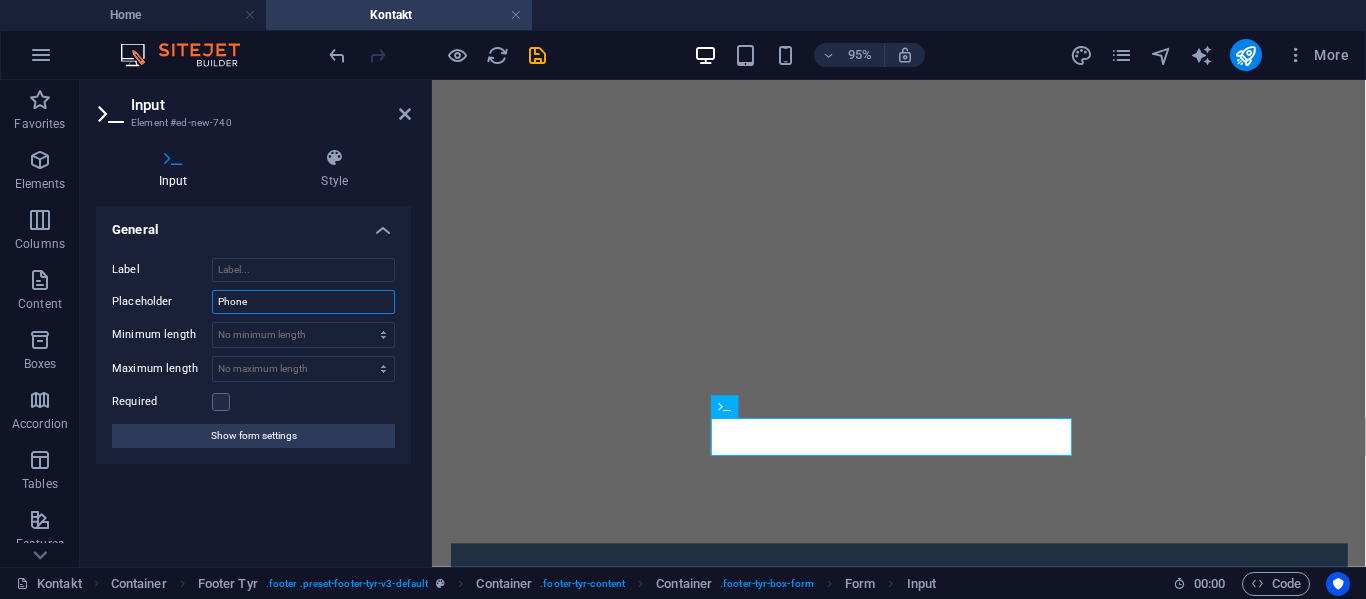 click on "Phone" at bounding box center (303, 302) 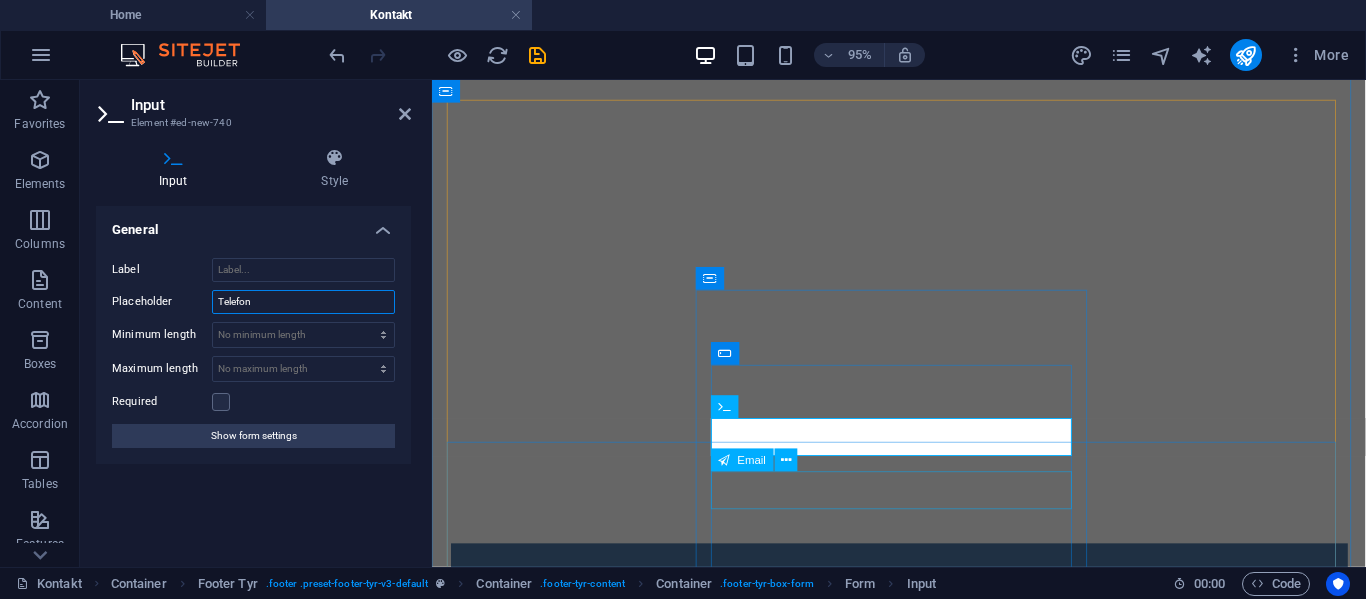 type on "Telefon" 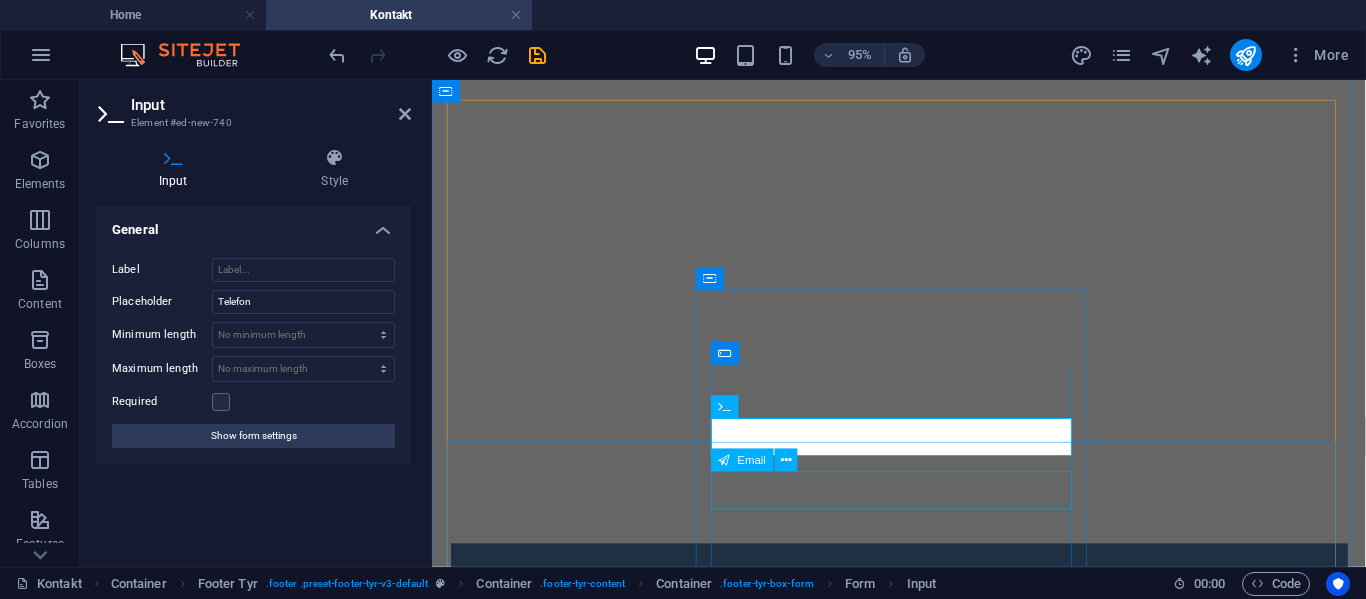 click at bounding box center [924, 1162] 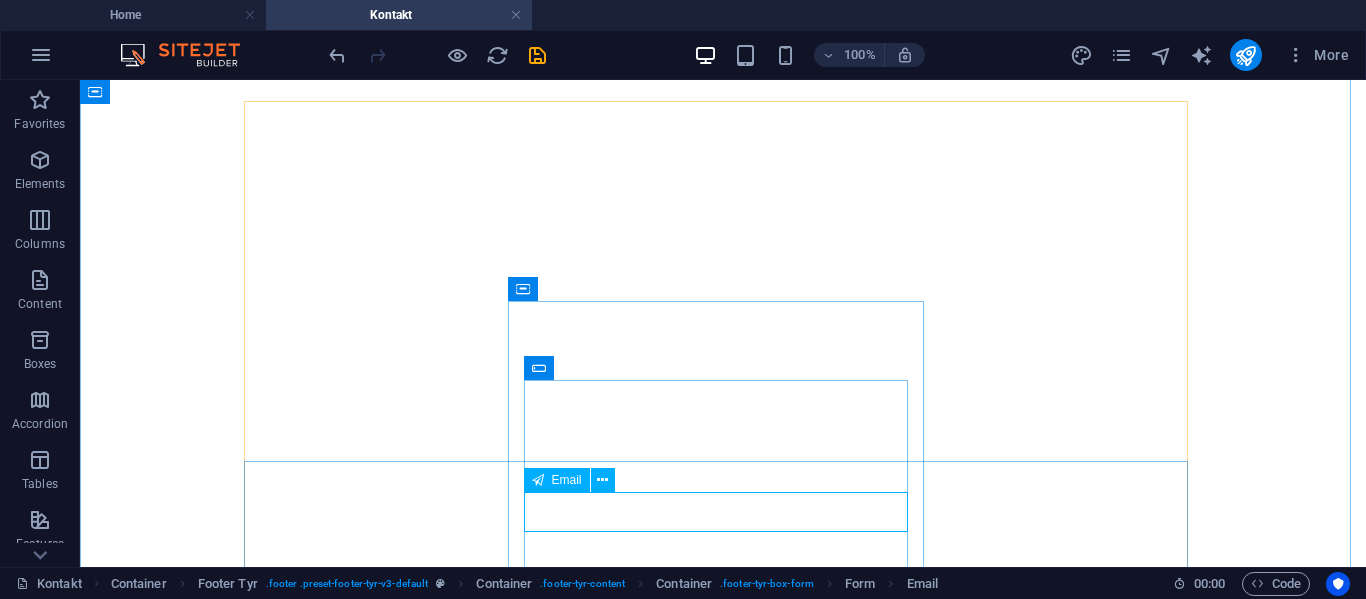 click at bounding box center (723, 1162) 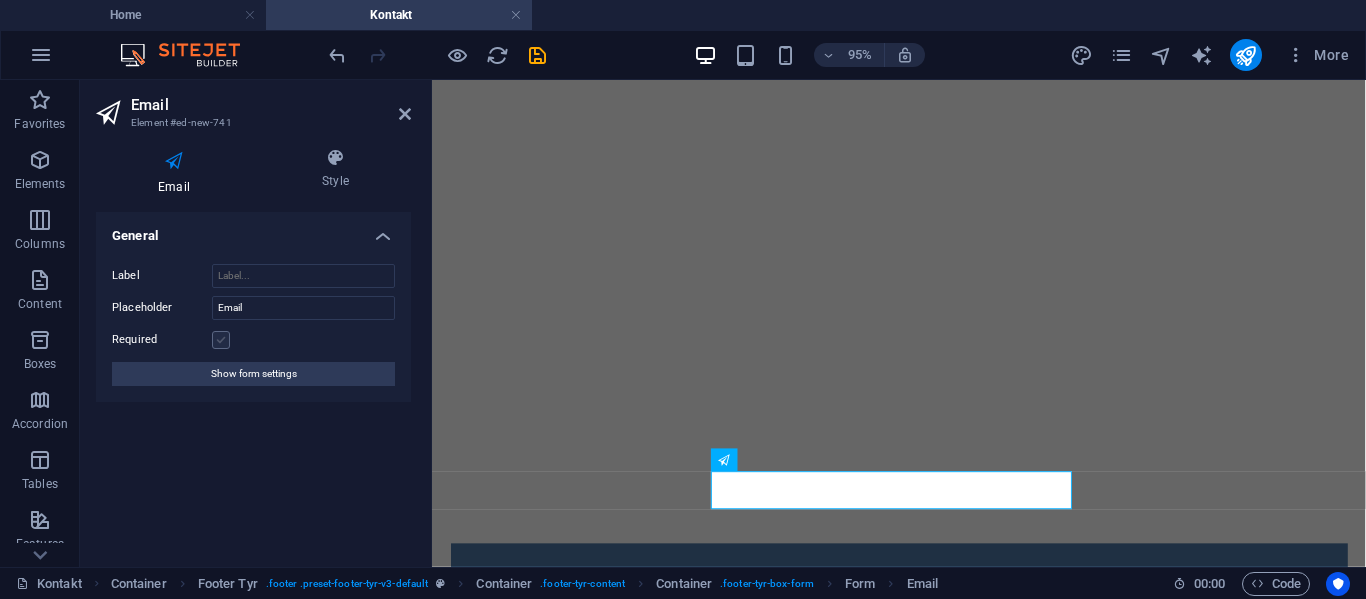 click at bounding box center (221, 340) 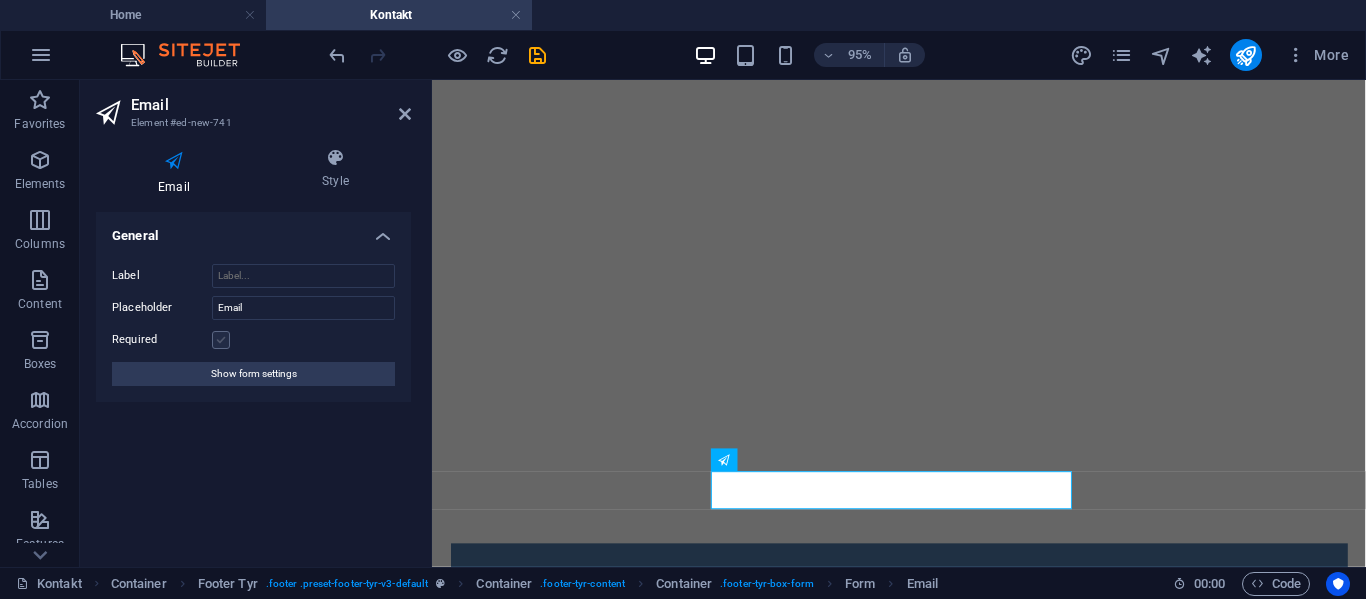 click on "Required" at bounding box center [0, 0] 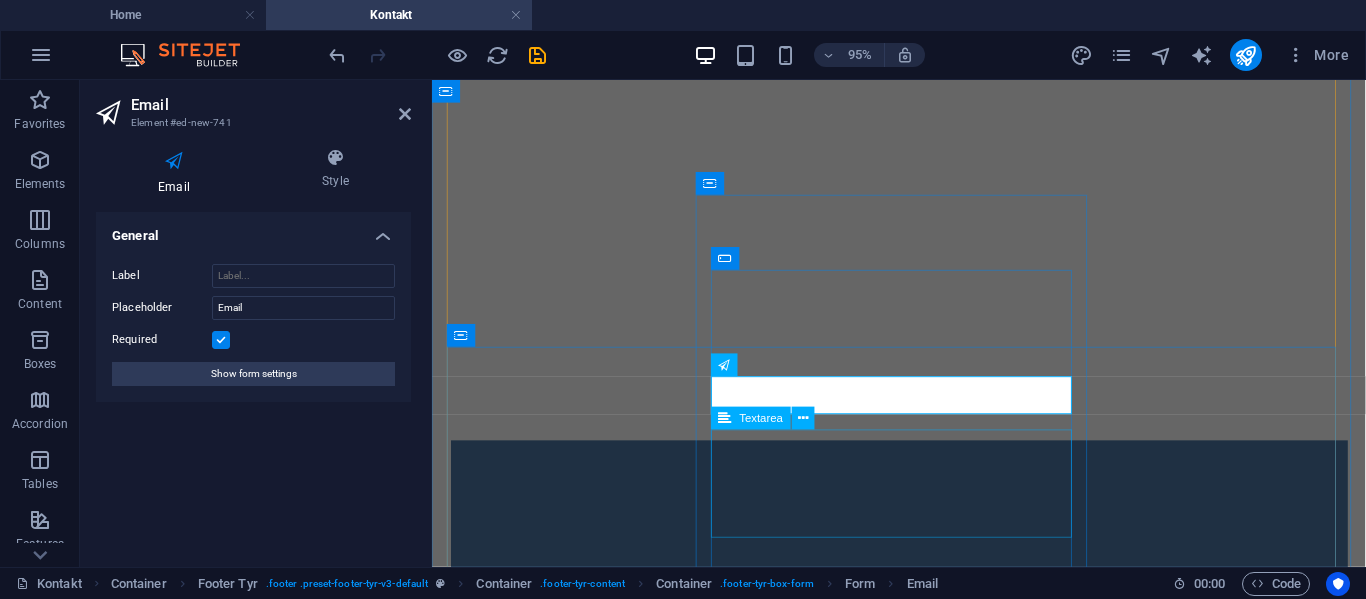 scroll, scrollTop: 816, scrollLeft: 0, axis: vertical 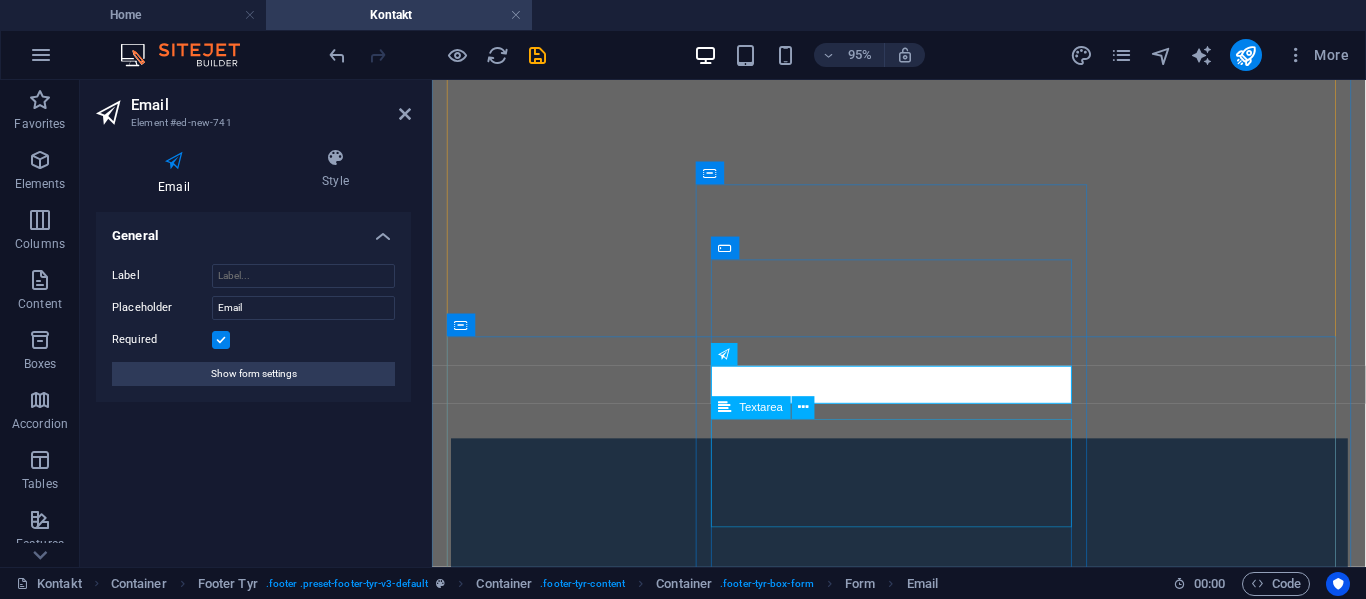 click at bounding box center [924, 1148] 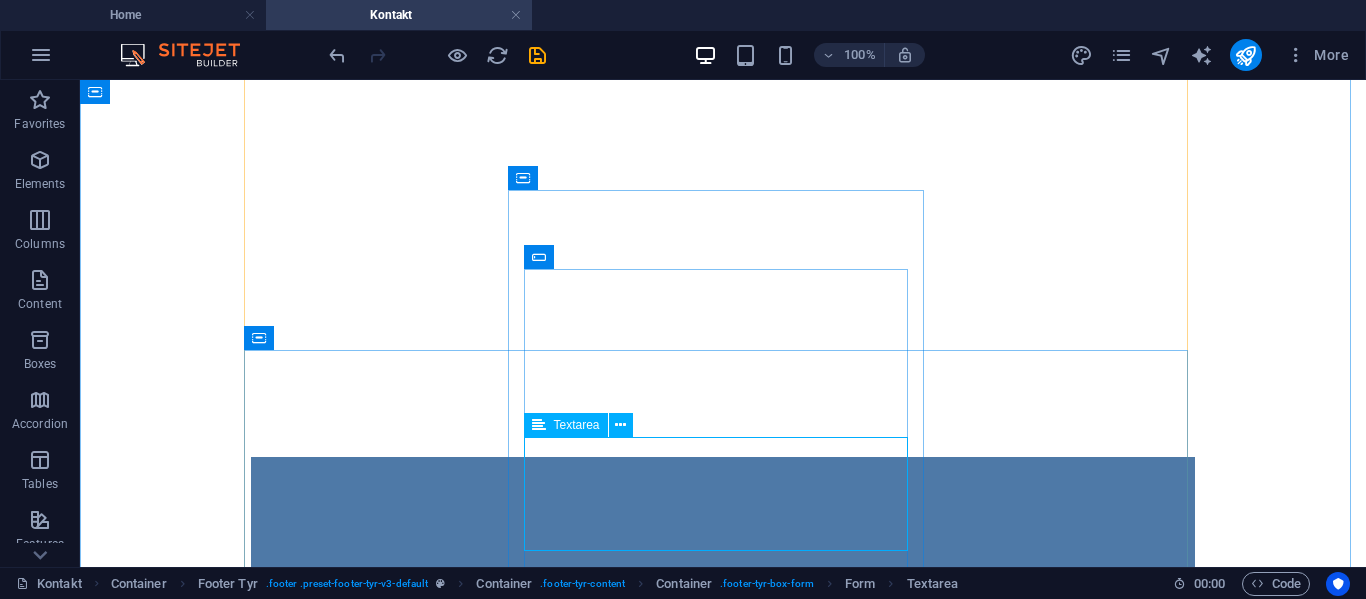 click at bounding box center (723, 1148) 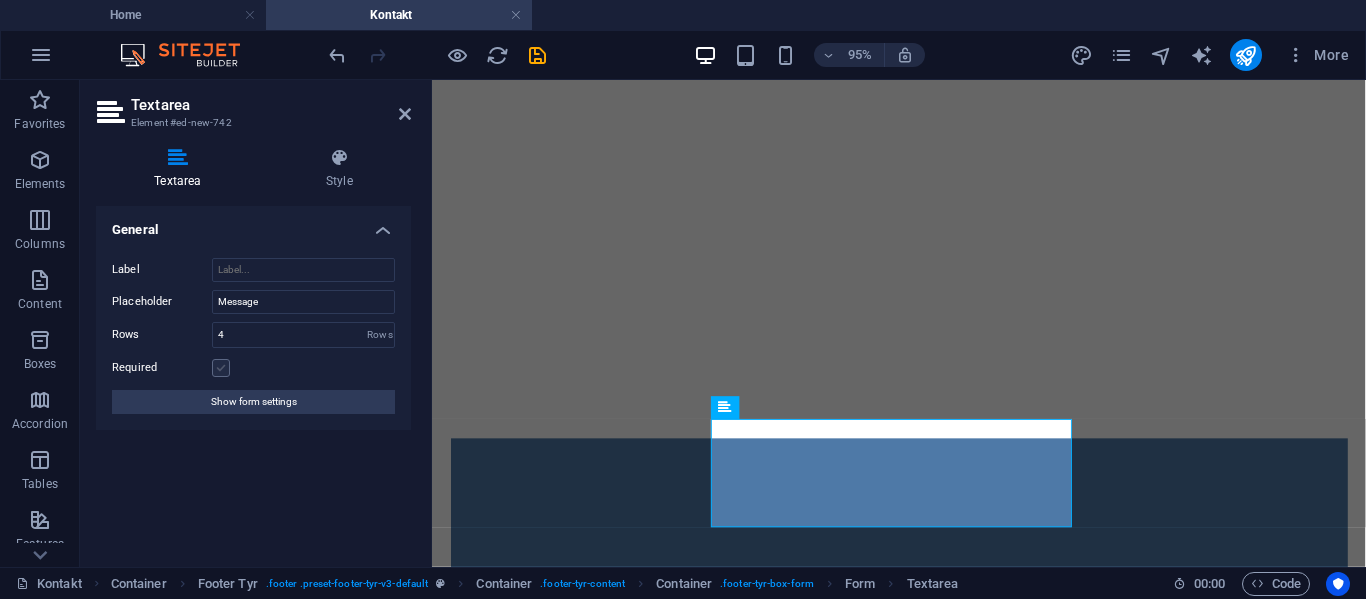 click at bounding box center (221, 368) 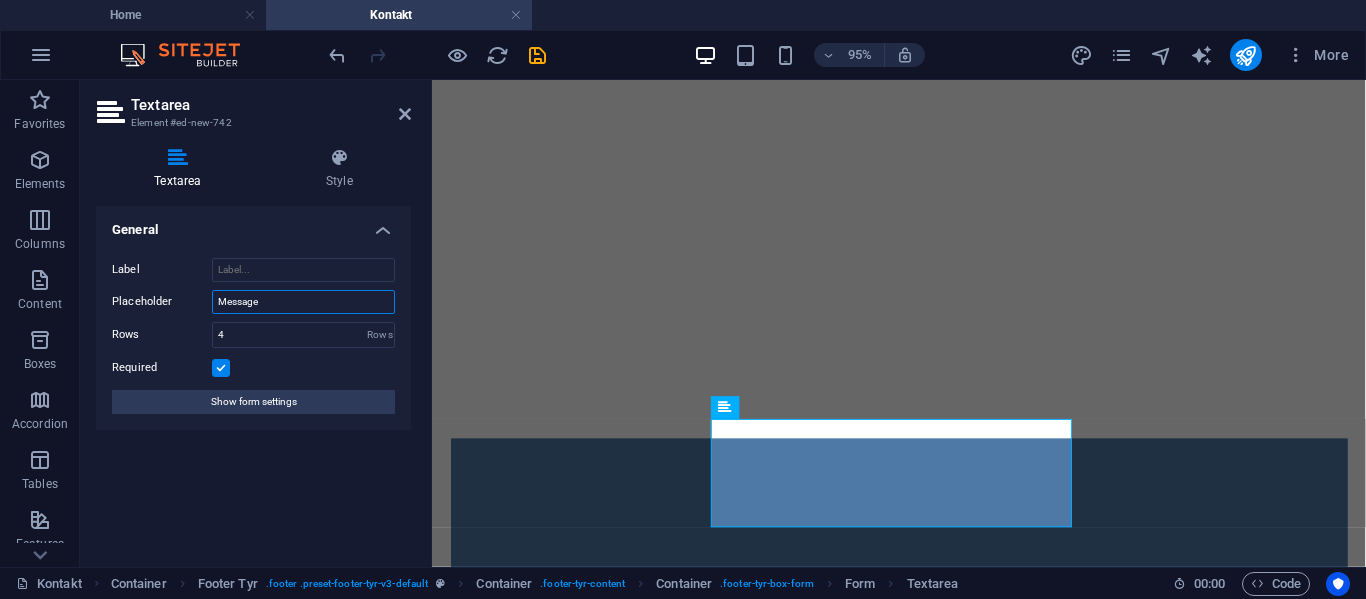 click on "Message" at bounding box center (303, 302) 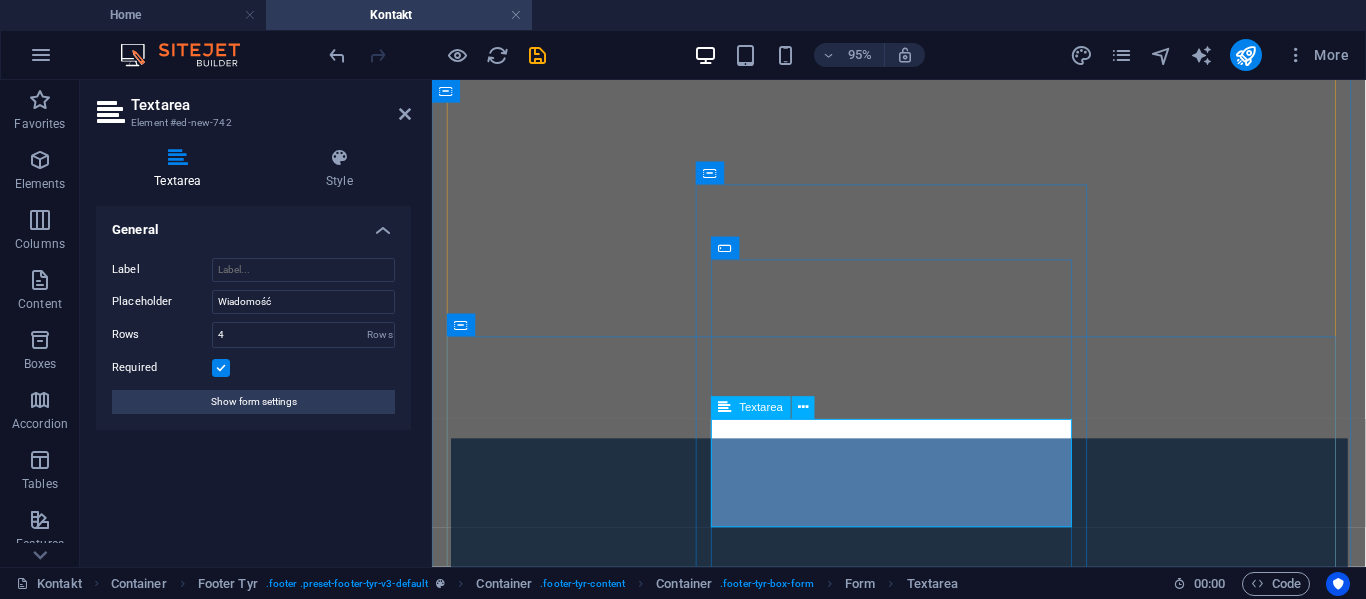 click at bounding box center [634, 1145] 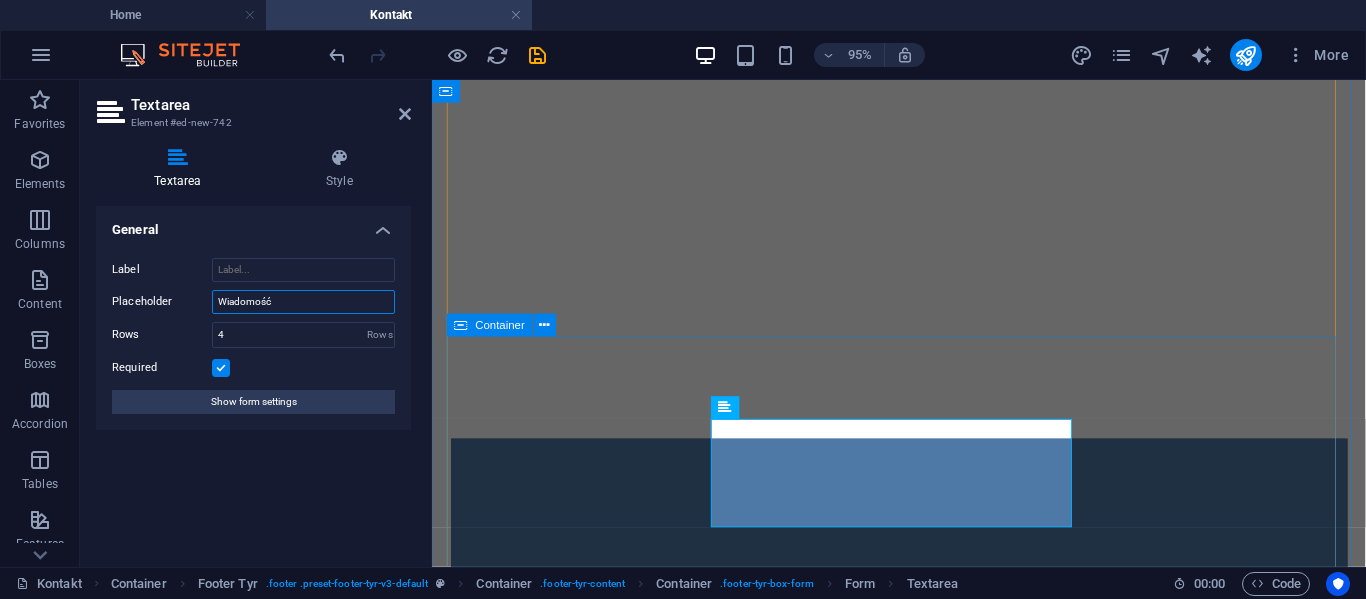 click on "Wiadomość" at bounding box center (303, 302) 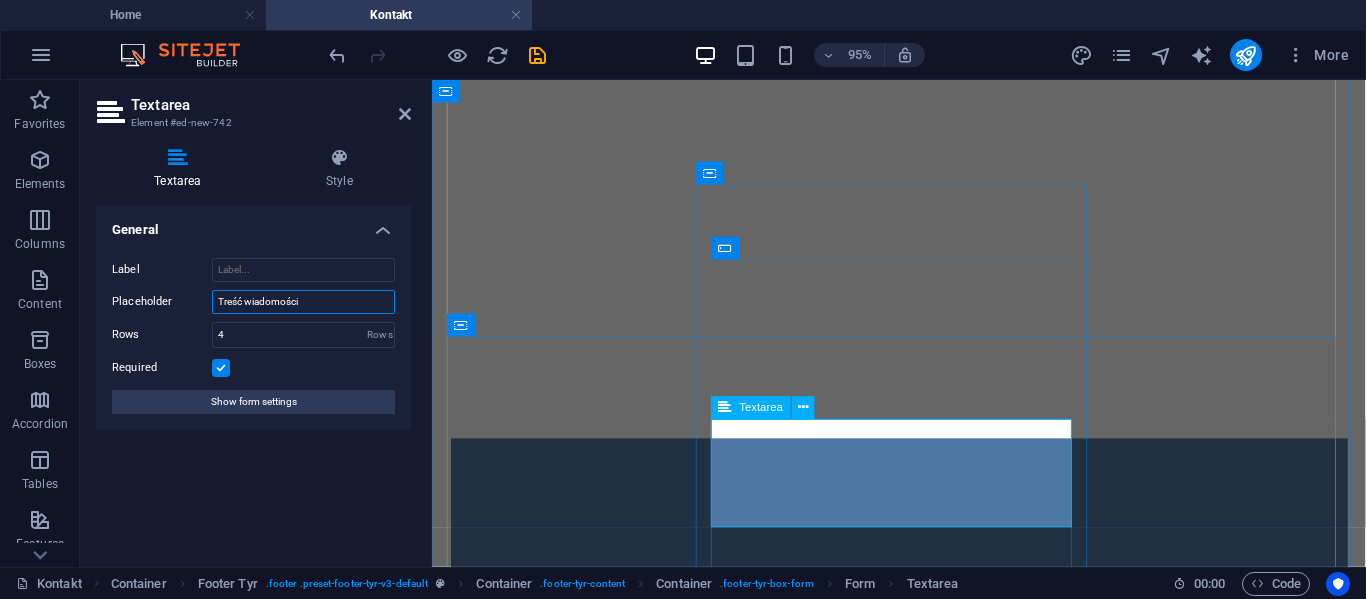 type on "Treść wiadomości" 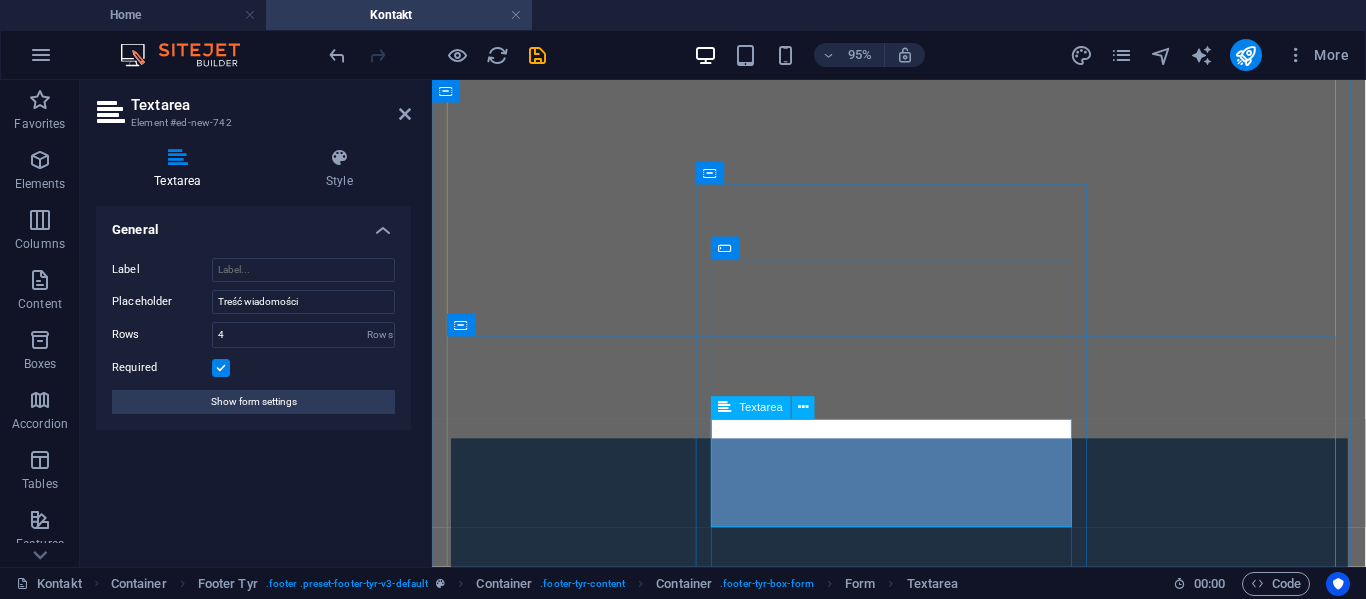 click at bounding box center (634, 1145) 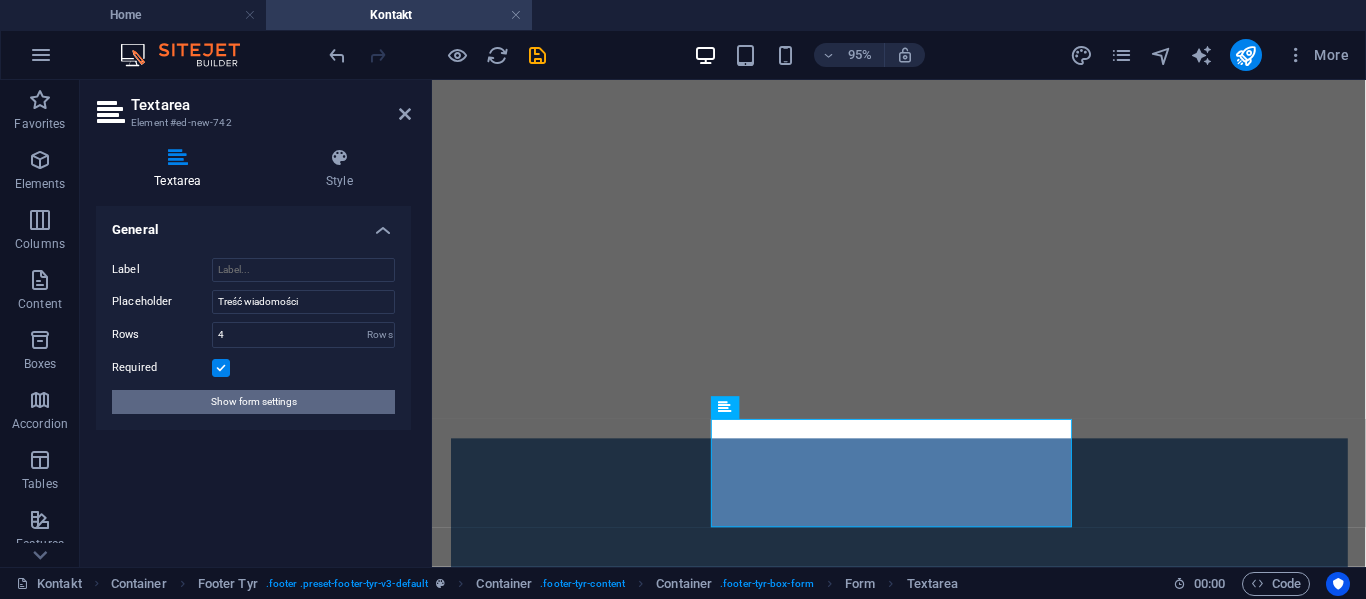 click on "Show form settings" at bounding box center [254, 402] 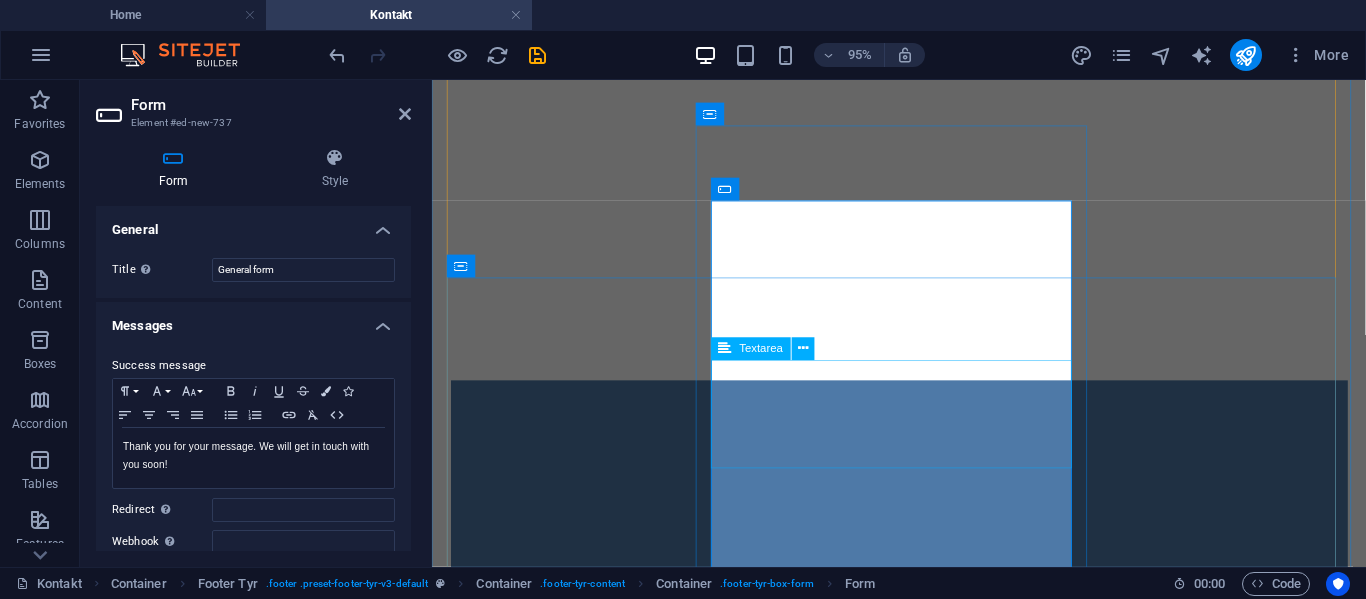 scroll, scrollTop: 878, scrollLeft: 0, axis: vertical 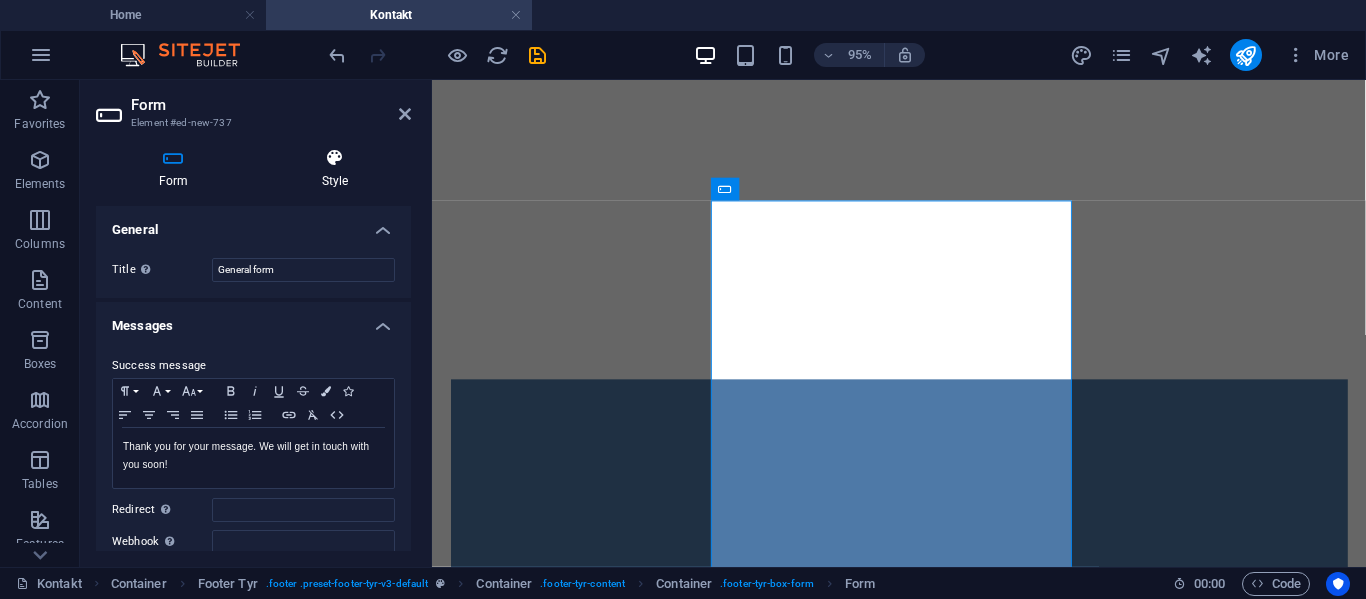 click at bounding box center (335, 158) 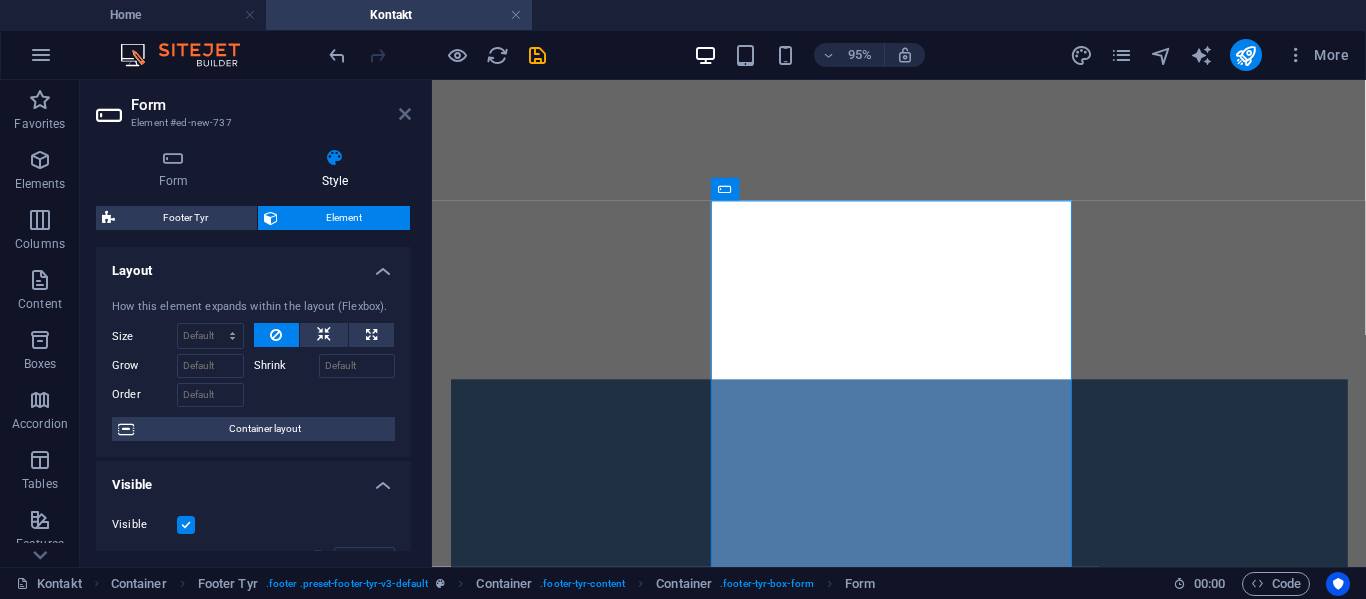 click at bounding box center [405, 114] 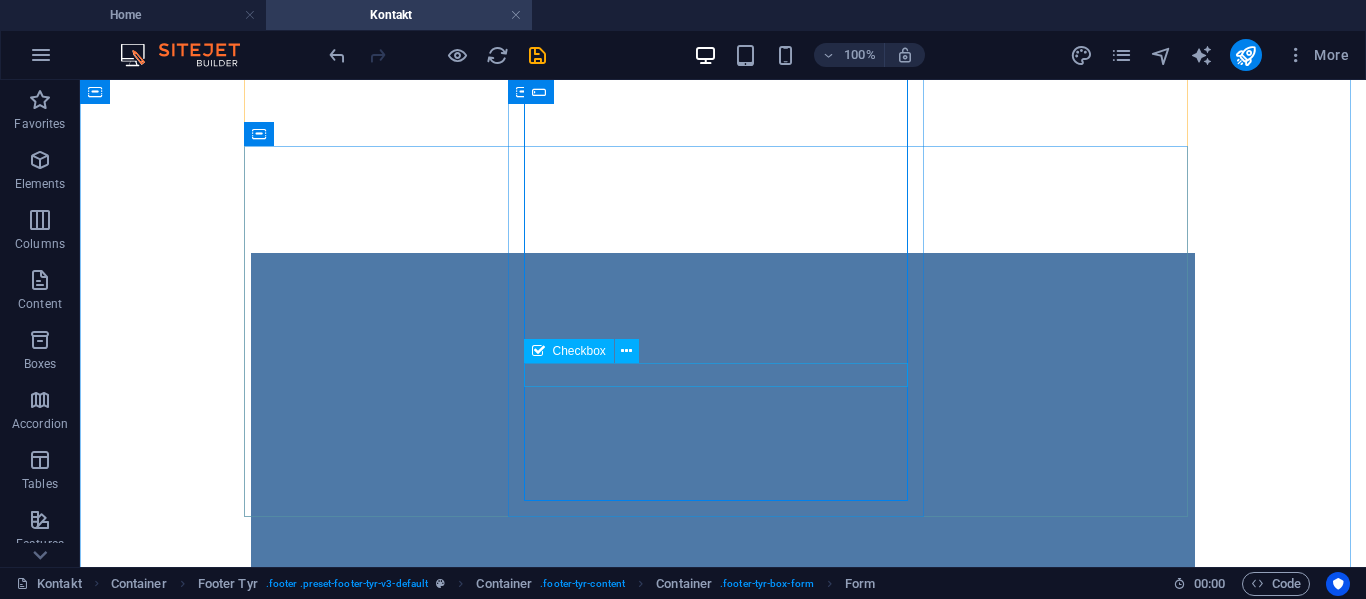 scroll, scrollTop: 1021, scrollLeft: 0, axis: vertical 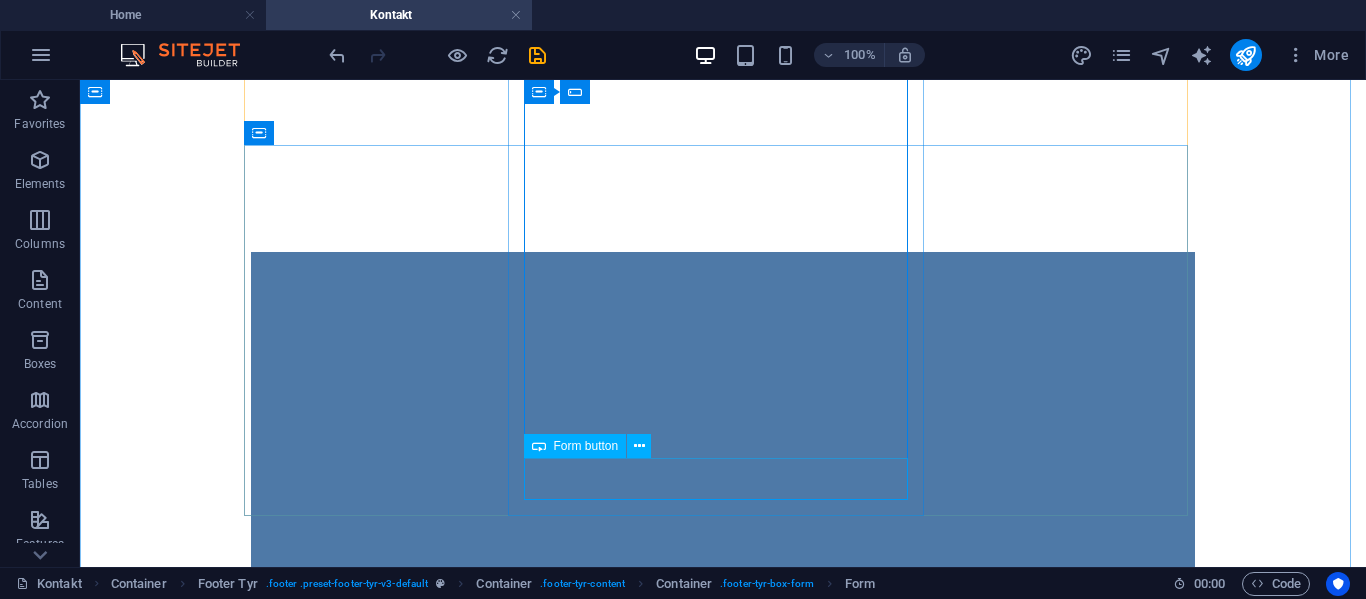 click on "Submit" at bounding box center (723, 1139) 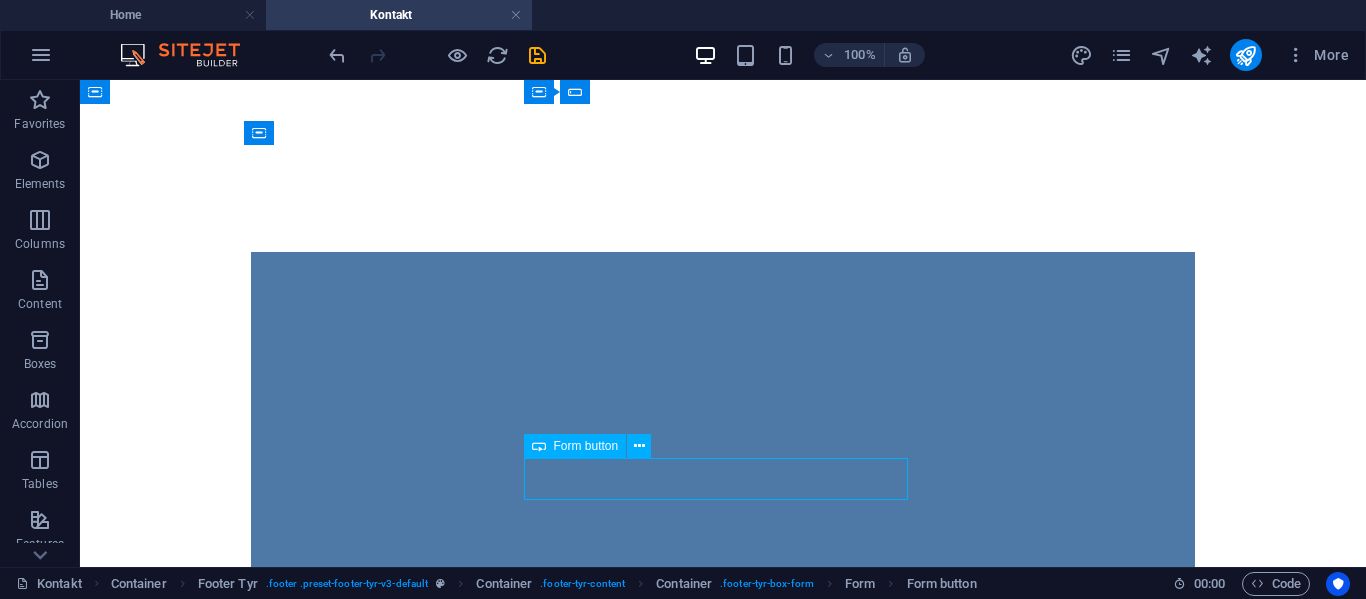 click on "Submit" at bounding box center [723, 1139] 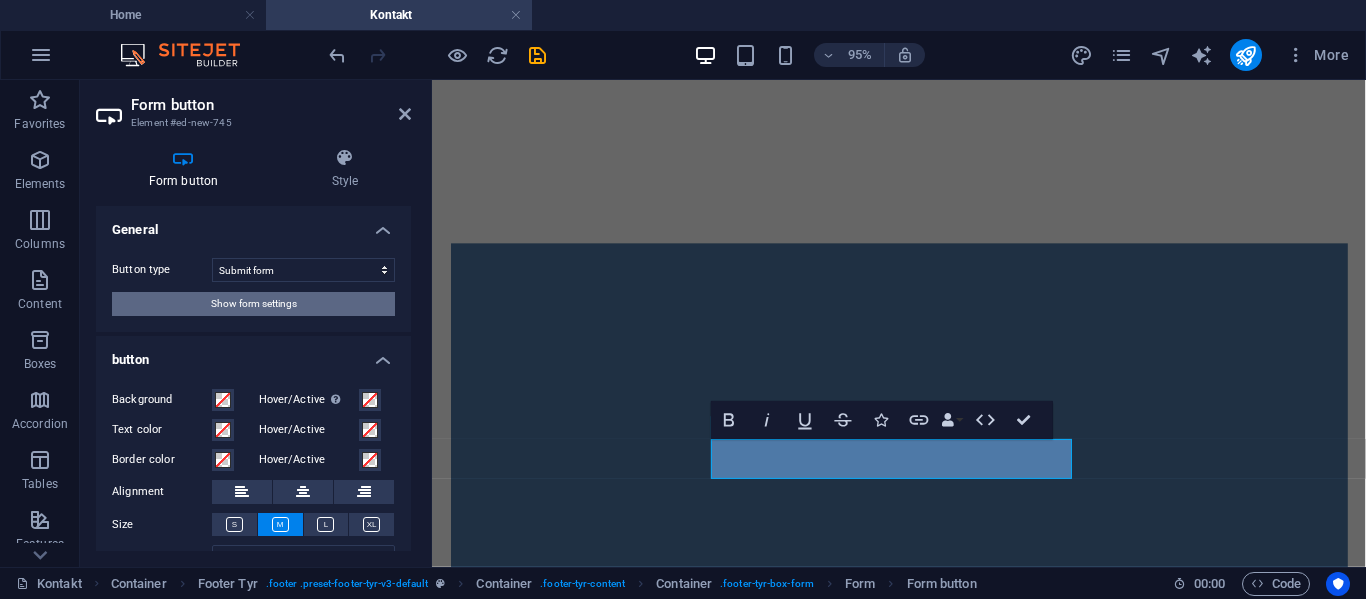 scroll, scrollTop: 1, scrollLeft: 0, axis: vertical 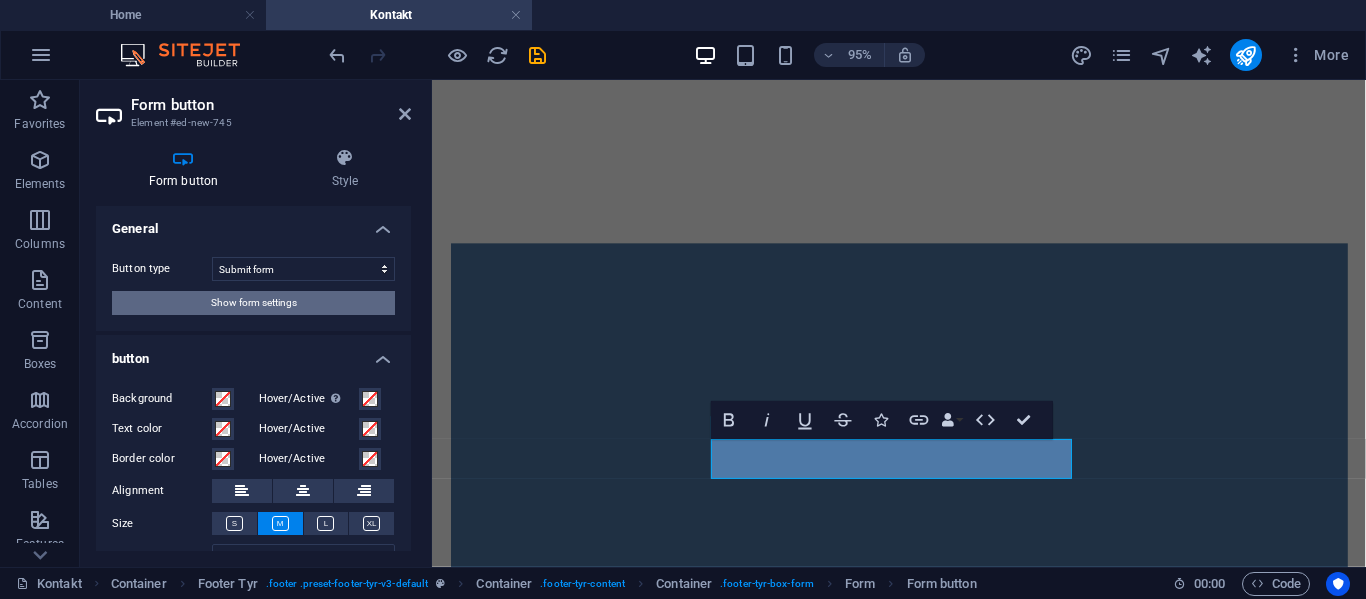 click on "Show form settings" at bounding box center [254, 303] 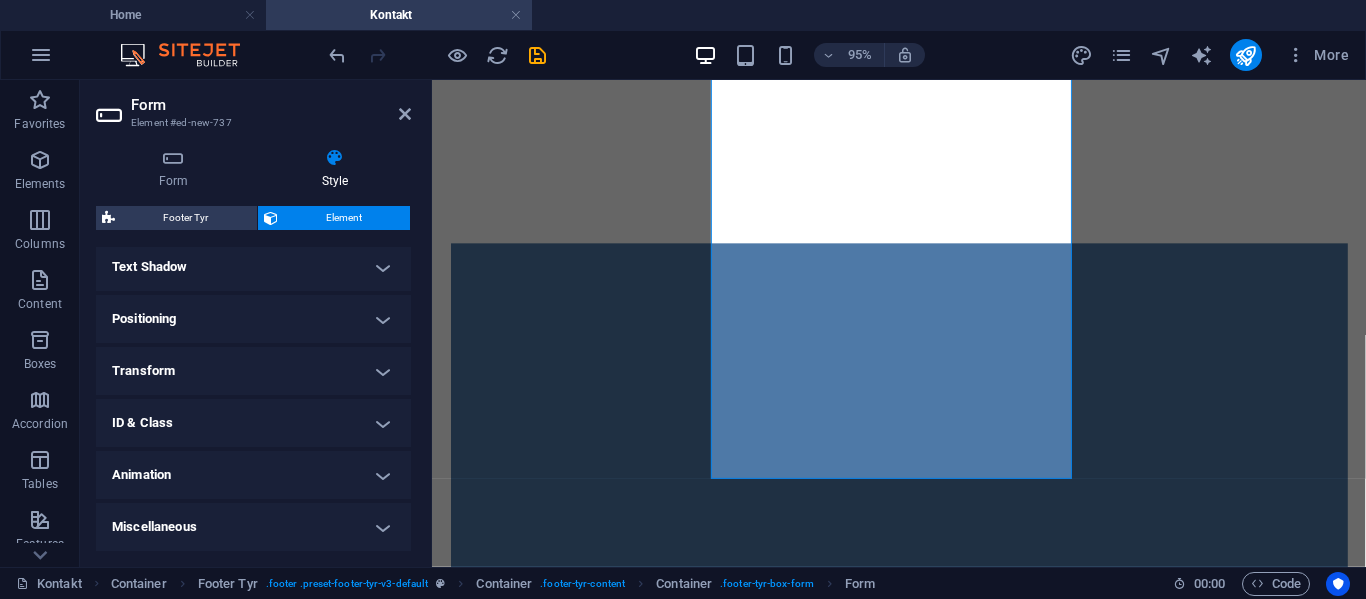scroll, scrollTop: 0, scrollLeft: 0, axis: both 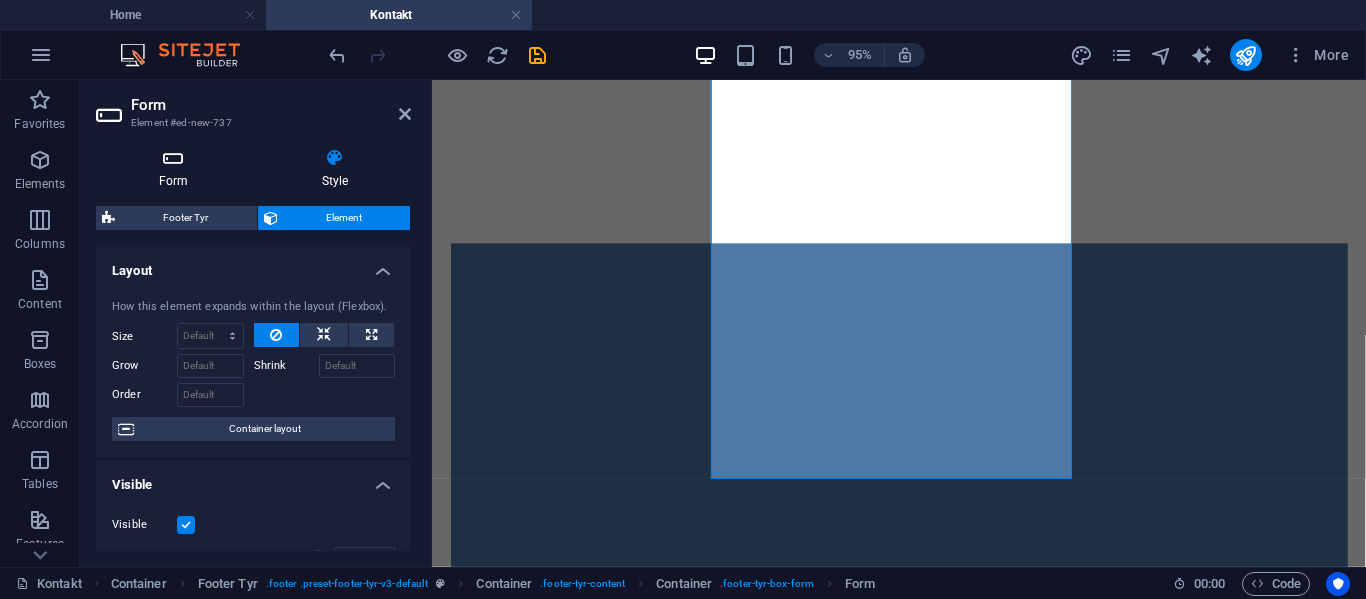 click on "Form" at bounding box center [177, 169] 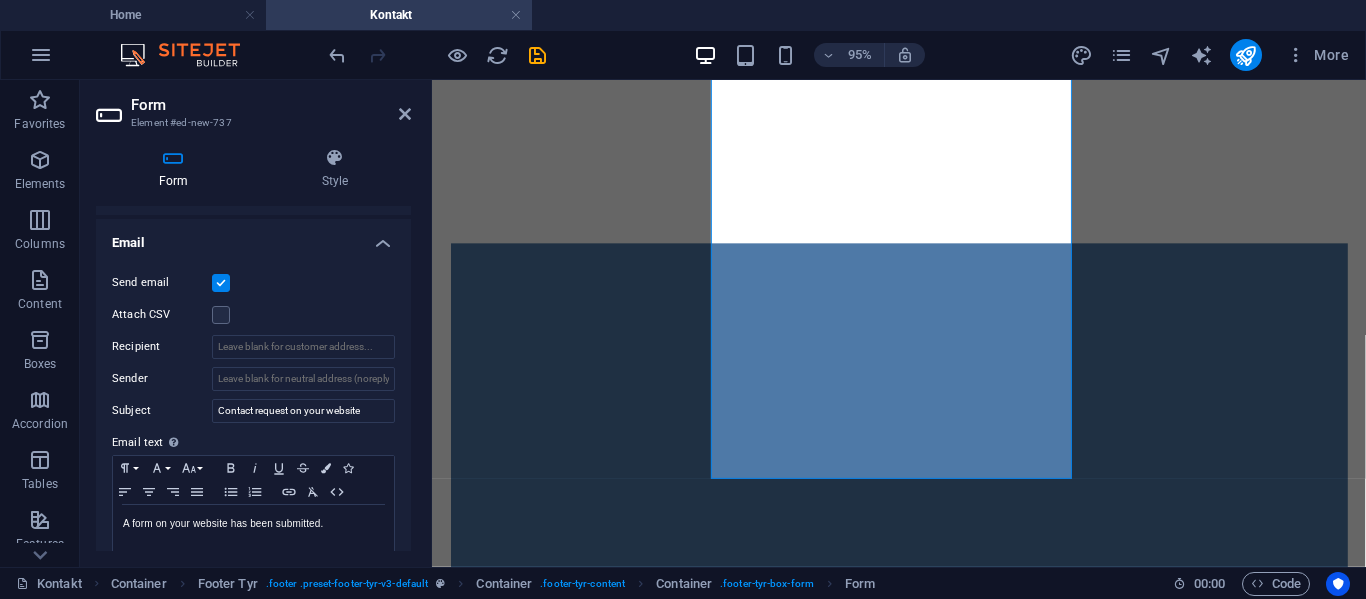 scroll, scrollTop: 500, scrollLeft: 0, axis: vertical 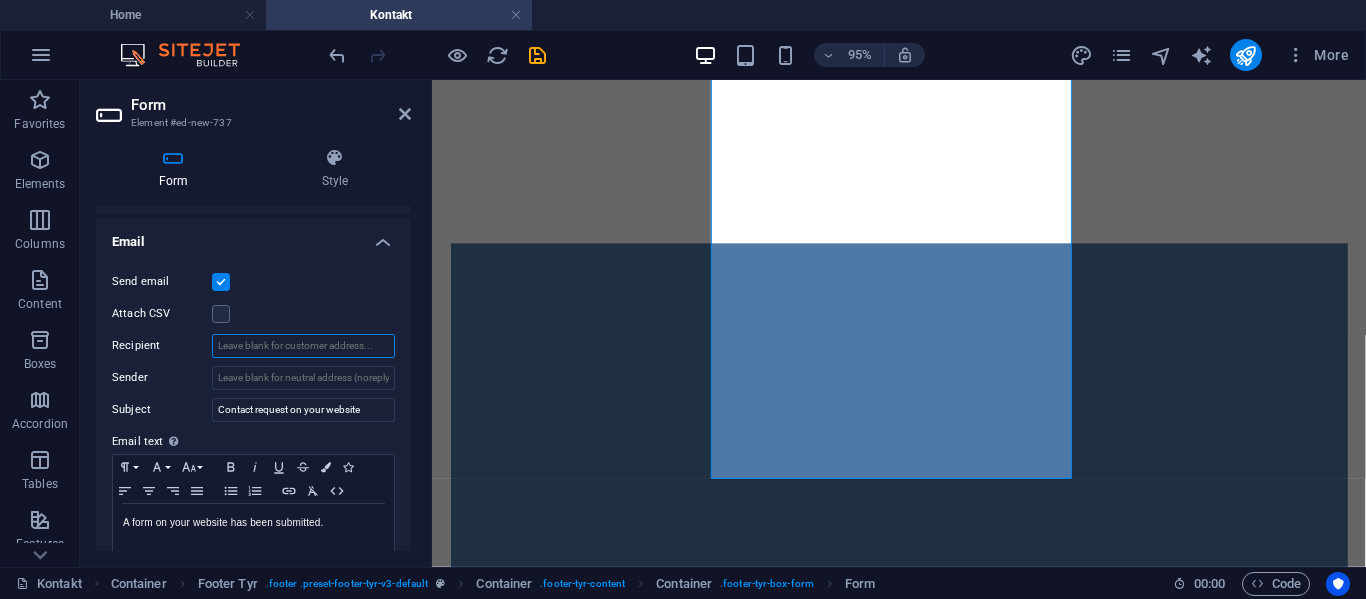 click on "Recipient" at bounding box center (303, 346) 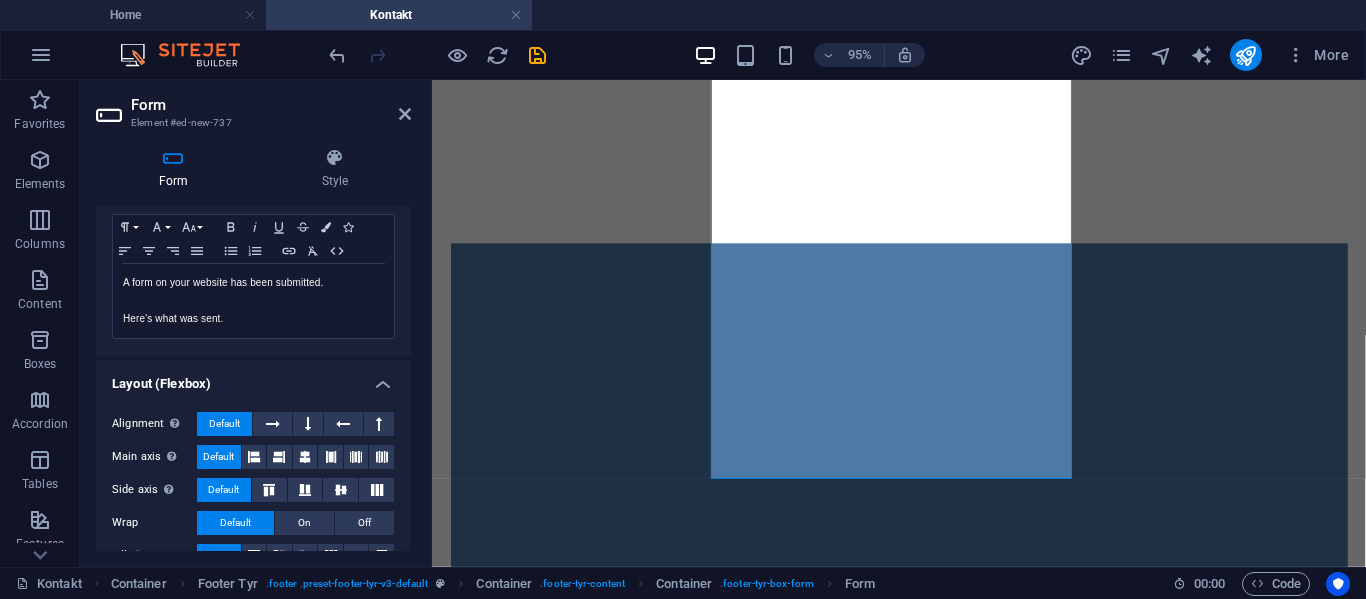 scroll, scrollTop: 774, scrollLeft: 0, axis: vertical 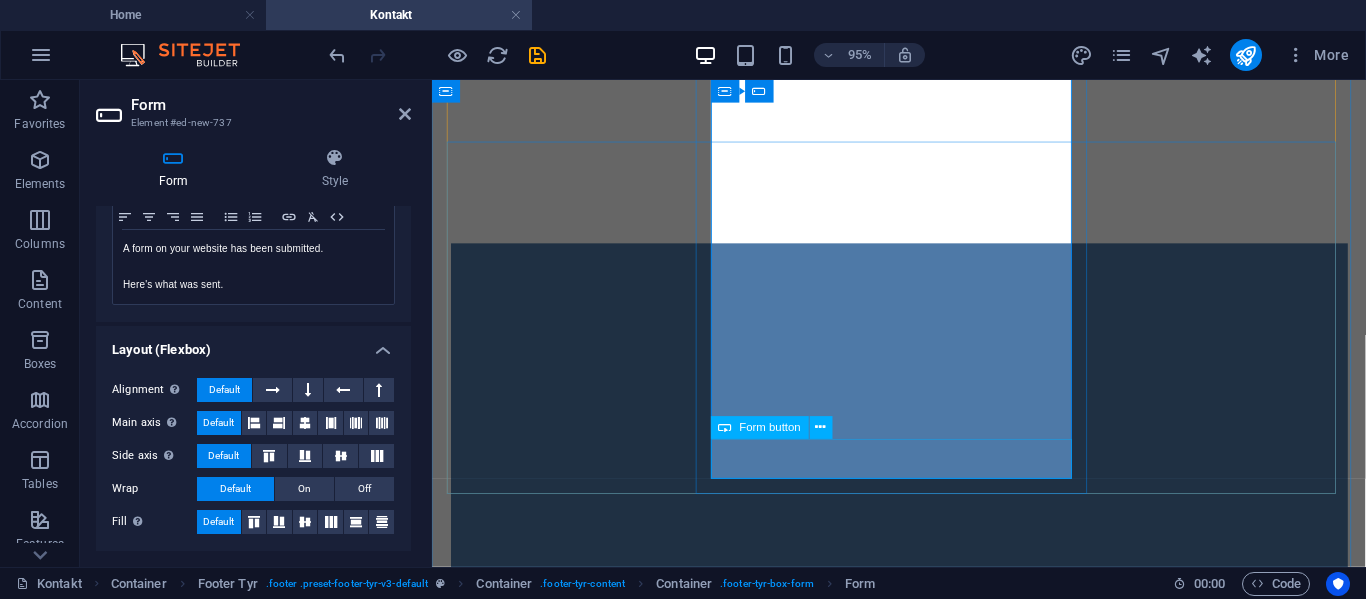 click on "Form button" at bounding box center [760, 427] 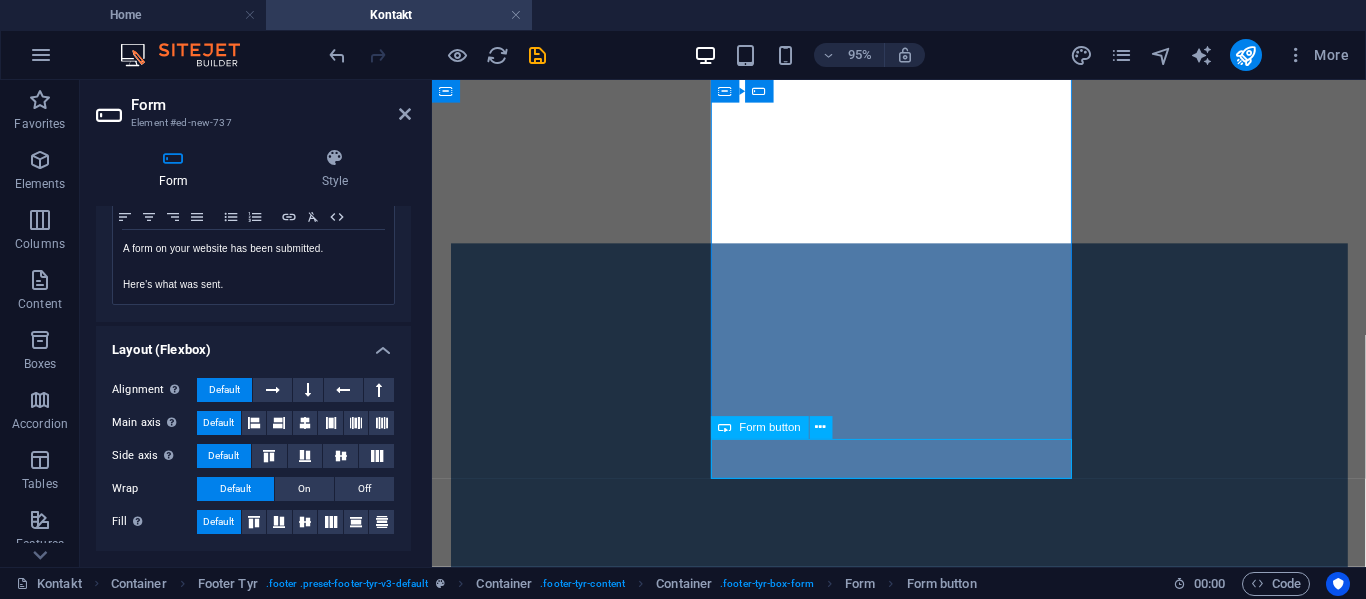 click on "Form button" at bounding box center (770, 427) 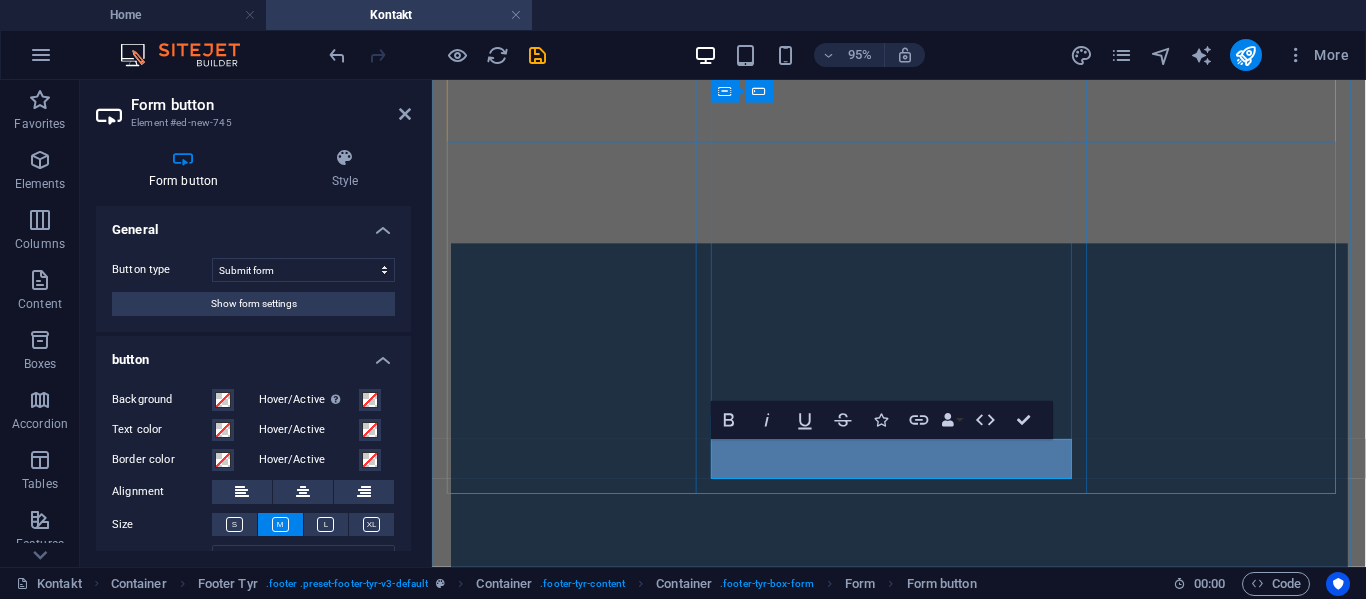 type on "Submit" 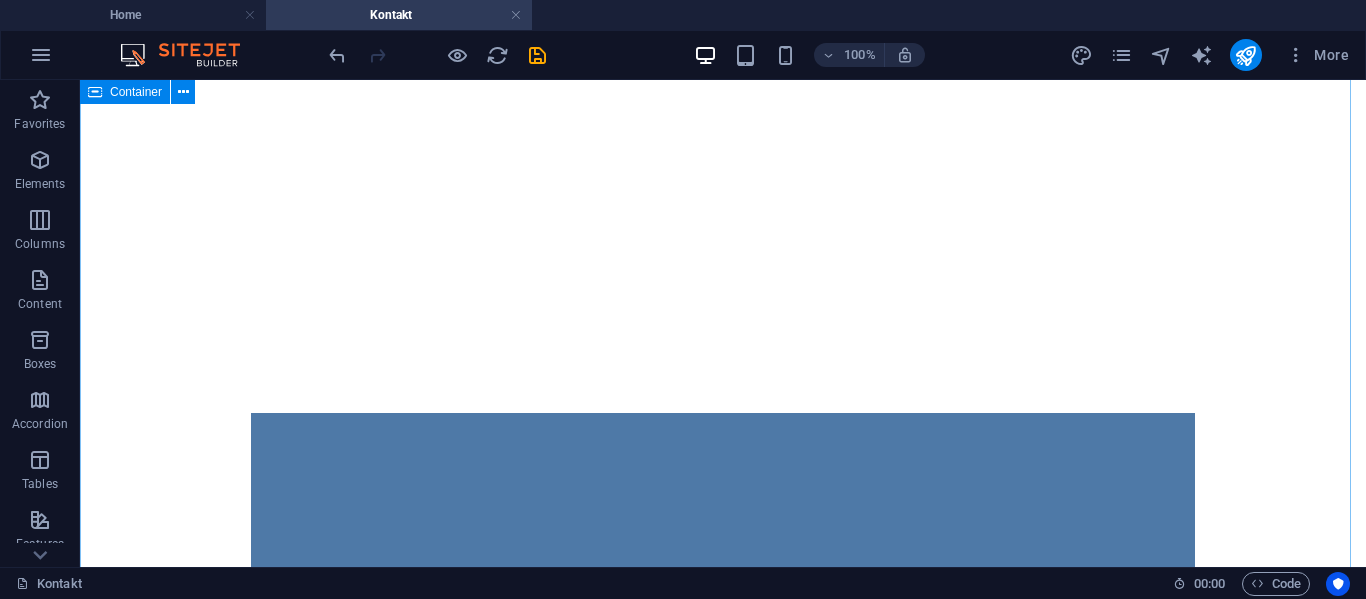 scroll, scrollTop: 868, scrollLeft: 0, axis: vertical 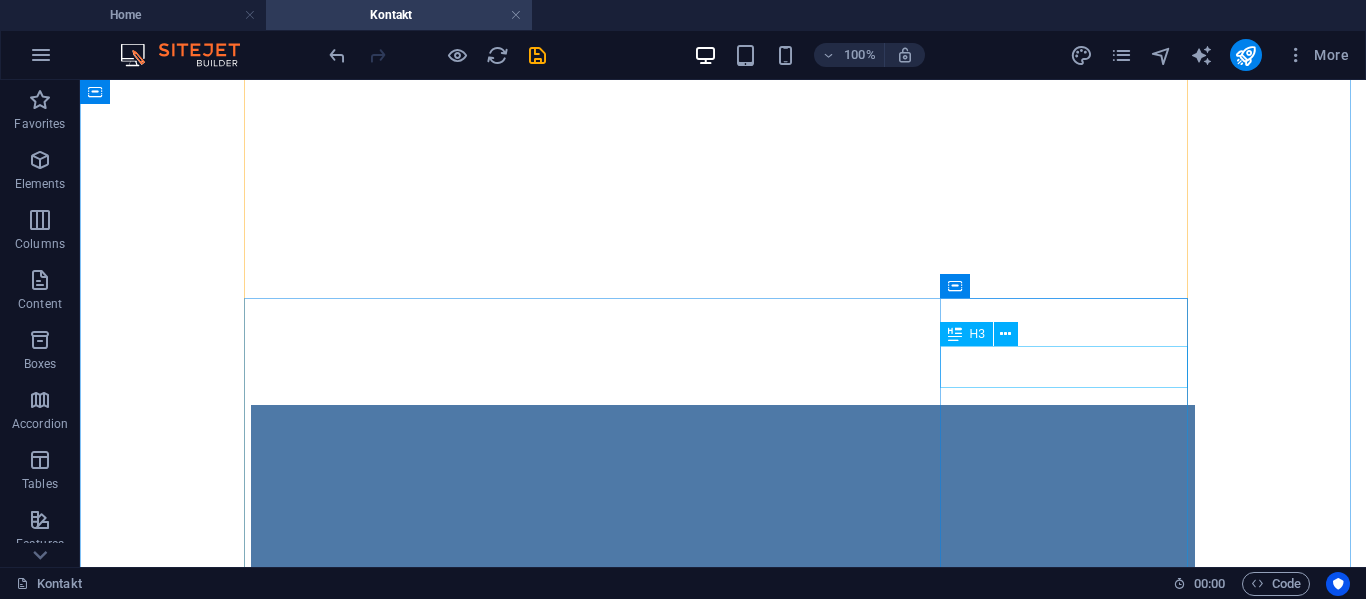 click on "Contact" at bounding box center [723, 1406] 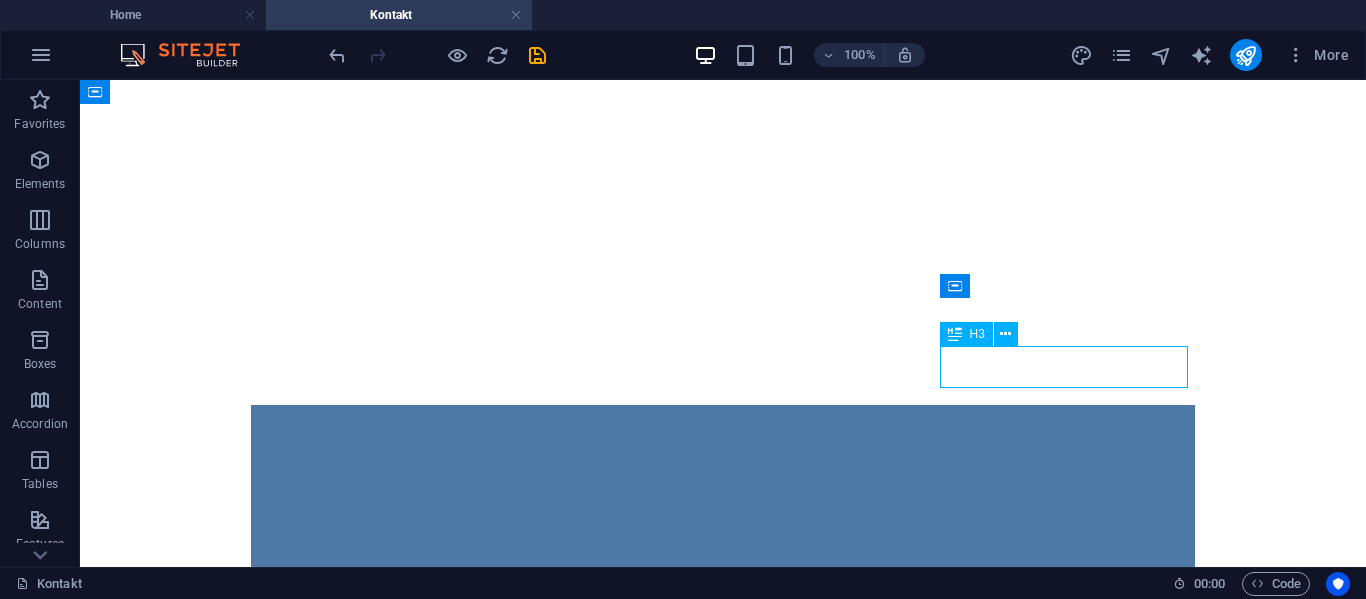 click on "Contact" at bounding box center [723, 1406] 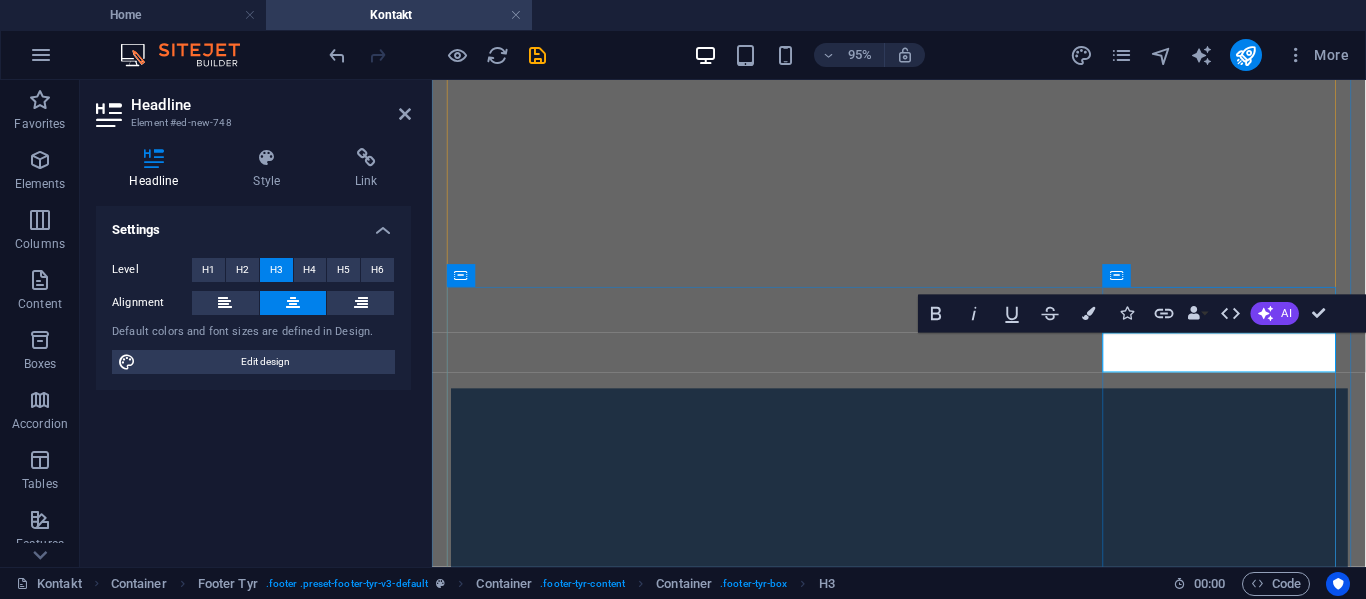 click on "Contact" at bounding box center [924, 1406] 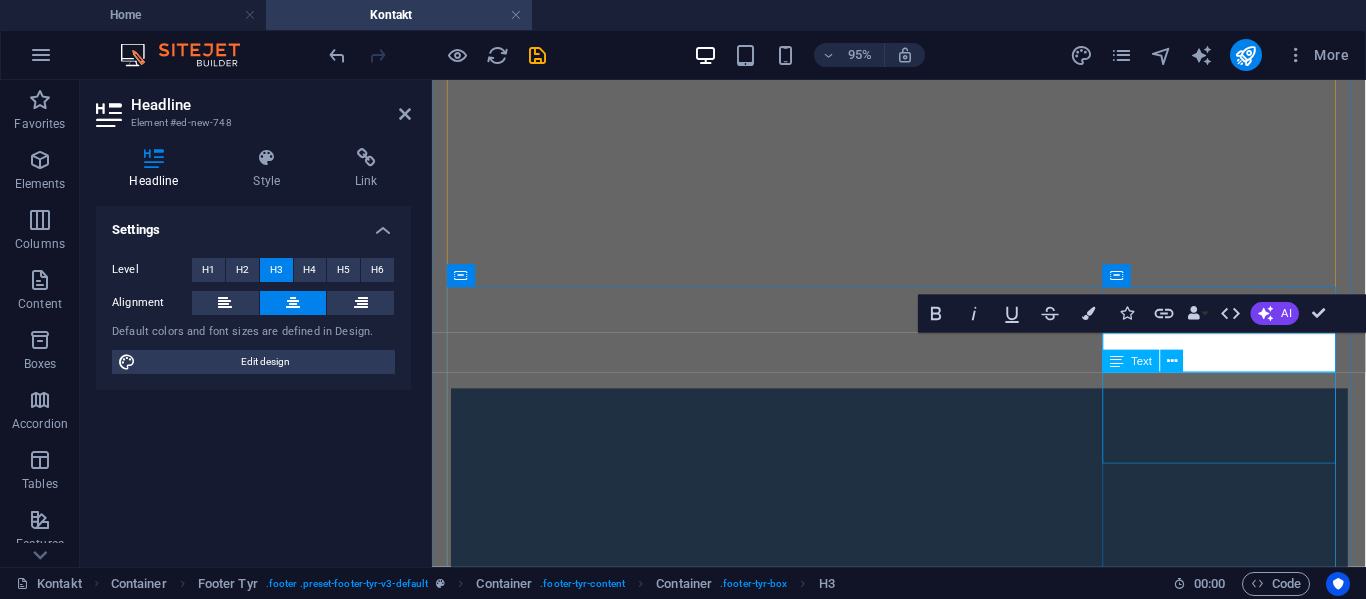 click on "[DOMAIN] [PHONE] [EMAIL]" at bounding box center (924, 1463) 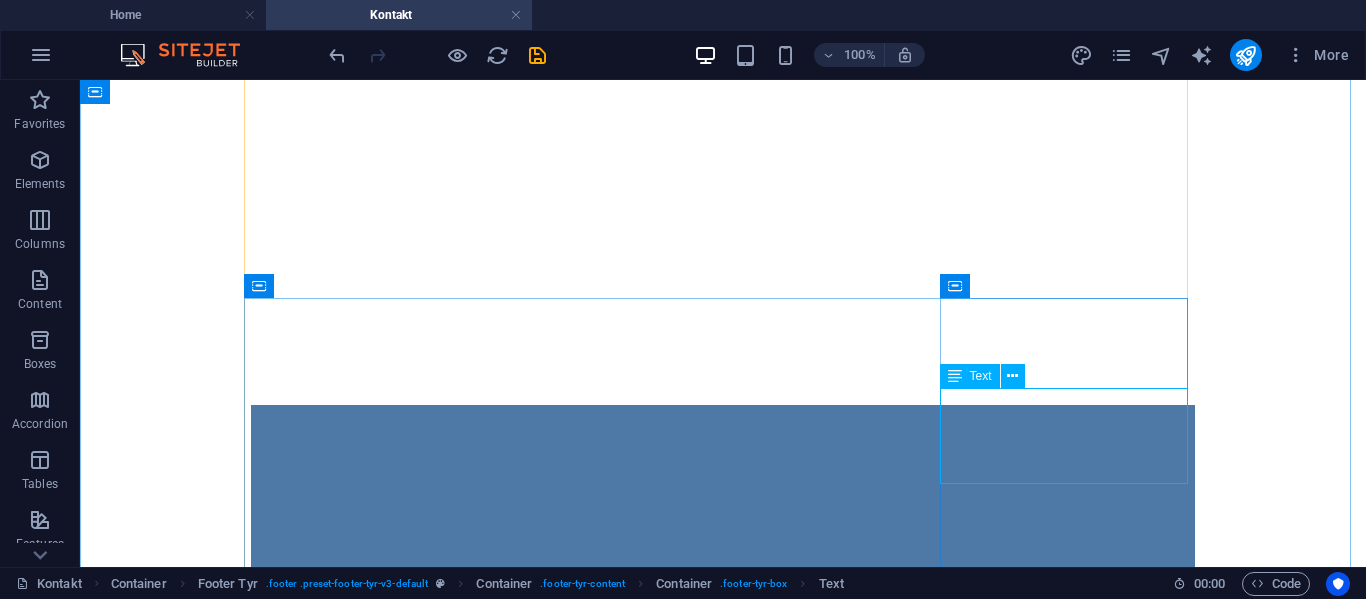 click on "[DOMAIN] [PHONE] [EMAIL]" at bounding box center [723, 1463] 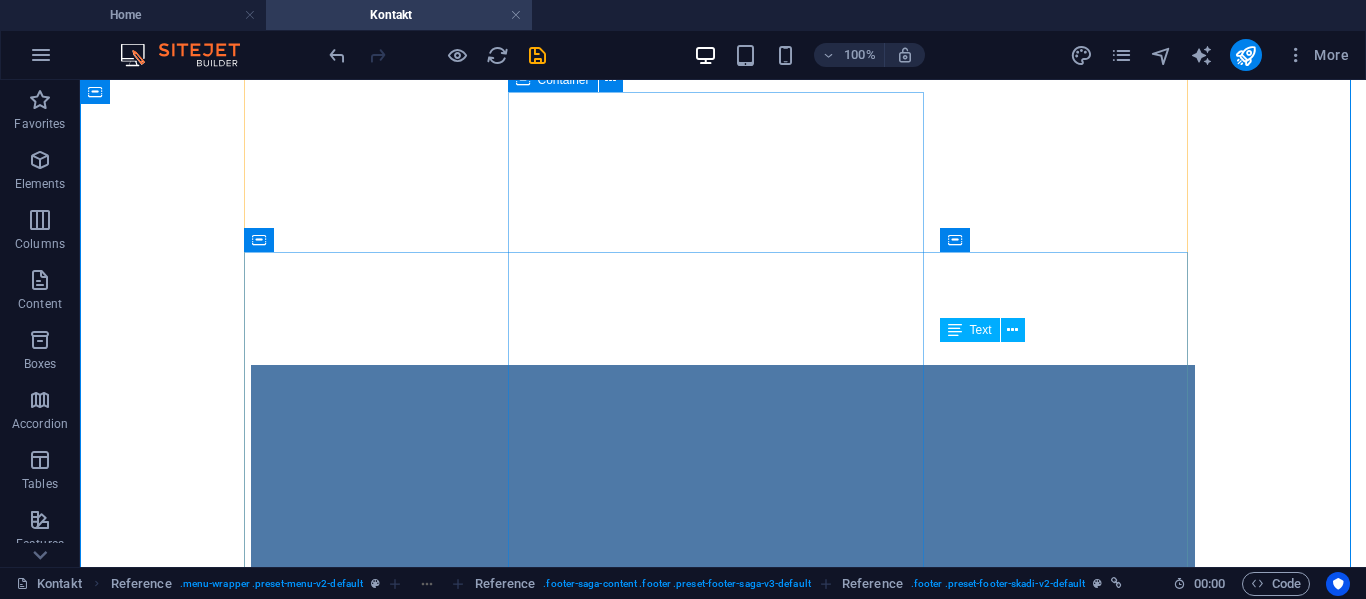 scroll, scrollTop: 914, scrollLeft: 0, axis: vertical 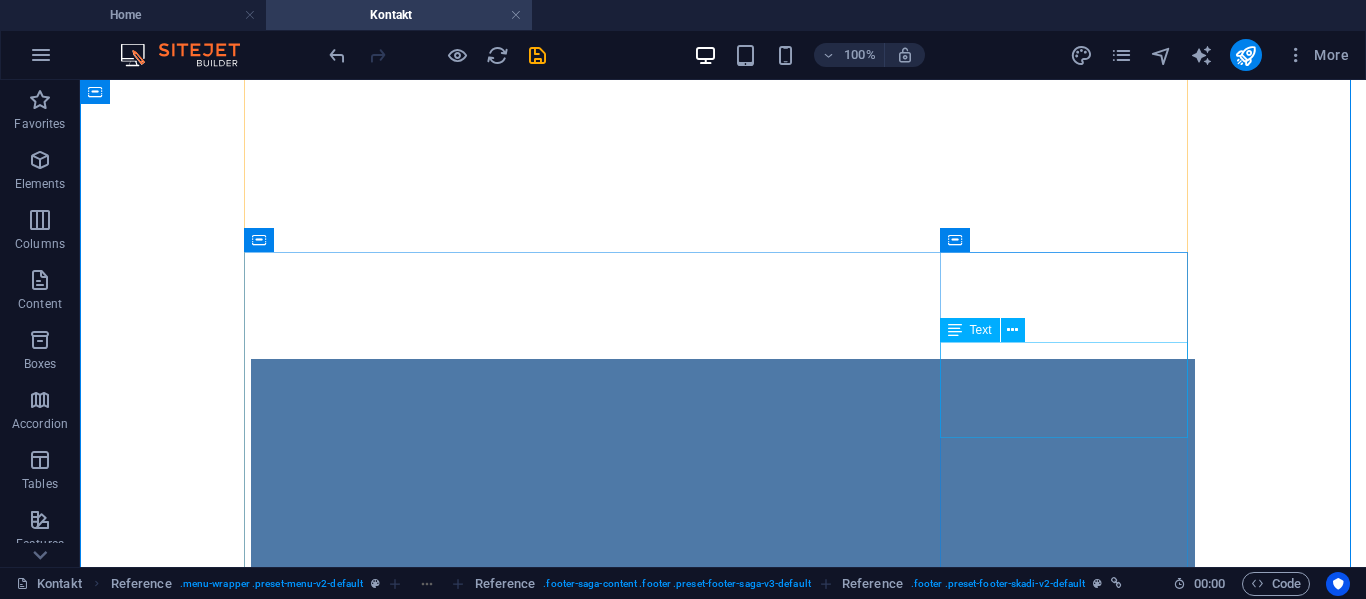 click on "[DOMAIN] [PHONE] [EMAIL]" at bounding box center [723, 1417] 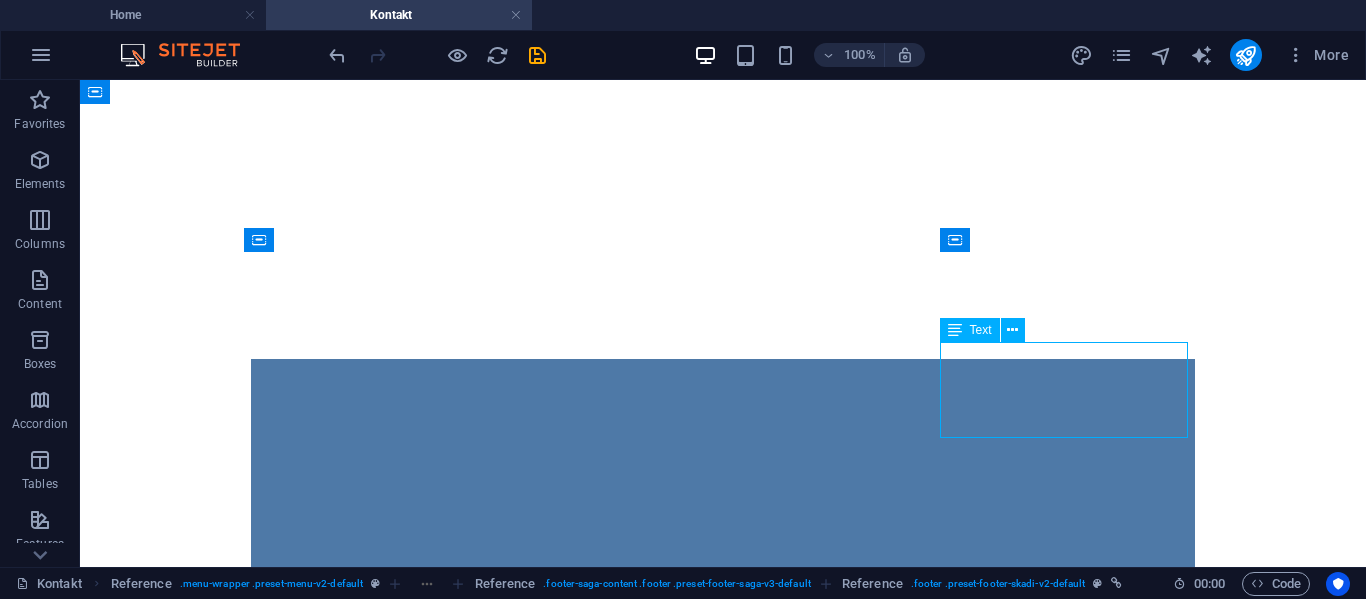 click on "[DOMAIN] [PHONE] [EMAIL]" at bounding box center (723, 1417) 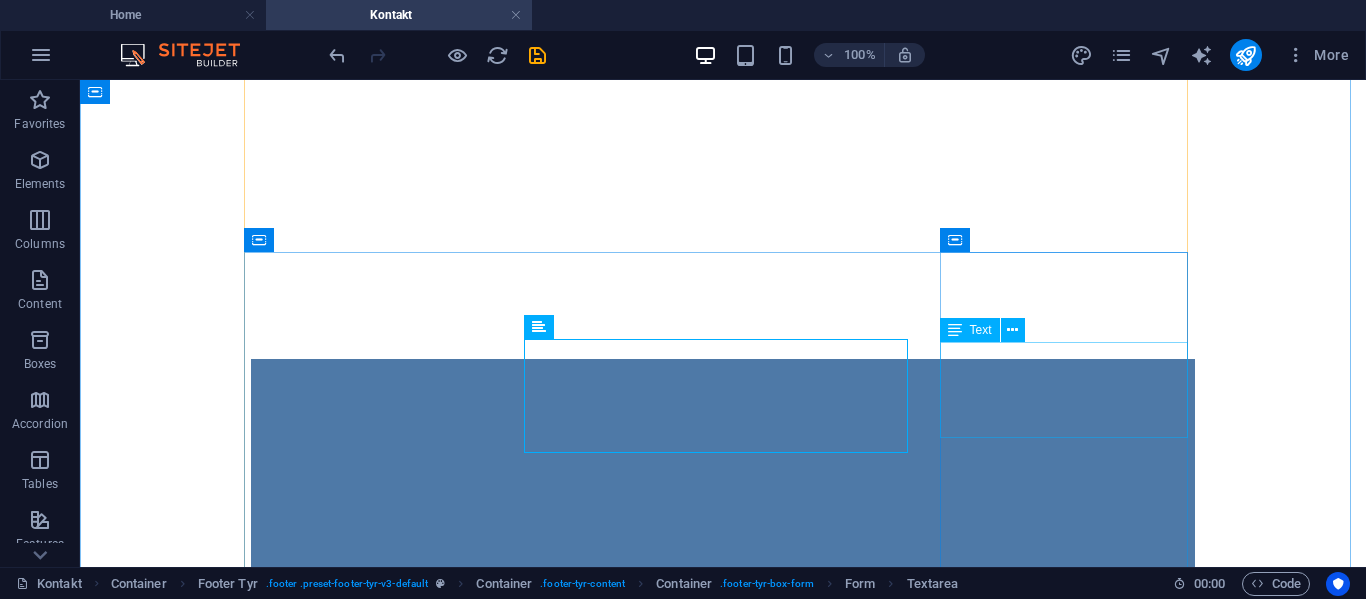 click on "[DOMAIN] [PHONE] [EMAIL]" at bounding box center (723, 1417) 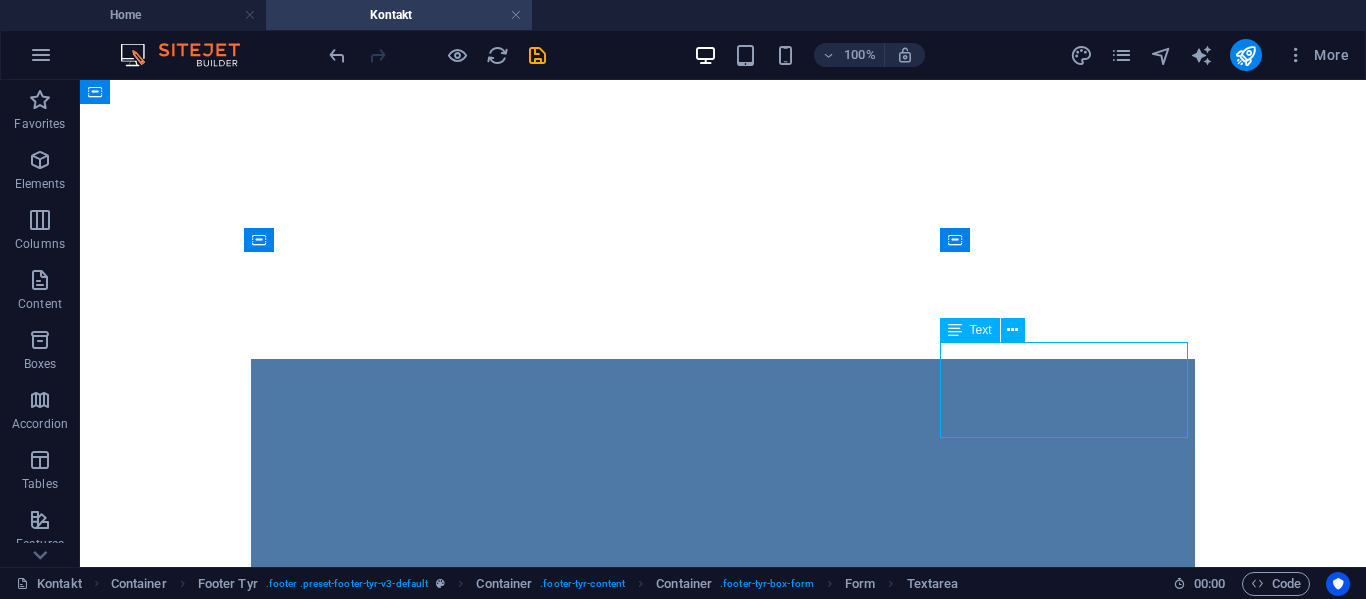 click on "[DOMAIN] [PHONE] [EMAIL]" at bounding box center (723, 1417) 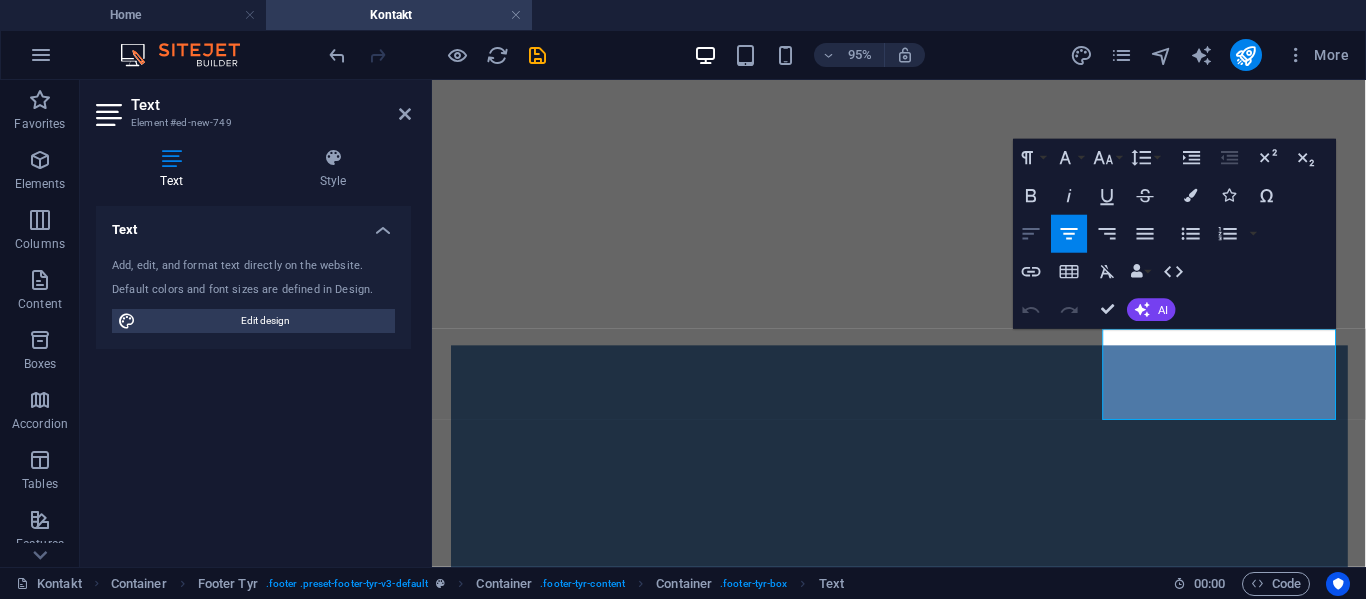 click 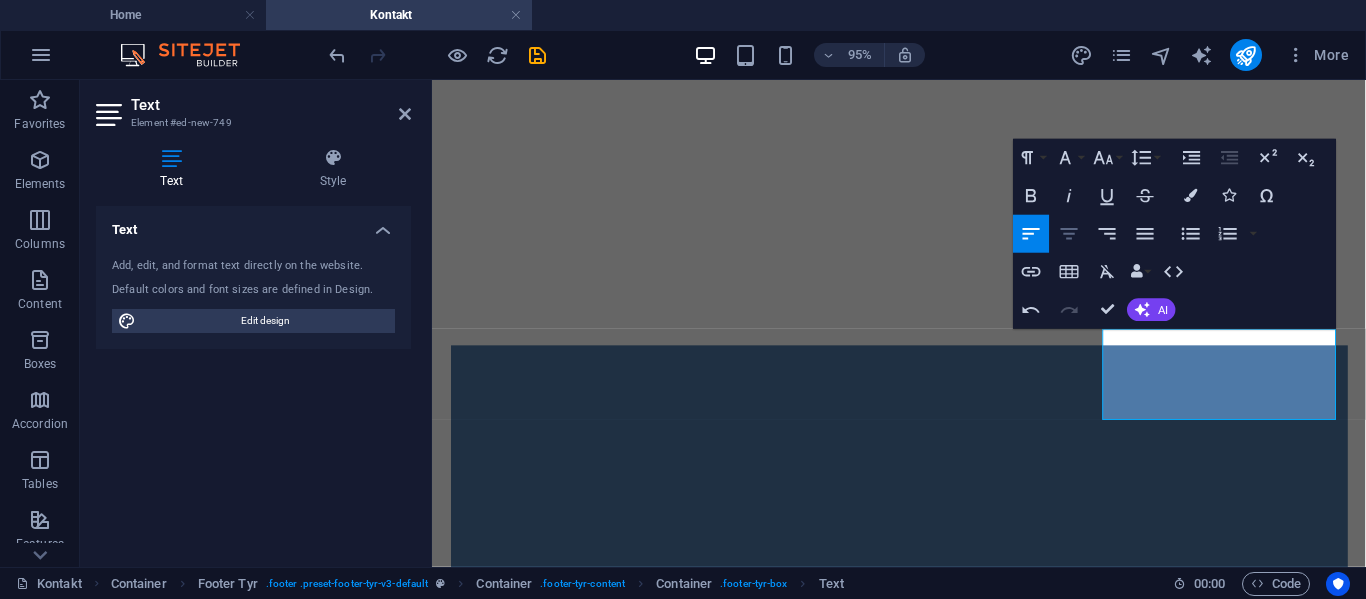 click 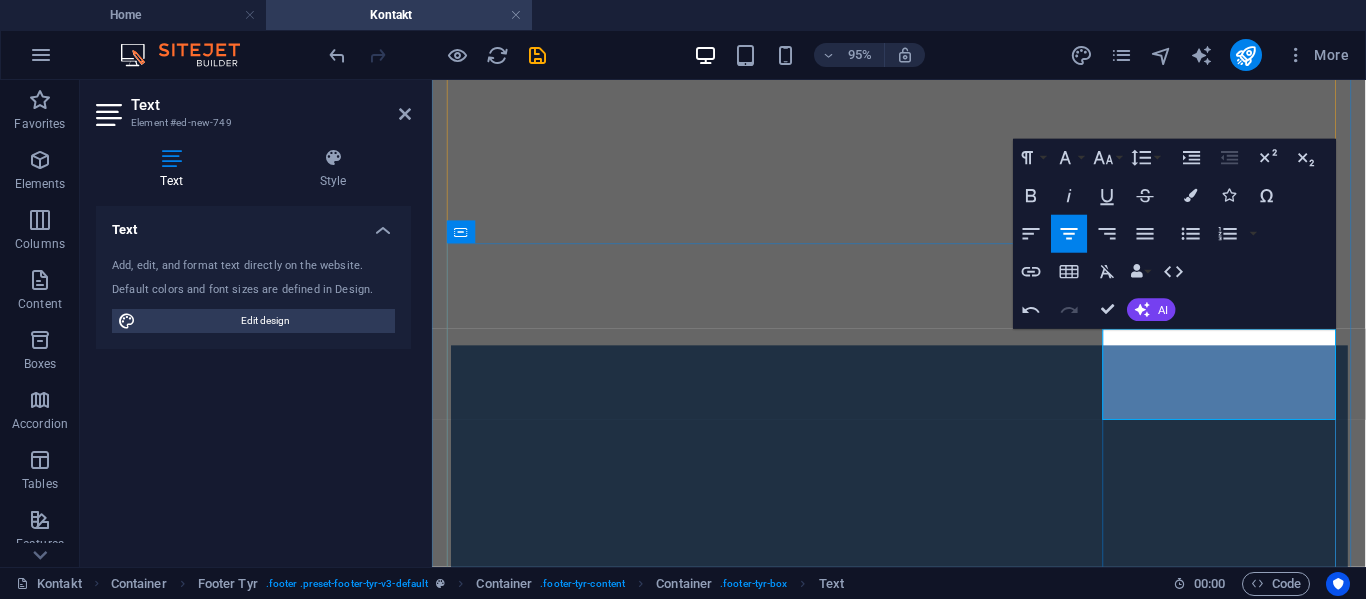 drag, startPoint x: 1317, startPoint y: 426, endPoint x: 1150, endPoint y: 348, distance: 184.31766 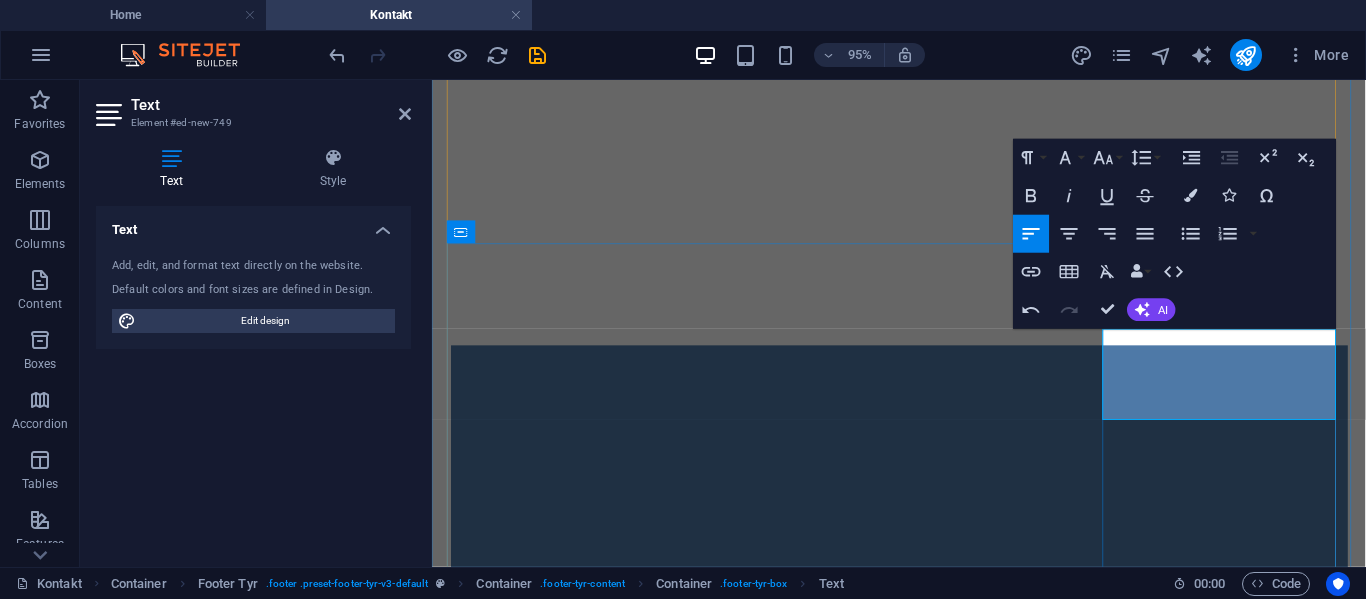 type 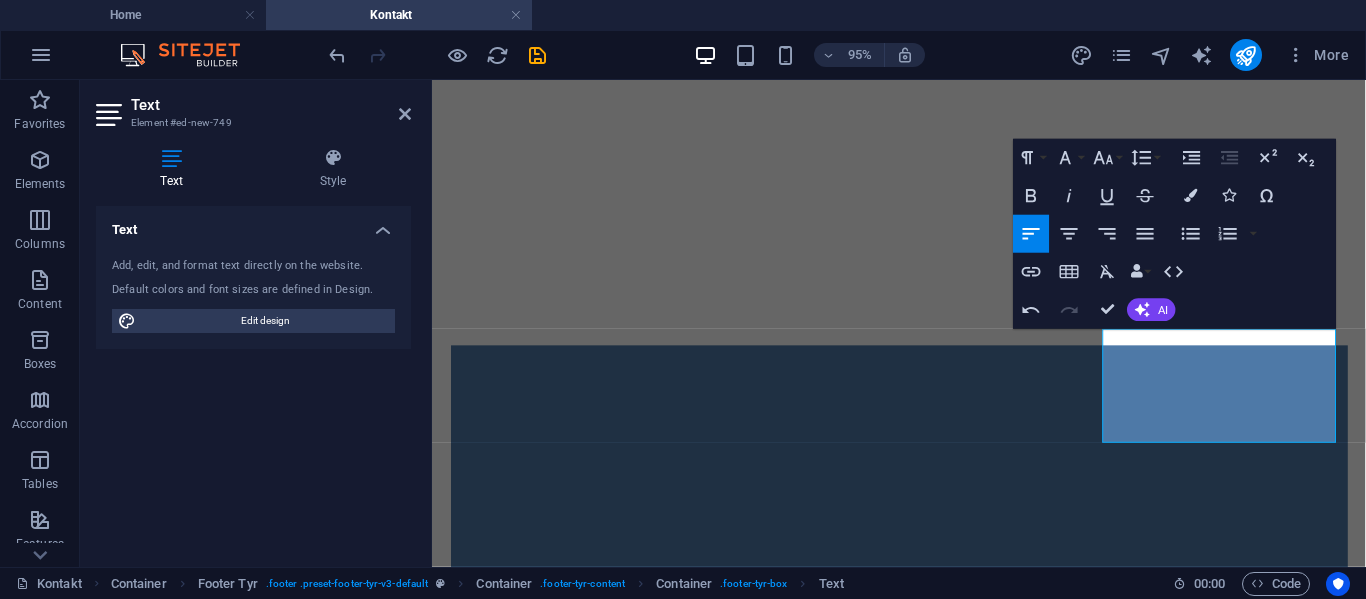 click on "Address Street [NUMBER] [CITY] Legal Notice | Privacy Policy Napisz do nas I have read and understand the privacy policy. Unreadable? Load new Wyślij Kontakt [PHONE] [EMAIL]" at bounding box center (923, 918) 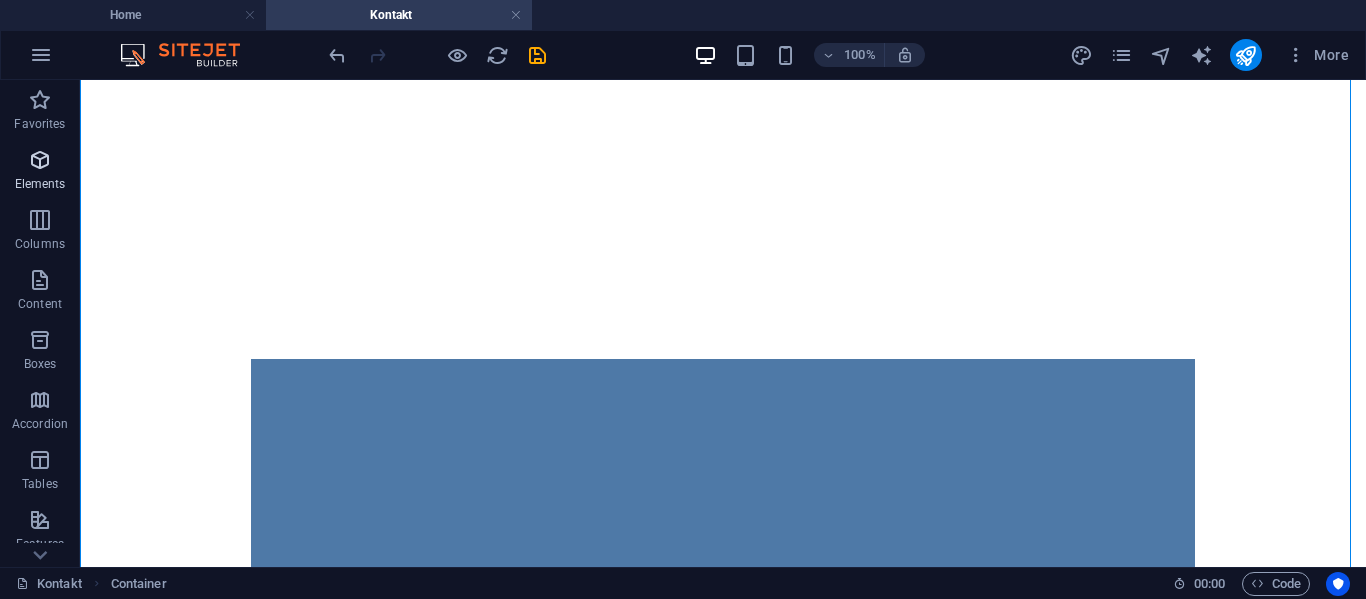 click at bounding box center [40, 160] 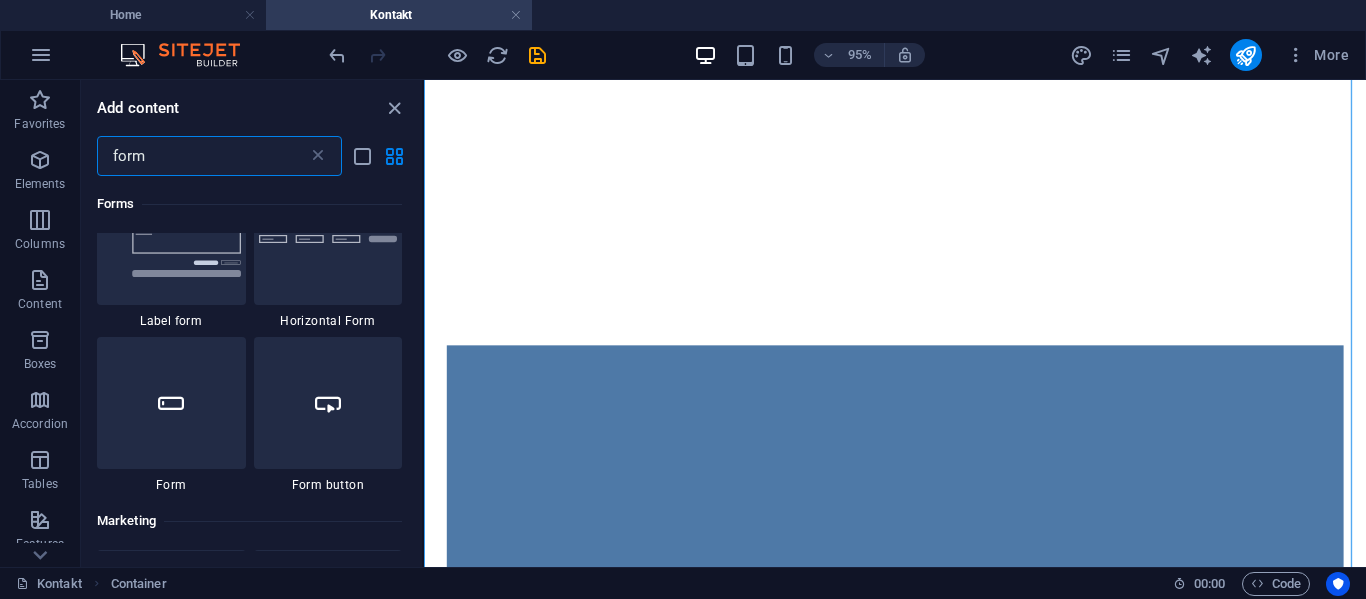 scroll, scrollTop: 1129, scrollLeft: 0, axis: vertical 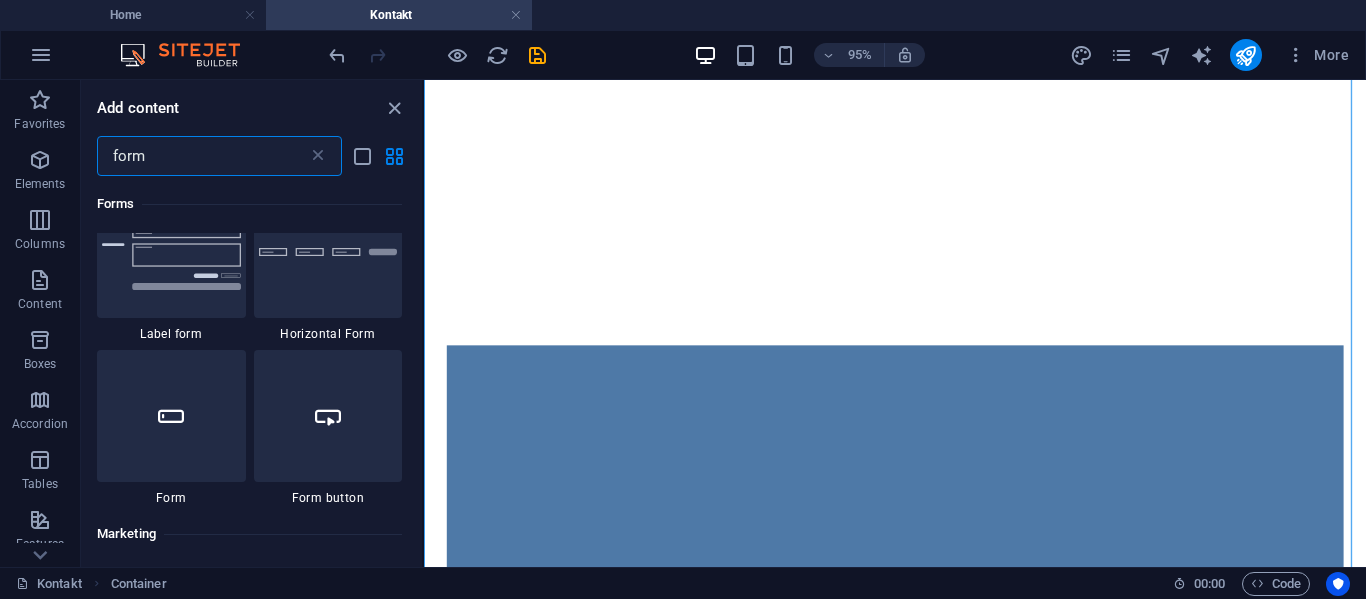 click on "form" at bounding box center [202, 156] 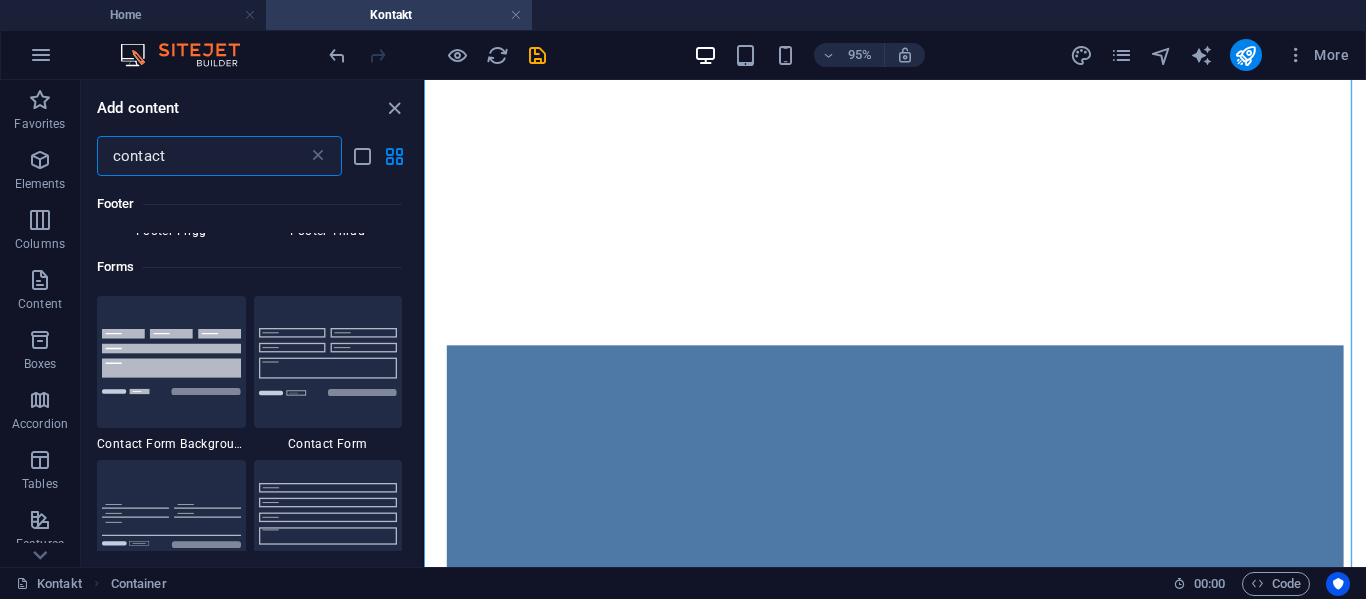 scroll, scrollTop: 1346, scrollLeft: 0, axis: vertical 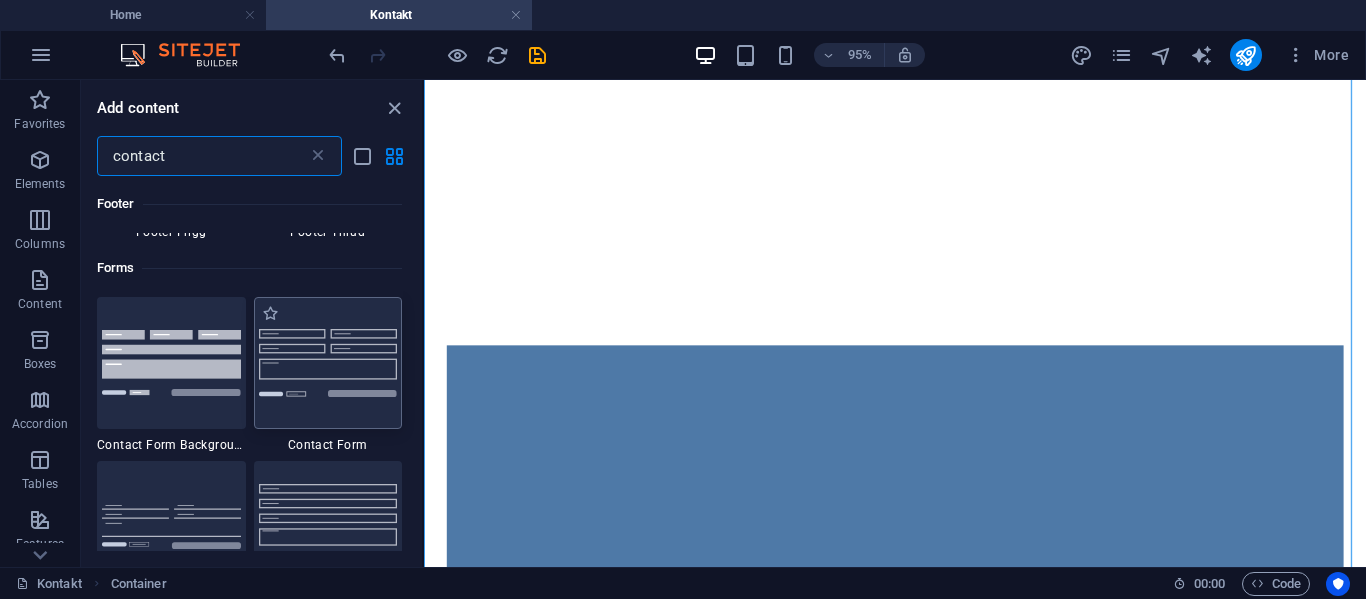 type on "contact" 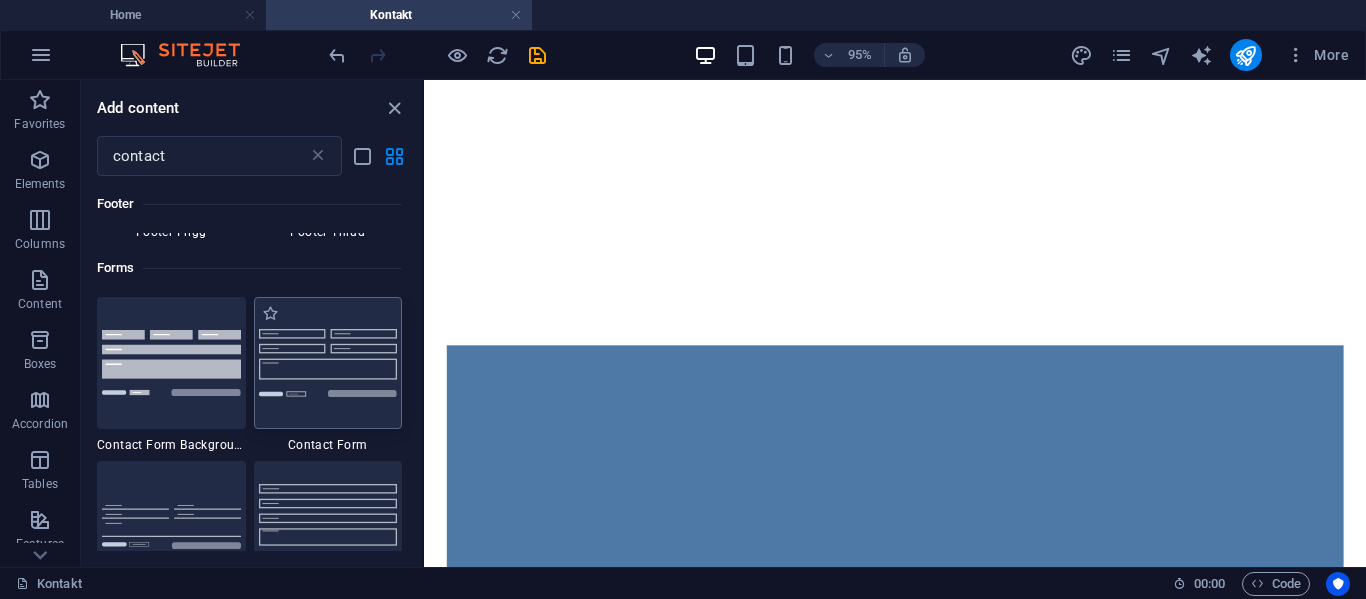 scroll, scrollTop: 839, scrollLeft: 0, axis: vertical 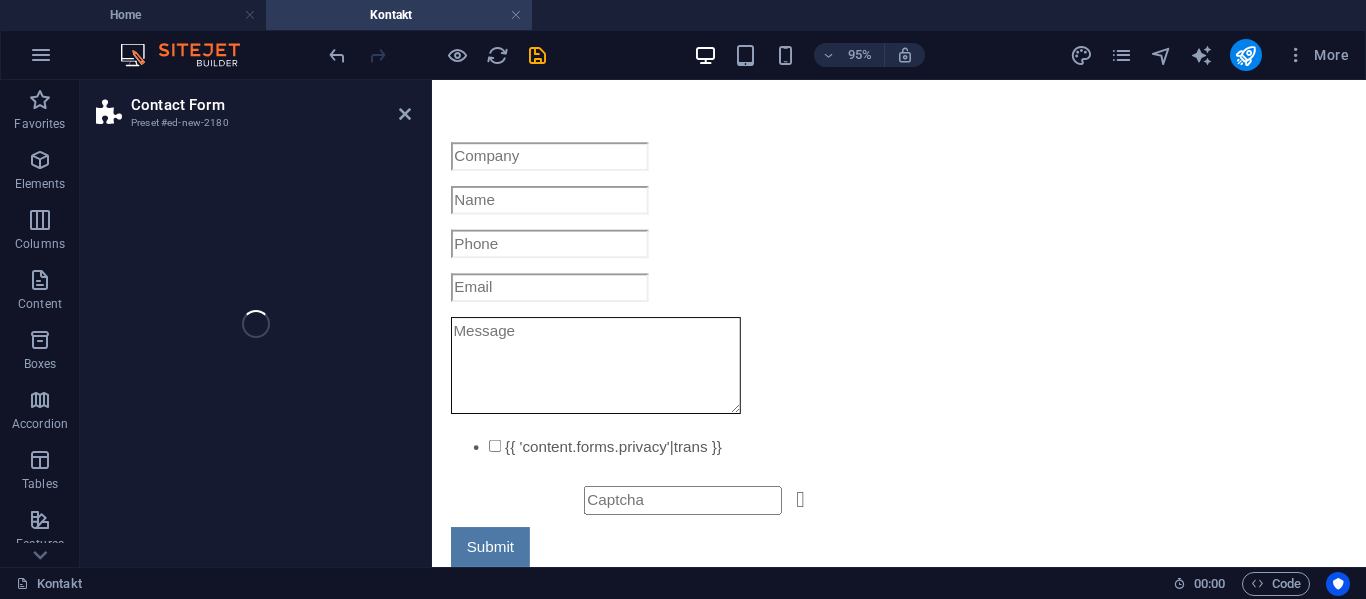 select on "rem" 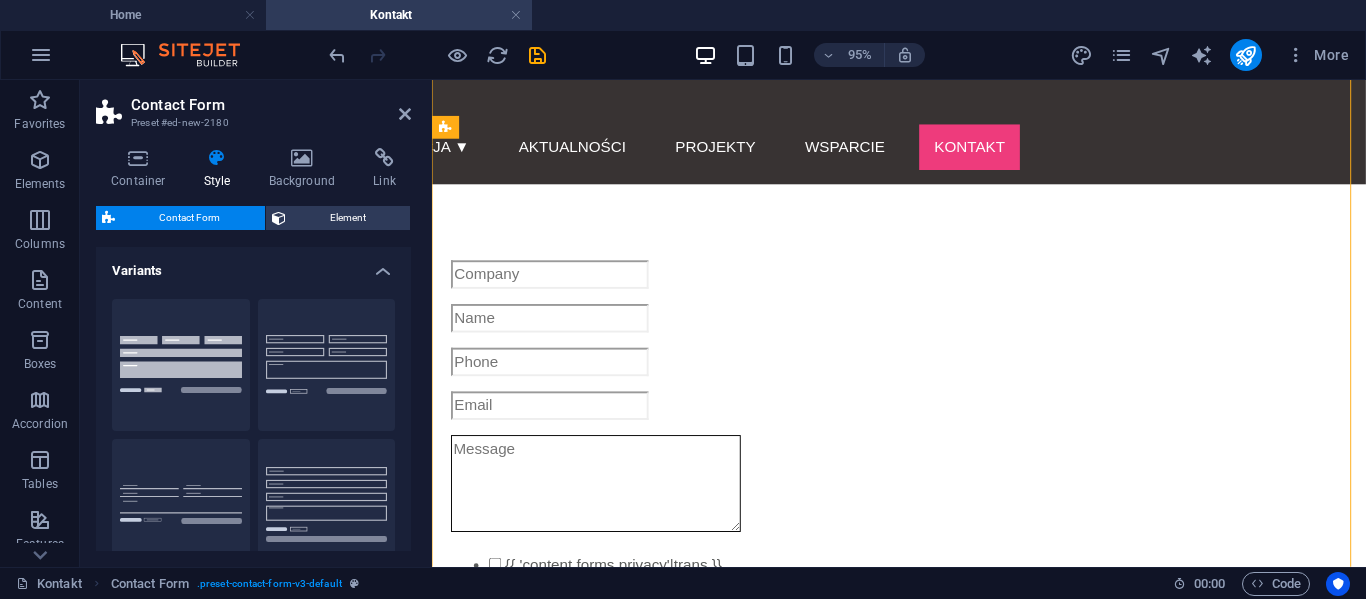 scroll, scrollTop: 65, scrollLeft: 0, axis: vertical 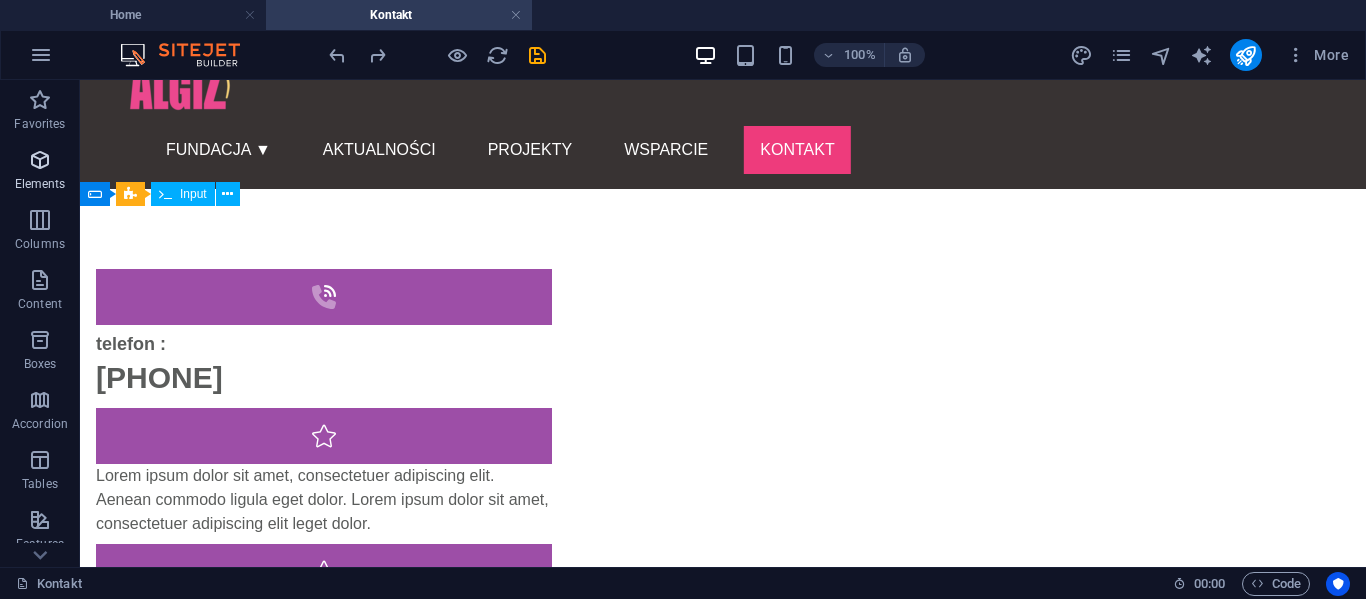click at bounding box center (40, 160) 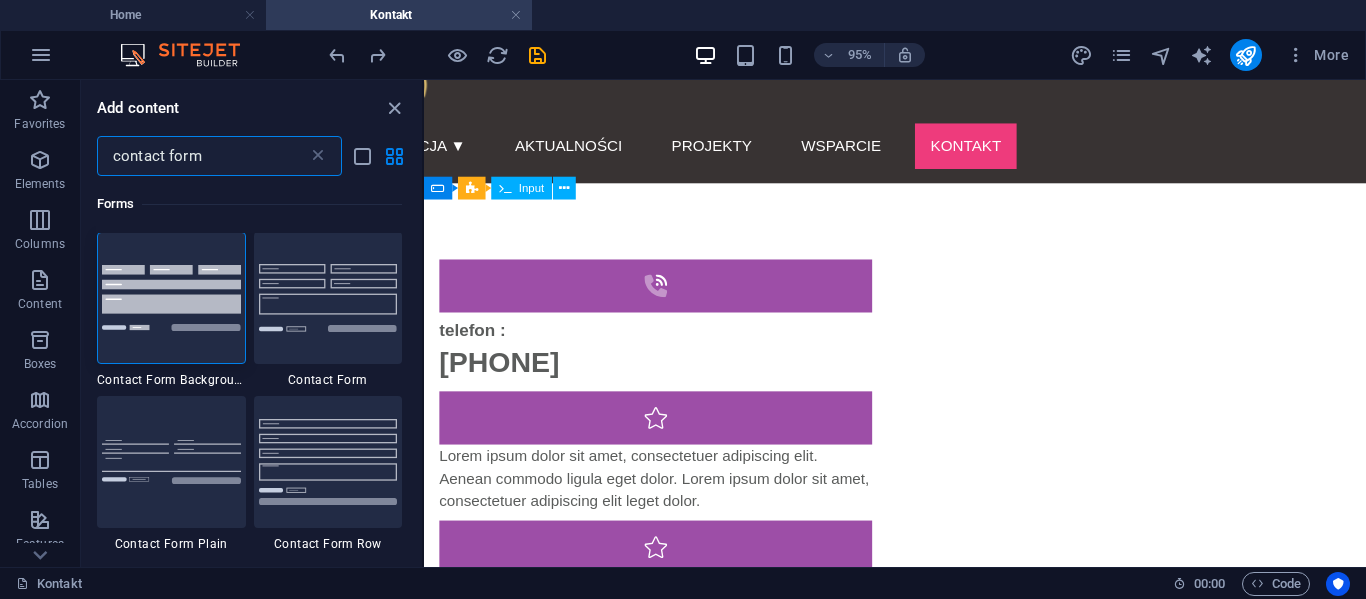 scroll, scrollTop: 0, scrollLeft: 0, axis: both 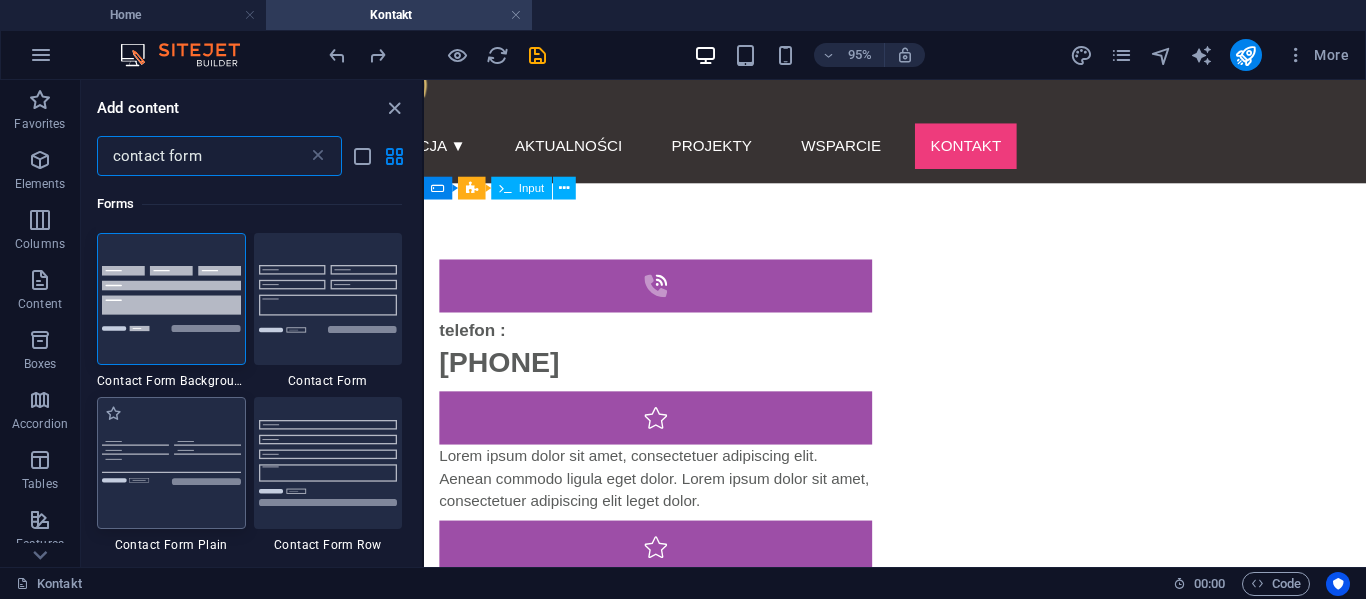 type on "contact form" 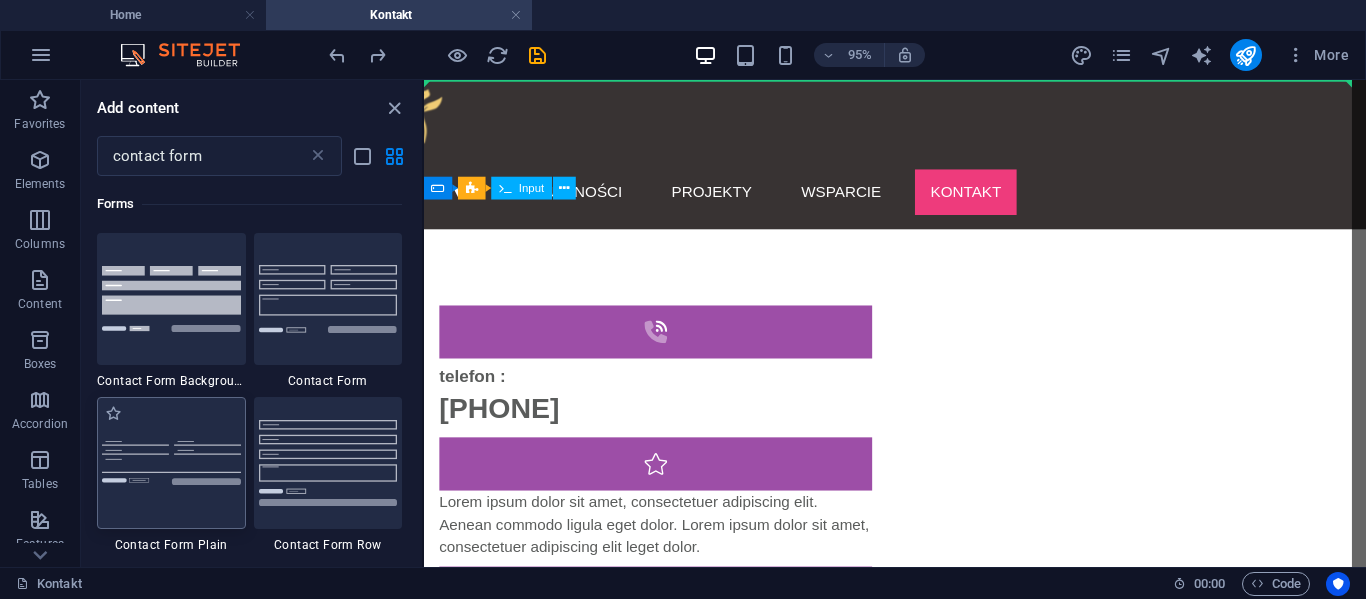 scroll, scrollTop: 0, scrollLeft: 0, axis: both 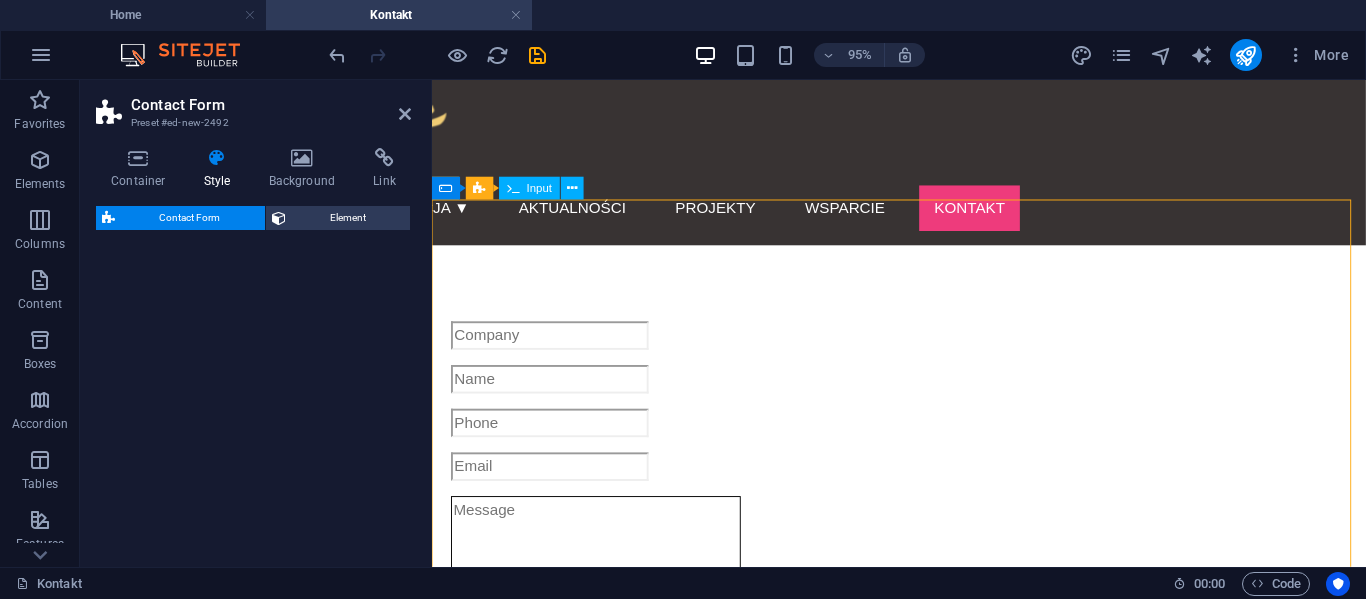select on "rem" 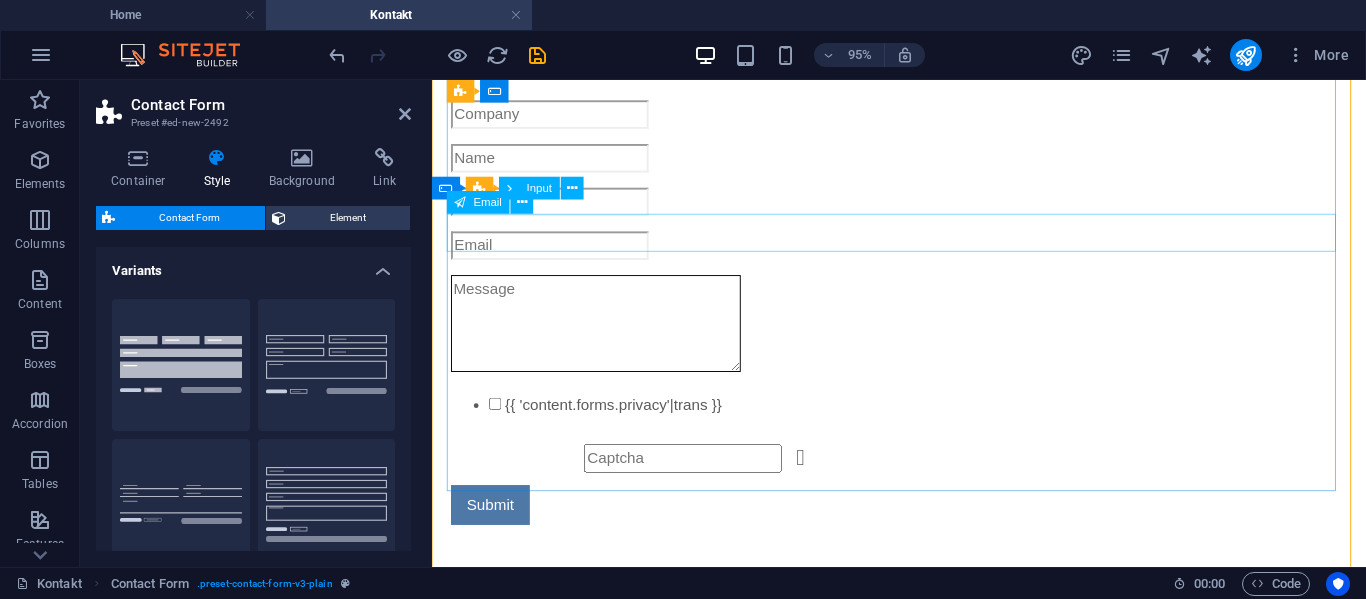 scroll, scrollTop: 233, scrollLeft: 0, axis: vertical 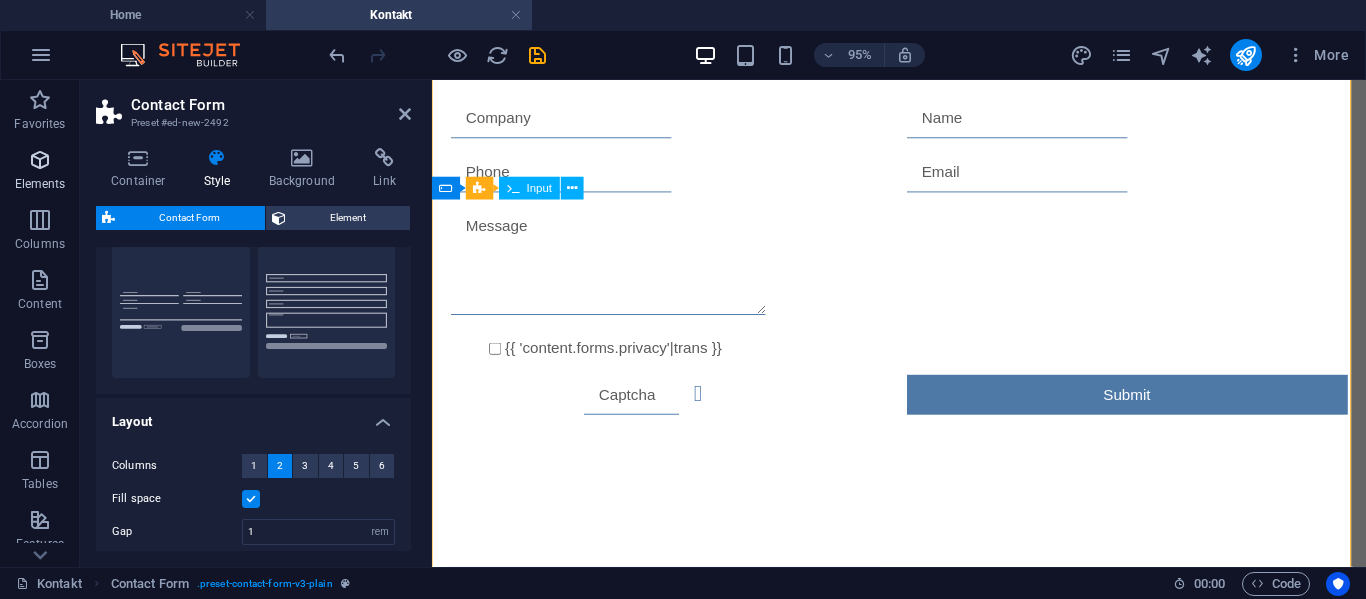 click at bounding box center [40, 160] 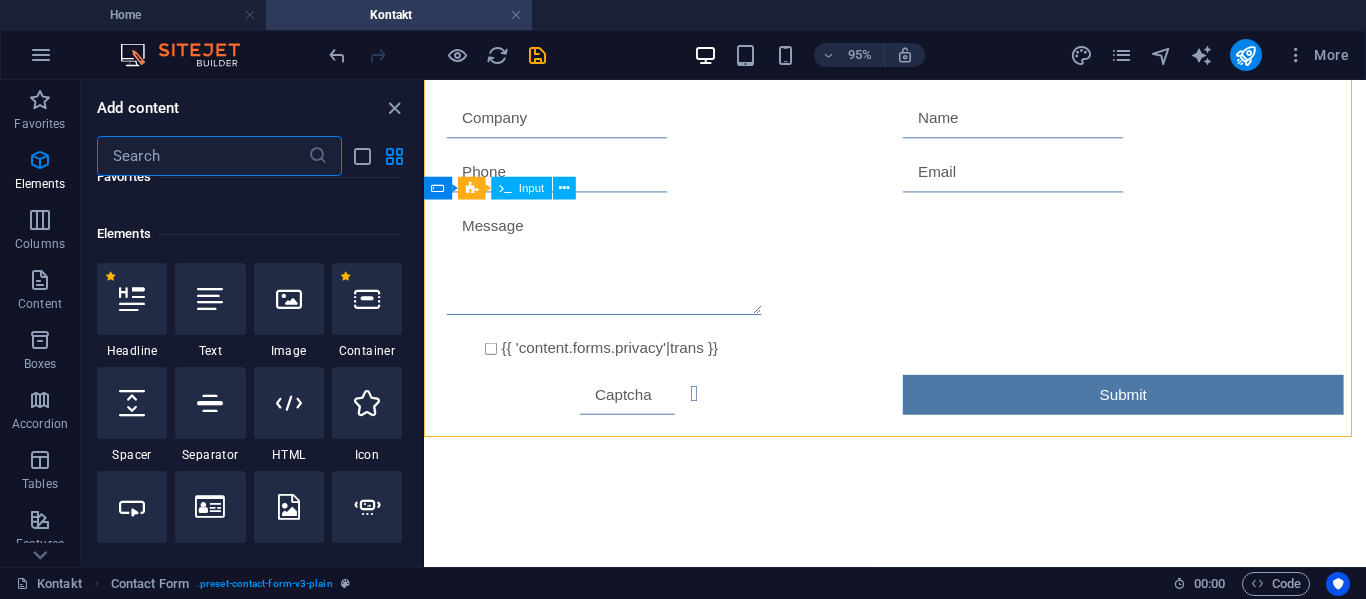 scroll, scrollTop: 213, scrollLeft: 0, axis: vertical 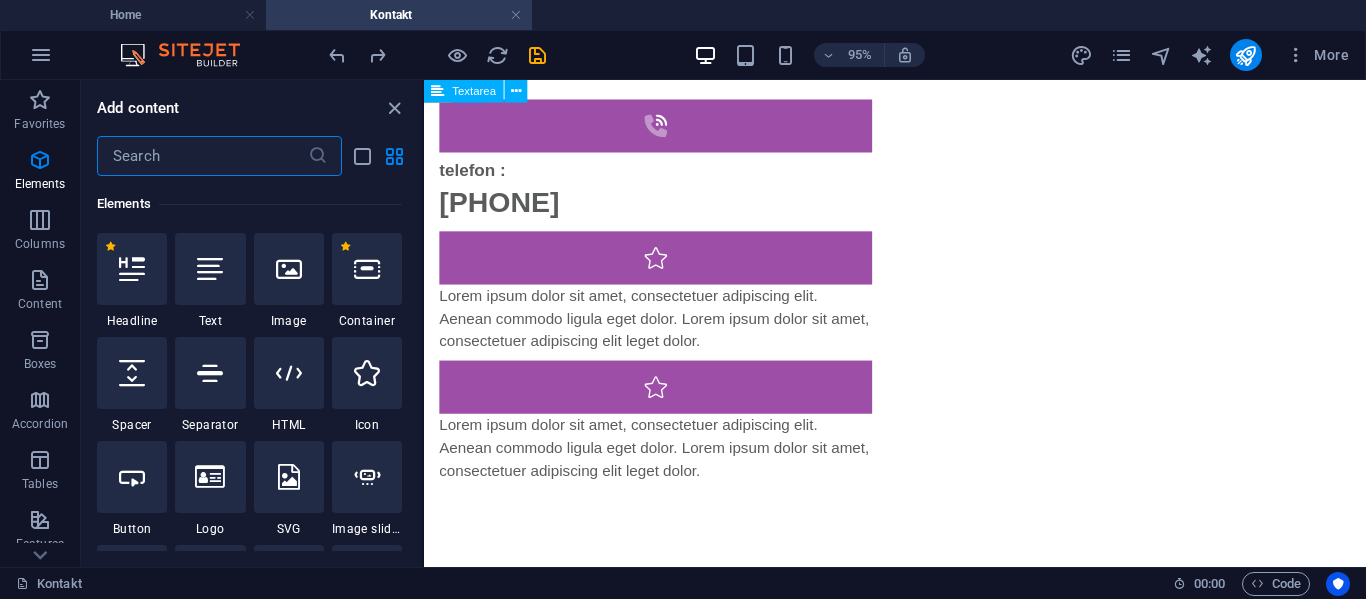 click at bounding box center (202, 156) 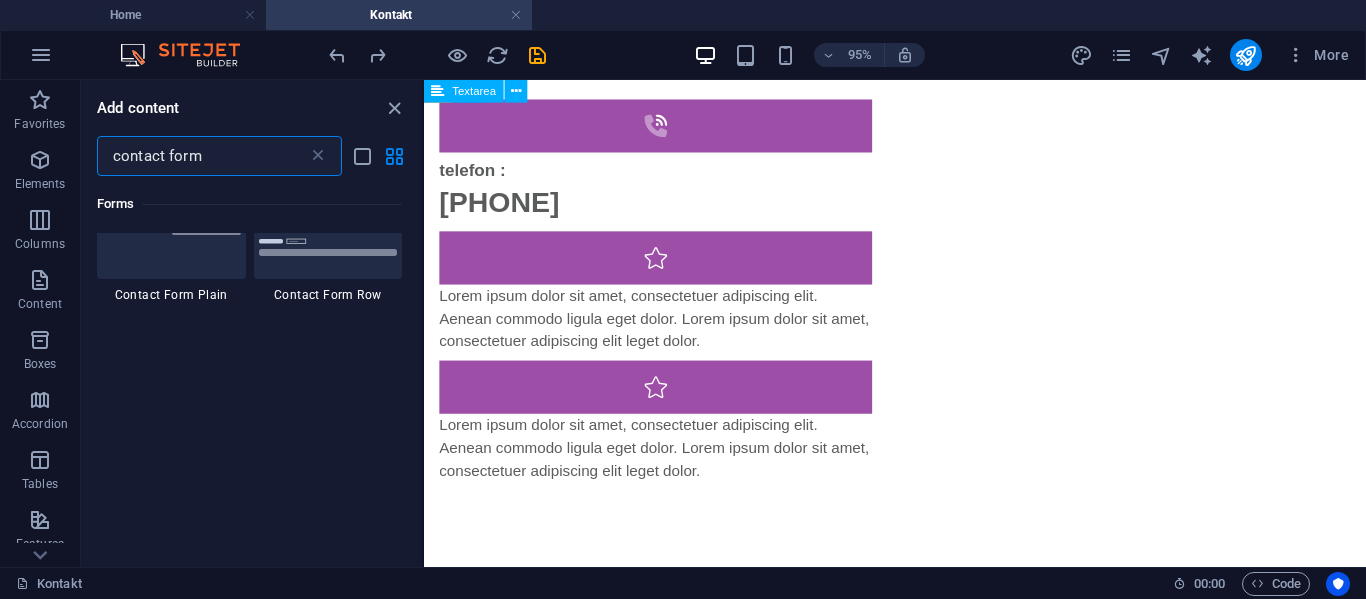scroll, scrollTop: 251, scrollLeft: 0, axis: vertical 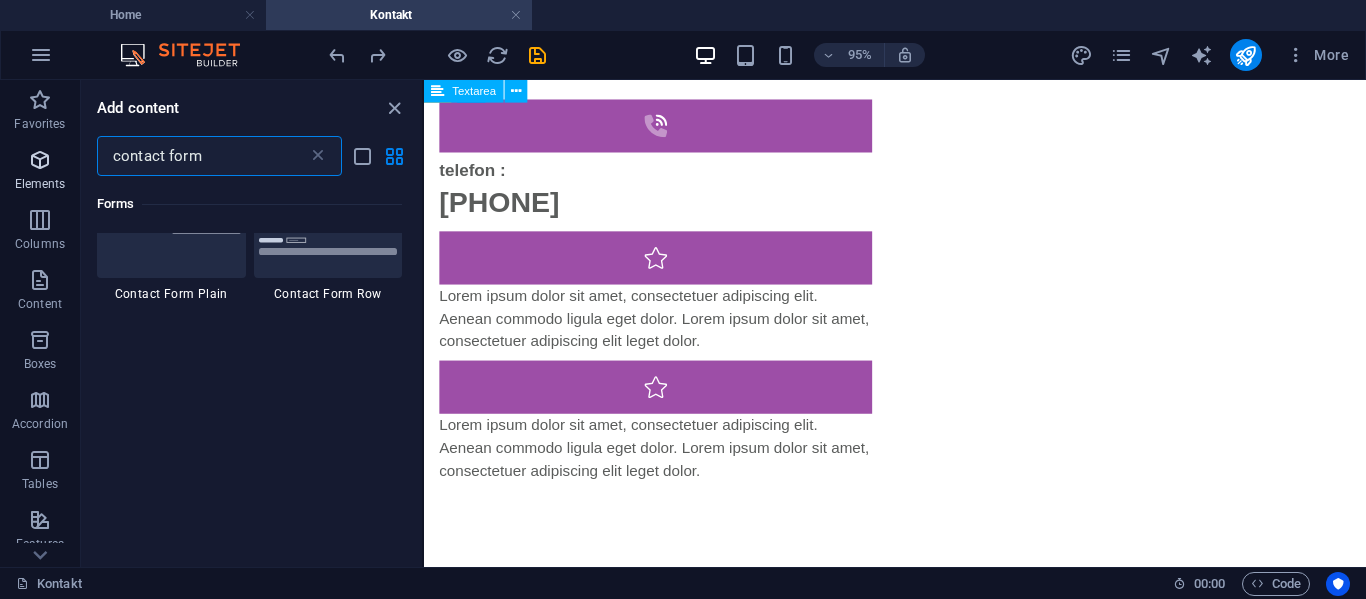 drag, startPoint x: 214, startPoint y: 158, endPoint x: 60, endPoint y: 163, distance: 154.08115 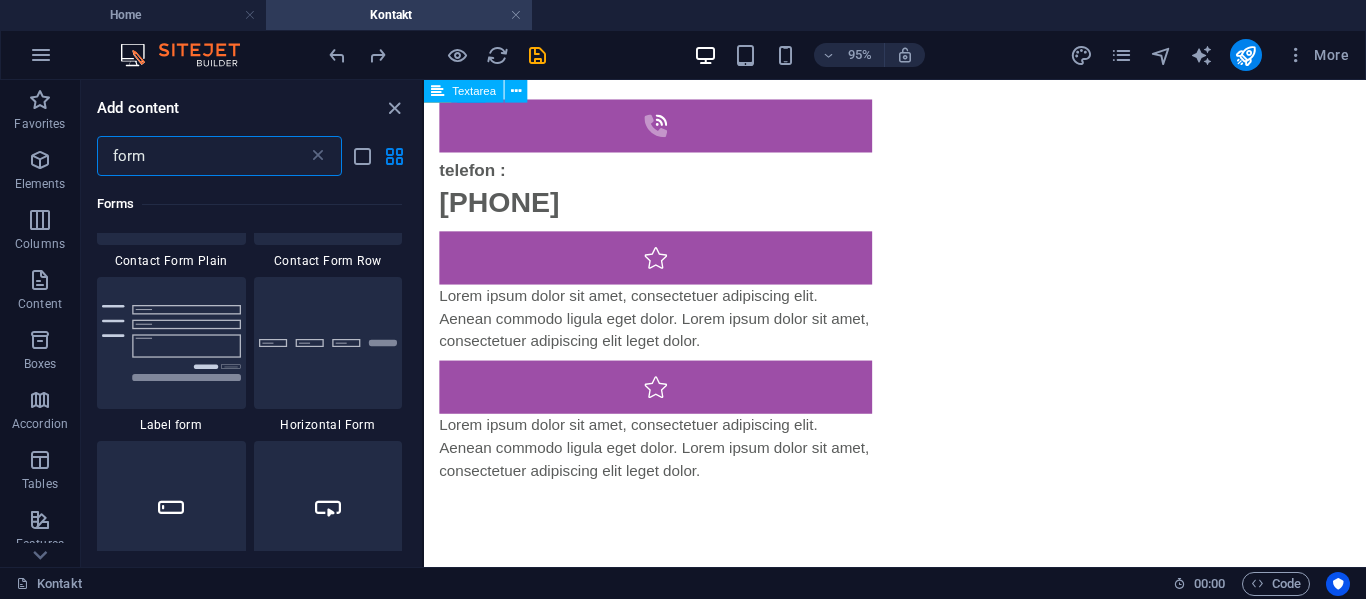 scroll, scrollTop: 1039, scrollLeft: 0, axis: vertical 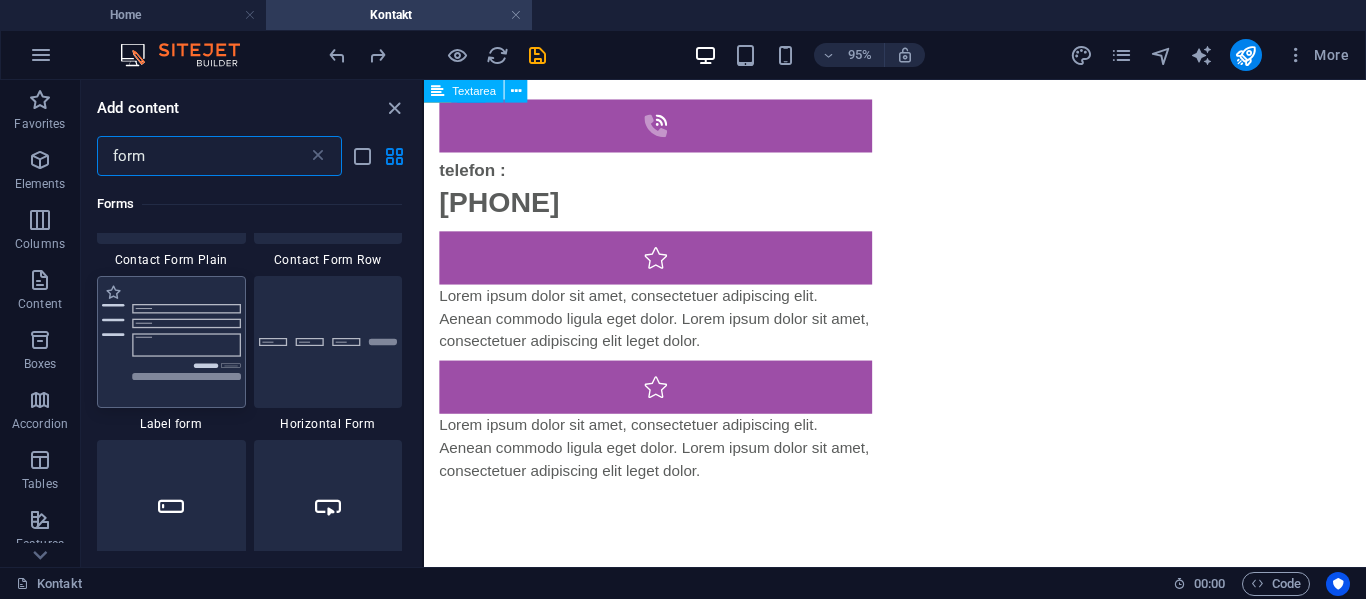 type on "form" 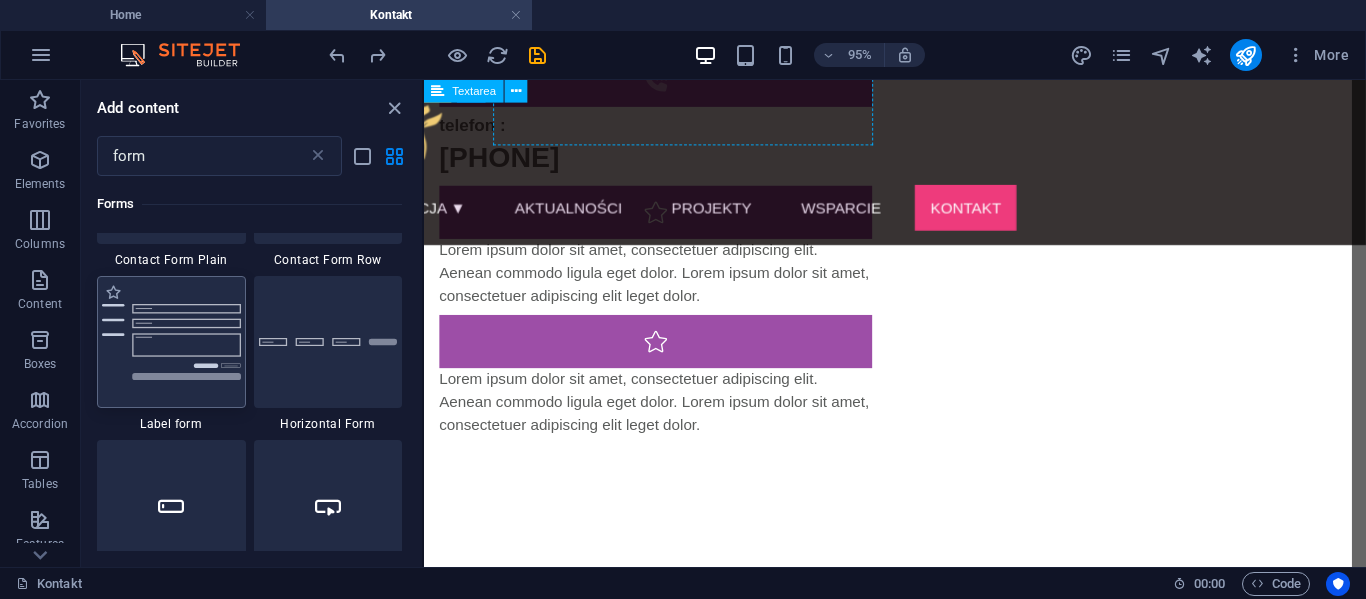 scroll, scrollTop: 26, scrollLeft: 0, axis: vertical 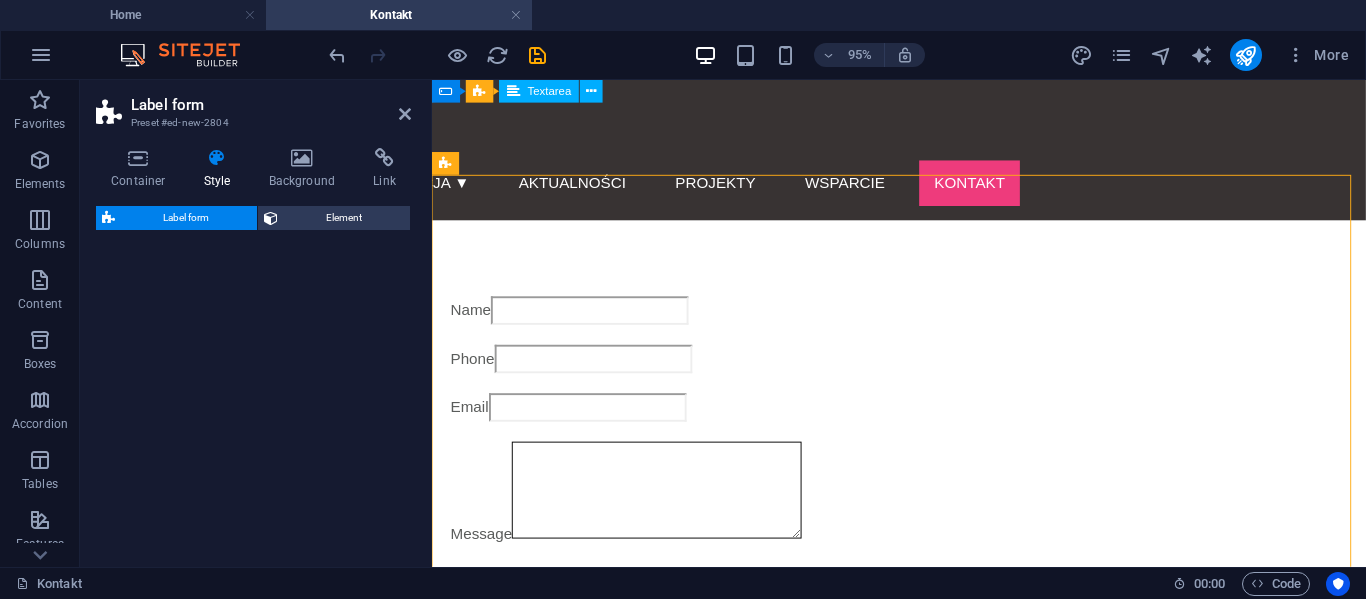 select on "rem" 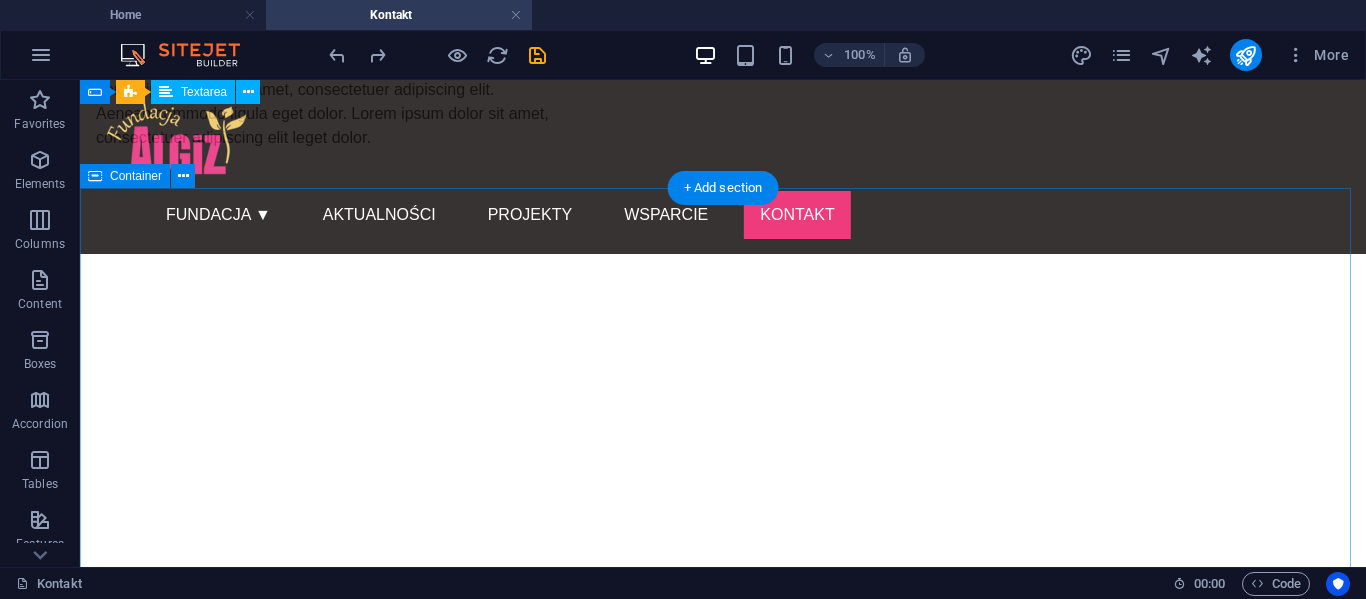 scroll, scrollTop: 538, scrollLeft: 0, axis: vertical 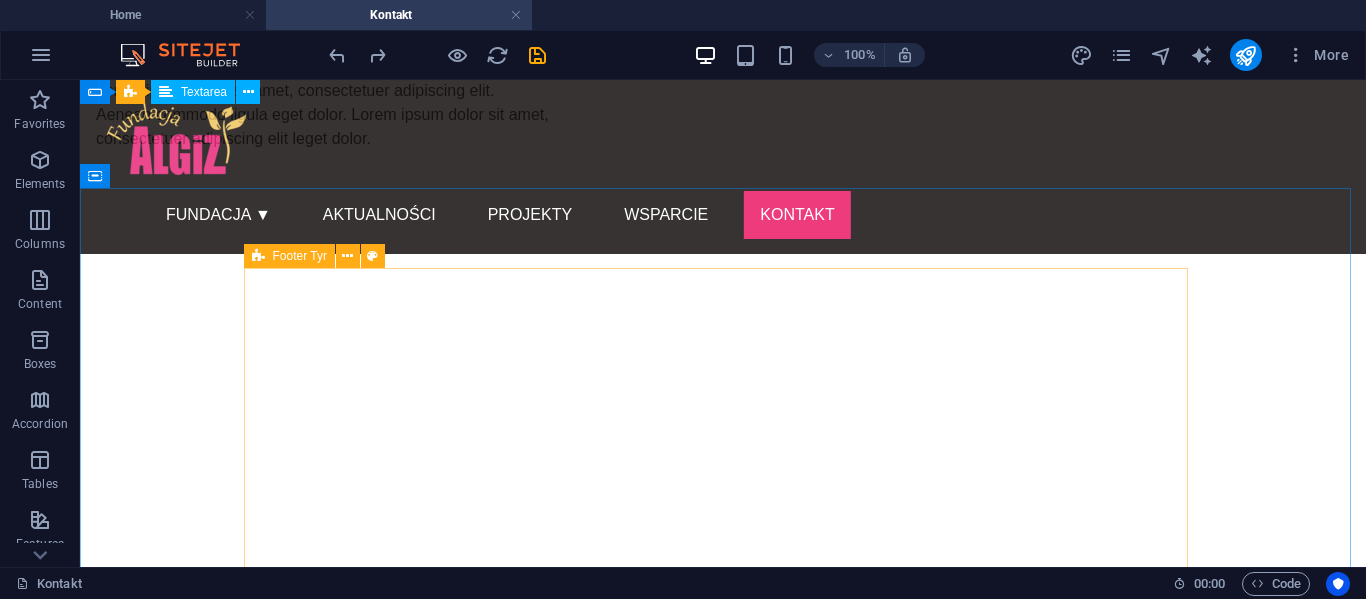 click on "Footer Tyr" at bounding box center (289, 256) 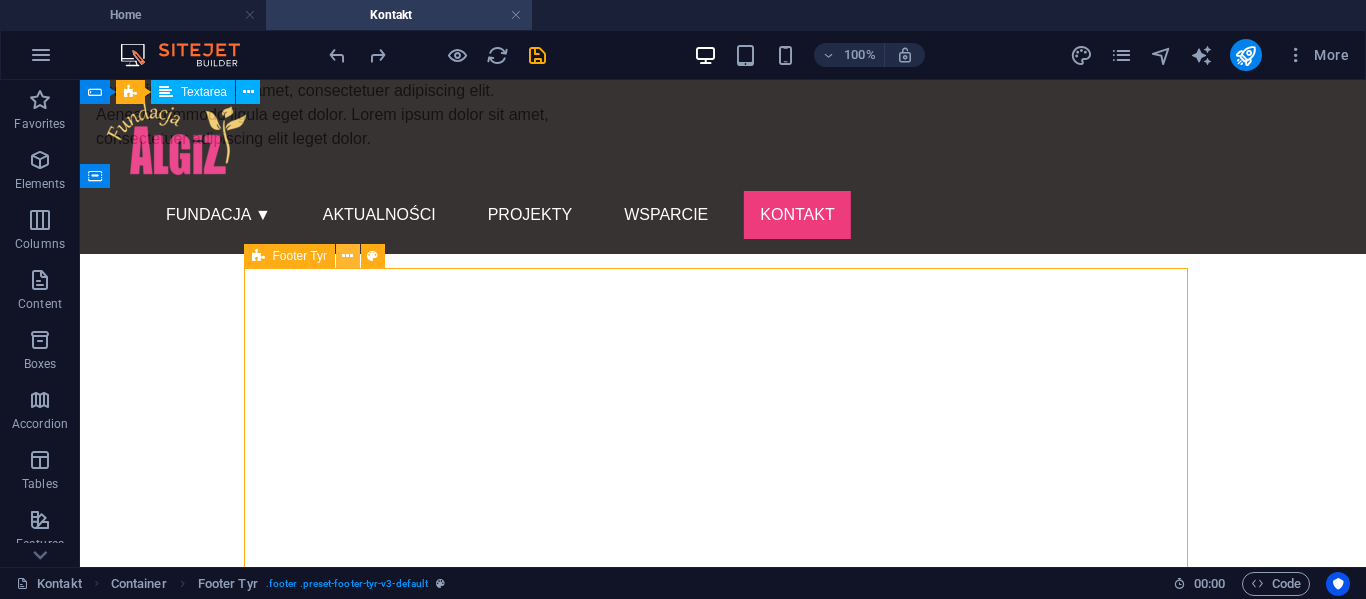 click at bounding box center (347, 256) 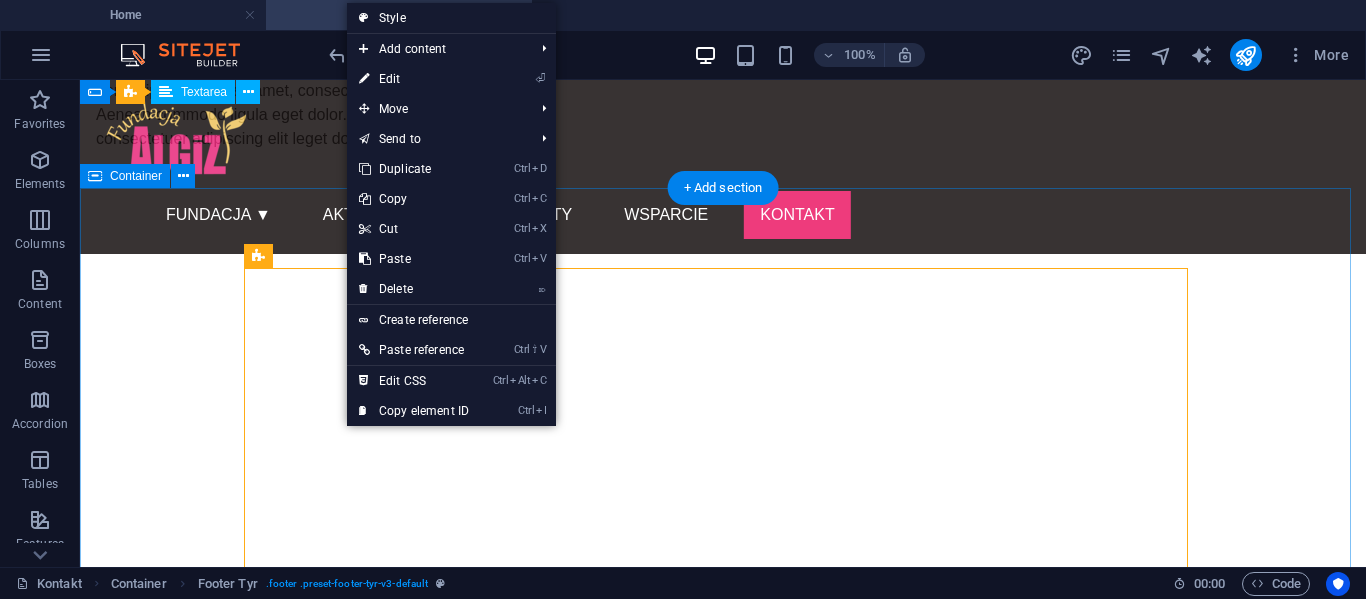 click on "Address Street [NUMBER] [CITY] Legal Notice | Privacy Policy Napisz do nas I have read and understand the privacy policy. Unreadable? Load new Wyślij Kontakt [PHONE] [EMAIL]" at bounding box center [723, 1246] 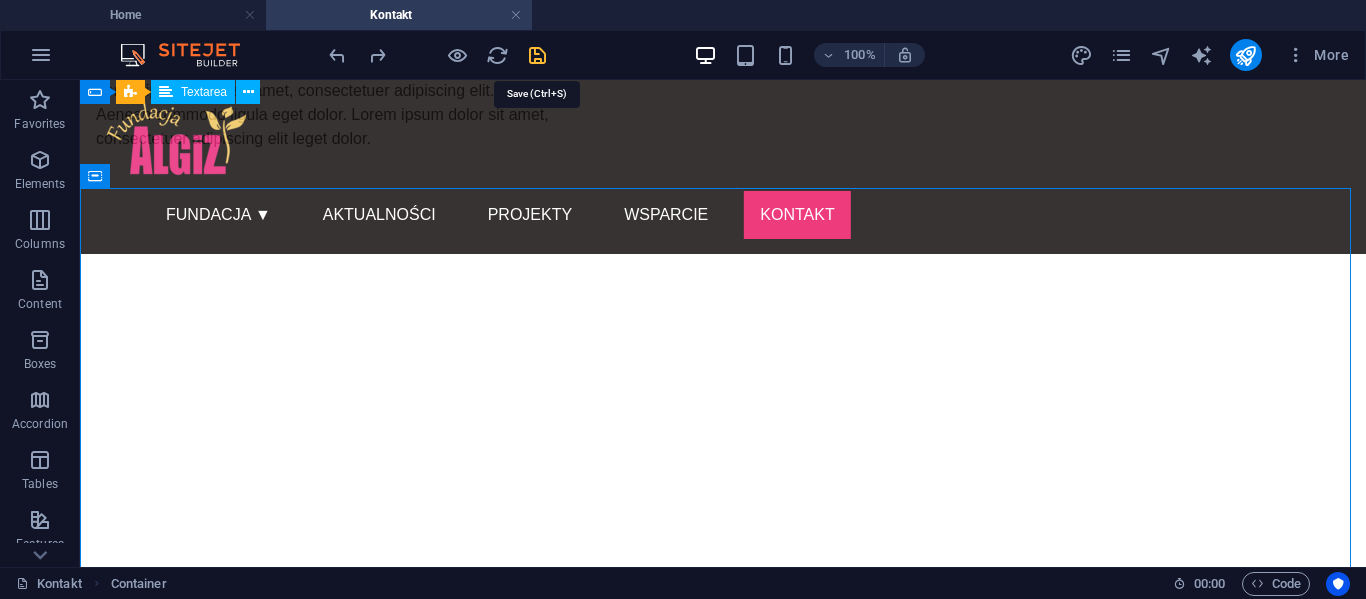 click at bounding box center (537, 55) 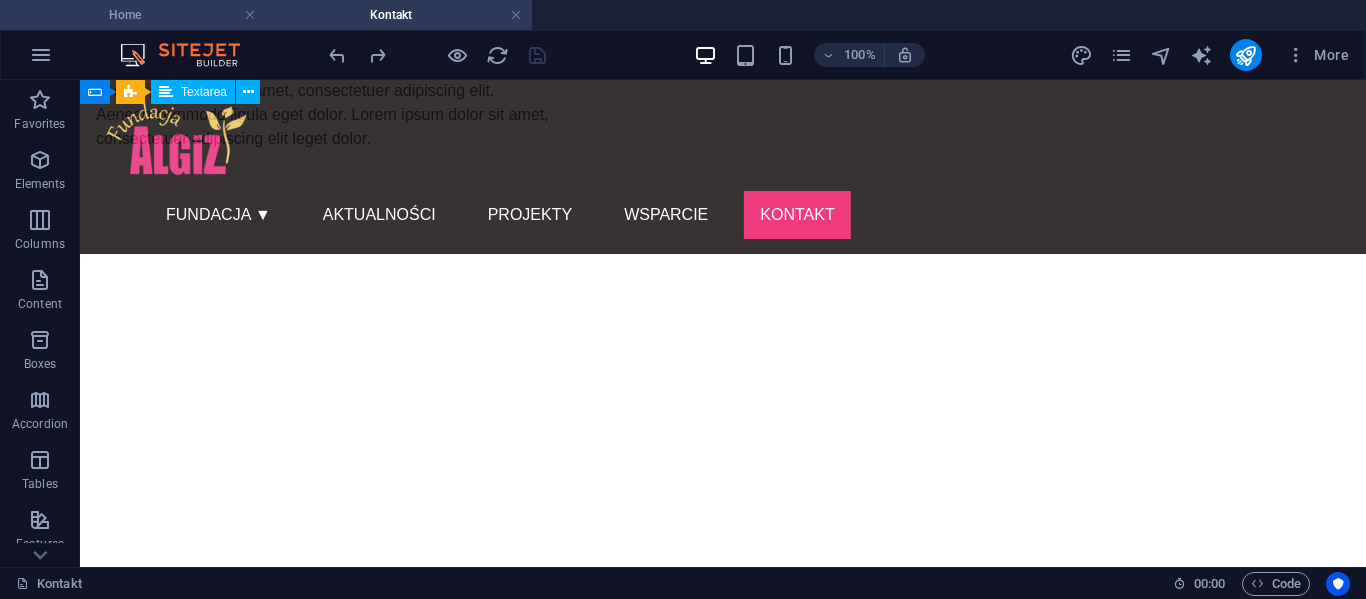 click on "Home" at bounding box center [133, 15] 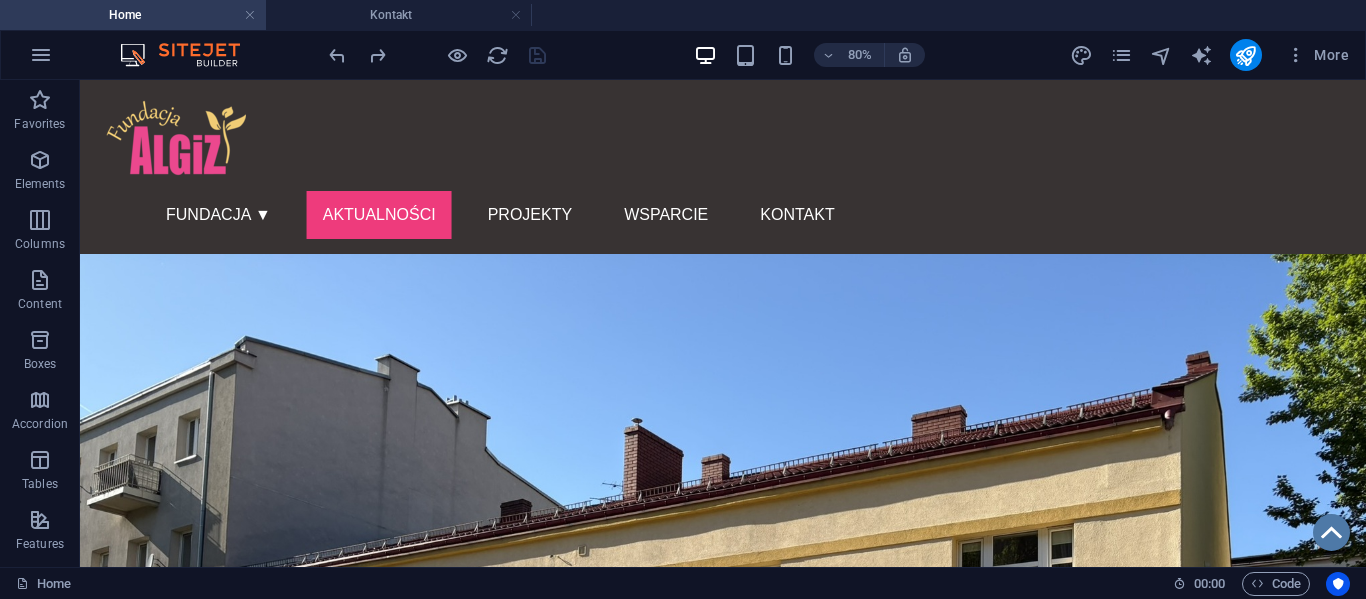 scroll, scrollTop: 1190, scrollLeft: 0, axis: vertical 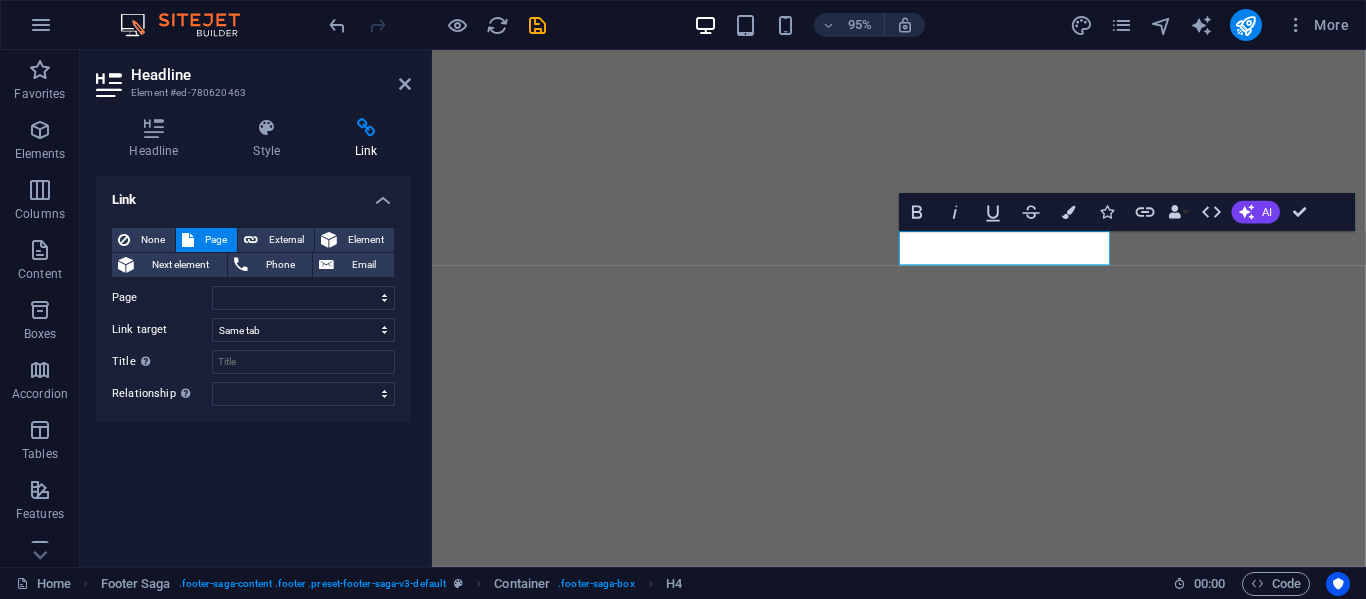 select 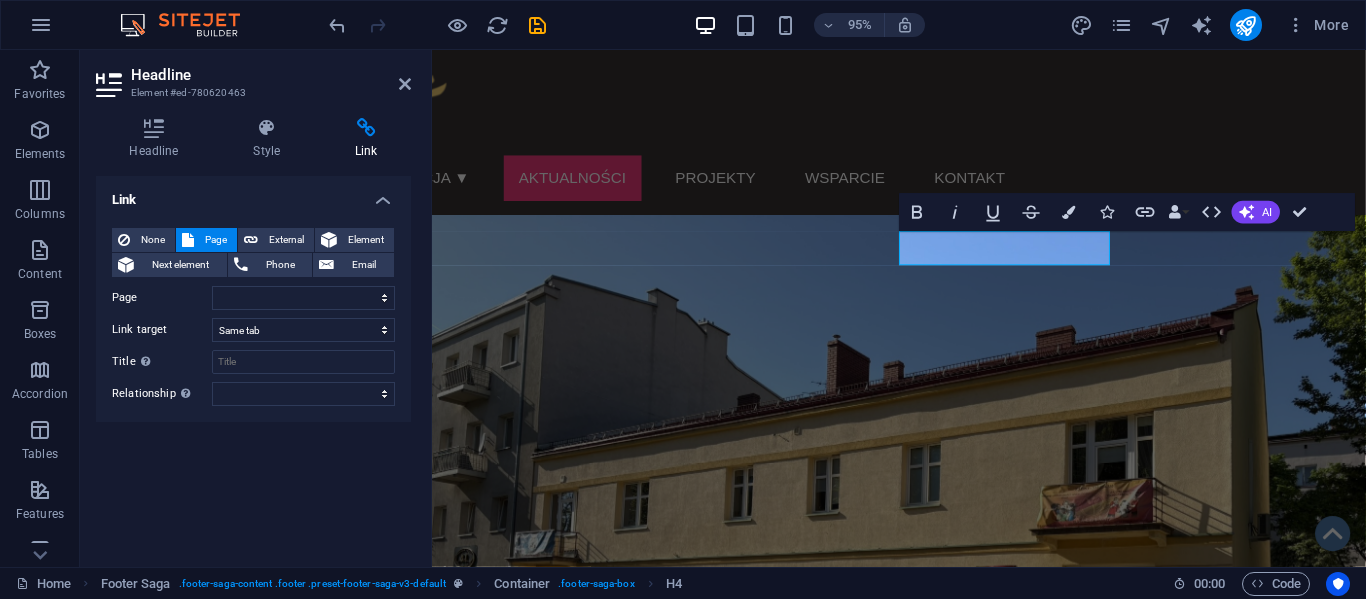 scroll, scrollTop: 1347, scrollLeft: 0, axis: vertical 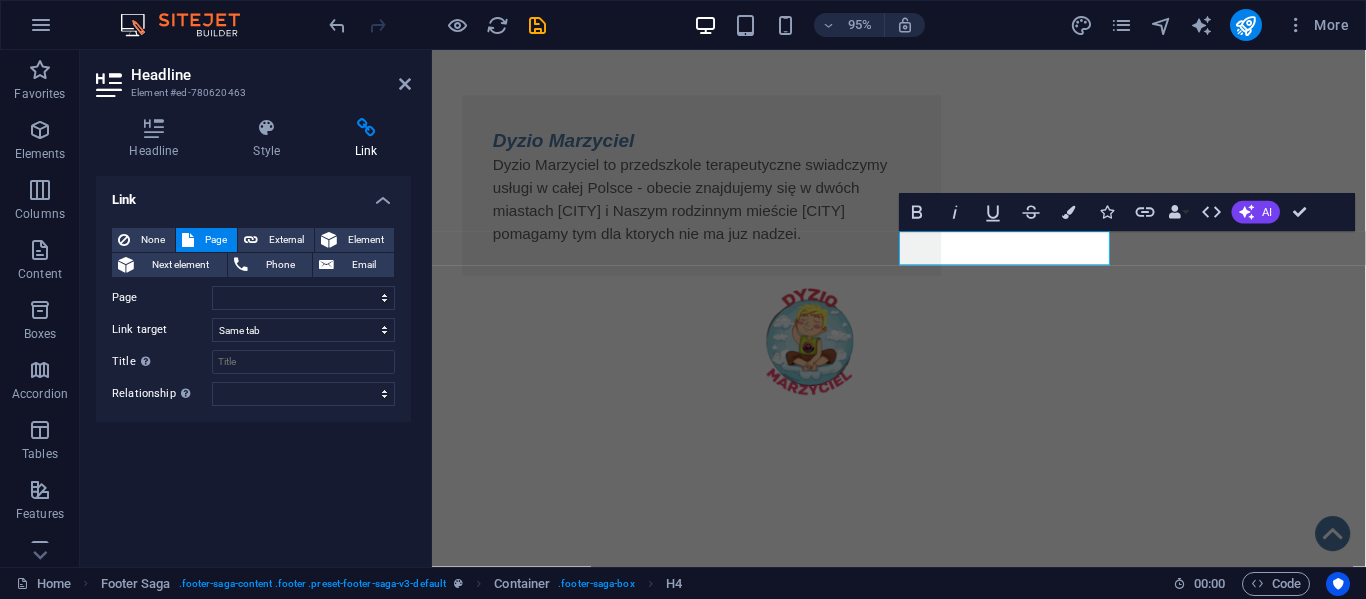 select on "9" 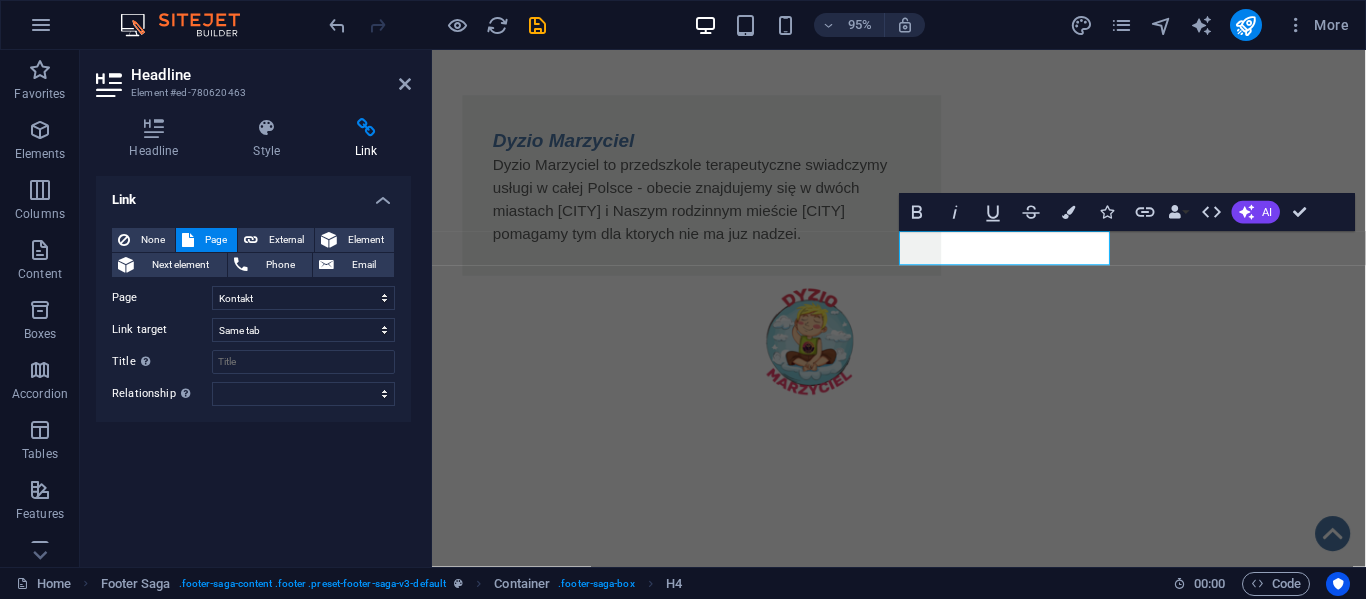 click on "Home Nasza misja Sprawozdania Statut Zaufali nam Zespol Aktualnosci Projekty Wsparcie Kontakt" at bounding box center [303, 298] 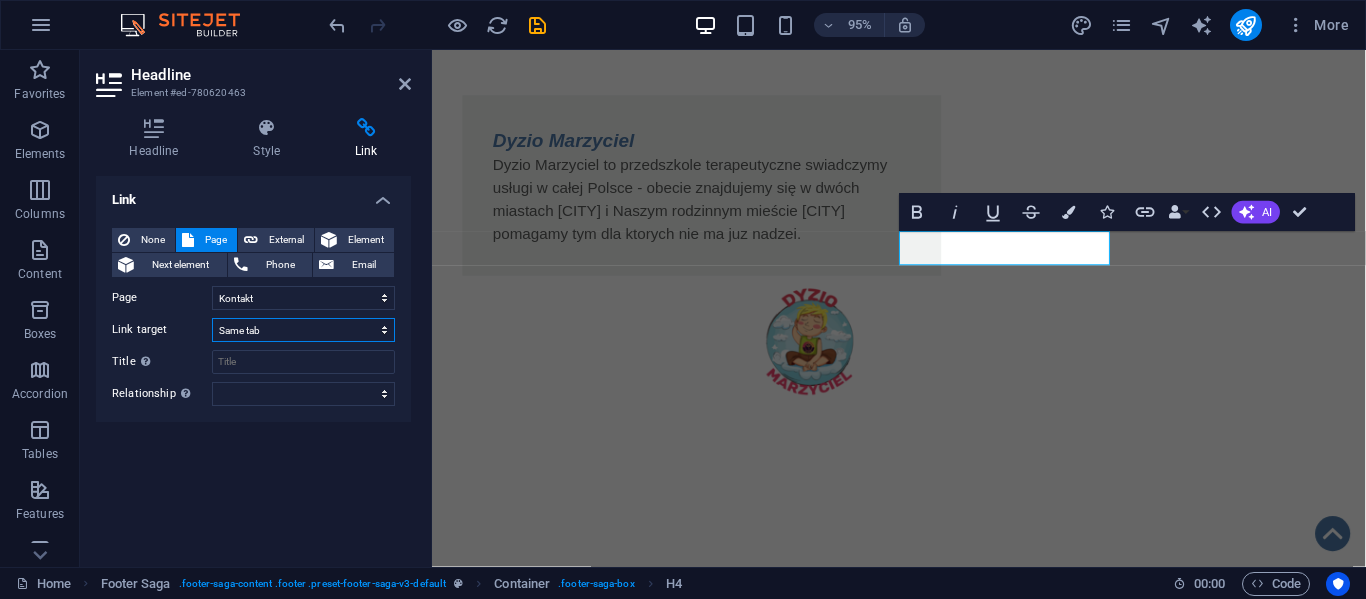click on "New tab Same tab Overlay" at bounding box center (303, 330) 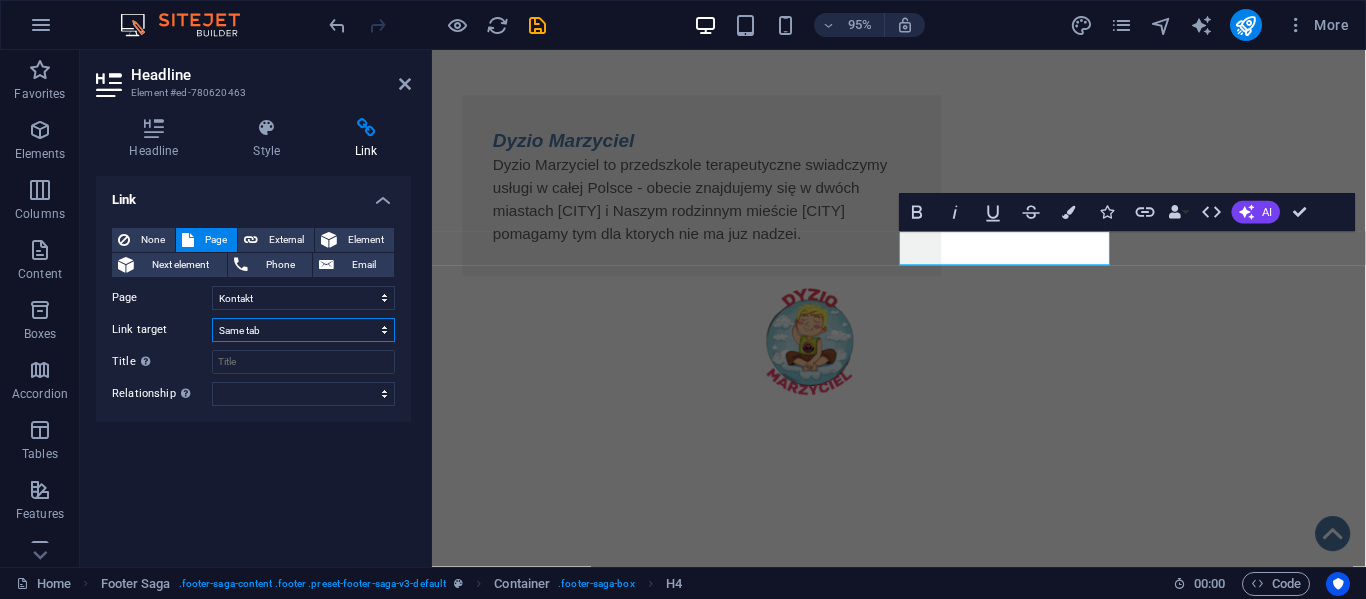 click on "New tab Same tab Overlay" at bounding box center [303, 330] 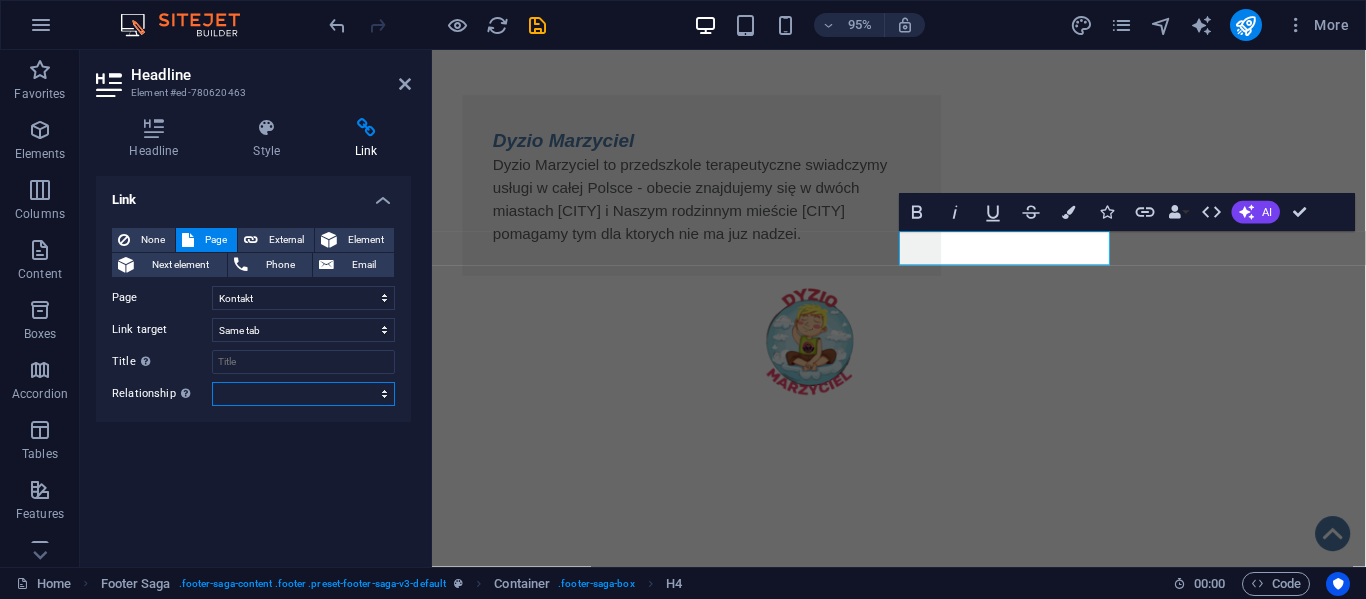 click on "alternate author bookmark external help license next nofollow noreferrer noopener prev search tag" at bounding box center [303, 394] 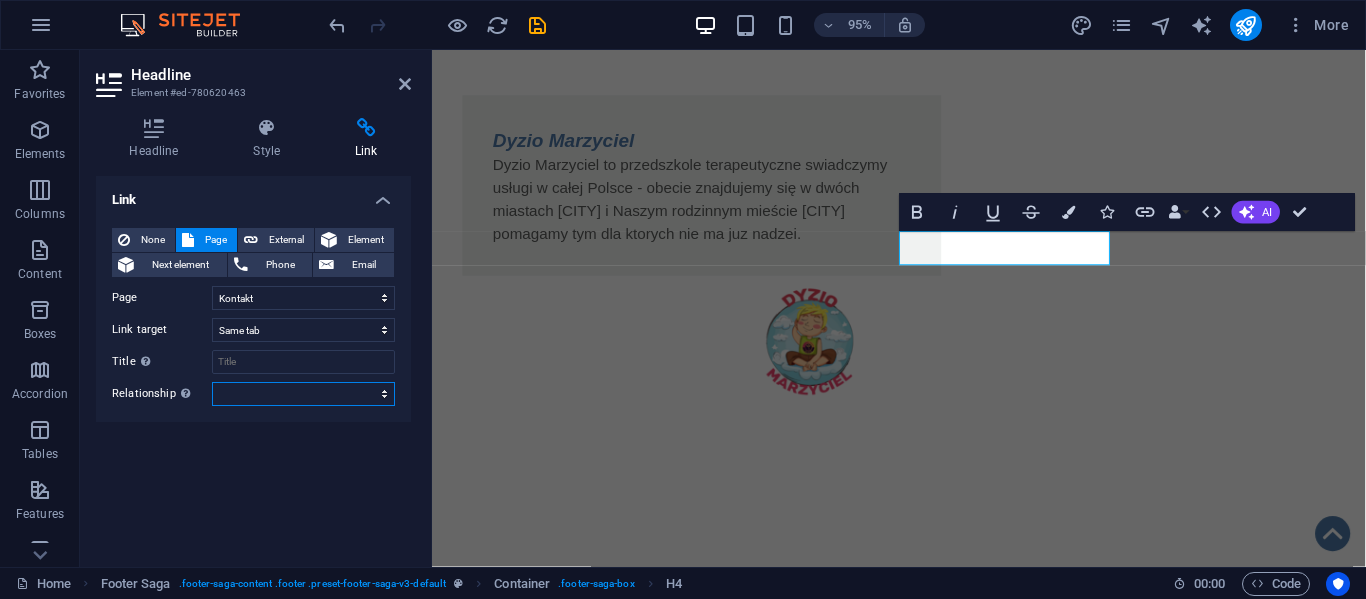 click on "alternate author bookmark external help license next nofollow noreferrer noopener prev search tag" at bounding box center (303, 394) 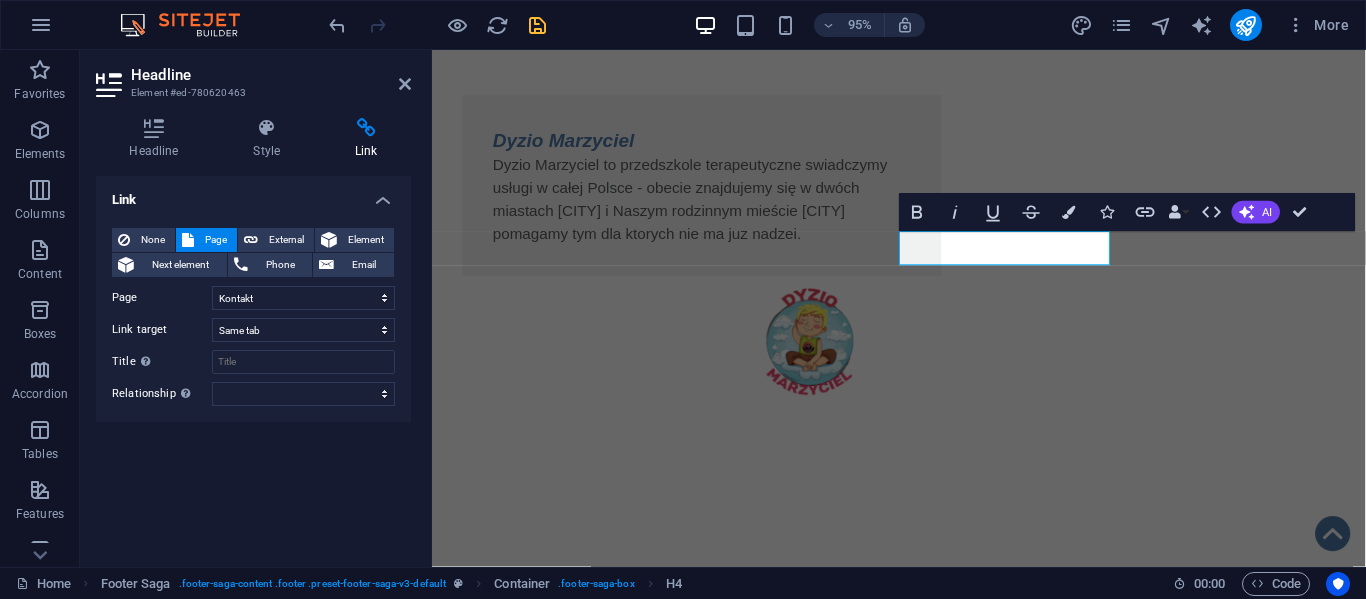 click at bounding box center (537, 25) 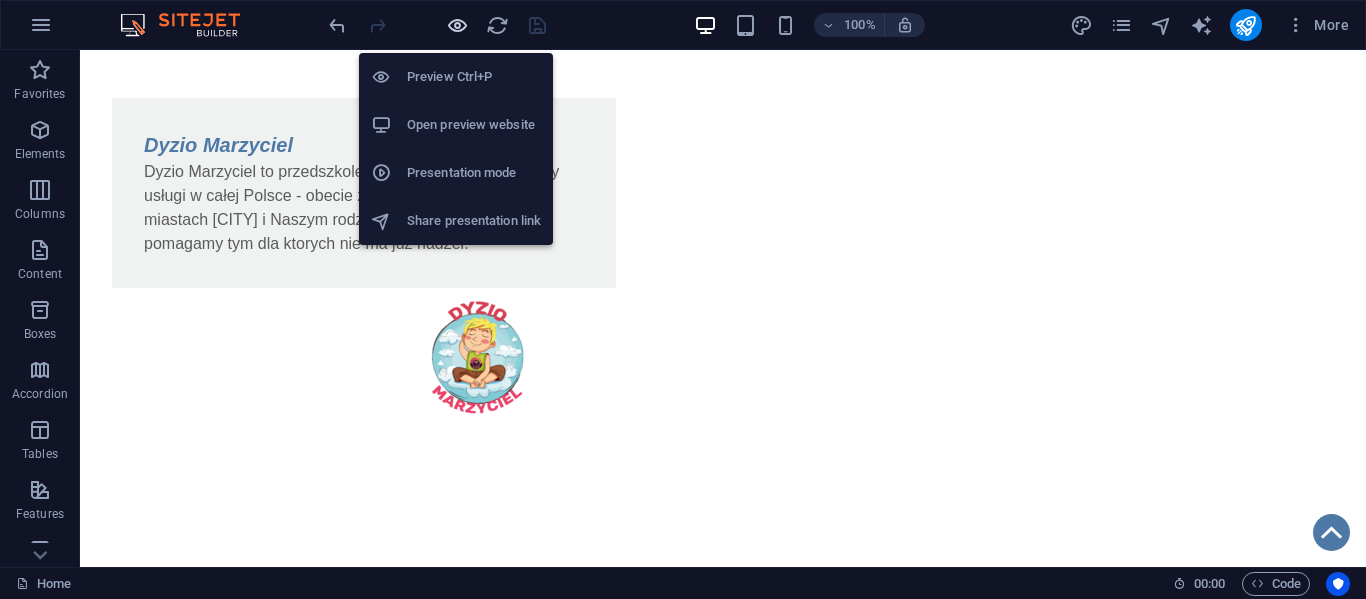 click at bounding box center (457, 25) 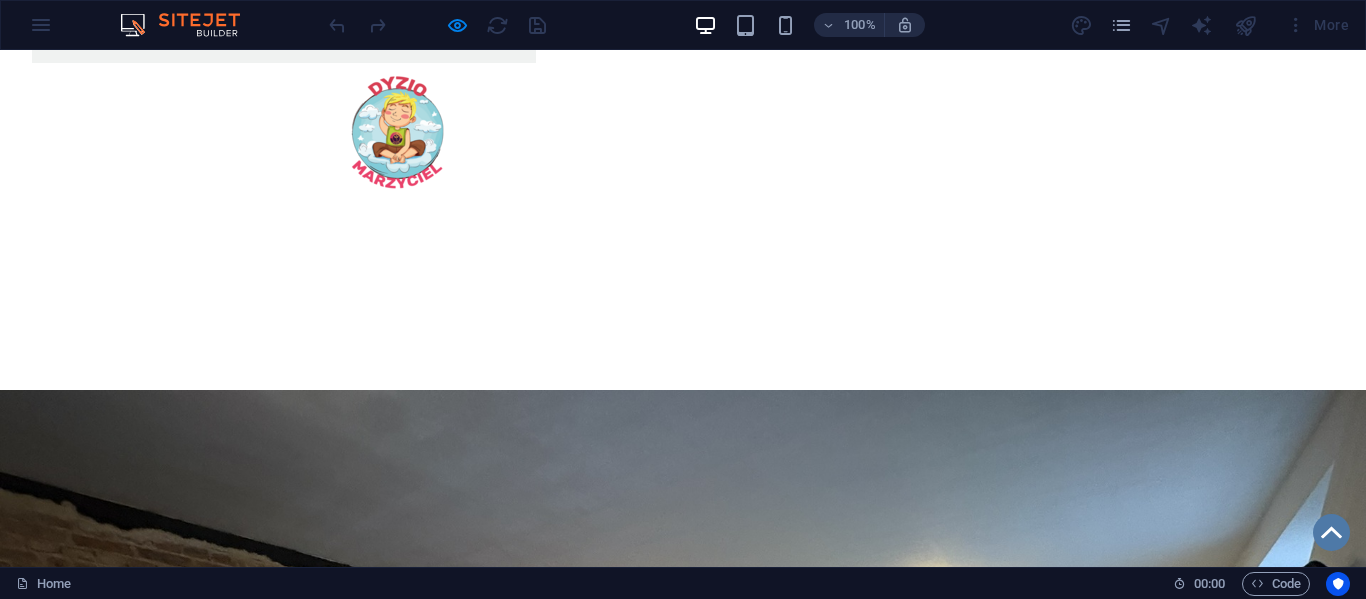 scroll, scrollTop: 1586, scrollLeft: 0, axis: vertical 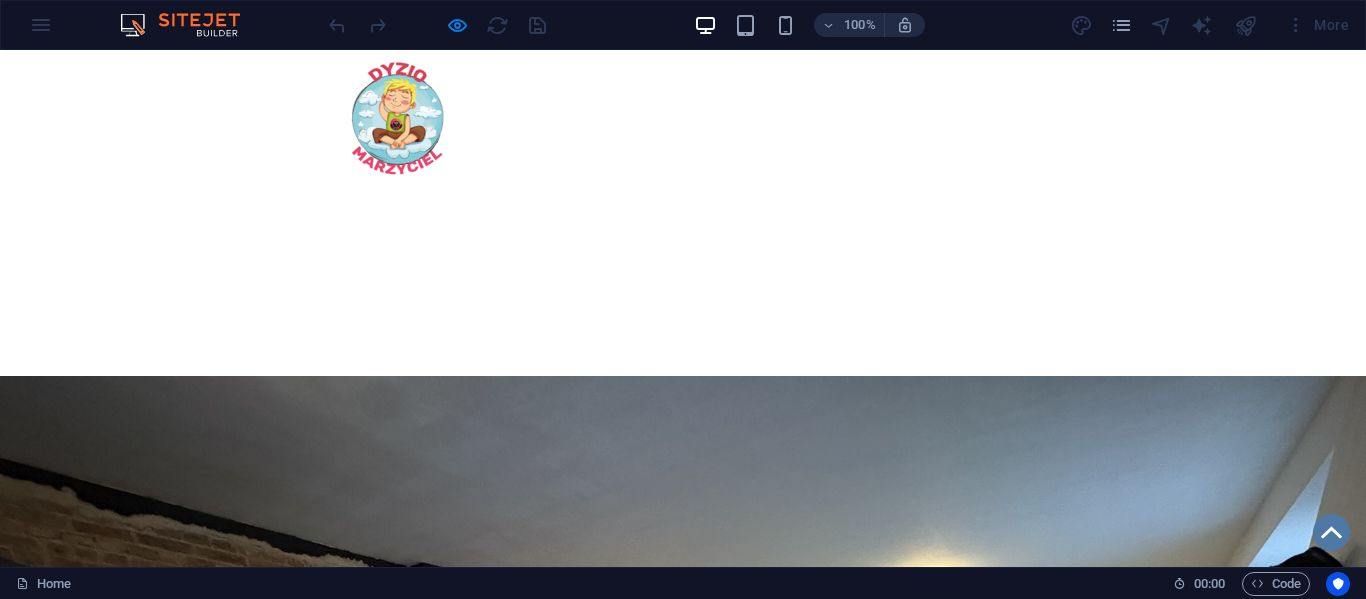 click on "Kontakt" at bounding box center (60, 1834) 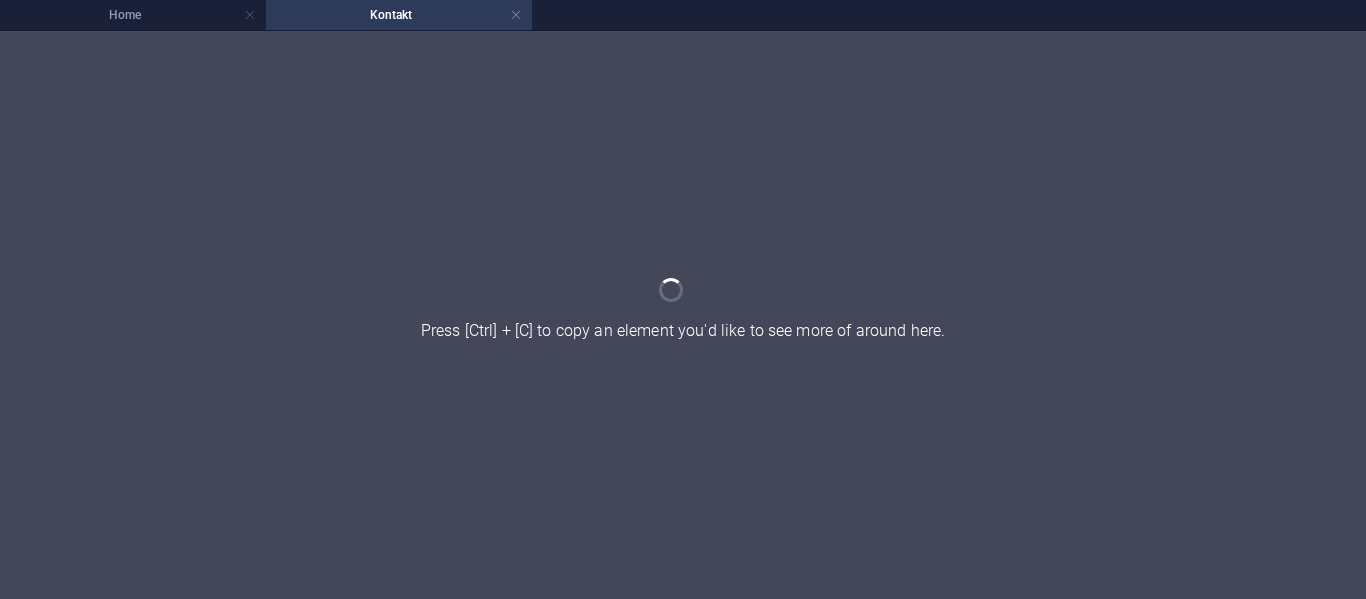 scroll, scrollTop: 0, scrollLeft: 0, axis: both 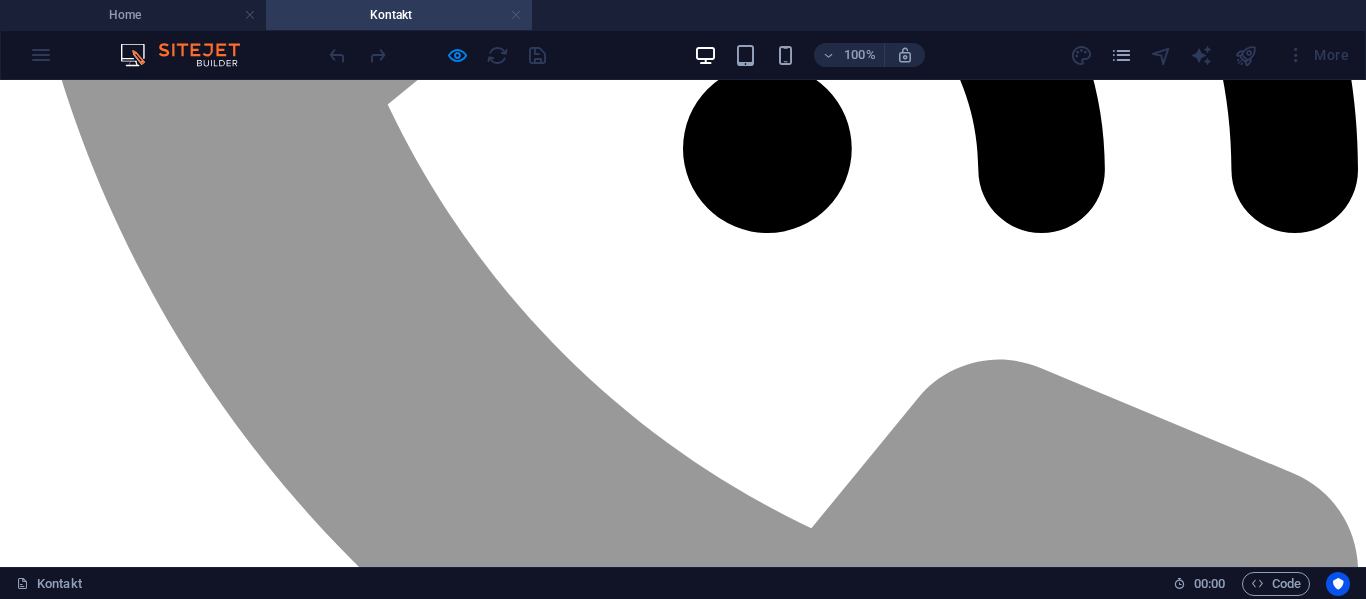 click at bounding box center [516, 15] 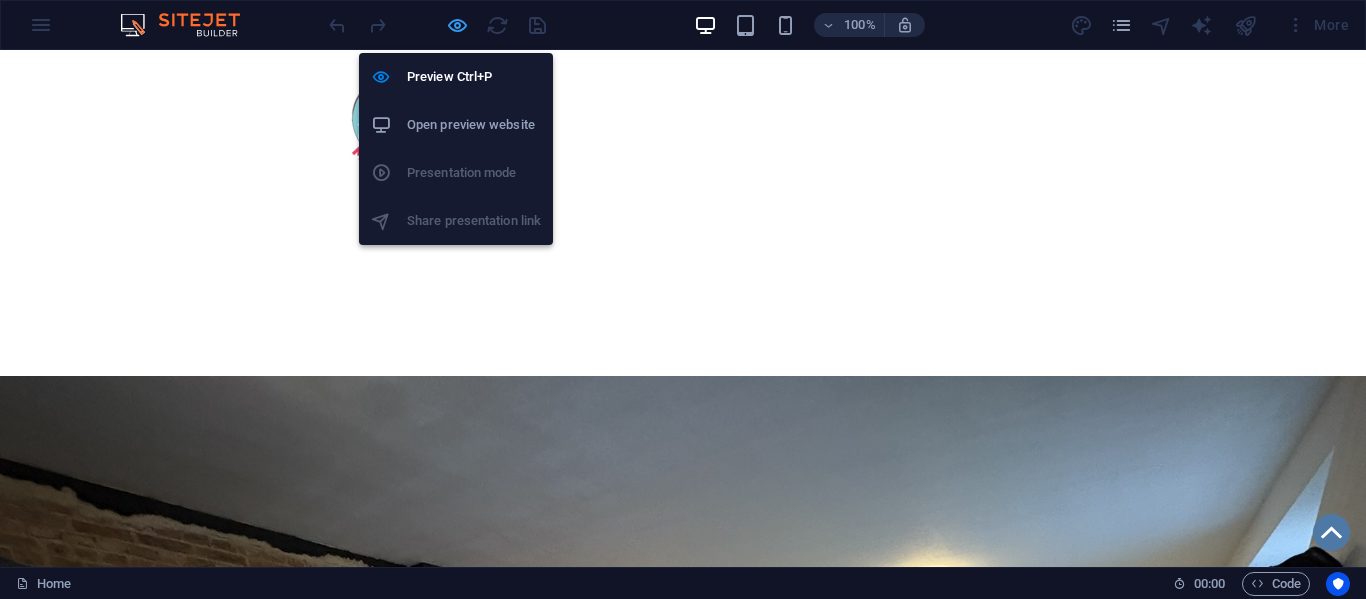 click at bounding box center (457, 25) 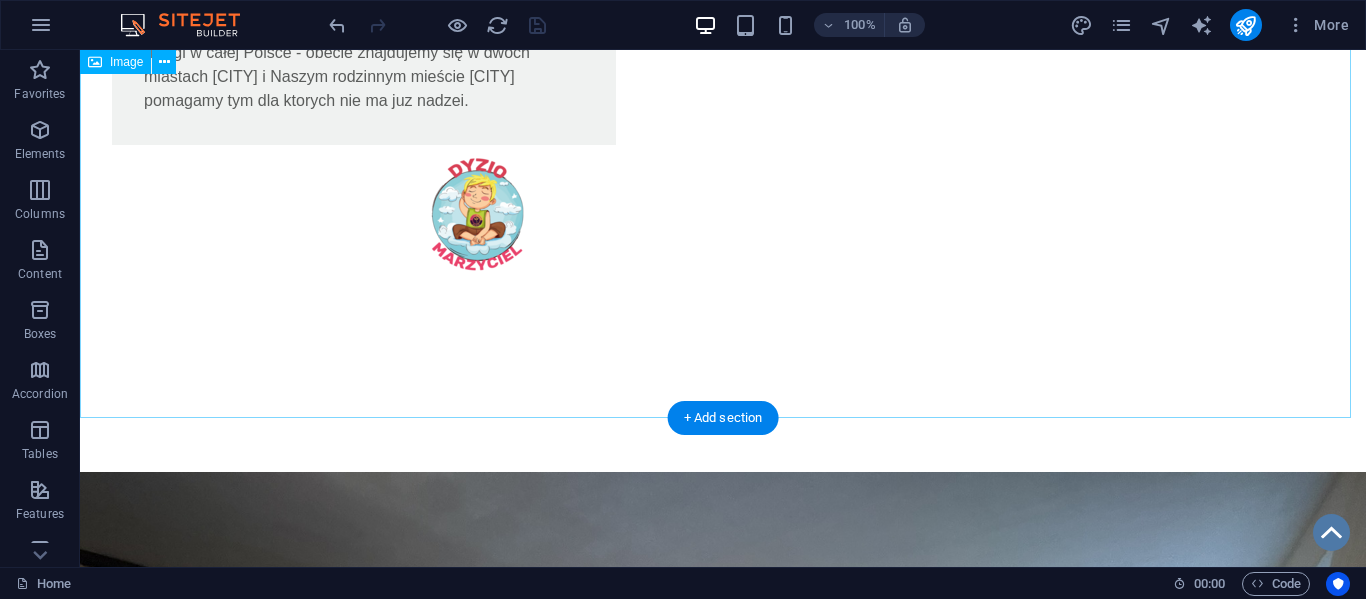 scroll, scrollTop: 1601, scrollLeft: 0, axis: vertical 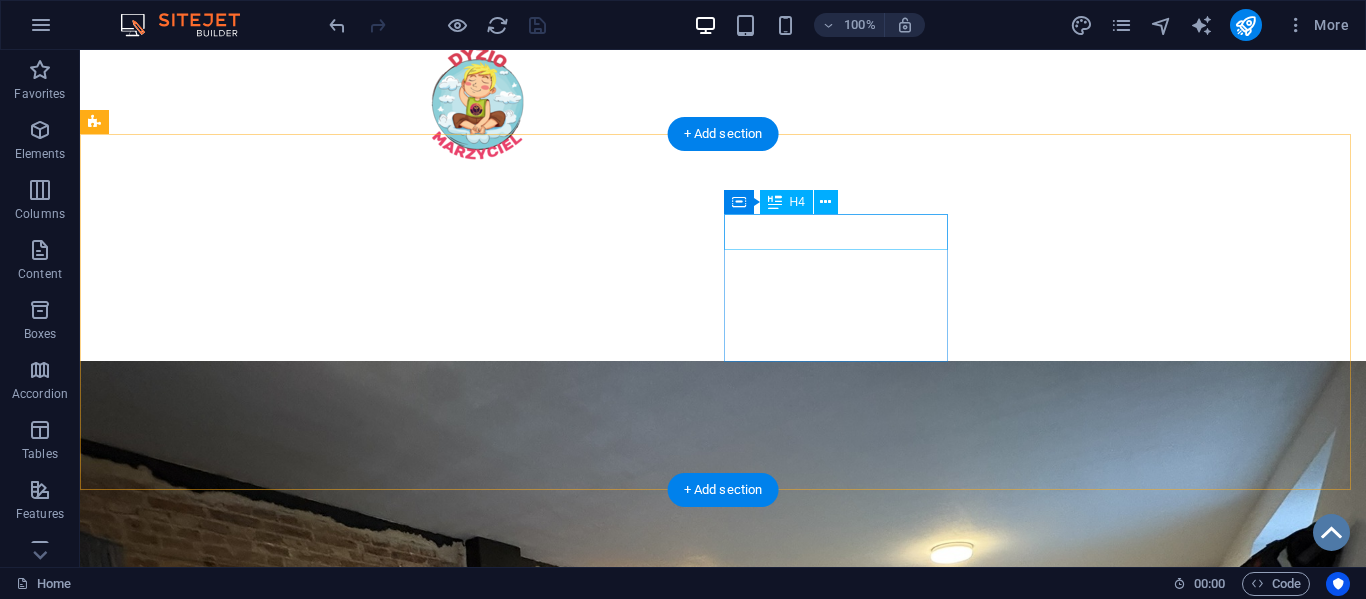 click on "Kontakt" at bounding box center (208, 1760) 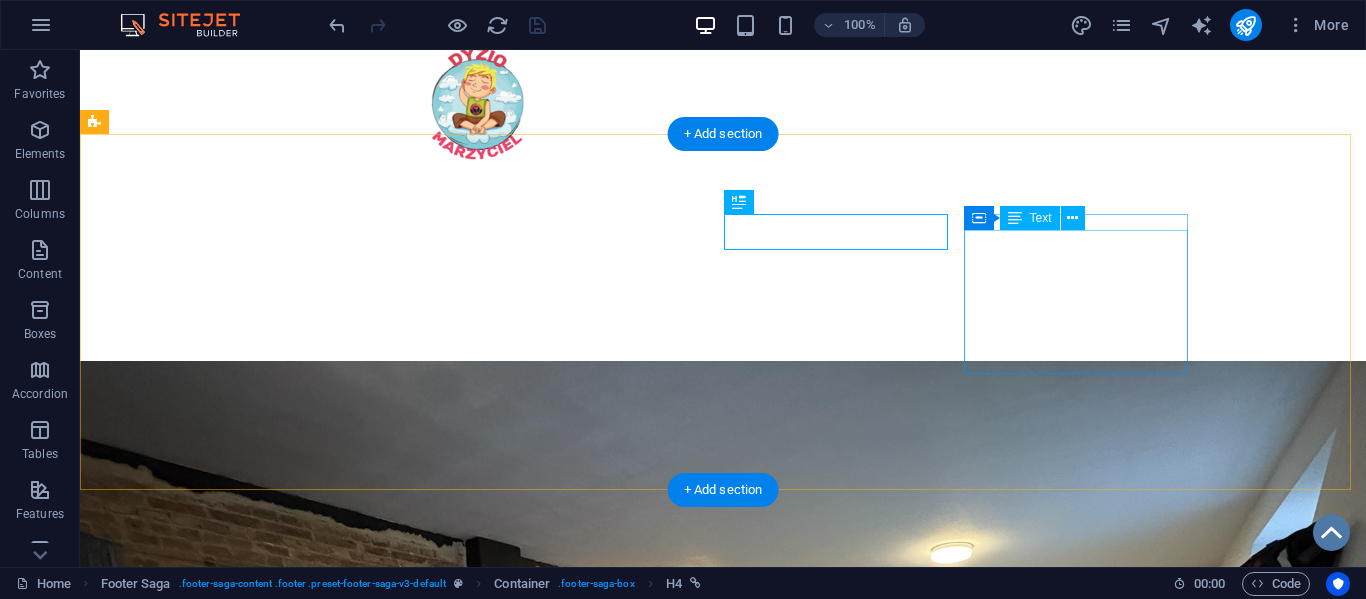 click on "Statut Polityka Prywatności Regulamin RODO Klauzula przetwarzania" at bounding box center (208, 1986) 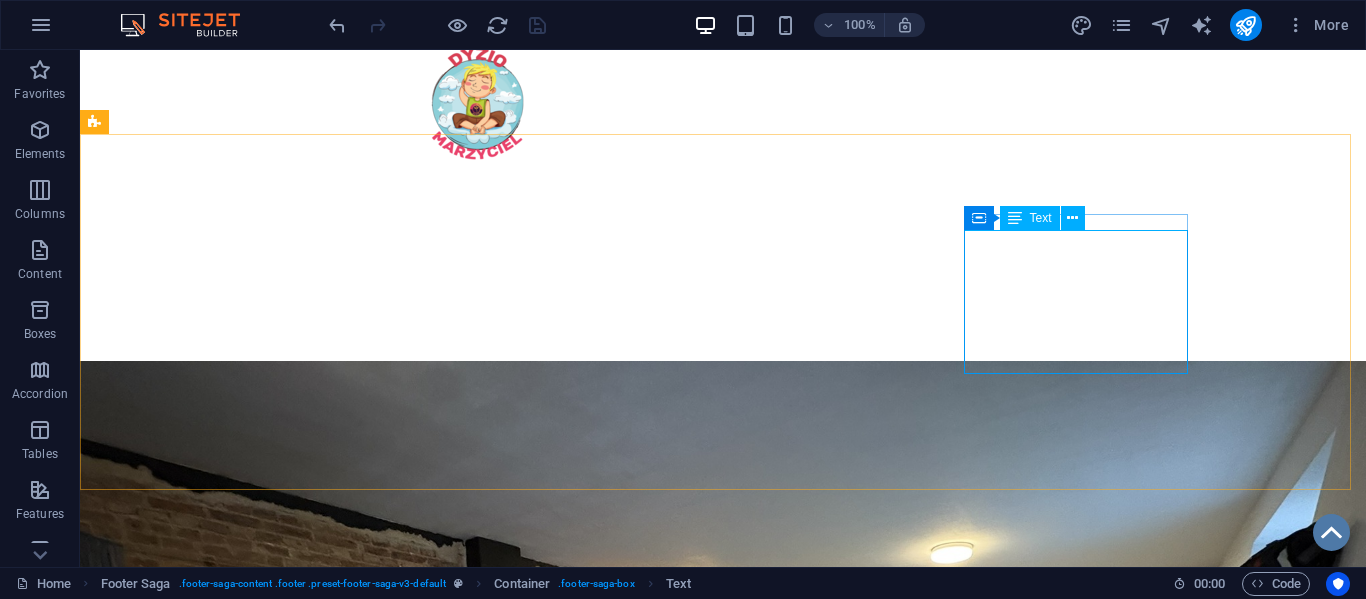 click on "Text" at bounding box center [1041, 218] 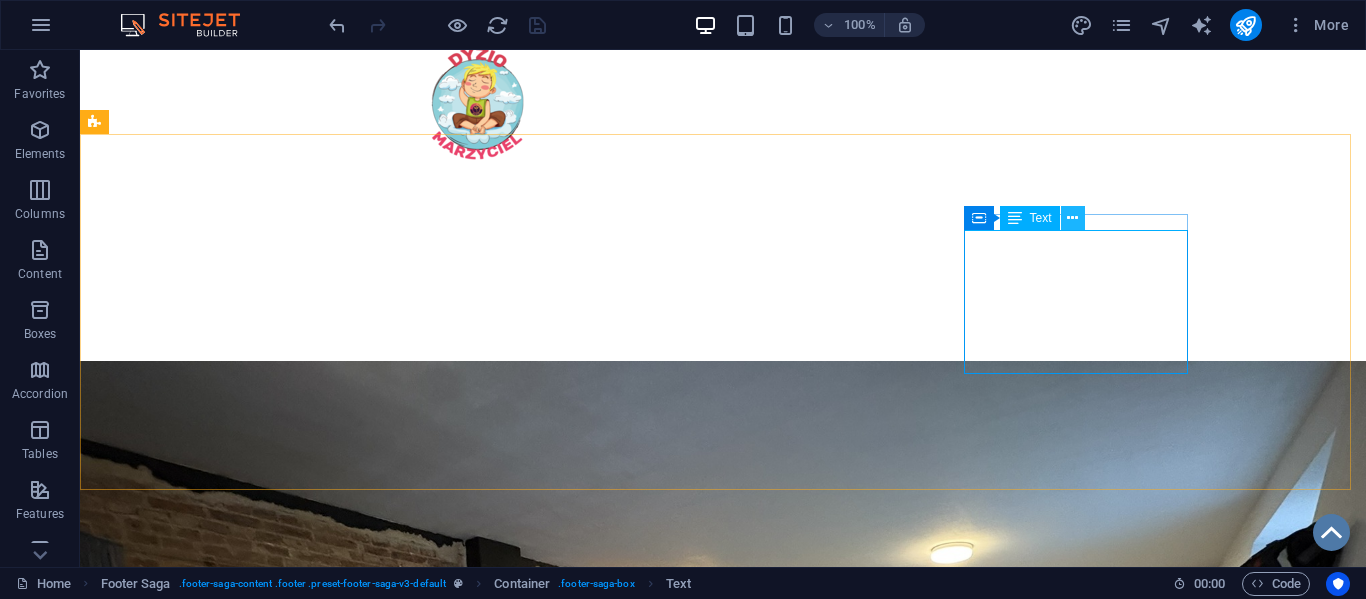 click at bounding box center [1072, 218] 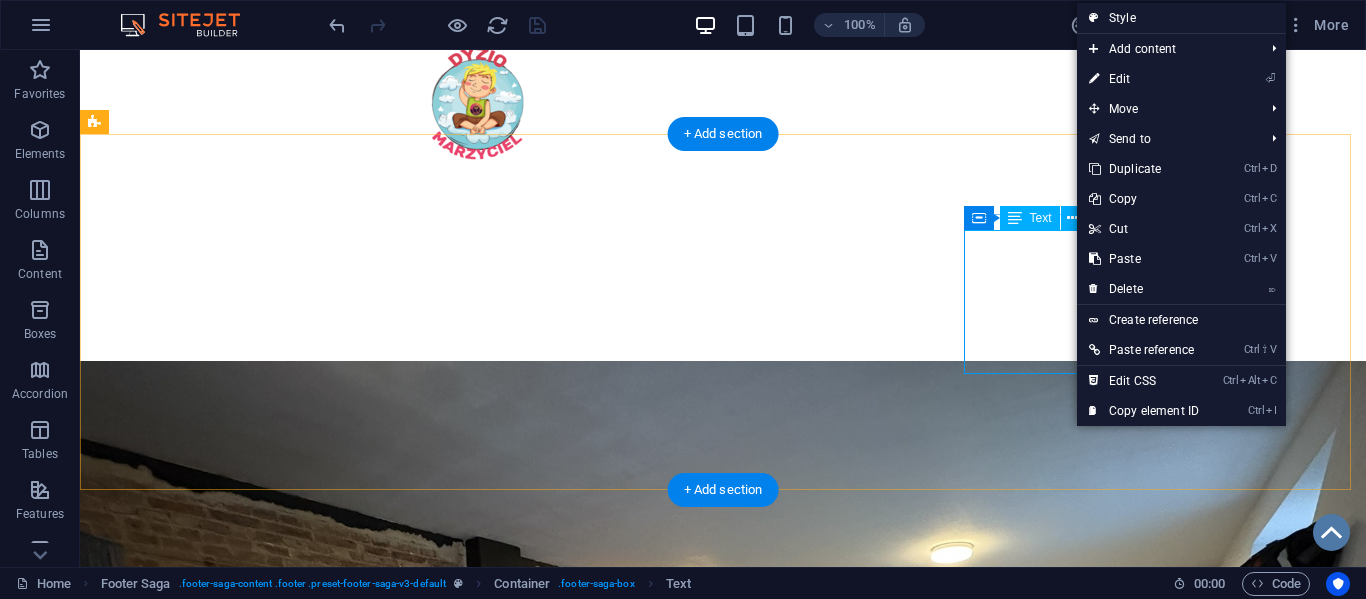 click on "Statut Polityka Prywatności Regulamin RODO Klauzula przetwarzania" at bounding box center [208, 1986] 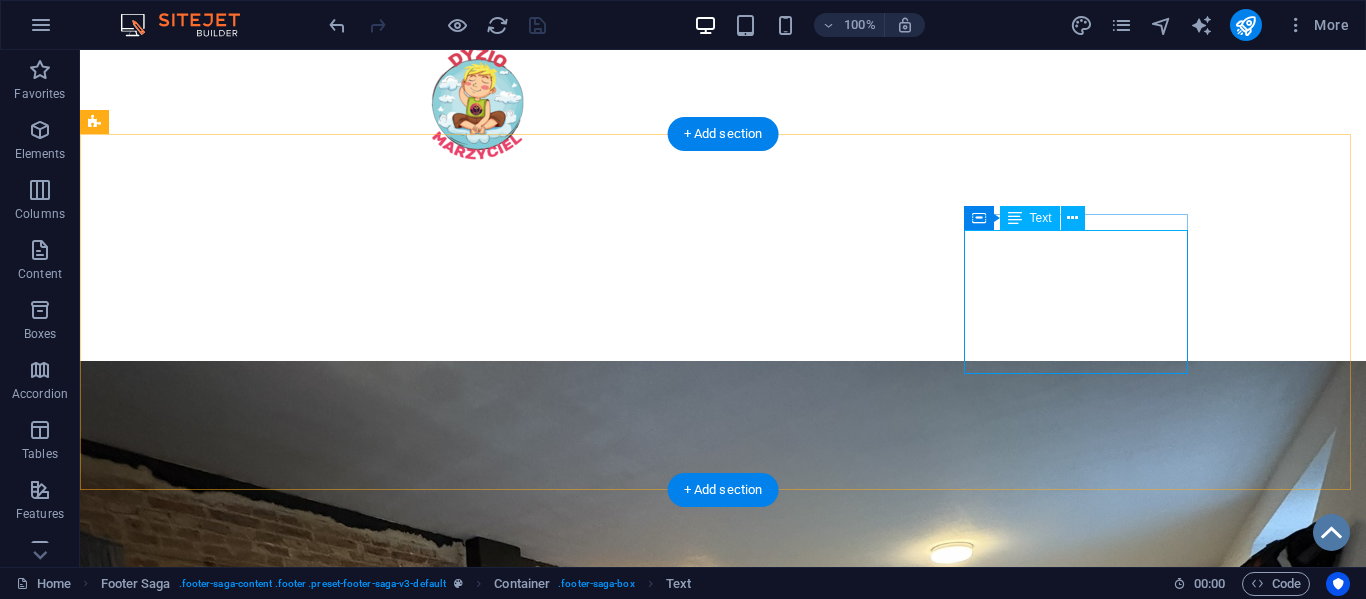 click on "Statut Polityka Prywatności Regulamin RODO Klauzula przetwarzania" at bounding box center [208, 1986] 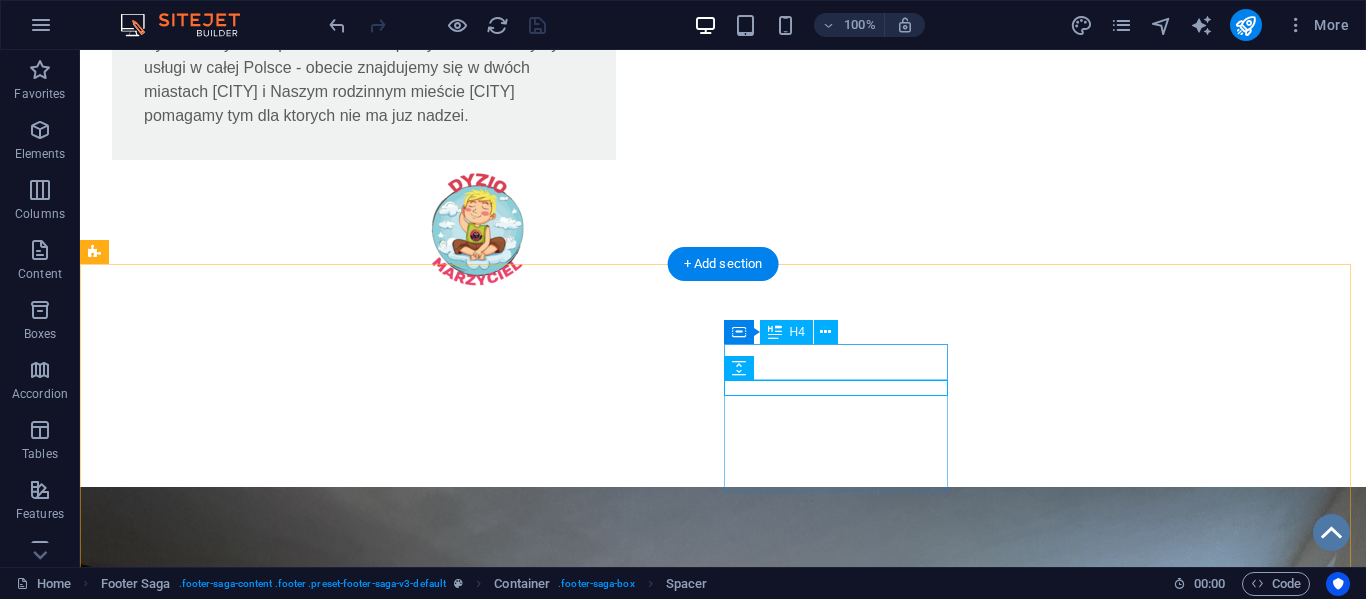 scroll, scrollTop: 1477, scrollLeft: 0, axis: vertical 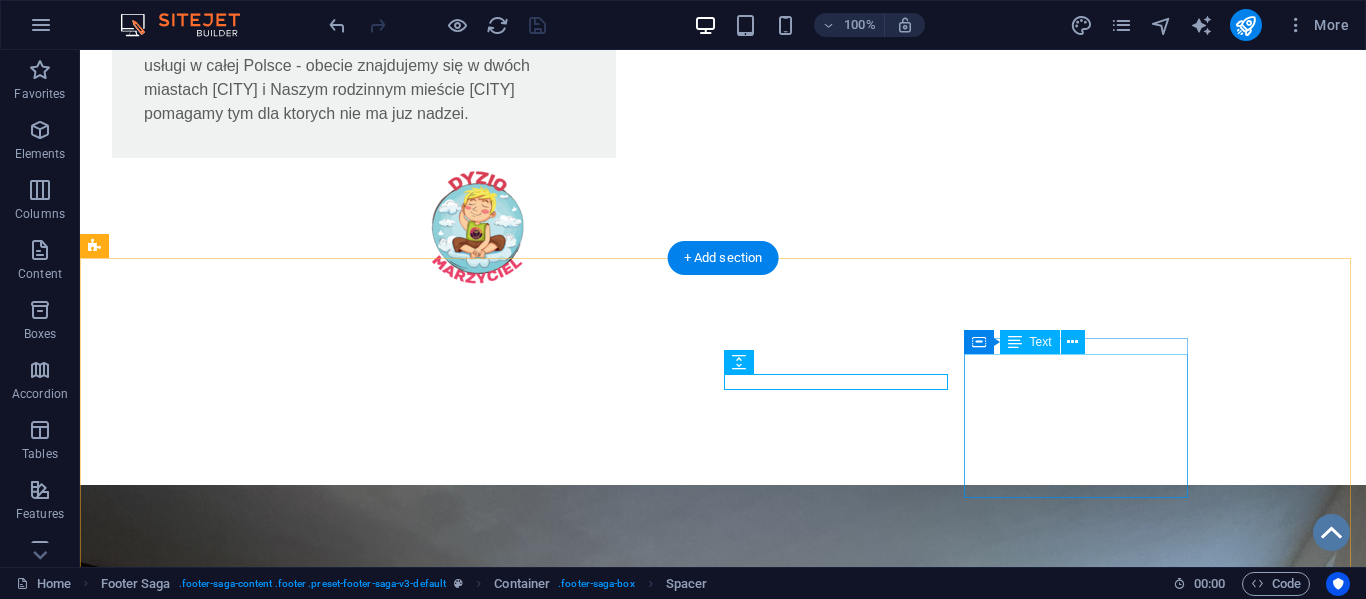 click on "Statut Polityka Prywatności Regulamin RODO Klauzula przetwarzania" at bounding box center (208, 2110) 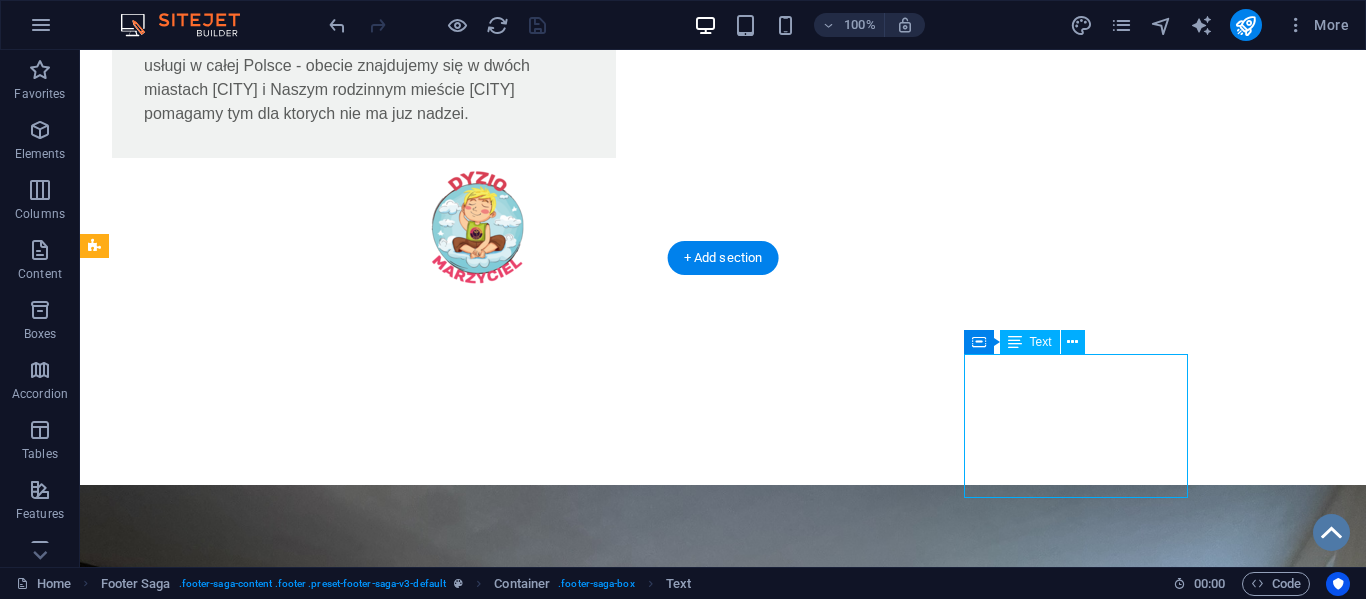 click on "Statut Polityka Prywatności Regulamin RODO Klauzula przetwarzania" at bounding box center (208, 2110) 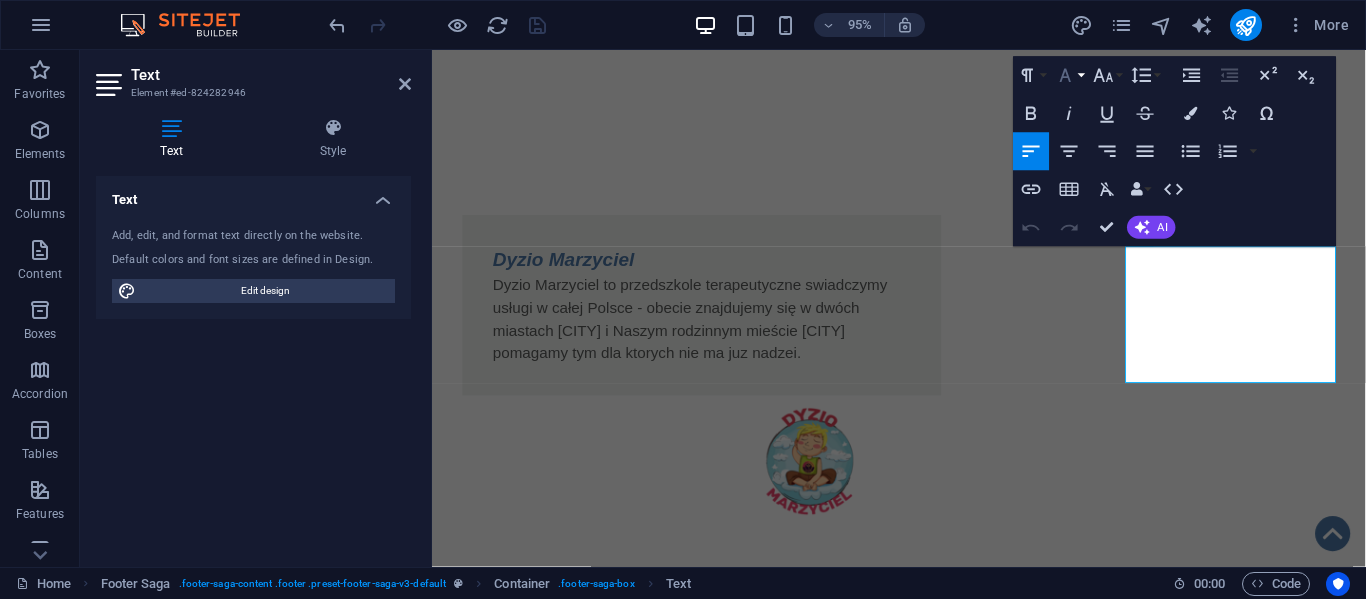 click on "Font Family" at bounding box center [1069, 76] 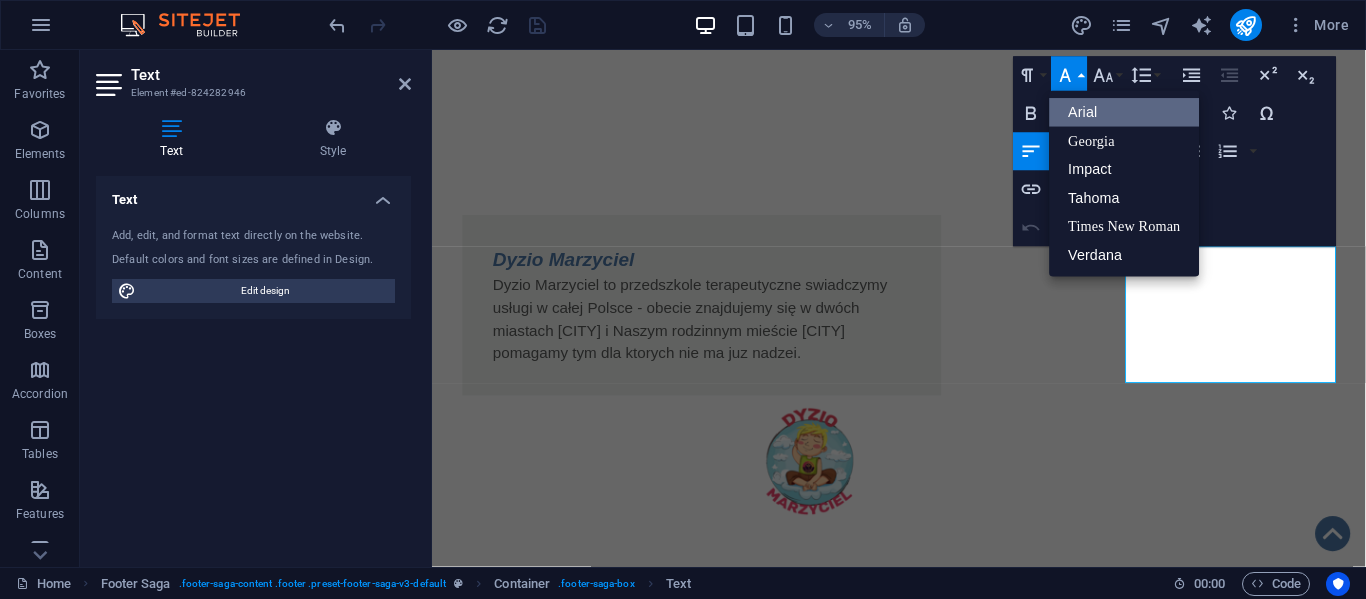 scroll, scrollTop: 0, scrollLeft: 0, axis: both 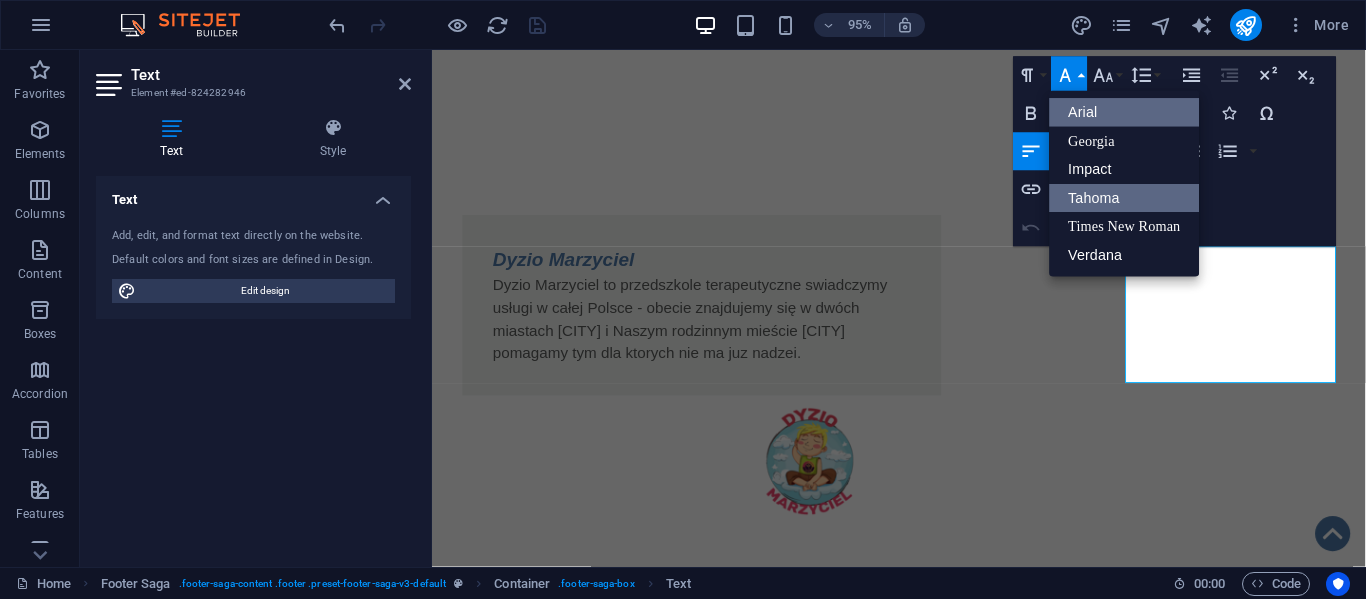 click on "Tahoma" at bounding box center [1125, 198] 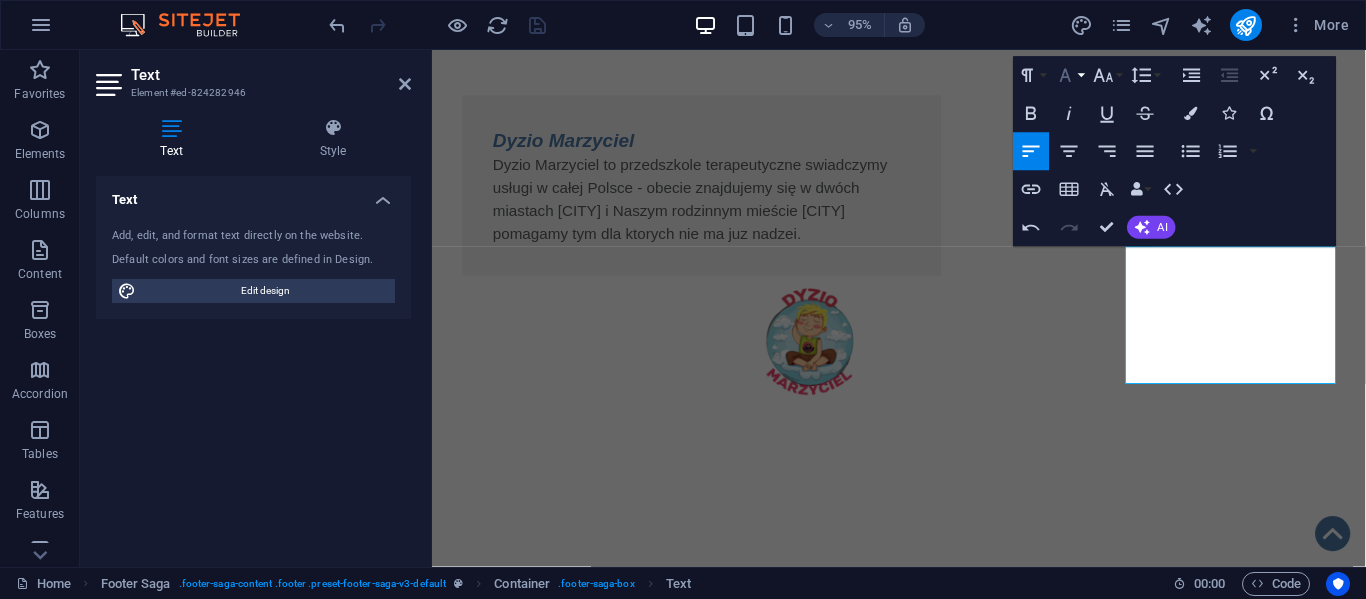 click on "Font Family" at bounding box center (1069, 76) 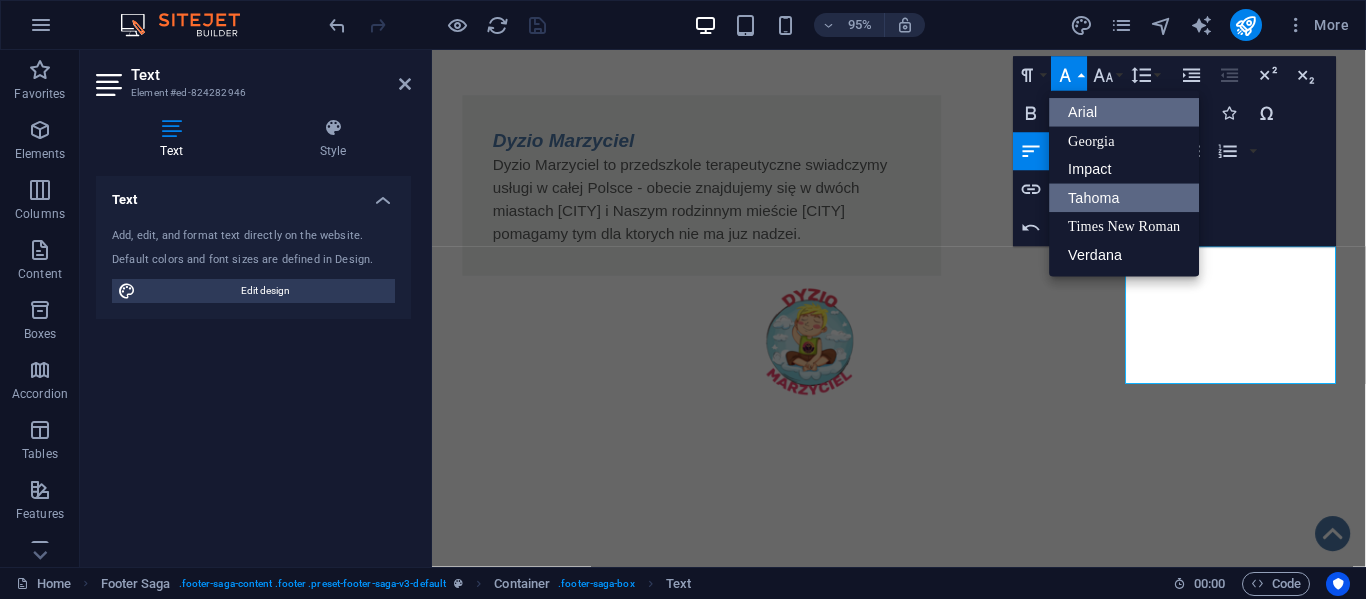 scroll, scrollTop: 0, scrollLeft: 0, axis: both 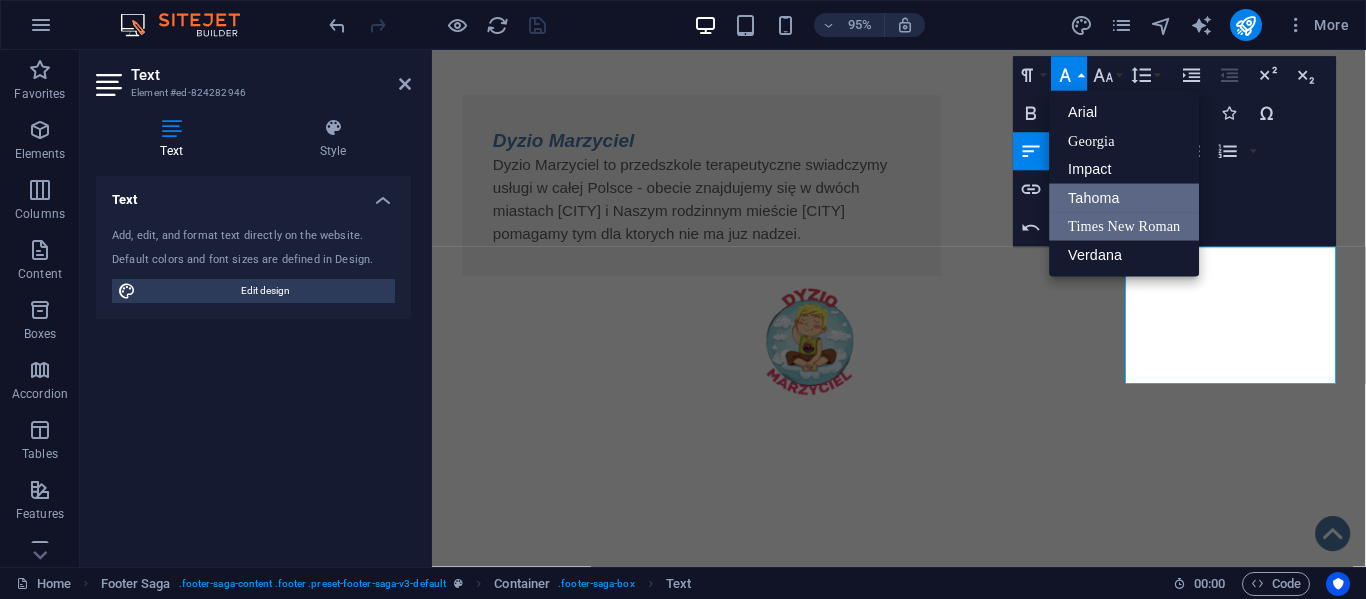 click on "Times New Roman" at bounding box center (1125, 226) 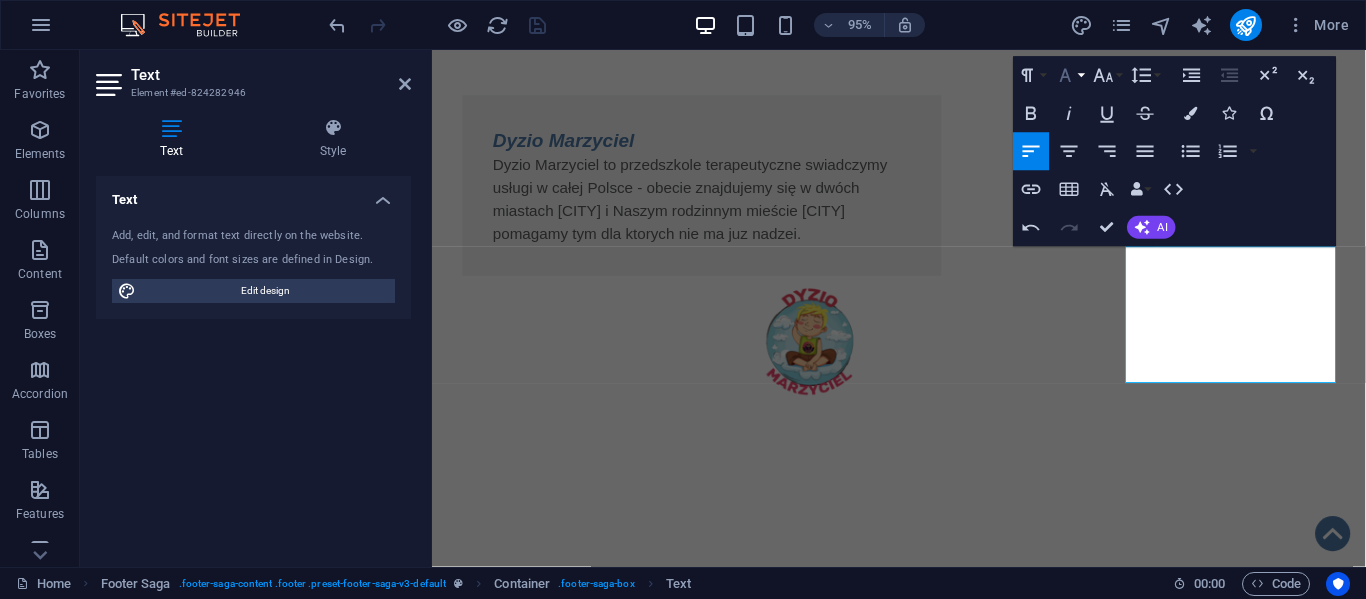 click 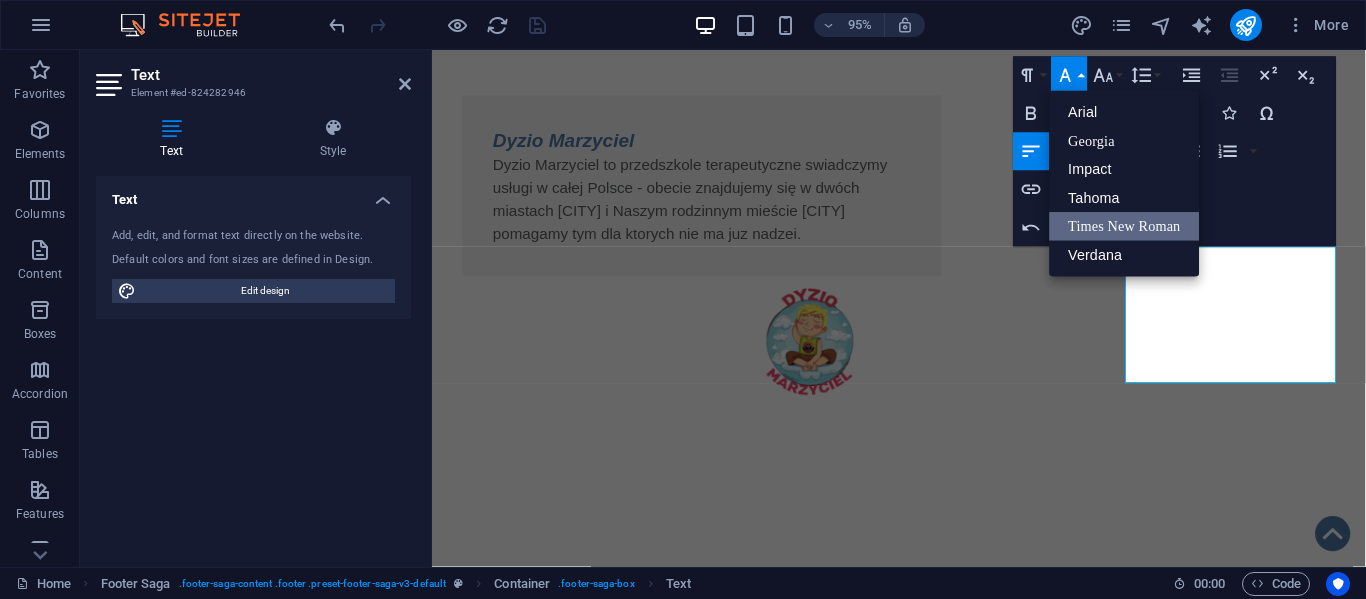 scroll, scrollTop: 0, scrollLeft: 0, axis: both 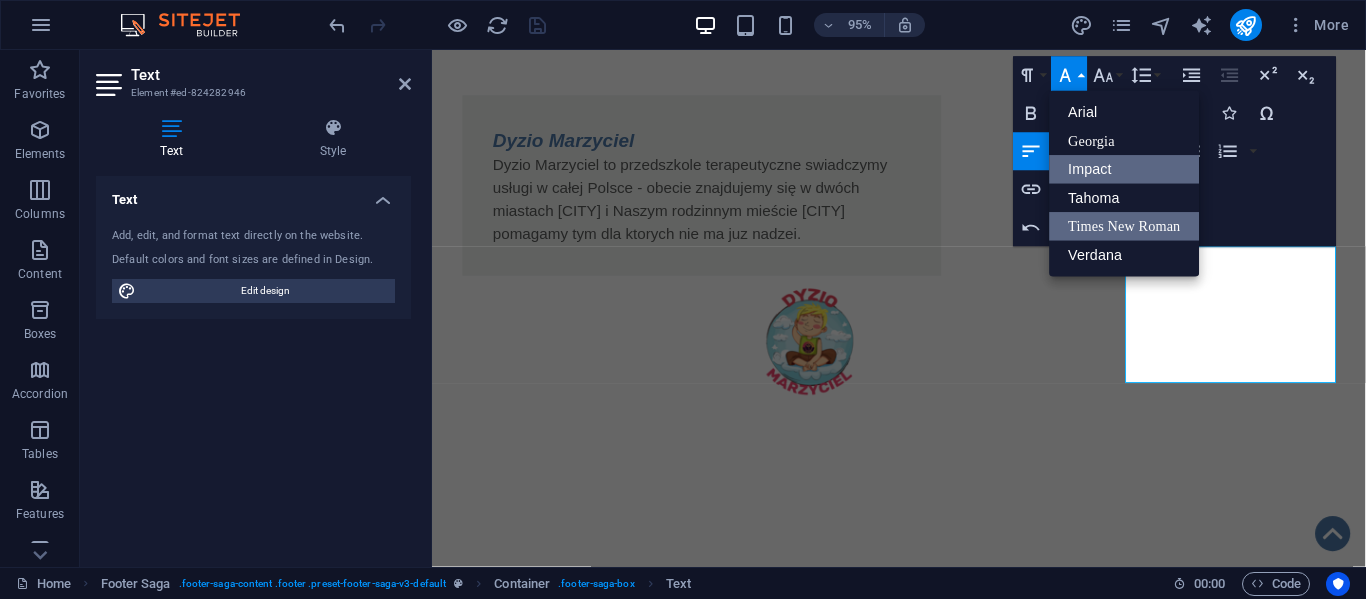 click on "Impact" at bounding box center [1125, 169] 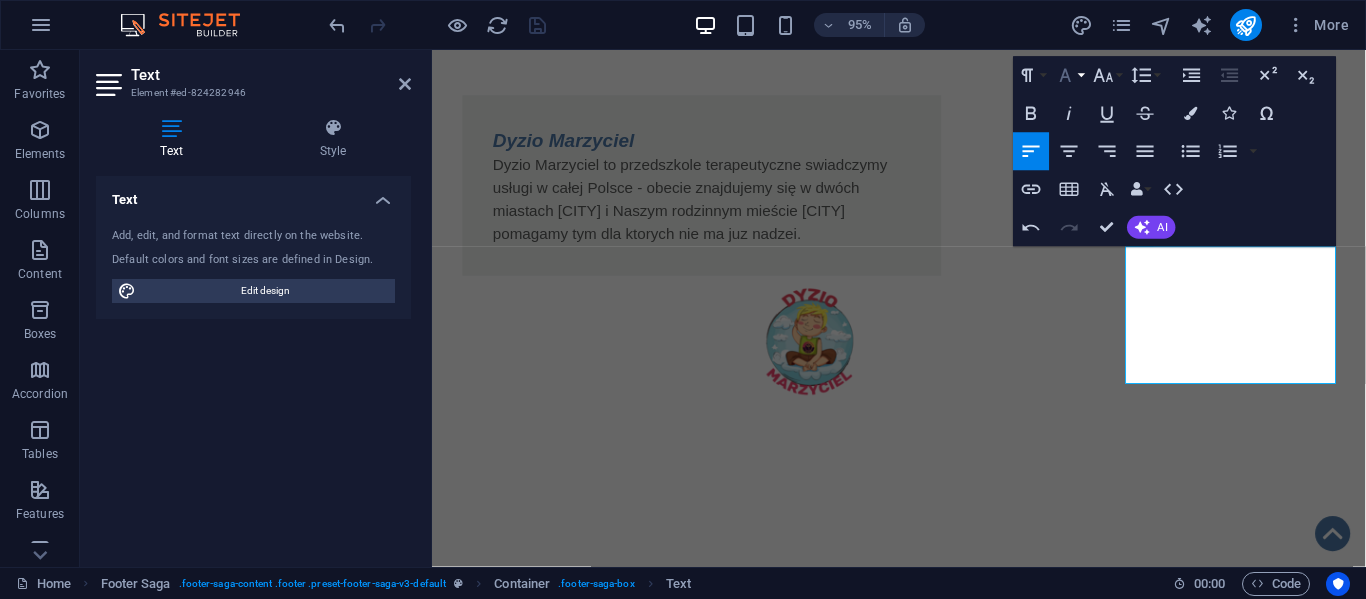 click on "Font Family" at bounding box center (1069, 76) 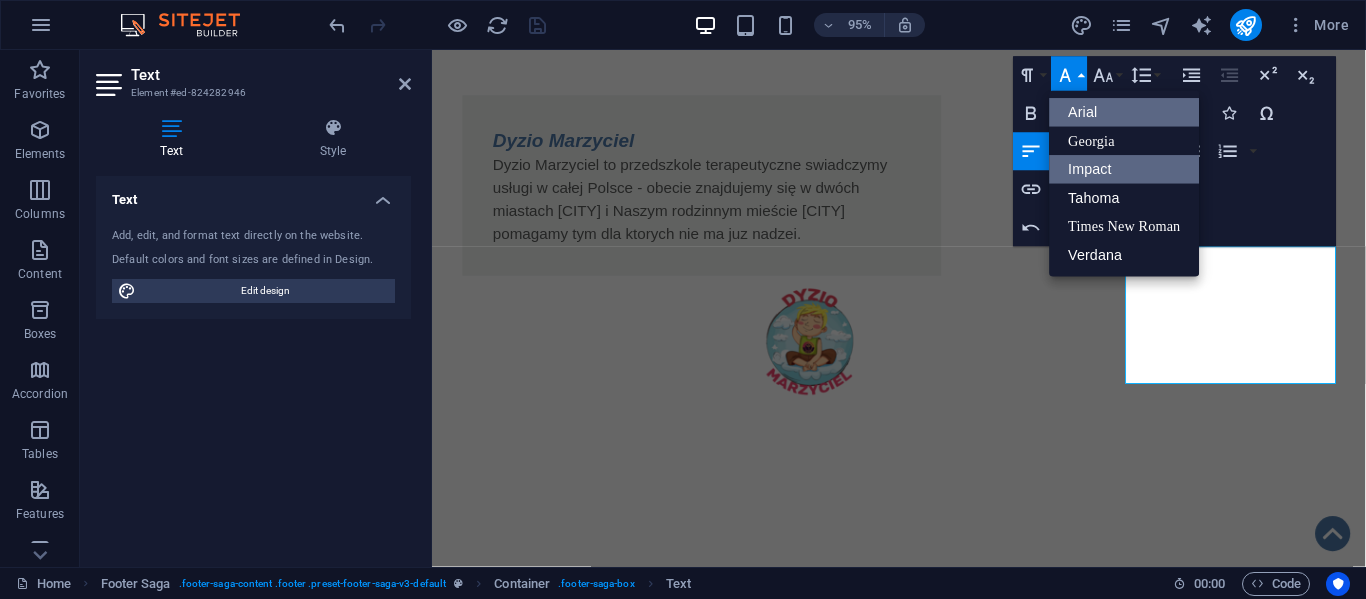 scroll, scrollTop: 0, scrollLeft: 0, axis: both 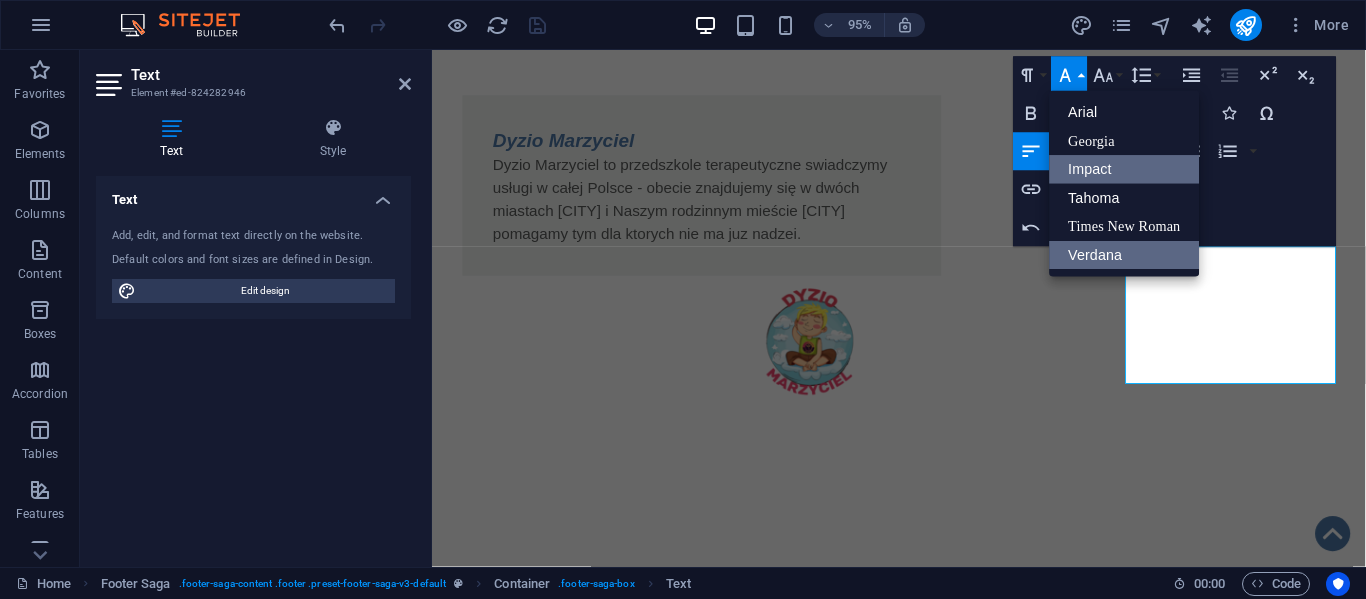 click on "Verdana" at bounding box center (1125, 255) 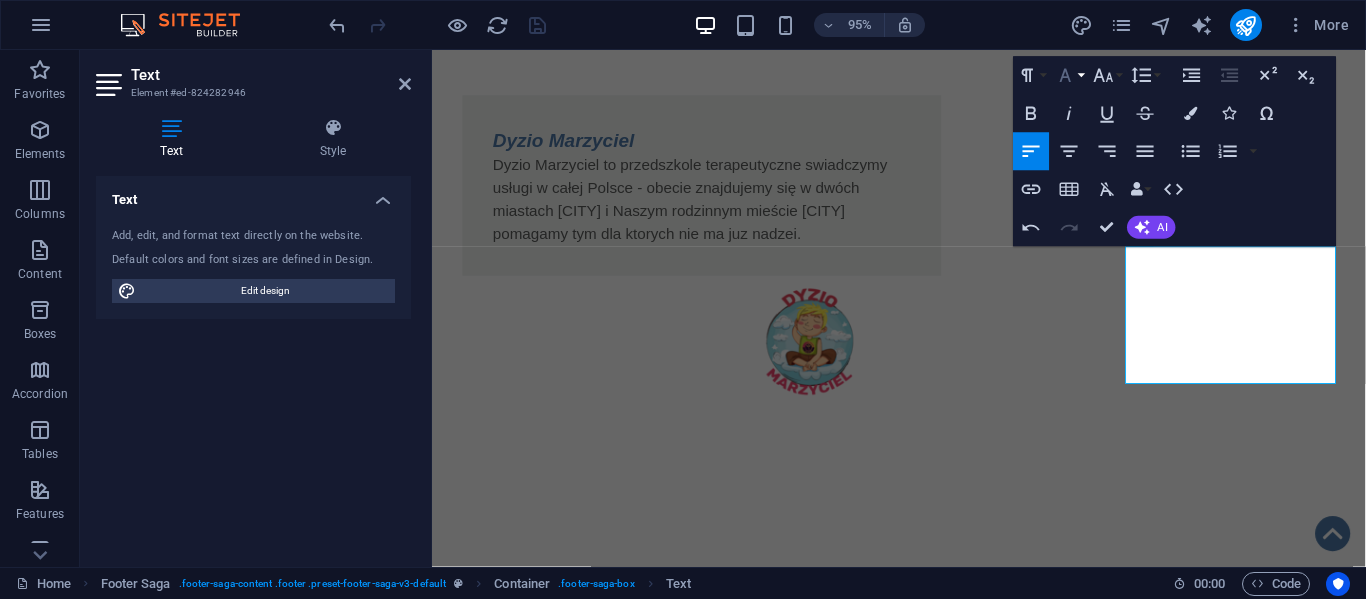 click on "Font Family" at bounding box center [1069, 76] 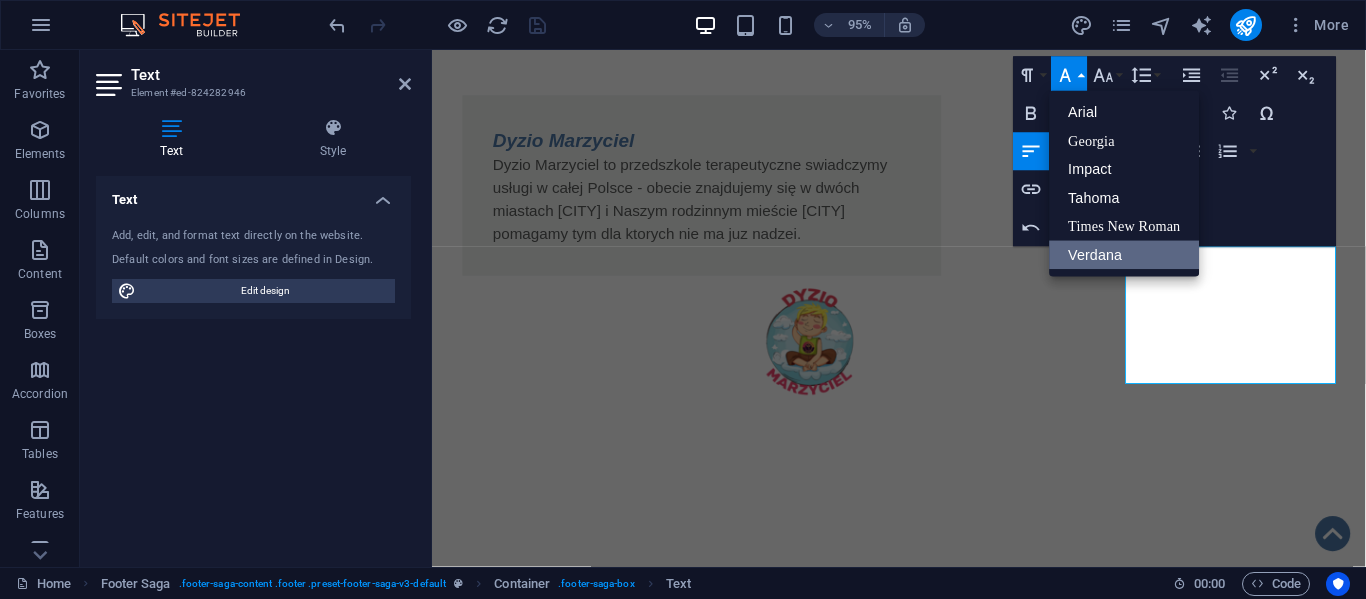 scroll, scrollTop: 0, scrollLeft: 0, axis: both 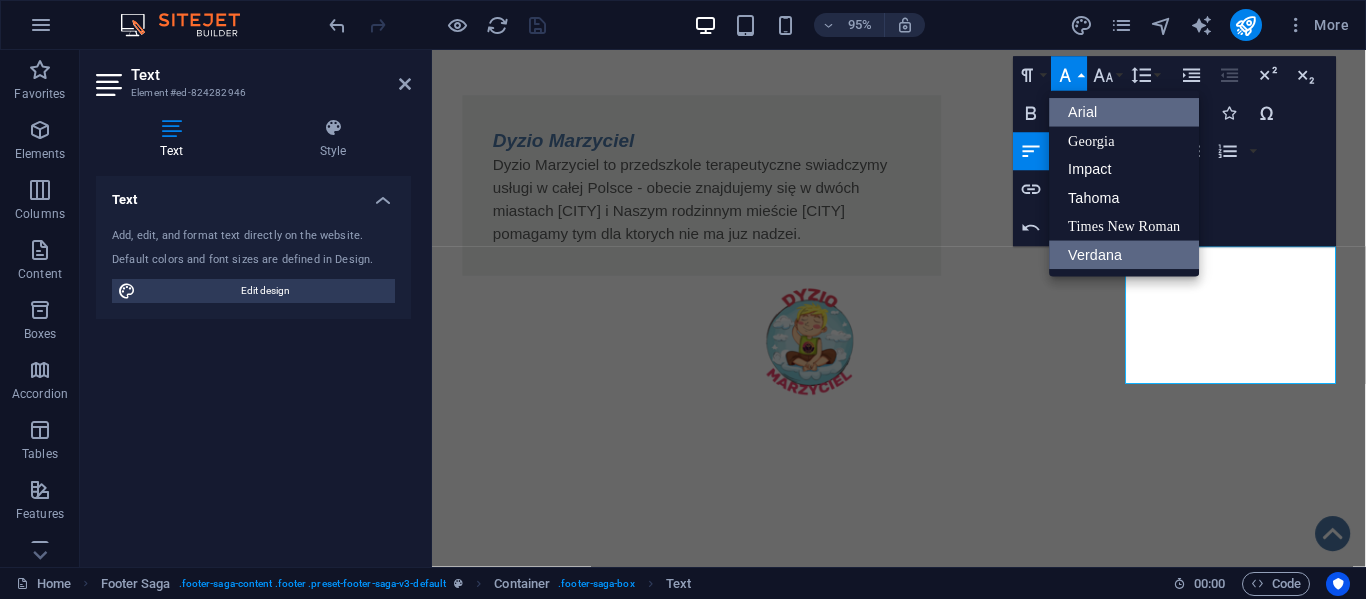 click on "Arial" at bounding box center (1125, 112) 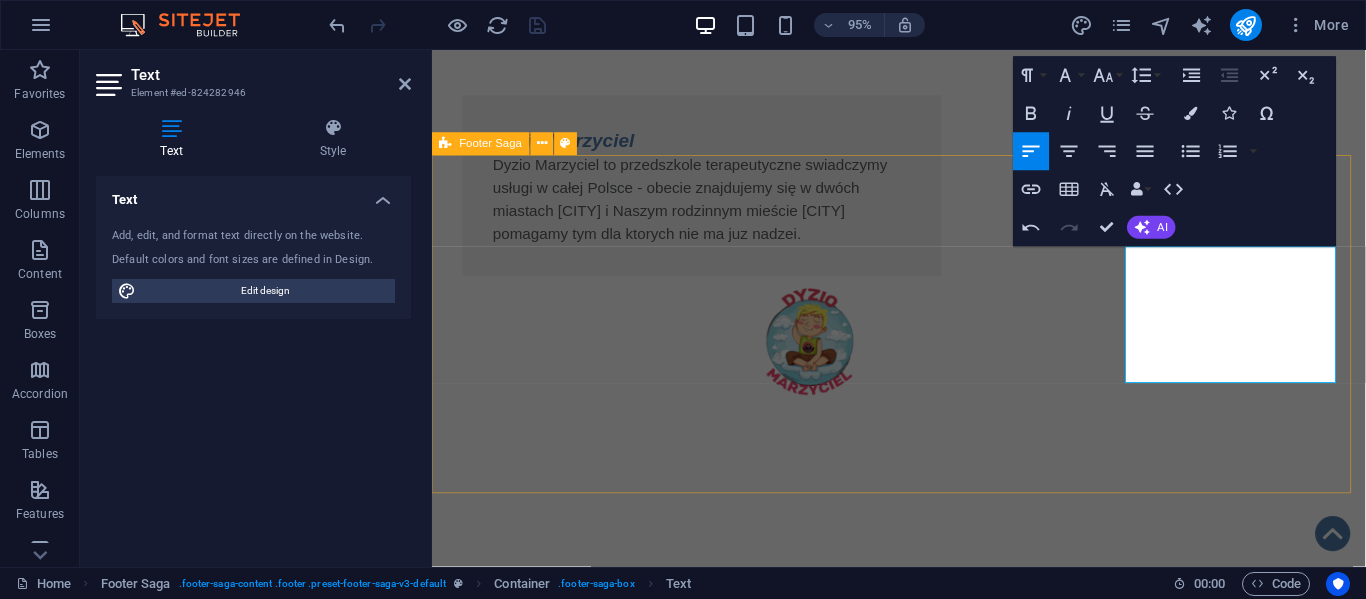 drag, startPoint x: 1167, startPoint y: 289, endPoint x: 1337, endPoint y: 404, distance: 205.24376 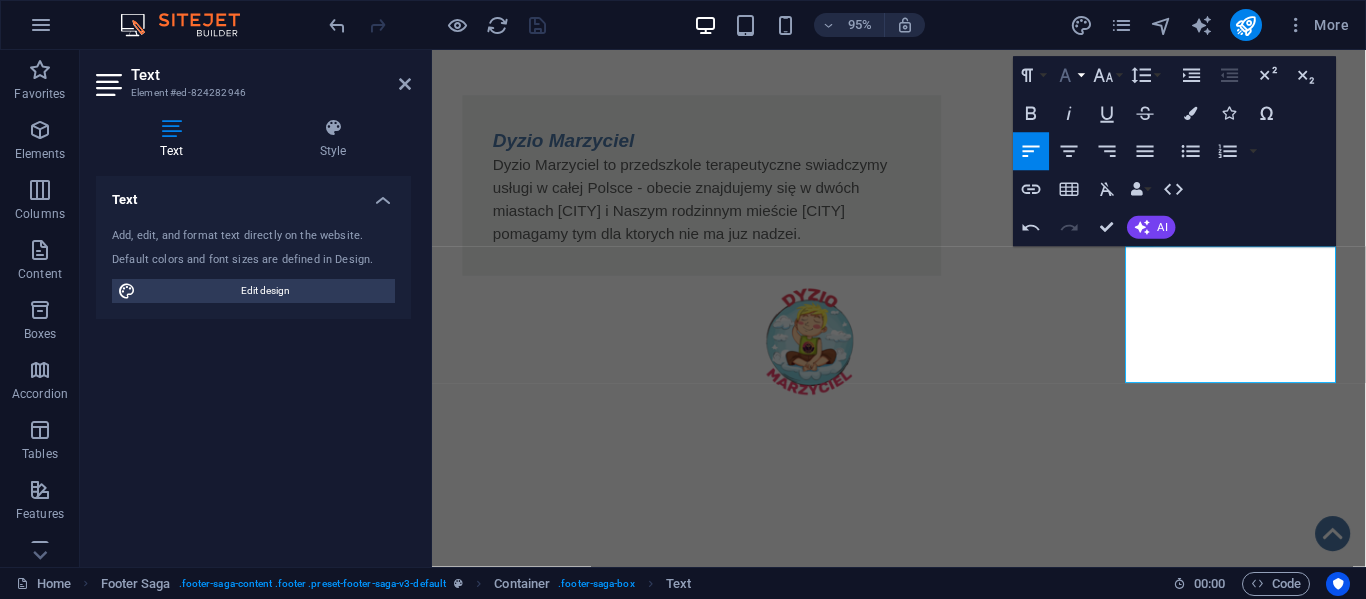 click on "Font Family" at bounding box center [1069, 76] 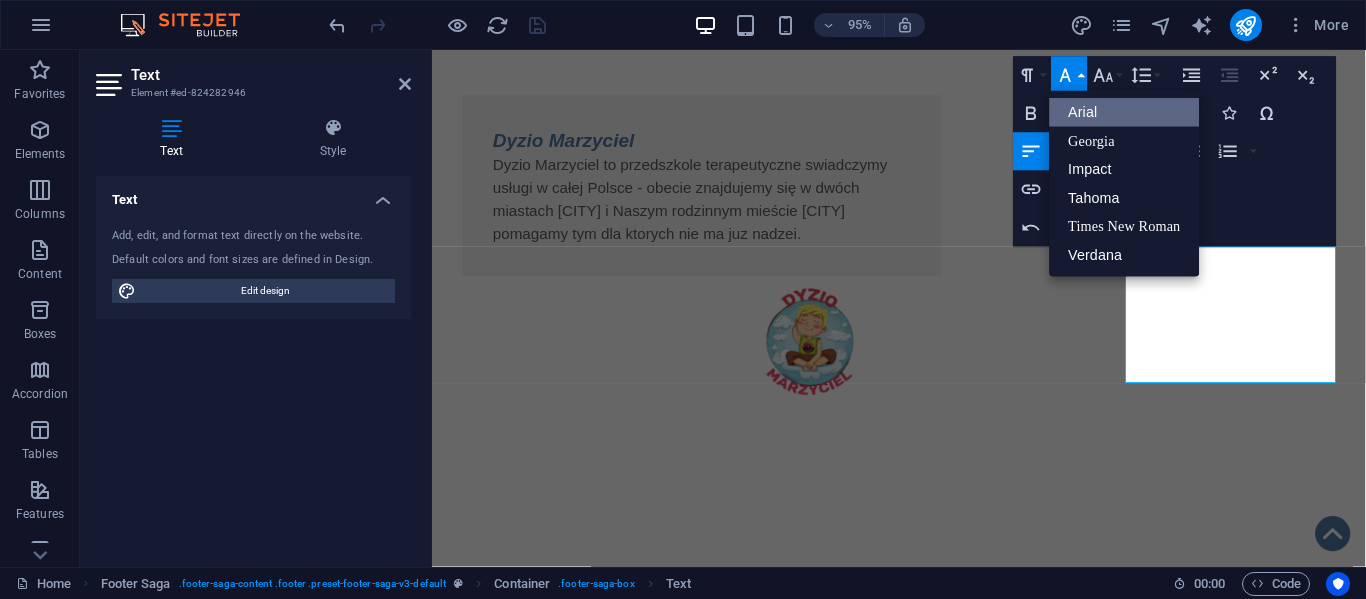 scroll, scrollTop: 0, scrollLeft: 0, axis: both 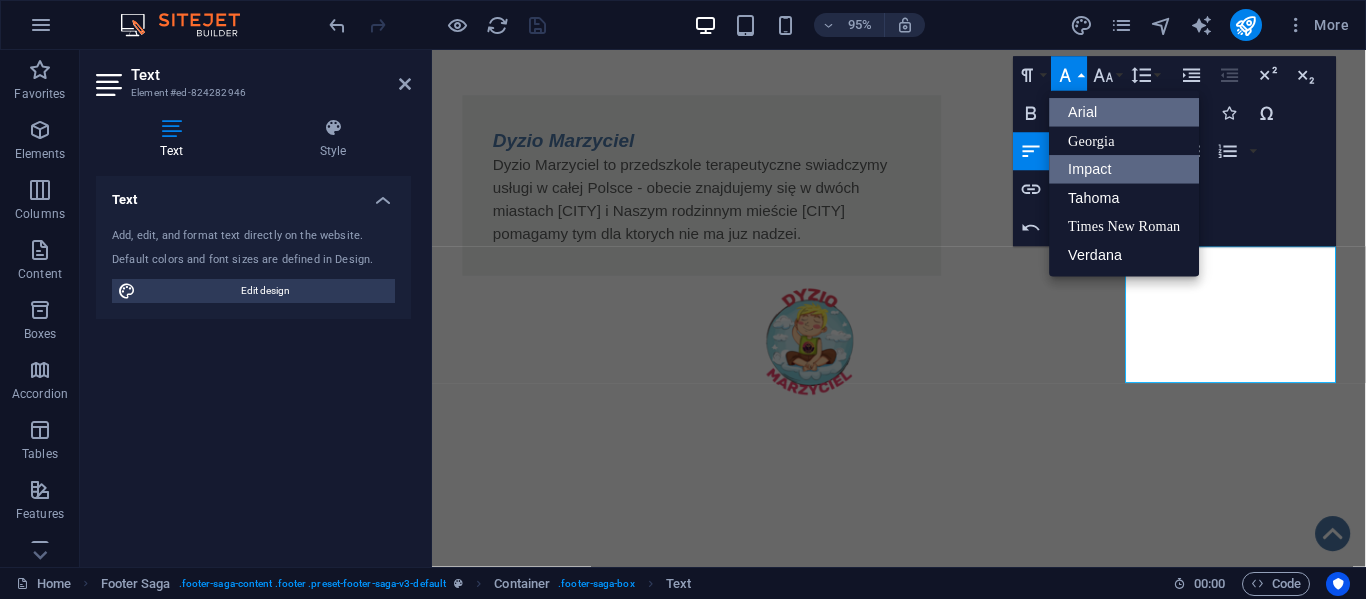 click on "Impact" at bounding box center (1125, 169) 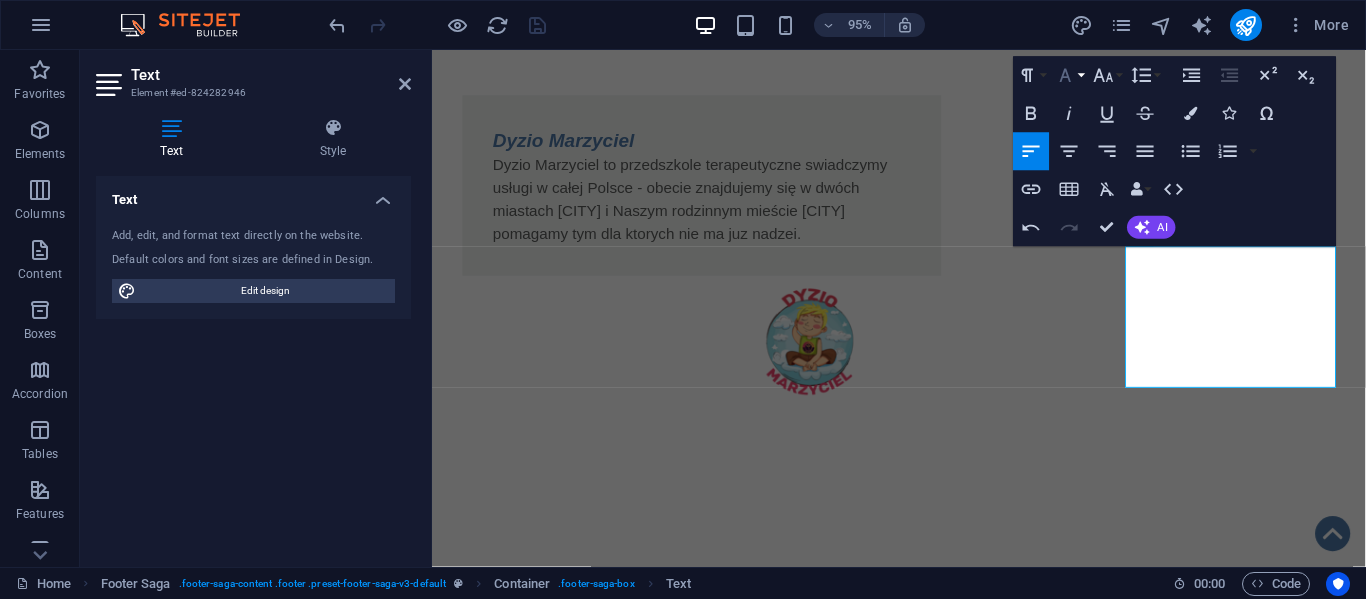 click 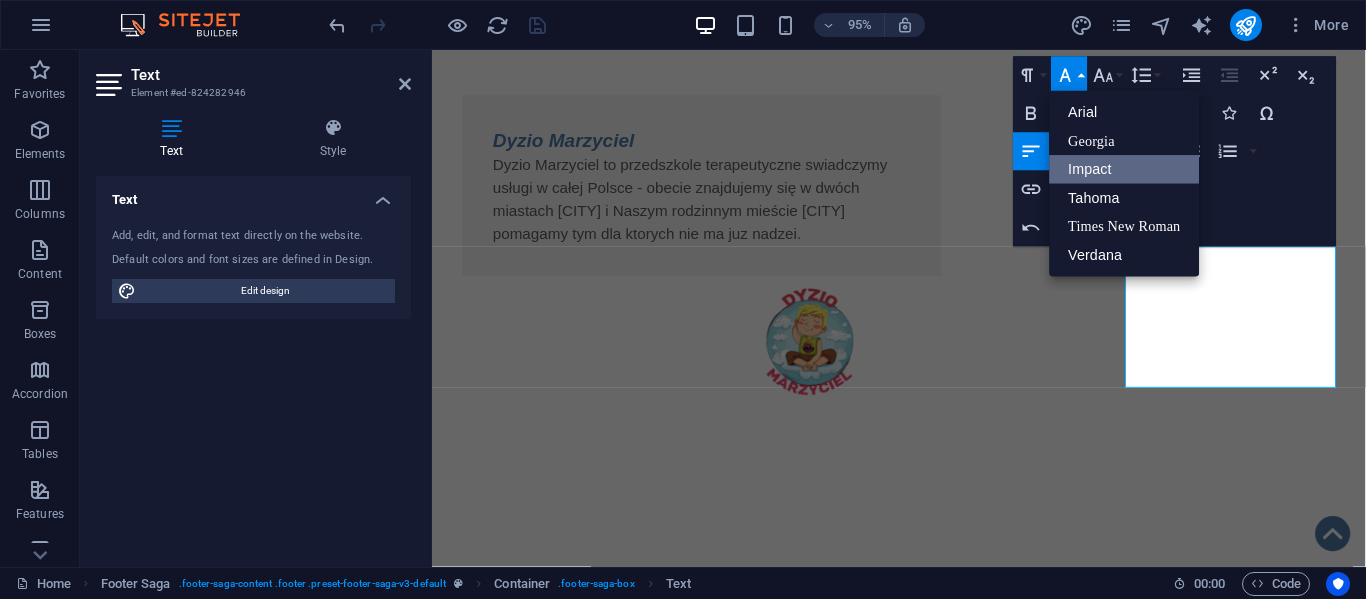 scroll, scrollTop: 0, scrollLeft: 0, axis: both 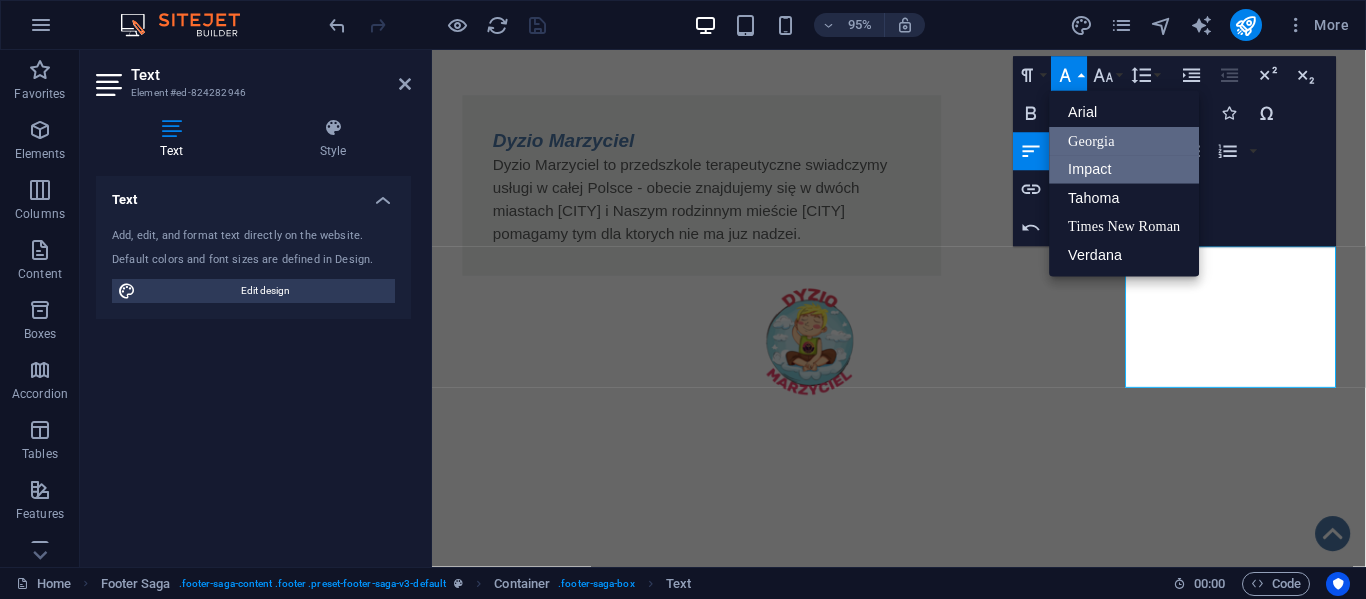 click on "Georgia" at bounding box center (1125, 141) 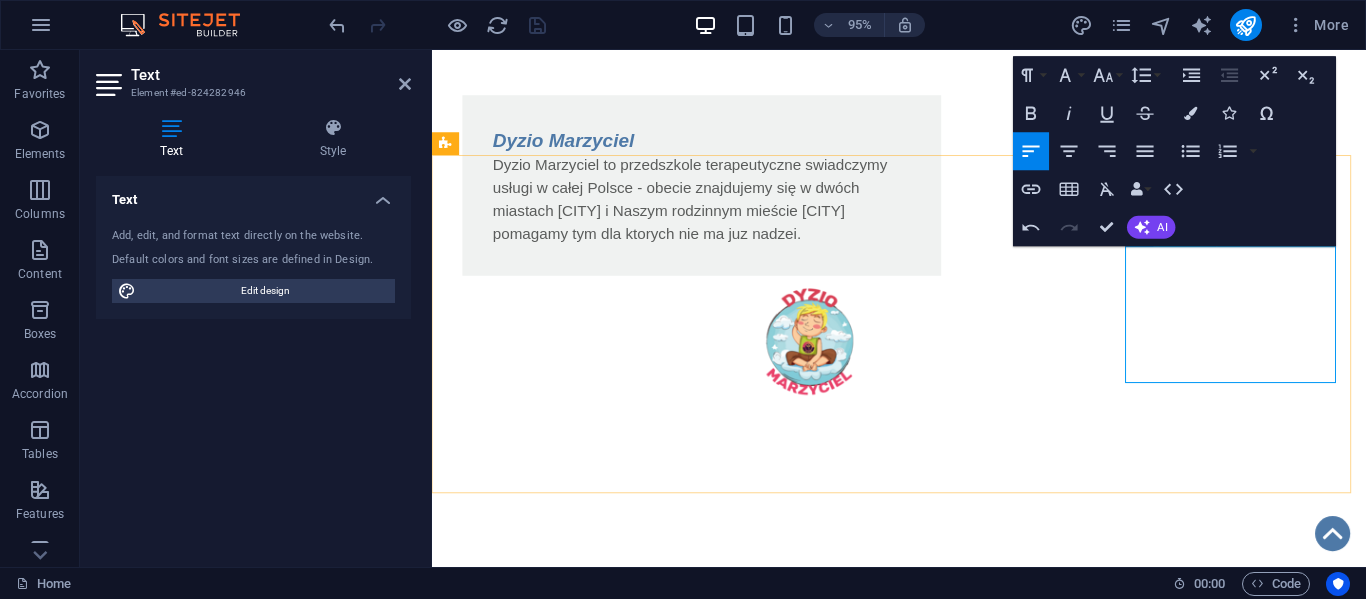 drag, startPoint x: 1160, startPoint y: 291, endPoint x: 1187, endPoint y: 300, distance: 28.460499 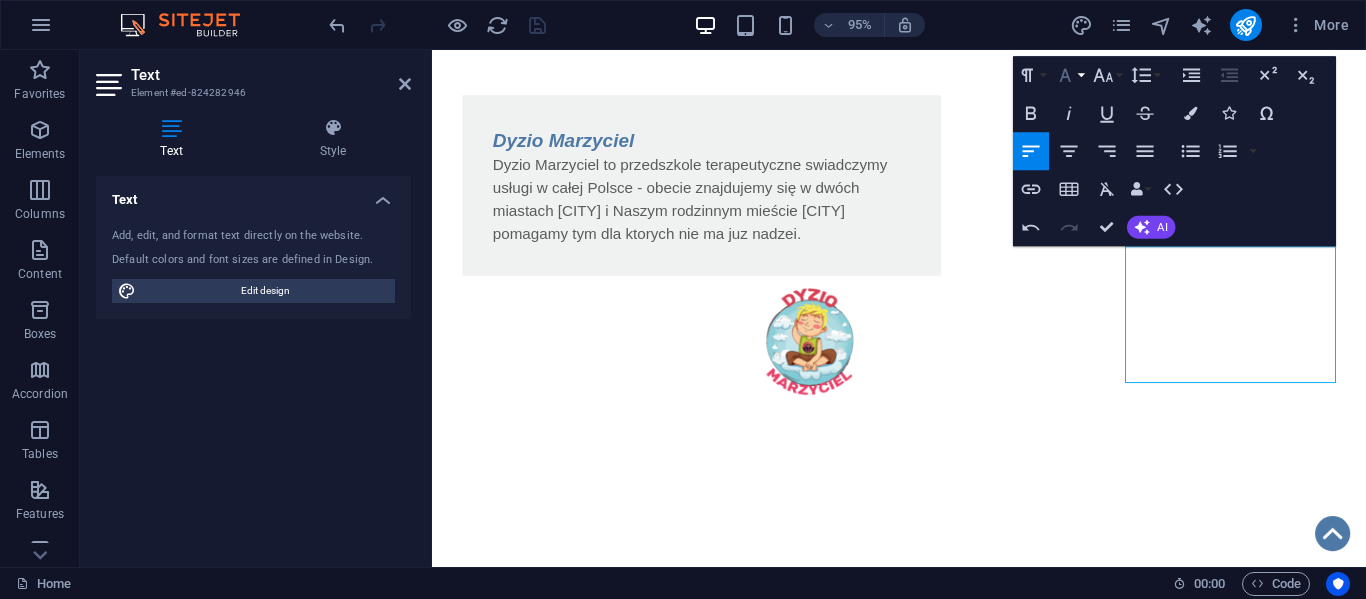 click on "Font Family" at bounding box center [1069, 76] 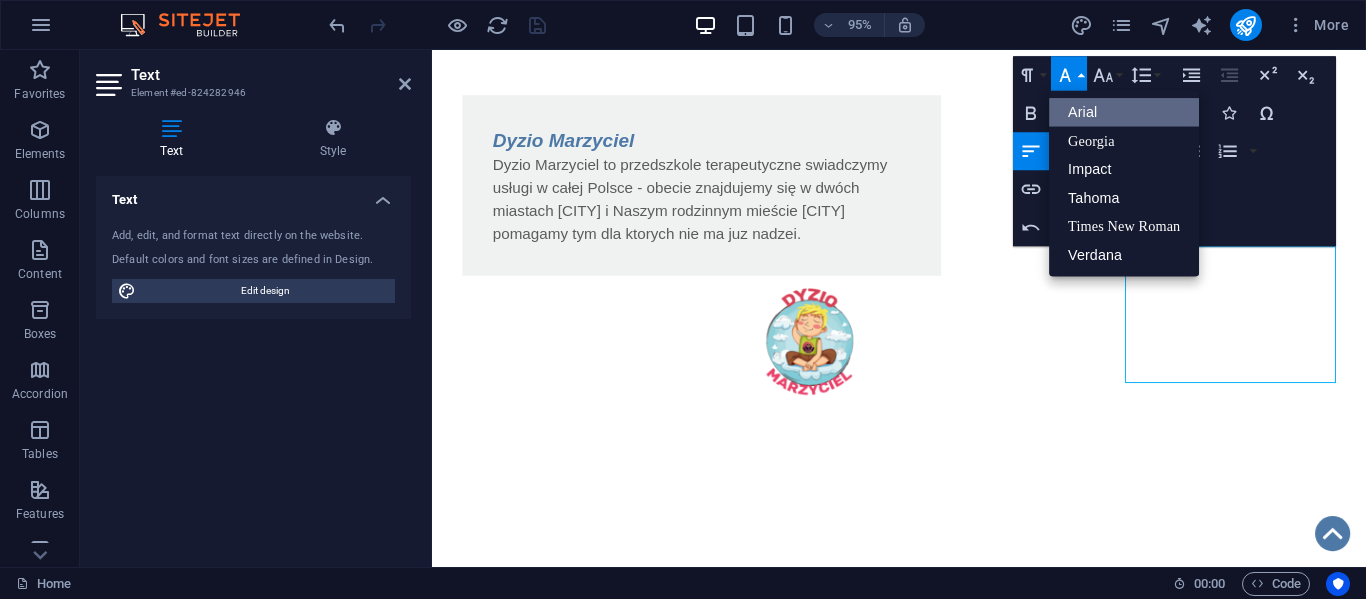scroll, scrollTop: 0, scrollLeft: 0, axis: both 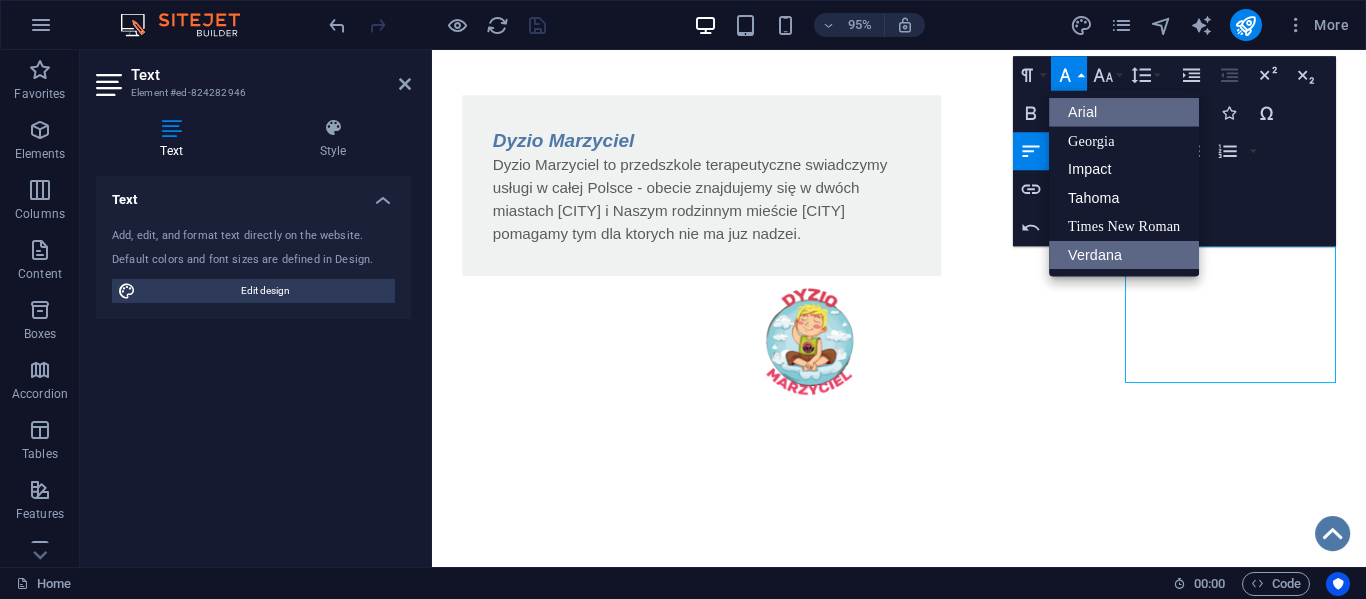 click on "Verdana" at bounding box center [1125, 255] 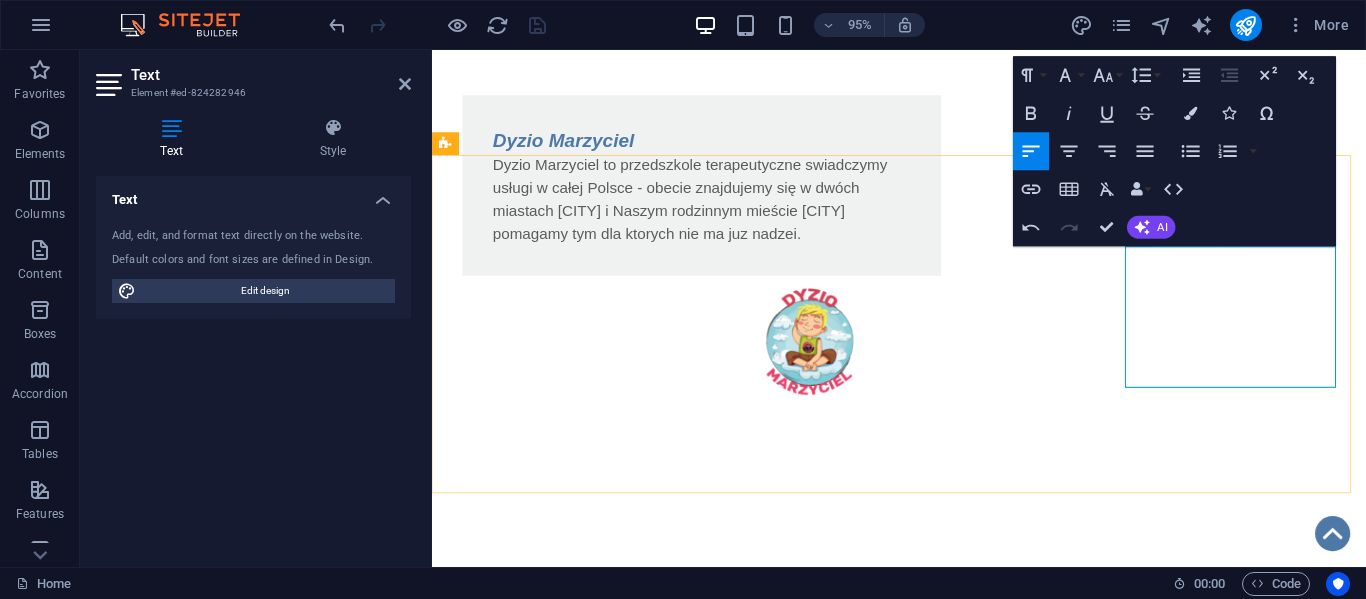 click on "RODO" at bounding box center [560, 2048] 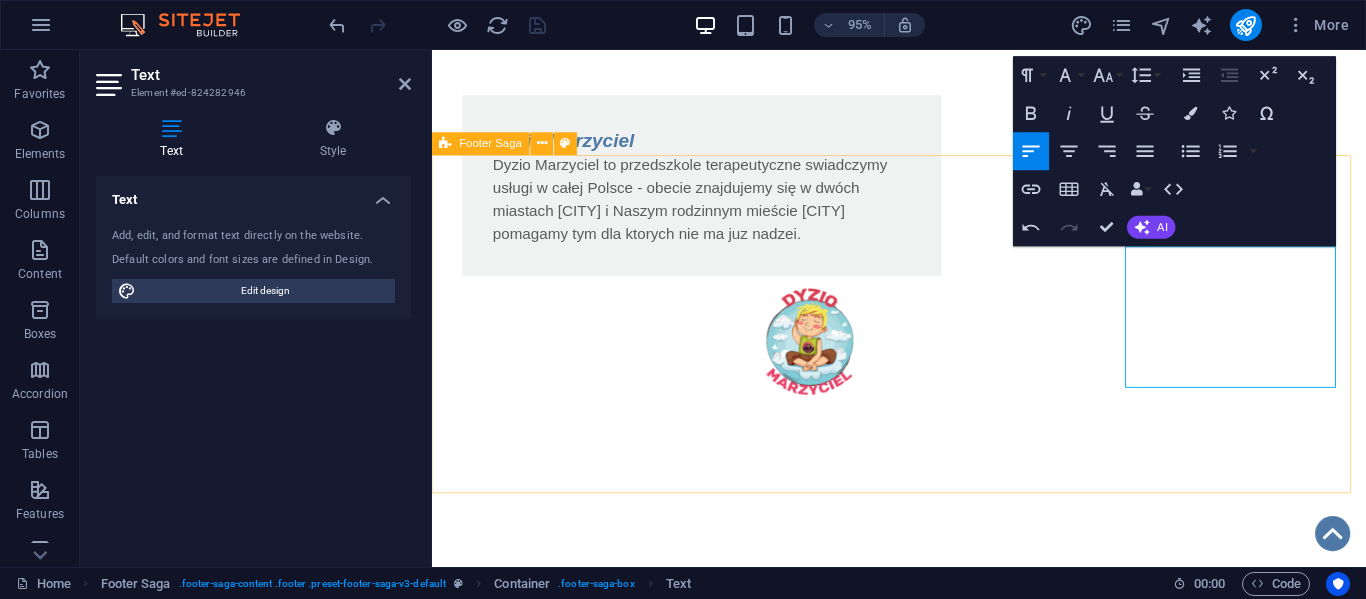 drag, startPoint x: 1163, startPoint y: 292, endPoint x: 1356, endPoint y: 408, distance: 225.1777 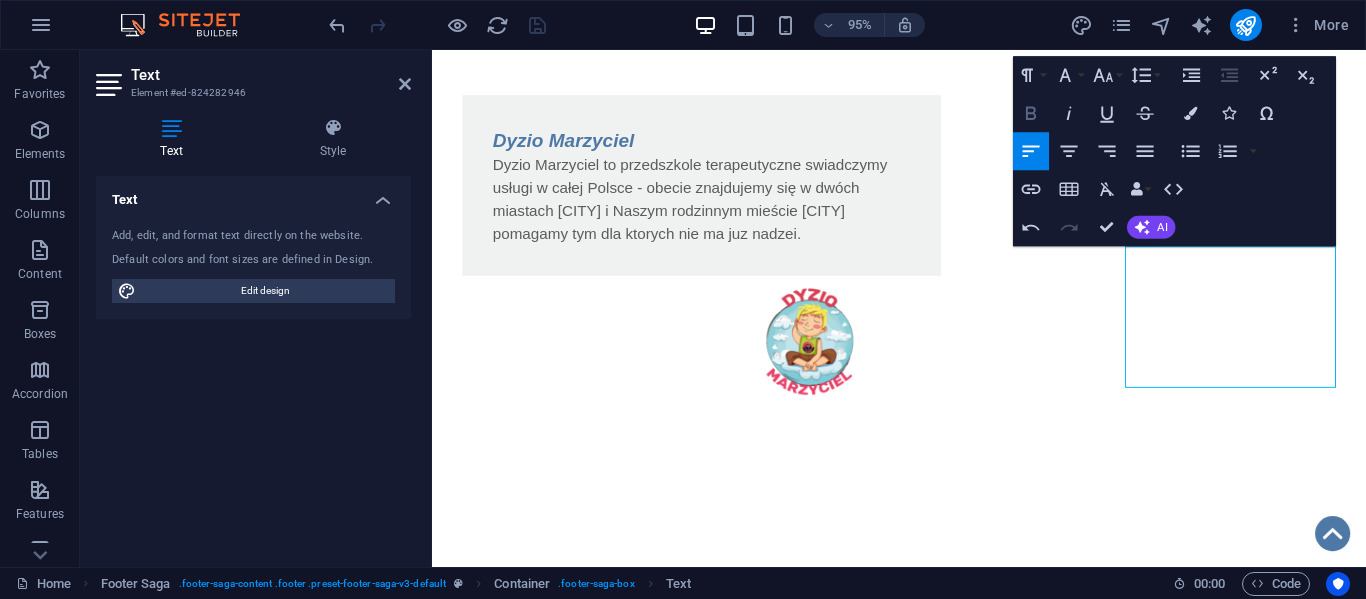 click 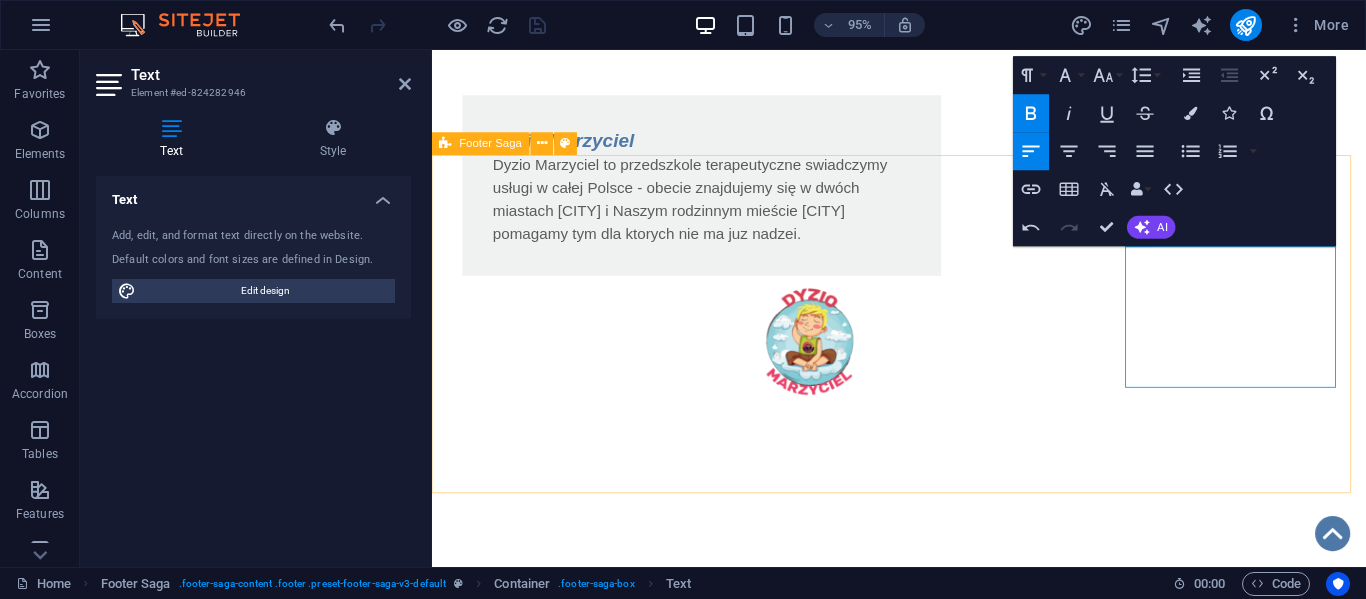 click on "Fundacja Algiz - wspieramy działamy pomagamy i kochamy !!! O nas KRS: 0001139679 NIP: 5732958165 REGON: 540256299 Kontakt ul.Sobieskiego 84 42-217 Częstochowa tel.:508-345-083 e-mail: biuro@fundacja-algiz.pl ​ S tatut Polityka Prywatności Regulamin RODO Klauzula przetwarzania" at bounding box center [923, 1758] 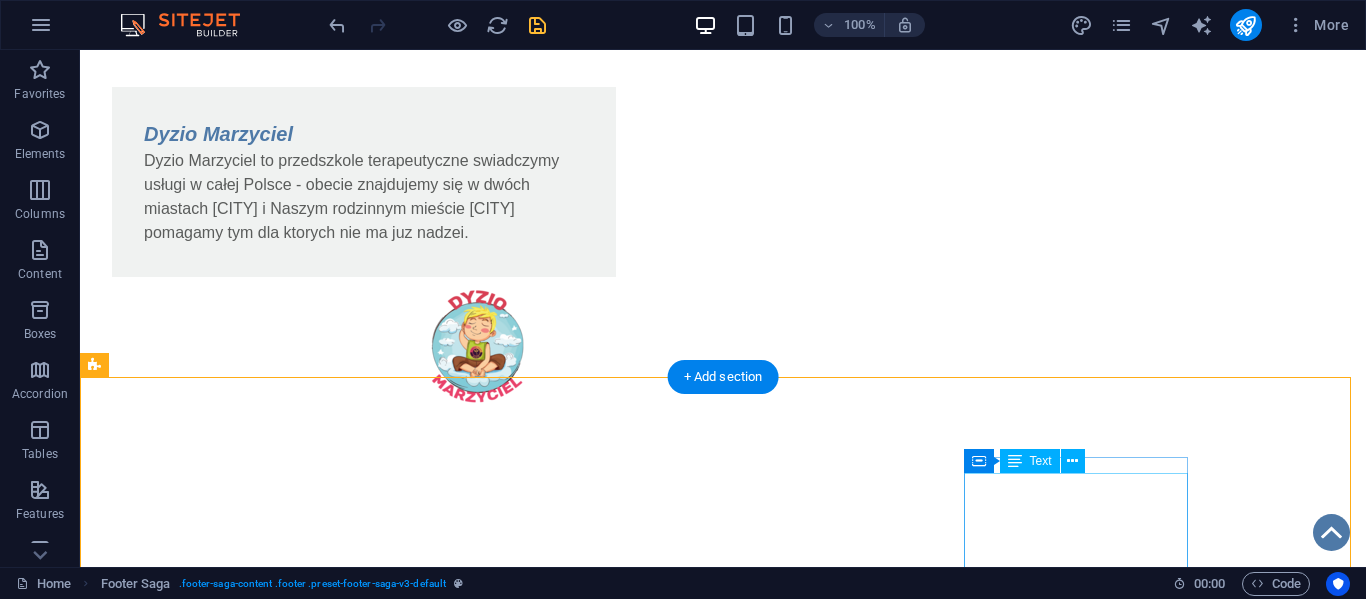 scroll, scrollTop: 1544, scrollLeft: 0, axis: vertical 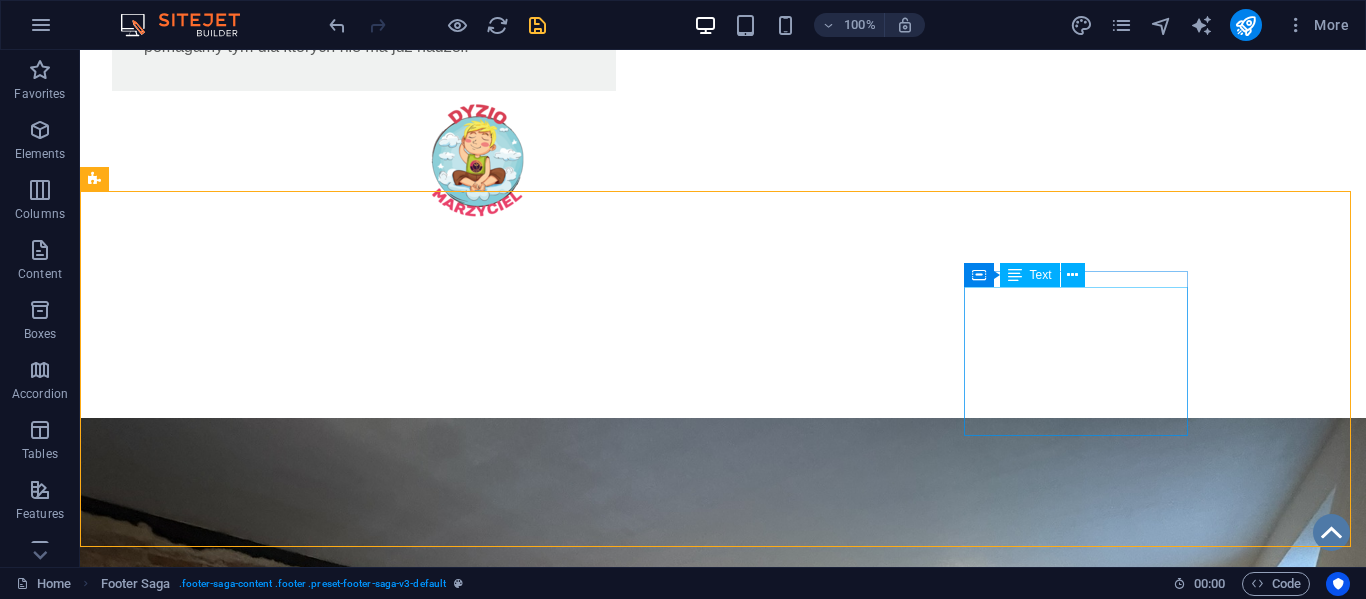 click on "Text" at bounding box center [1041, 275] 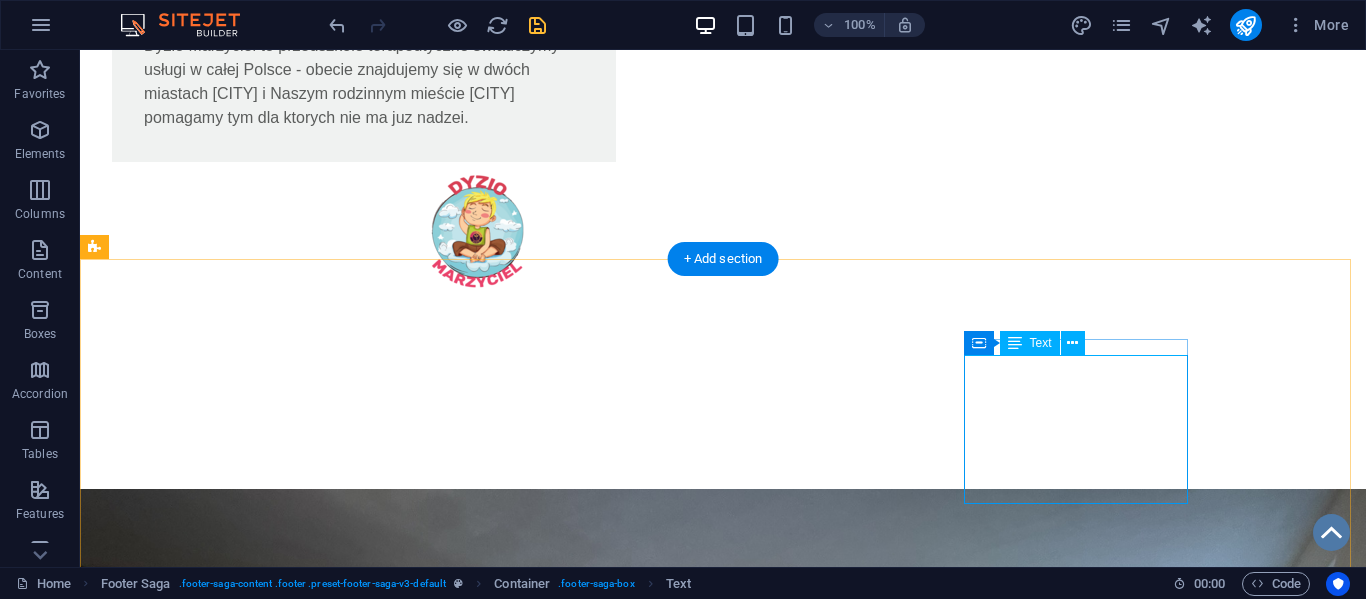 scroll, scrollTop: 1476, scrollLeft: 0, axis: vertical 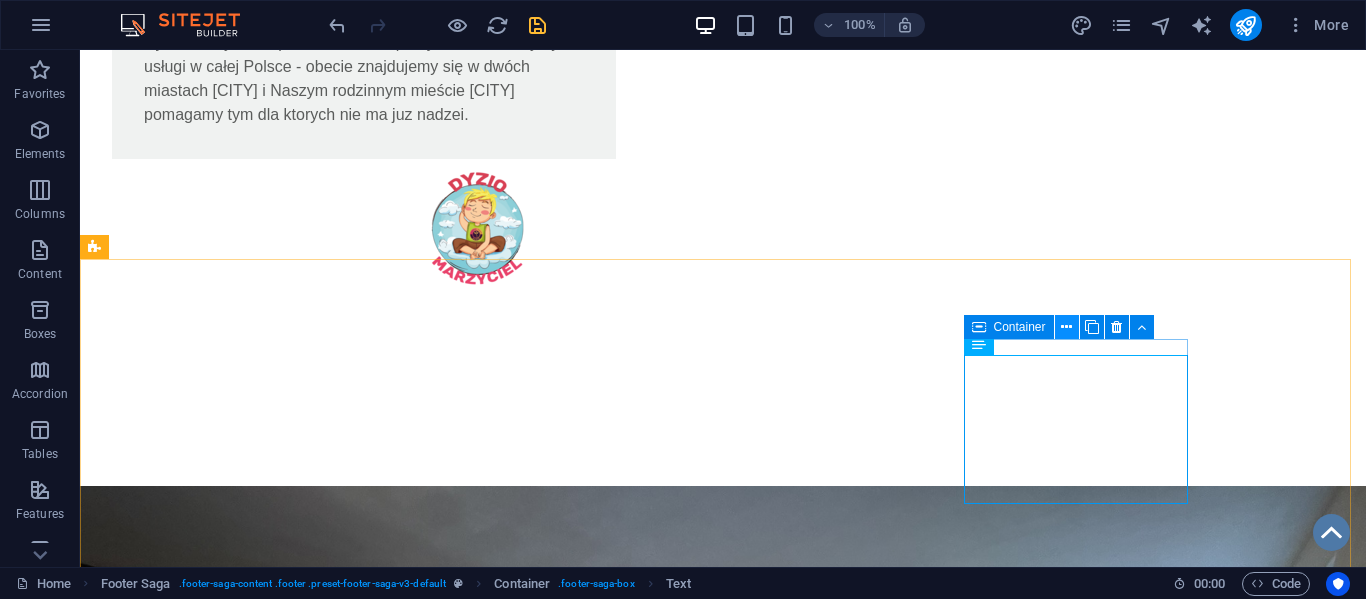 click at bounding box center [1066, 327] 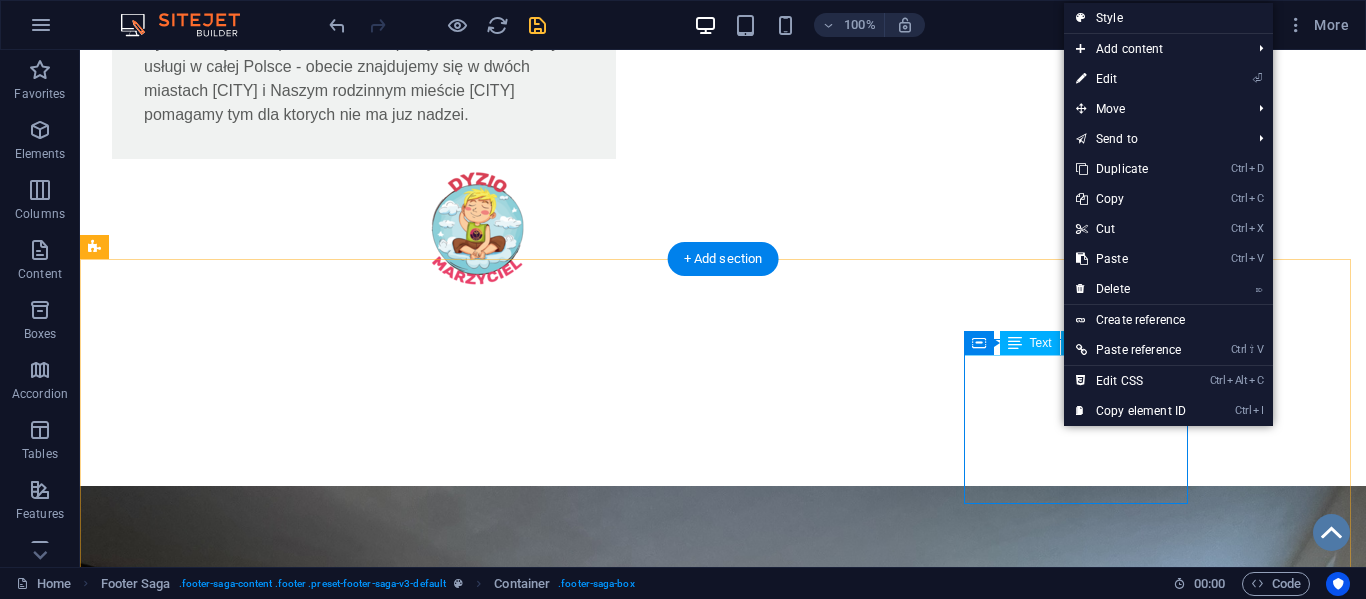 click on "S tatut Polityka Prywatności Regulamin RODO Klauzula przetwarzania" at bounding box center [208, 2111] 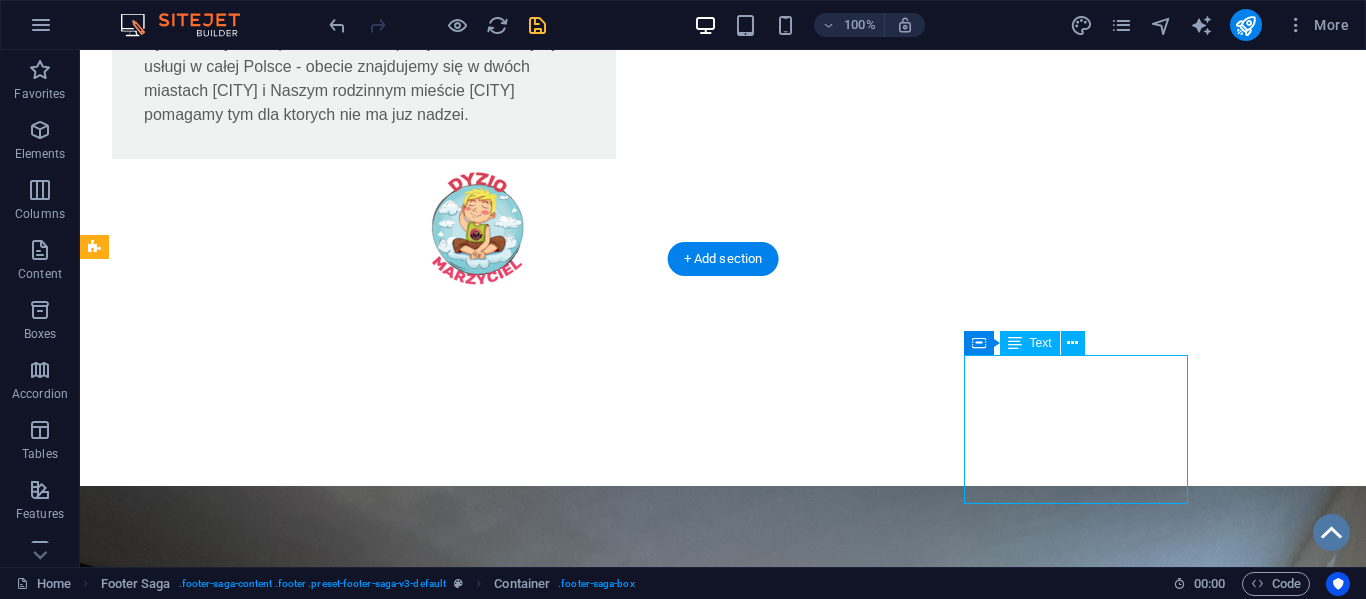 click on "S tatut Polityka Prywatności Regulamin RODO Klauzula przetwarzania" at bounding box center [208, 2111] 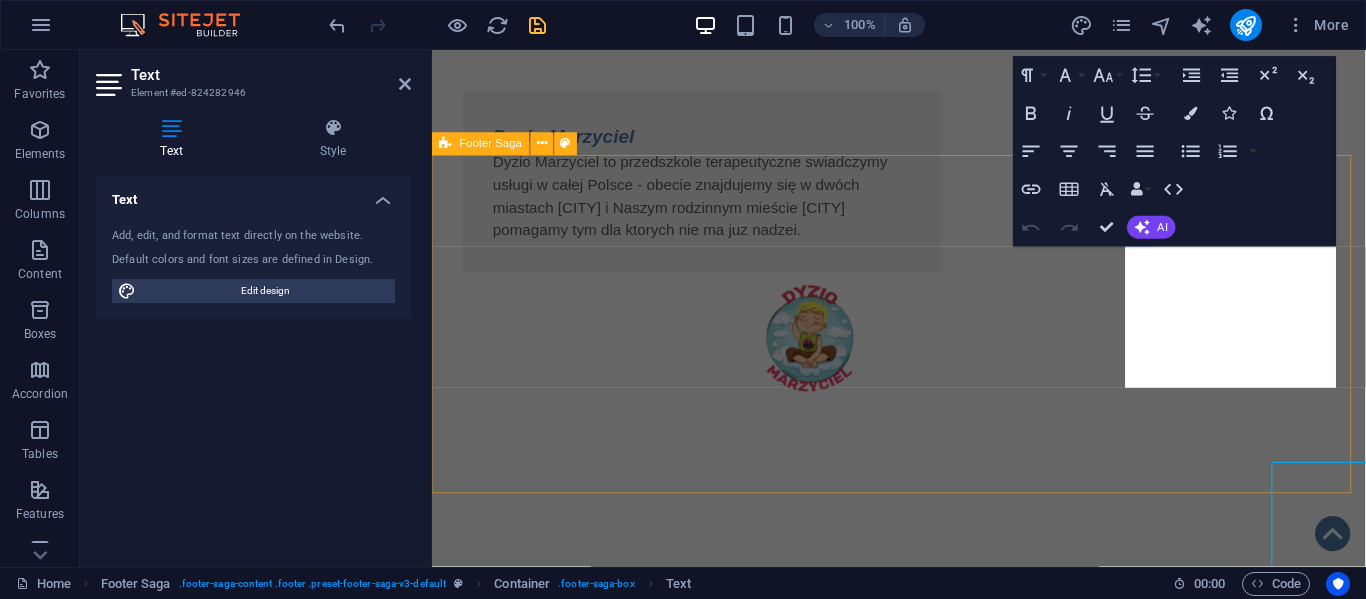 scroll, scrollTop: 1347, scrollLeft: 0, axis: vertical 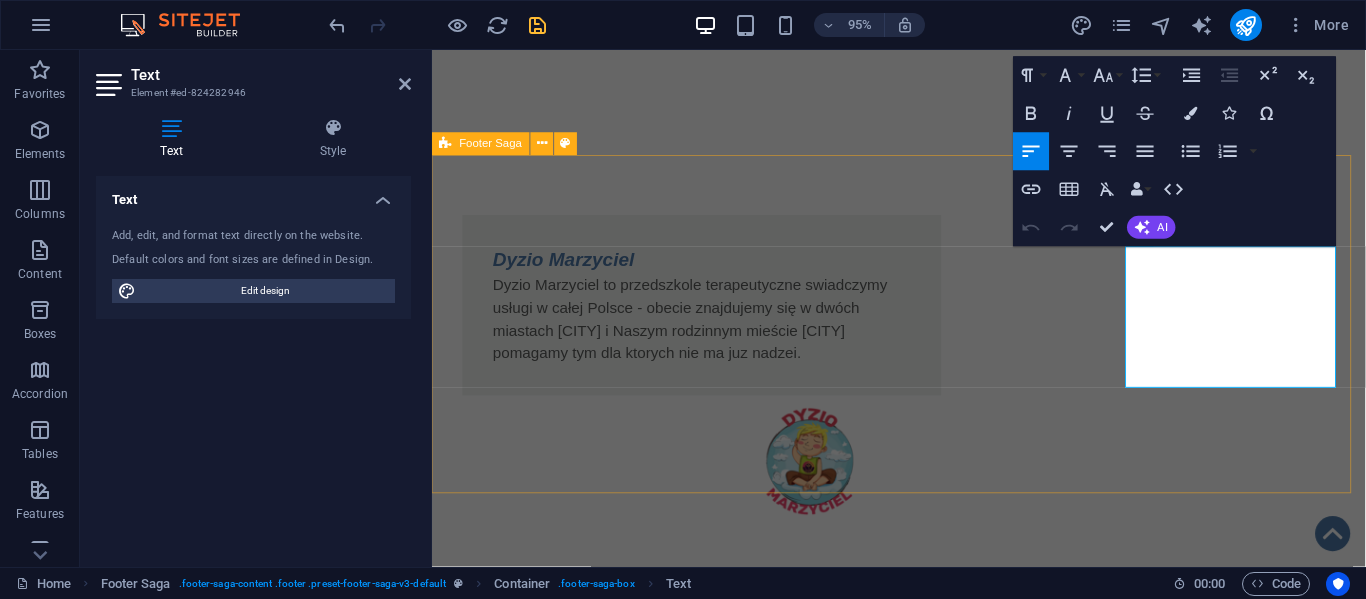 drag, startPoint x: 1166, startPoint y: 283, endPoint x: 1263, endPoint y: 414, distance: 163.00307 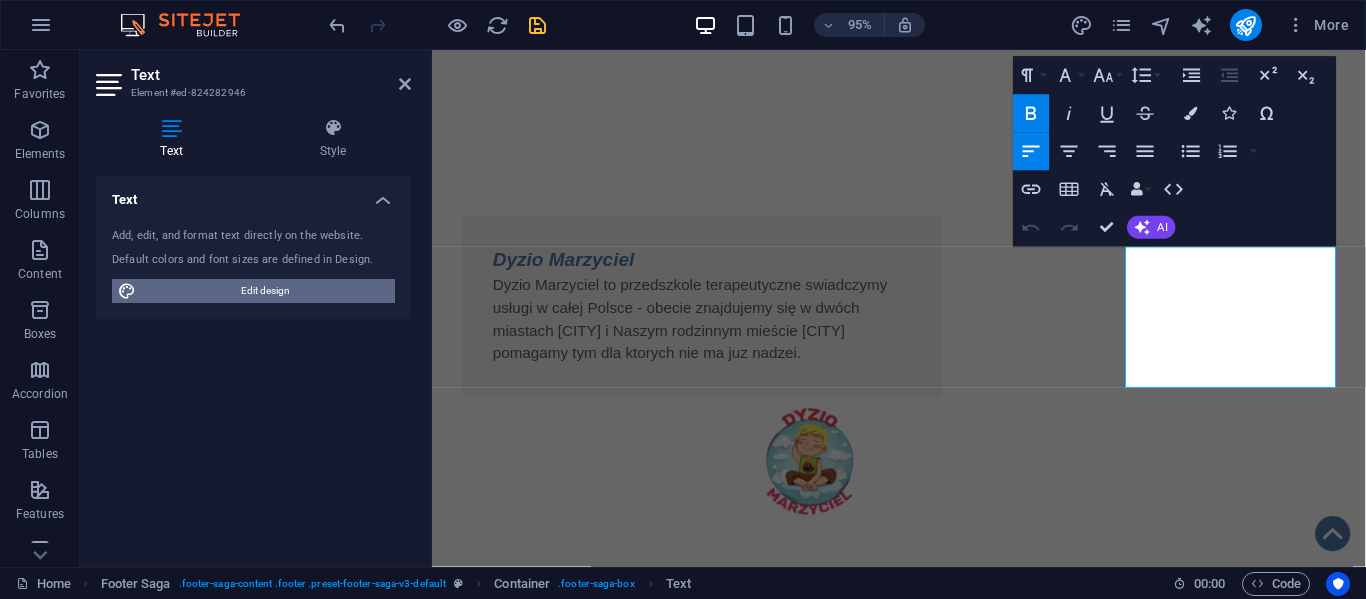 click on "Edit design" at bounding box center (265, 291) 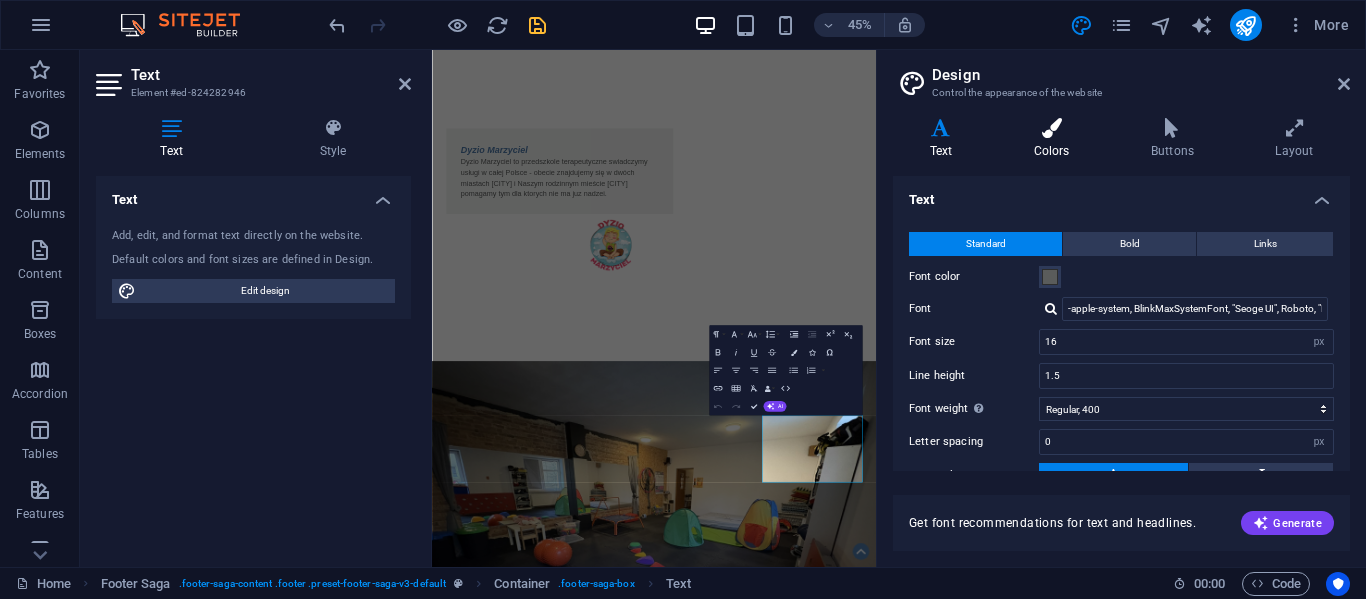 scroll, scrollTop: 745, scrollLeft: 0, axis: vertical 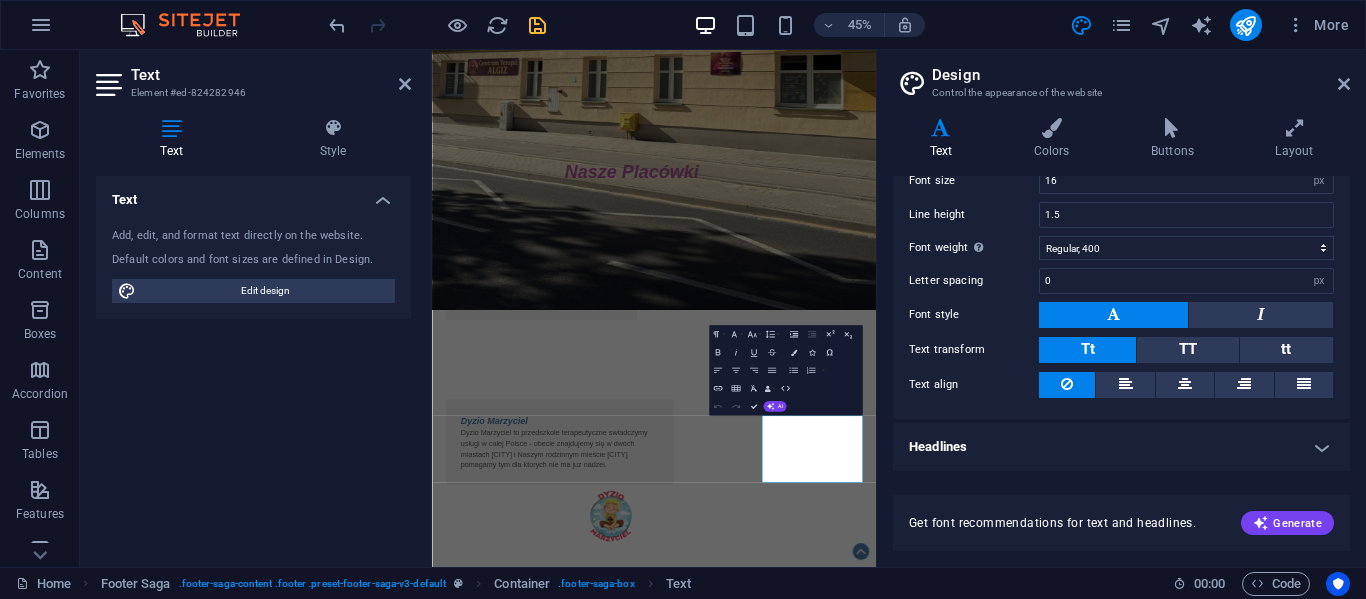 click on "Headlines" at bounding box center (1121, 447) 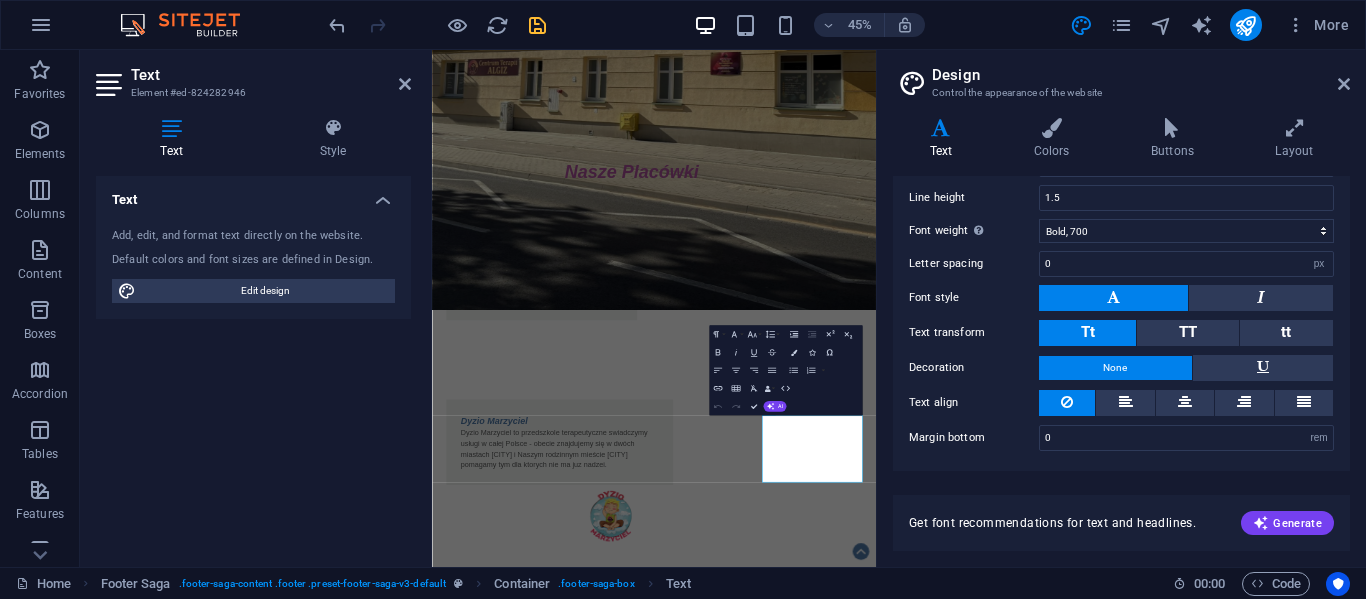 scroll, scrollTop: 0, scrollLeft: 0, axis: both 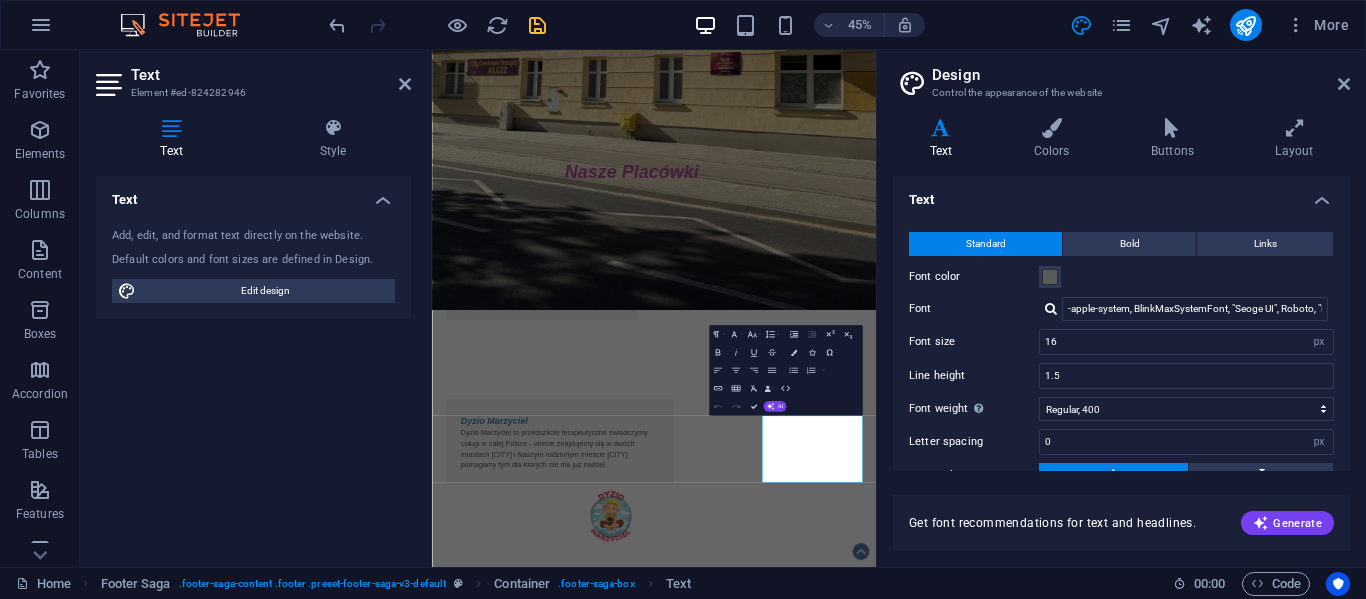click at bounding box center (941, 128) 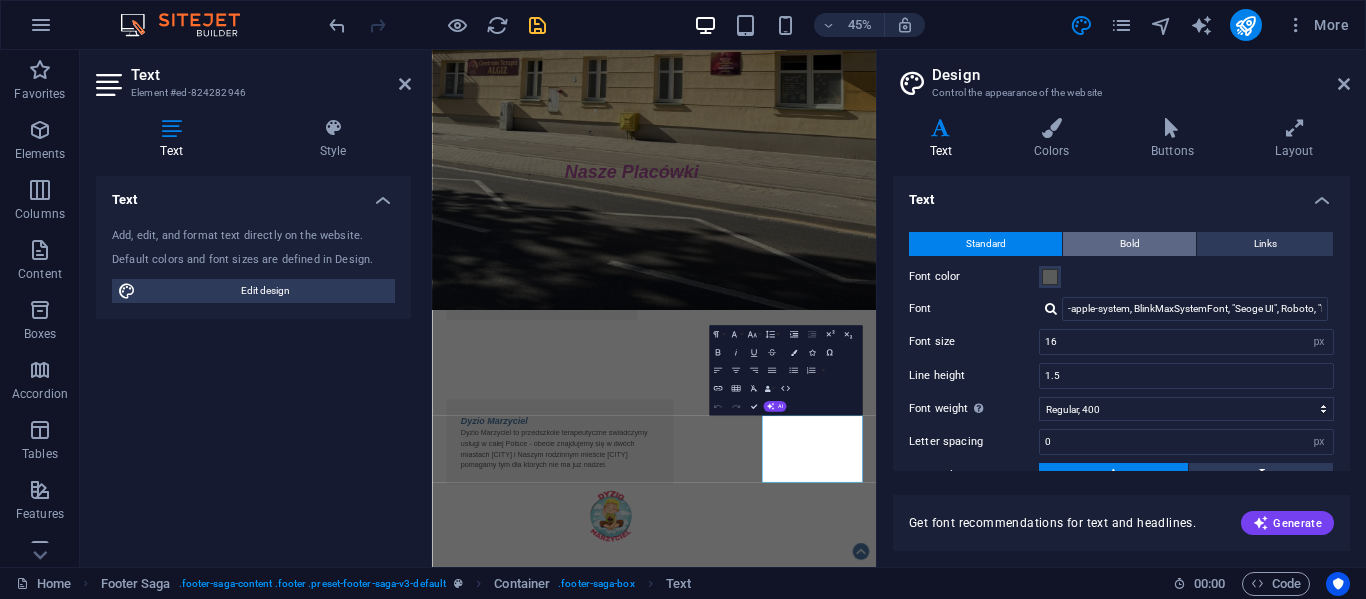 click on "Bold" at bounding box center [1130, 244] 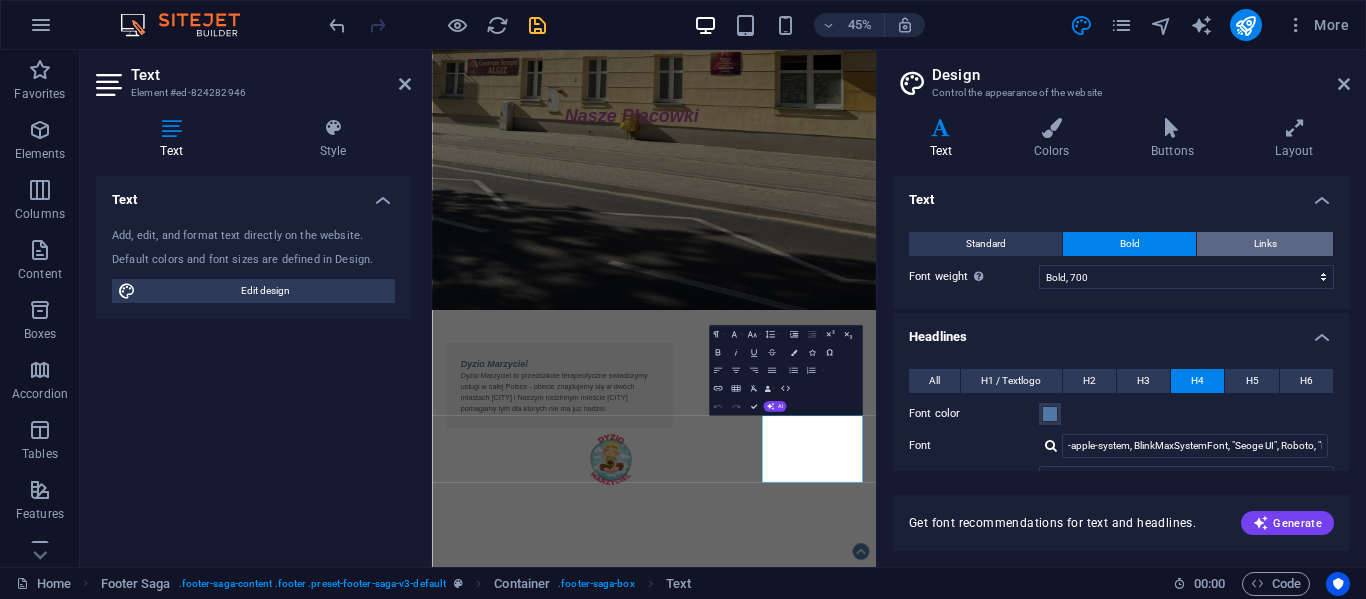click on "Links" at bounding box center (1265, 244) 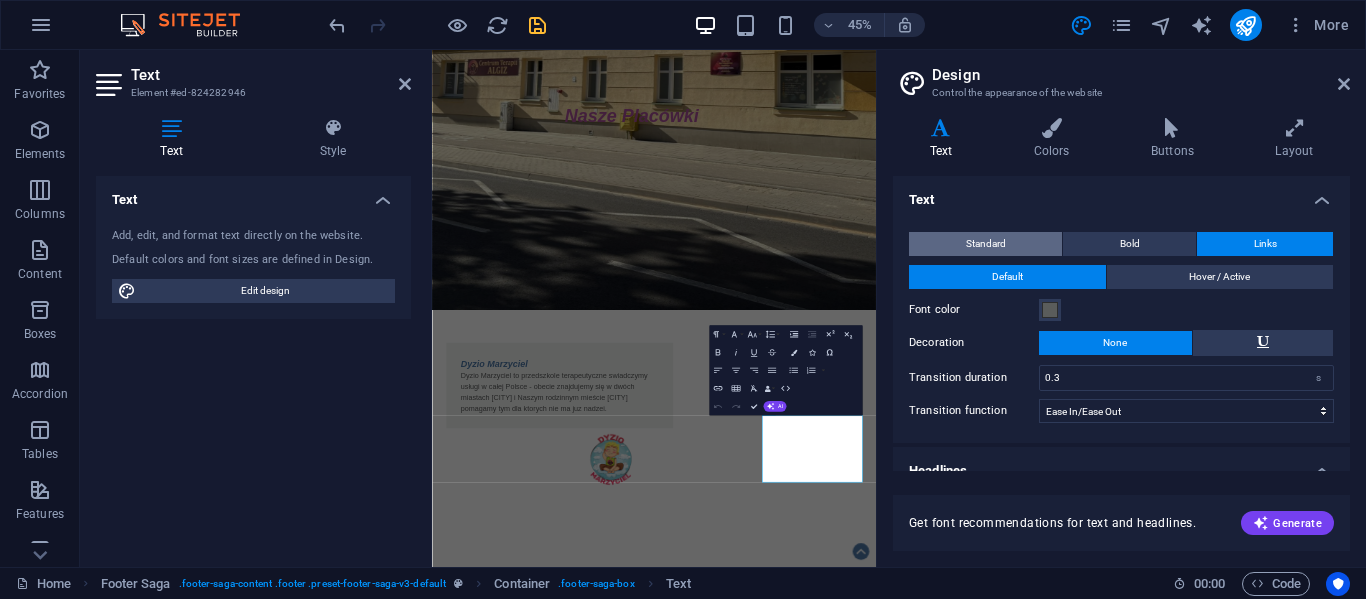 click on "Standard" at bounding box center (985, 244) 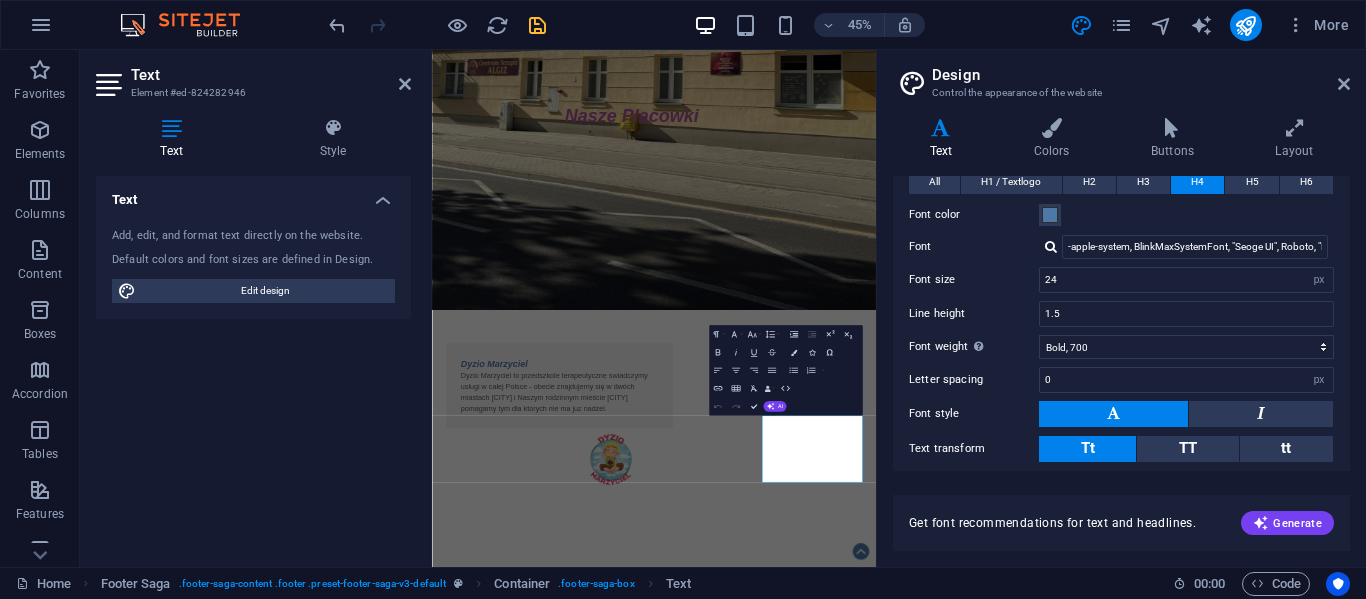 scroll, scrollTop: 586, scrollLeft: 0, axis: vertical 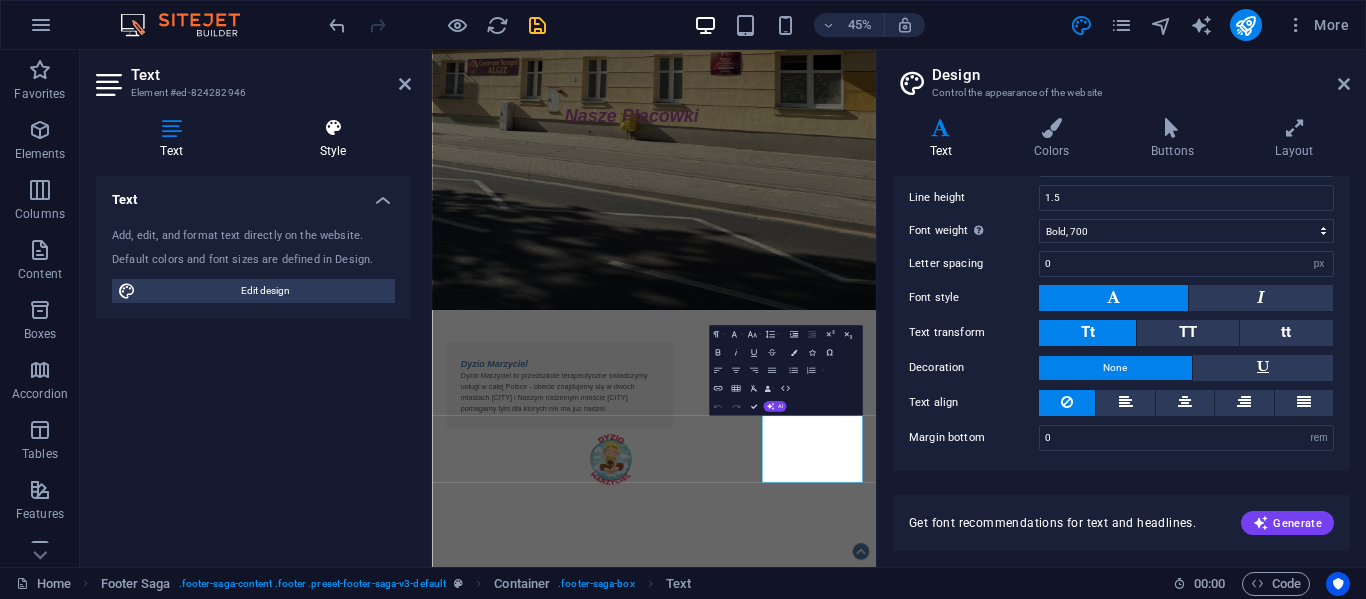 click on "Style" at bounding box center (333, 139) 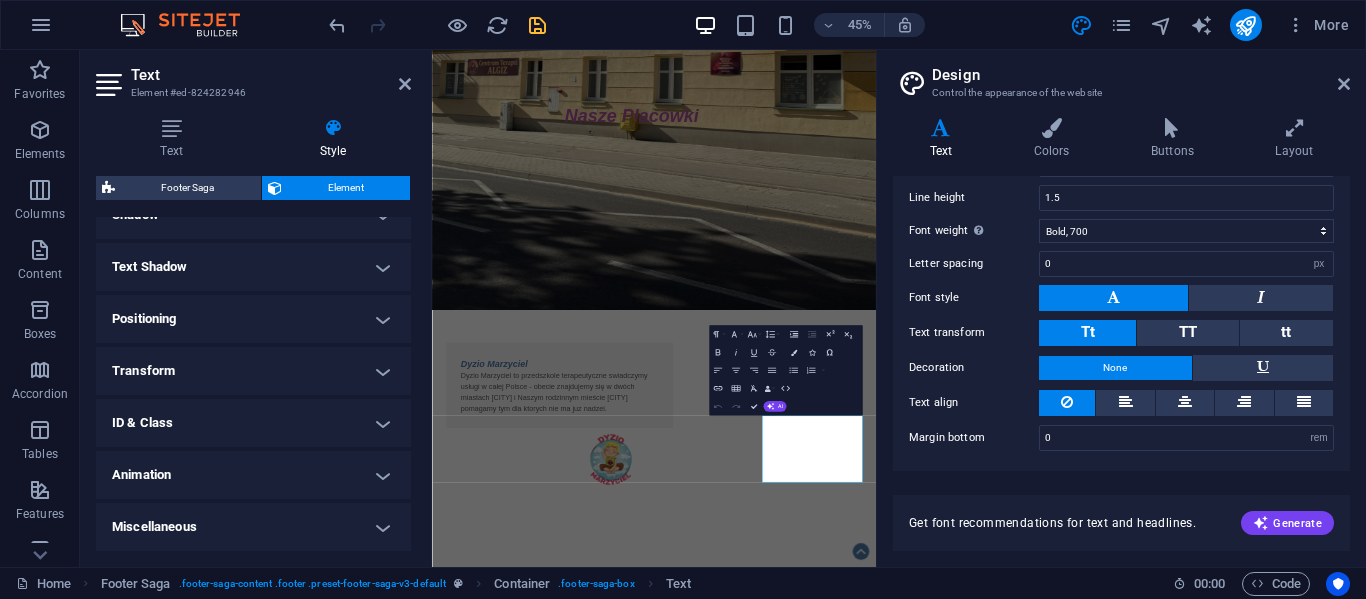 scroll, scrollTop: 0, scrollLeft: 0, axis: both 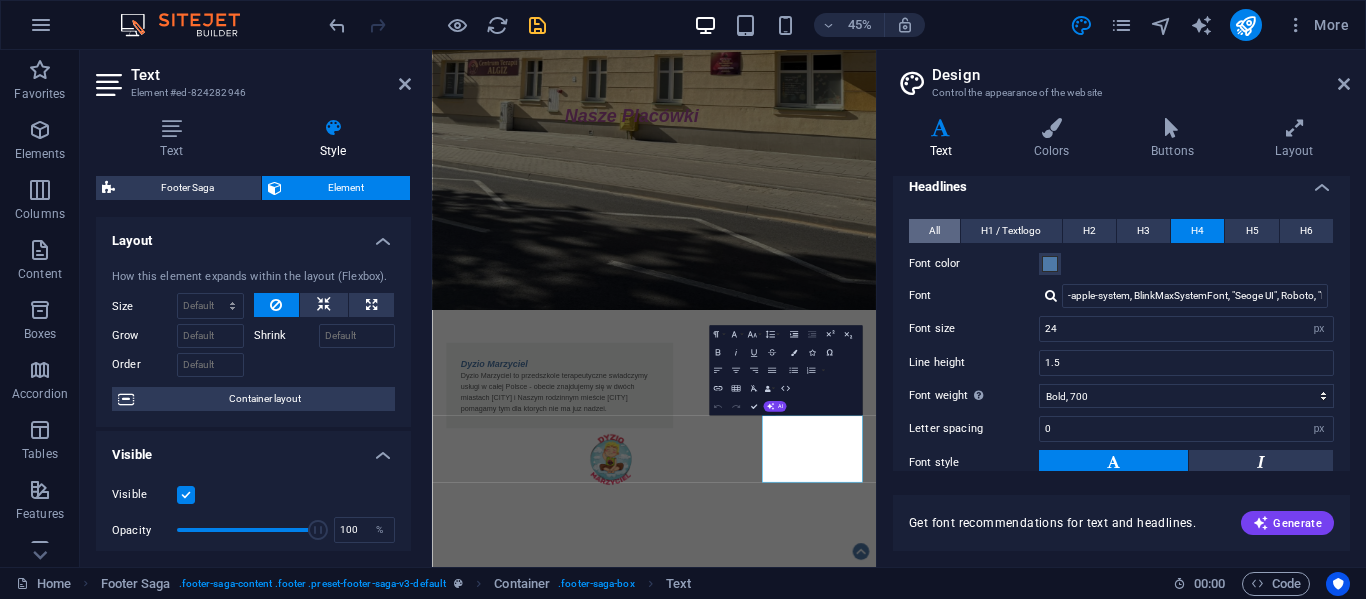 click on "All" at bounding box center [934, 231] 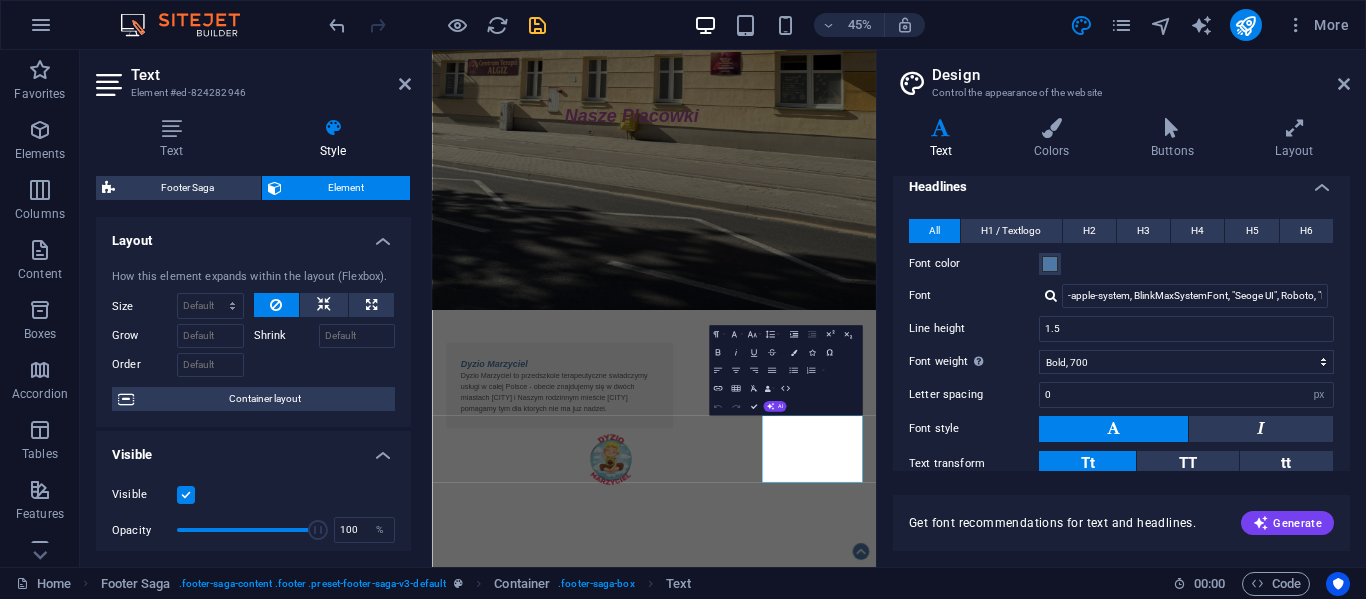 click at bounding box center (1051, 295) 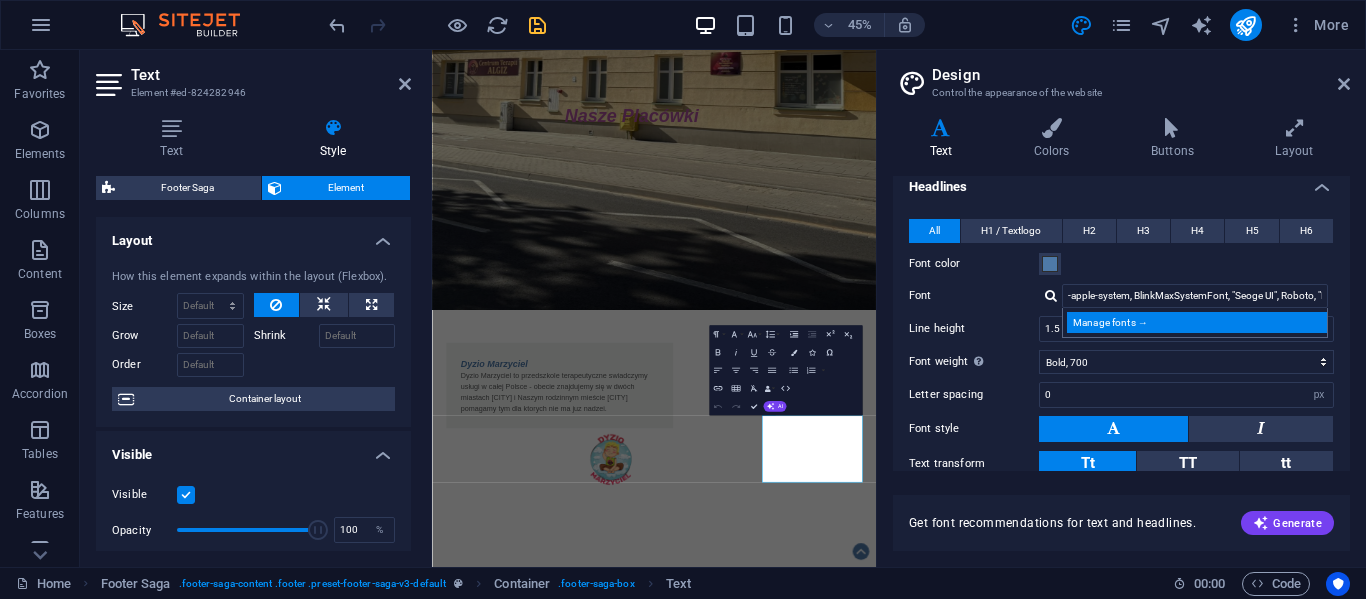 click on "Manage fonts →" at bounding box center [1199, 322] 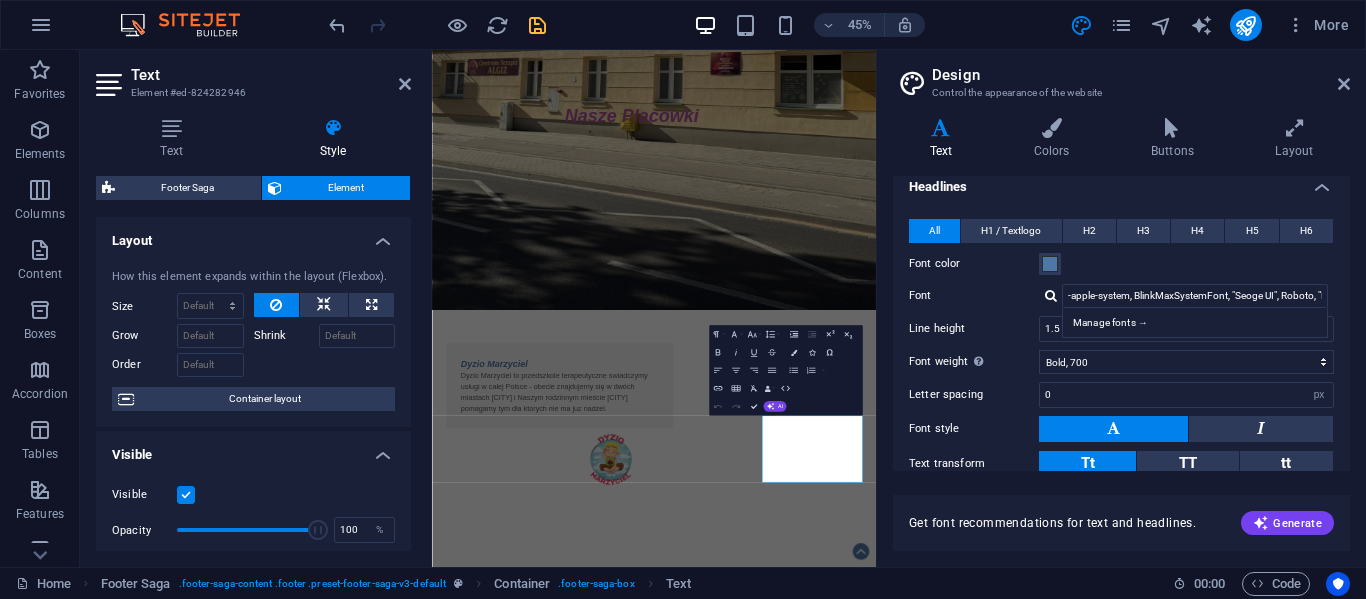 select on "popularity" 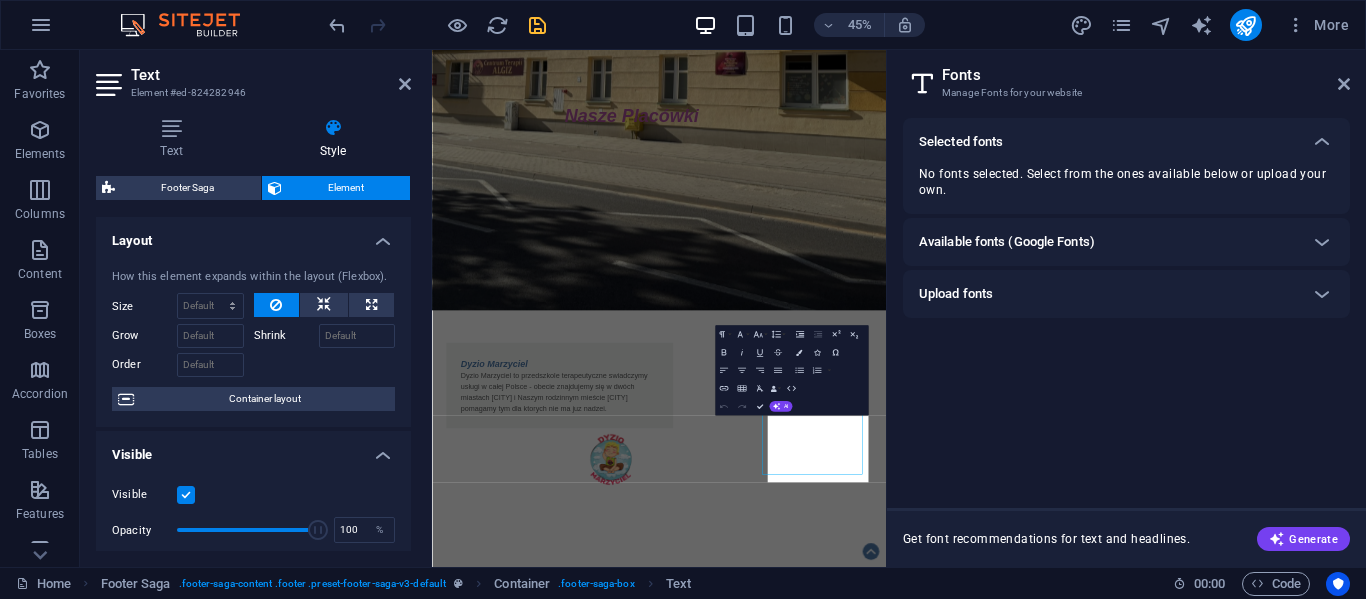 scroll, scrollTop: 762, scrollLeft: 0, axis: vertical 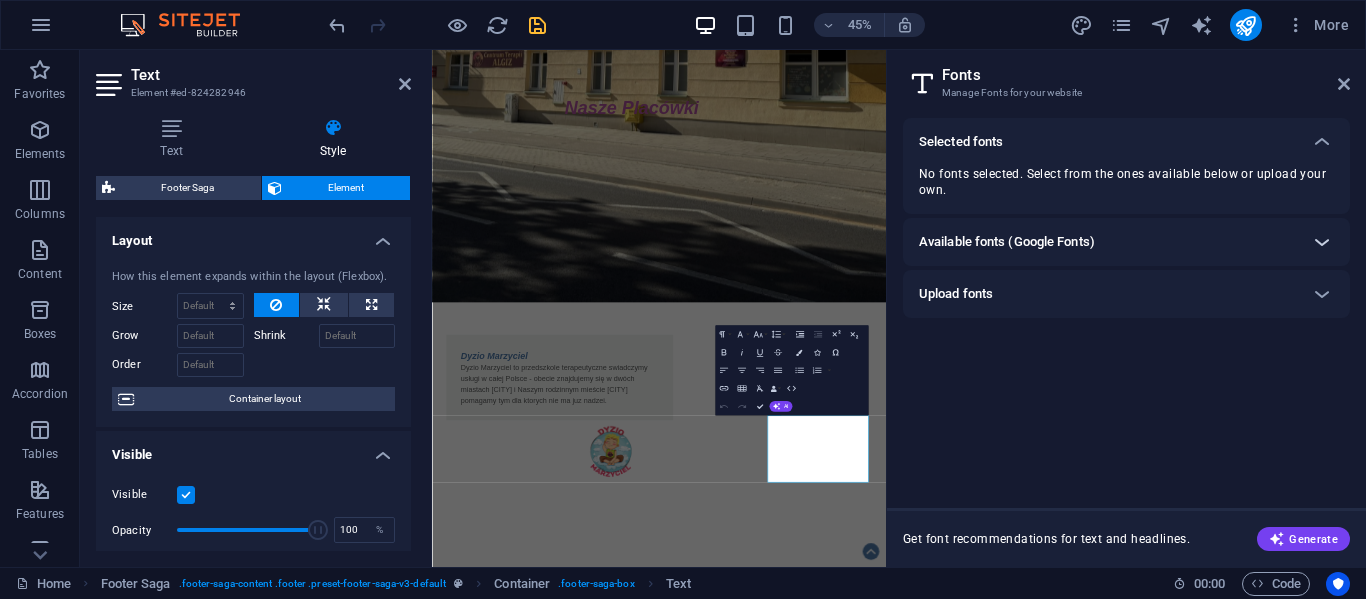 click at bounding box center (1322, 242) 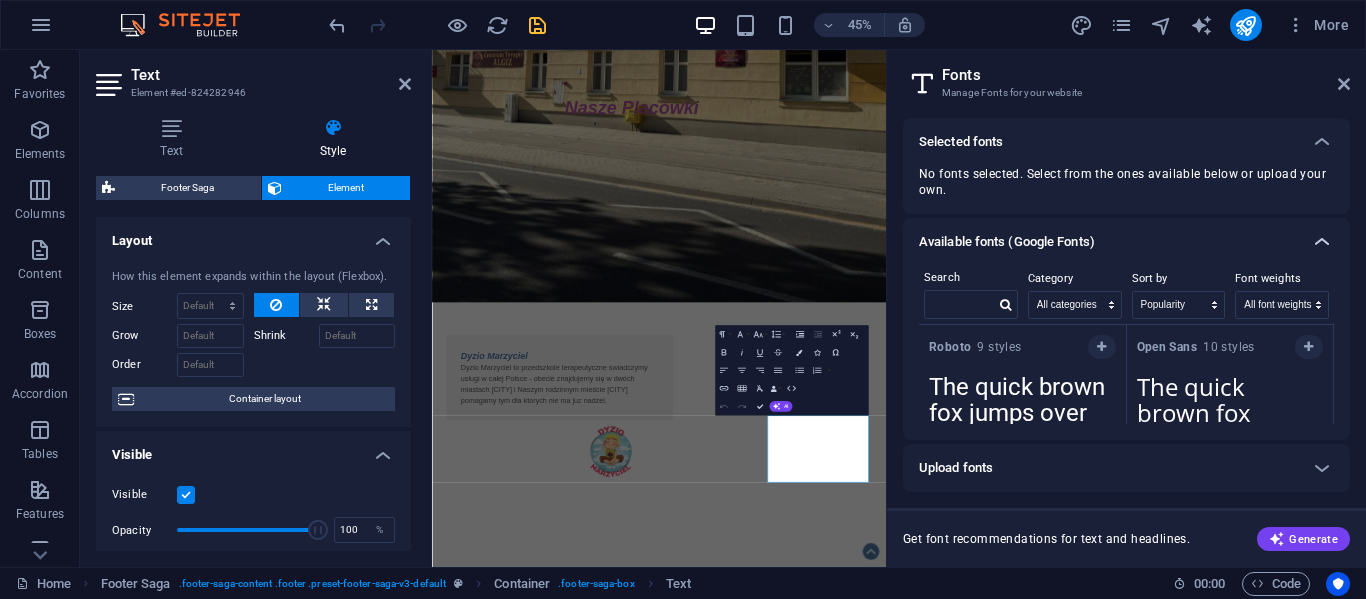 click at bounding box center (1322, 242) 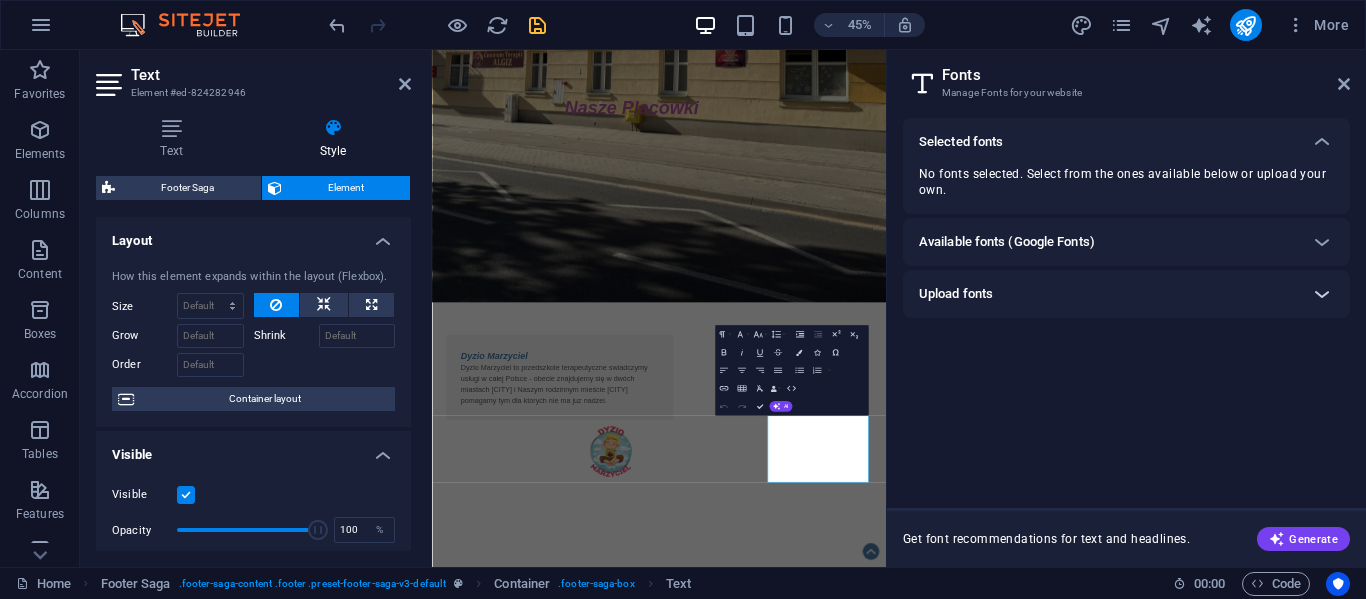 click at bounding box center (1322, 294) 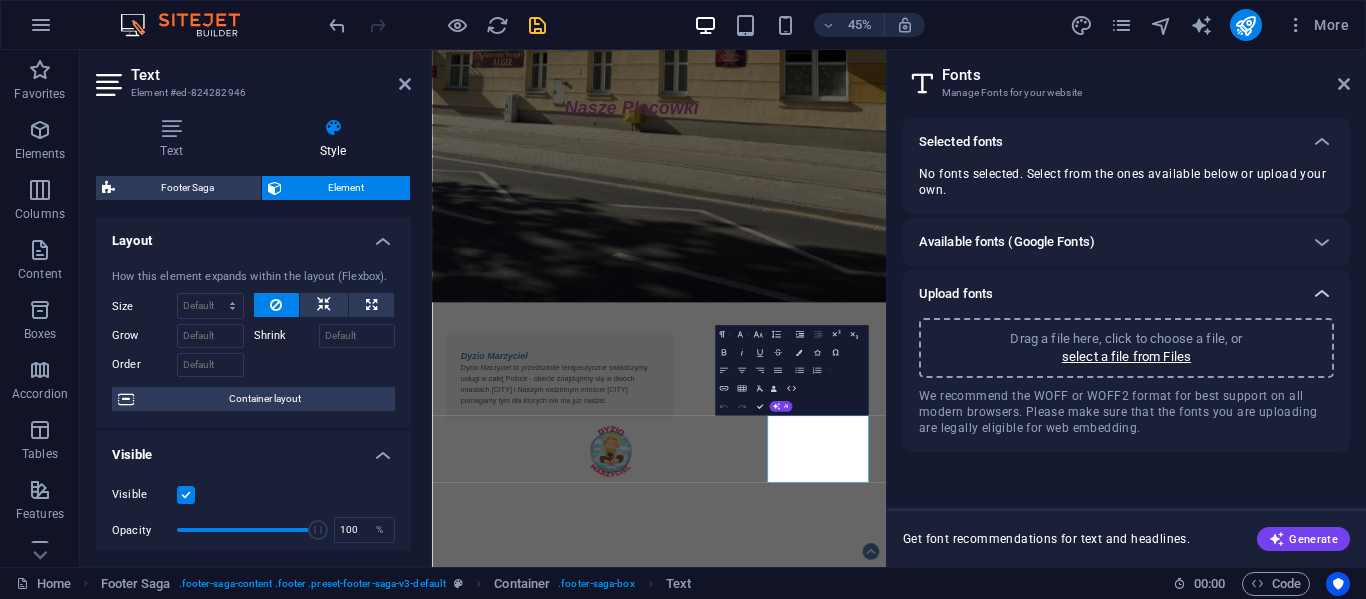 click at bounding box center [1322, 294] 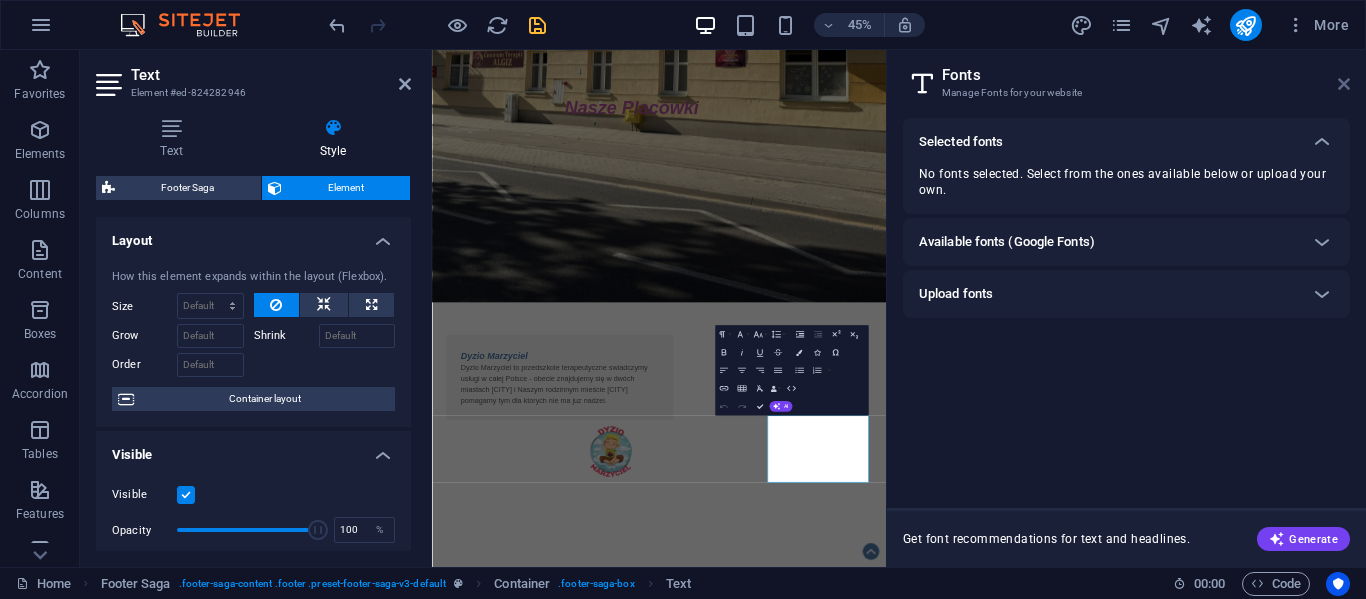 click at bounding box center [1344, 84] 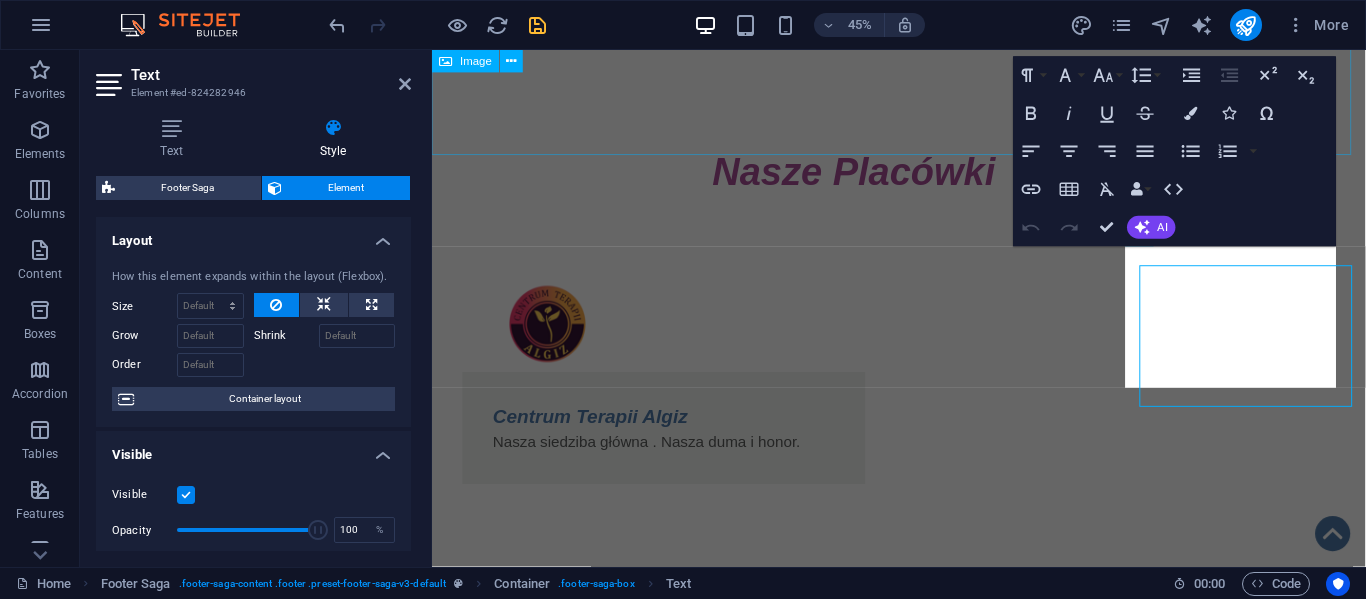 scroll, scrollTop: 1347, scrollLeft: 0, axis: vertical 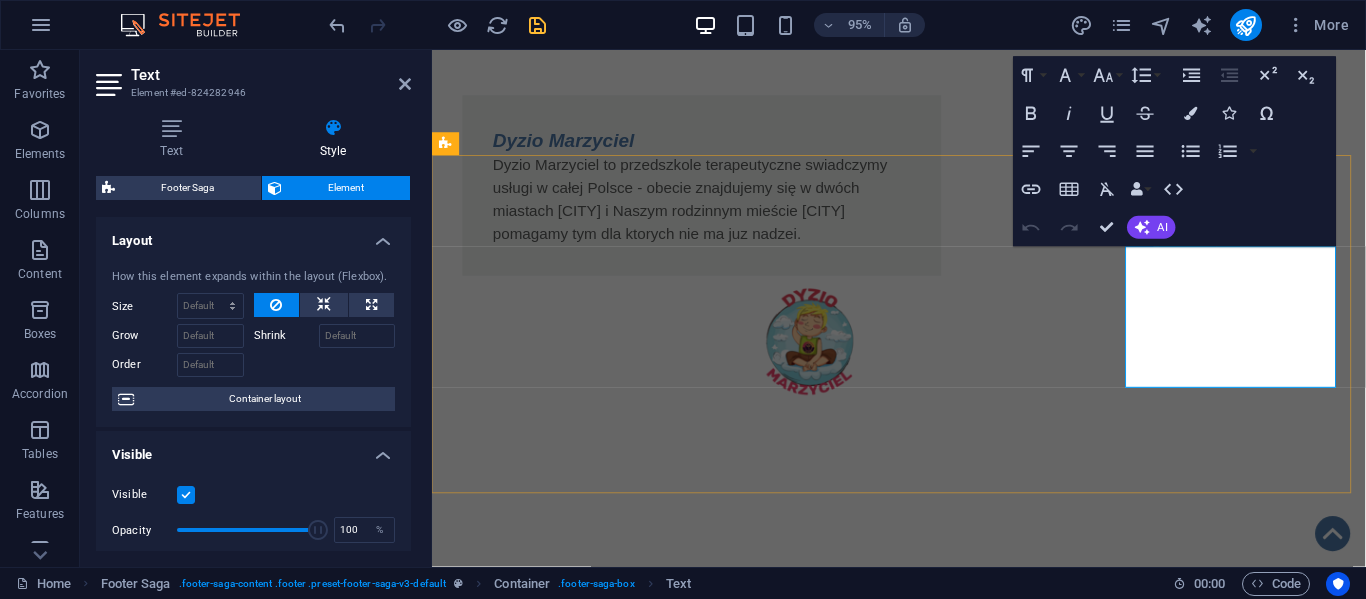 click on "Regulamin" at bounding box center (489, 2023) 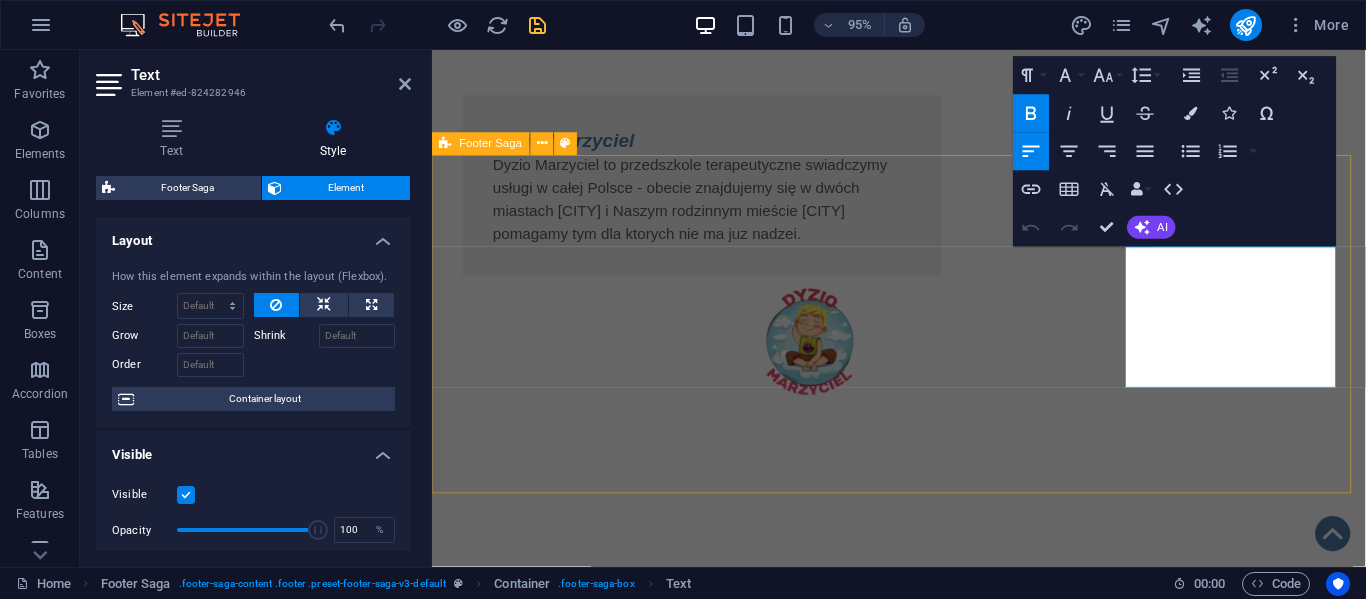 click on "Fundacja Algiz - wspieramy działamy pomagamy i kochamy !!! O nas KRS: 0001139679 NIP: 5732958165 REGON: 540256299 Kontakt ul.Sobieskiego 84 42-217 Częstochowa tel.:508-345-083 e-mail: biuro@fundacja-algiz.pl S tatut Polityka Prywatności Regulamin RODO Klauzula przetwarzania" at bounding box center (923, 1758) 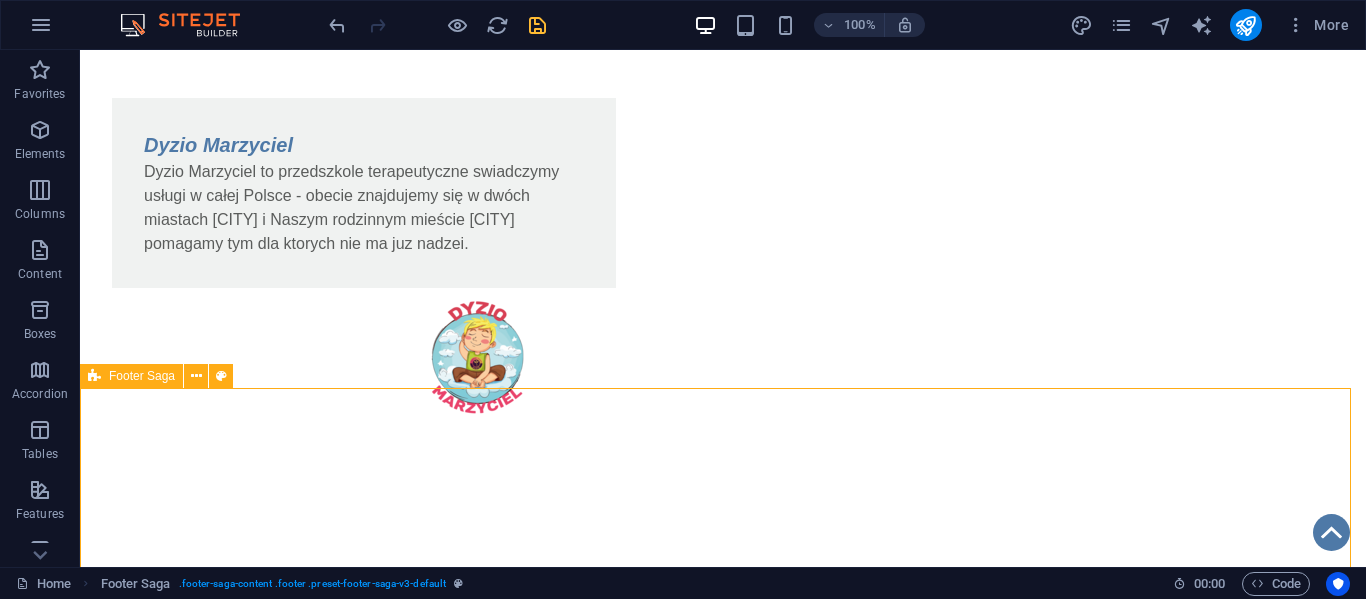 scroll, scrollTop: 1573, scrollLeft: 0, axis: vertical 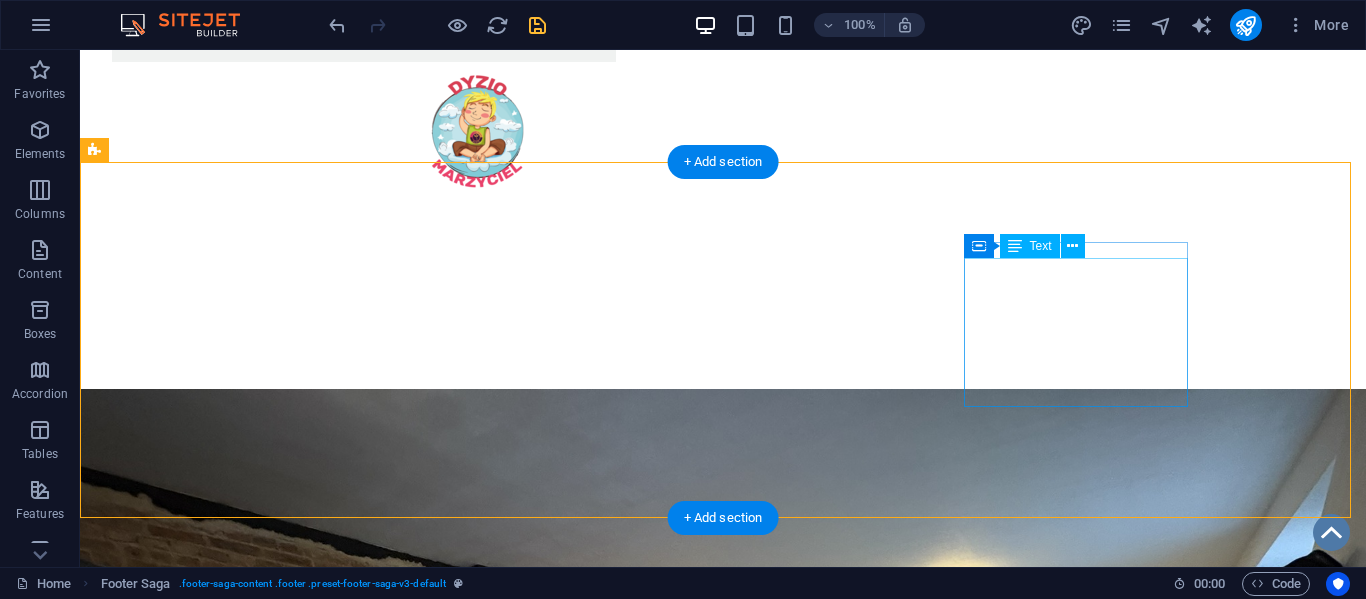 click on "S tatut Polityka Prywatności Regulamin RODO Klauzula przetwarzania" at bounding box center (208, 2014) 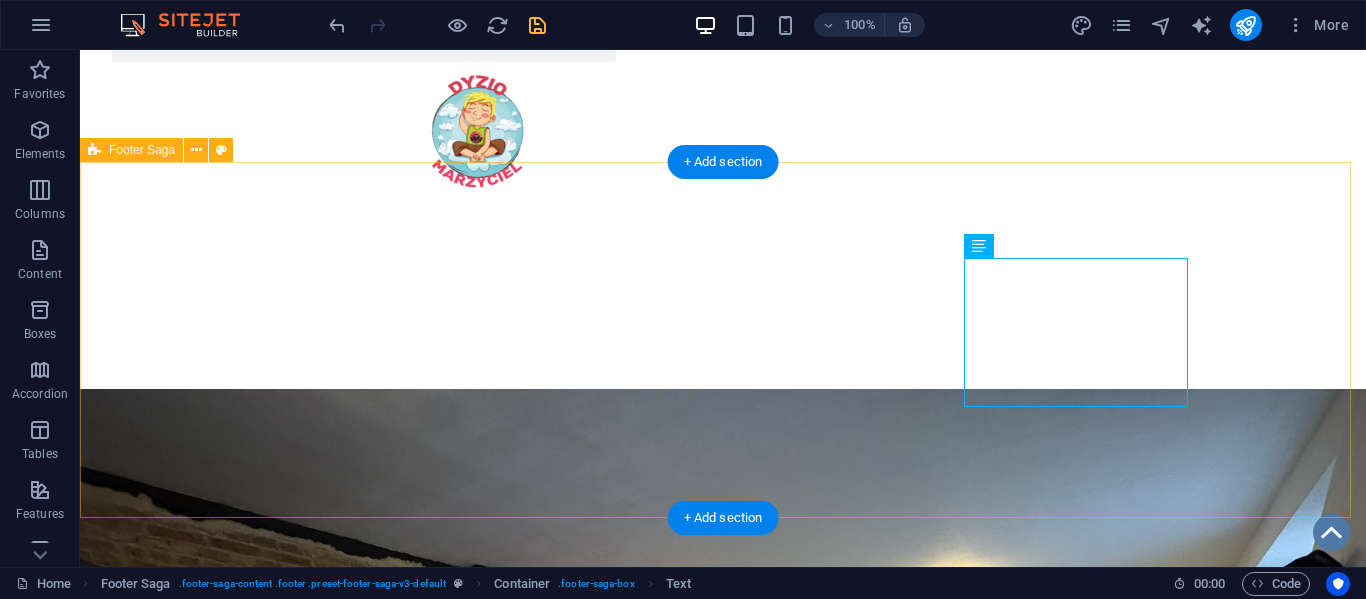 click on "S tatut Polityka Prywatności Regulamin RODO Klauzula przetwarzania" at bounding box center (208, 2014) 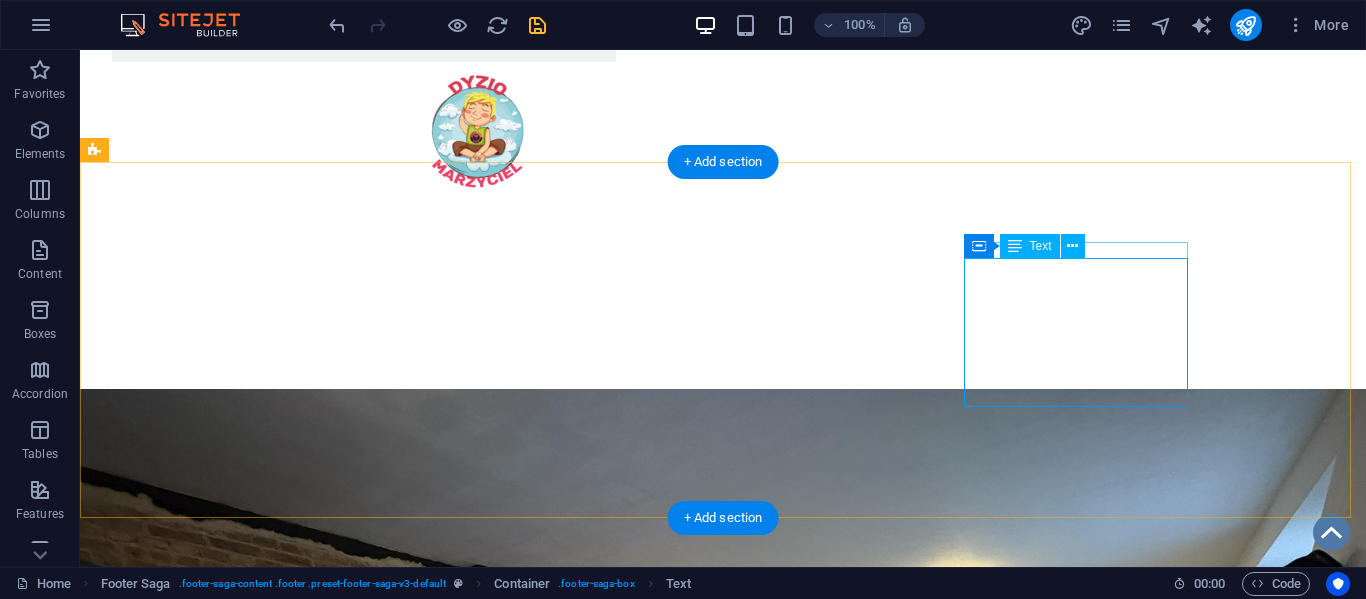 click on "S tatut Polityka Prywatności Regulamin RODO Klauzula przetwarzania" at bounding box center (208, 2014) 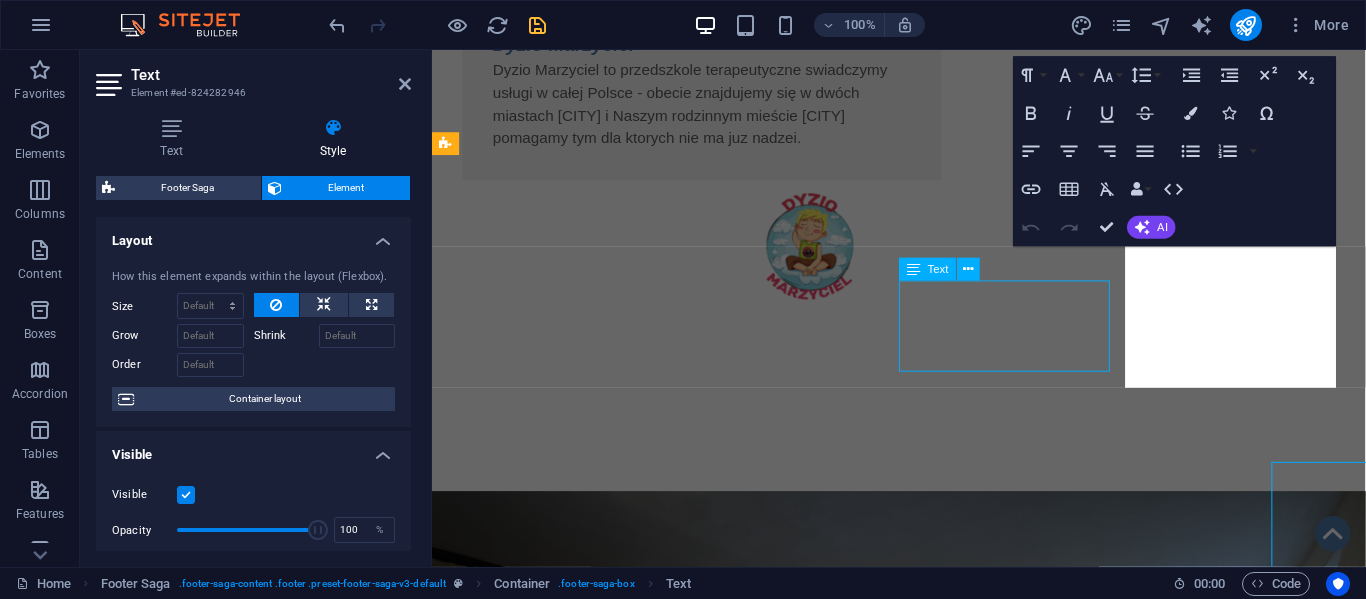 scroll, scrollTop: 1347, scrollLeft: 0, axis: vertical 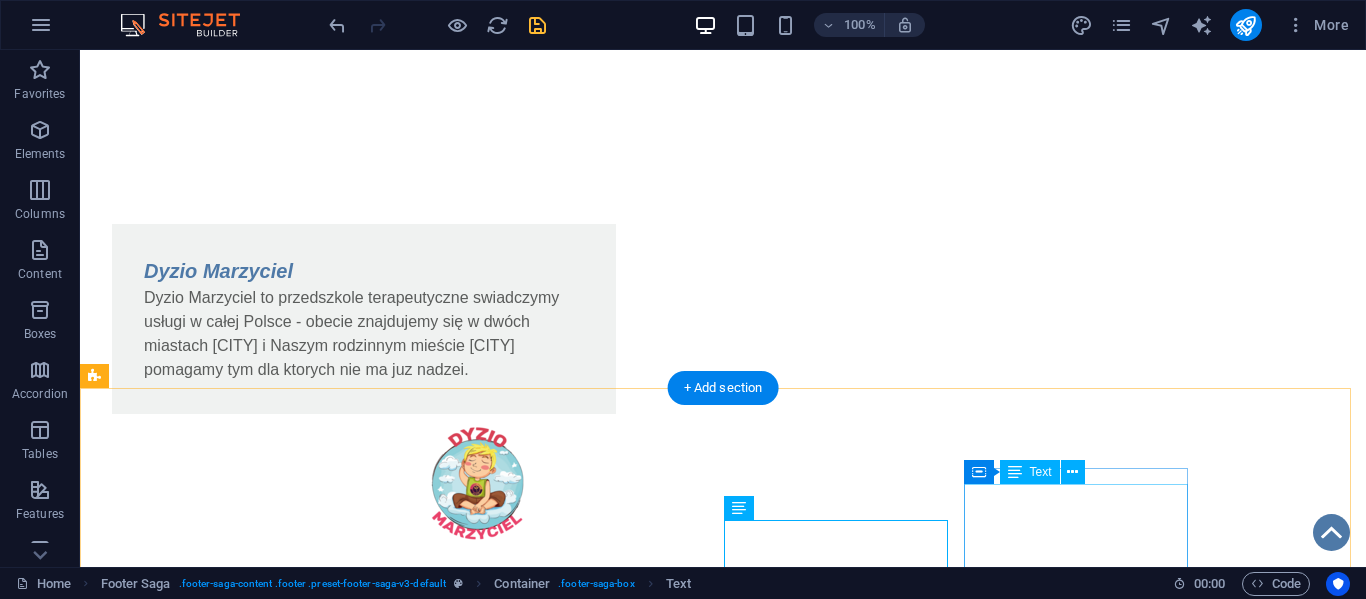 click on "S tatut Polityka Prywatności Regulamin RODO Klauzula przetwarzania" at bounding box center (208, 2366) 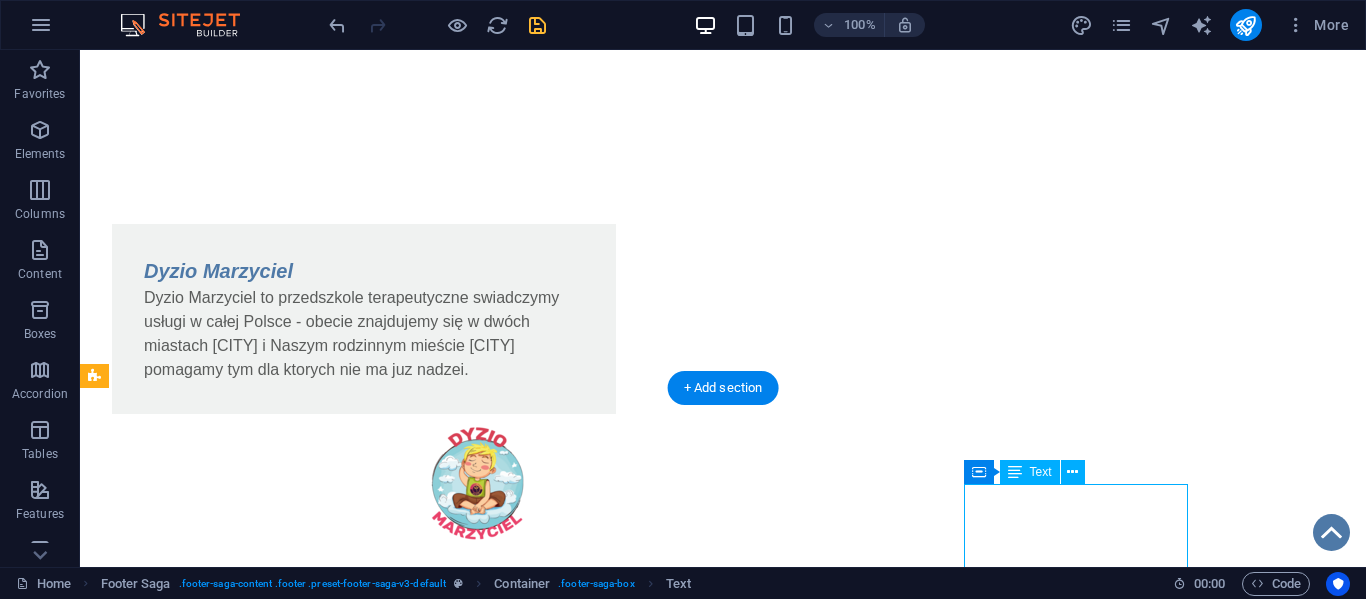 click on "S tatut Polityka Prywatności Regulamin RODO Klauzula przetwarzania" at bounding box center (208, 2366) 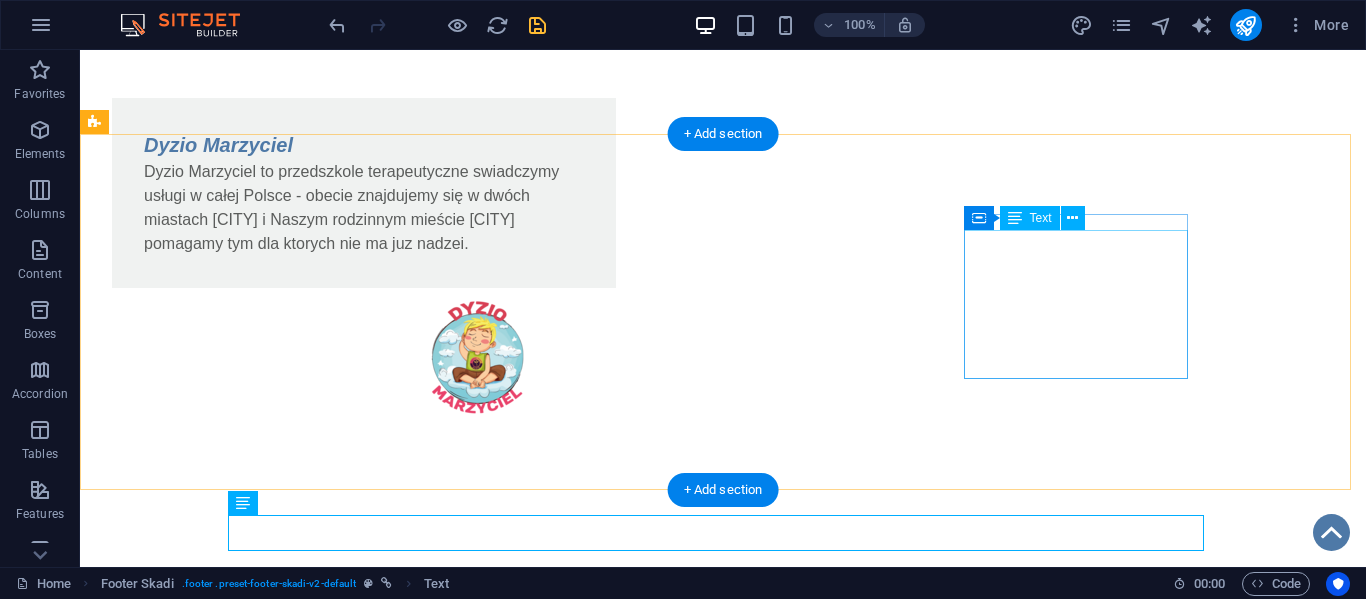 scroll, scrollTop: 1601, scrollLeft: 0, axis: vertical 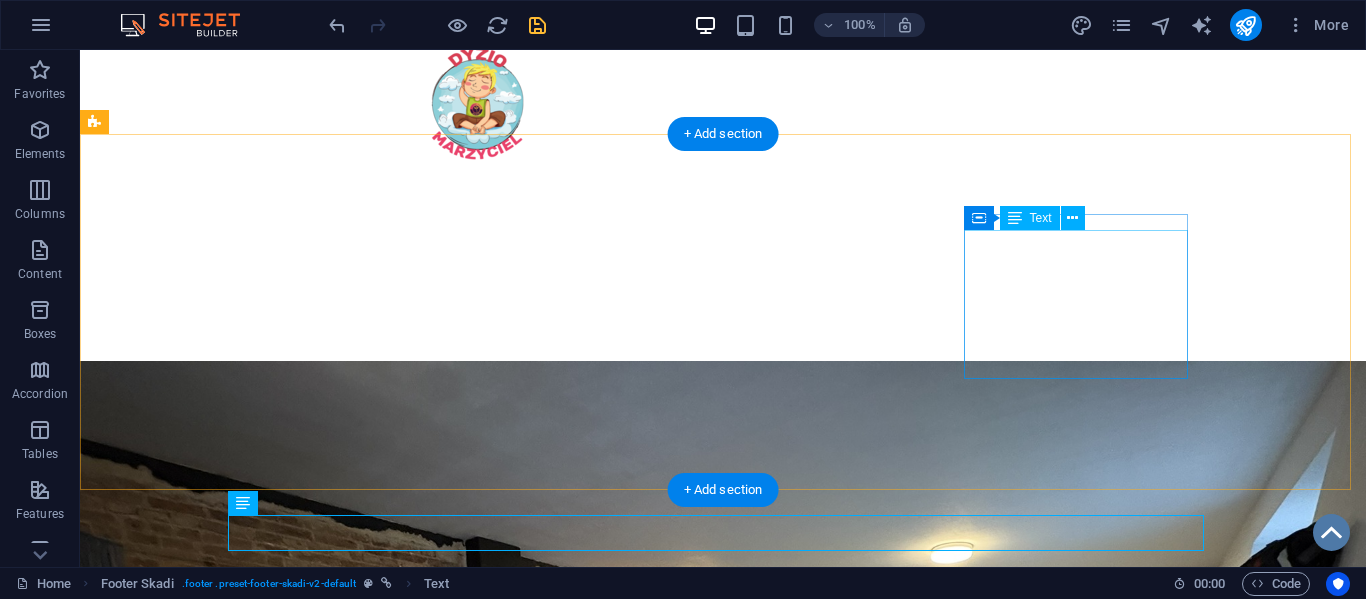 click on "S tatut Polityka Prywatności Regulamin RODO Klauzula przetwarzania" at bounding box center [208, 1986] 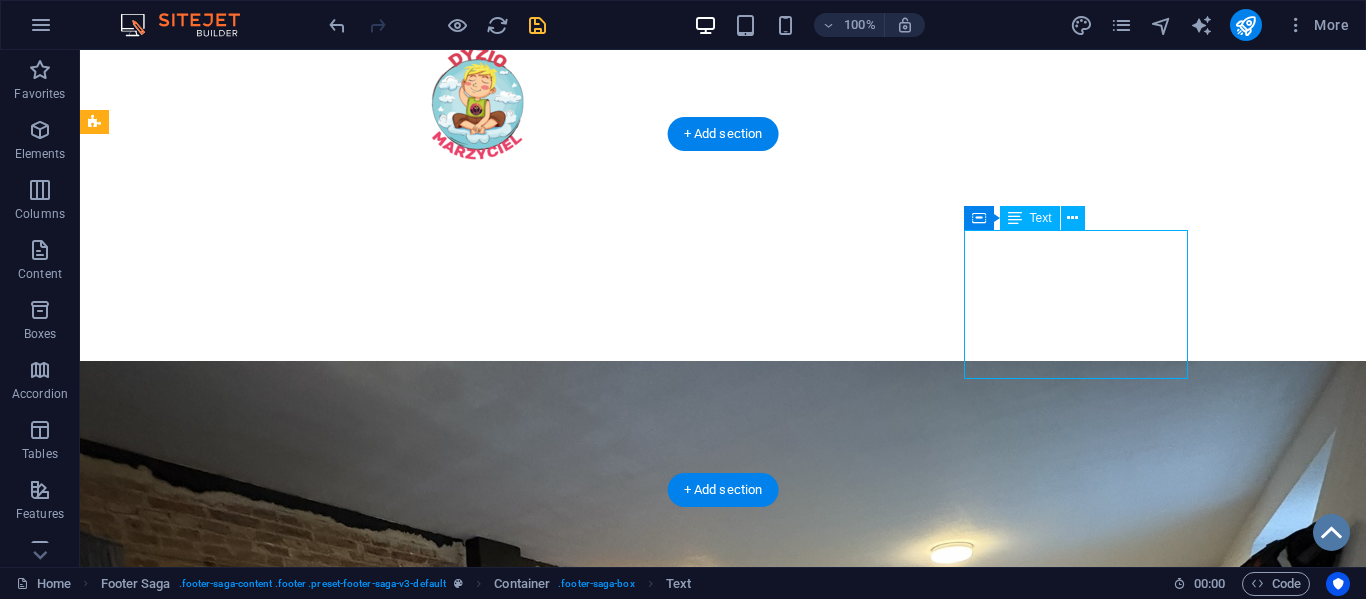 drag, startPoint x: 966, startPoint y: 264, endPoint x: 980, endPoint y: 270, distance: 15.231546 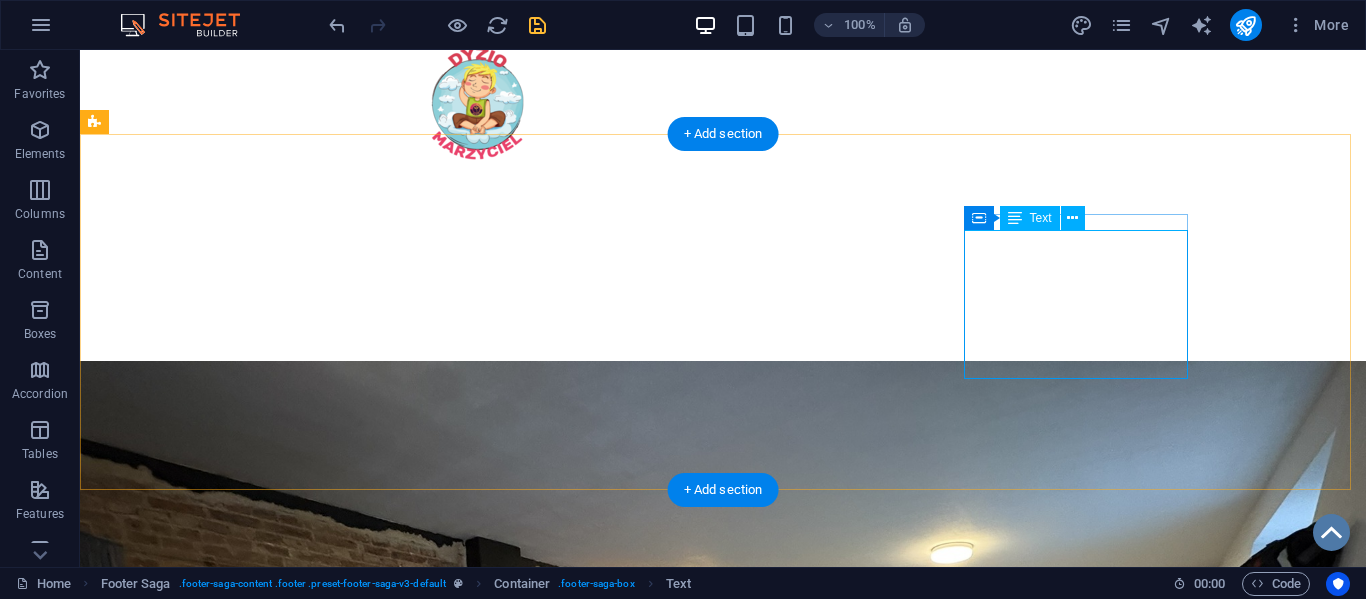 click on "S tatut Polityka Prywatności Regulamin RODO Klauzula przetwarzania" at bounding box center (208, 1986) 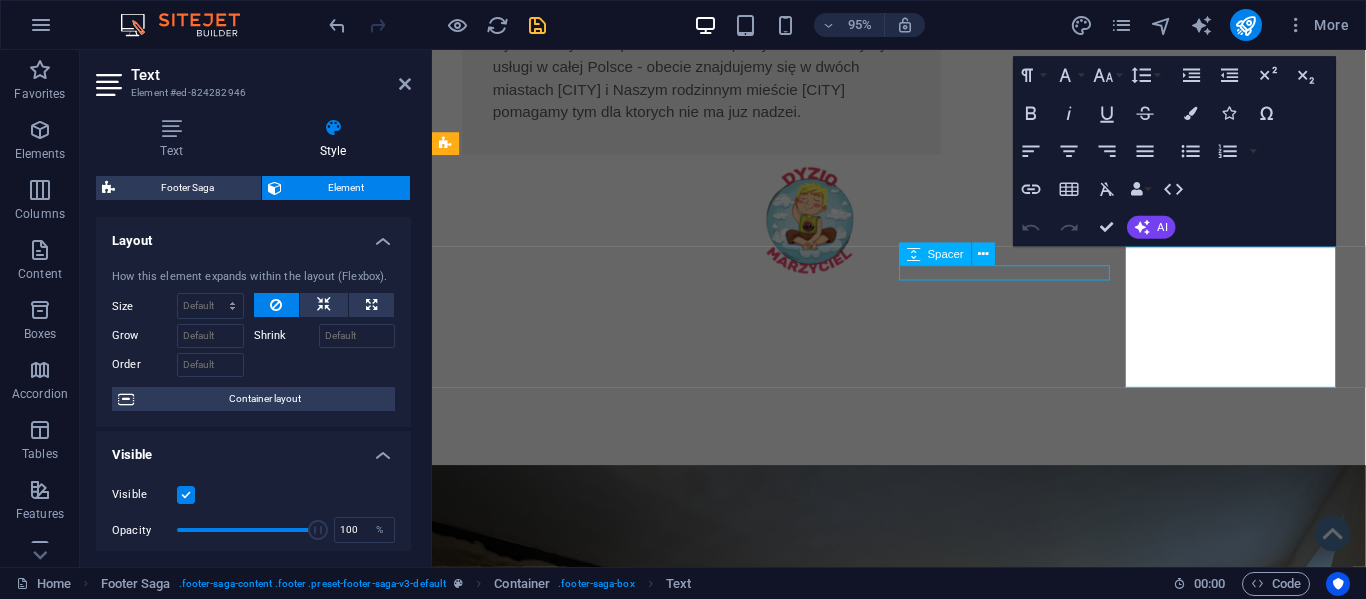 scroll, scrollTop: 1347, scrollLeft: 0, axis: vertical 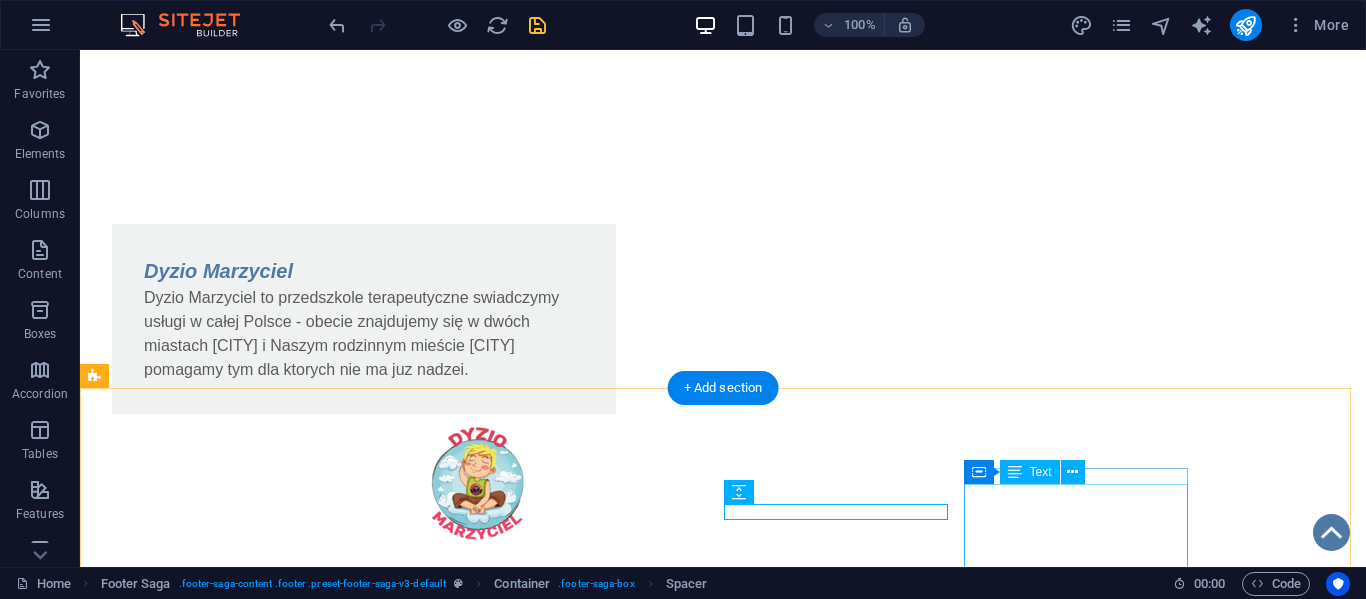 click on "S tatut Polityka Prywatności Regulamin RODO Klauzula przetwarzania" at bounding box center (208, 2366) 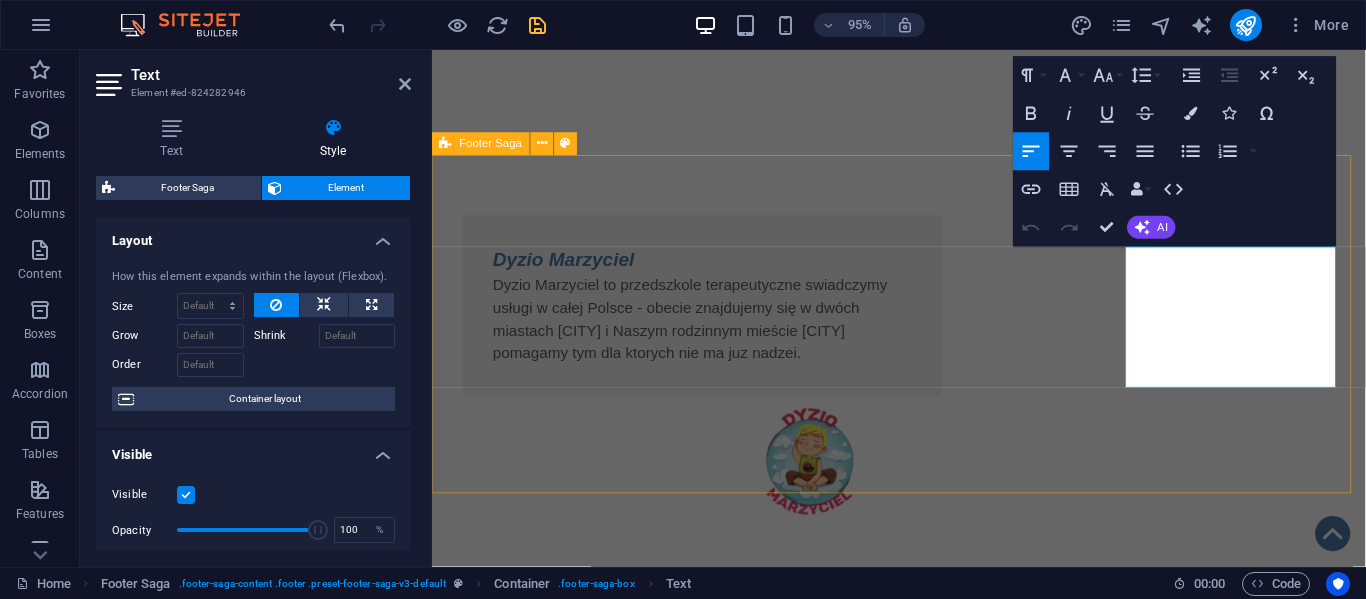 drag, startPoint x: 1162, startPoint y: 294, endPoint x: 1368, endPoint y: 406, distance: 234.47815 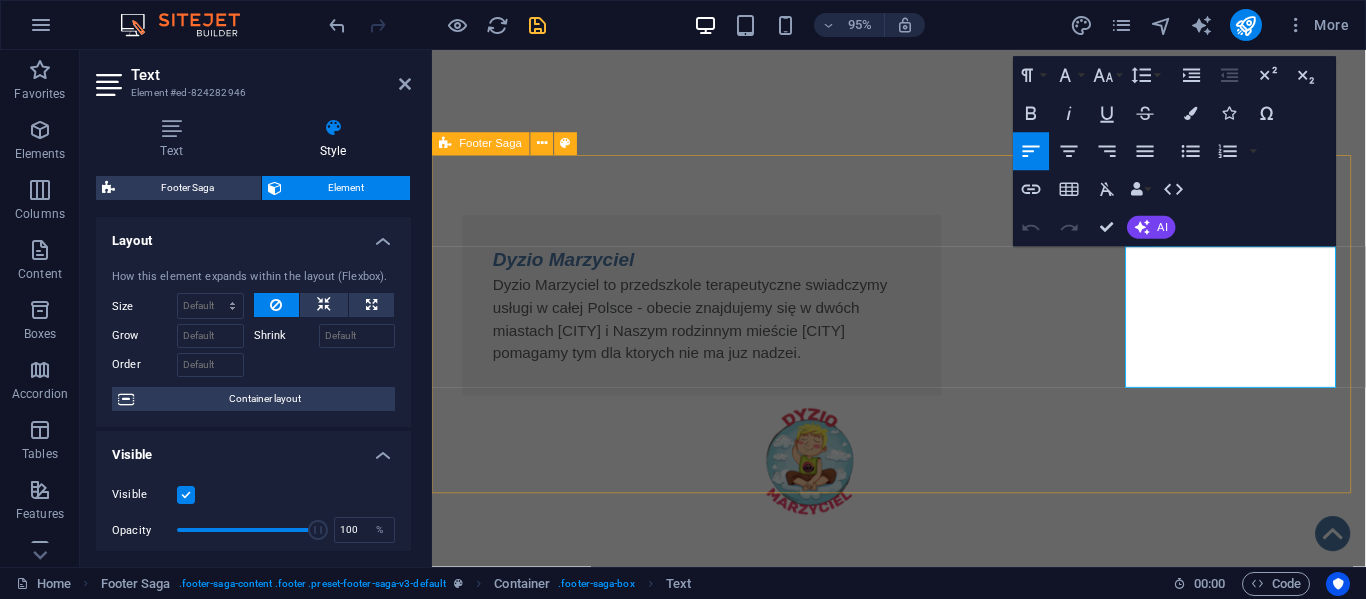 click on "Fundacja Algiz - wspieramy działamy pomagamy i kochamy !!! O nas KRS: 0001139679 NIP: 5732958165 REGON: 540256299 Kontakt ul.Sobieskiego 84 42-217 Częstochowa tel.:508-345-083 e-mail: biuro@fundacja-algiz.pl S tatut Polityka Prywatności Regulamin RODO Klauzula przetwarzania" at bounding box center (923, 1884) 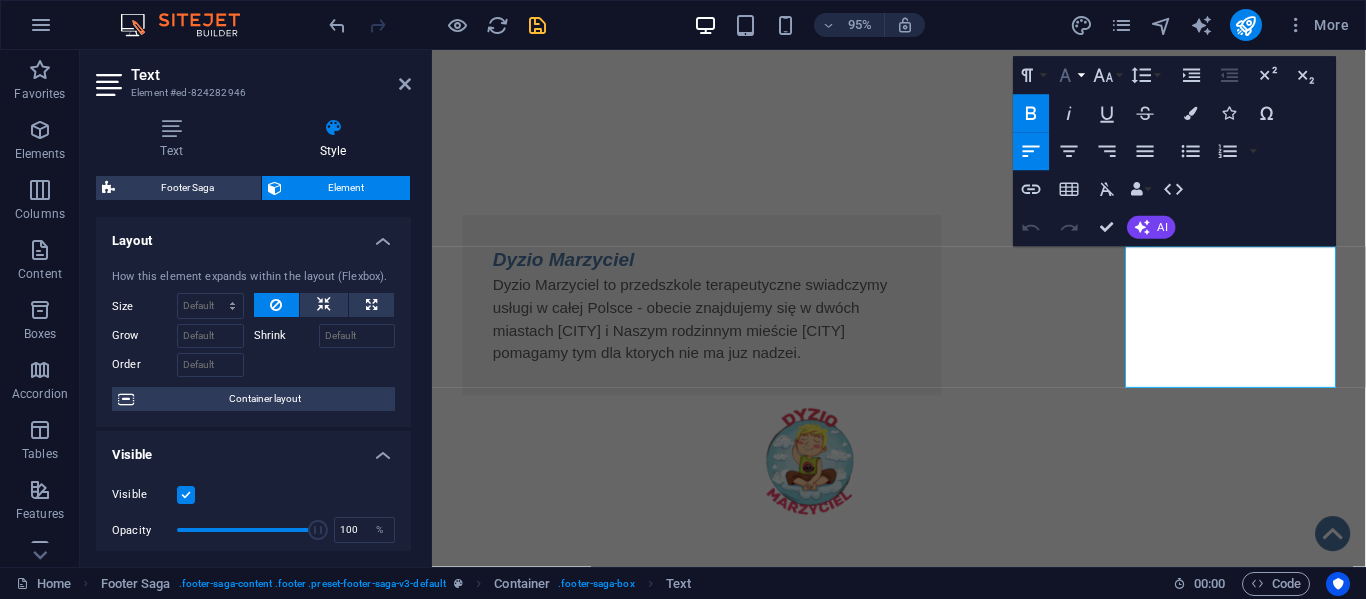 click on "Font Family" at bounding box center (1069, 76) 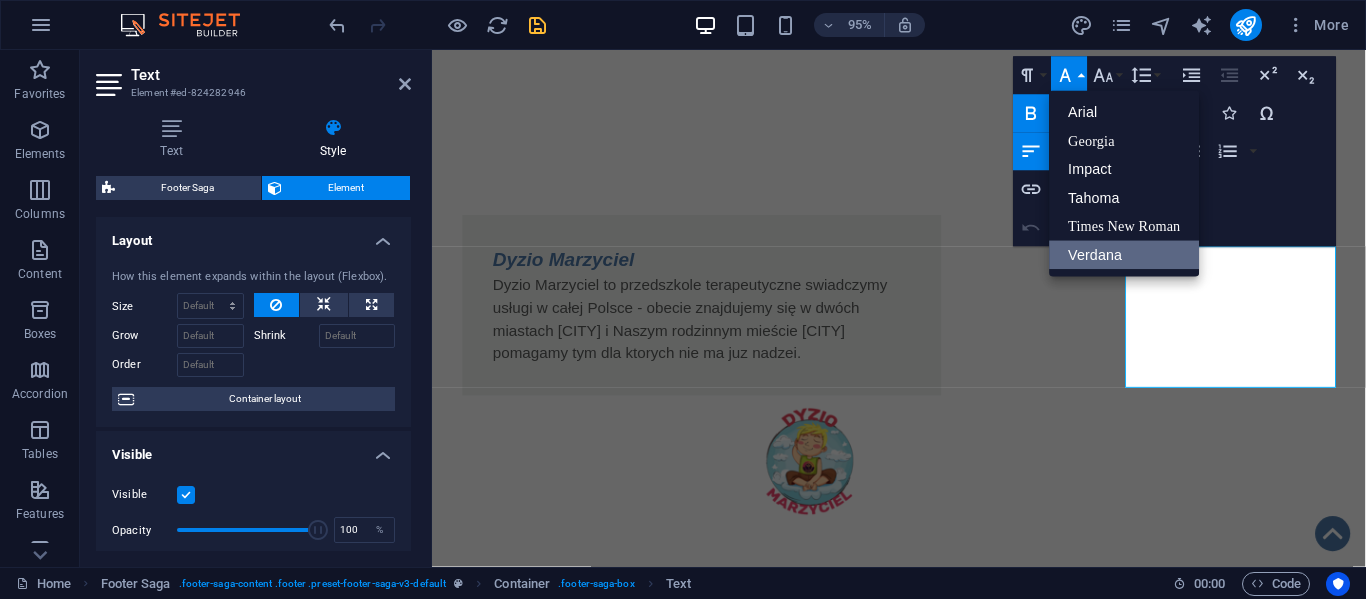 scroll, scrollTop: 0, scrollLeft: 0, axis: both 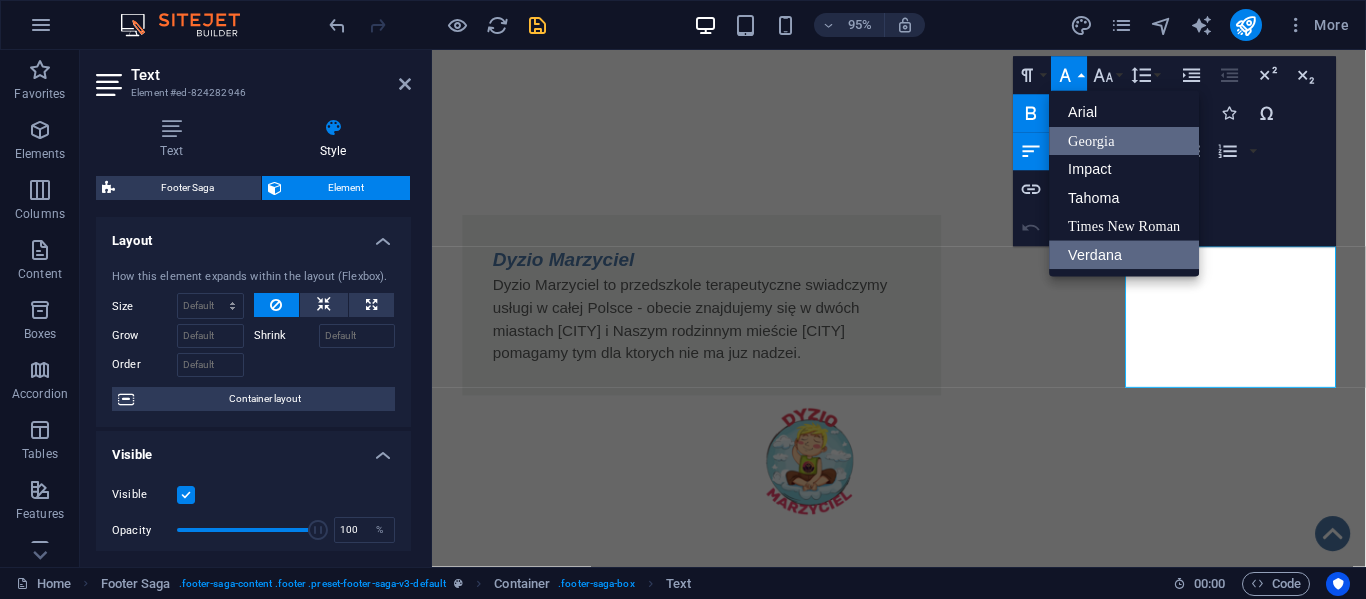 click on "Georgia" at bounding box center (1125, 141) 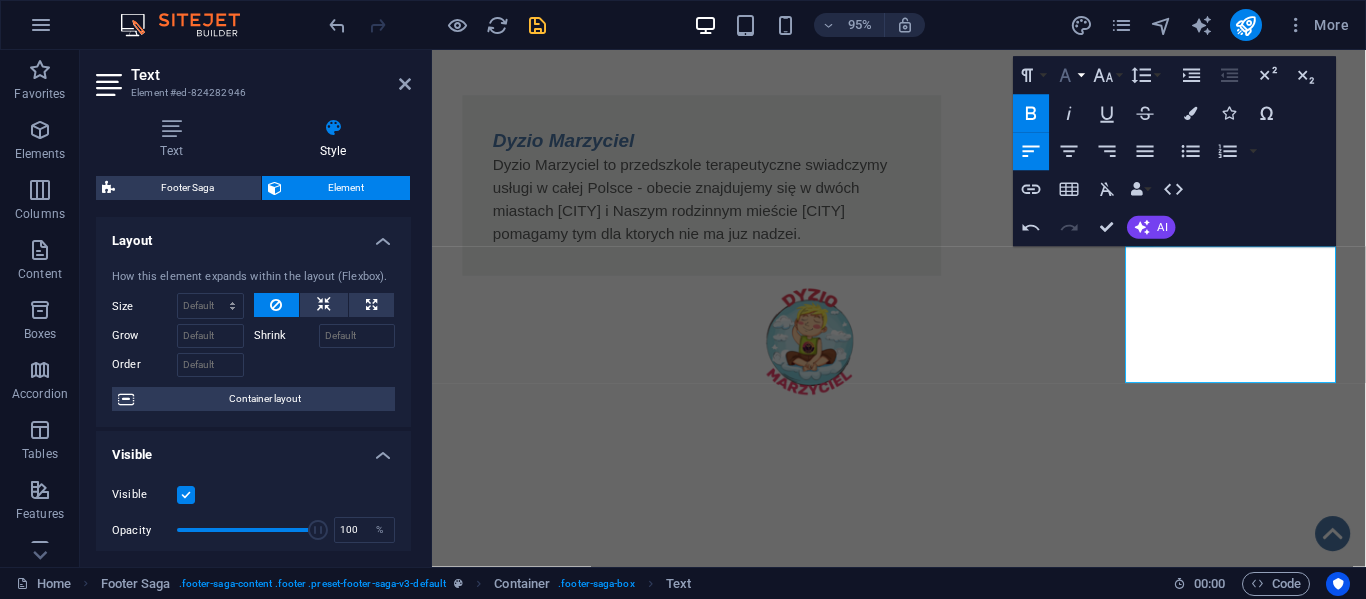 click on "Font Family" at bounding box center [1069, 76] 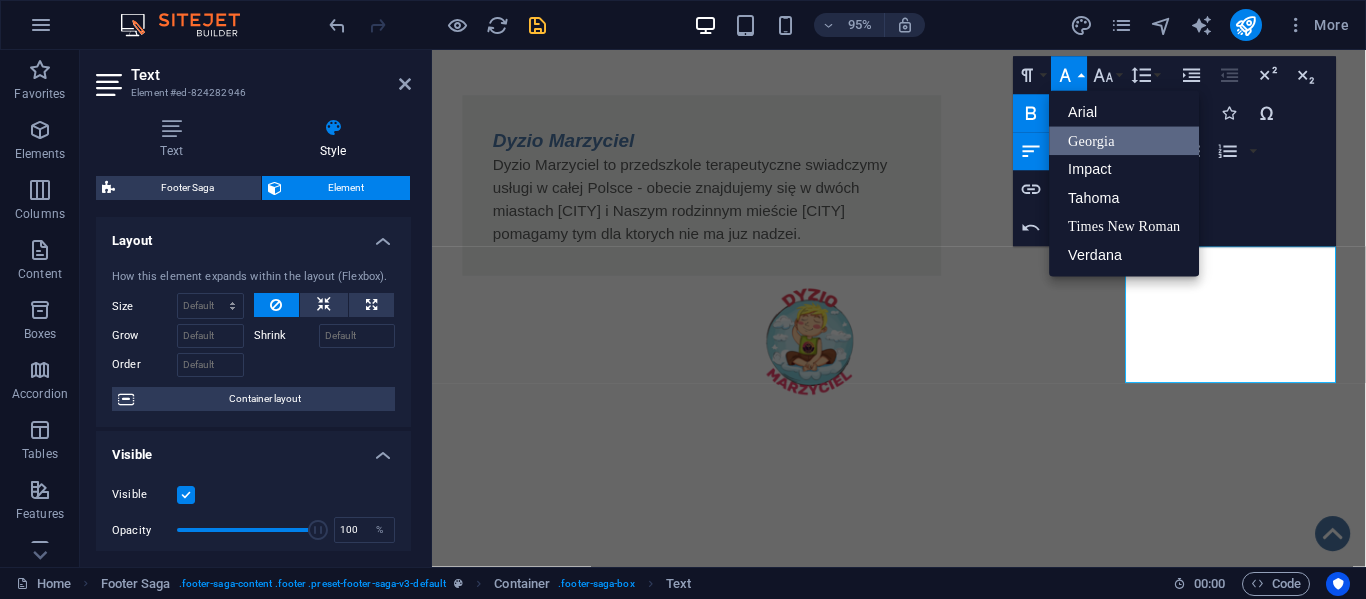 scroll, scrollTop: 0, scrollLeft: 0, axis: both 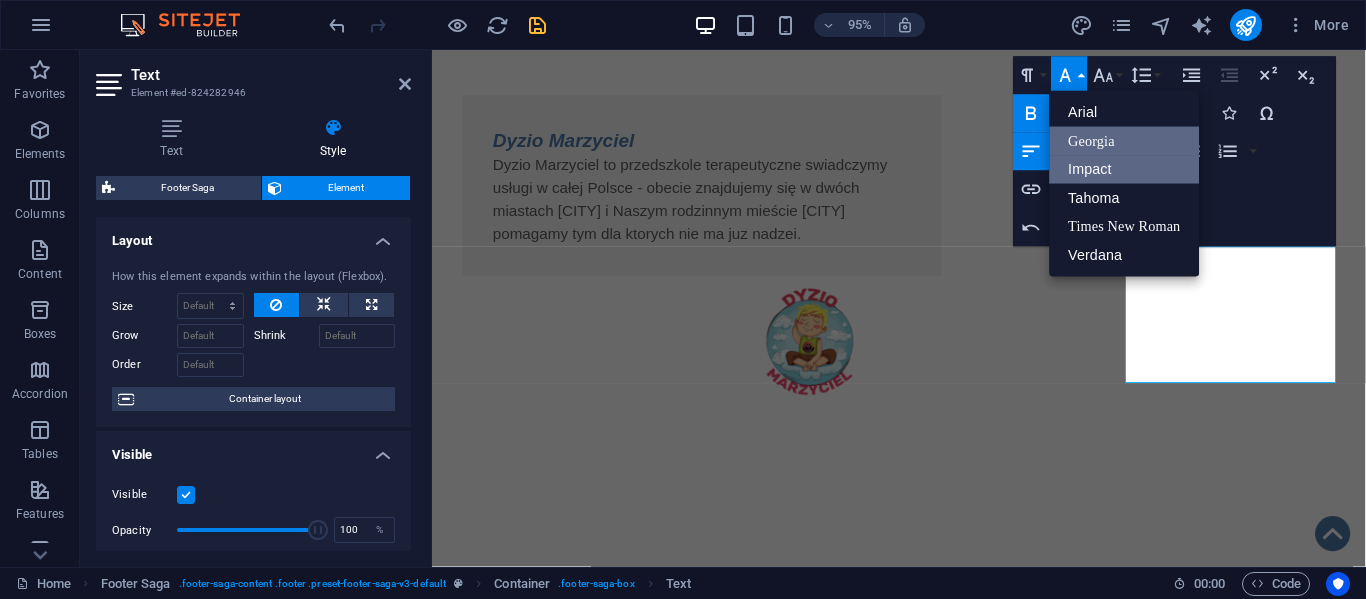 click on "Impact" at bounding box center [1125, 169] 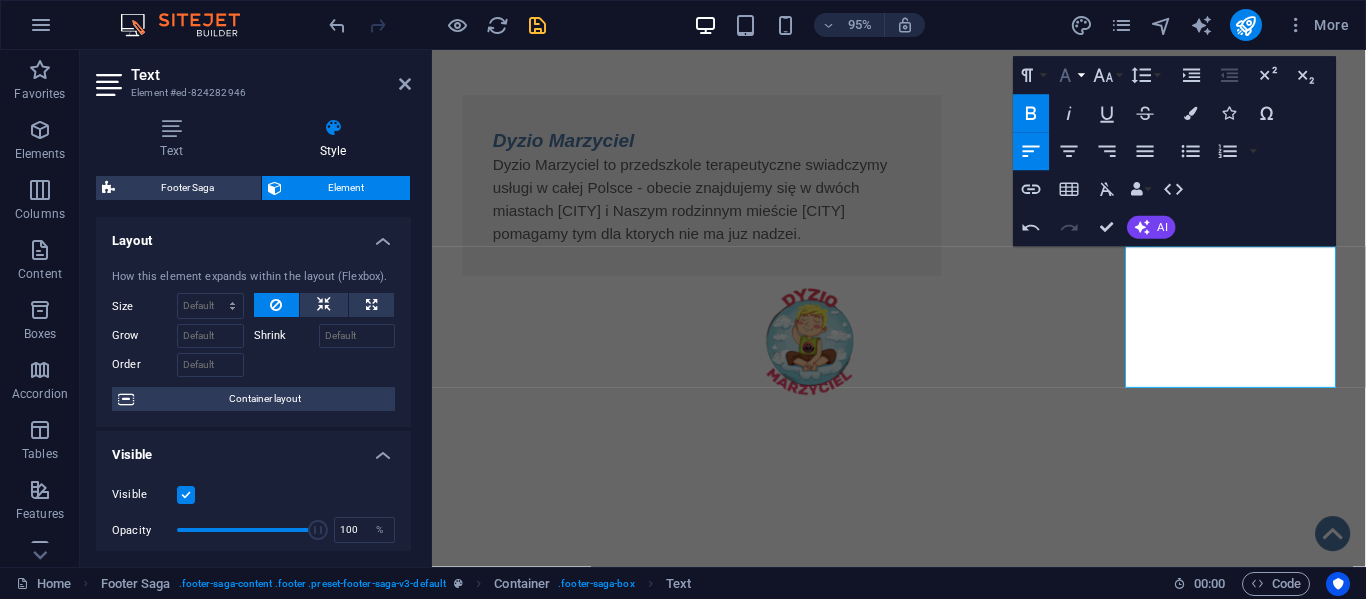 click 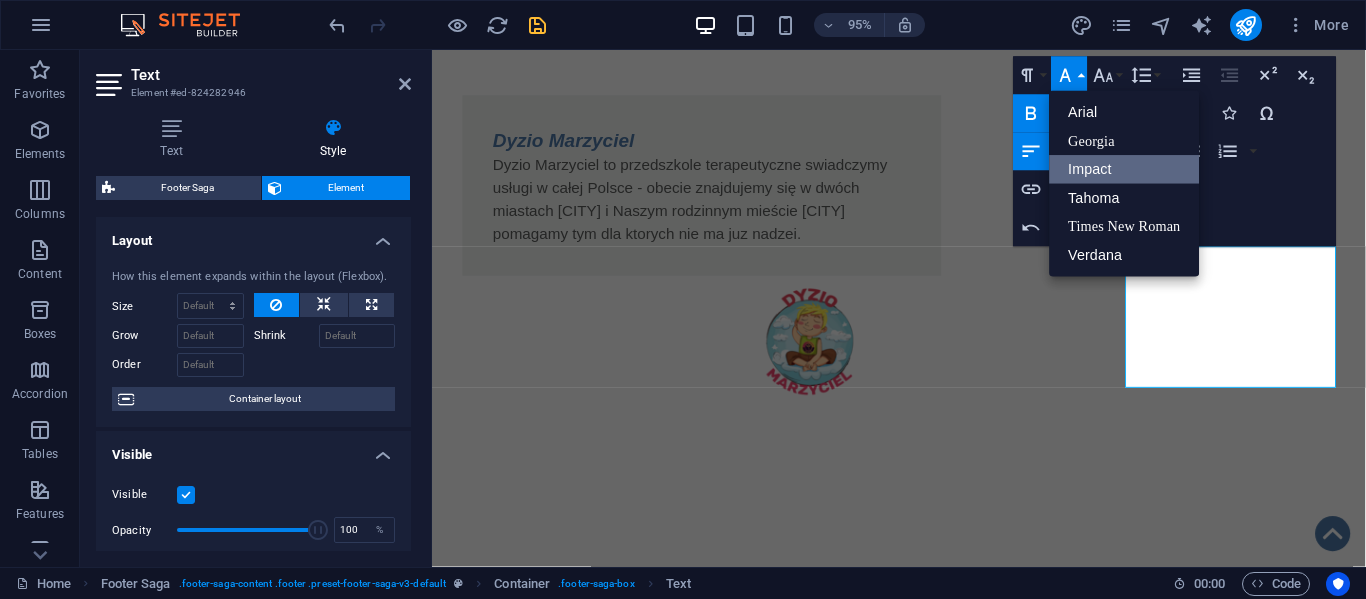 scroll, scrollTop: 0, scrollLeft: 0, axis: both 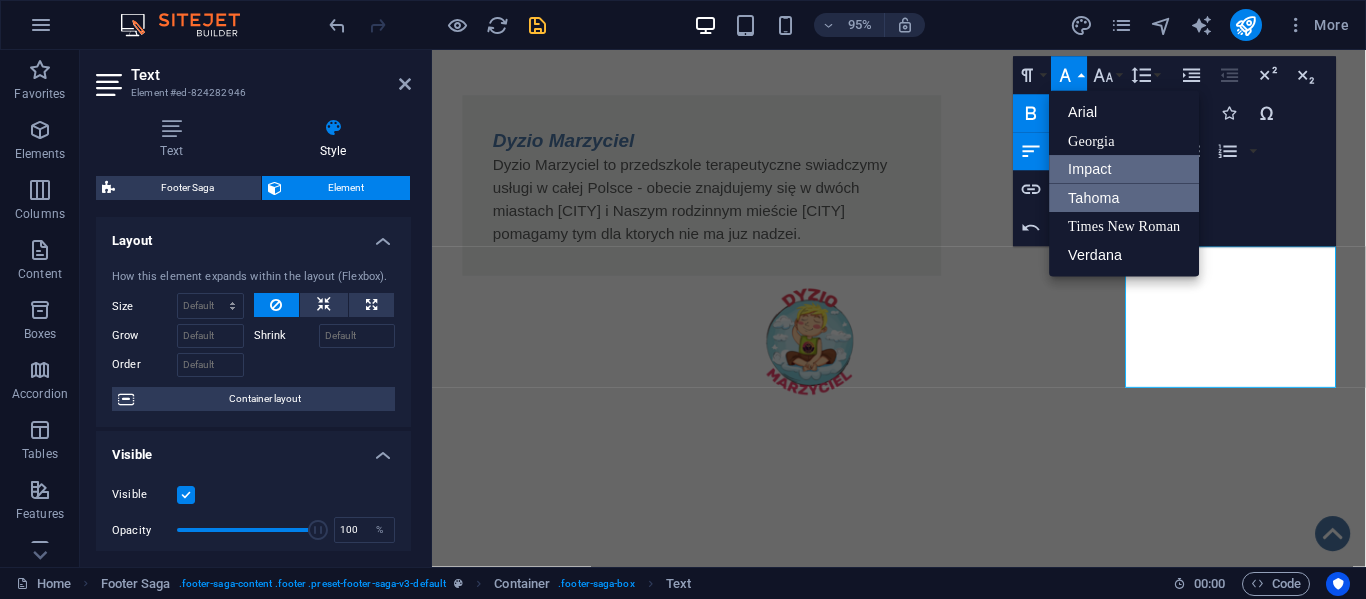 click on "Tahoma" at bounding box center (1125, 198) 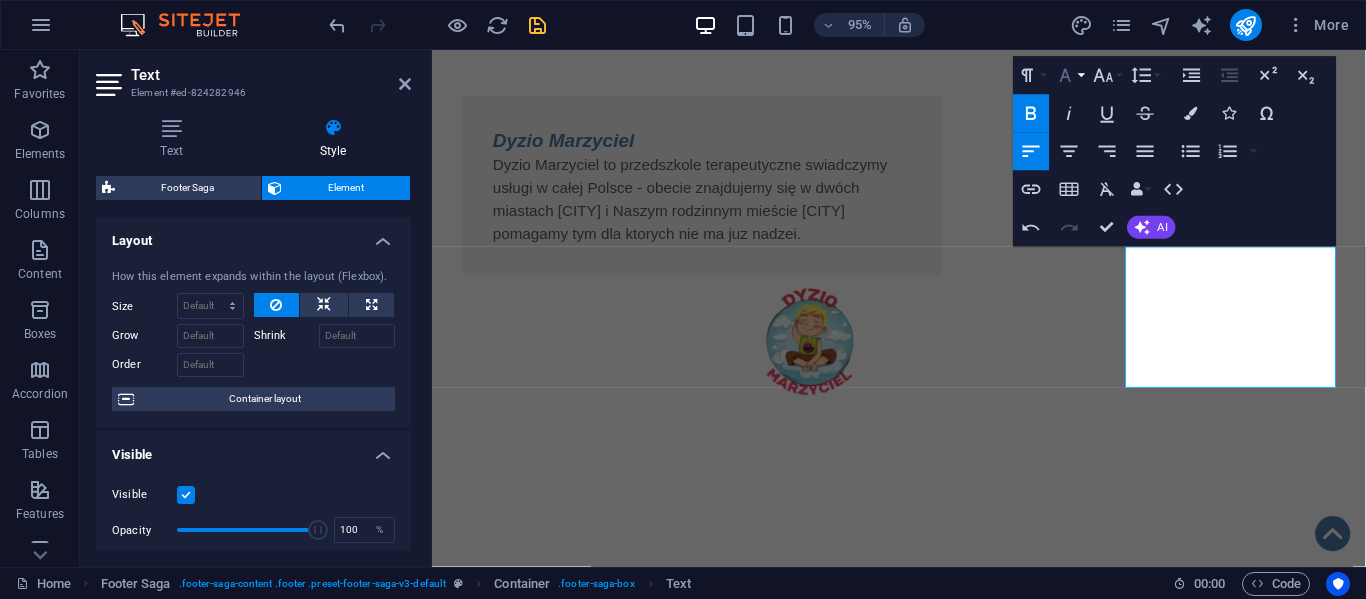 click on "Font Family" at bounding box center [1069, 76] 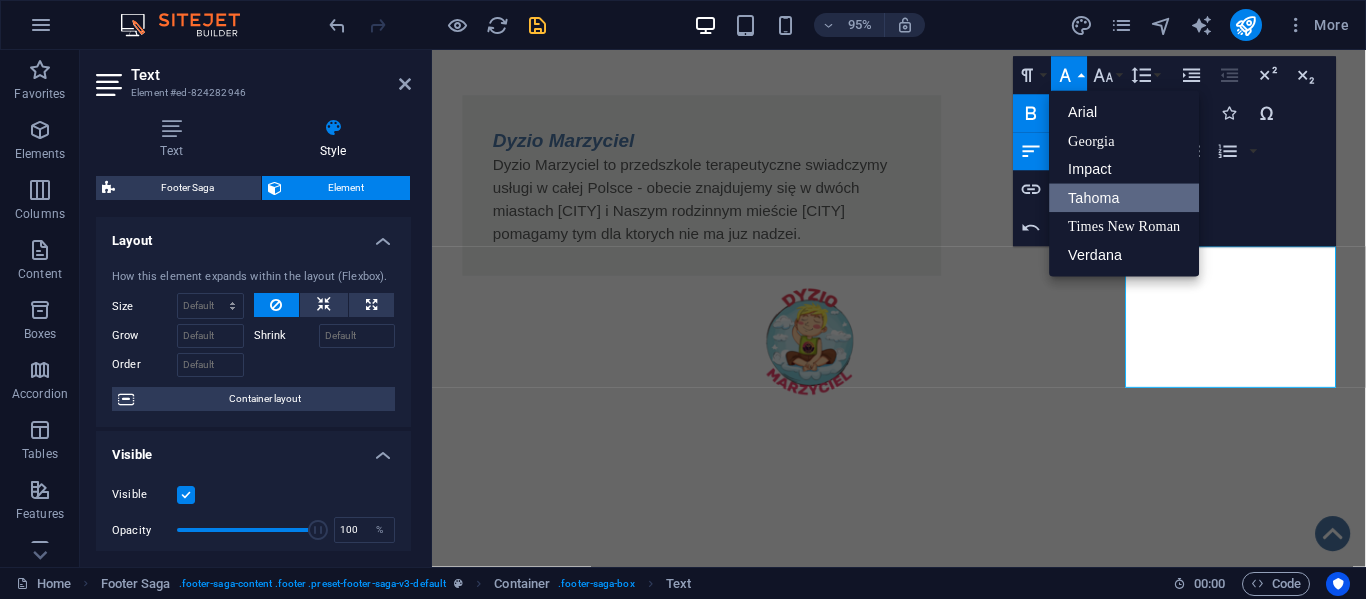 scroll, scrollTop: 0, scrollLeft: 0, axis: both 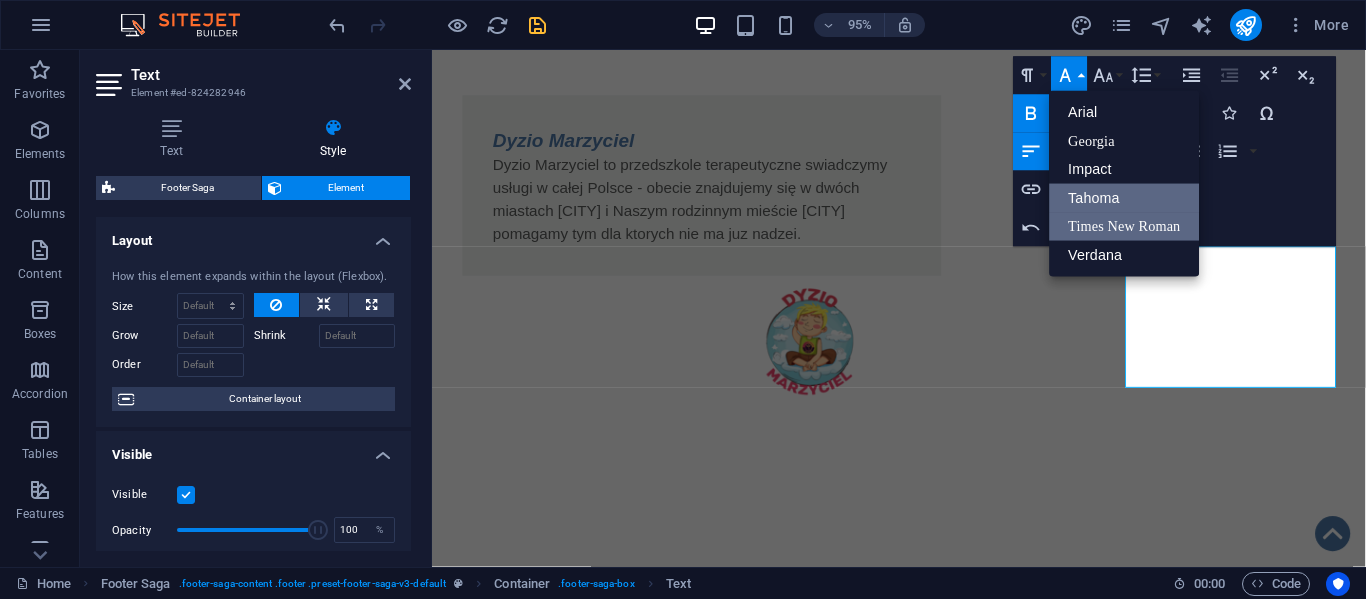 click on "Times New Roman" at bounding box center [1125, 226] 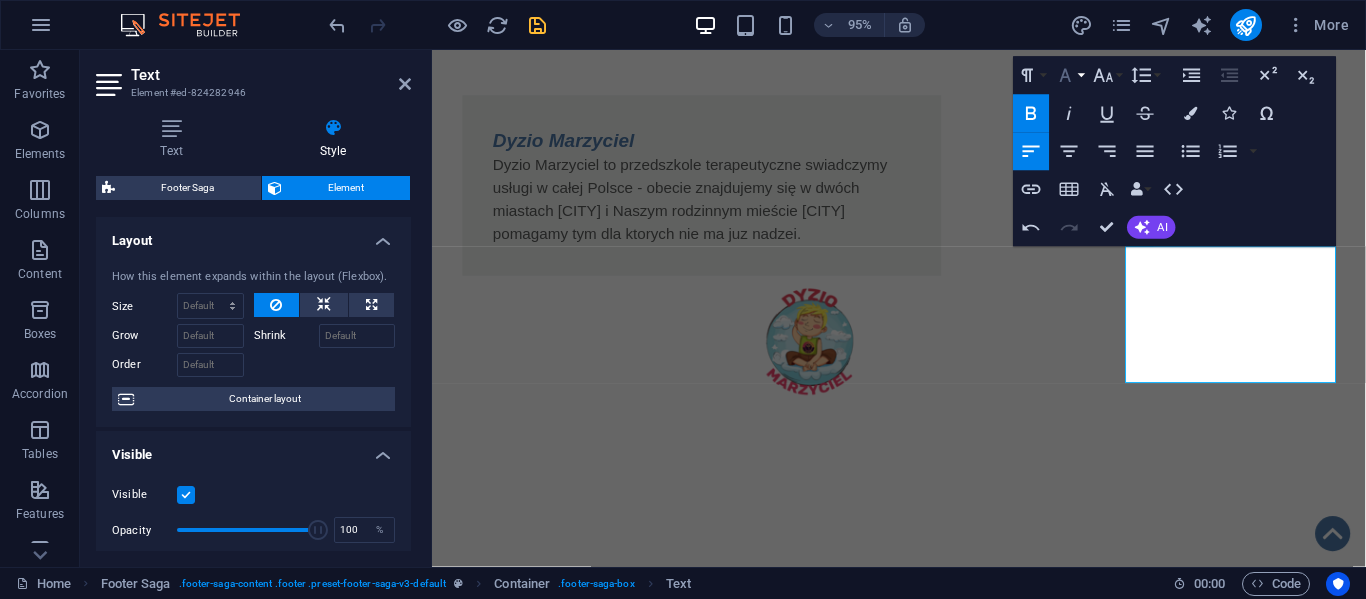 click on "Font Family" at bounding box center (1069, 76) 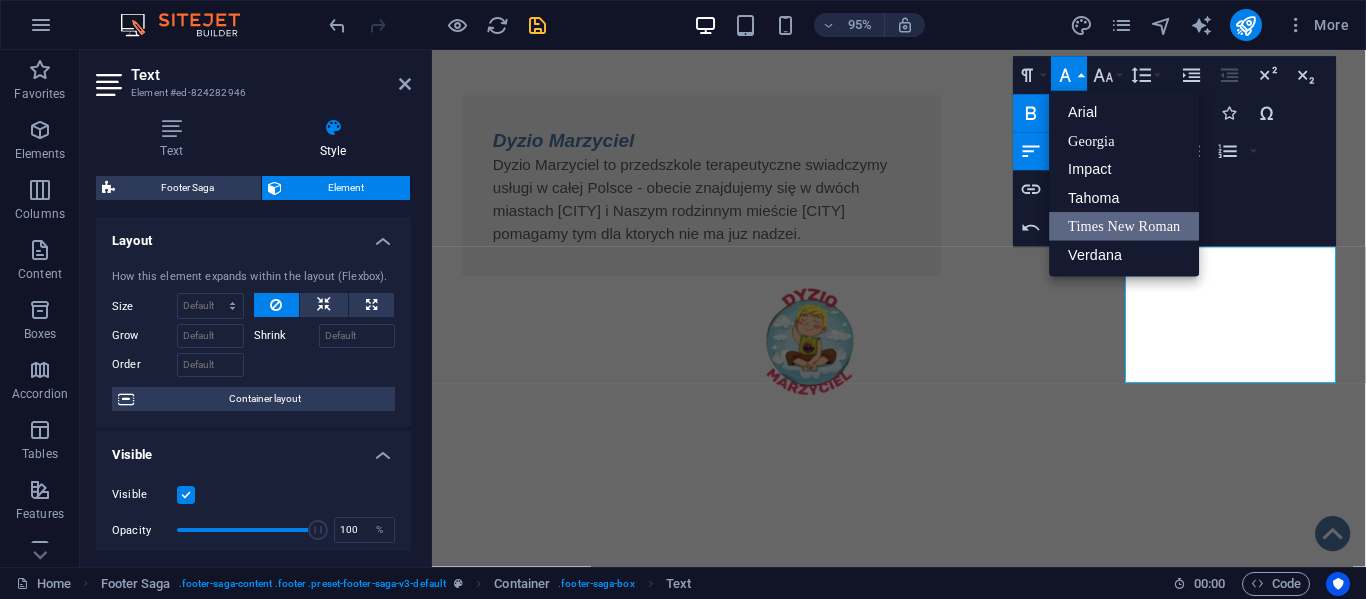 scroll, scrollTop: 0, scrollLeft: 0, axis: both 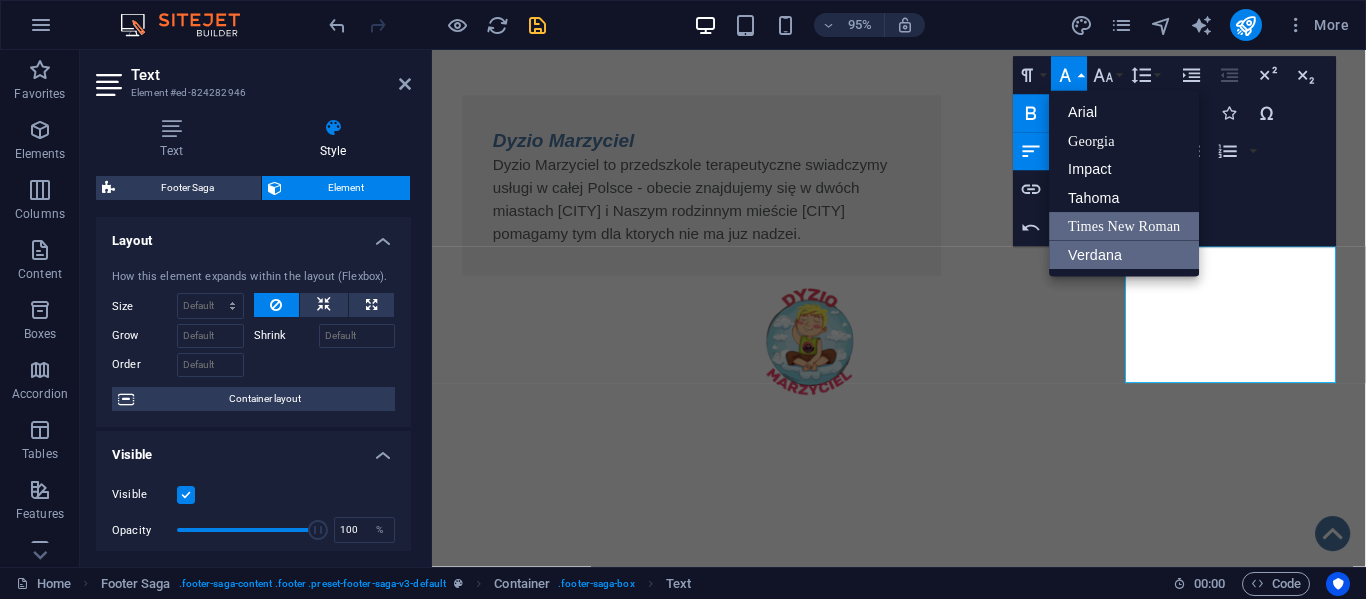 click on "Verdana" at bounding box center [1125, 255] 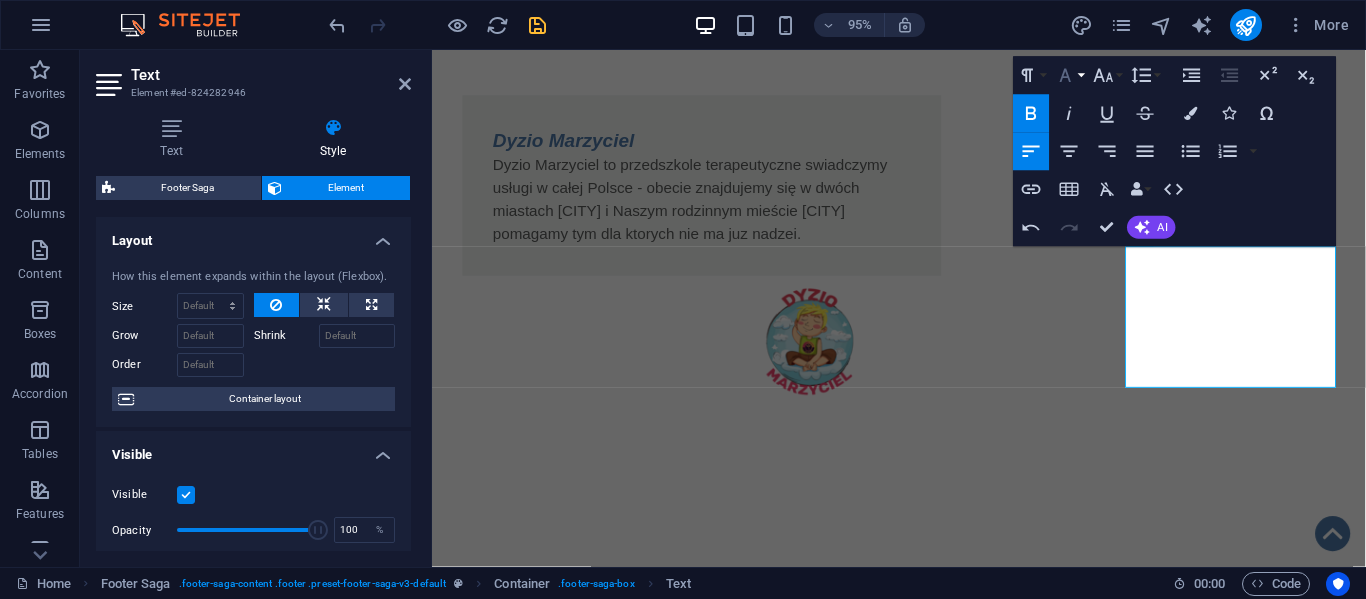 click on "Font Family" at bounding box center (1069, 76) 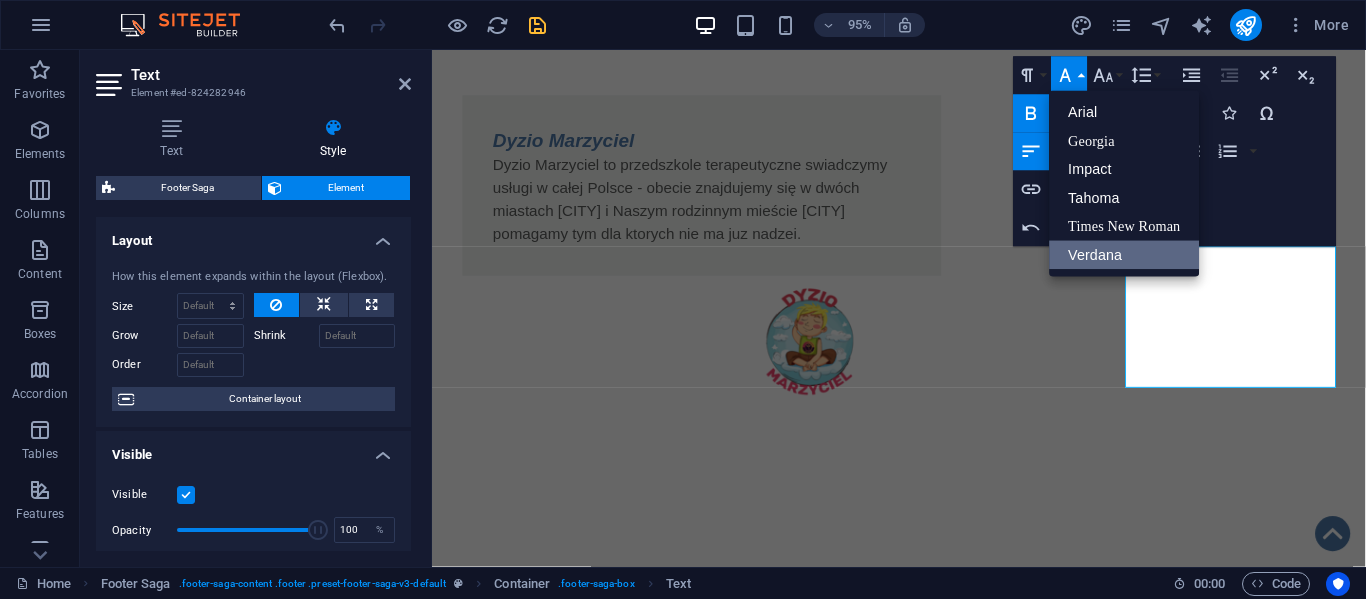 scroll, scrollTop: 0, scrollLeft: 0, axis: both 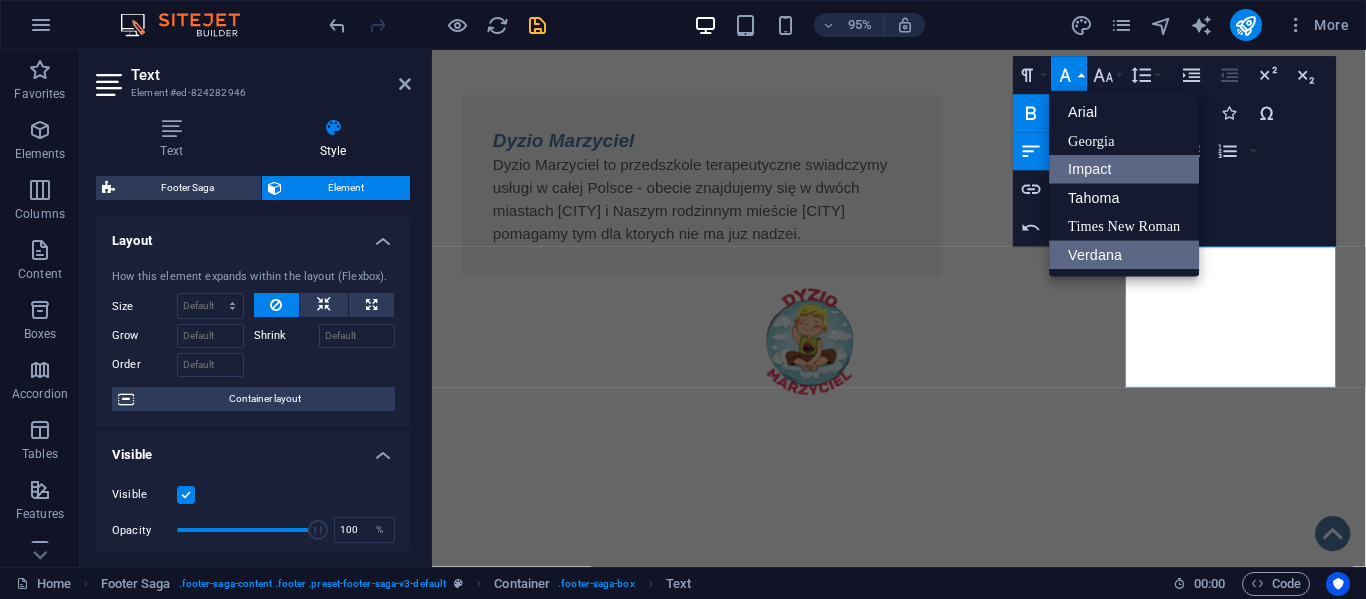 click on "Impact" at bounding box center (1125, 169) 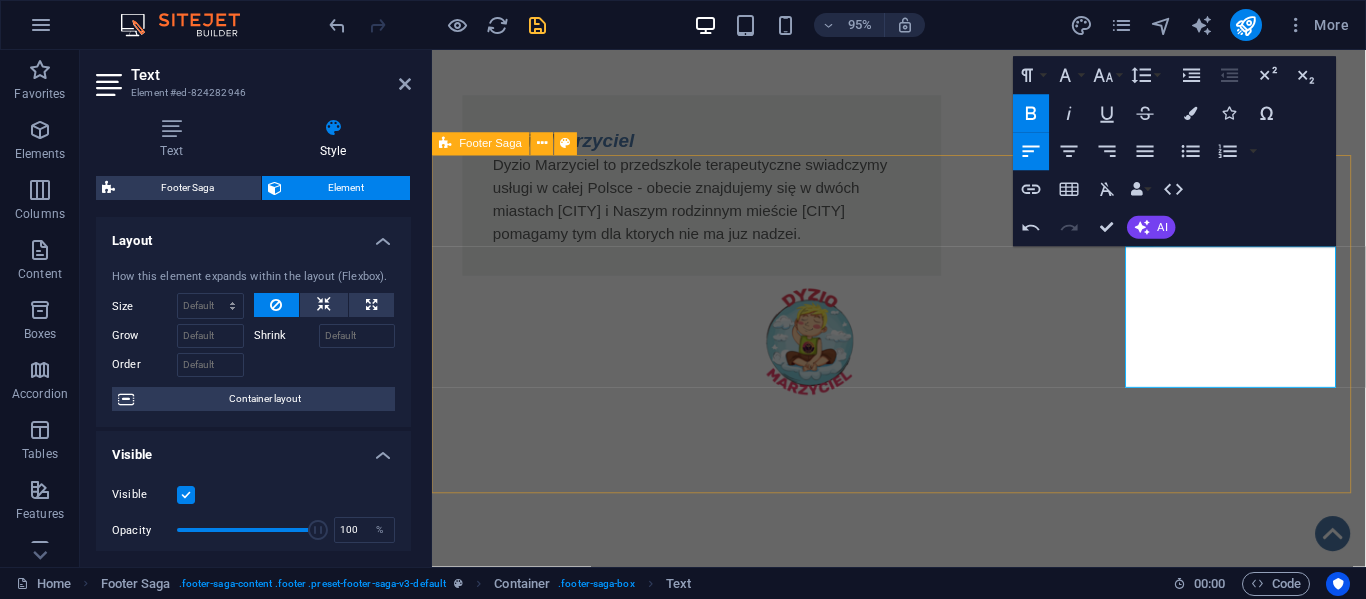 click on "Fundacja Algiz - wspieramy działamy pomagamy i kochamy !!! O nas KRS: 0001139679 NIP: 5732958165 REGON: 540256299 Kontakt ul.Sobieskiego 84 42-217 Częstochowa tel.:508-345-083 e-mail: biuro@fundacja-algiz.pl S tatut Polityka Prywatności Regulamin RODO Klauzula przetwarzania" at bounding box center (923, 1758) 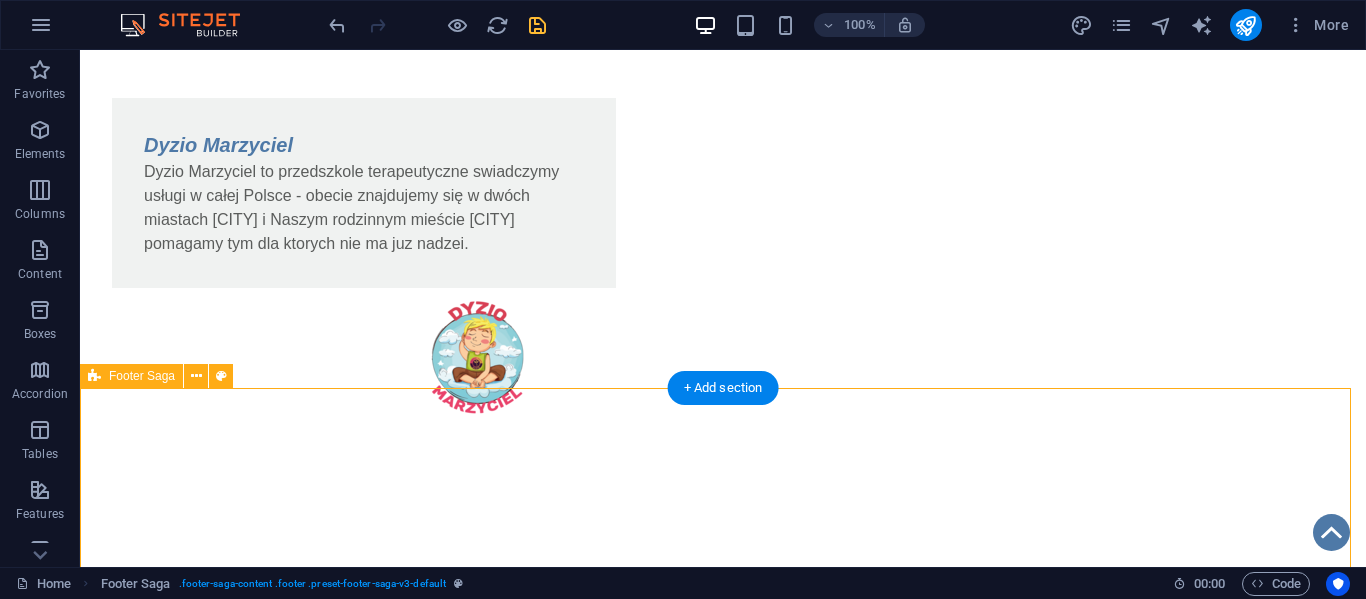 click on "Fundacja Algiz - wspieramy działamy pomagamy i kochamy !!! O nas KRS: 0001139679 NIP: 5732958165 REGON: 540256299 Kontakt ul.Sobieskiego 84 42-217 Częstochowa tel.:508-345-083 e-mail: biuro@fundacja-algiz.pl S tatut Polityka Prywatności Regulamin RODO Klauzula przetwarzania" at bounding box center [723, 1986] 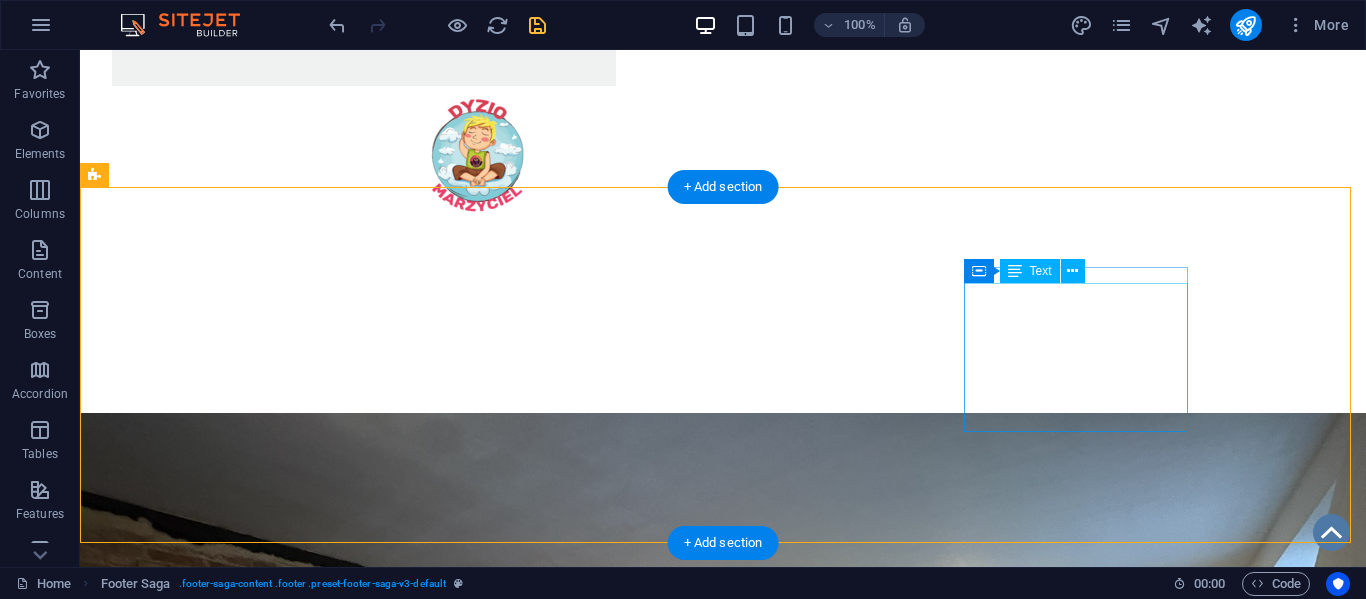 scroll, scrollTop: 1548, scrollLeft: 0, axis: vertical 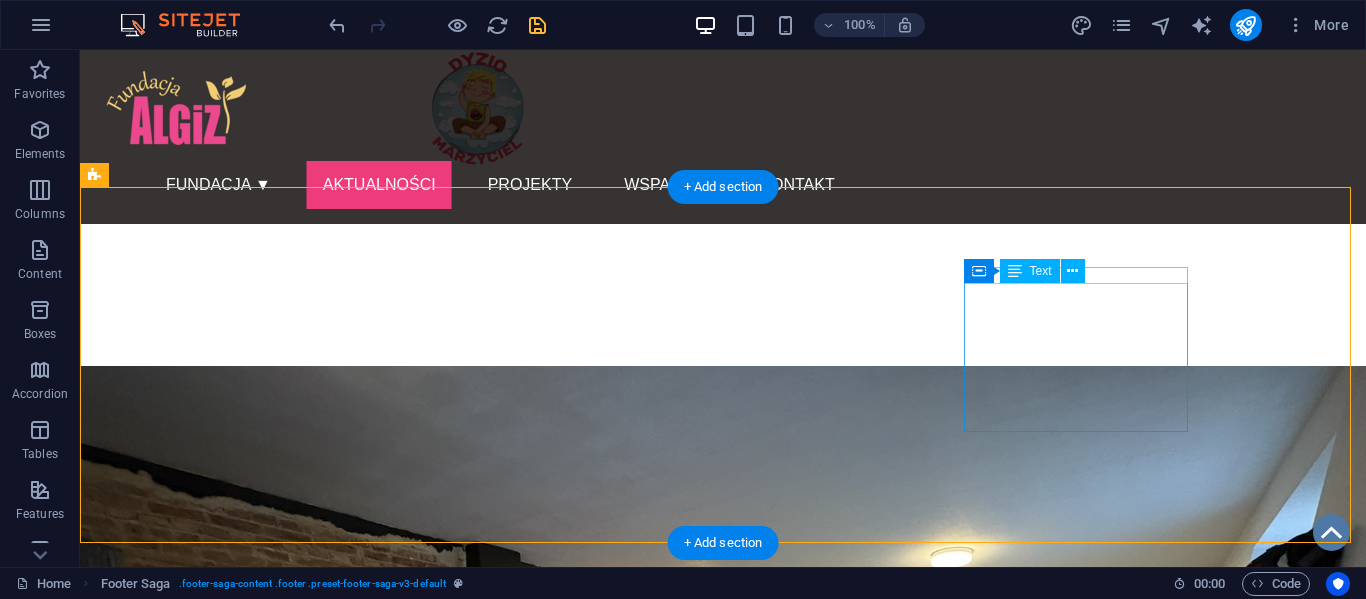 click on "S tatut Polityka Prywatności Regulamin RODO Klauzula przetwarzania" at bounding box center (208, 1991) 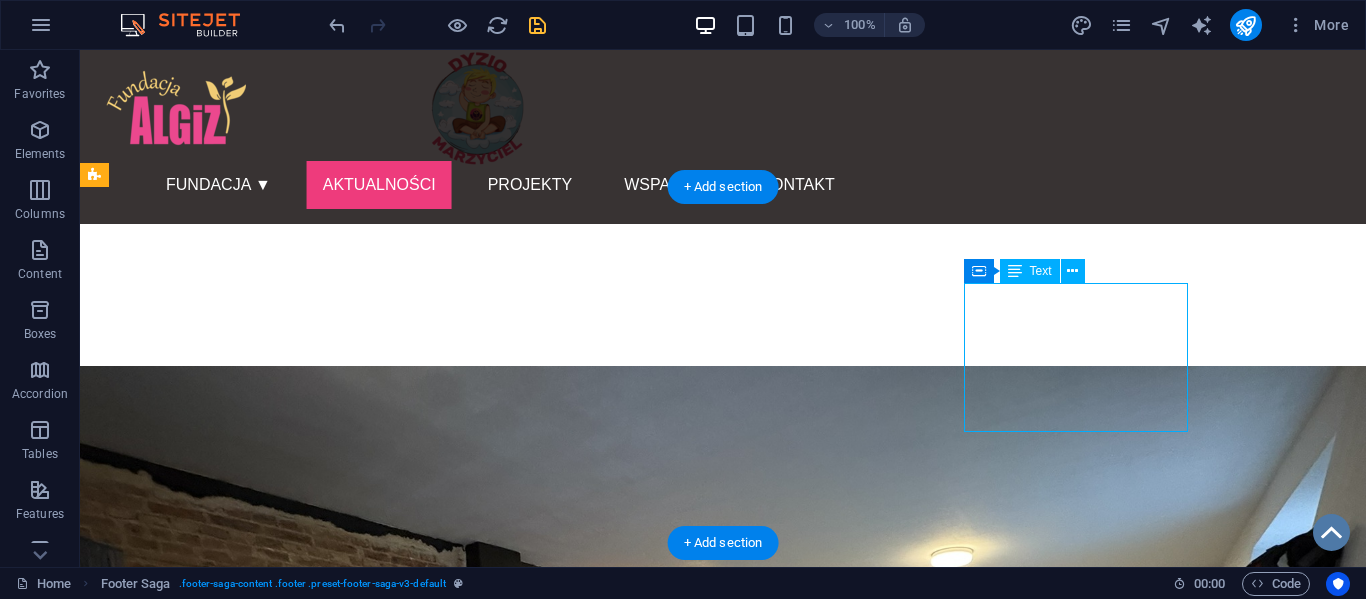 click on "S tatut Polityka Prywatności Regulamin RODO Klauzula przetwarzania" at bounding box center [208, 1991] 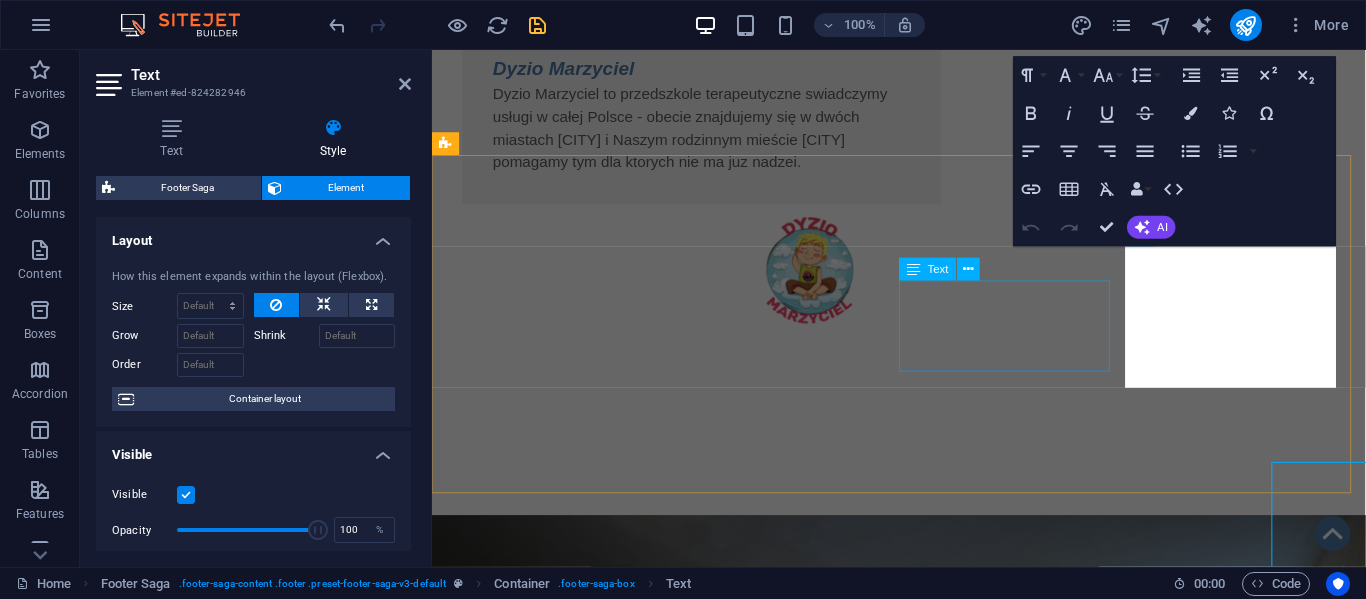 scroll, scrollTop: 1347, scrollLeft: 0, axis: vertical 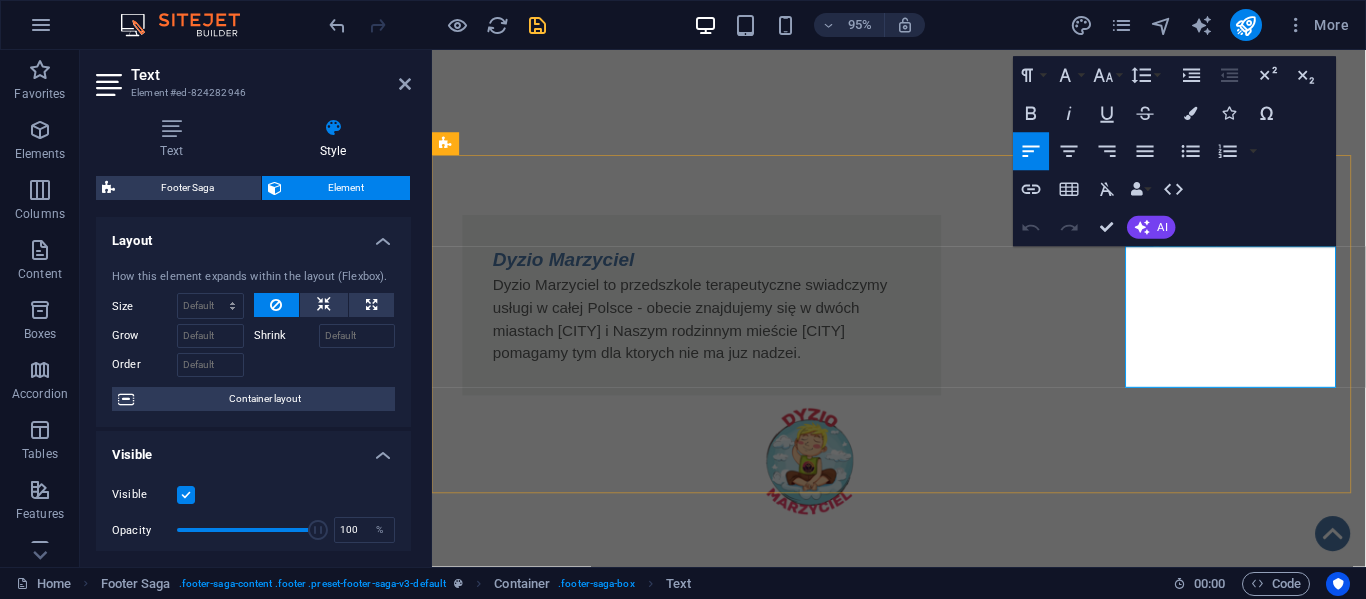 drag, startPoint x: 1163, startPoint y: 292, endPoint x: 1309, endPoint y: 393, distance: 177.53027 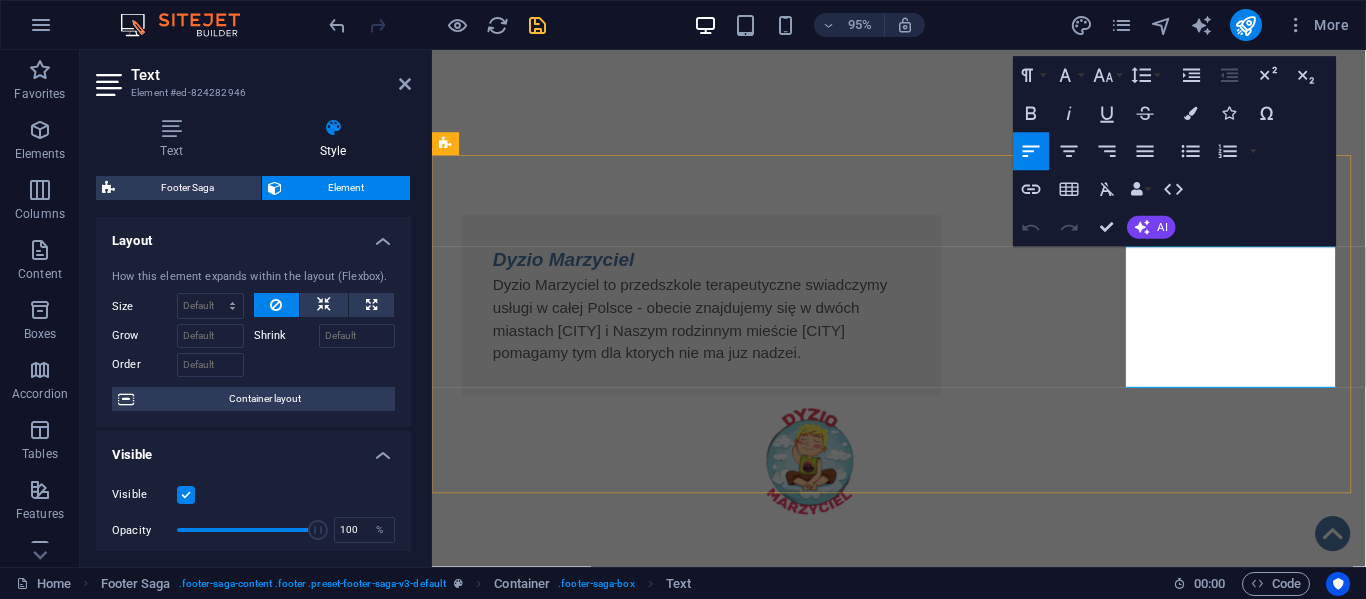 click on "S tatut Polityka Prywatności Regulamin RODO Klauzula przetwarzania" at bounding box center (560, 2138) 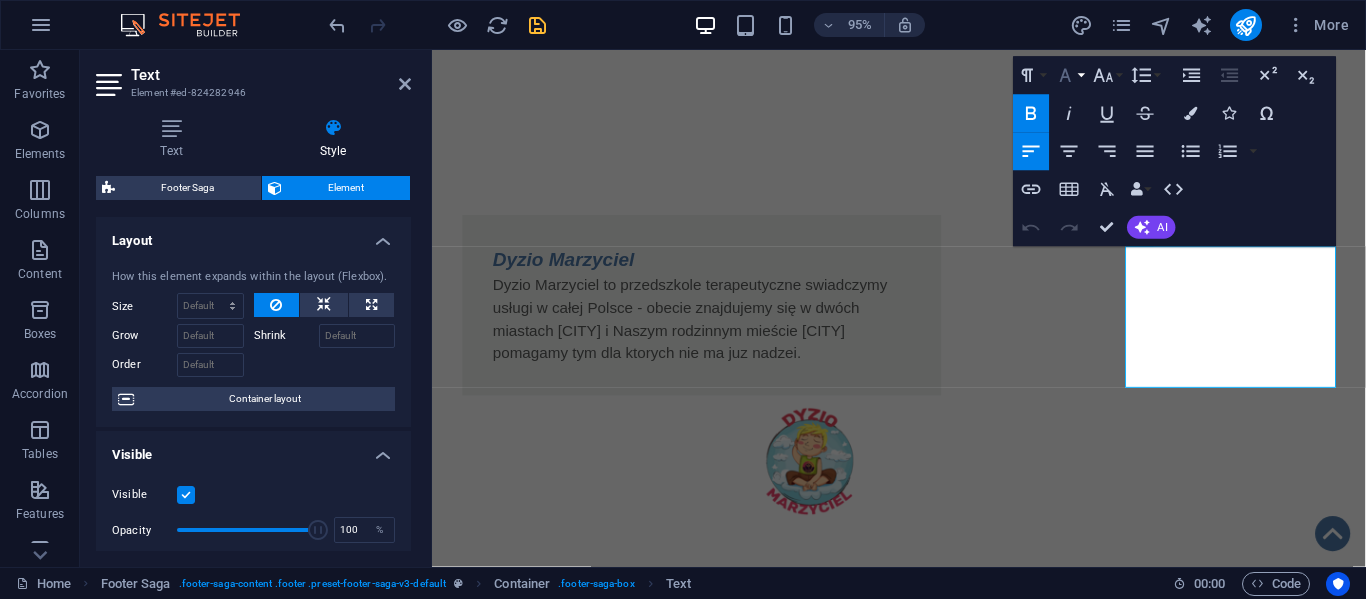 click on "Font Family" at bounding box center [1069, 76] 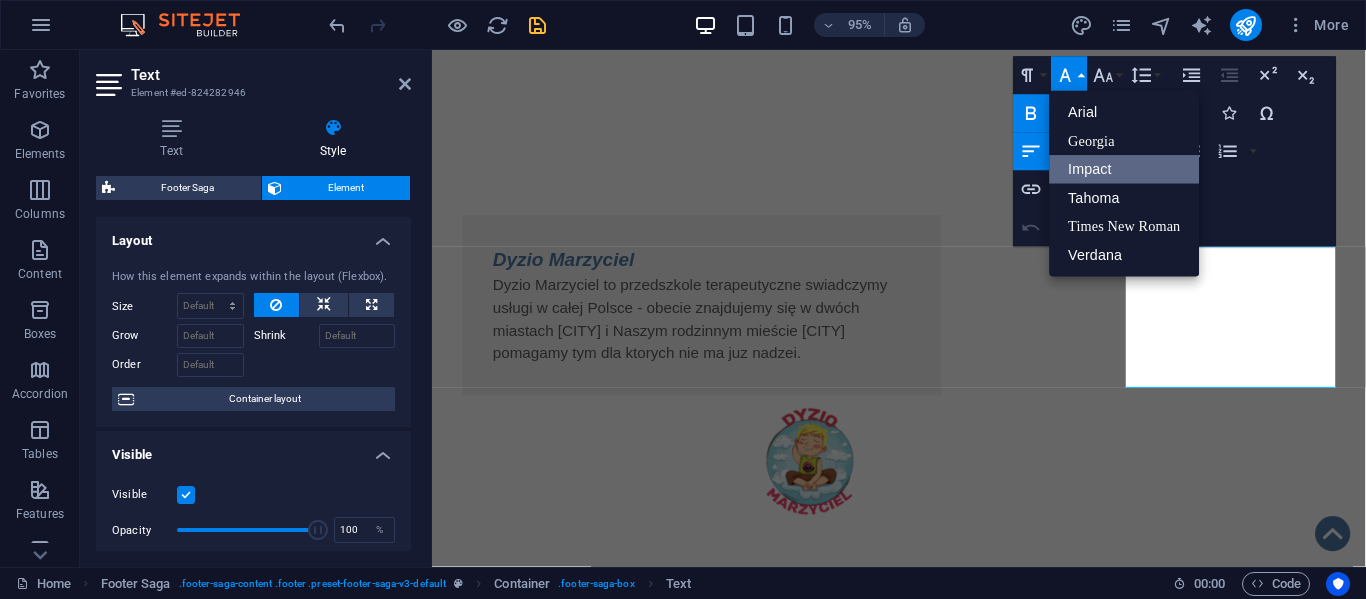 scroll, scrollTop: 0, scrollLeft: 0, axis: both 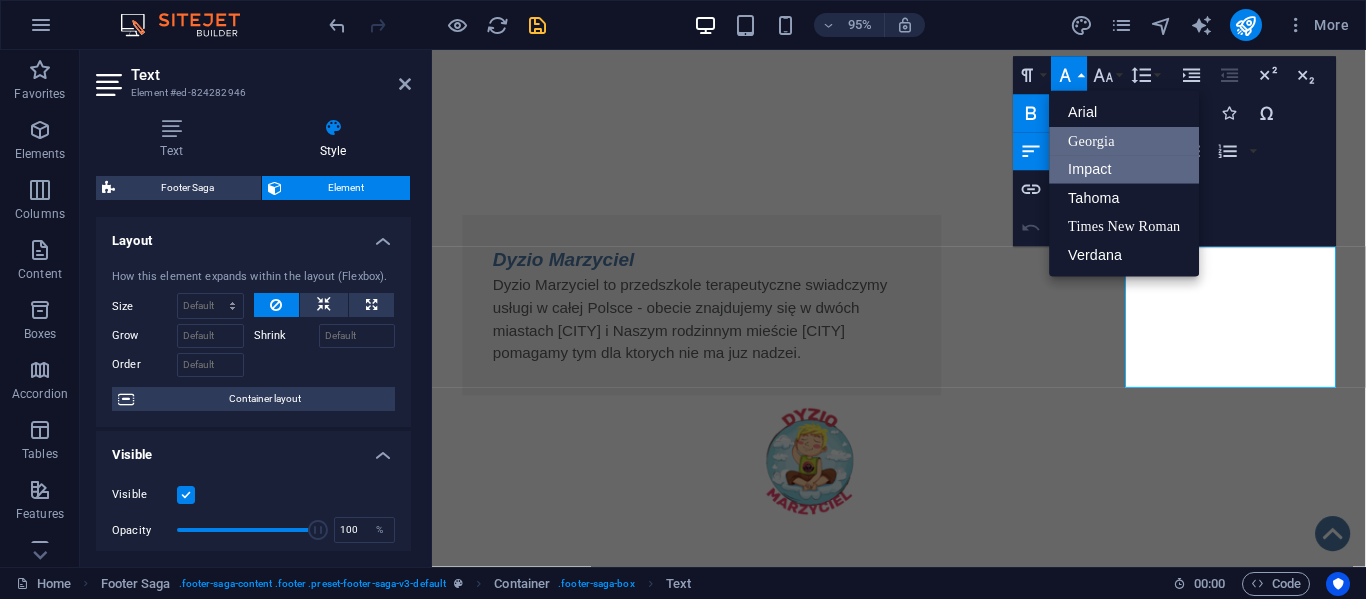 click on "Georgia" at bounding box center [1125, 141] 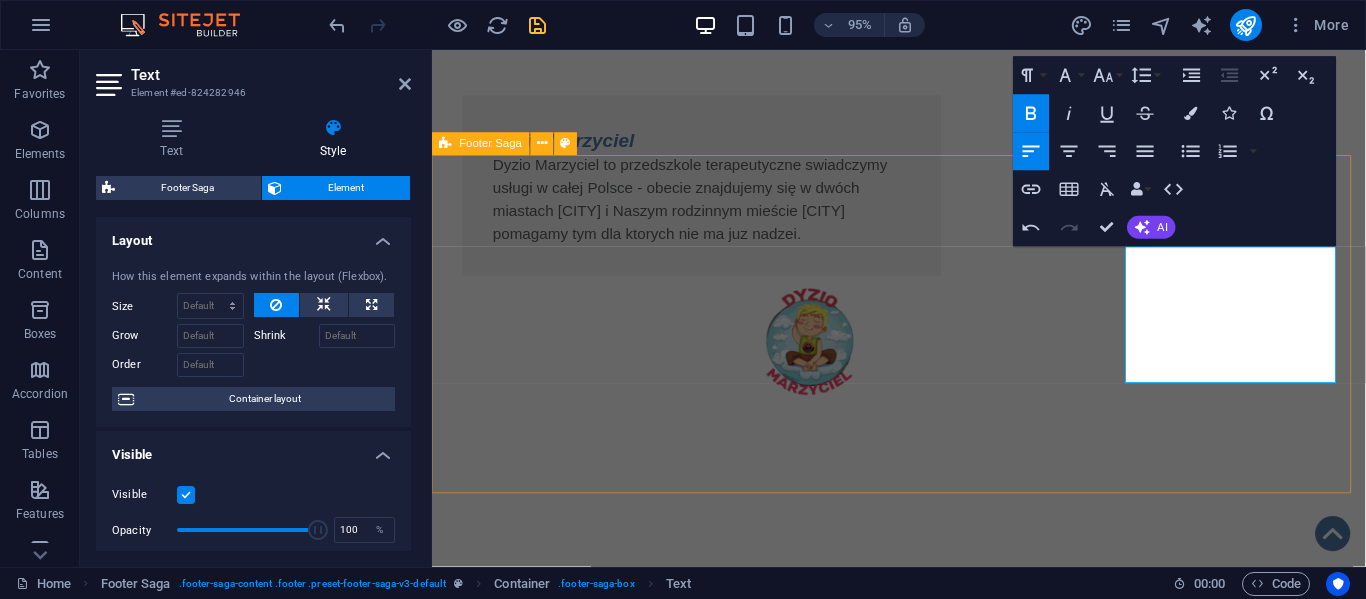 click on "Fundacja Algiz - wspieramy działamy pomagamy i kochamy !!! O nas KRS: 0001139679 NIP: 5732958165 REGON: 540256299 Kontakt ul.Sobieskiego 84 42-217 Częstochowa tel.:508-345-083 e-mail: biuro@fundacja-algiz.pl S tatut Polityka Prywatności Regulamin RODO Klauzula przetwarzania" at bounding box center [923, 1758] 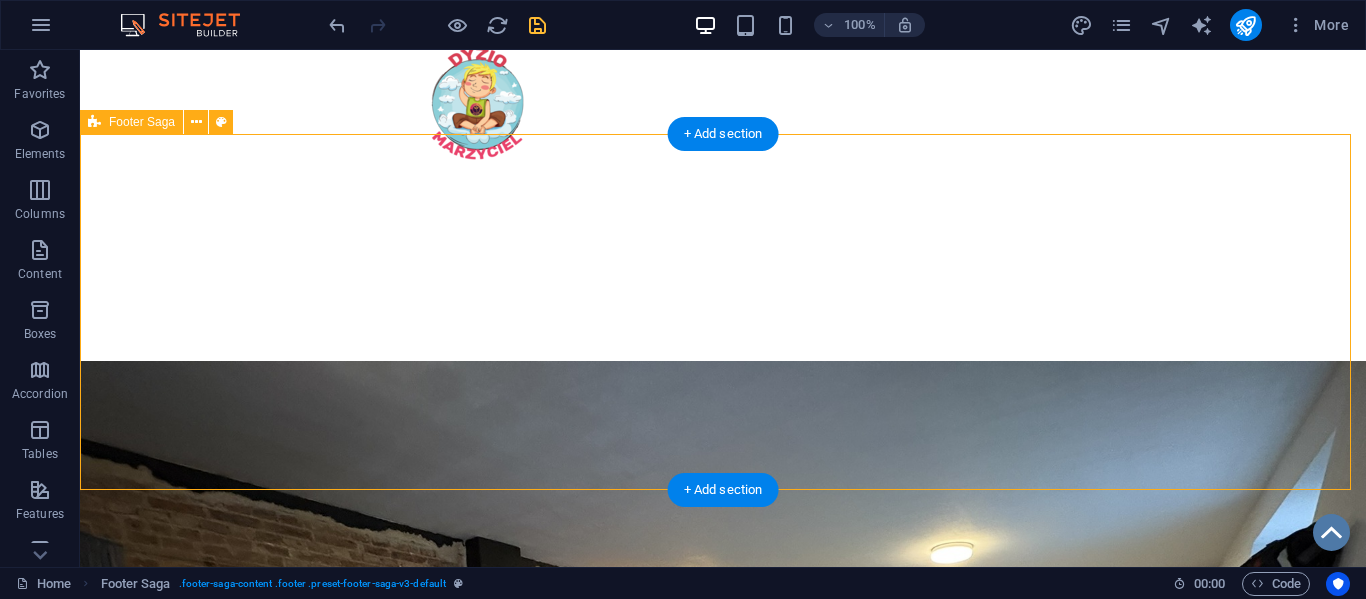 scroll, scrollTop: 1601, scrollLeft: 0, axis: vertical 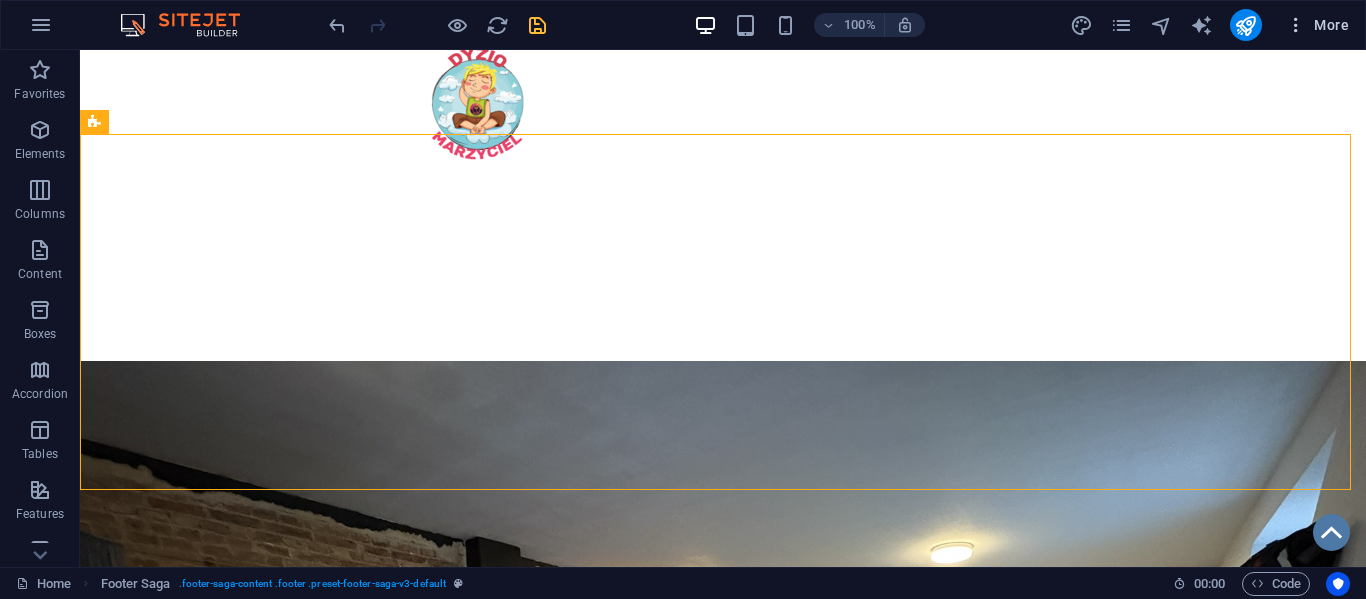 click at bounding box center [1296, 25] 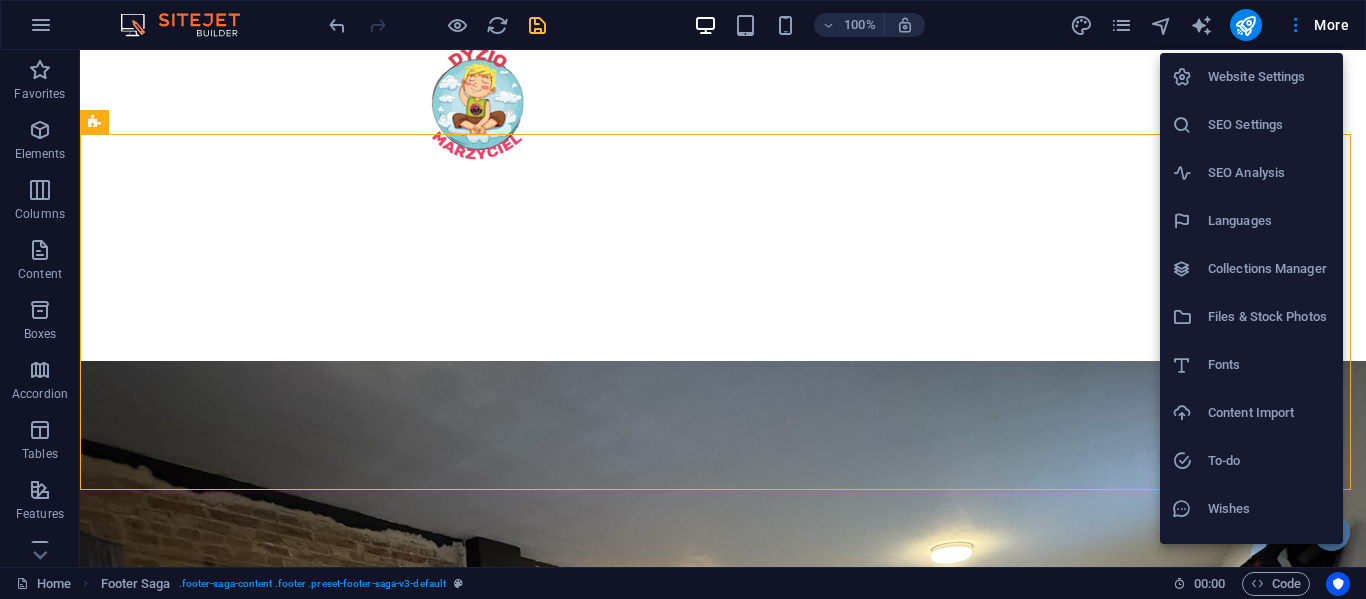 click on "Fonts" at bounding box center (1269, 365) 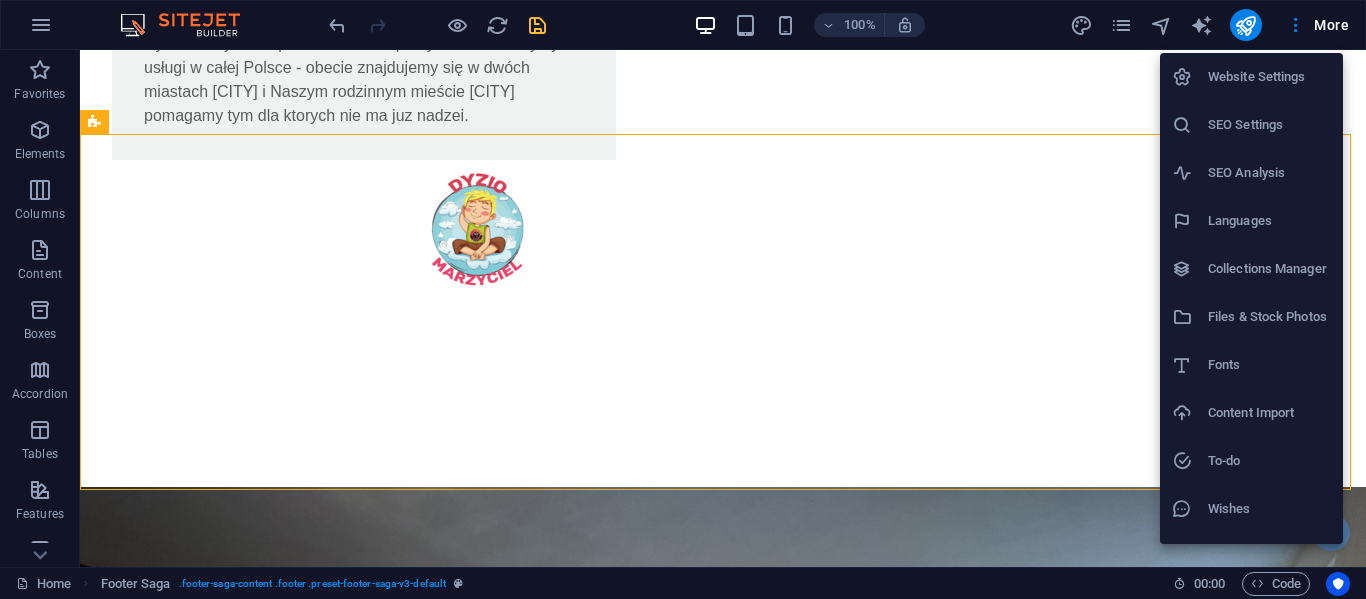 select on "popularity" 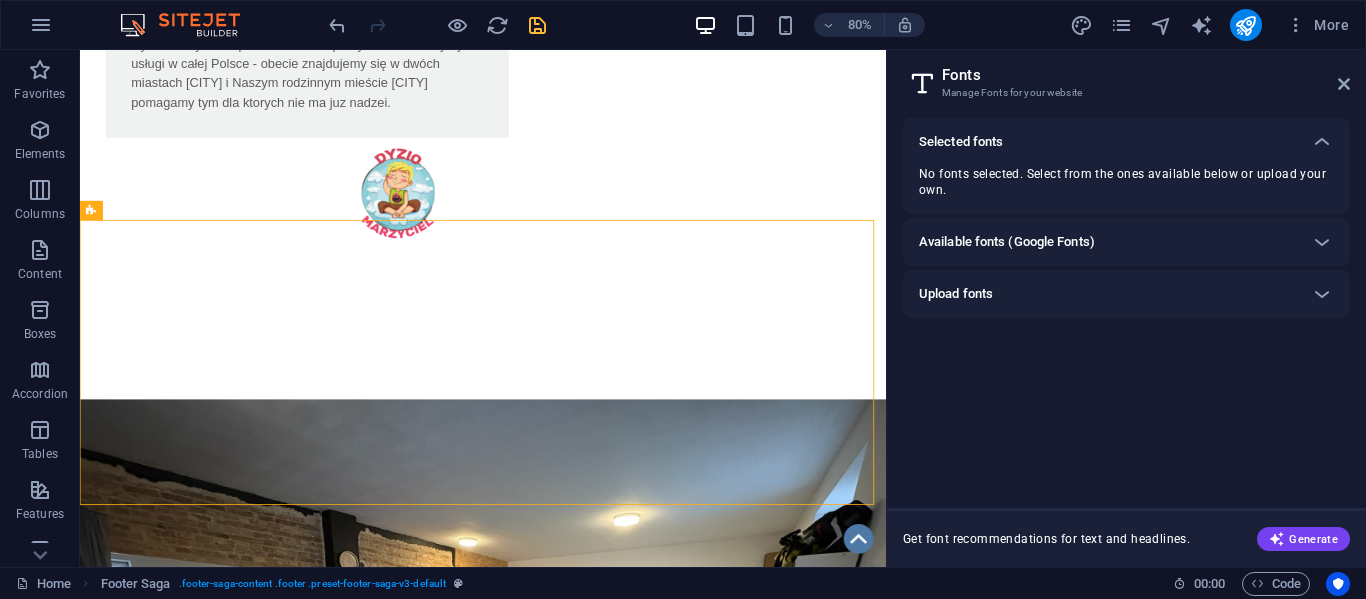 scroll, scrollTop: 1264, scrollLeft: 0, axis: vertical 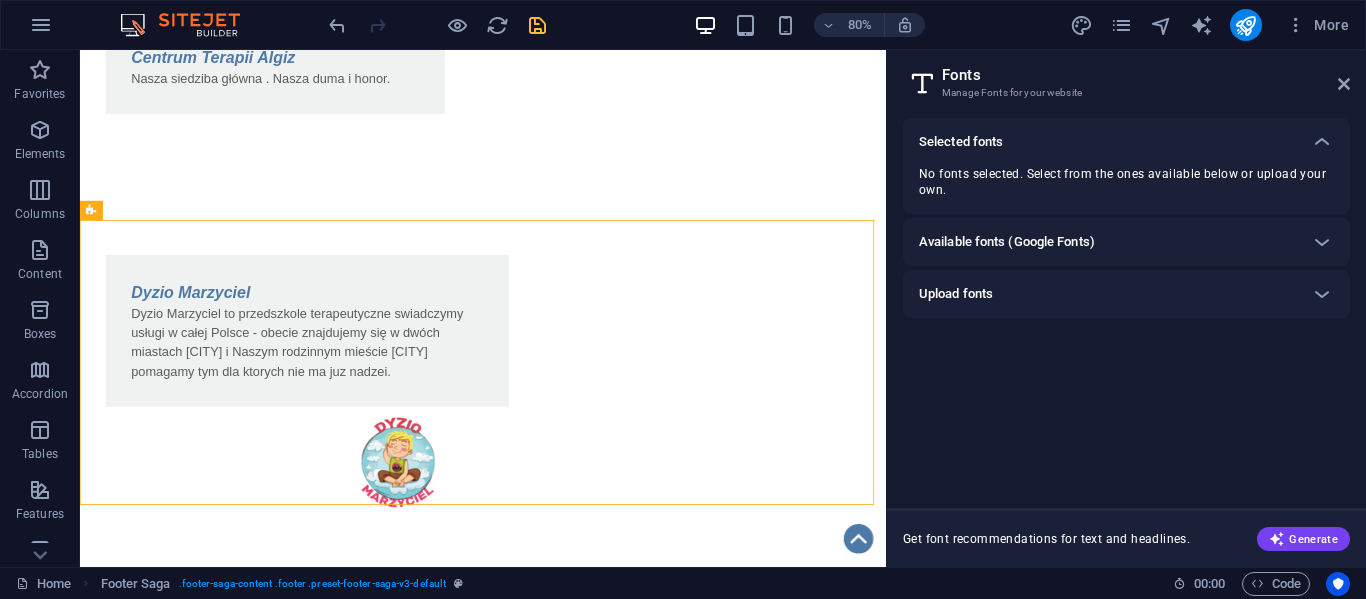 click on "Available fonts (Google Fonts)" at bounding box center (1108, 242) 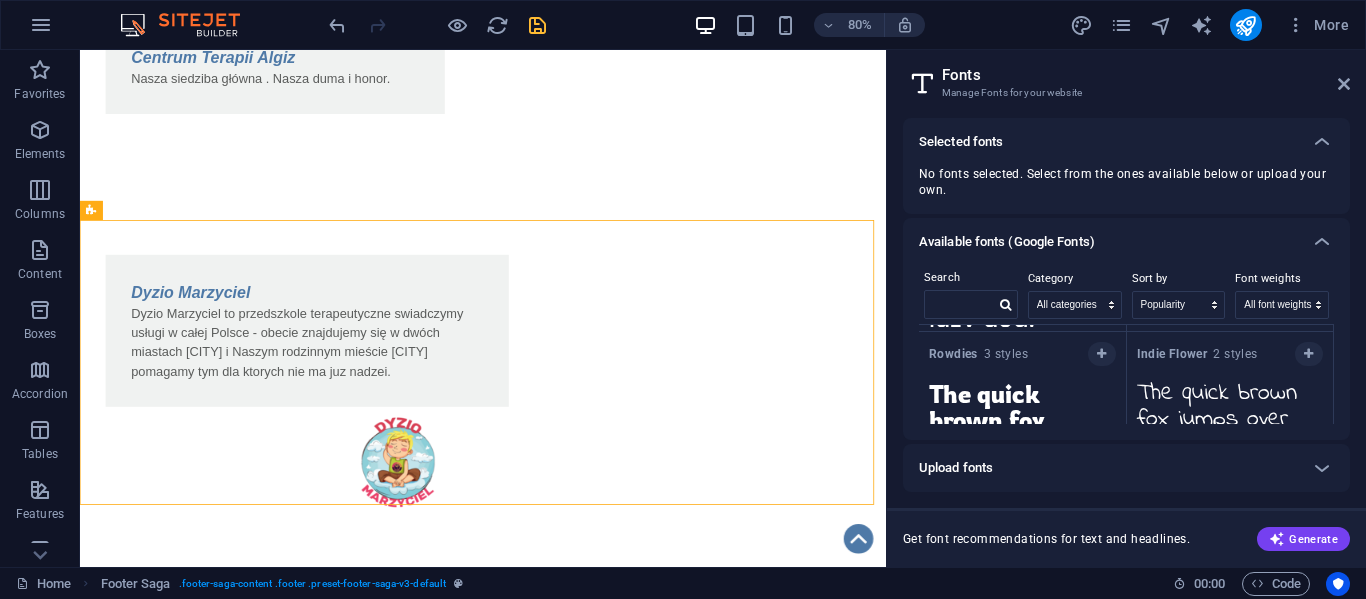 scroll, scrollTop: 10618, scrollLeft: 0, axis: vertical 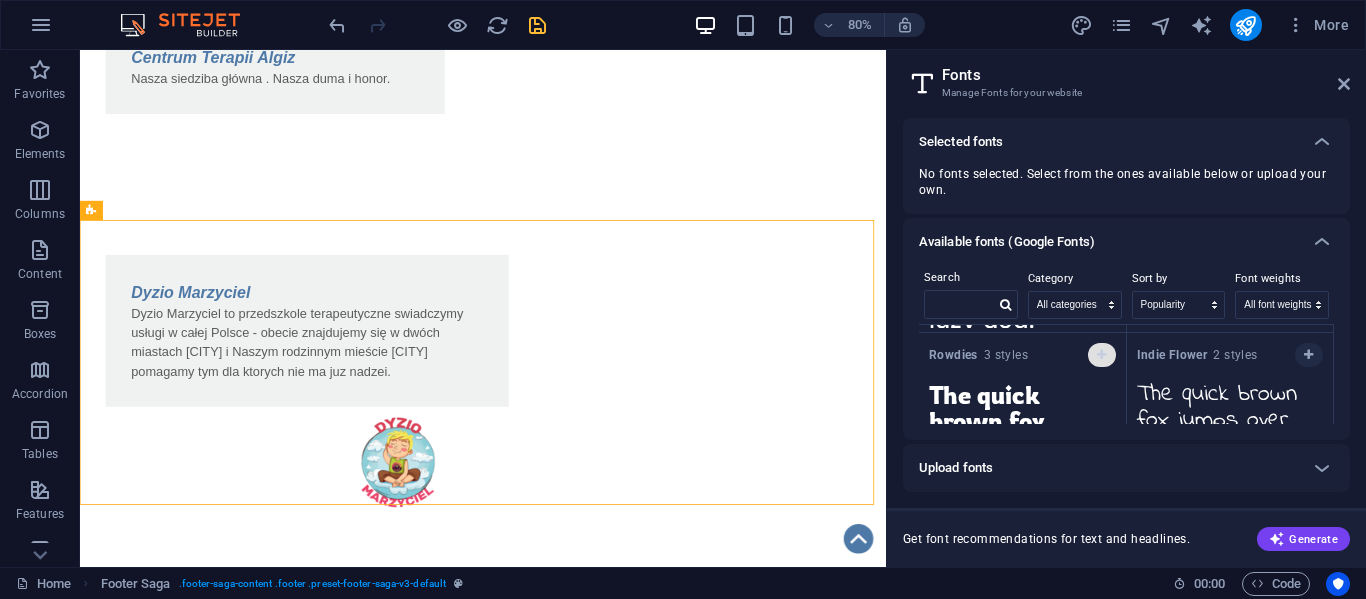 click at bounding box center (1101, 355) 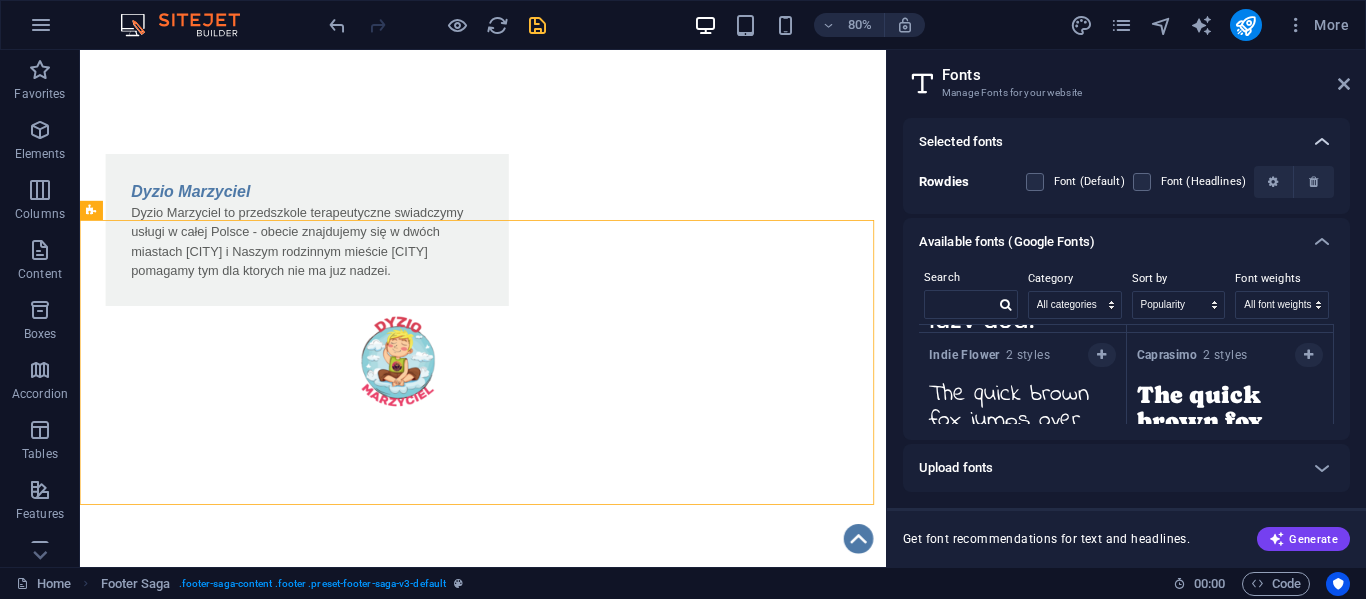 click at bounding box center (1322, 142) 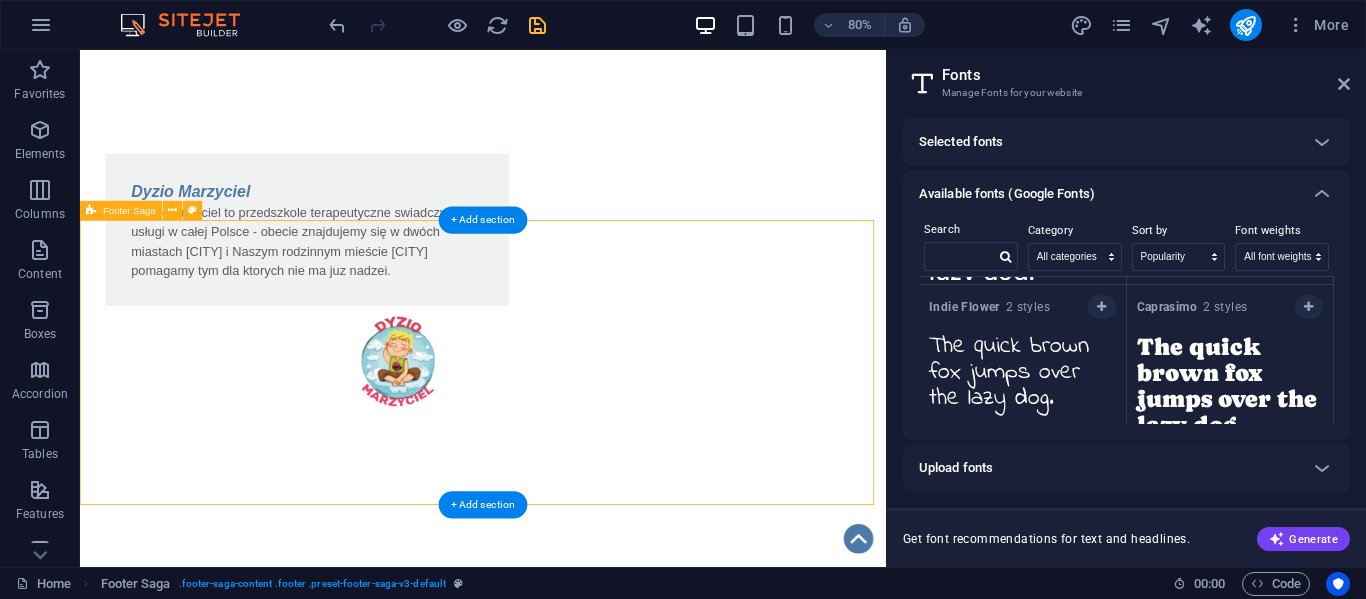 click on "Fundacja Algiz - wspieramy działamy pomagamy i kochamy !!! O nas KRS: 0001139679 NIP: 5732958165 REGON: 540256299 Kontakt ul.Sobieskiego 84 42-217 Częstochowa tel.:508-345-083 e-mail: biuro@fundacja-algiz.pl S tatut Polityka Prywatności Regulamin RODO Klauzula przetwarzania" at bounding box center (584, 1860) 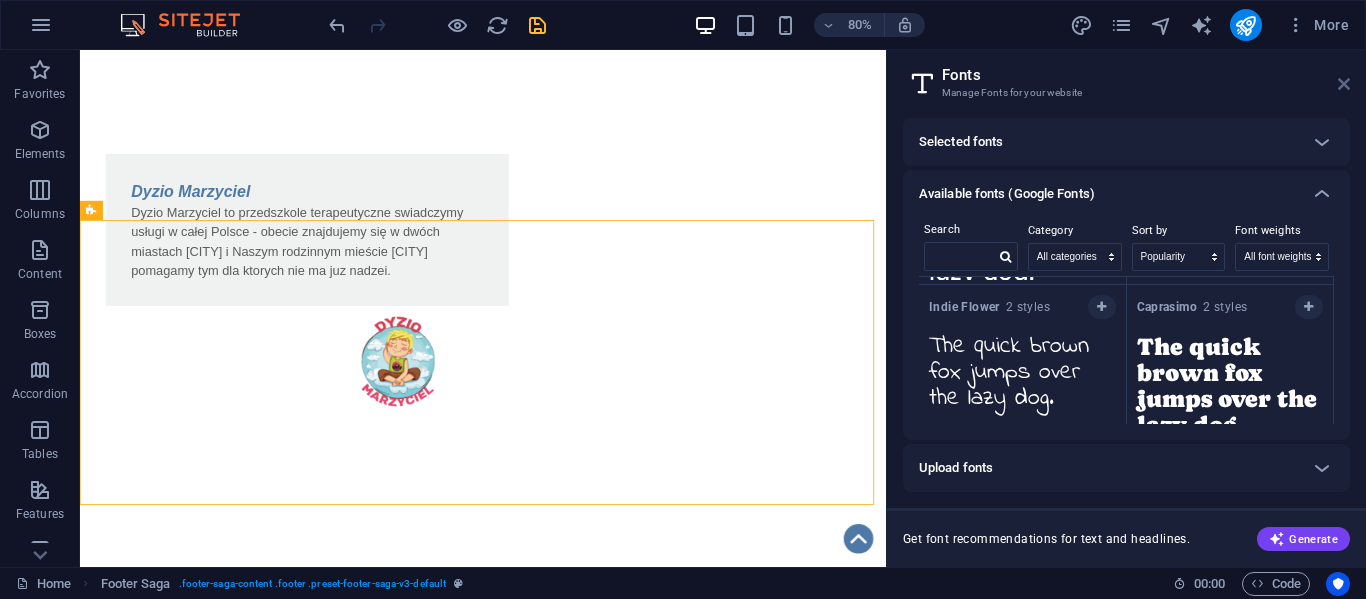 click at bounding box center (1344, 84) 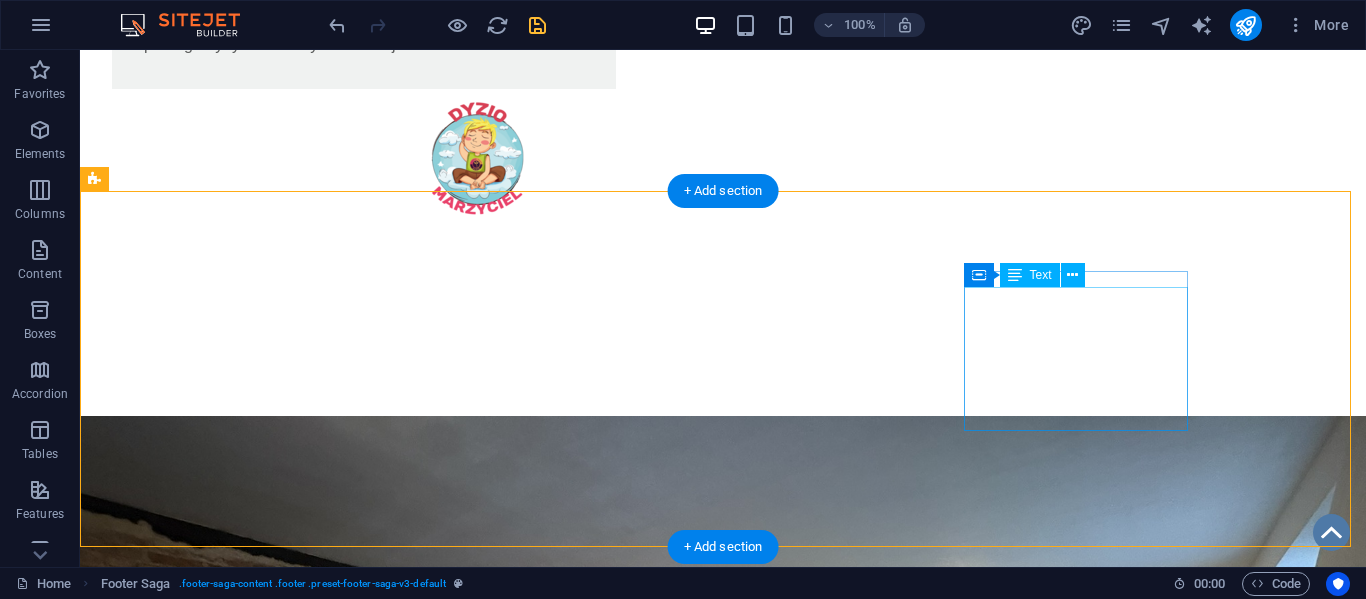 scroll, scrollTop: 1549, scrollLeft: 0, axis: vertical 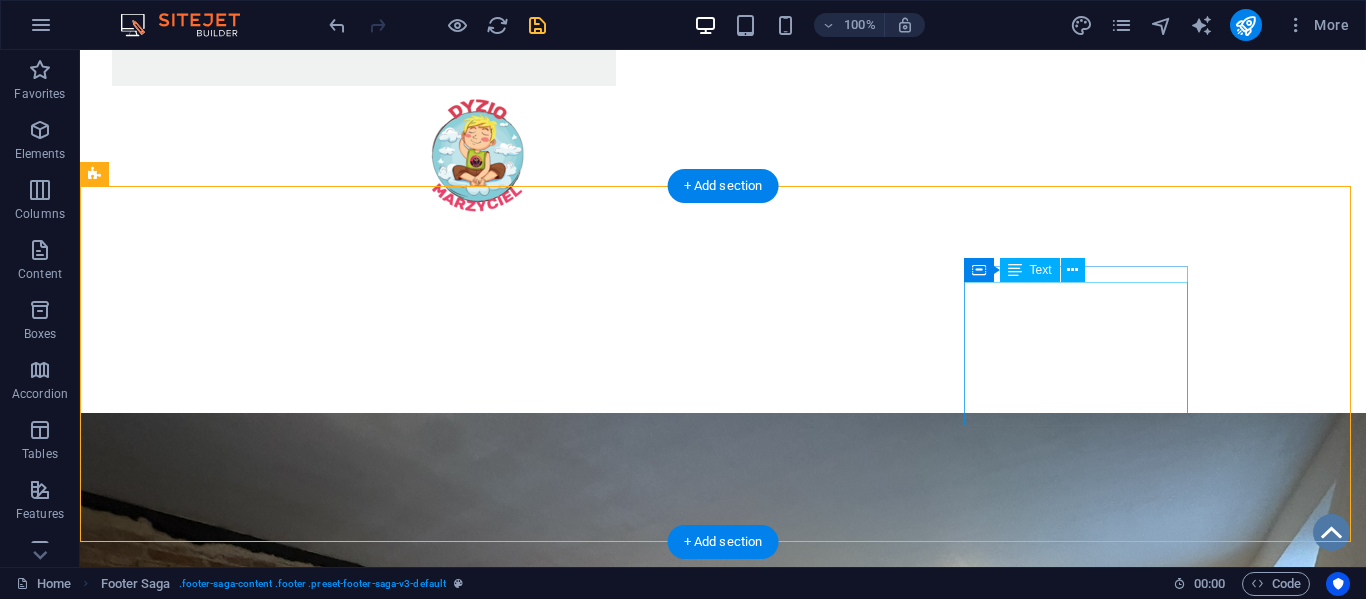 click on "S tatut Polityka Prywatności Regulamin RODO Klauzula przetwarzania" at bounding box center (208, 2038) 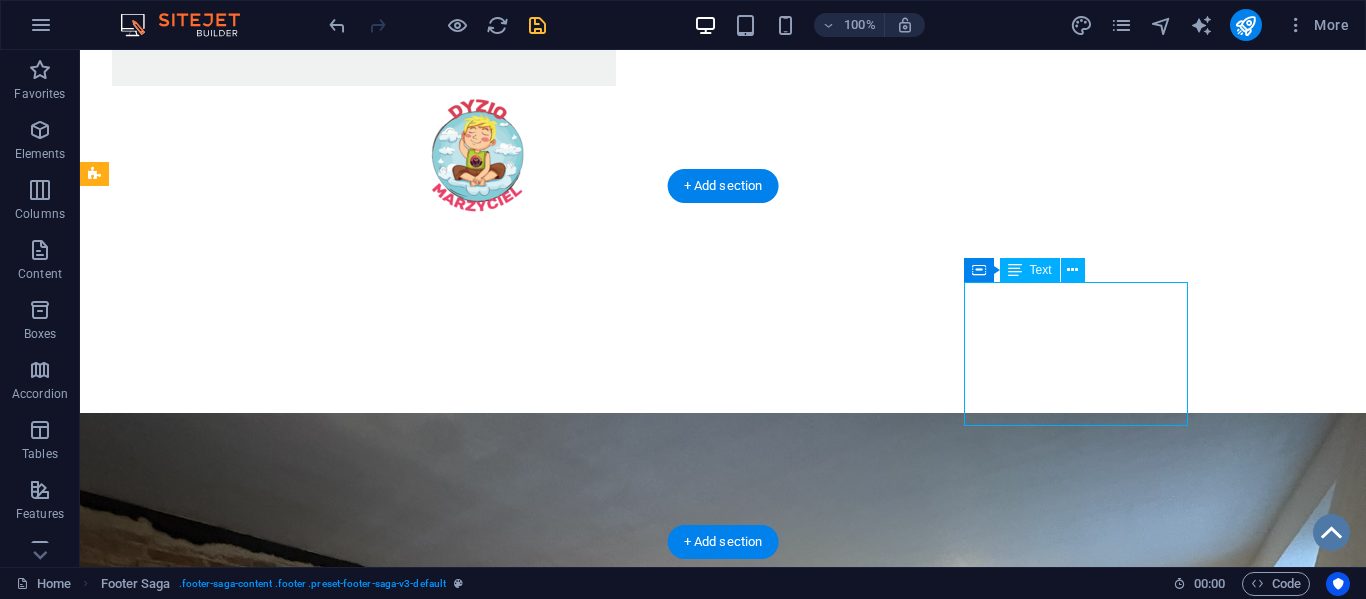 click on "S tatut Polityka Prywatności Regulamin RODO Klauzula przetwarzania" at bounding box center [208, 2038] 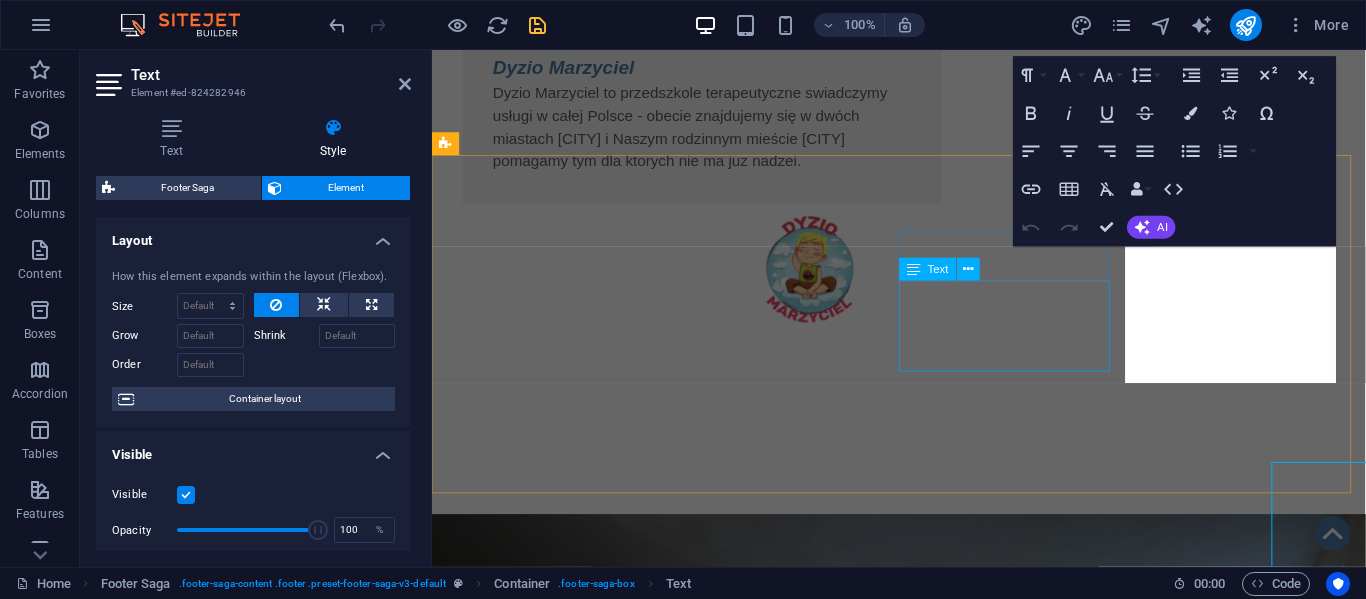 scroll, scrollTop: 1347, scrollLeft: 0, axis: vertical 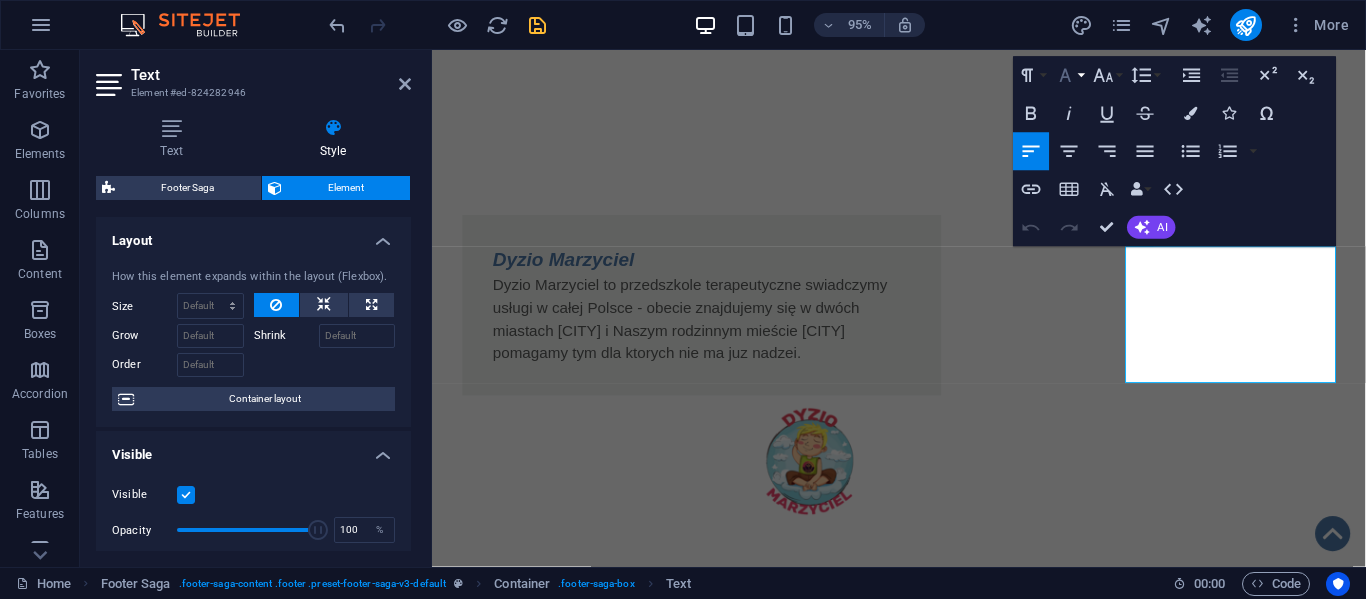 click 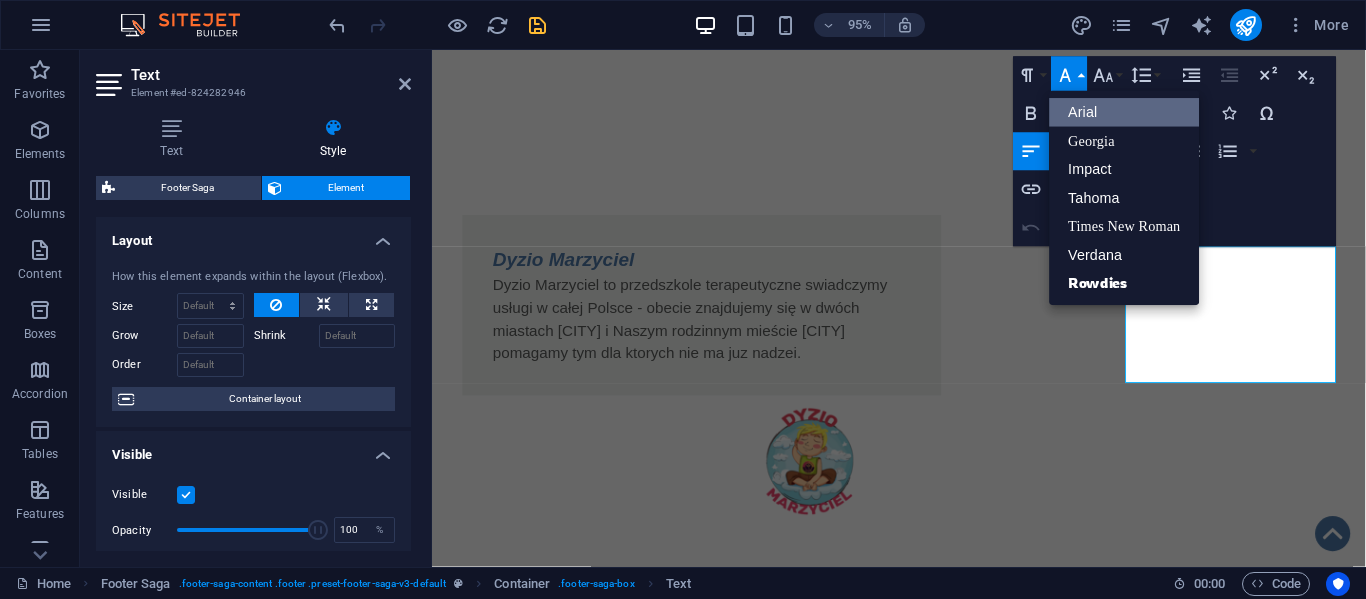 scroll, scrollTop: 0, scrollLeft: 0, axis: both 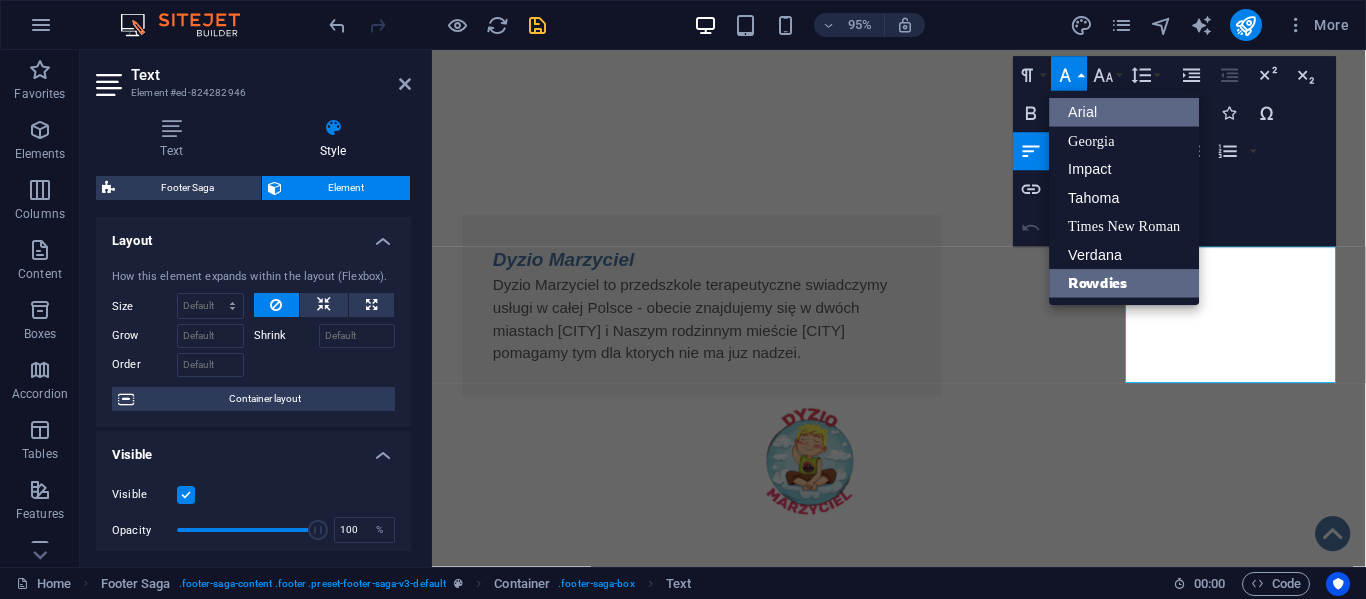 click on "Rowdies" at bounding box center (1125, 283) 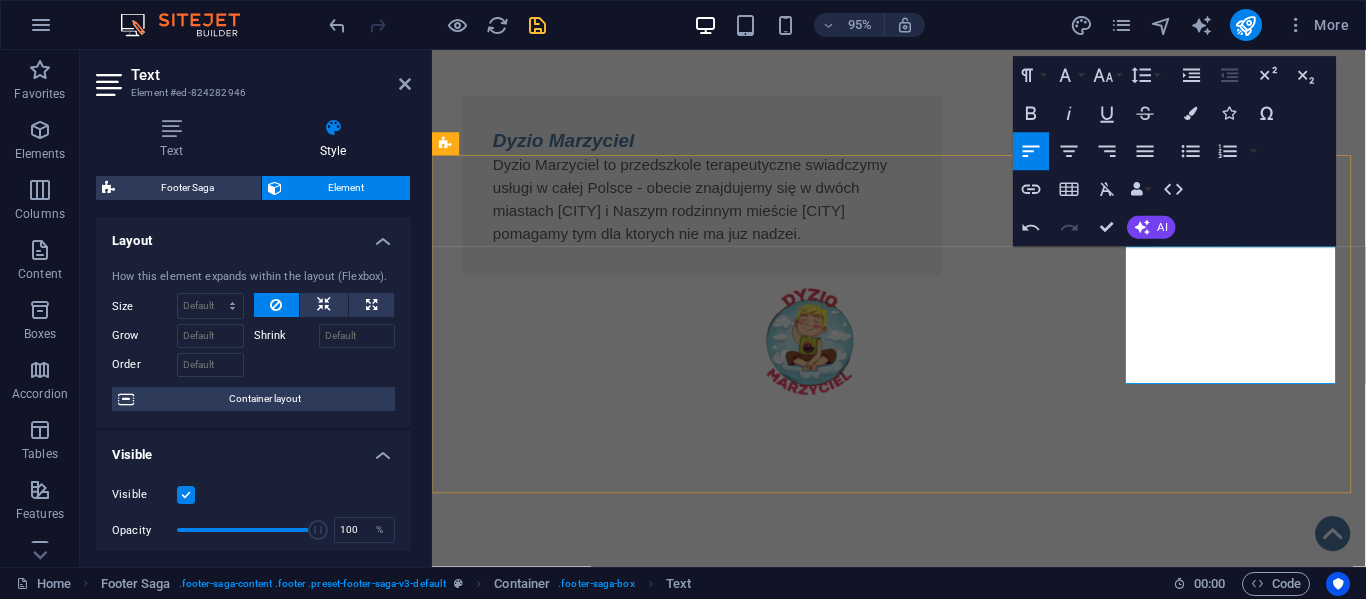 click on "tatut" at bounding box center [473, 1976] 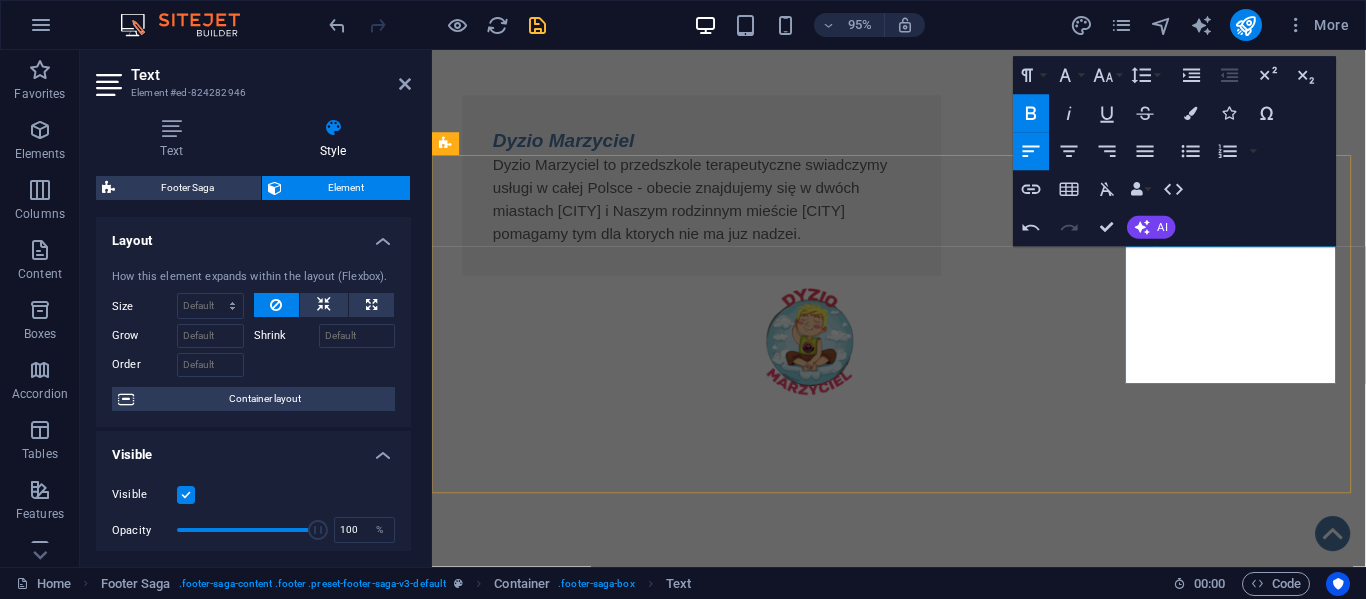 click on "tatut" at bounding box center [473, 1976] 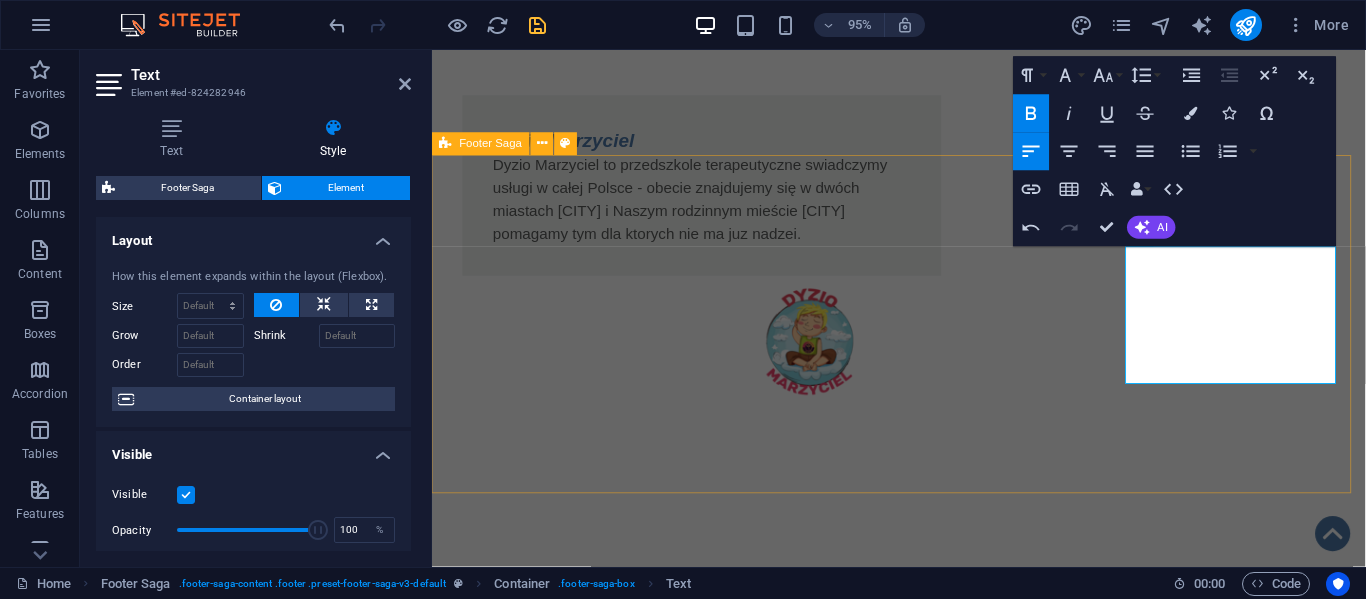 click on "Fundacja Algiz - wspieramy działamy pomagamy i kochamy !!! O nas KRS: 0001139679 NIP: 5732958165 REGON: 540256299 Kontakt ul.Sobieskiego 84 42-217 Częstochowa tel.:508-345-083 e-mail: biuro@fundacja-algiz.pl ​ S tatut Polityka Prywatności Regulamin RODO Klauzula przetwarzania" at bounding box center [923, 1758] 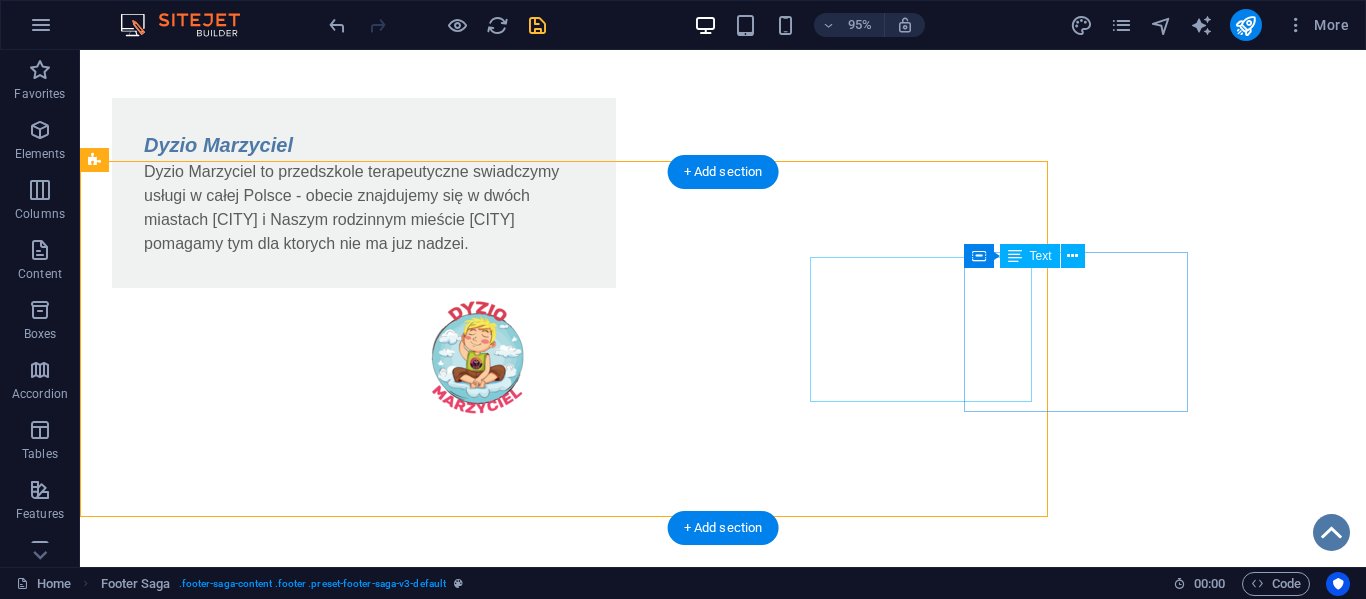 click at bounding box center (723, 1097) 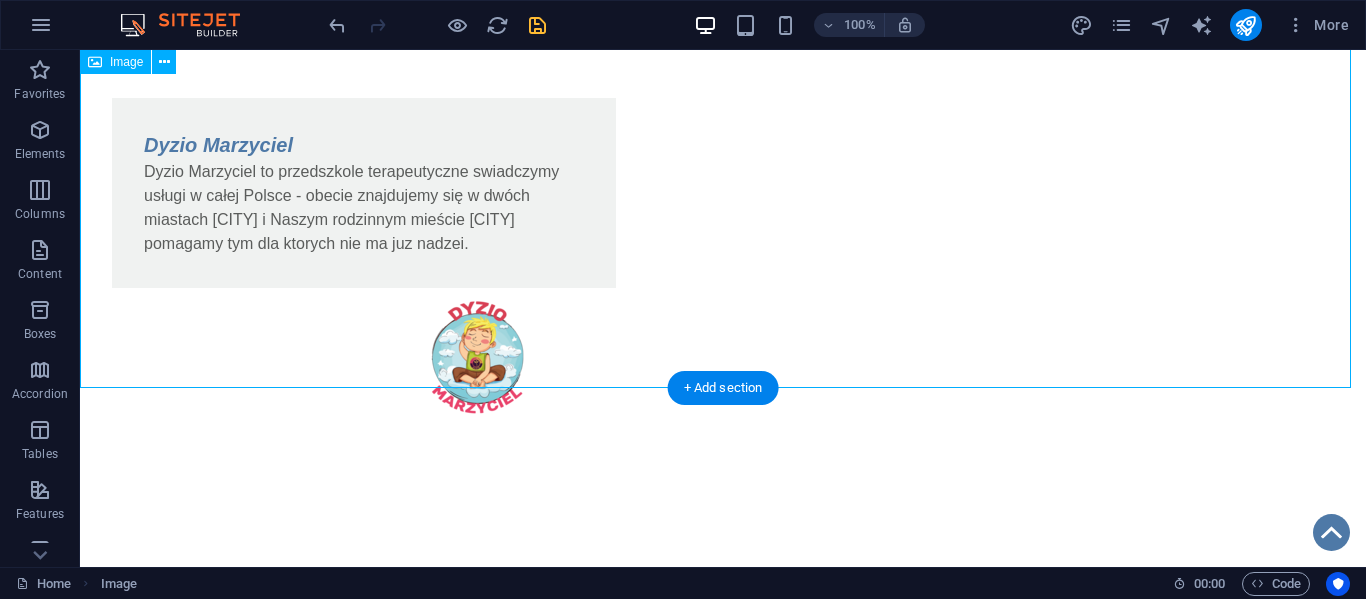 scroll, scrollTop: 1518, scrollLeft: 0, axis: vertical 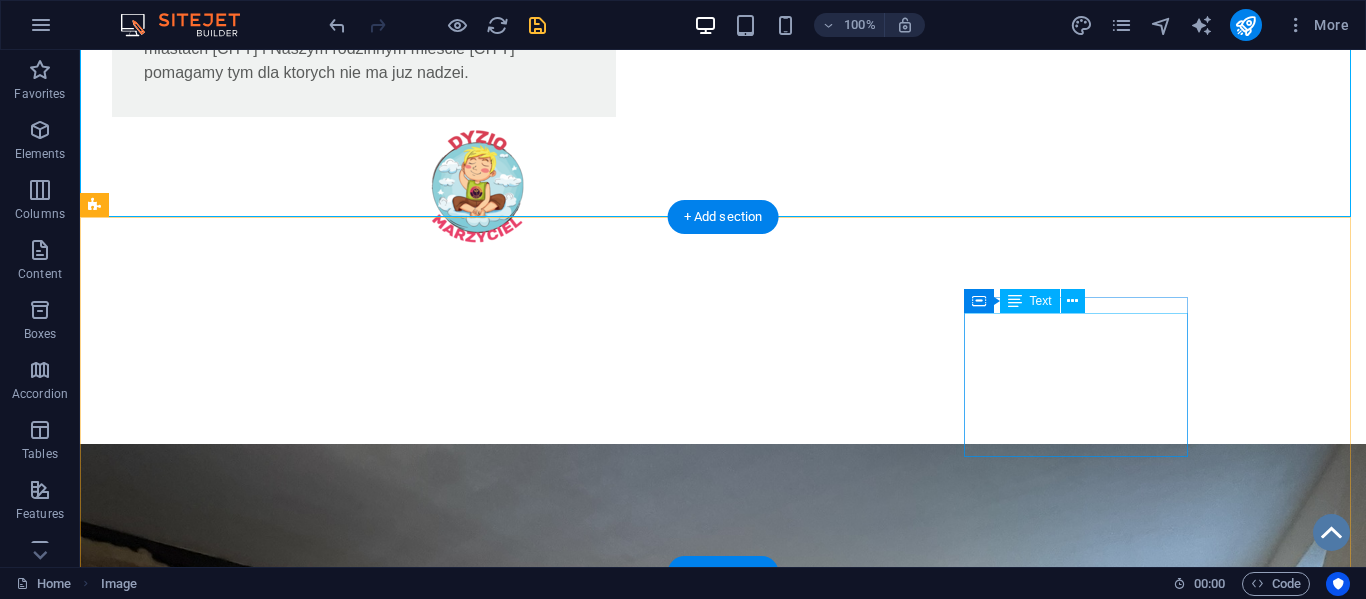 click on "S tatut Polityka Prywatności Regulamin RODO Klauzula przetwarzania" at bounding box center [208, 2069] 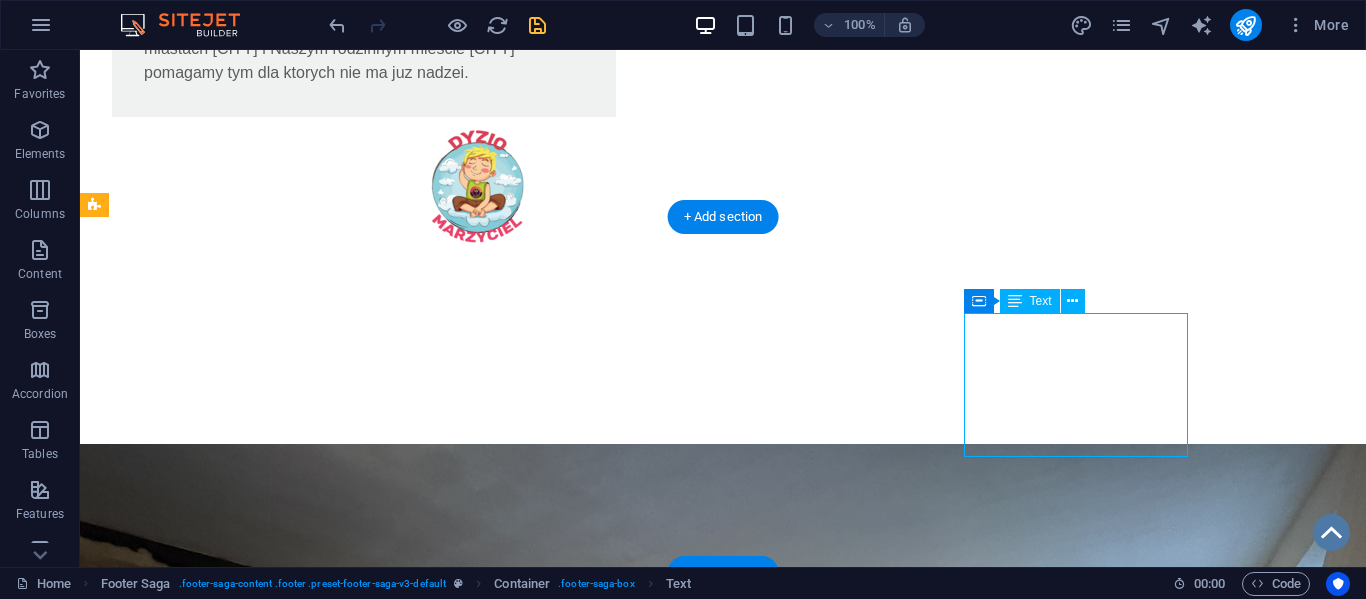 click on "S tatut Polityka Prywatności Regulamin RODO Klauzula przetwarzania" at bounding box center [208, 2069] 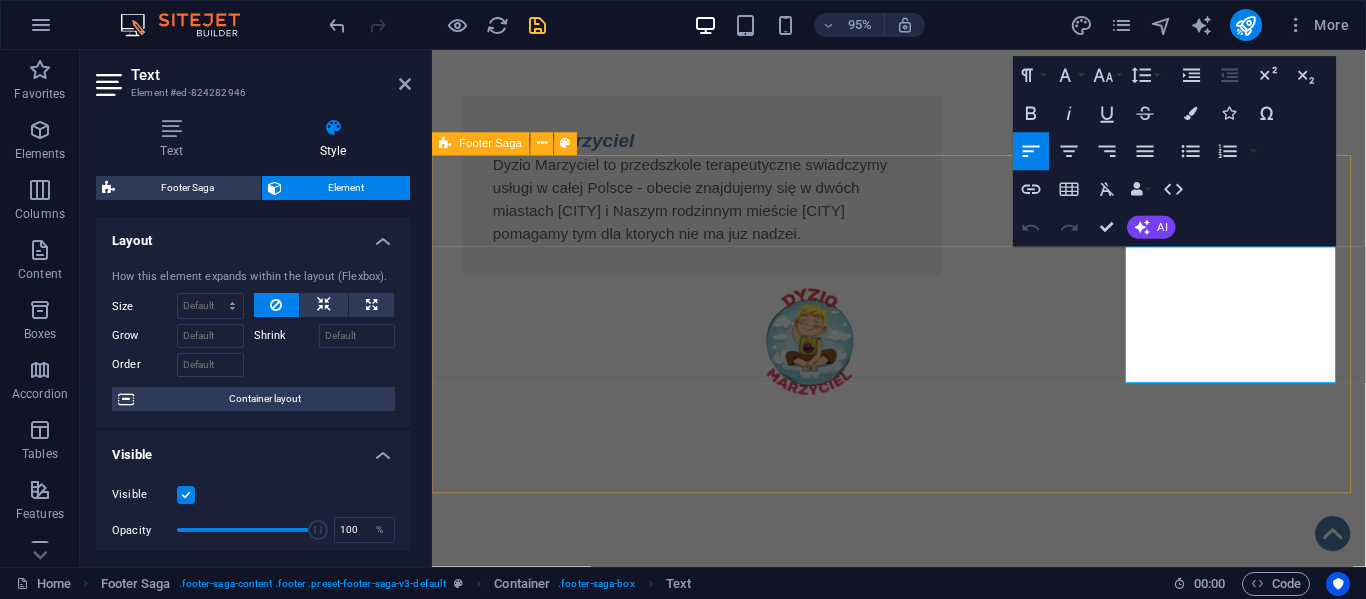 drag, startPoint x: 1163, startPoint y: 289, endPoint x: 1374, endPoint y: 412, distance: 244.23349 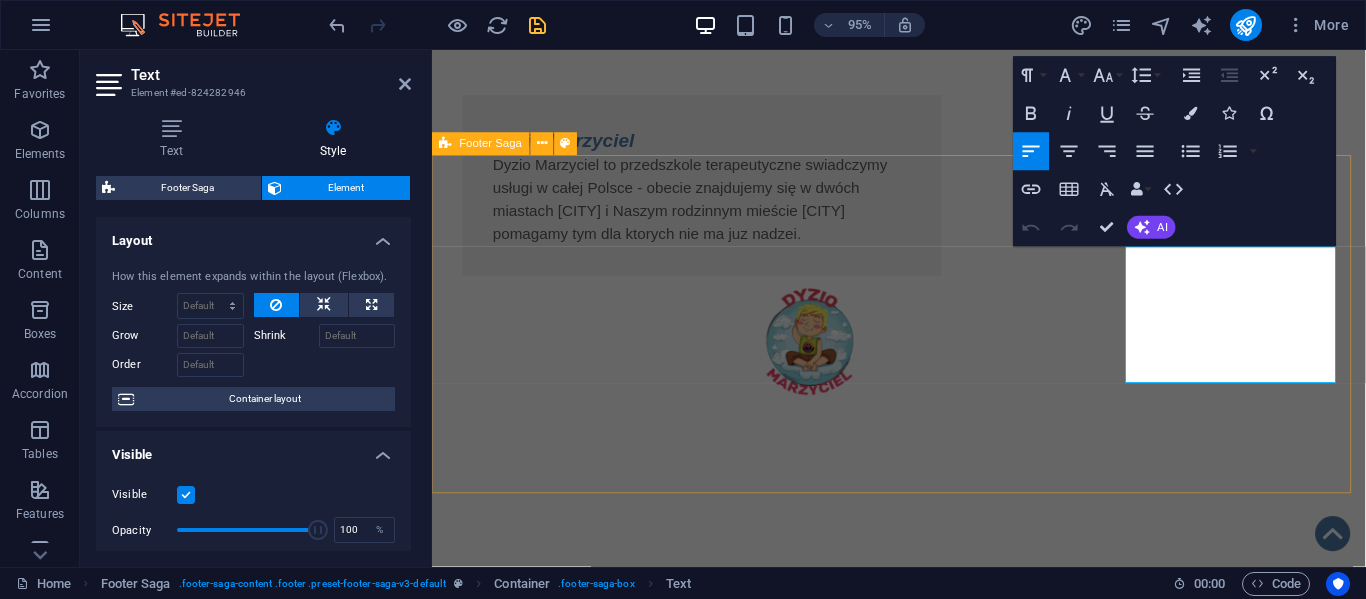 click on "Fundacja Algiz - wspieramy działamy pomagamy i kochamy !!! O nas KRS: 0001139679 NIP: 5732958165 REGON: 540256299 Kontakt ul.Sobieskiego 84 42-217 Częstochowa tel.:508-345-083 e-mail: biuro@fundacja-algiz.pl S tatut Polityka Prywatności Regulamin RODO Klauzula przetwarzania" at bounding box center (923, 1758) 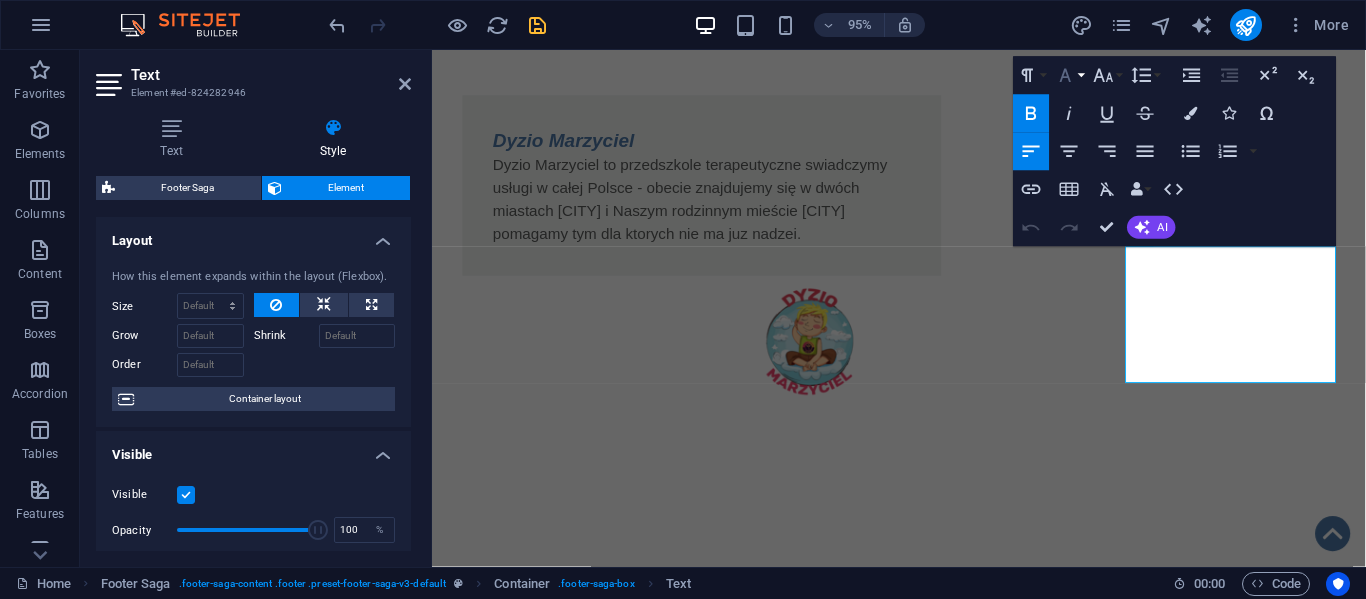 click on "Font Family" at bounding box center [1069, 76] 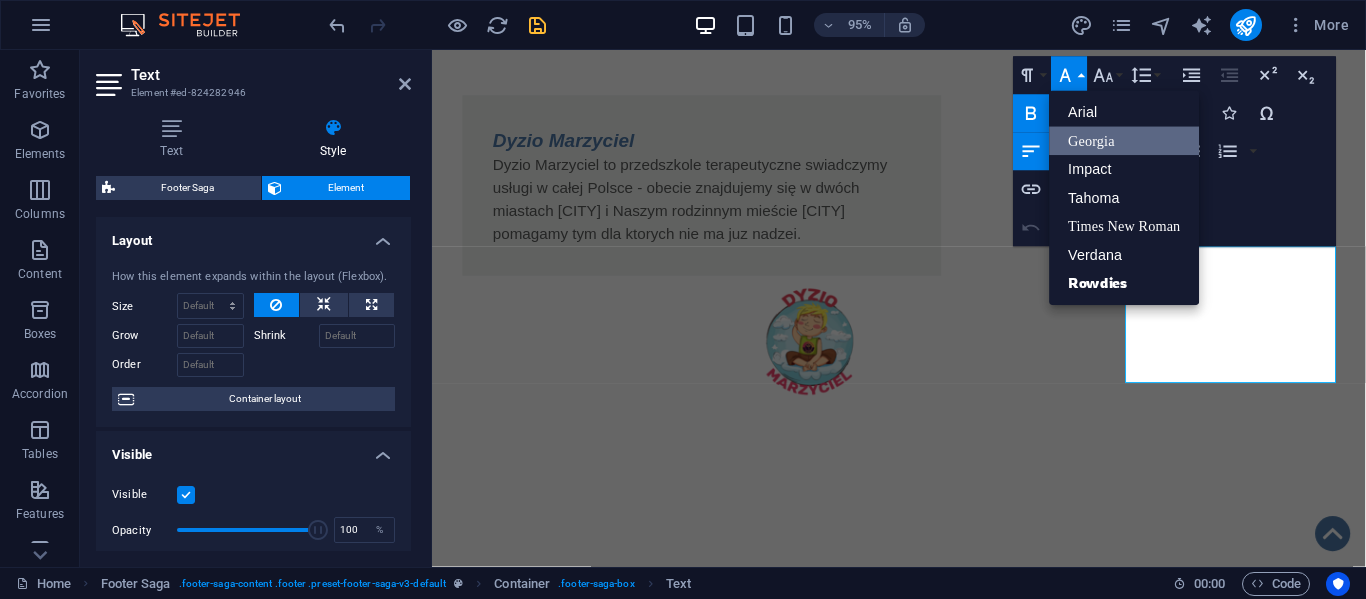 scroll, scrollTop: 0, scrollLeft: 0, axis: both 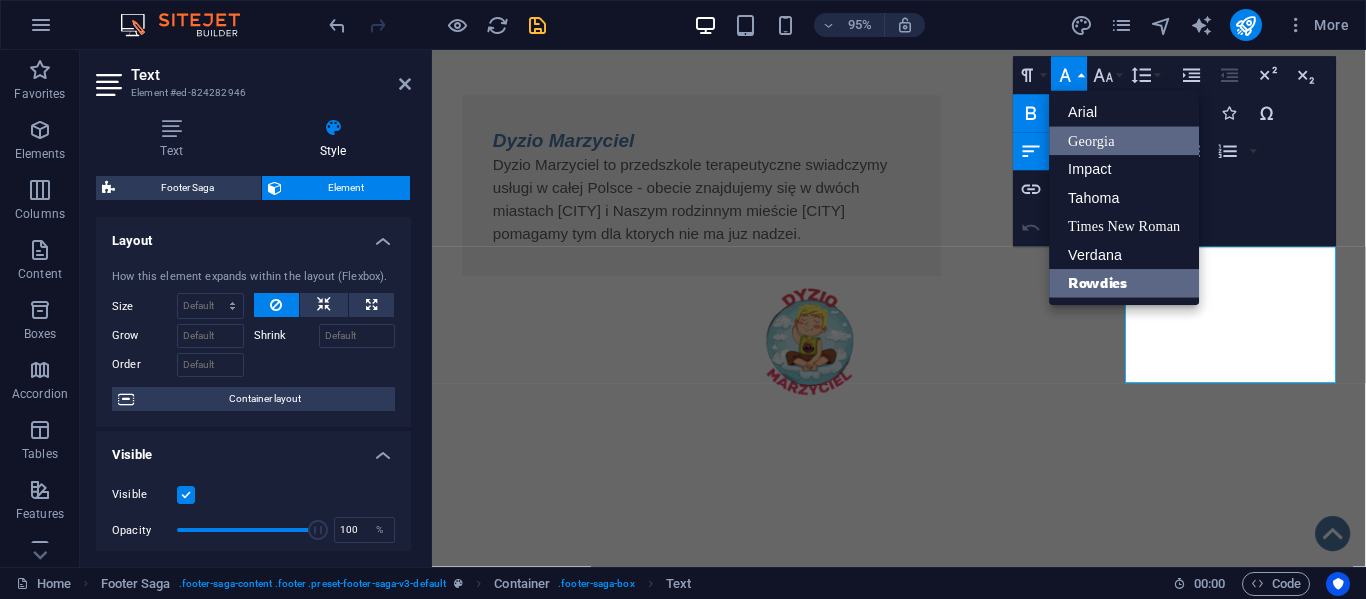 click on "Rowdies" at bounding box center (1125, 283) 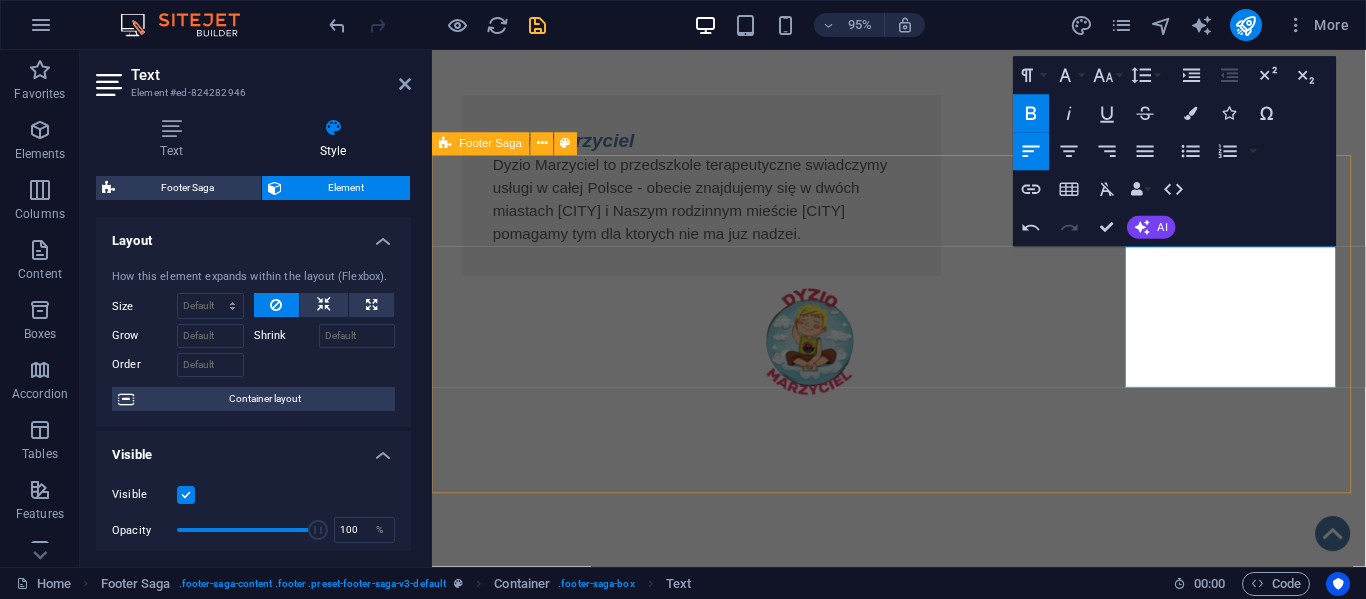 click on "Fundacja Algiz - wspieramy działamy pomagamy i kochamy !!! O nas KRS: 0001139679 NIP: 5732958165 REGON: 540256299 Kontakt ul.Sobieskiego 84 42-217 Częstochowa tel.:508-345-083 e-mail: biuro@fundacja-algiz.pl S tatut Polityka Prywatności Regulamin RODO Klauzula przetwarzania" at bounding box center (923, 1760) 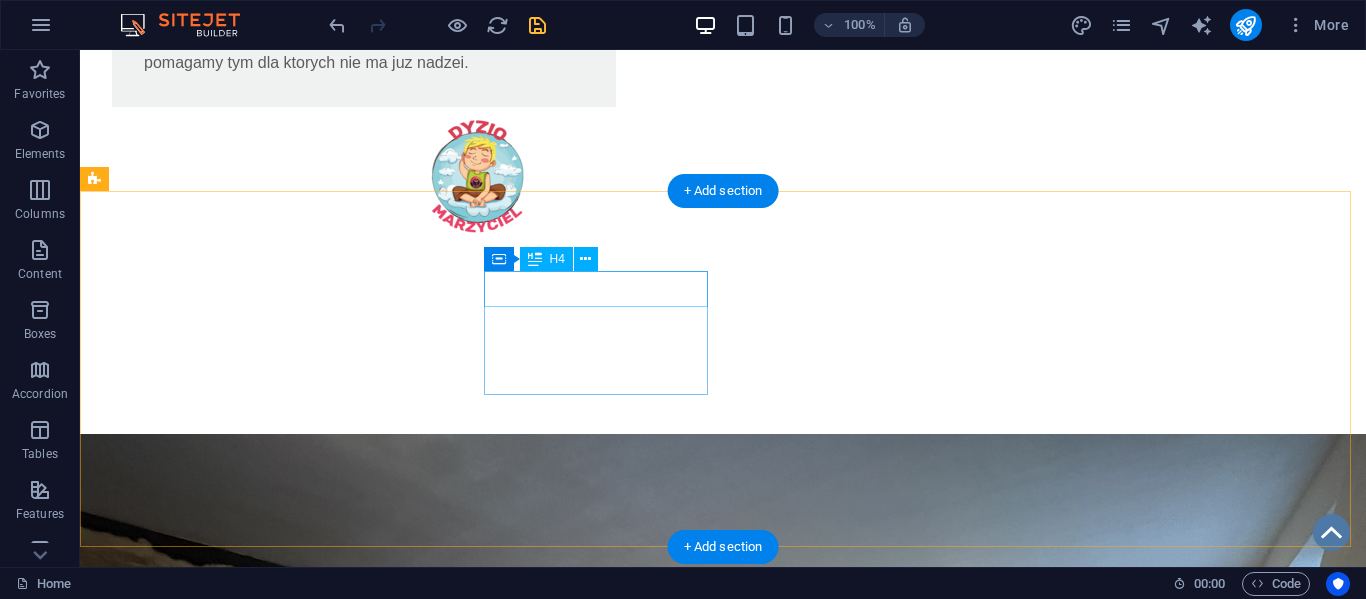 scroll, scrollTop: 1546, scrollLeft: 0, axis: vertical 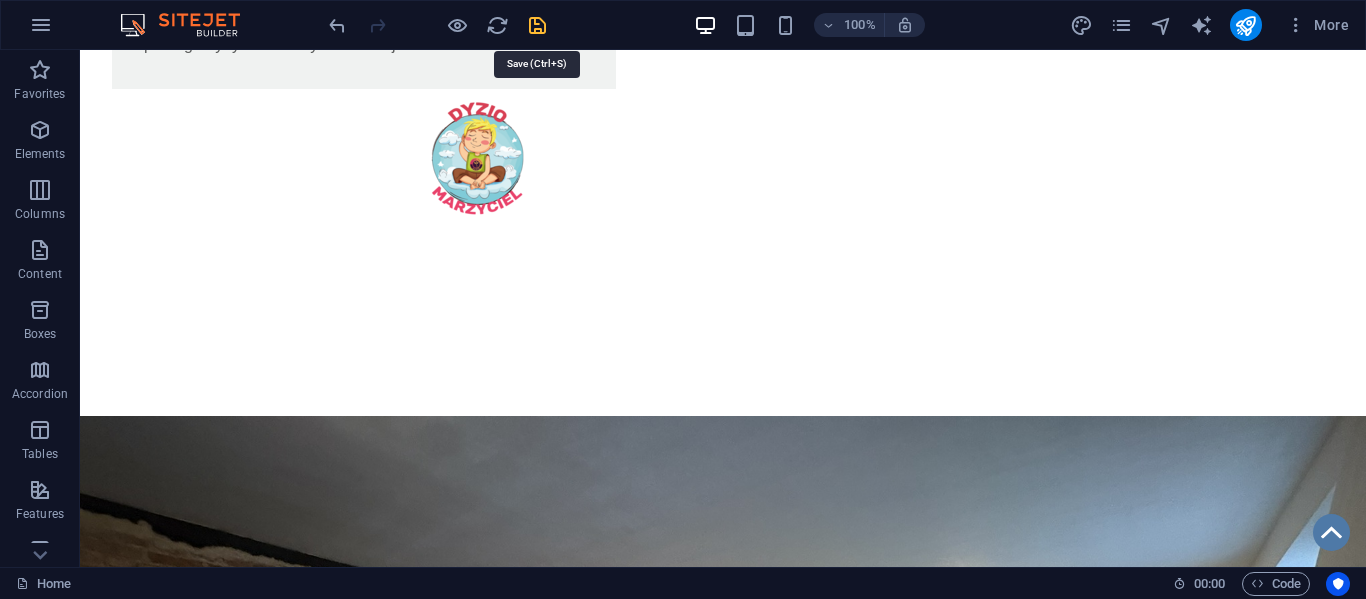 click at bounding box center (537, 25) 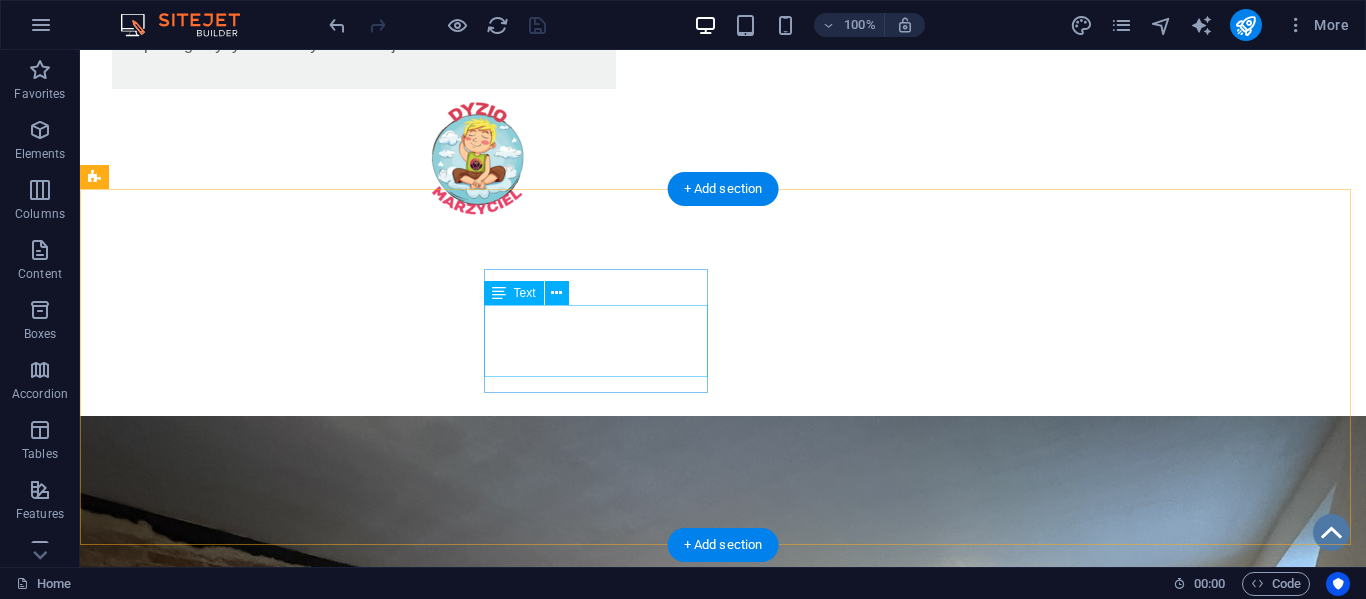 click on "KRS: 0001139679 NIP: 5732958165 REGON: 540256299" at bounding box center (208, 1737) 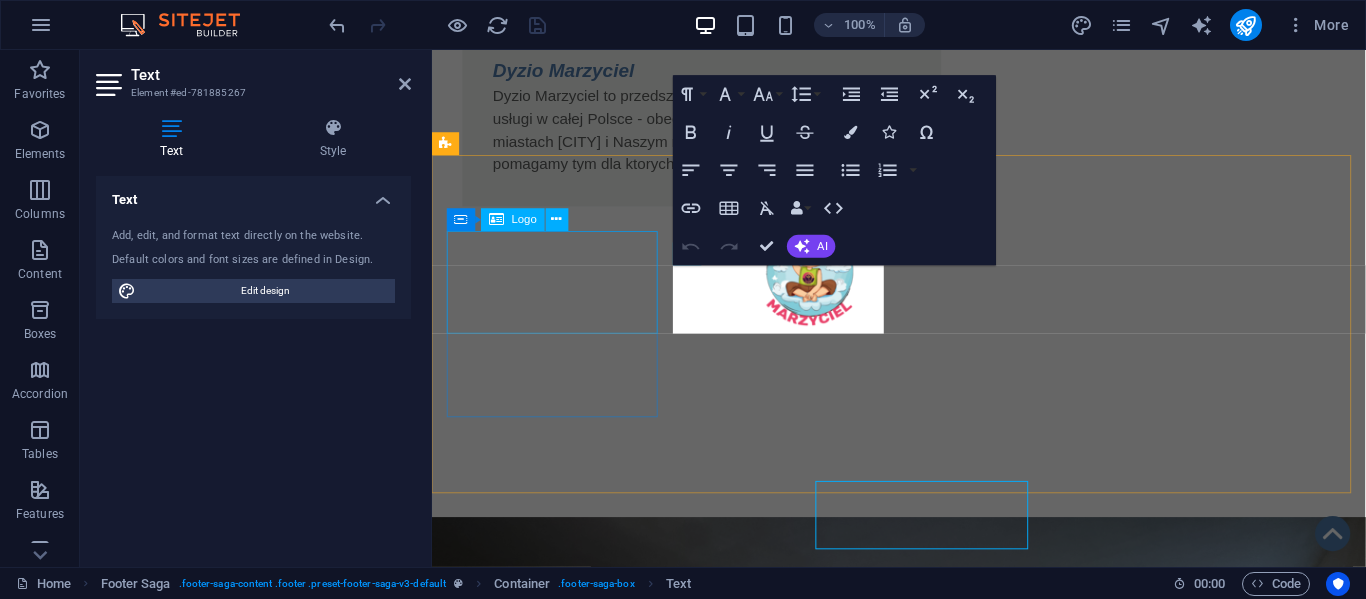 scroll, scrollTop: 1347, scrollLeft: 0, axis: vertical 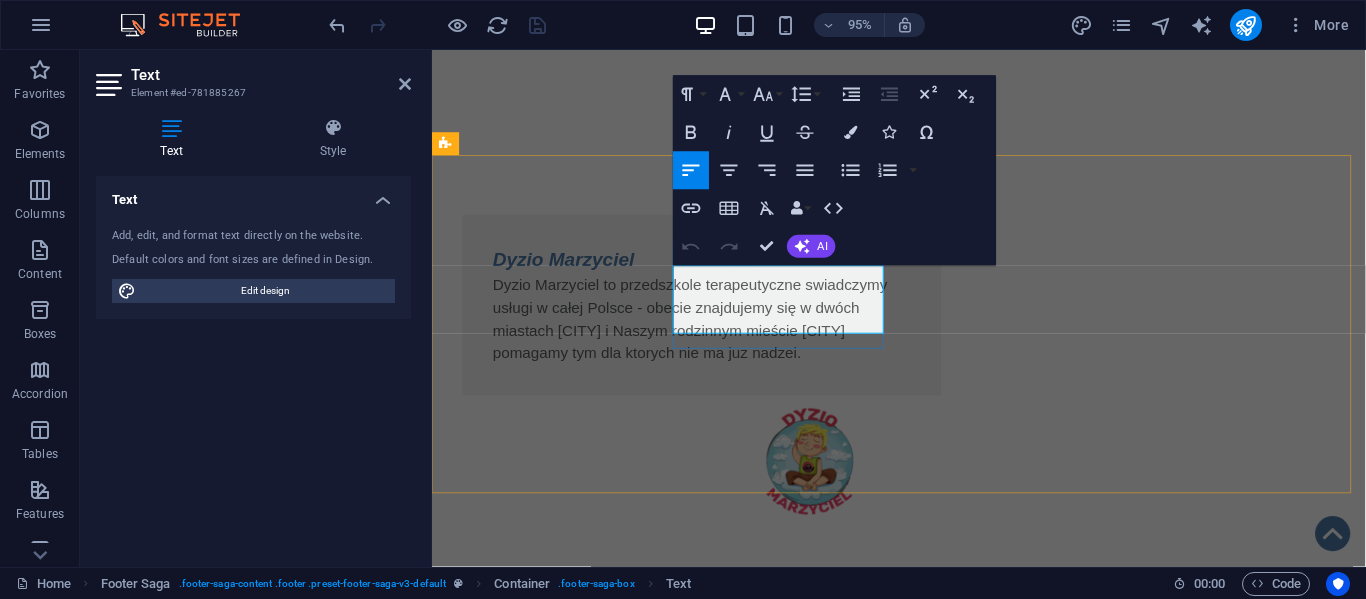 drag, startPoint x: 687, startPoint y: 286, endPoint x: 883, endPoint y: 342, distance: 203.84308 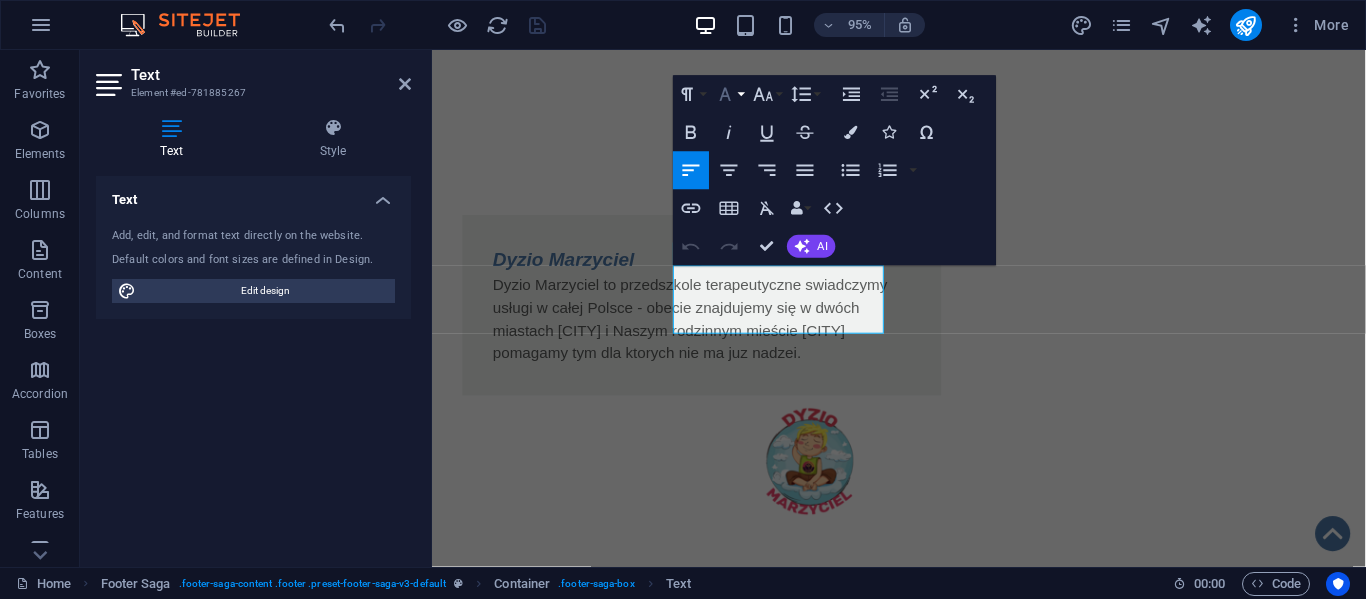 click 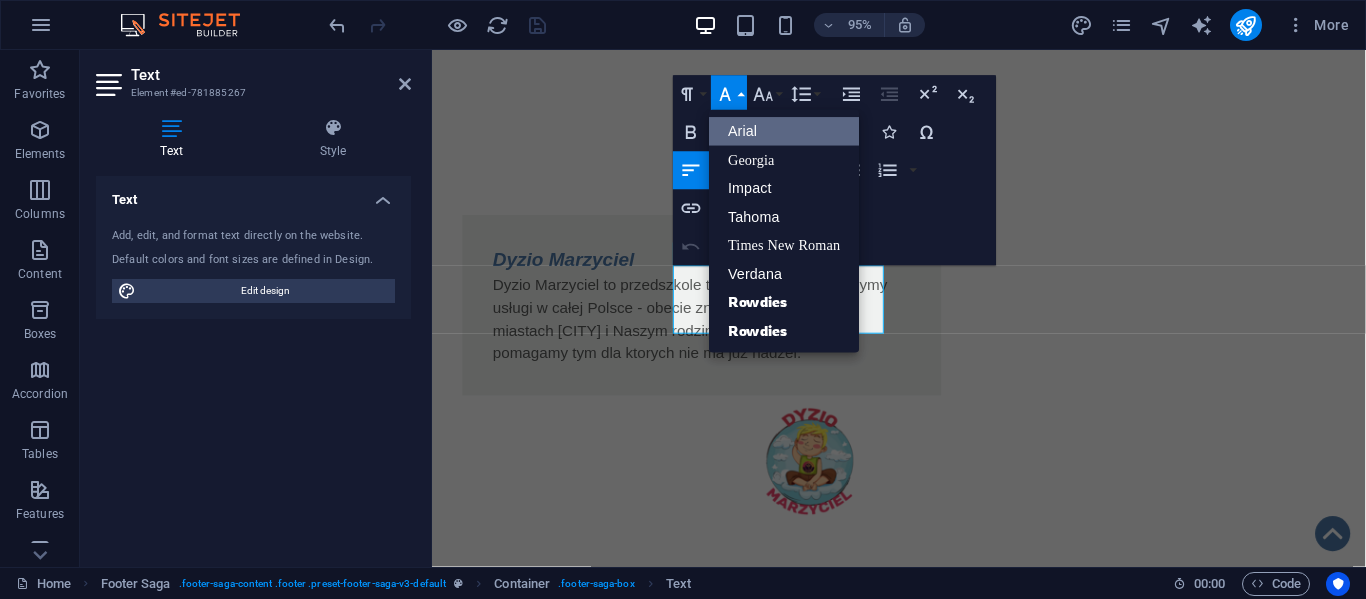 scroll, scrollTop: 0, scrollLeft: 0, axis: both 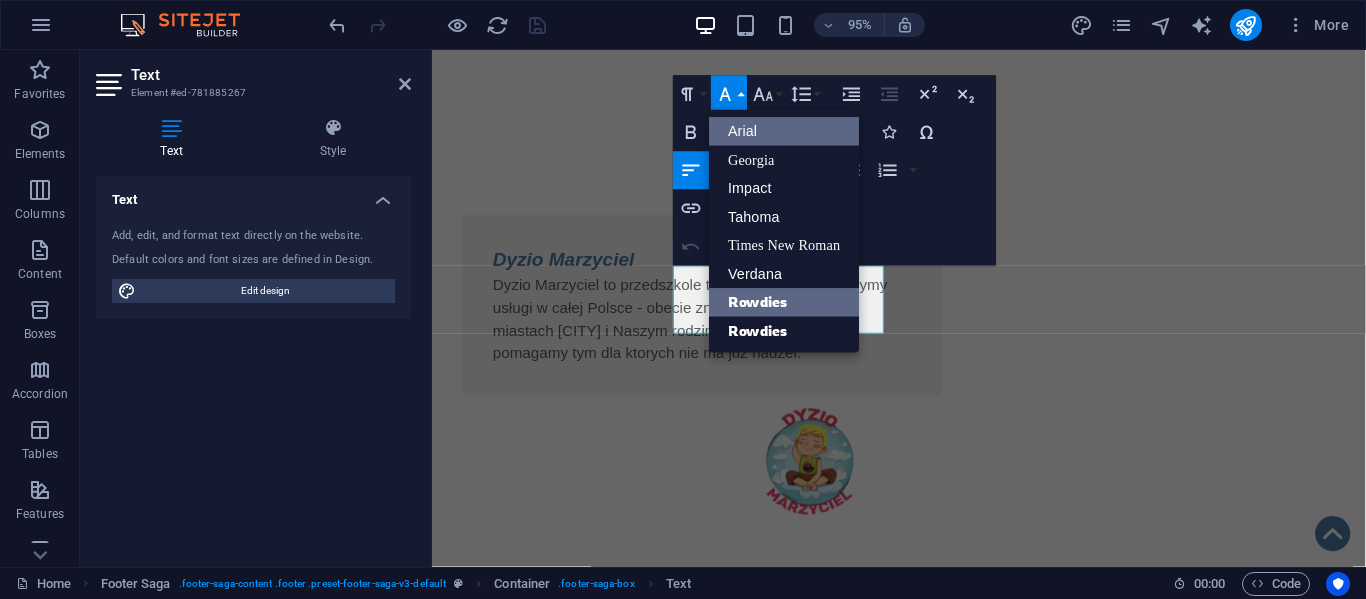 click on "Rowdies" at bounding box center [784, 302] 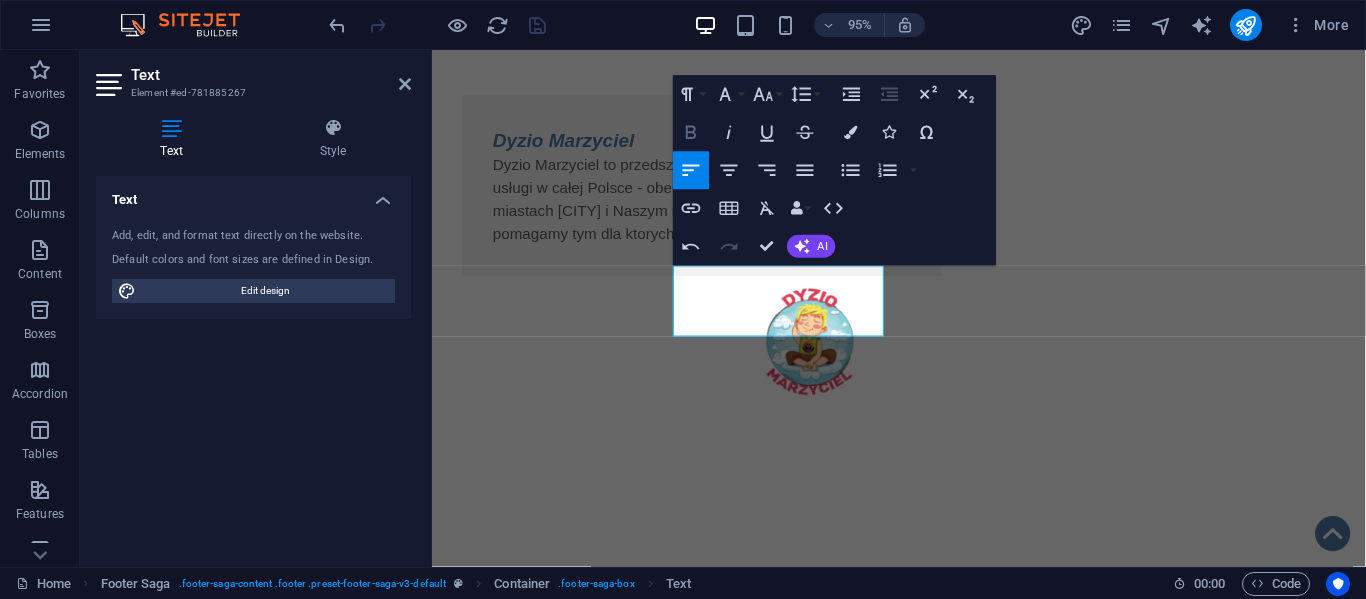 click 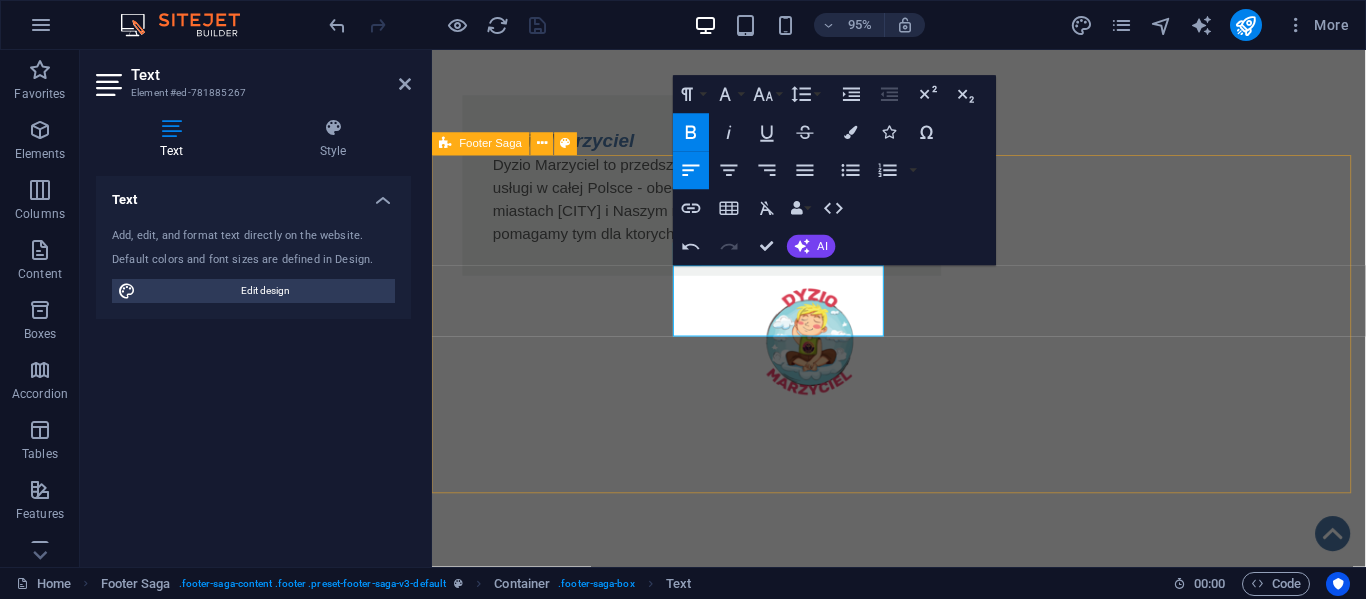 click on "Fundacja Algiz - wspieramy działamy pomagamy i kochamy !!! O nas KRS: 0001139679 NIP: 5732958165 REGON: 540256299 Kontakt ul.Sobieskiego 84 42-217 Częstochowa tel.:508-345-083 e-mail: biuro@fundacja-algiz.pl S tatut Polityka Prywatności Regulamin RODO Klauzula przetwarzania" at bounding box center [923, 1762] 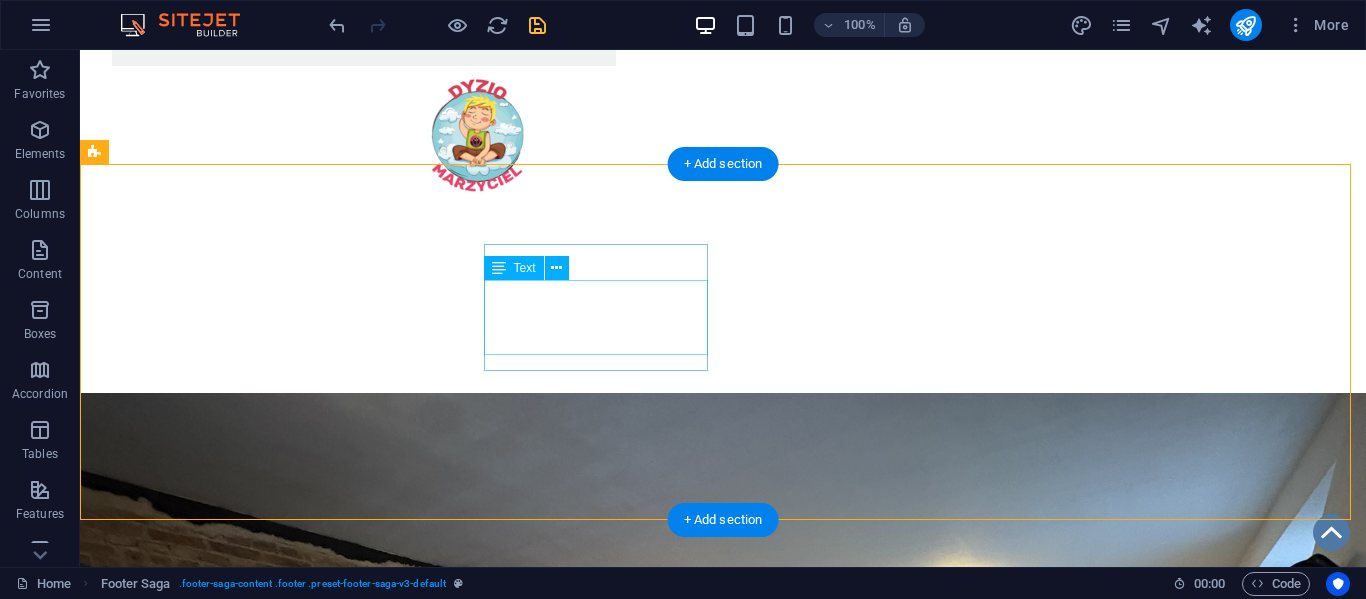 scroll, scrollTop: 1571, scrollLeft: 0, axis: vertical 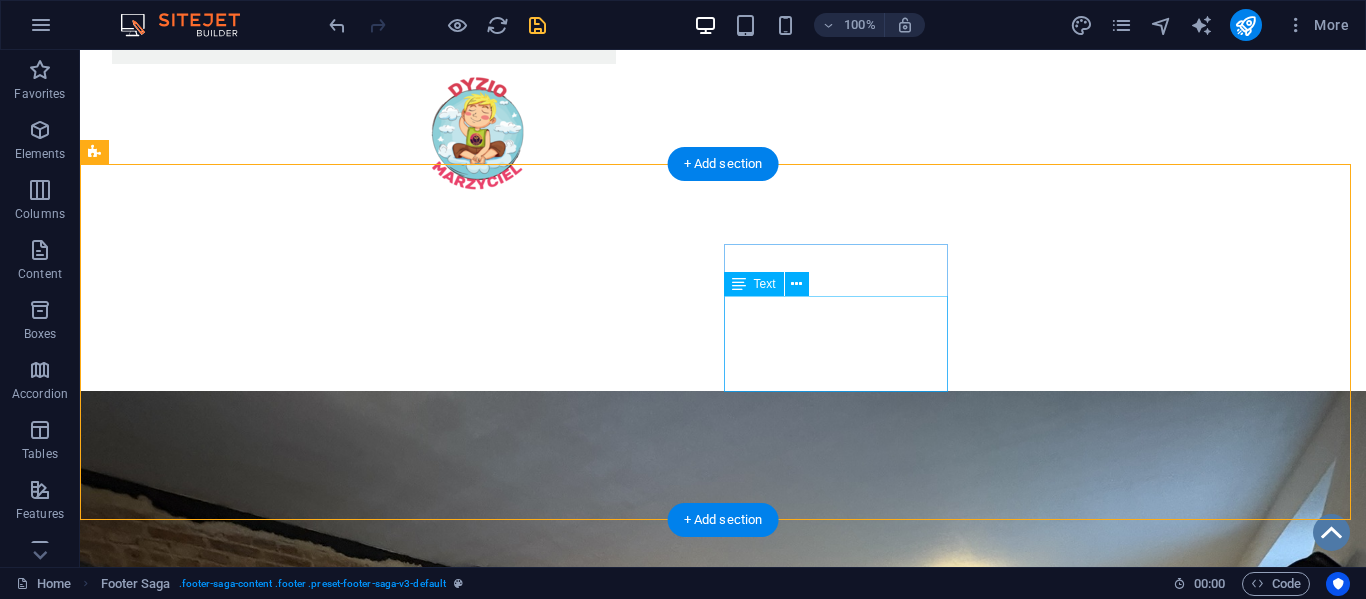 click on "ul.Sobieskiego [NUMBER] [POSTAL_CODE] [CITY] tel.:[PHONE] e-mail: [EMAIL]" at bounding box center (208, 1875) 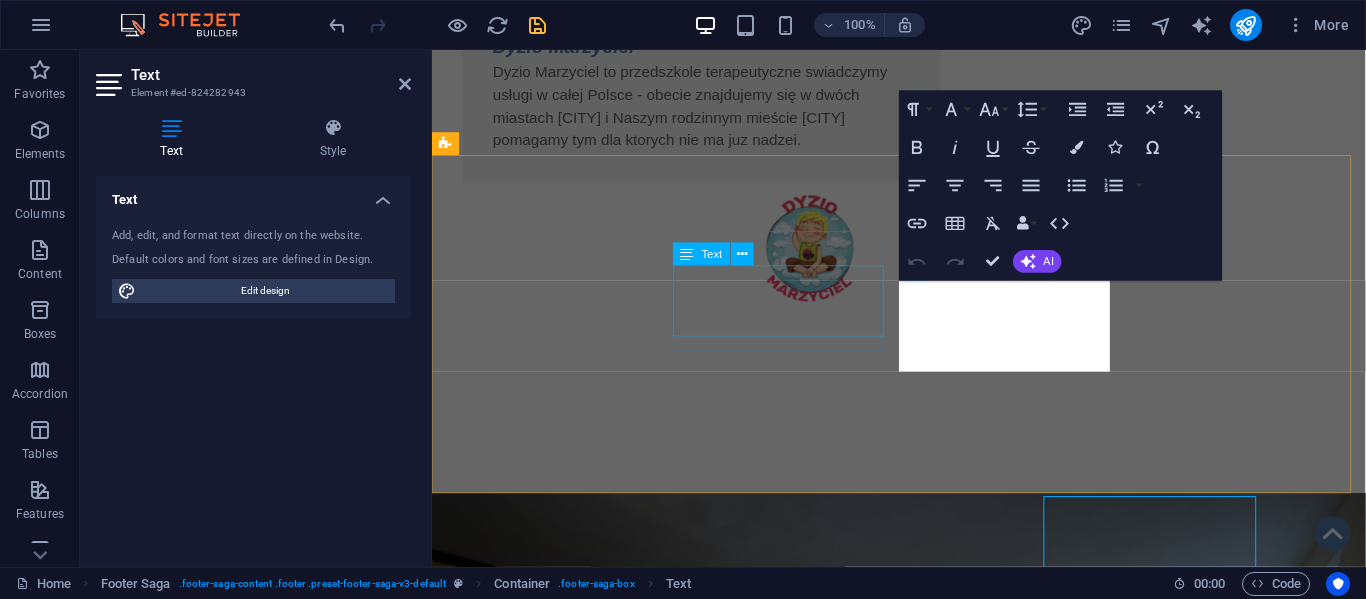 scroll, scrollTop: 1347, scrollLeft: 0, axis: vertical 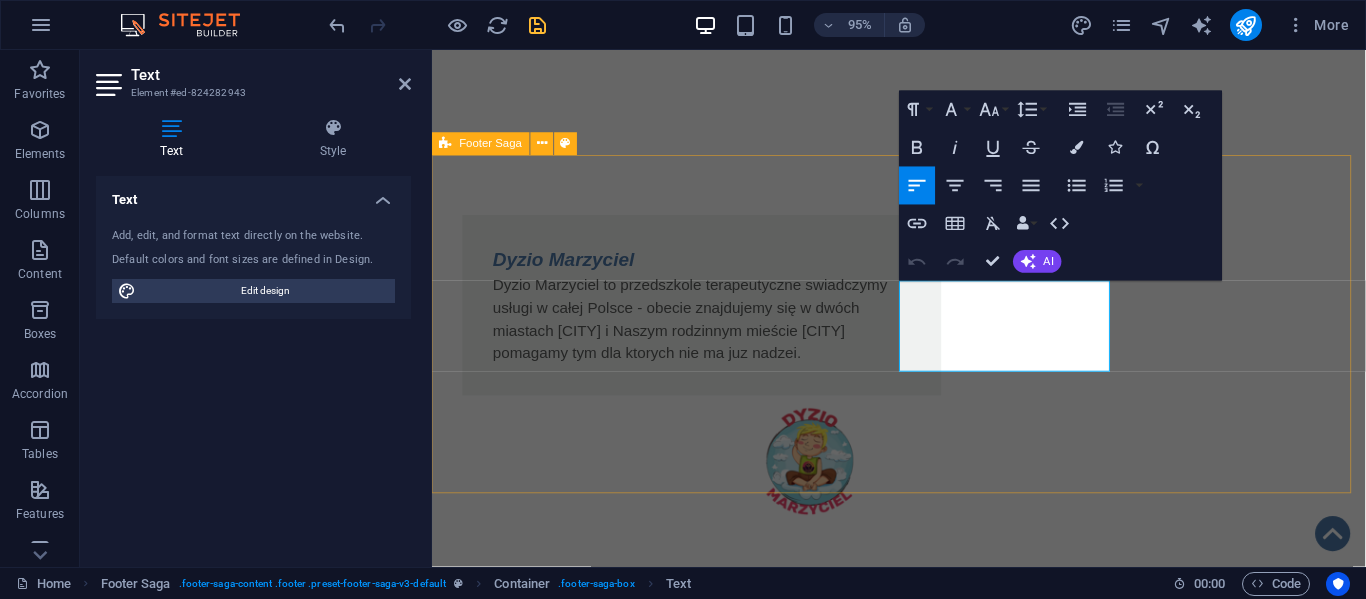 drag, startPoint x: 924, startPoint y: 305, endPoint x: 1153, endPoint y: 374, distance: 239.1694 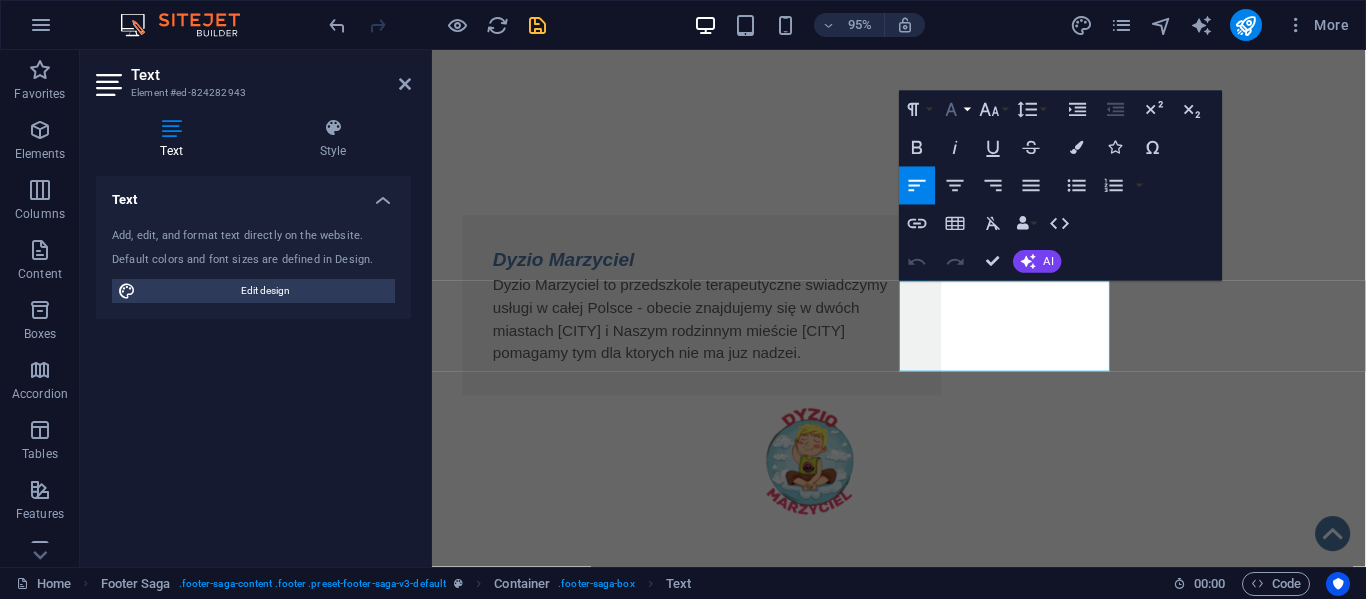 click on "Font Family" at bounding box center (955, 110) 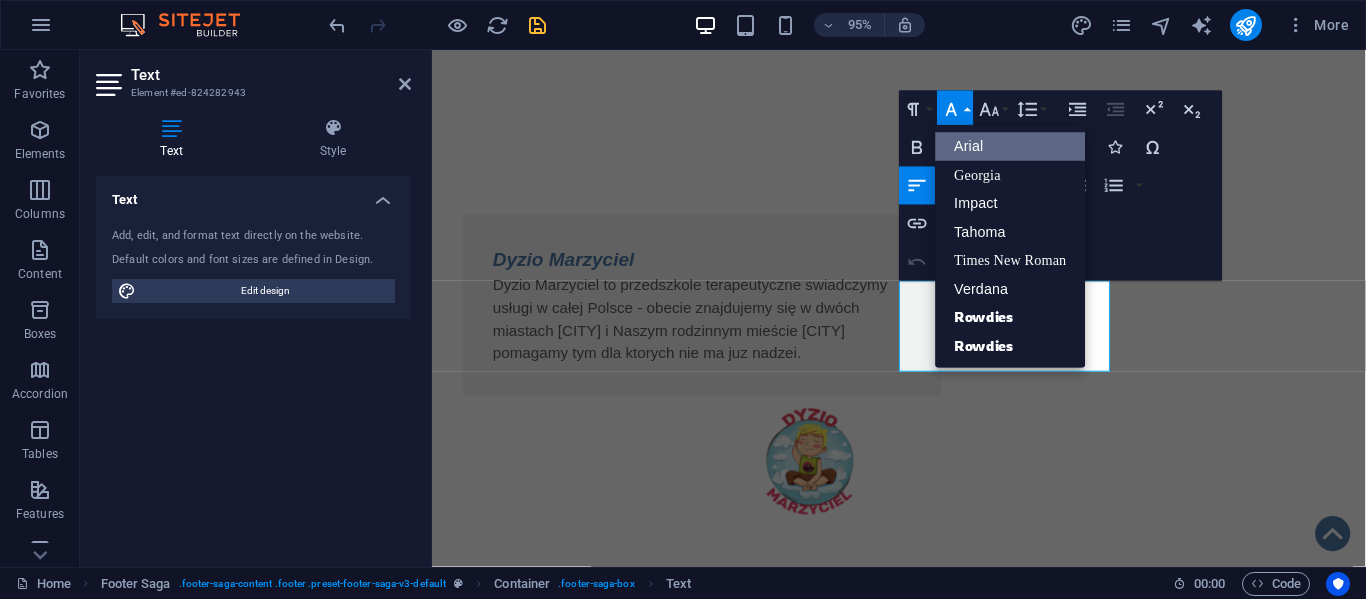 scroll, scrollTop: 0, scrollLeft: 0, axis: both 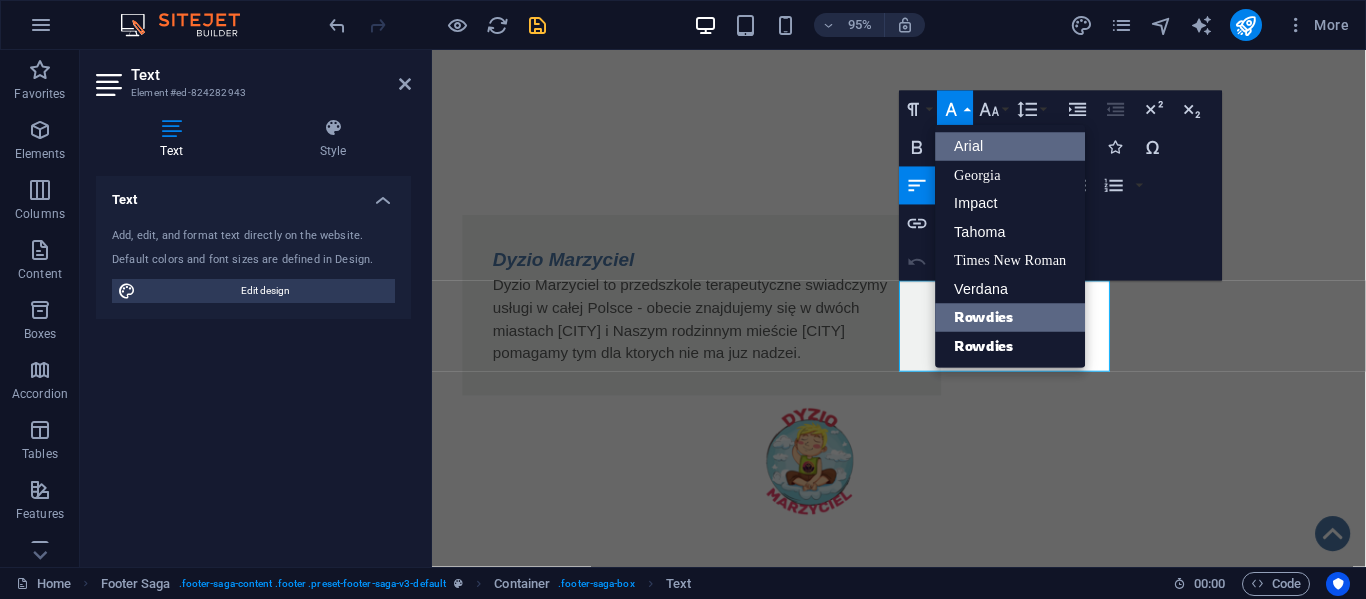 click on "Rowdies" at bounding box center (1011, 318) 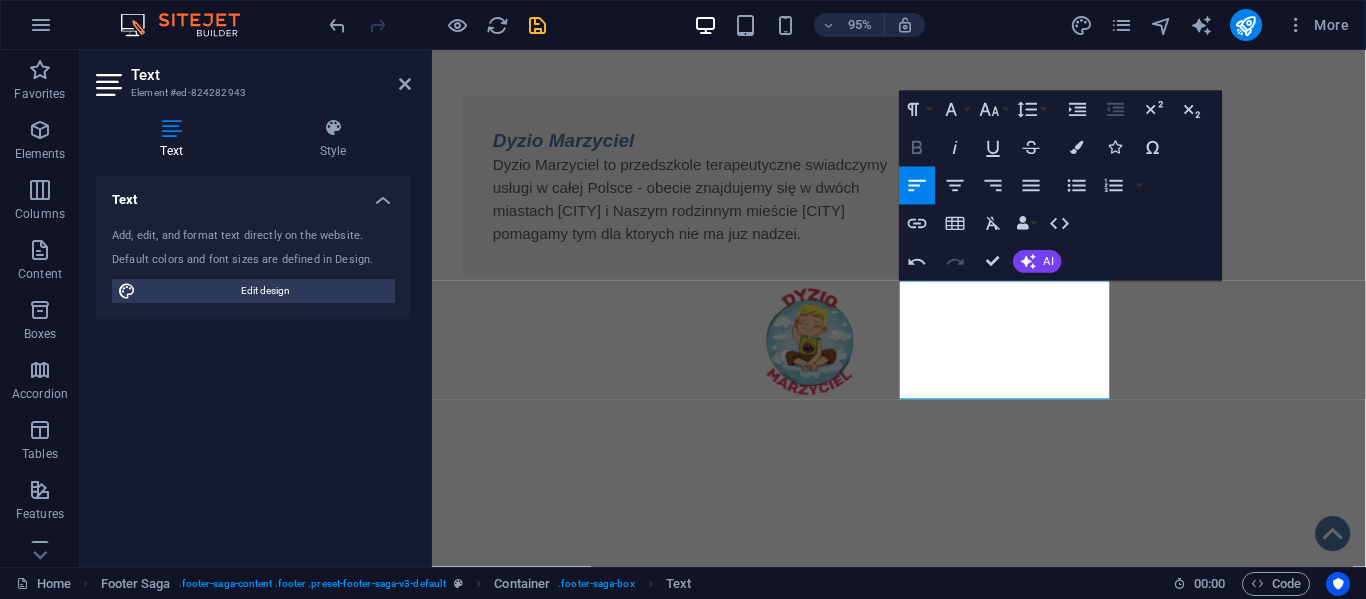 click 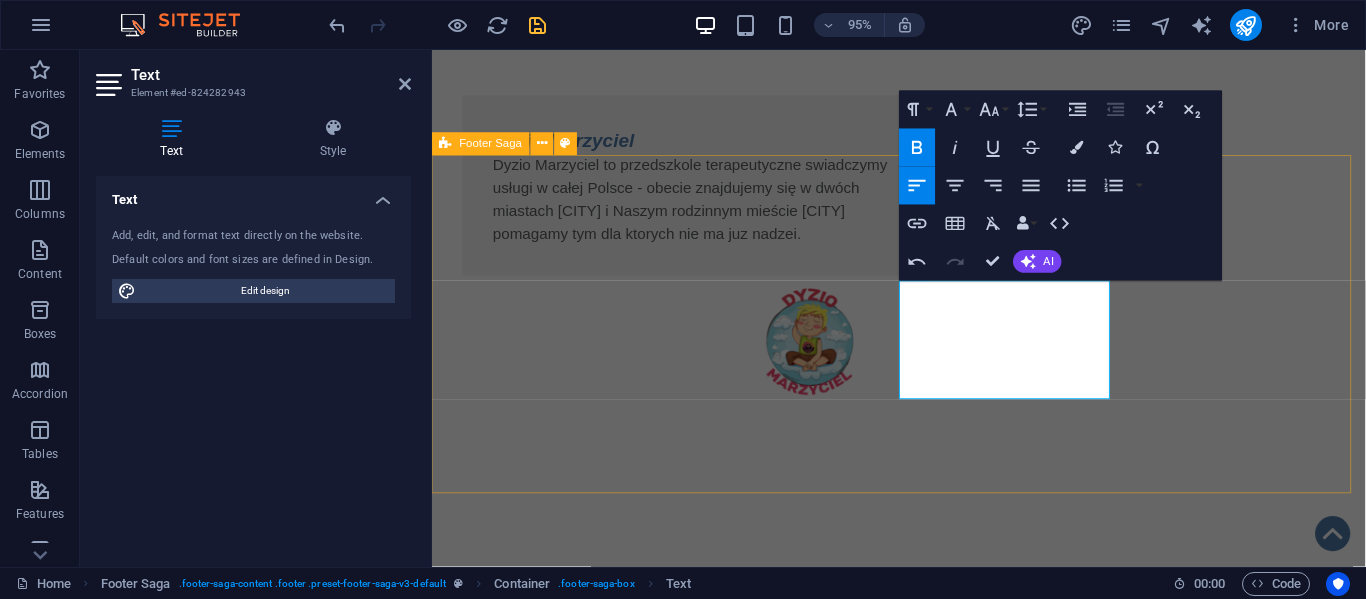 click on "Fundacja Algiz - wspieramy działamy pomagamy i kochamy !!! O nas KRS: 0001139679 NIP: 5732958165 REGON: 540256299 Kontakt ul.Sobieskiego 84 42-217 Częstochowa tel.:508-345-083 e-mail: biuro@fundacja-algiz.pl S tatut Polityka Prywatności Regulamin RODO Klauzula przetwarzania" at bounding box center (923, 1764) 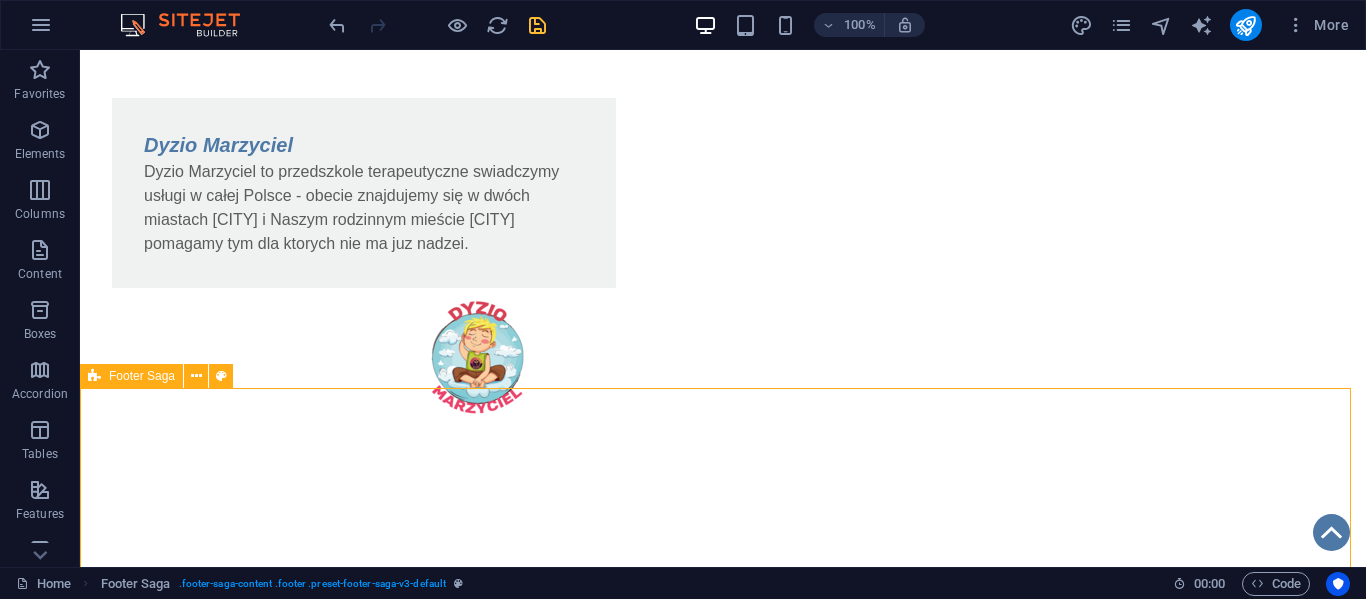 click on "Fundacja Algiz - wspieramy działamy pomagamy i kochamy !!! O nas KRS: 0001139679 NIP: 5732958165 REGON: 540256299 Kontakt ul.Sobieskiego 84 42-217 Częstochowa tel.:508-345-083 e-mail: biuro@fundacja-algiz.pl S tatut Polityka Prywatności Regulamin RODO Klauzula przetwarzania" at bounding box center [723, 1992] 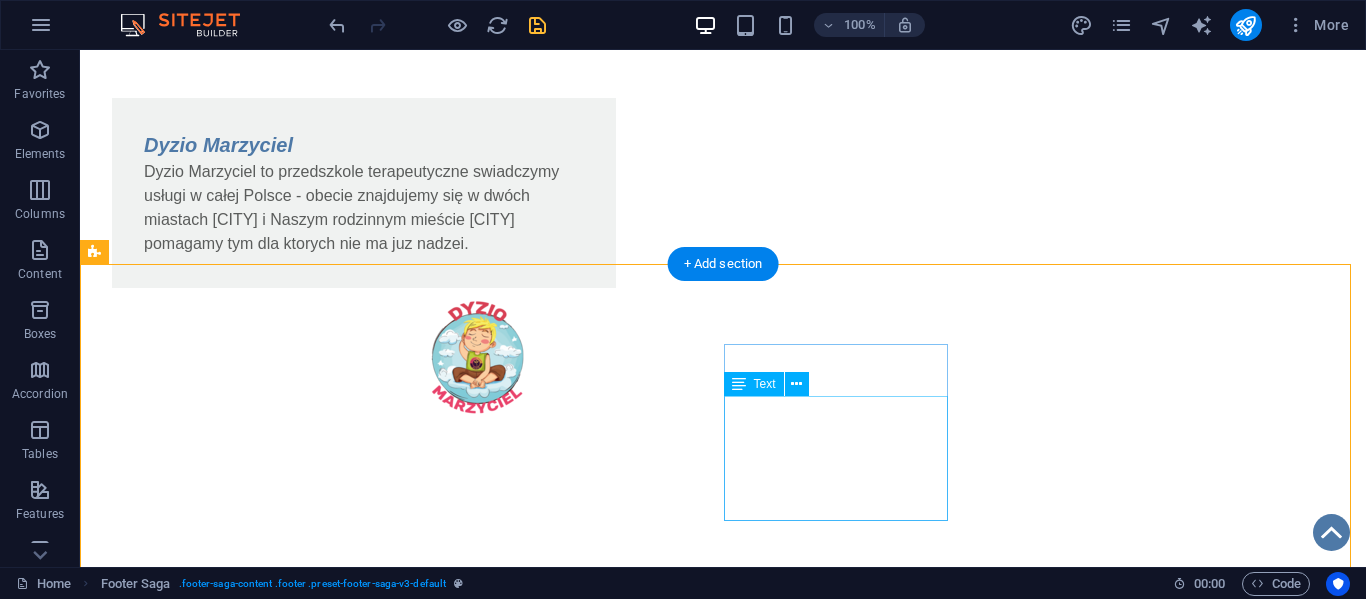 scroll, scrollTop: 1601, scrollLeft: 0, axis: vertical 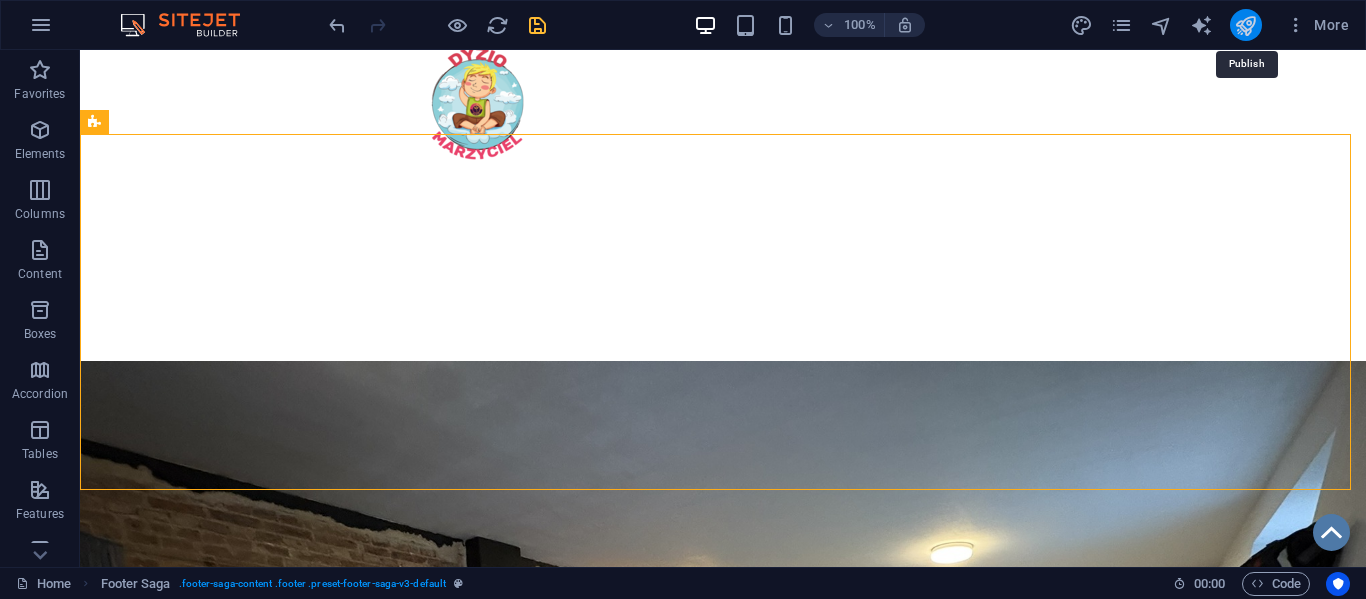 click at bounding box center [1245, 25] 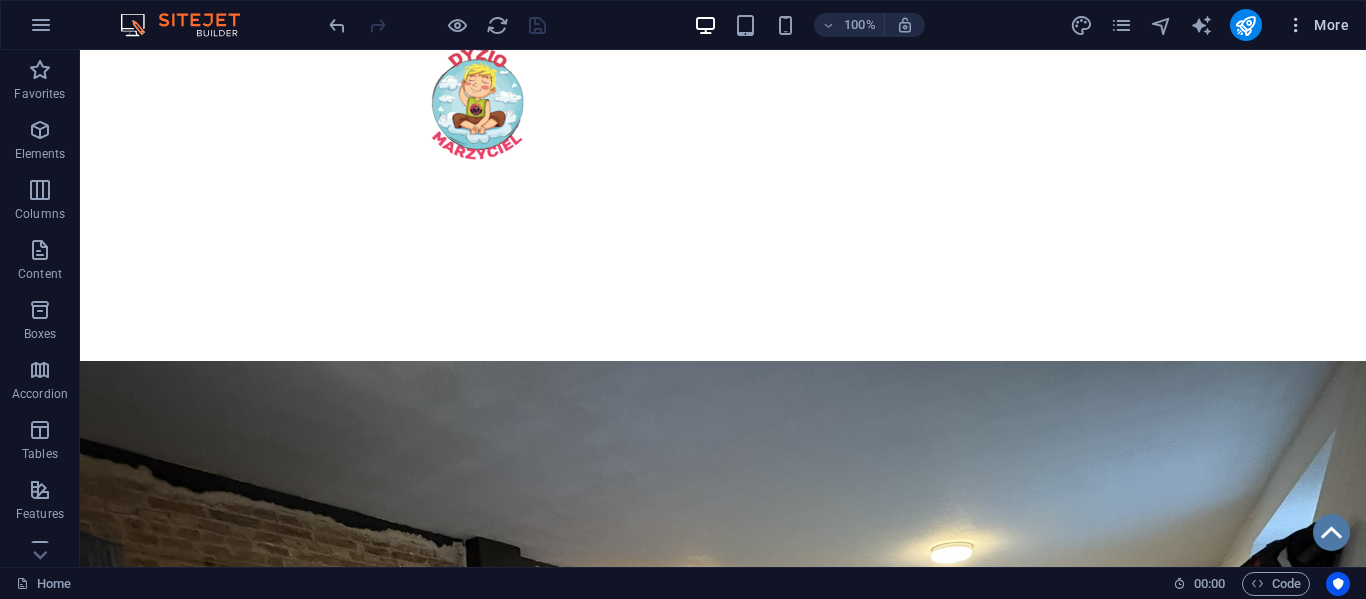 click on "More" at bounding box center (1317, 25) 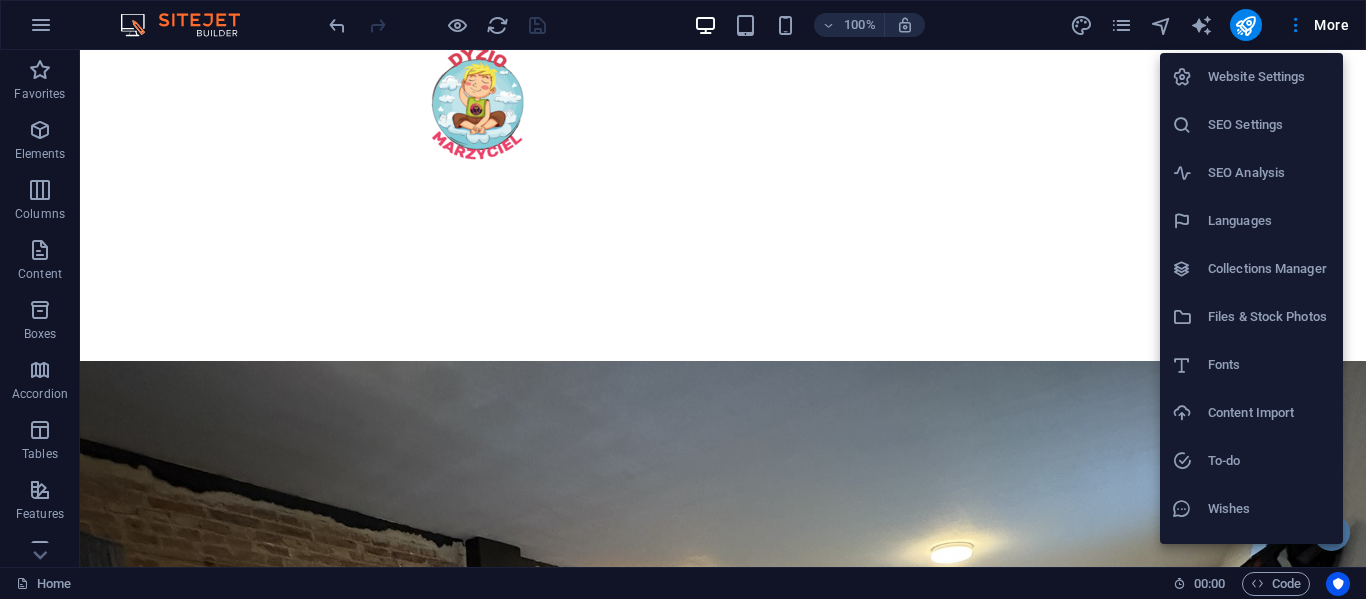 click on "Fonts" at bounding box center [1251, 365] 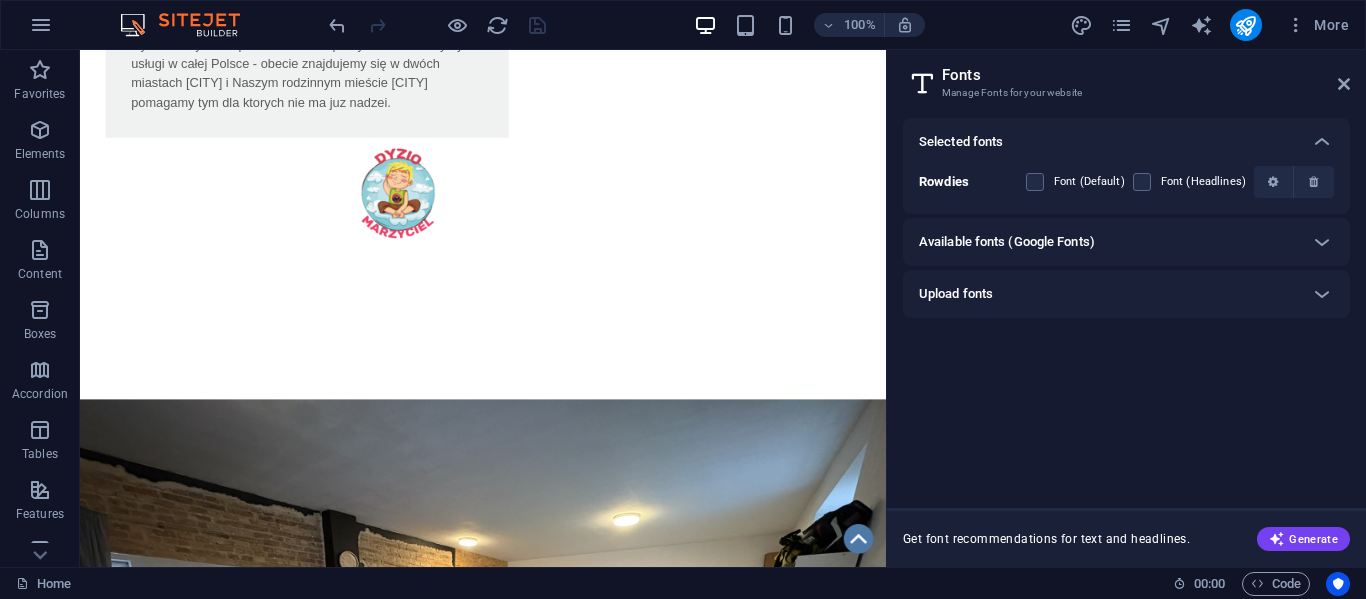 scroll, scrollTop: 1264, scrollLeft: 0, axis: vertical 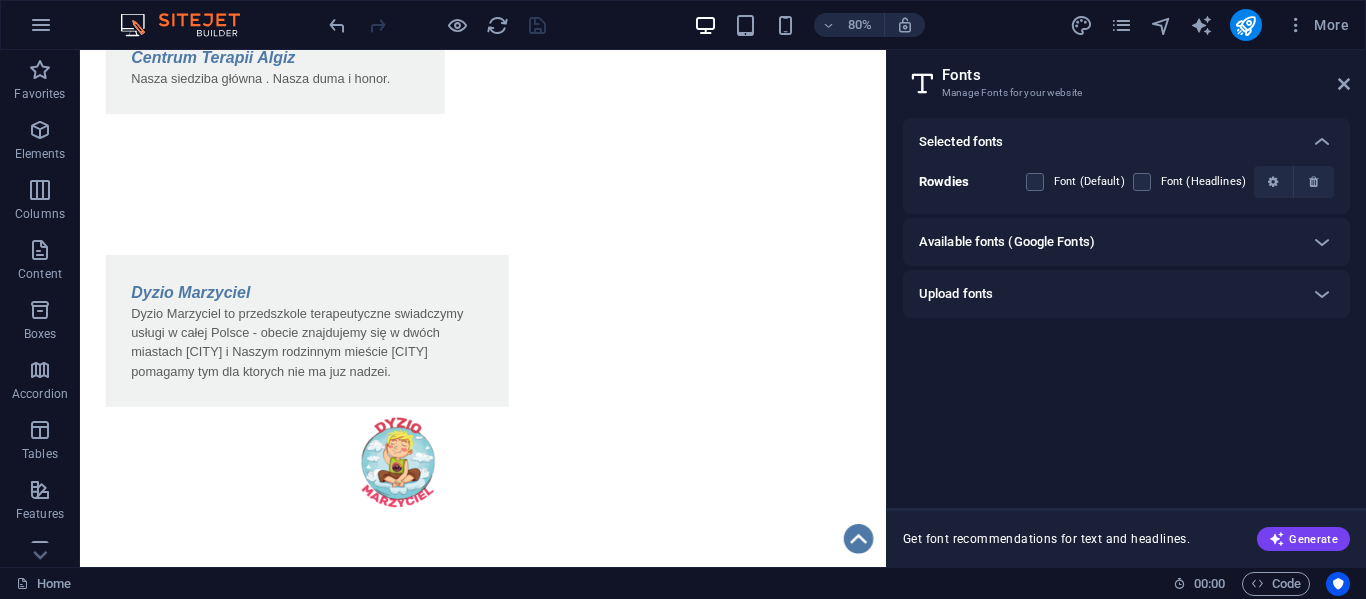 click on "Upload fonts" at bounding box center [1108, 294] 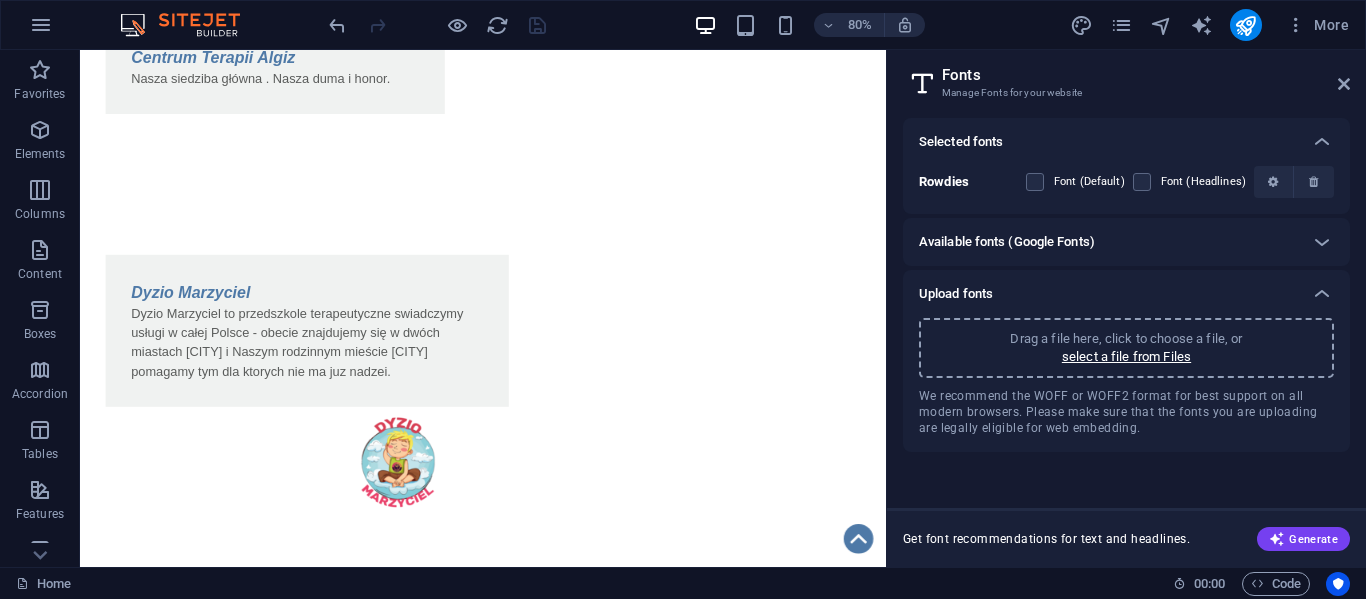 click on "Upload fonts" at bounding box center (1108, 294) 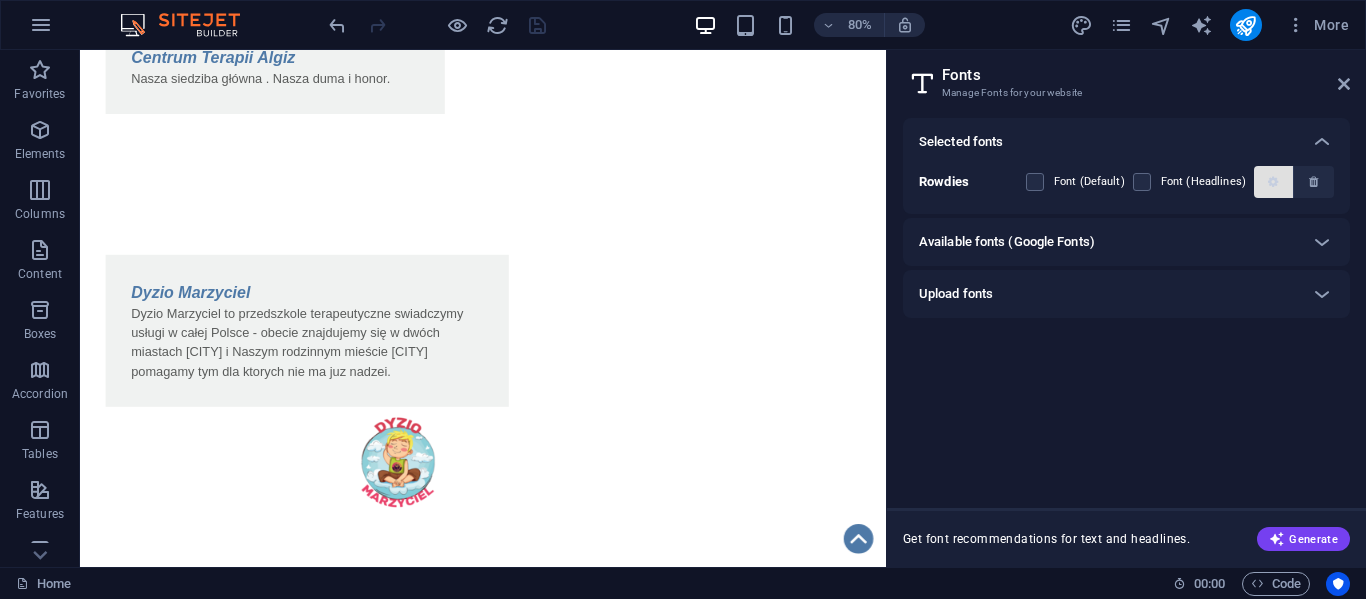 click at bounding box center [1273, 182] 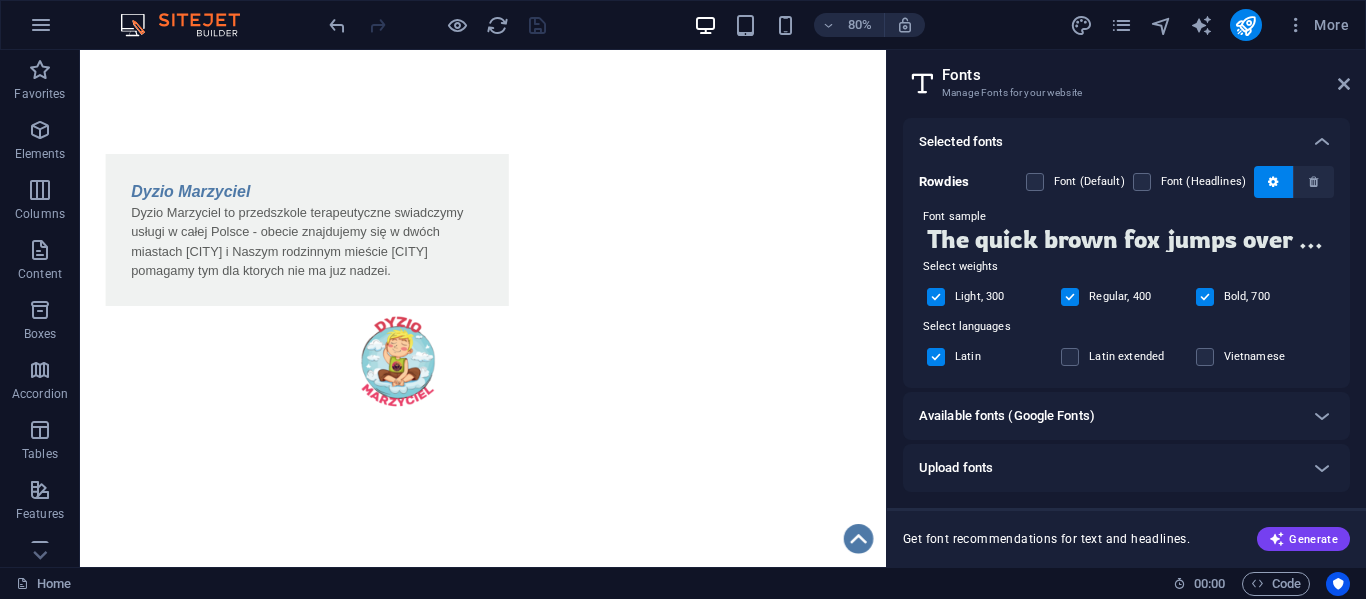 scroll, scrollTop: 2, scrollLeft: 0, axis: vertical 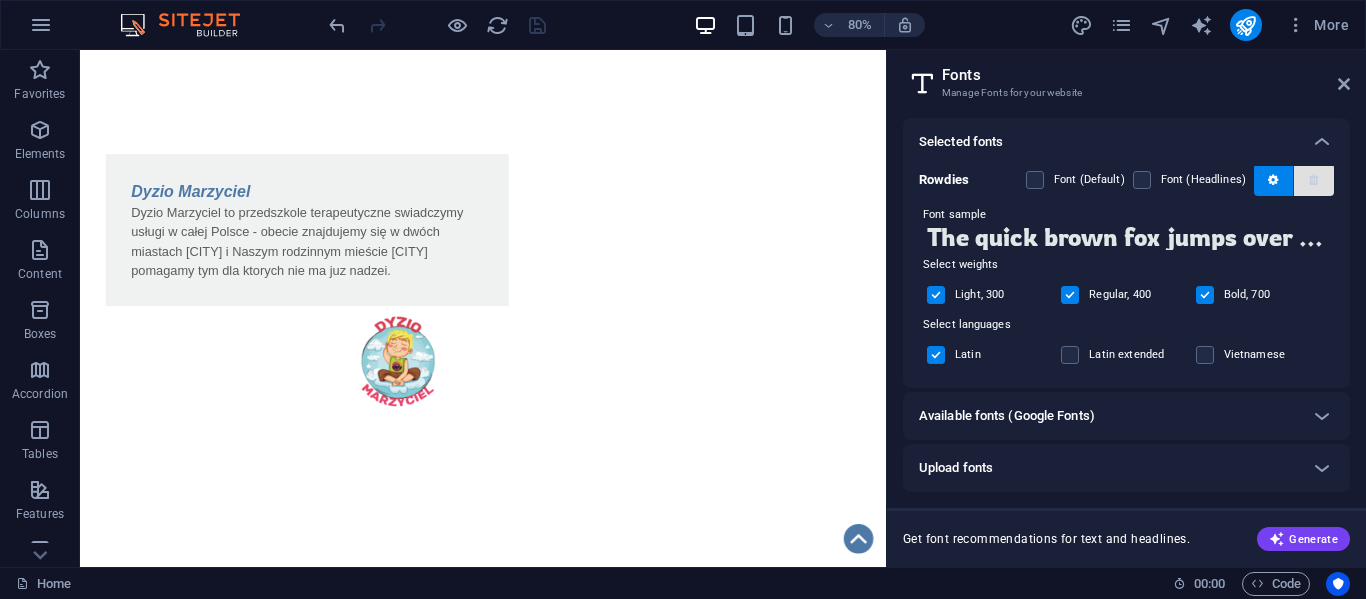 click at bounding box center [1313, 180] 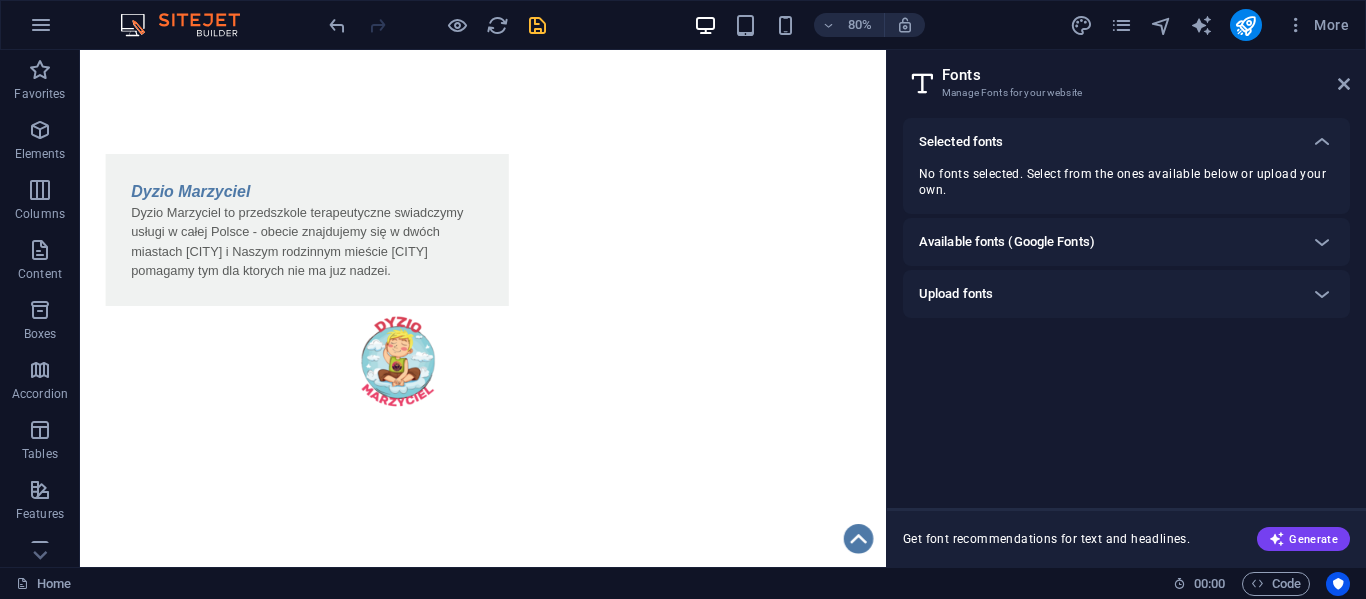 scroll, scrollTop: 0, scrollLeft: 0, axis: both 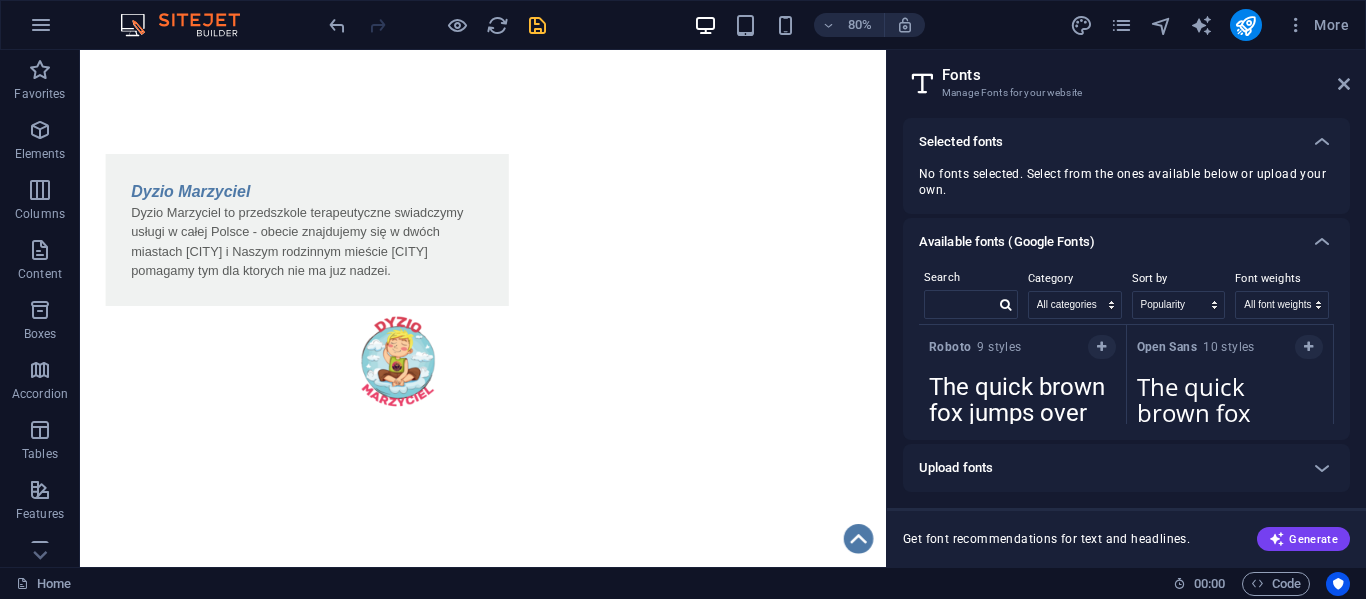 drag, startPoint x: 1329, startPoint y: 330, endPoint x: 1344, endPoint y: 364, distance: 37.161808 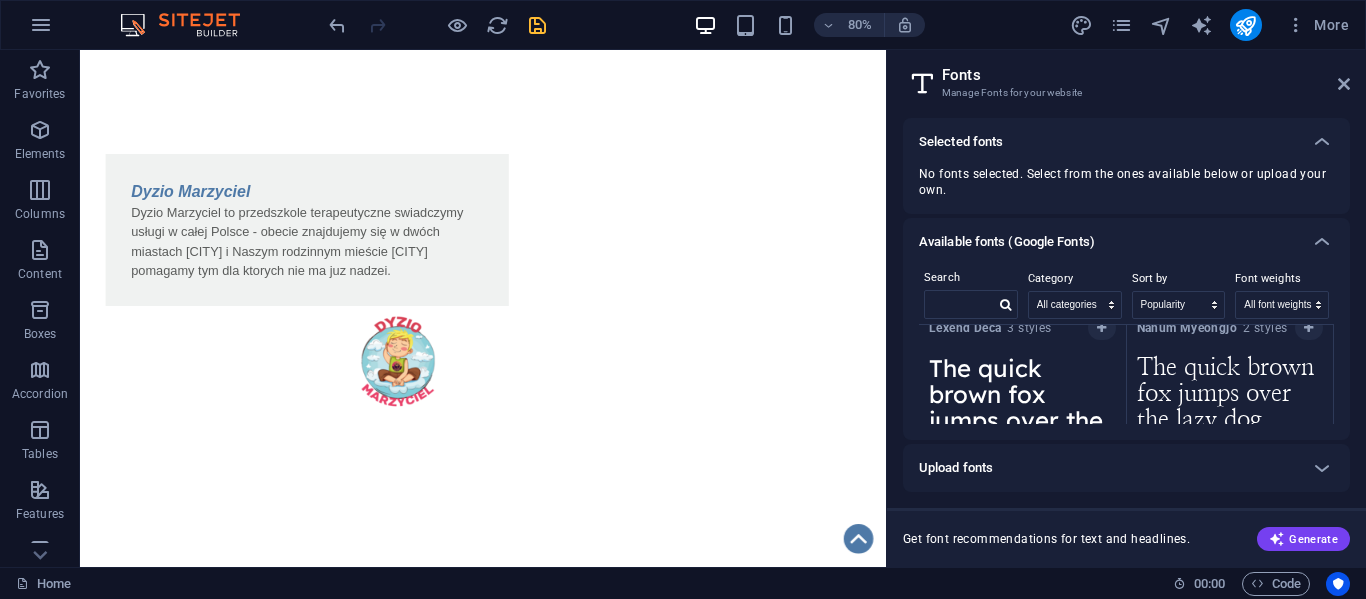 scroll, scrollTop: 10490, scrollLeft: 0, axis: vertical 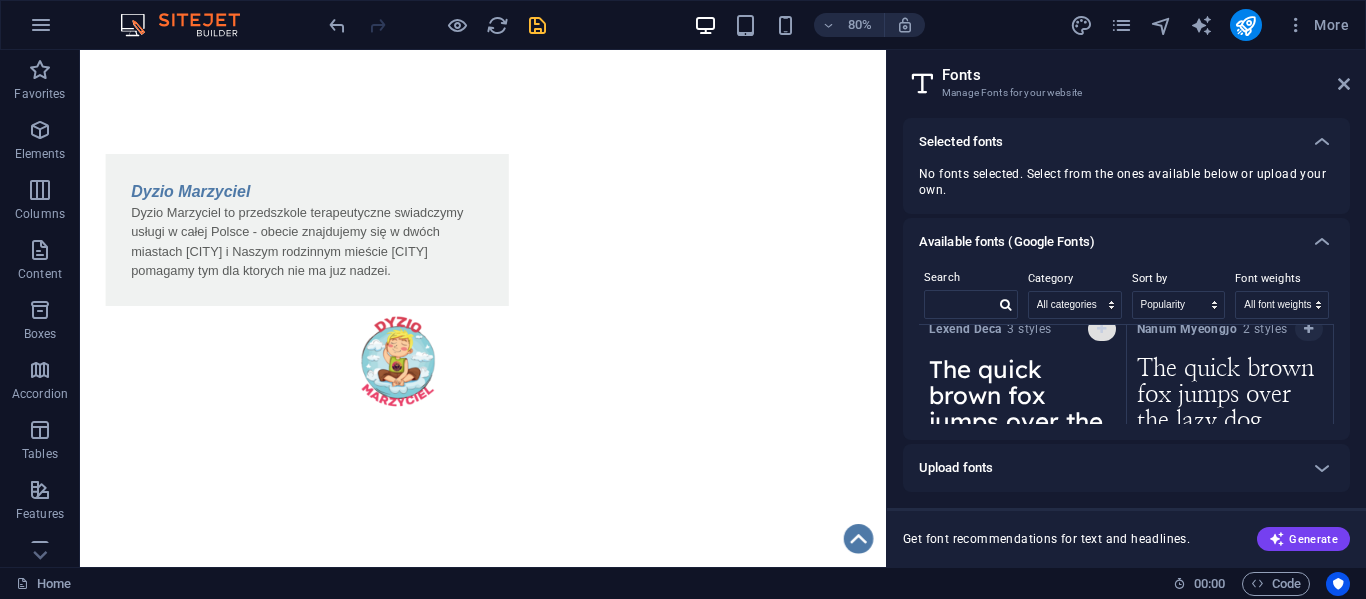 click at bounding box center (1102, 329) 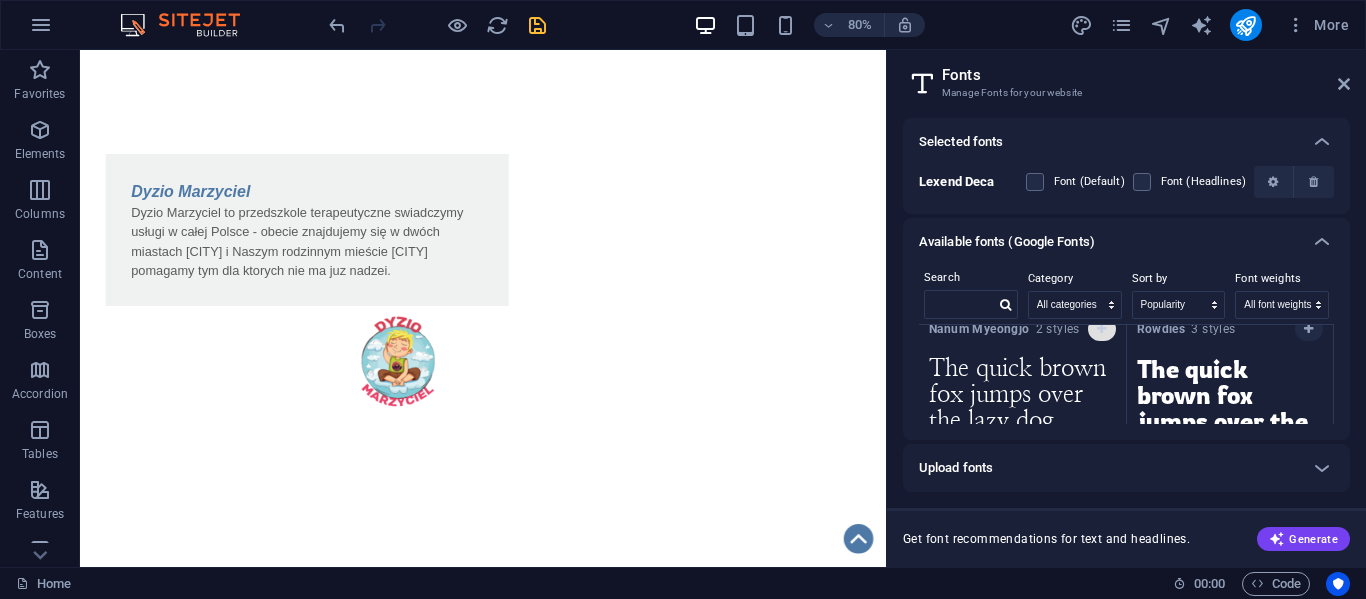 click at bounding box center (1102, 329) 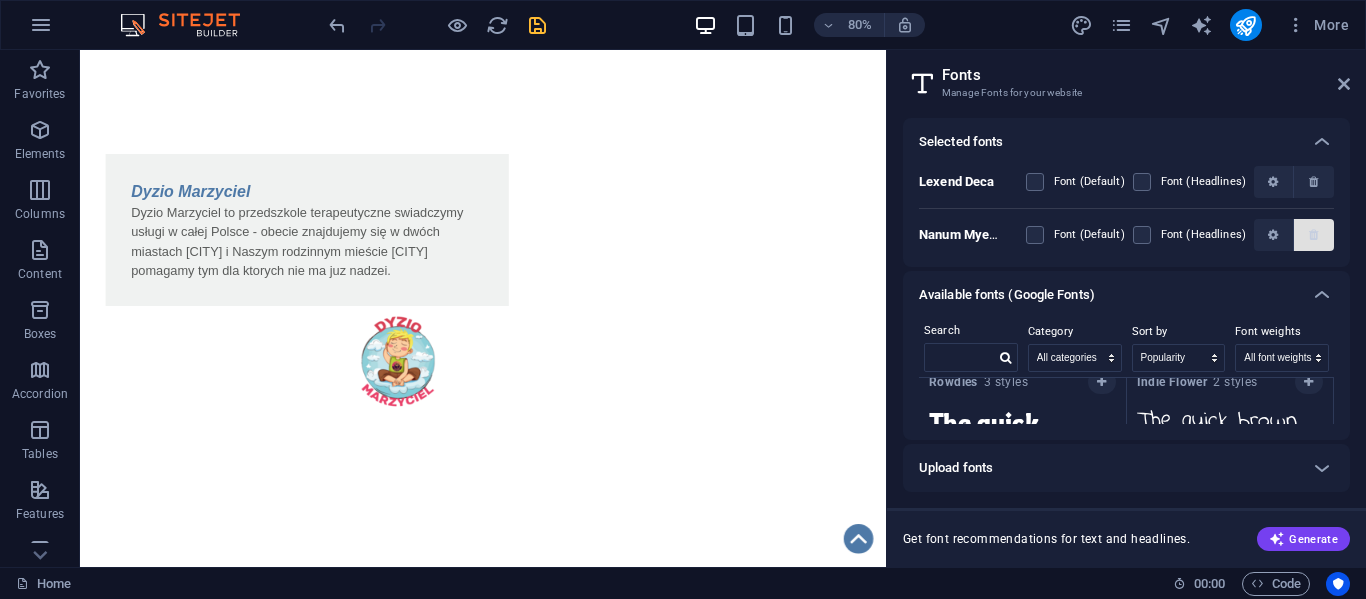 click at bounding box center [1313, 235] 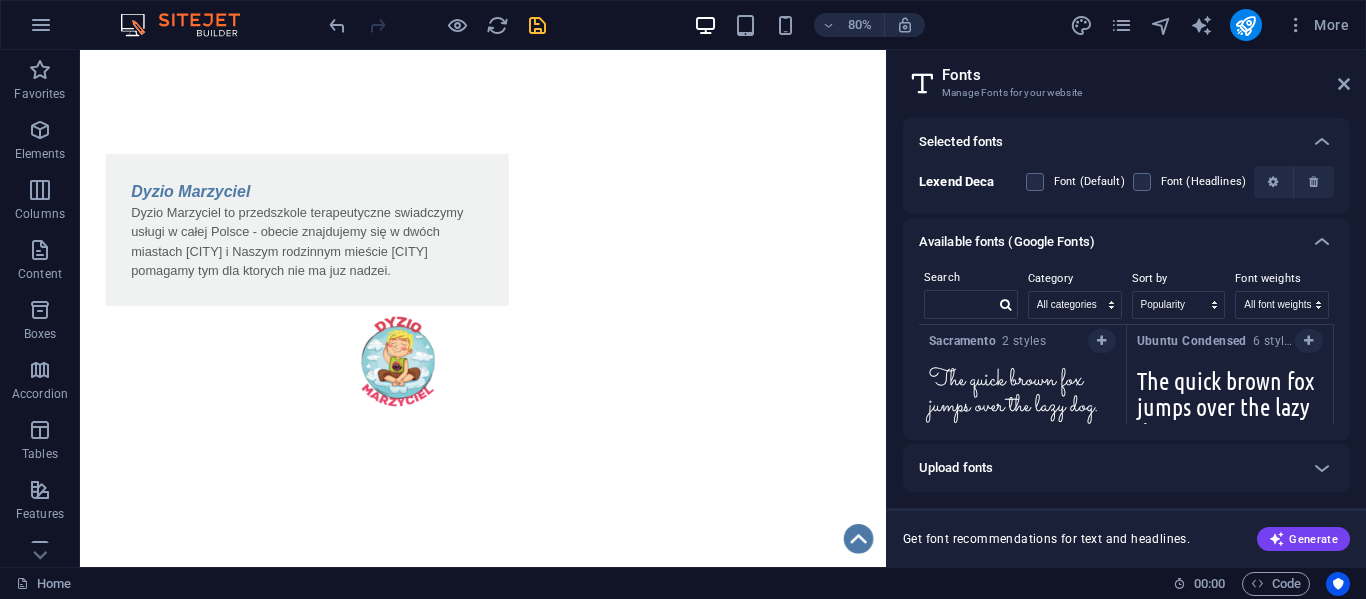 scroll, scrollTop: 18947, scrollLeft: 0, axis: vertical 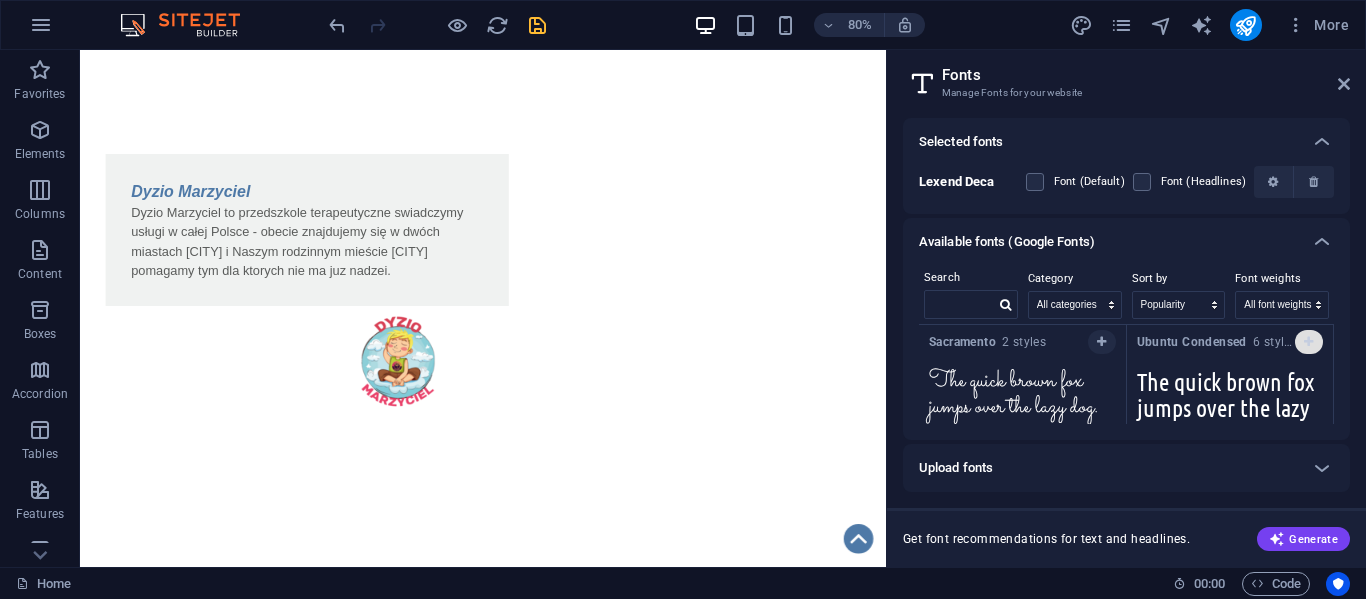 click at bounding box center [1308, 342] 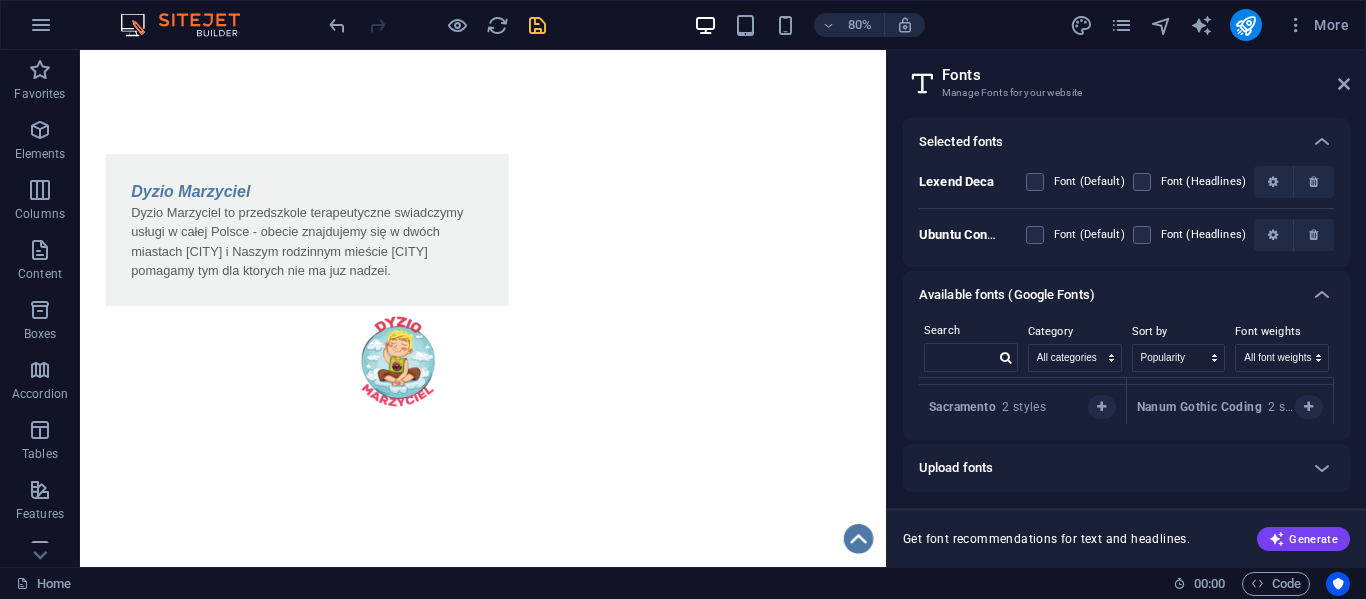 scroll, scrollTop: 18937, scrollLeft: 0, axis: vertical 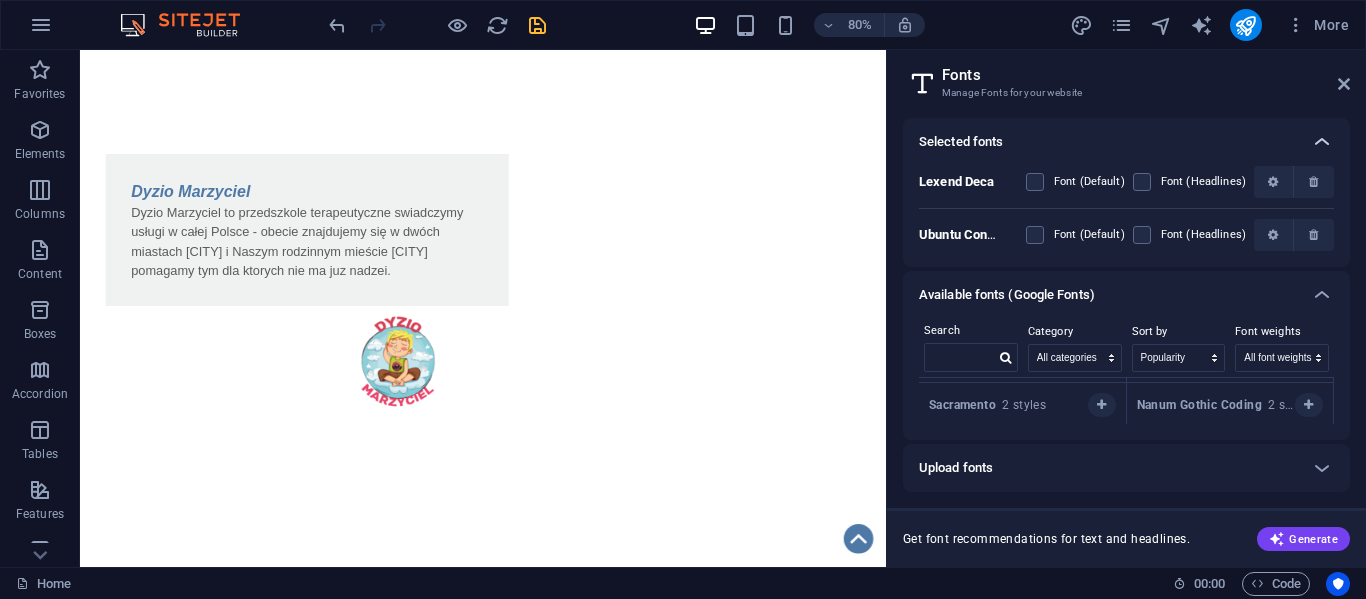 click at bounding box center [1322, 142] 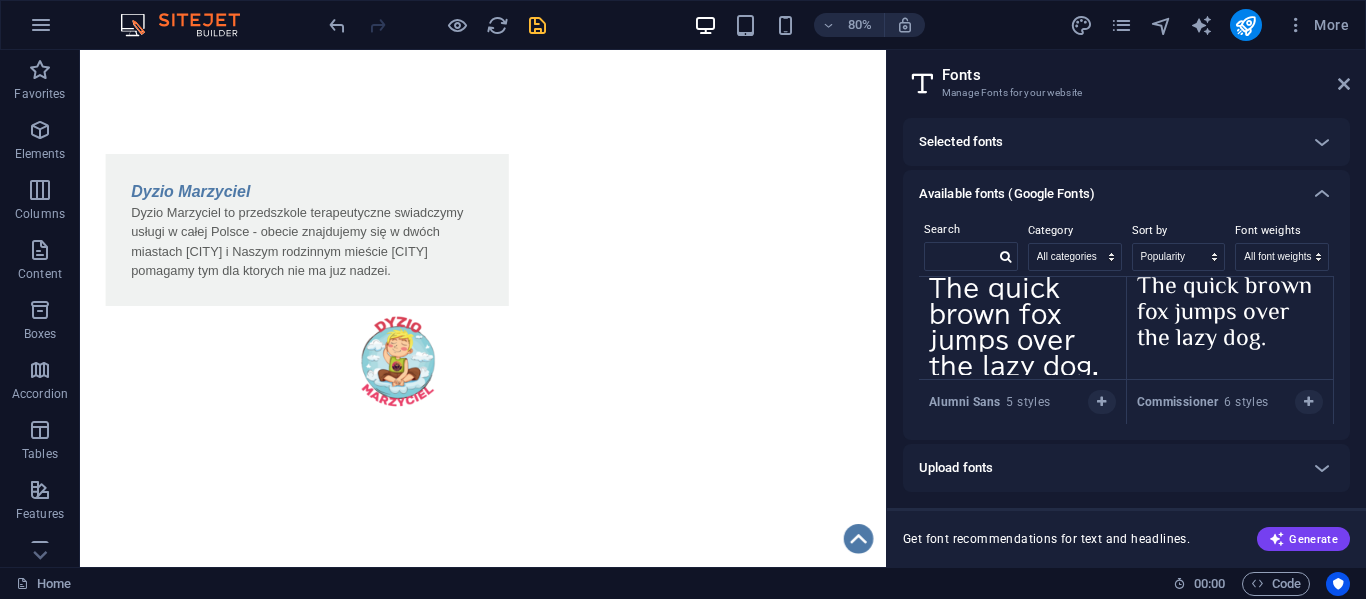 scroll, scrollTop: 20151, scrollLeft: 0, axis: vertical 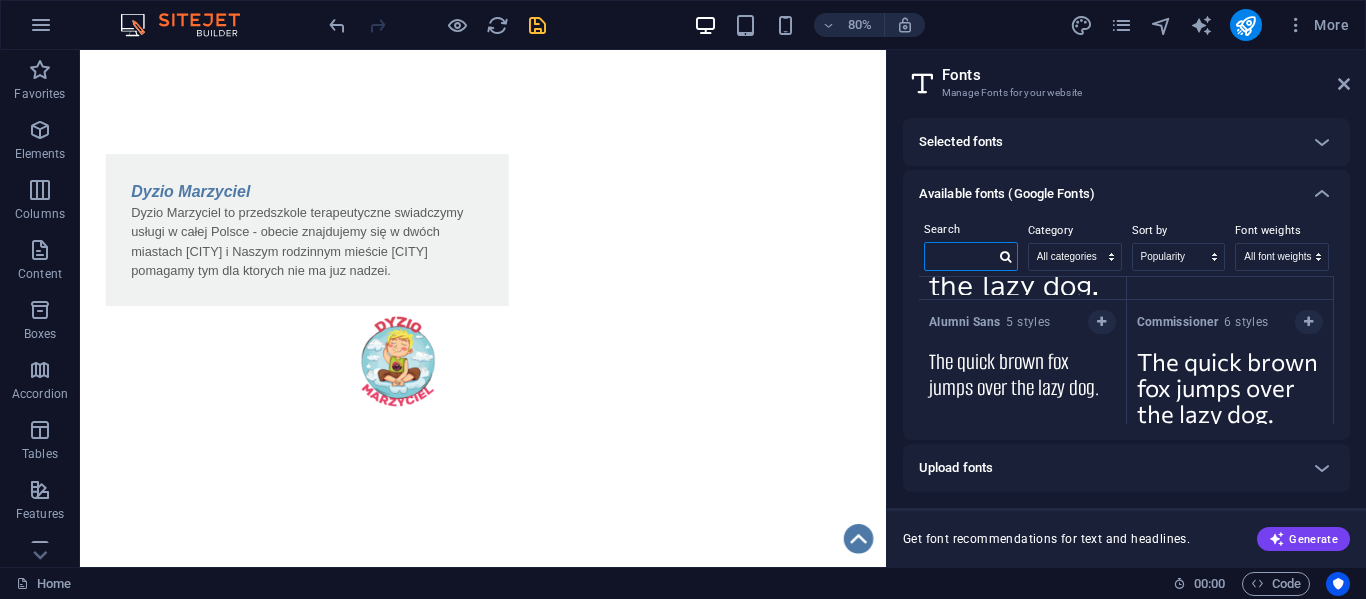 click at bounding box center (960, 256) 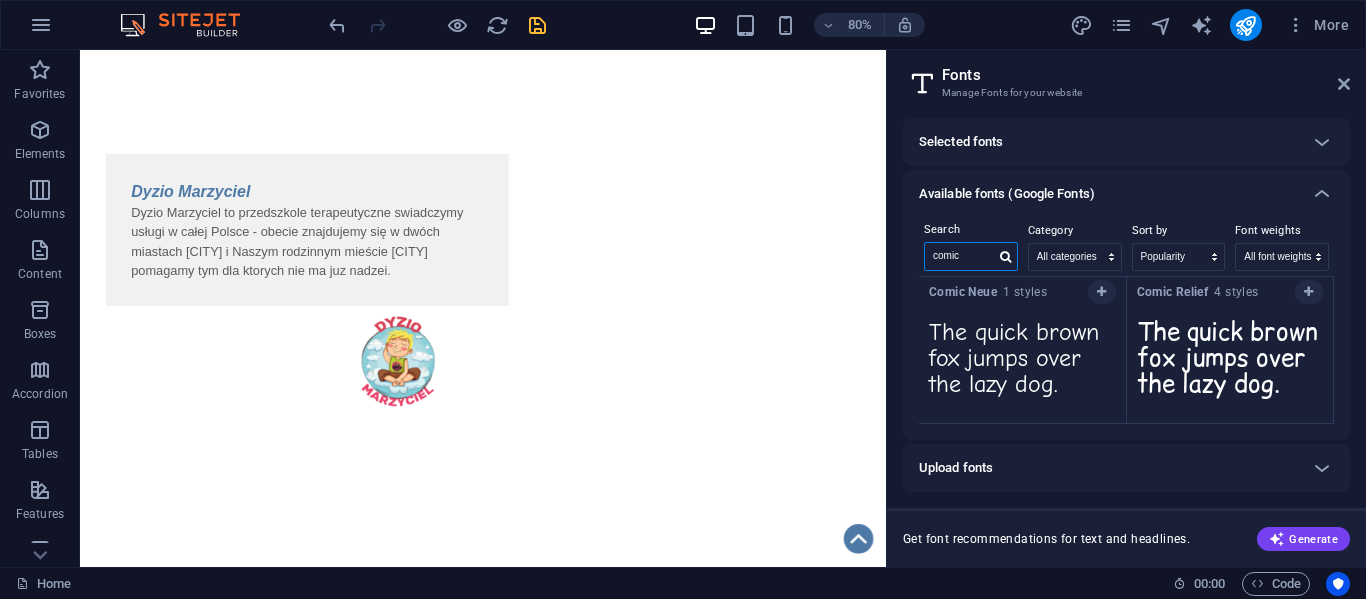 scroll, scrollTop: 7, scrollLeft: 0, axis: vertical 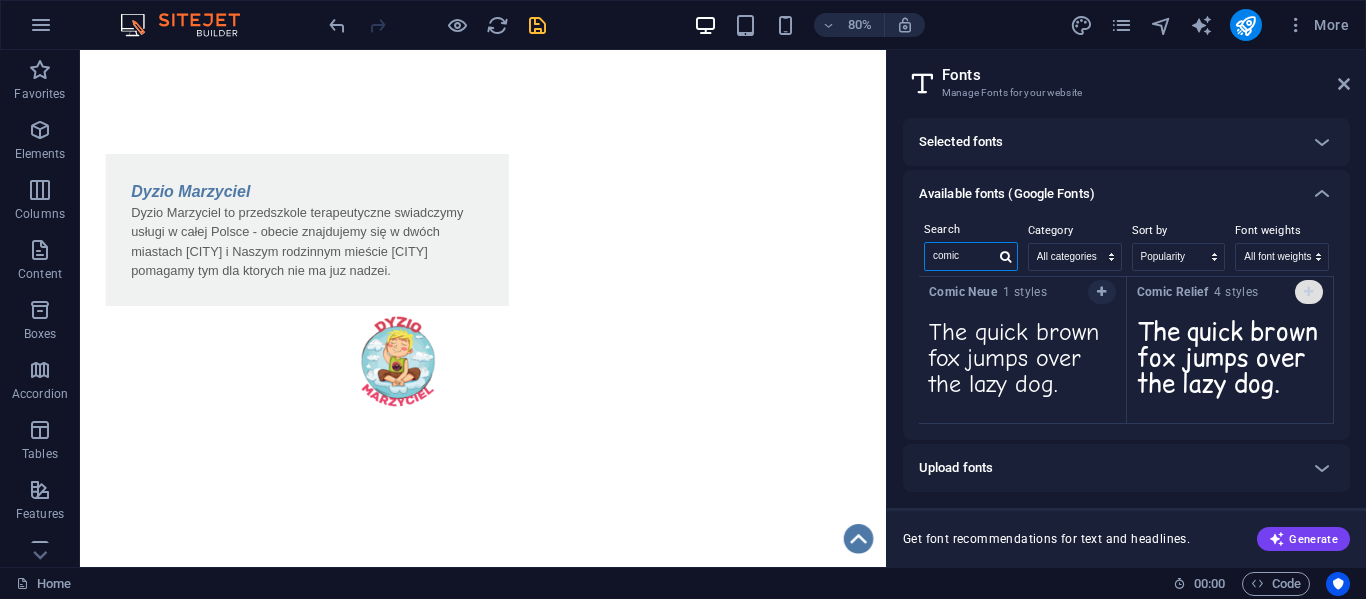 type on "comic" 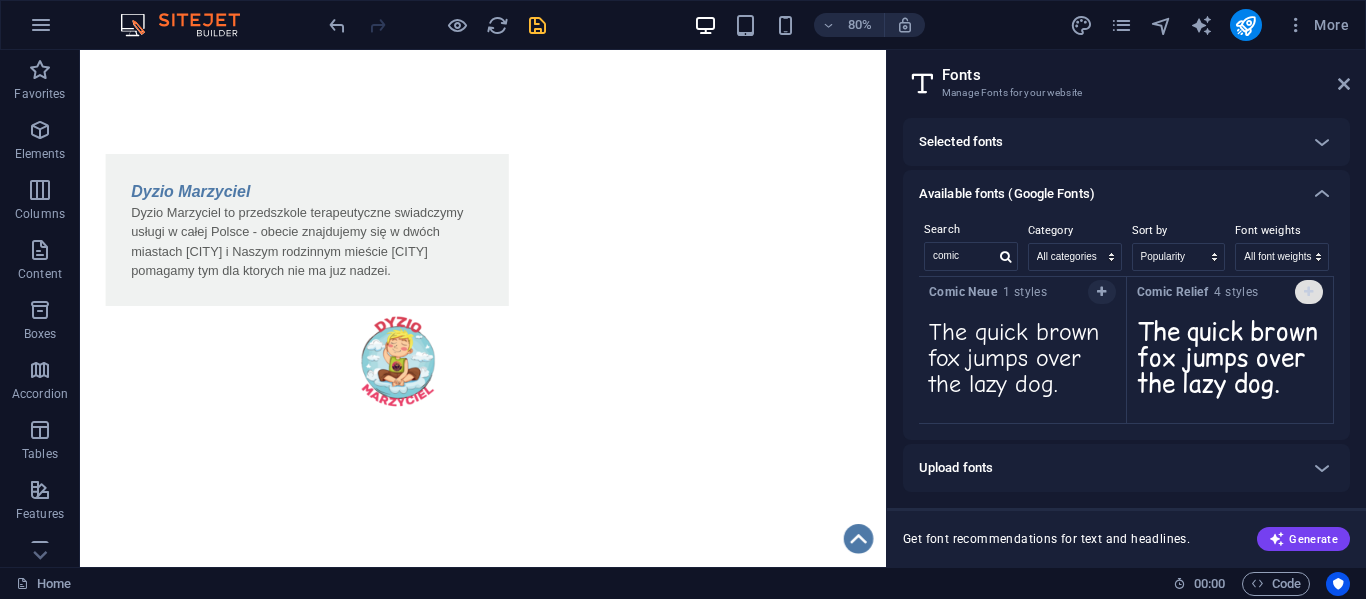 click at bounding box center [1308, 292] 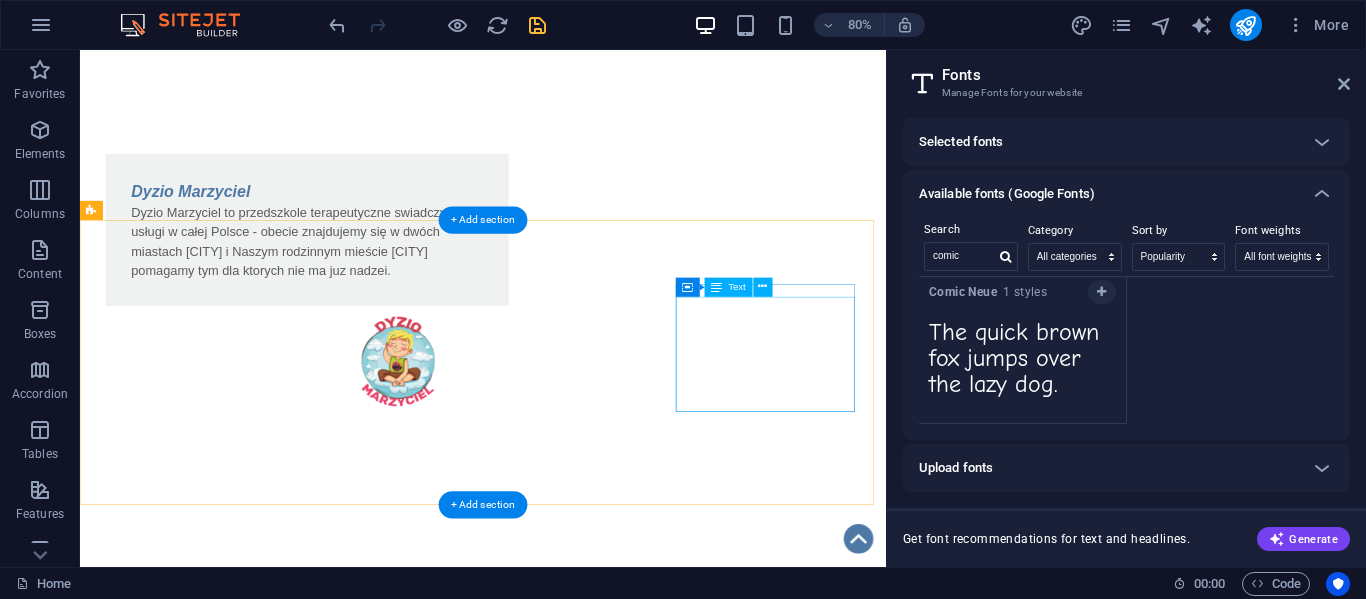 click on "S tatut Polityka Prywatności Regulamin RODO Klauzula przetwarzania" at bounding box center [208, 2114] 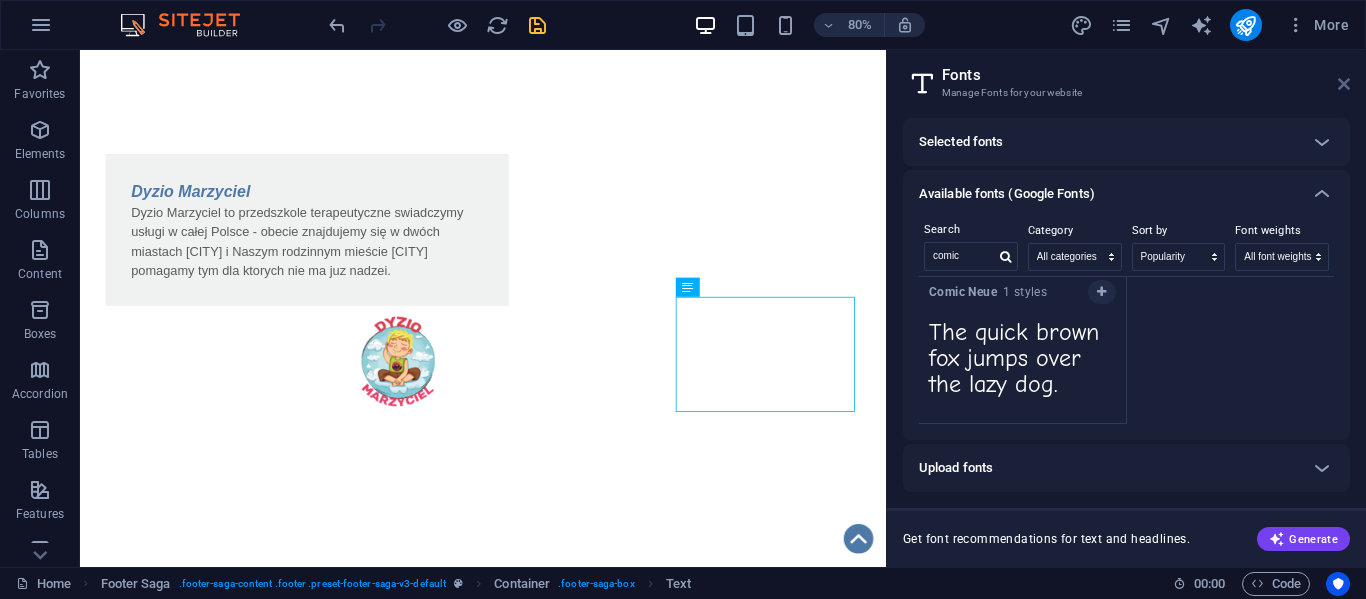 click at bounding box center [1344, 84] 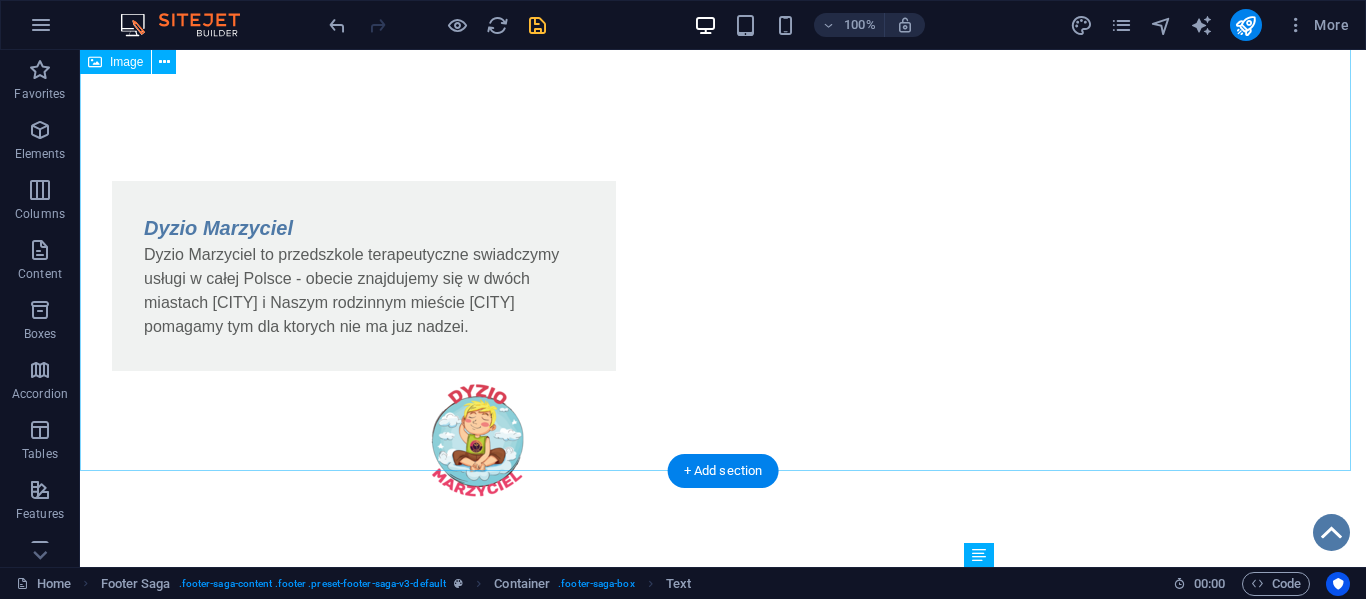 scroll, scrollTop: 1595, scrollLeft: 0, axis: vertical 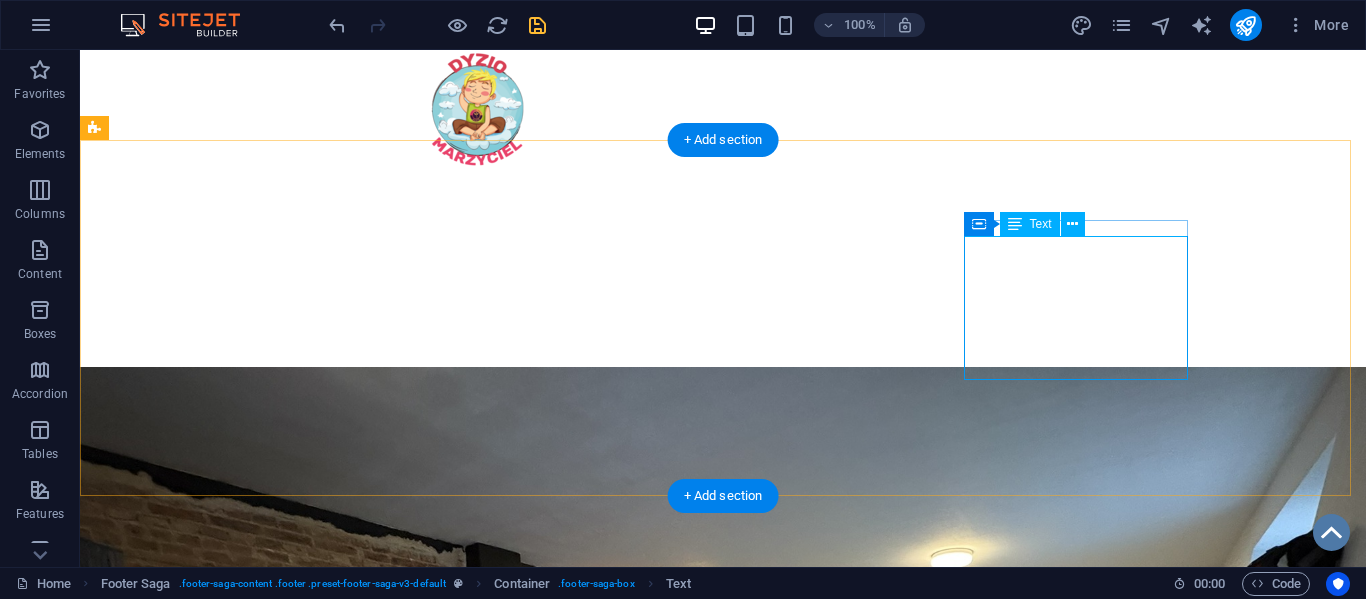 click on "S tatut Polityka Prywatności Regulamin RODO Klauzula przetwarzania" at bounding box center (208, 1992) 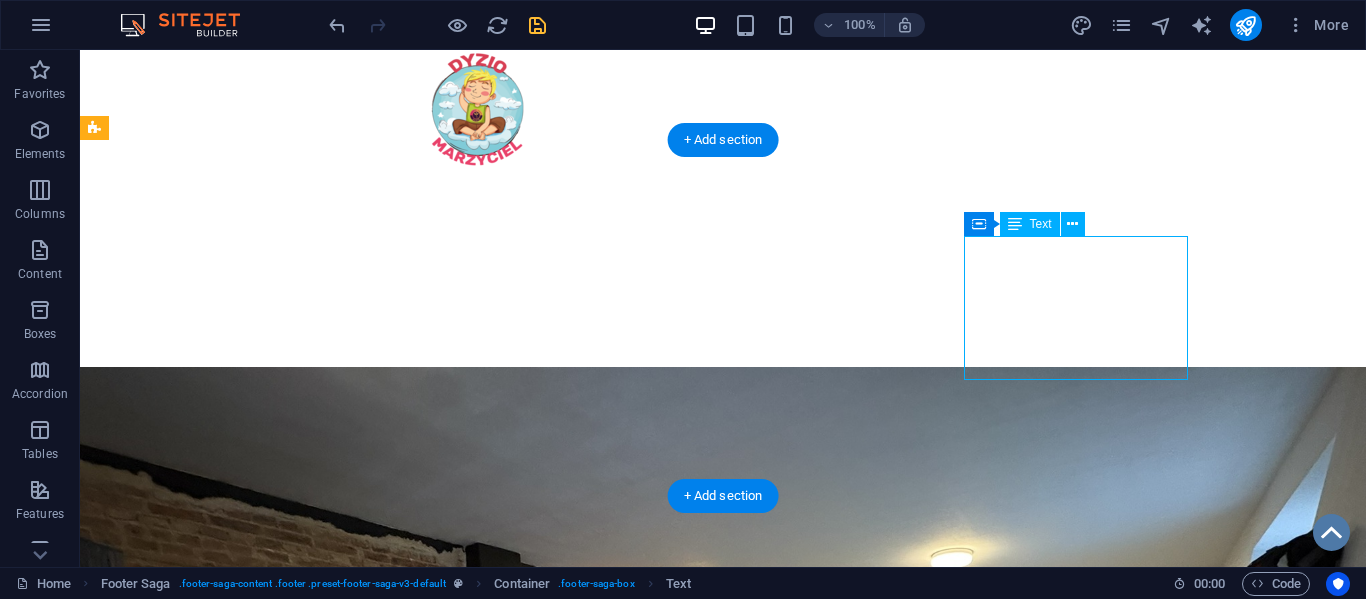 drag, startPoint x: 966, startPoint y: 272, endPoint x: 1005, endPoint y: 305, distance: 51.088158 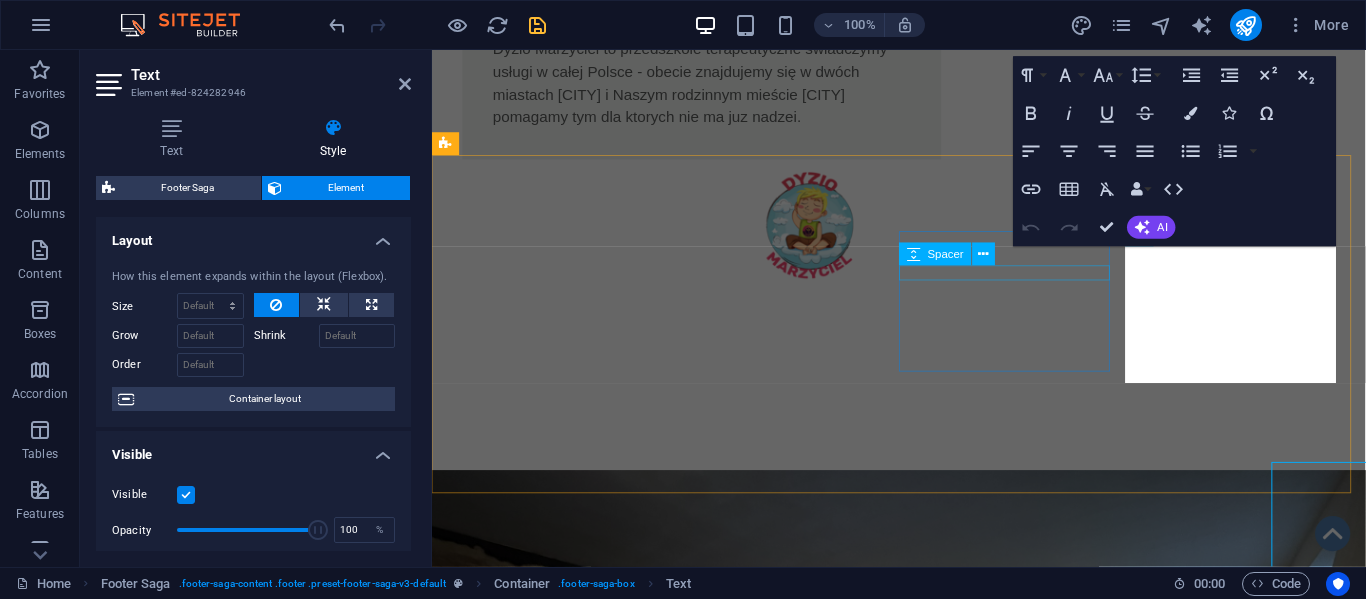 scroll, scrollTop: 1347, scrollLeft: 0, axis: vertical 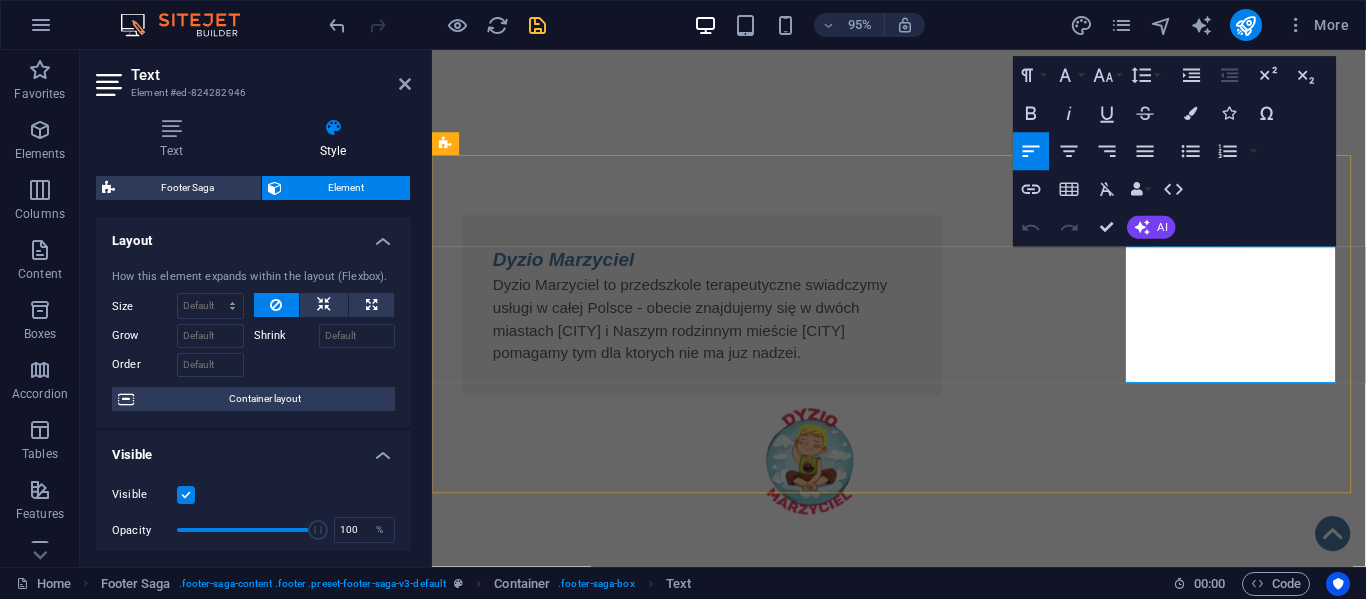 drag, startPoint x: 1162, startPoint y: 291, endPoint x: 1353, endPoint y: 387, distance: 213.76857 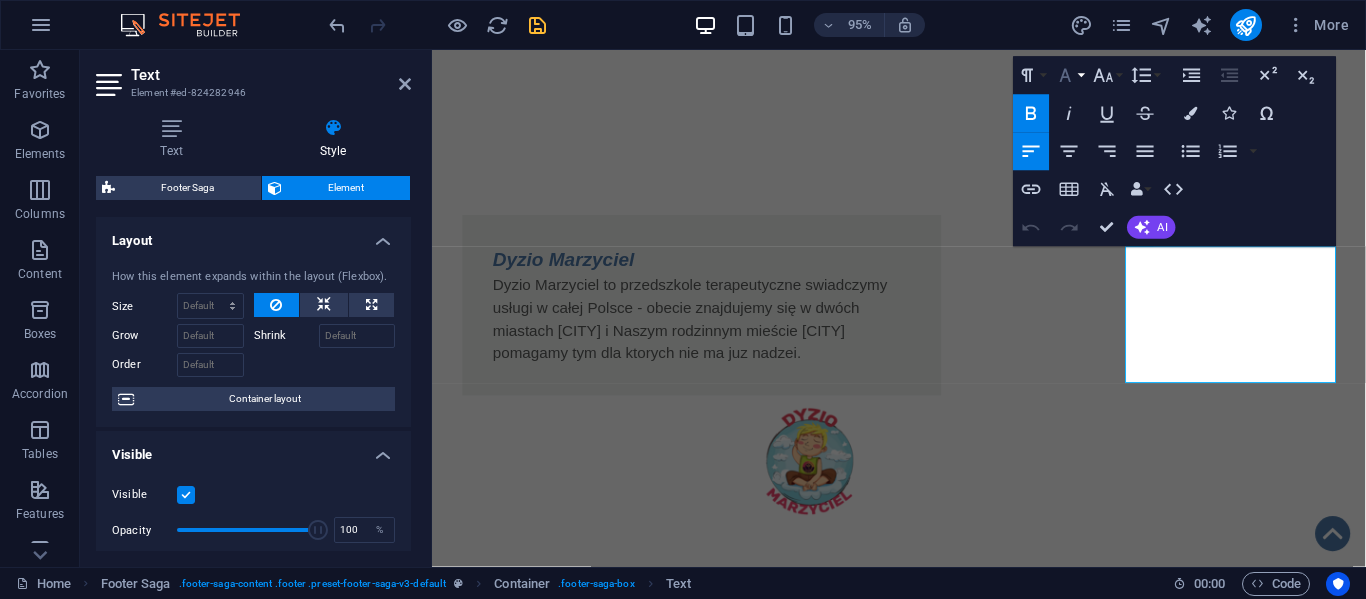 click on "Font Family" at bounding box center (1069, 76) 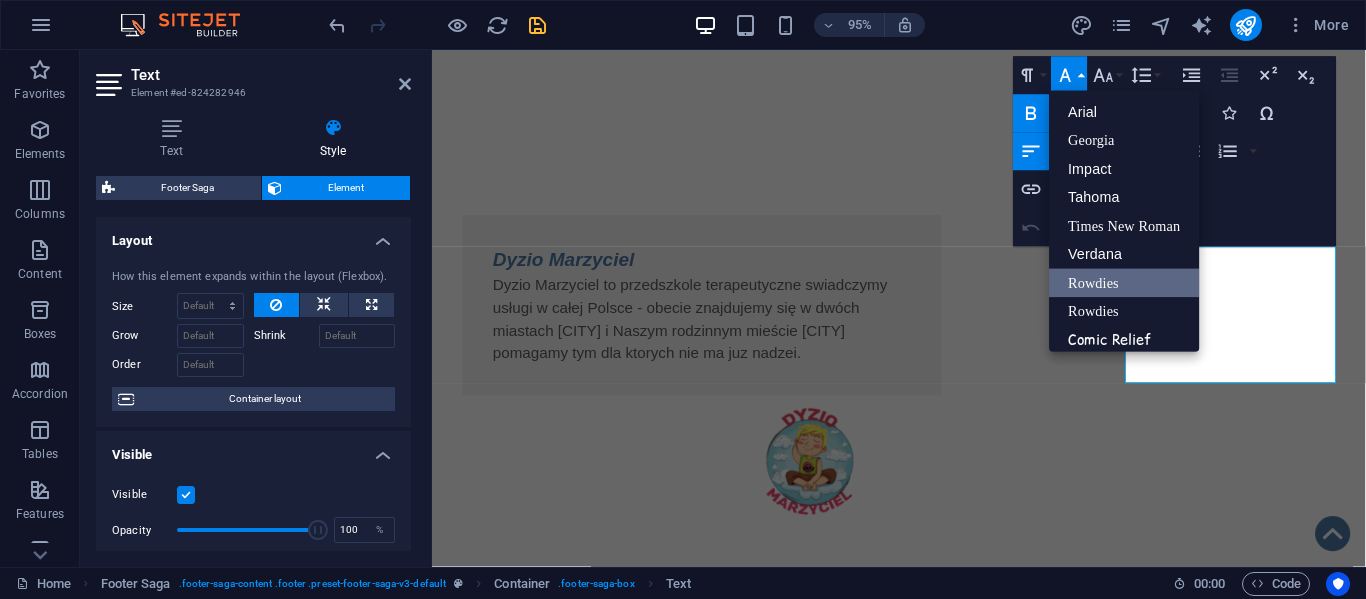 scroll, scrollTop: 0, scrollLeft: 0, axis: both 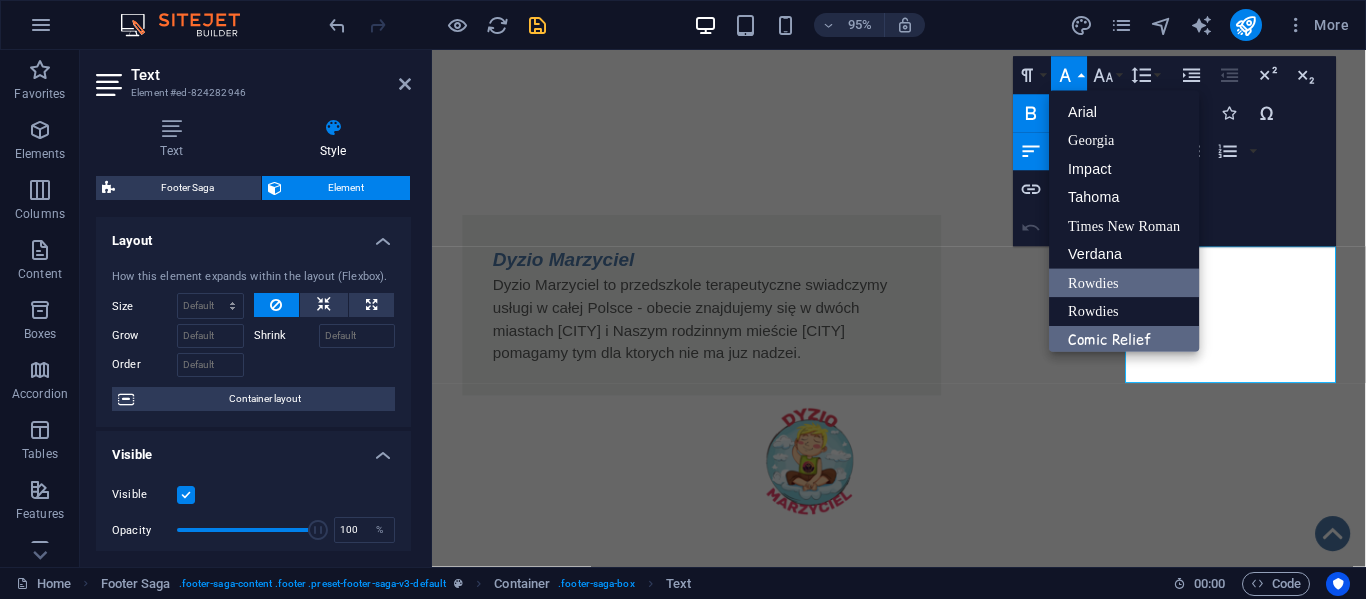 click on "Comic Relief" at bounding box center (1125, 340) 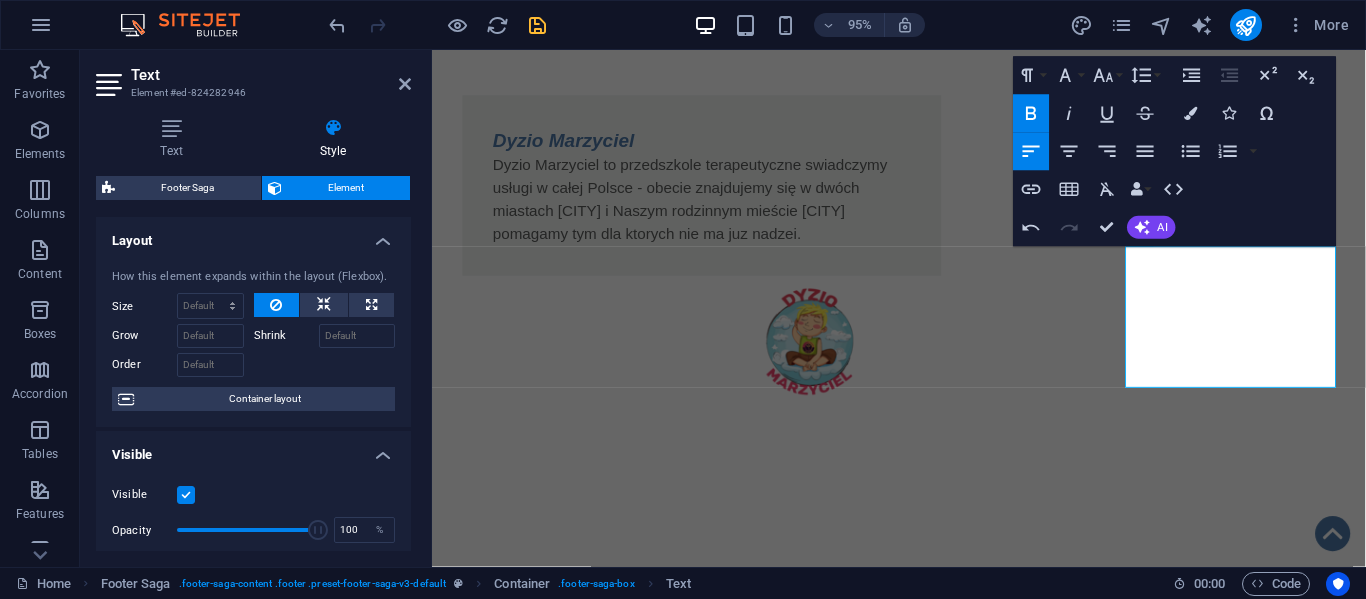 click 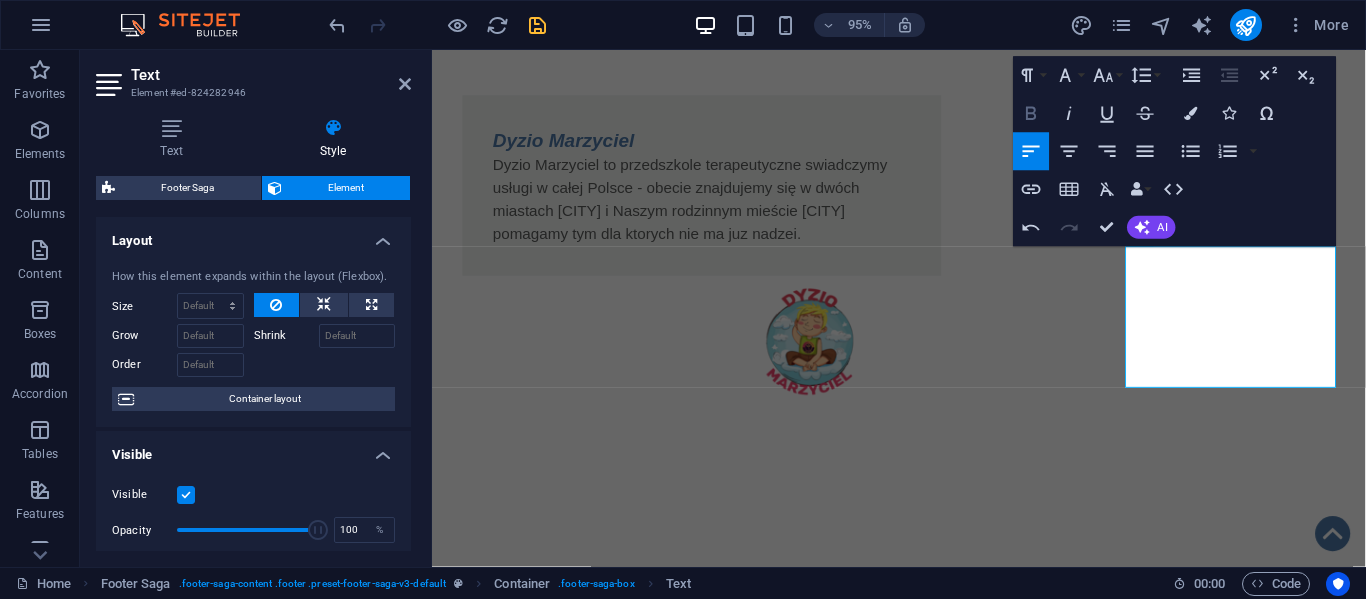 click 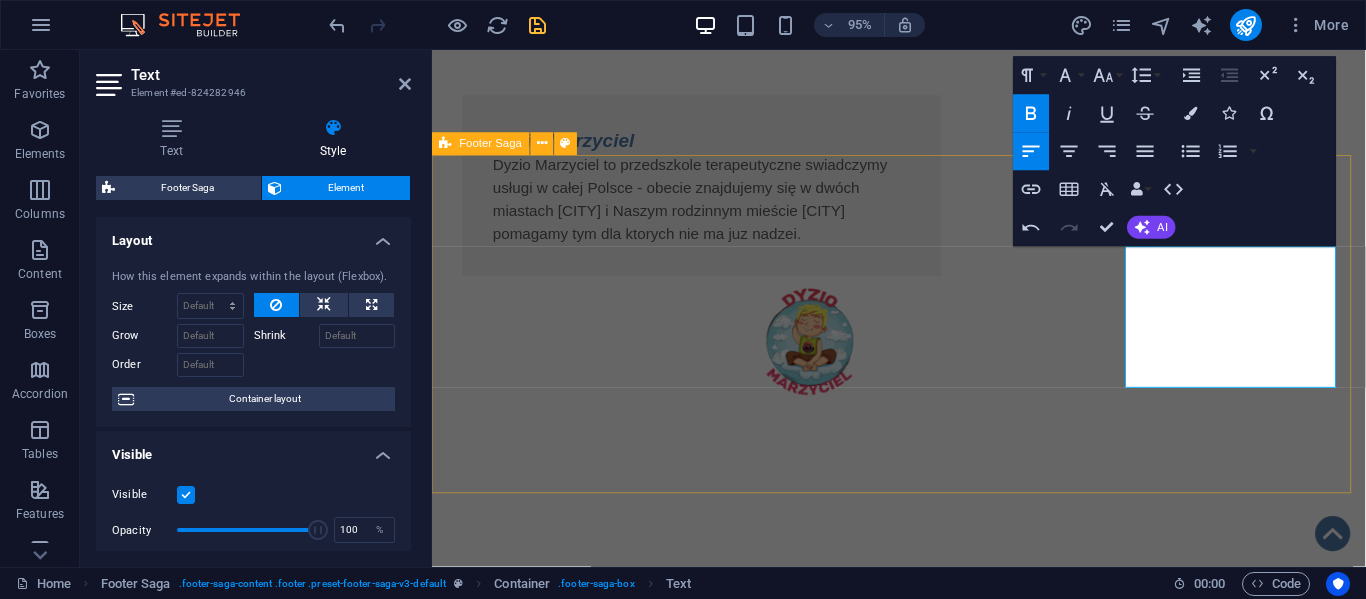 click on "O nas KRS: [REG_NUM] NIP: [TAX_ID] REGON: [REG_NUM] Kontakt ul.Sobieskiego [NUMBER] [POSTAL_CODE] [CITY] tel.:[PHONE] e-mail: [EMAIL] Statut Polityka Prywatności Regulamin RODO Klauzula przetwarzania" at bounding box center (923, 1760) 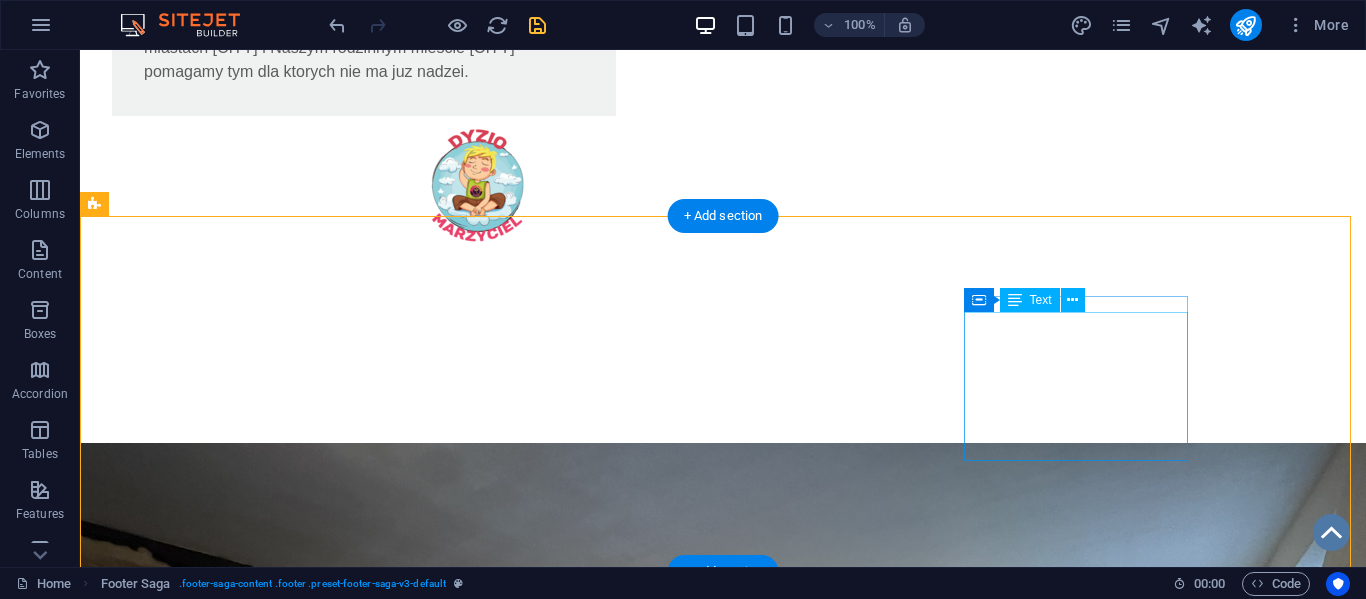 scroll, scrollTop: 1539, scrollLeft: 0, axis: vertical 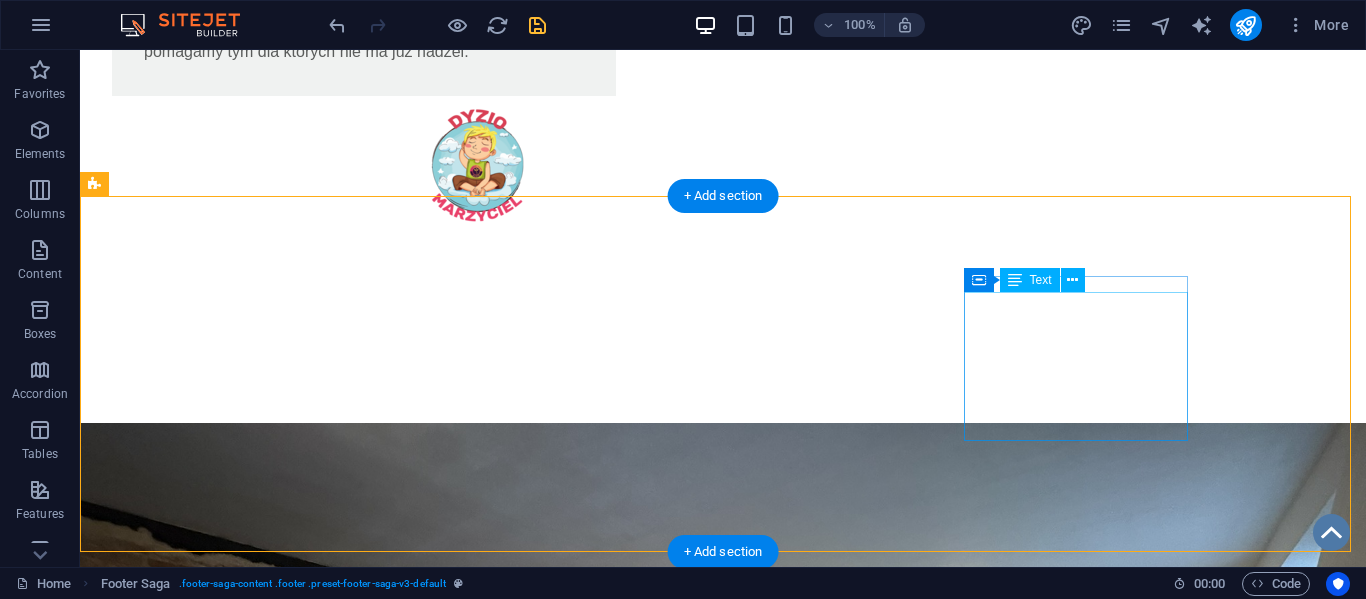 click on "Statut Polityka Prywatności Regulamin RODO Klauzula przetwarzania" at bounding box center (208, 2050) 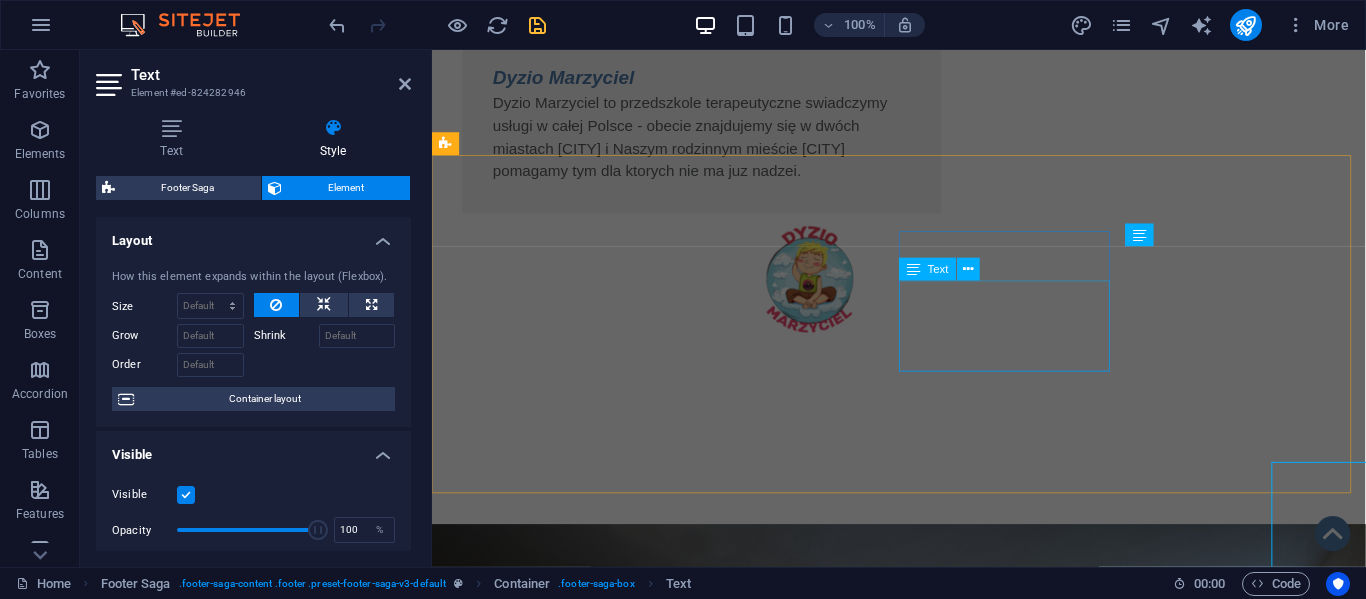 scroll, scrollTop: 1347, scrollLeft: 0, axis: vertical 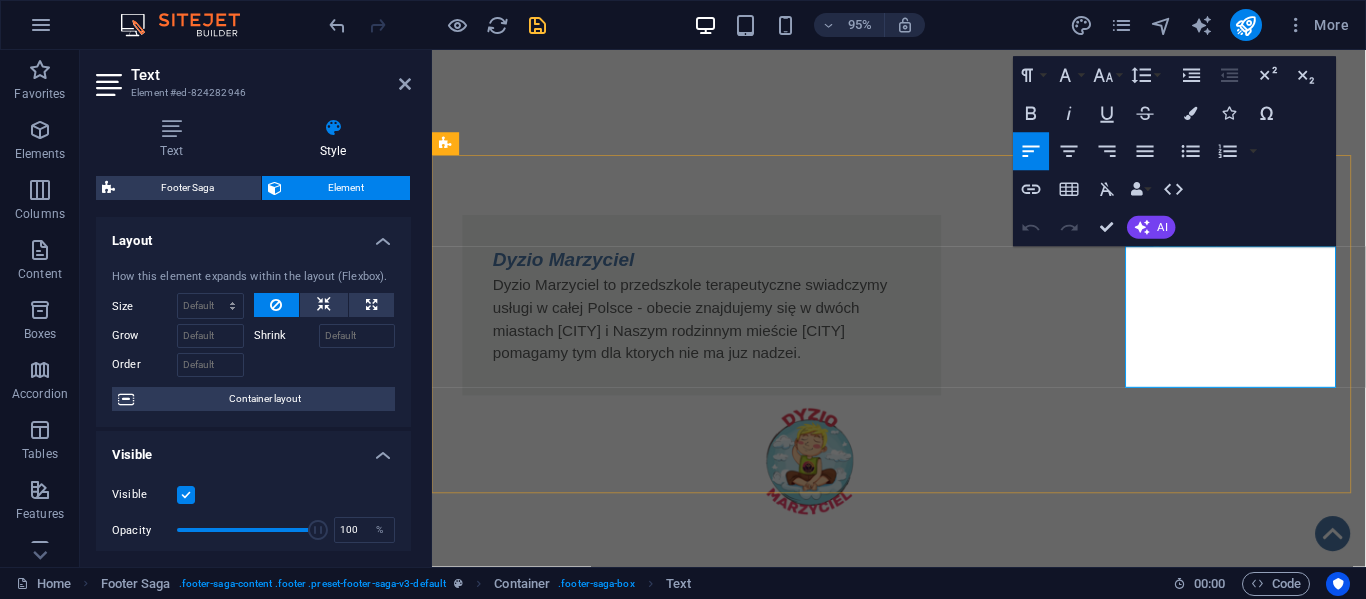 drag, startPoint x: 1165, startPoint y: 289, endPoint x: 1353, endPoint y: 392, distance: 214.36652 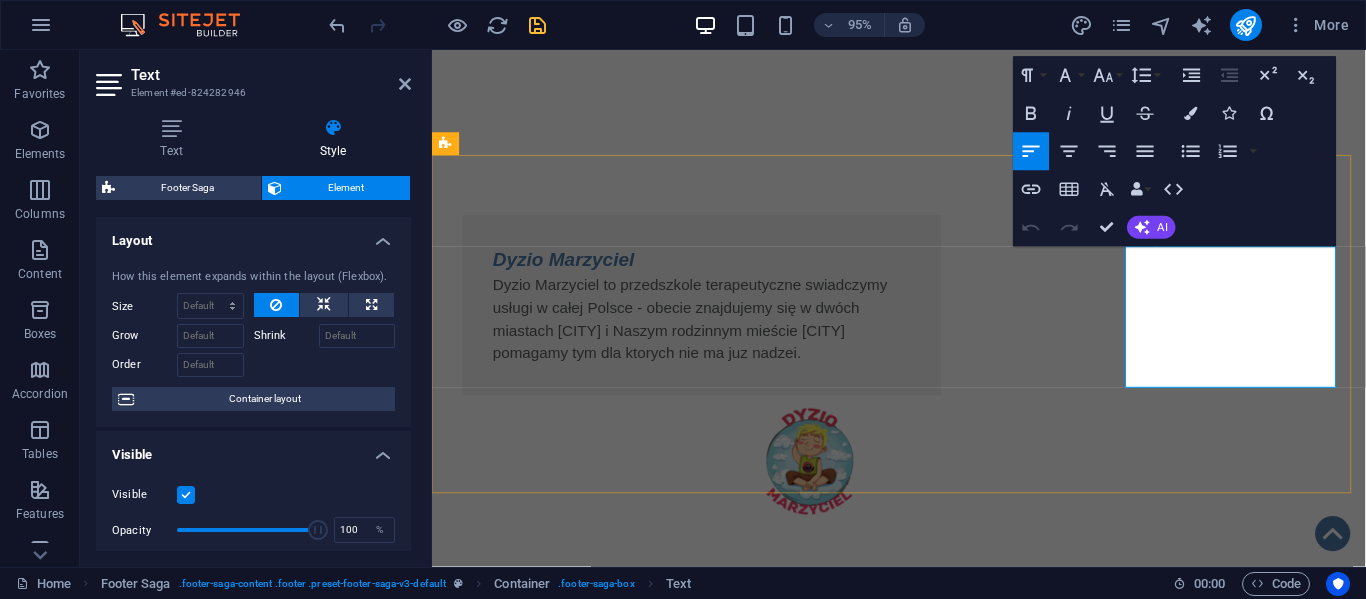 click on "Statut Polityka Prywatności Regulamin RODO Klauzula przetwarzania" at bounding box center (560, 2140) 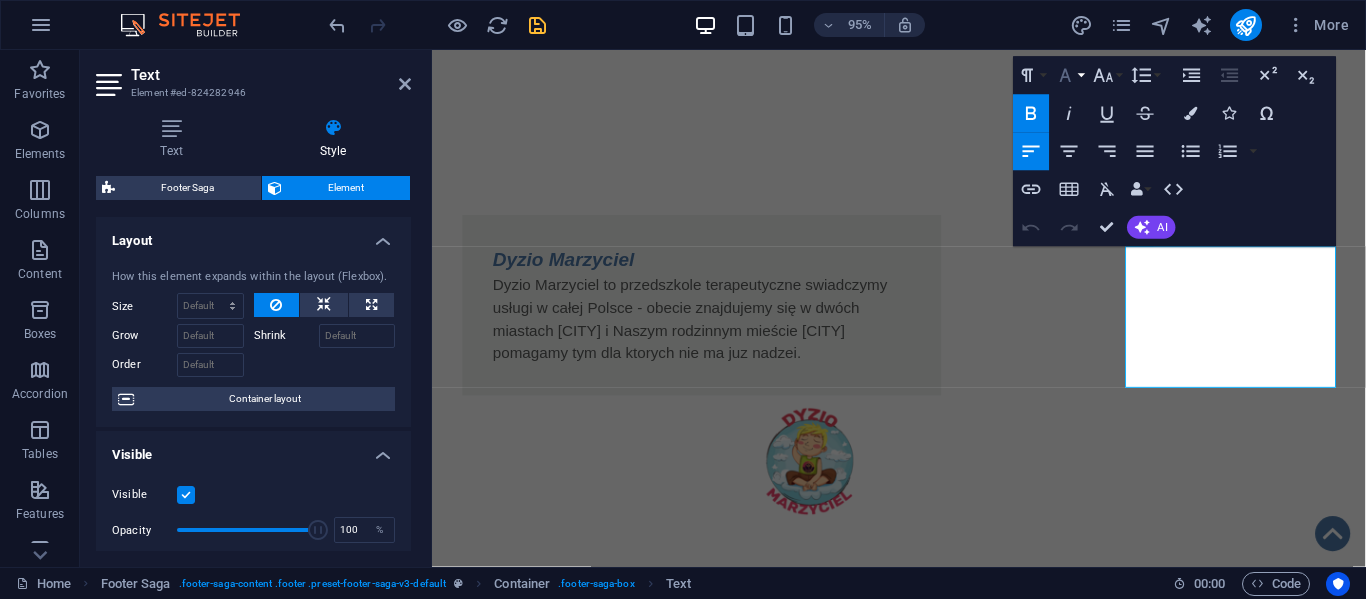 click 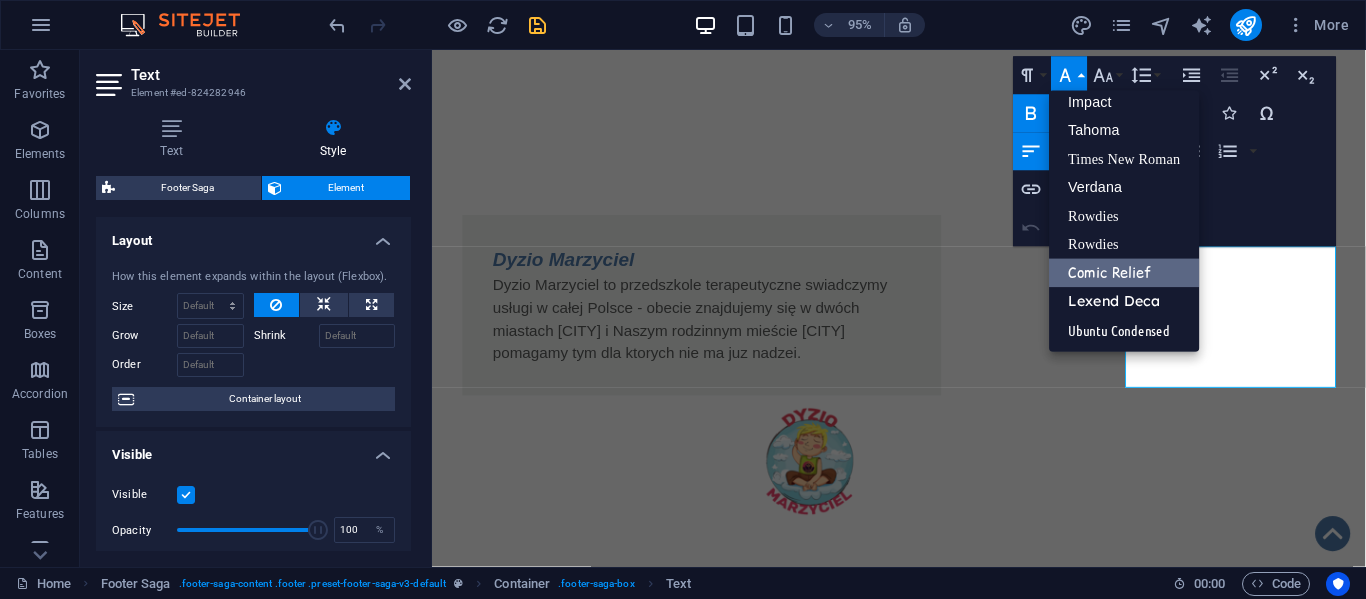 scroll, scrollTop: 71, scrollLeft: 0, axis: vertical 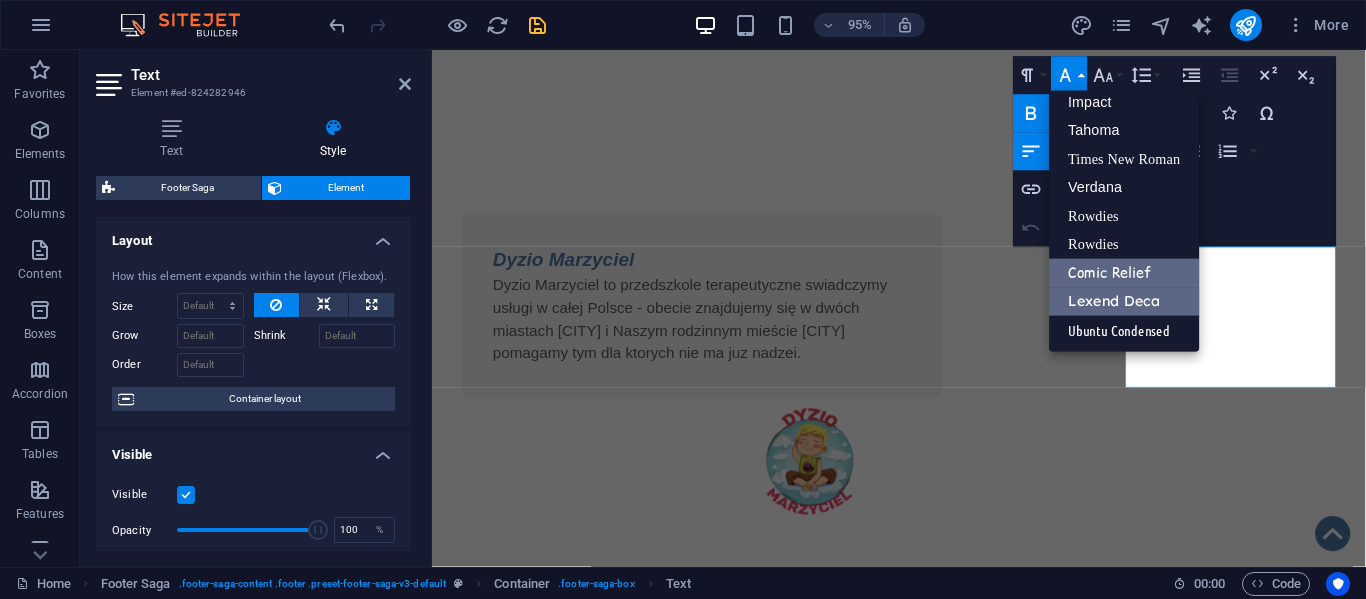 click on "Lexend Deca" at bounding box center (1125, 302) 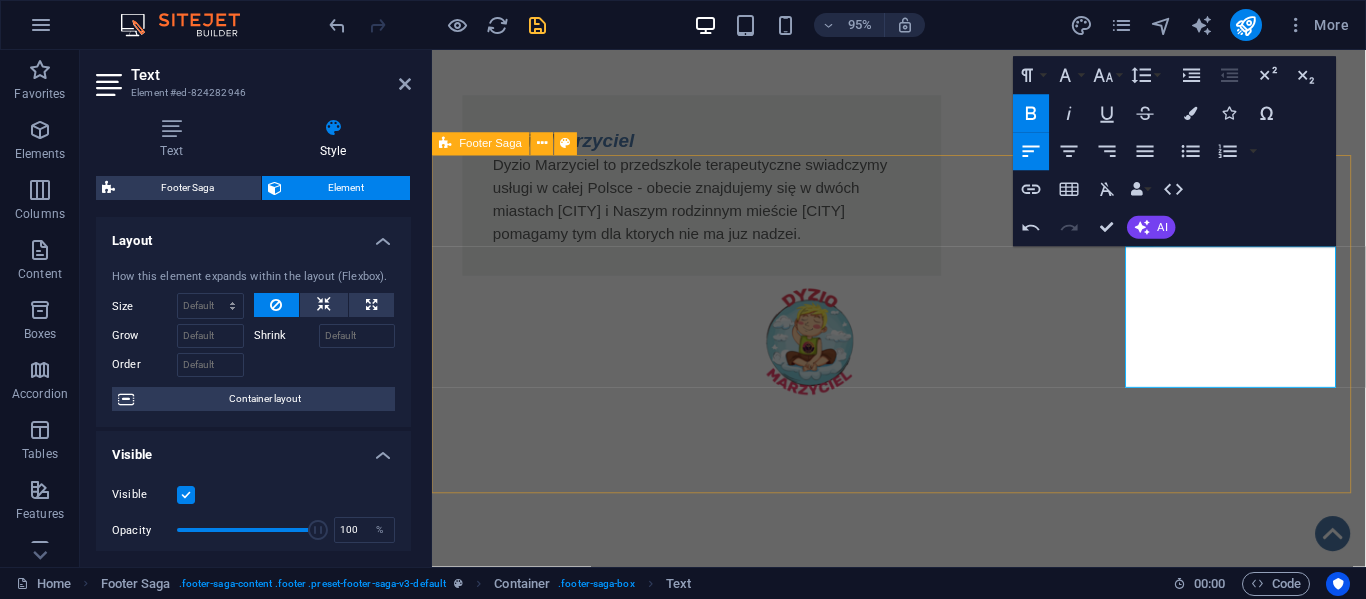 click on "O nas KRS: [REG_NUM] NIP: [TAX_ID] REGON: [REG_NUM] Kontakt ul.Sobieskiego [NUMBER] [POSTAL_CODE] [CITY] tel.:[PHONE] e-mail: [EMAIL] Statut Polityka Prywatności Regulamin RODO Klauzula przetwarzania" at bounding box center [923, 1760] 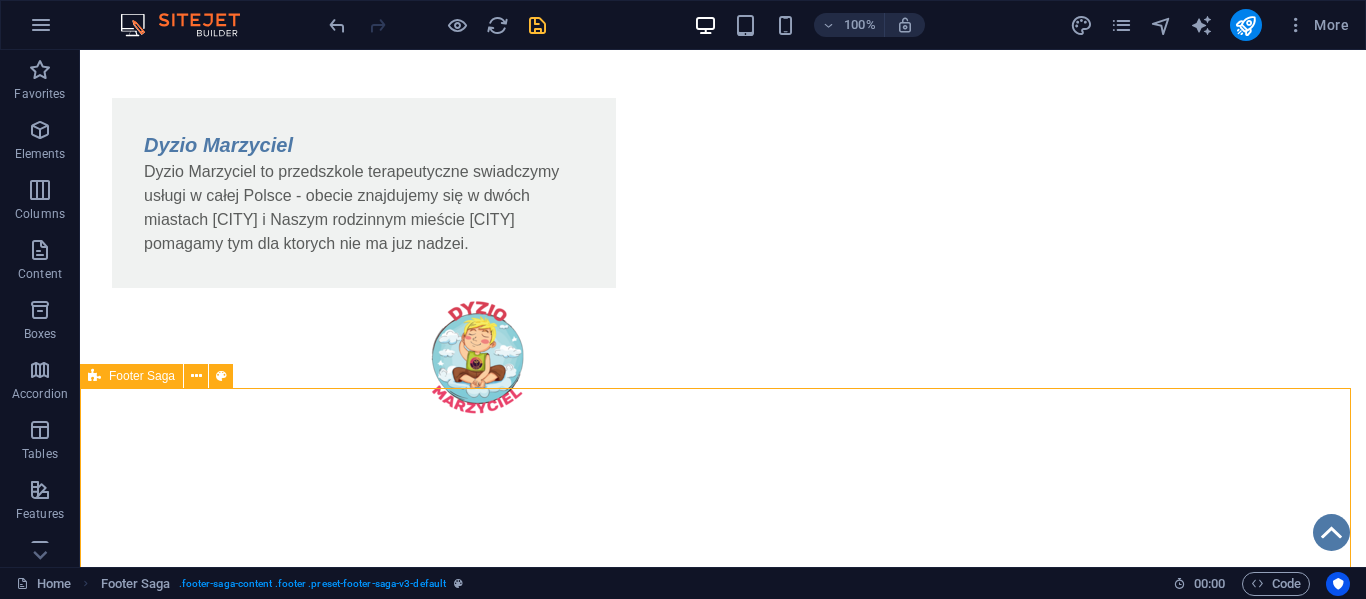 click on "O nas KRS: [REG_NUM] NIP: [TAX_ID] REGON: [REG_NUM] Kontakt ul.Sobieskiego [NUMBER] [POSTAL_CODE] [CITY] tel.:[PHONE] e-mail: [EMAIL] Statut Polityka Prywatności Regulamin RODO Klauzula przetwarzania" at bounding box center [723, 1988] 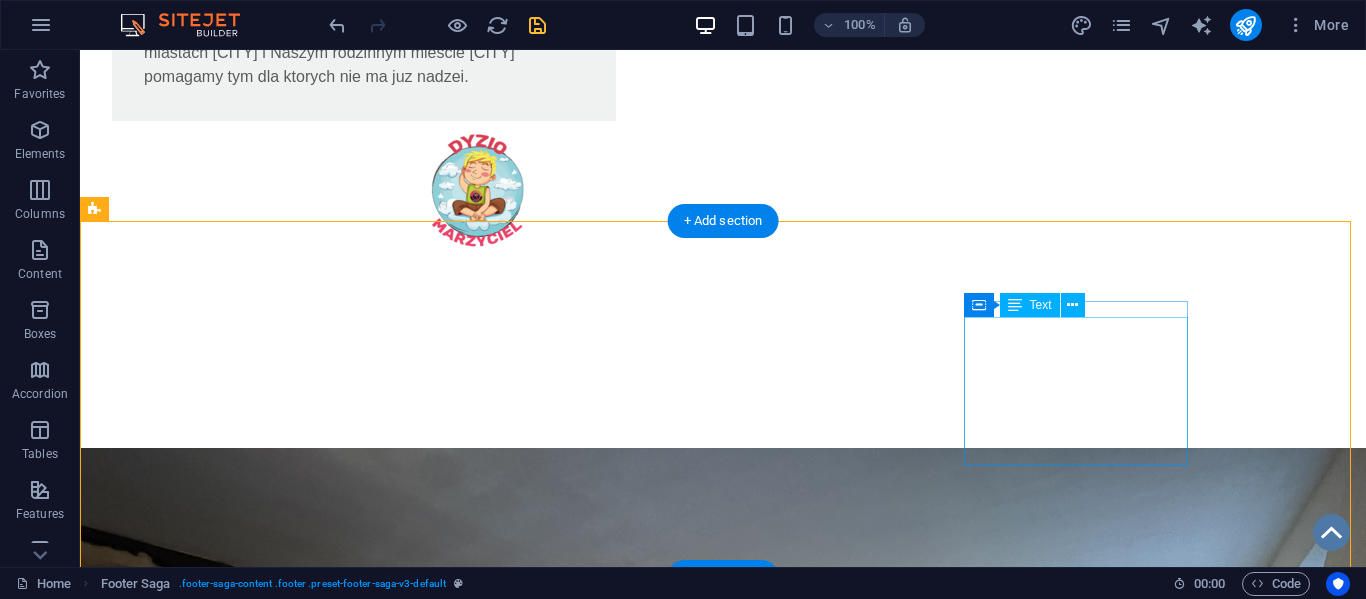 scroll, scrollTop: 1515, scrollLeft: 0, axis: vertical 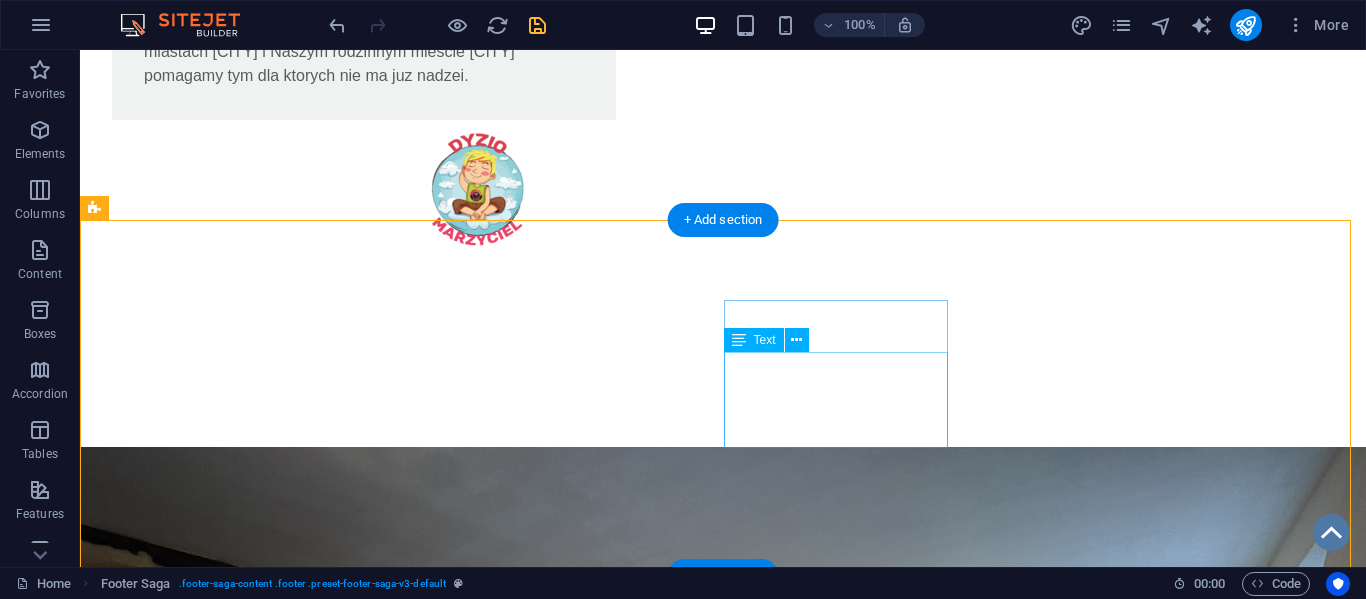 click on "ul.Sobieskiego [NUMBER] [POSTAL_CODE] [CITY] tel.:[PHONE] e-mail: [EMAIL]" at bounding box center (208, 1928) 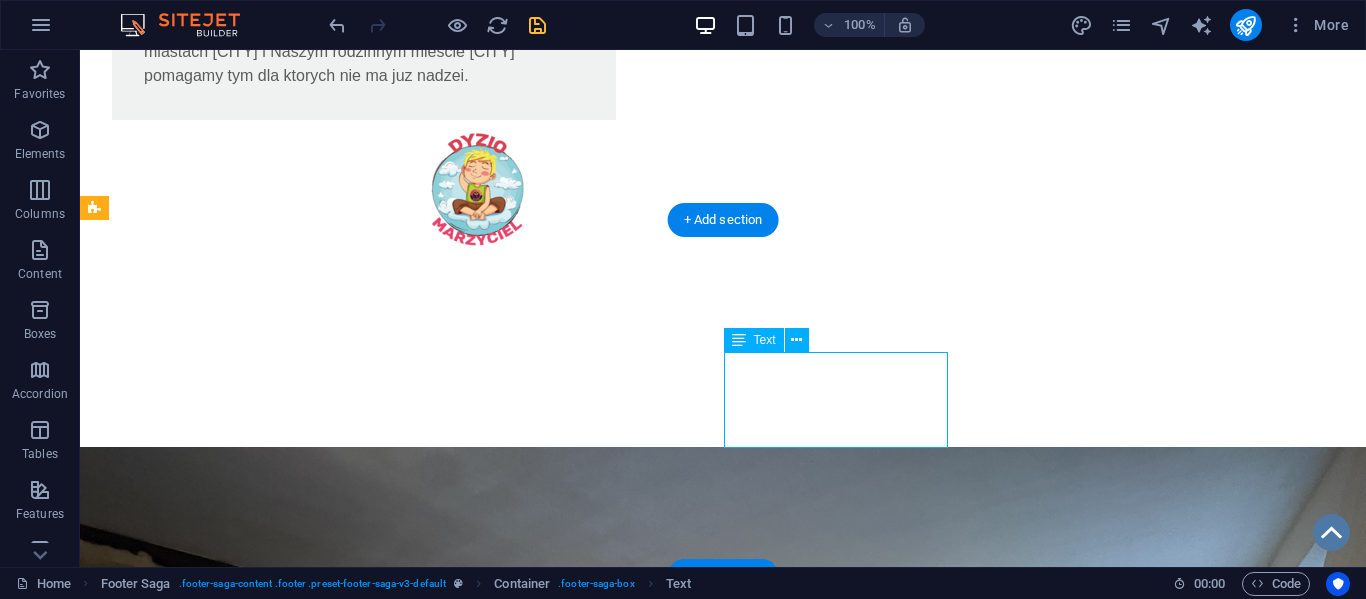 drag, startPoint x: 726, startPoint y: 363, endPoint x: 783, endPoint y: 402, distance: 69.065186 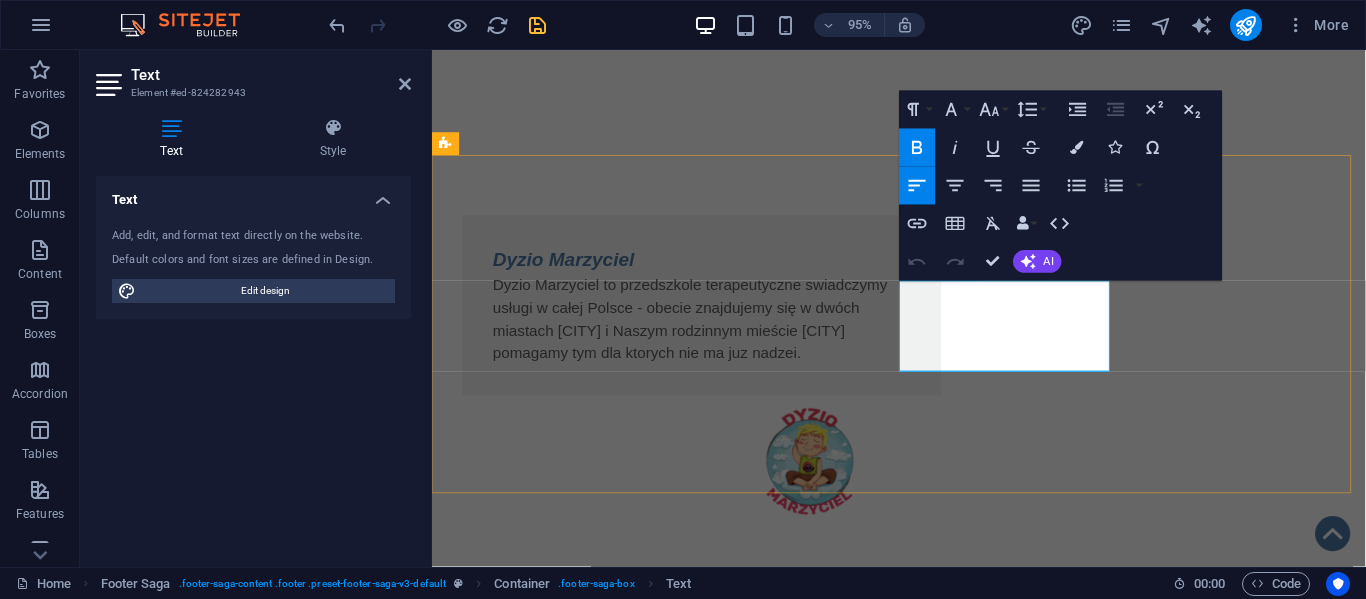 drag, startPoint x: 924, startPoint y: 302, endPoint x: 1144, endPoint y: 384, distance: 234.785 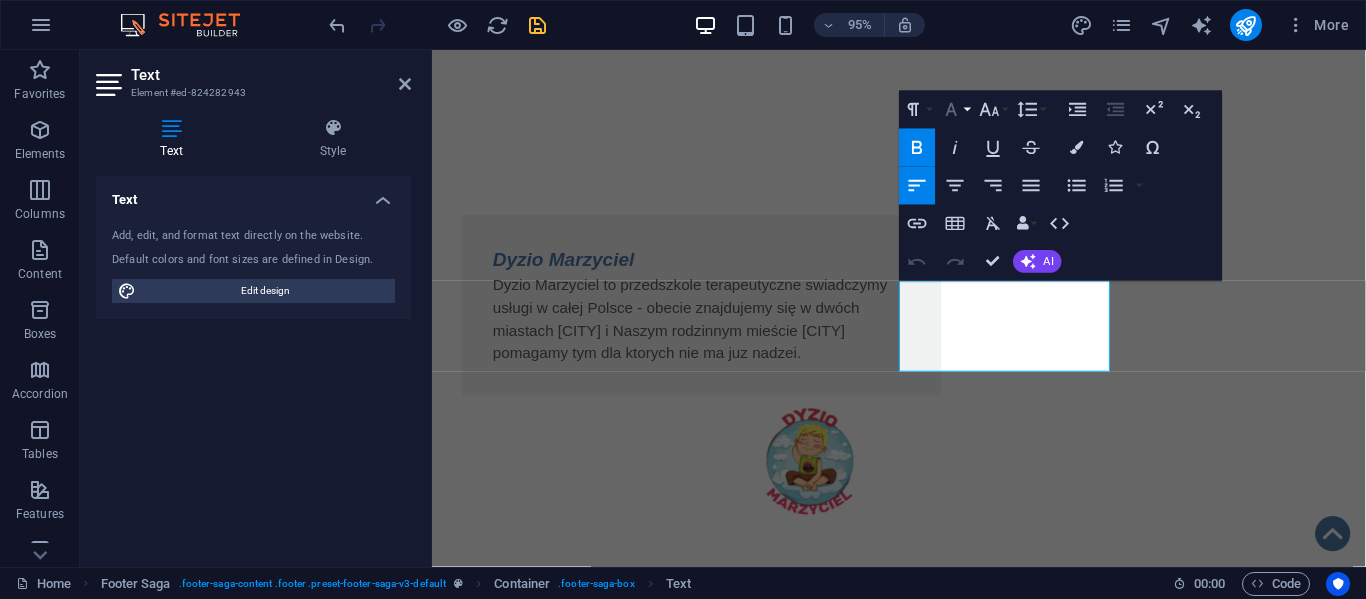click on "Font Family" at bounding box center (955, 110) 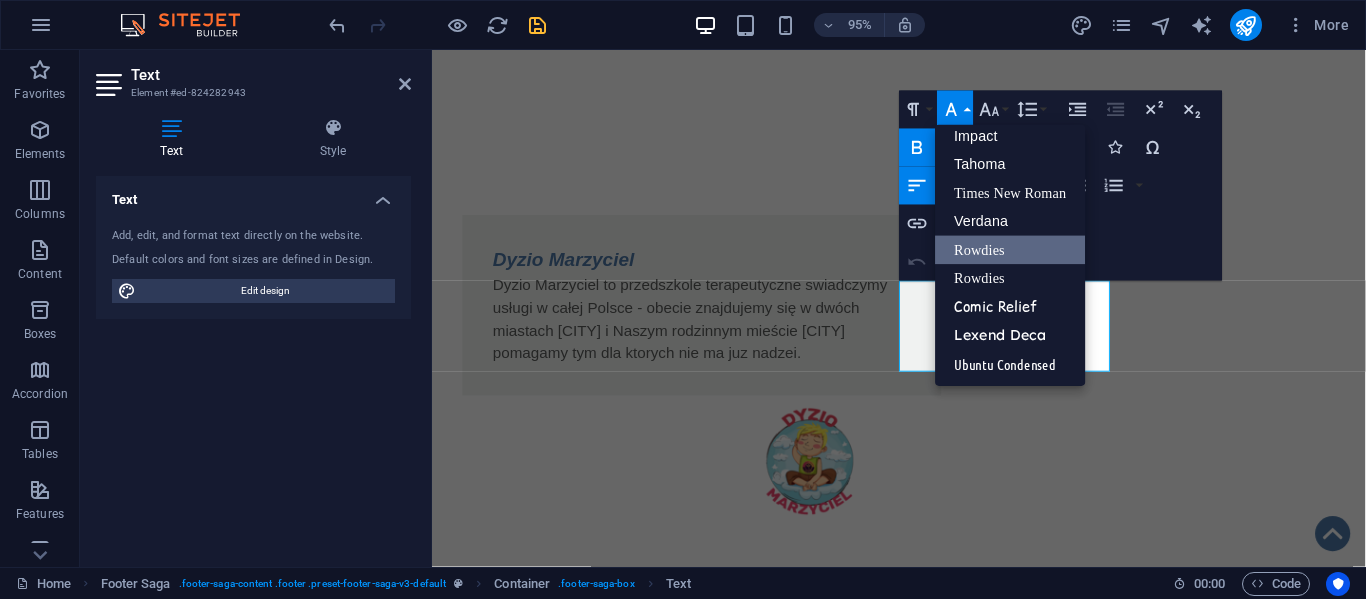 scroll, scrollTop: 71, scrollLeft: 0, axis: vertical 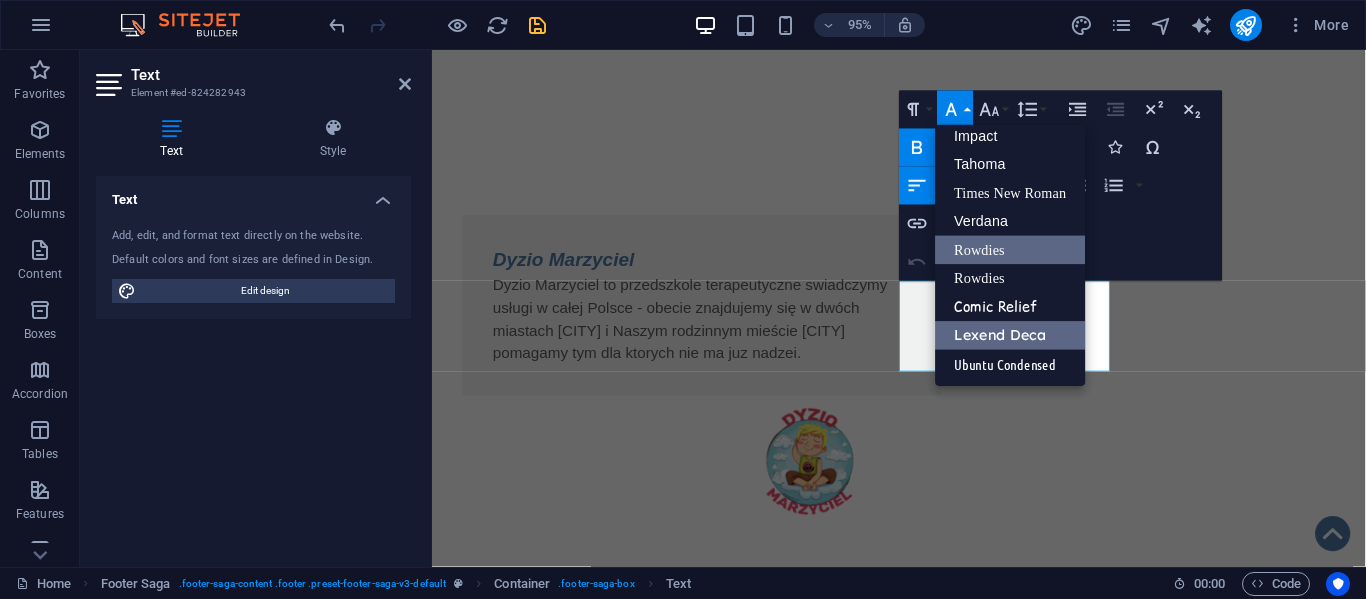 click on "Lexend Deca" at bounding box center (1011, 336) 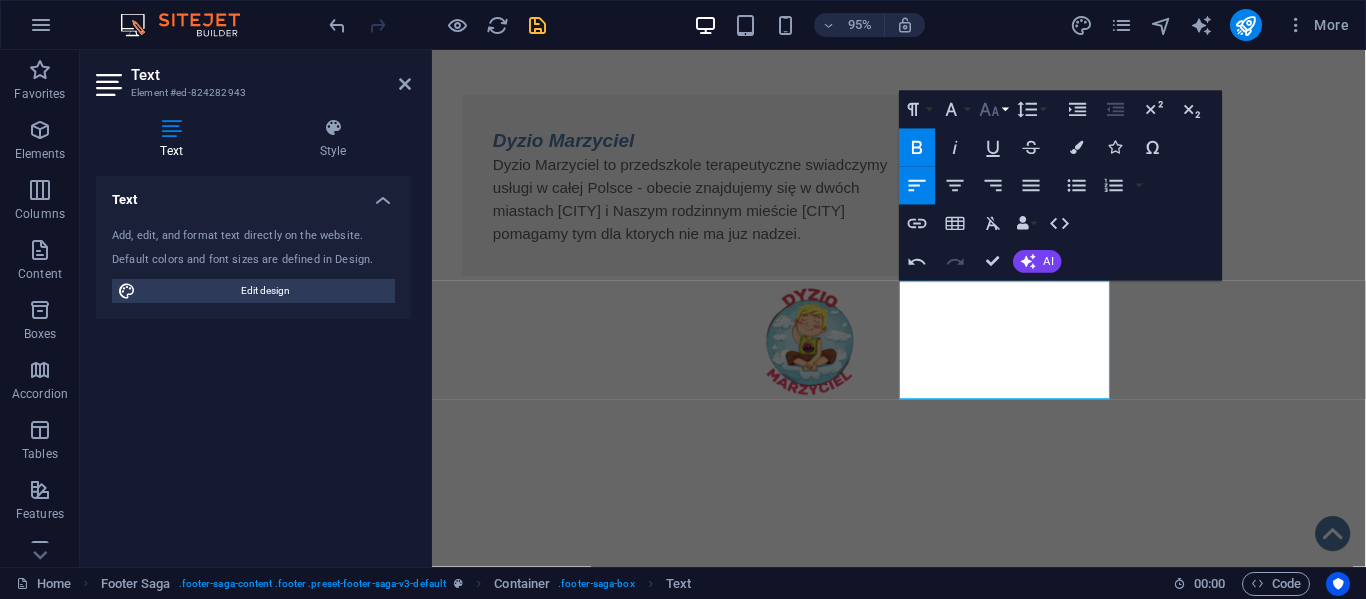 click on "Font Size" at bounding box center [993, 110] 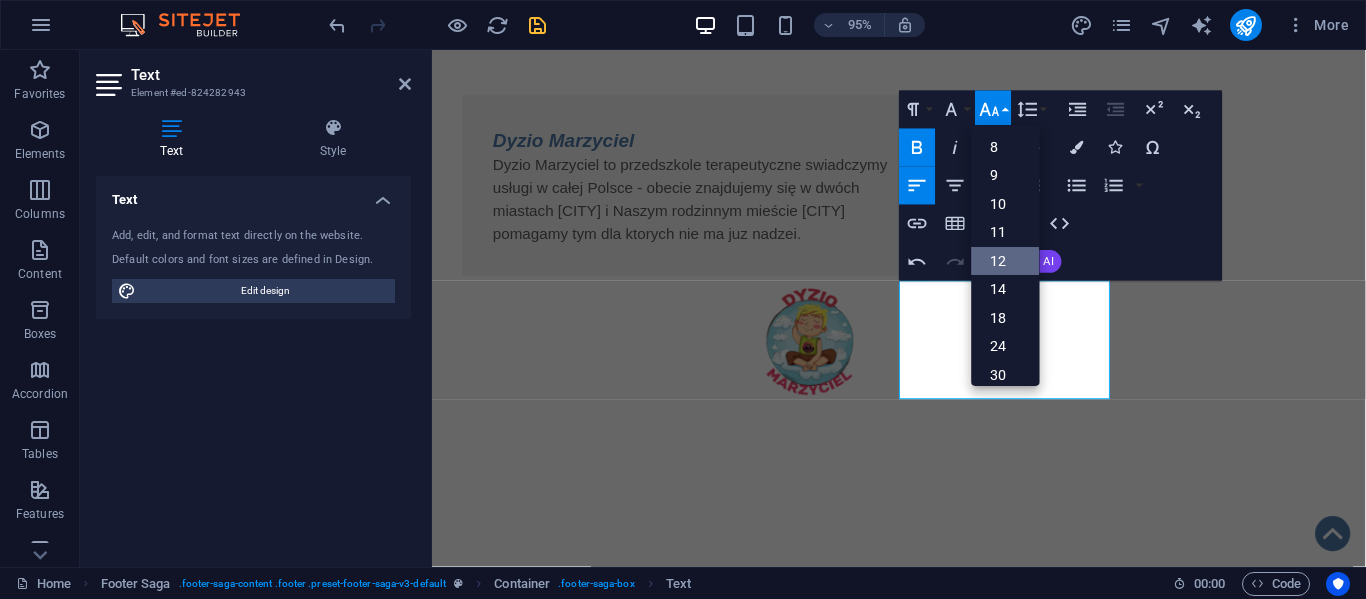 click on "12" at bounding box center [1006, 261] 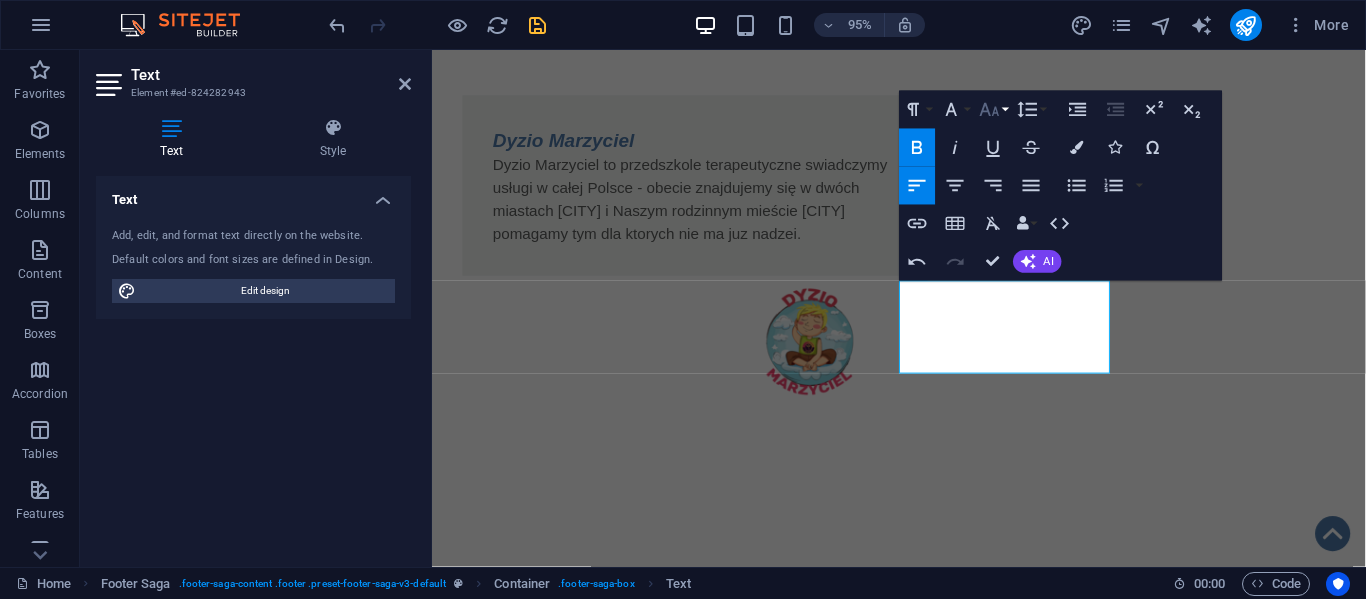 click on "Font Size" at bounding box center [993, 110] 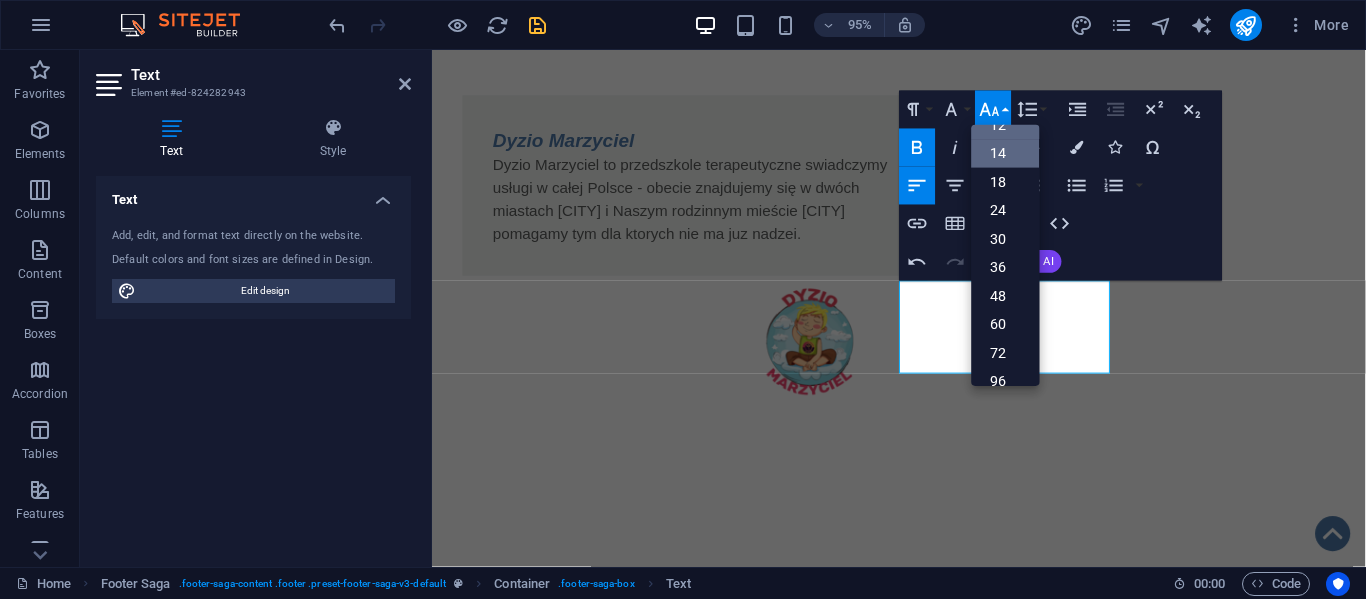 click on "14" at bounding box center [1006, 153] 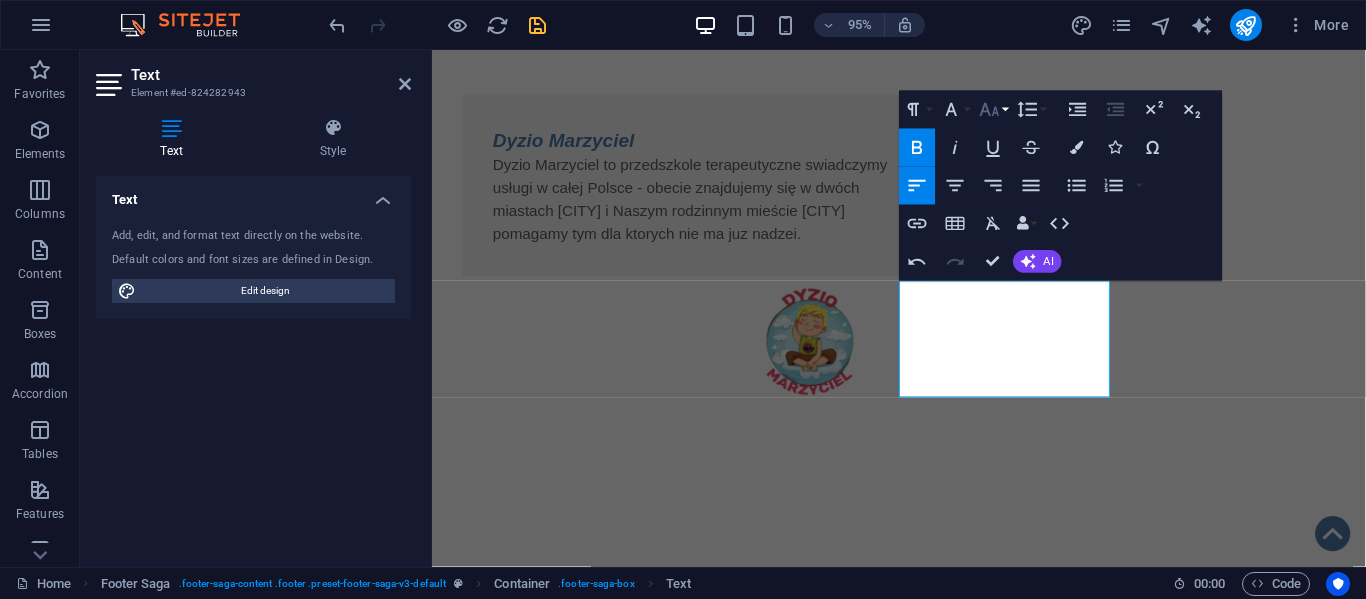 click on "Font Size" at bounding box center [993, 110] 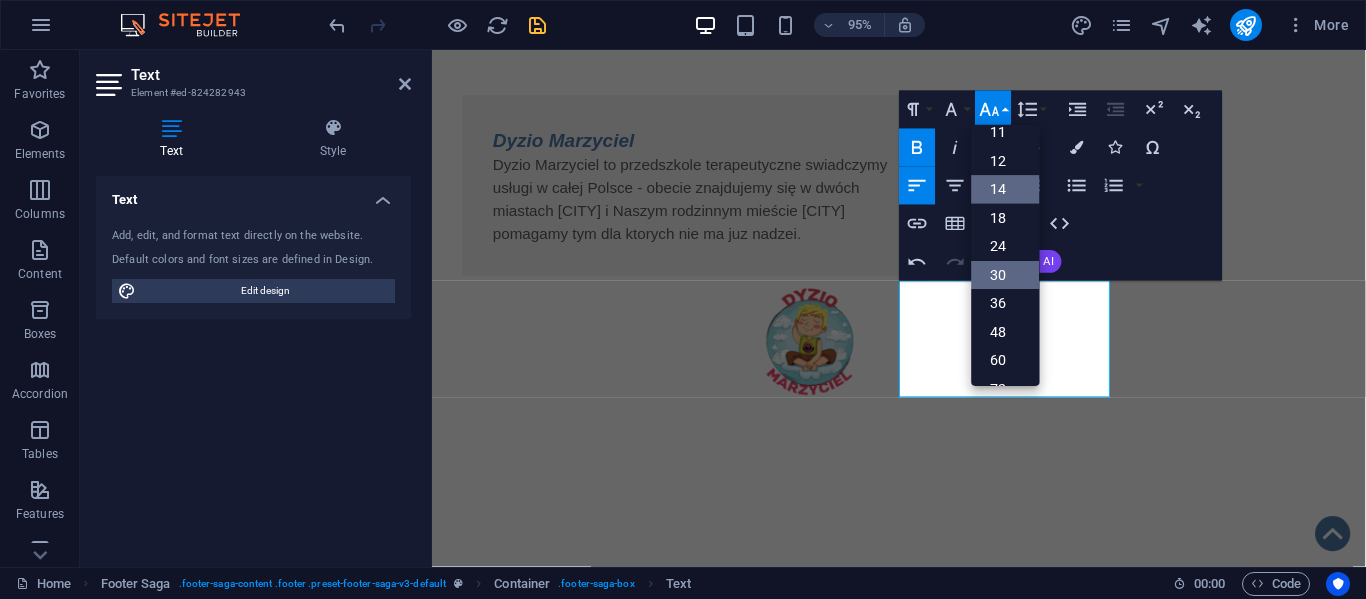 scroll, scrollTop: 104, scrollLeft: 0, axis: vertical 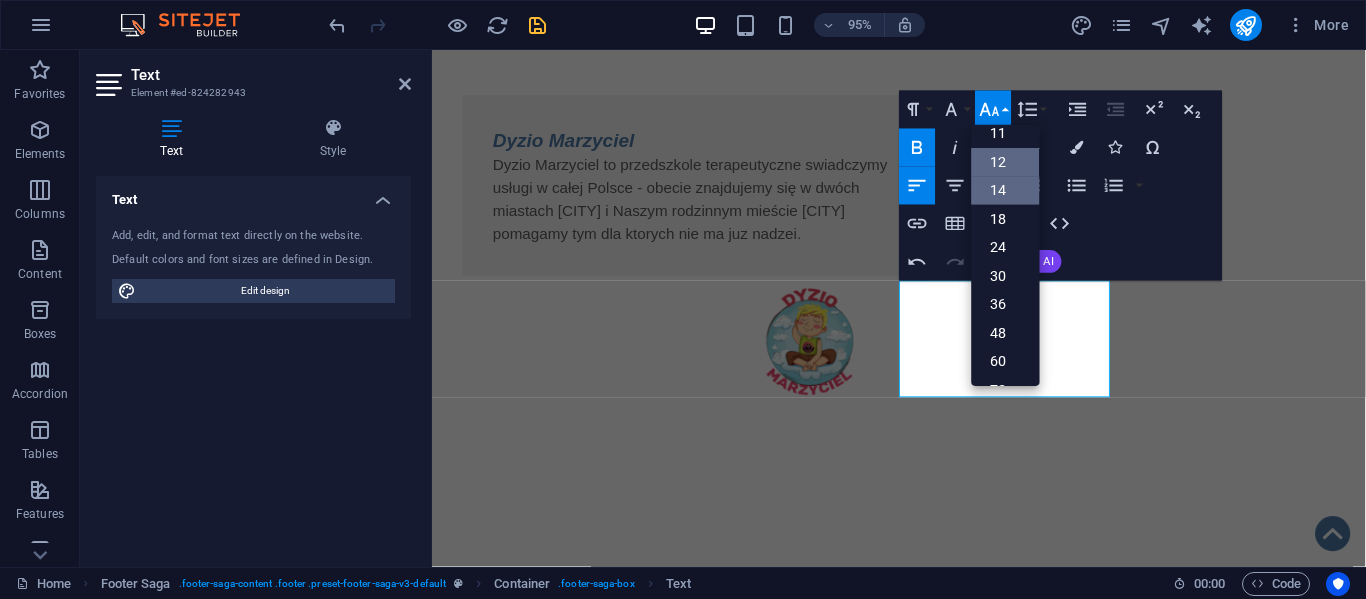 click on "12" at bounding box center (1006, 162) 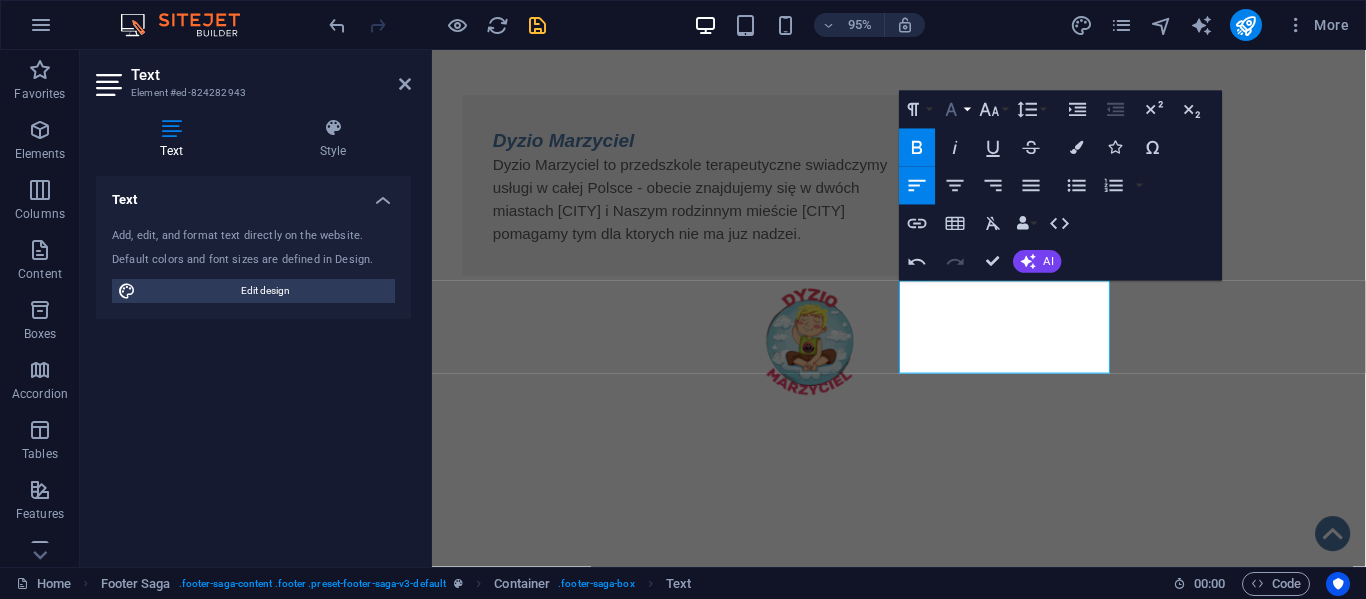 click on "Font Family" at bounding box center (955, 110) 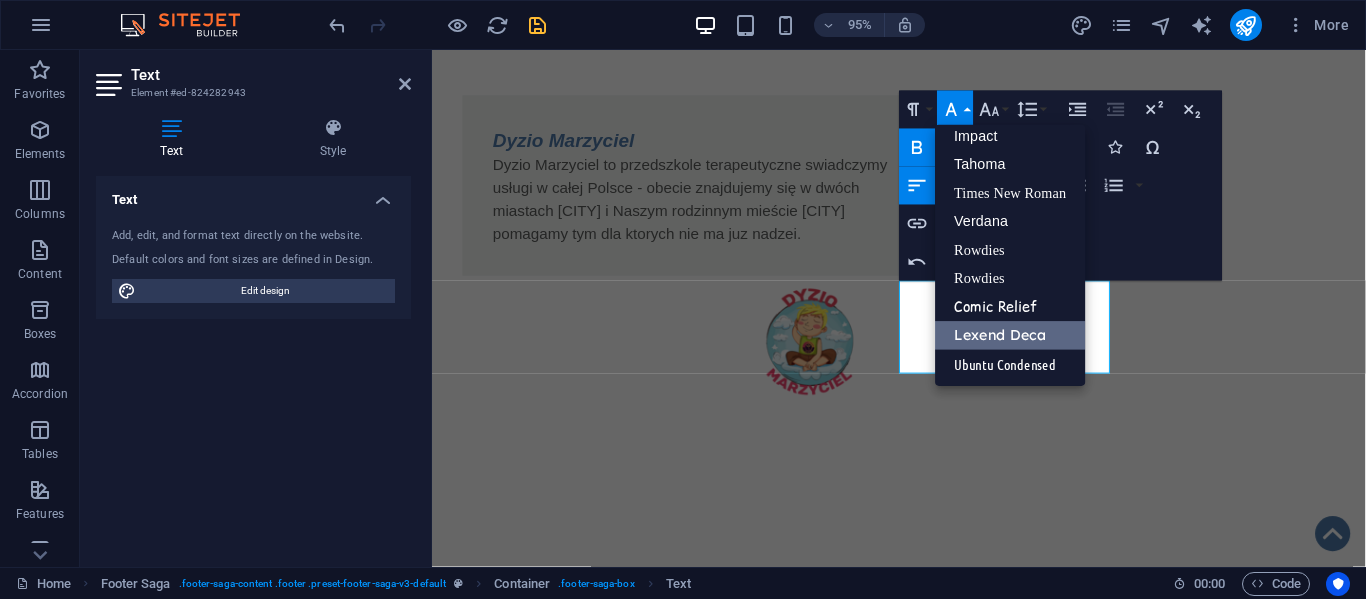 scroll, scrollTop: 71, scrollLeft: 0, axis: vertical 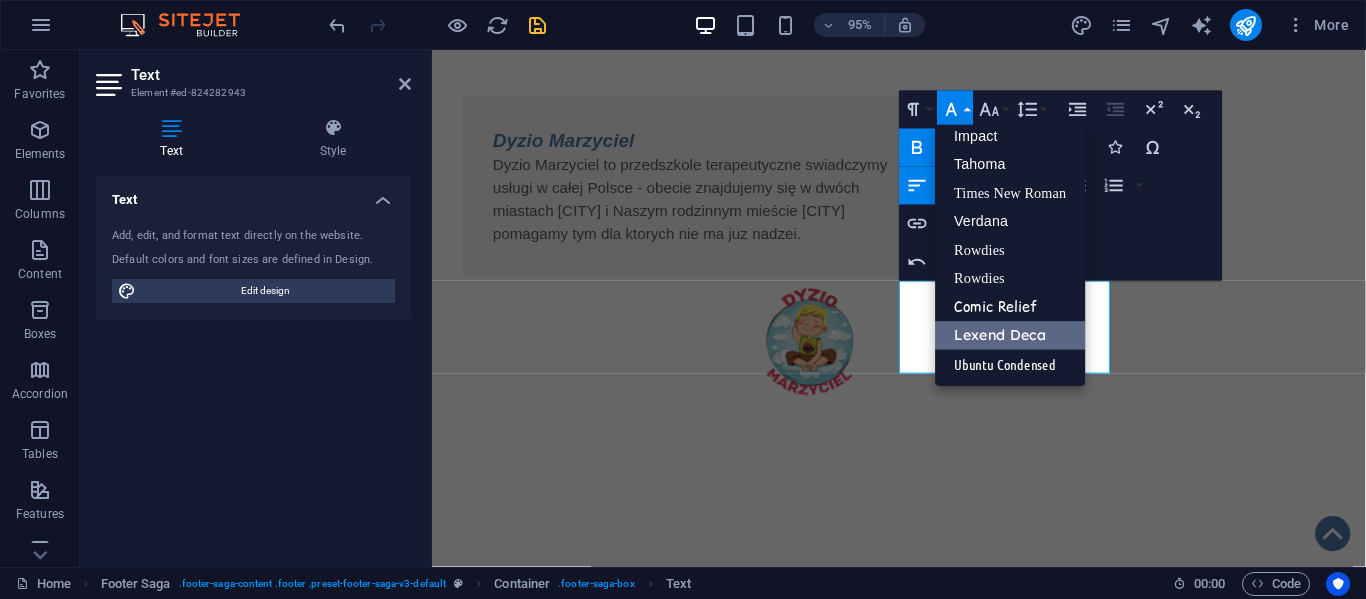 click on "Lexend Deca" at bounding box center (1011, 336) 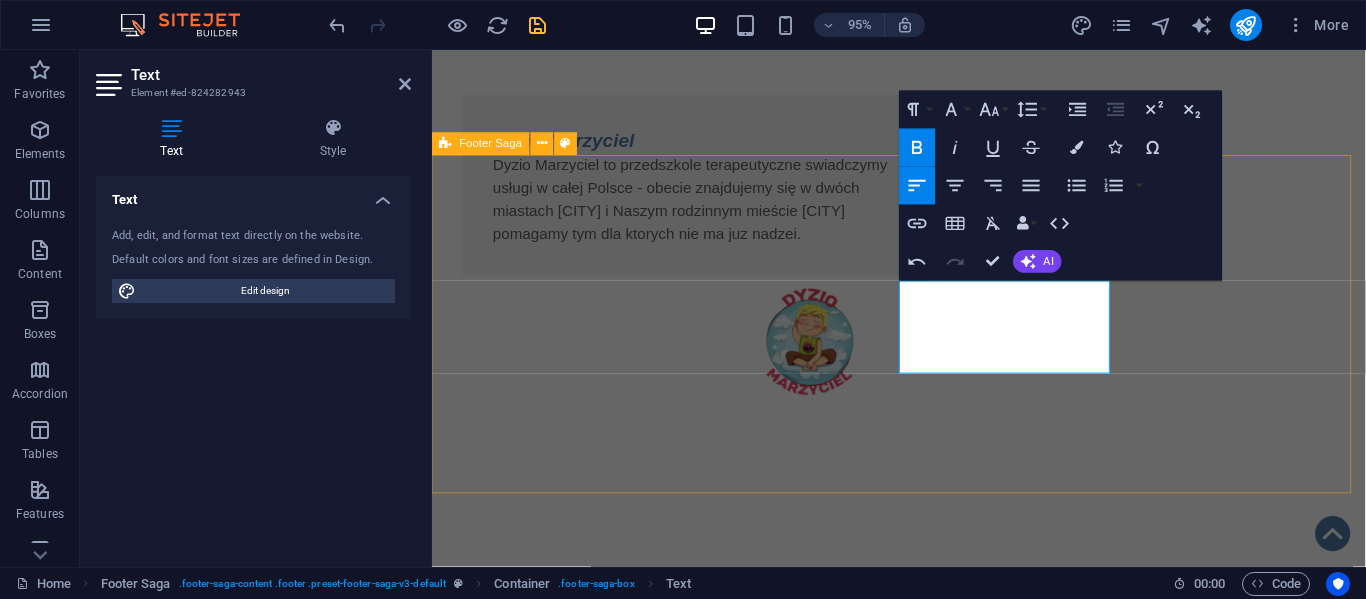 click on "O nas KRS: [REG_NUM] NIP: [TAX_ID] REGON: [REG_NUM] Kontakt ul.Sobieskiego [NUMBER] [POSTAL_CODE] [CITY] tel.:[PHONE] e-mail: [EMAIL] Statut Polityka Prywatności Regulamin RODO Klauzula przetwarzania" at bounding box center (923, 1761) 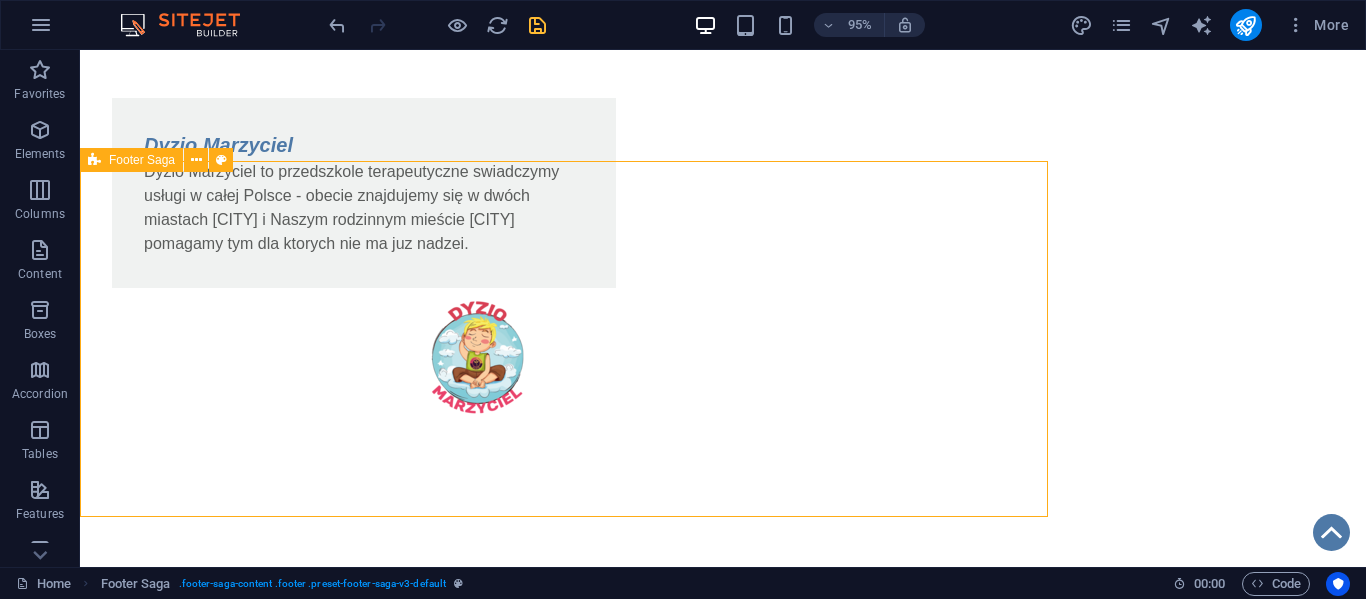 click on "O nas KRS: [REG_NUM] NIP: [TAX_ID] REGON: [REG_NUM] Kontakt ul.Sobieskiego [NUMBER] [POSTAL_CODE] [CITY] tel.:[PHONE] e-mail: [EMAIL] Statut Polityka Prywatności Regulamin RODO Klauzula przetwarzania" at bounding box center (723, 1989) 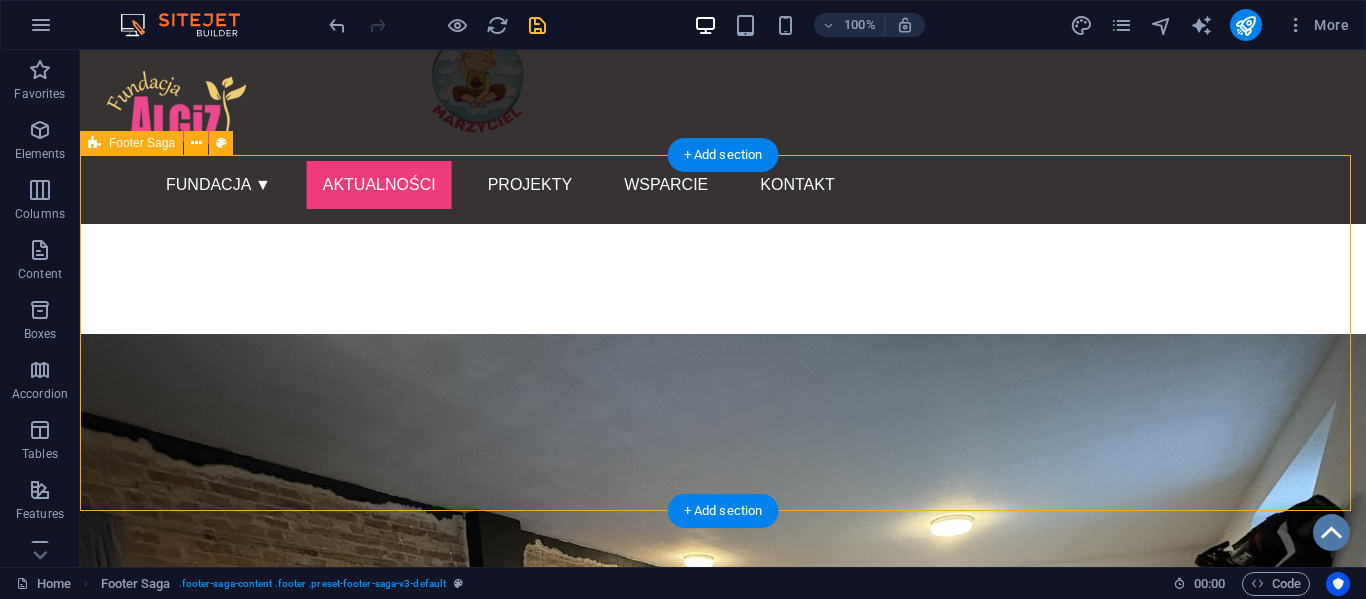 scroll, scrollTop: 1579, scrollLeft: 0, axis: vertical 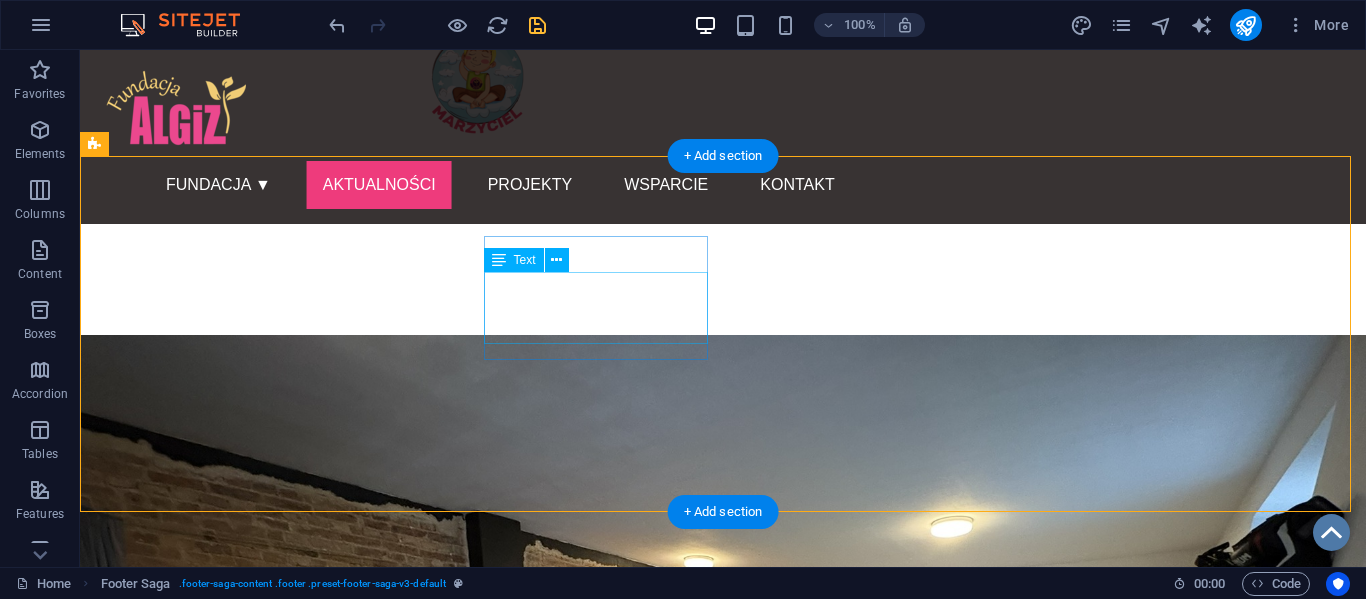 click on "KRS: 0001139679 NIP: 5732958165 REGON: 540256299" at bounding box center [208, 1656] 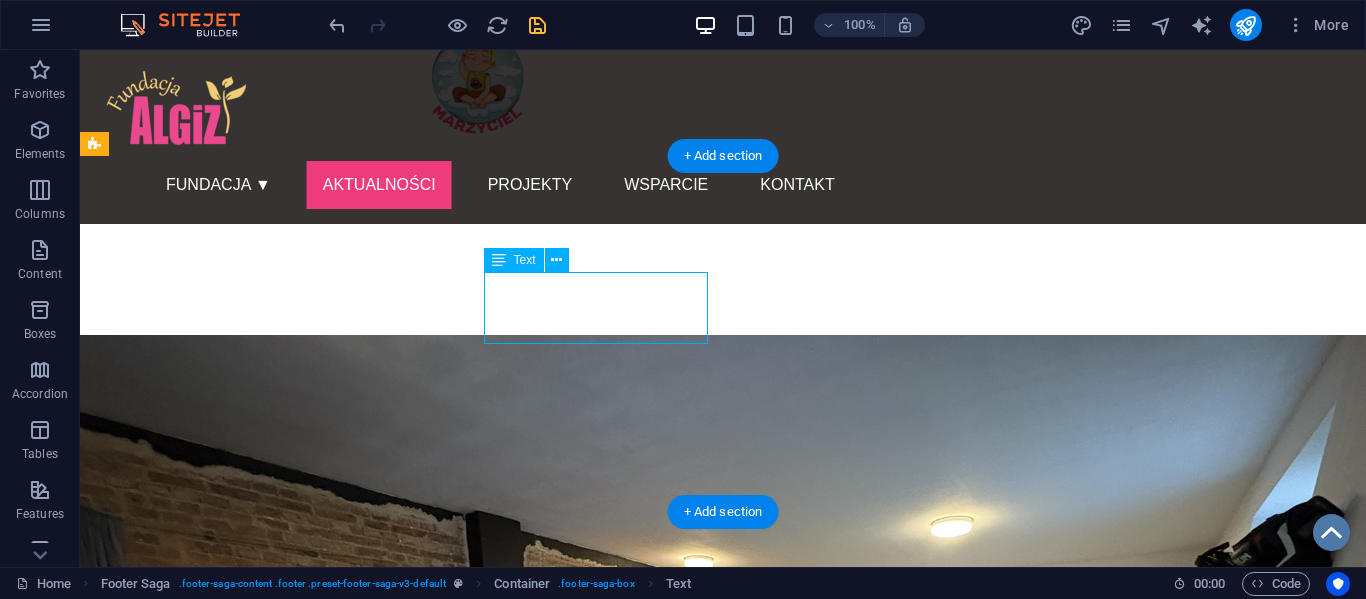 click on "KRS: 0001139679 NIP: 5732958165 REGON: 540256299" at bounding box center [208, 1656] 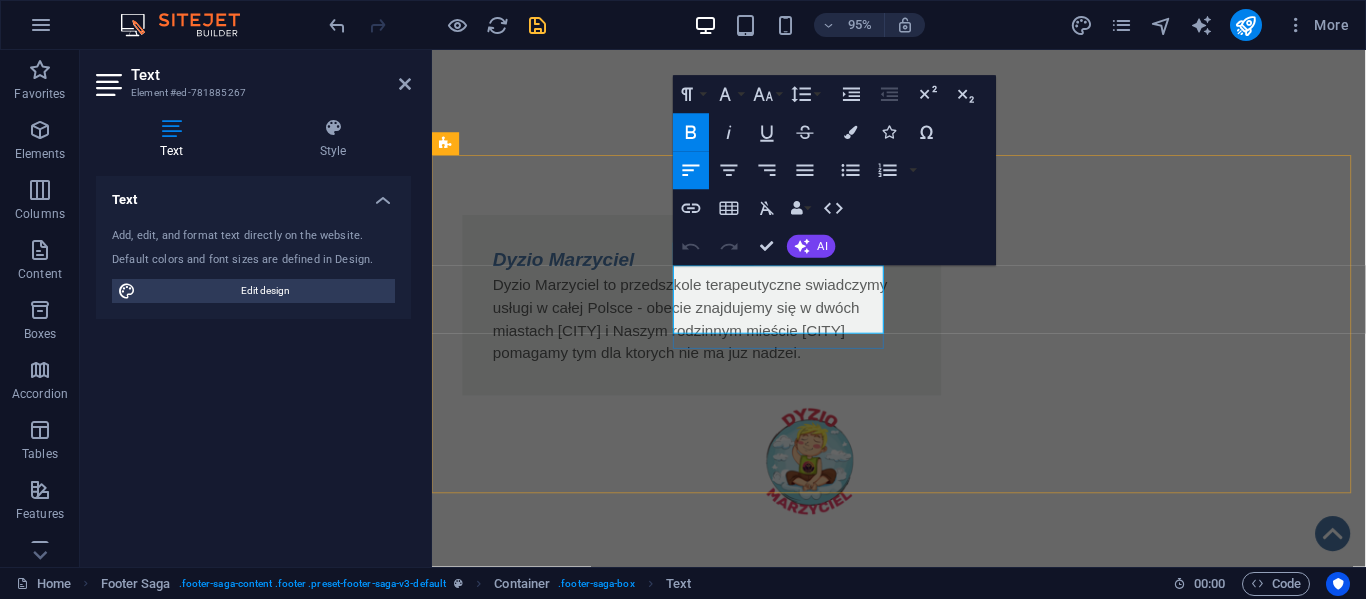 drag, startPoint x: 688, startPoint y: 286, endPoint x: 840, endPoint y: 334, distance: 159.39886 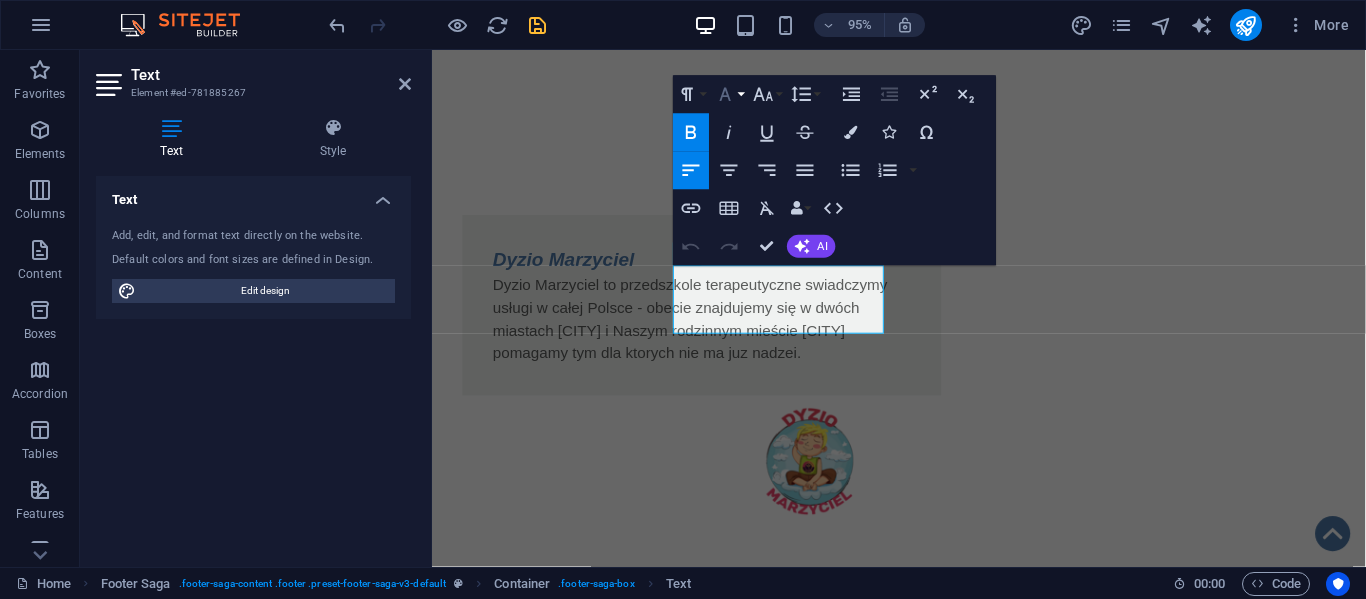 click on "Font Family" at bounding box center (729, 95) 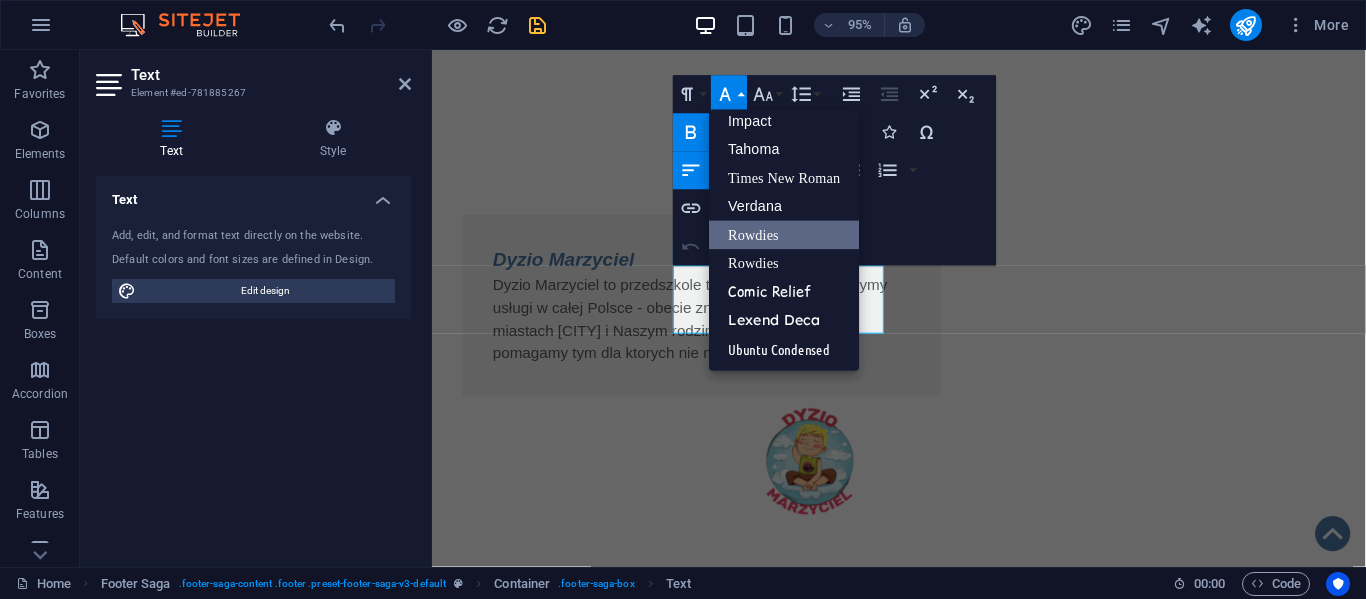 scroll, scrollTop: 71, scrollLeft: 0, axis: vertical 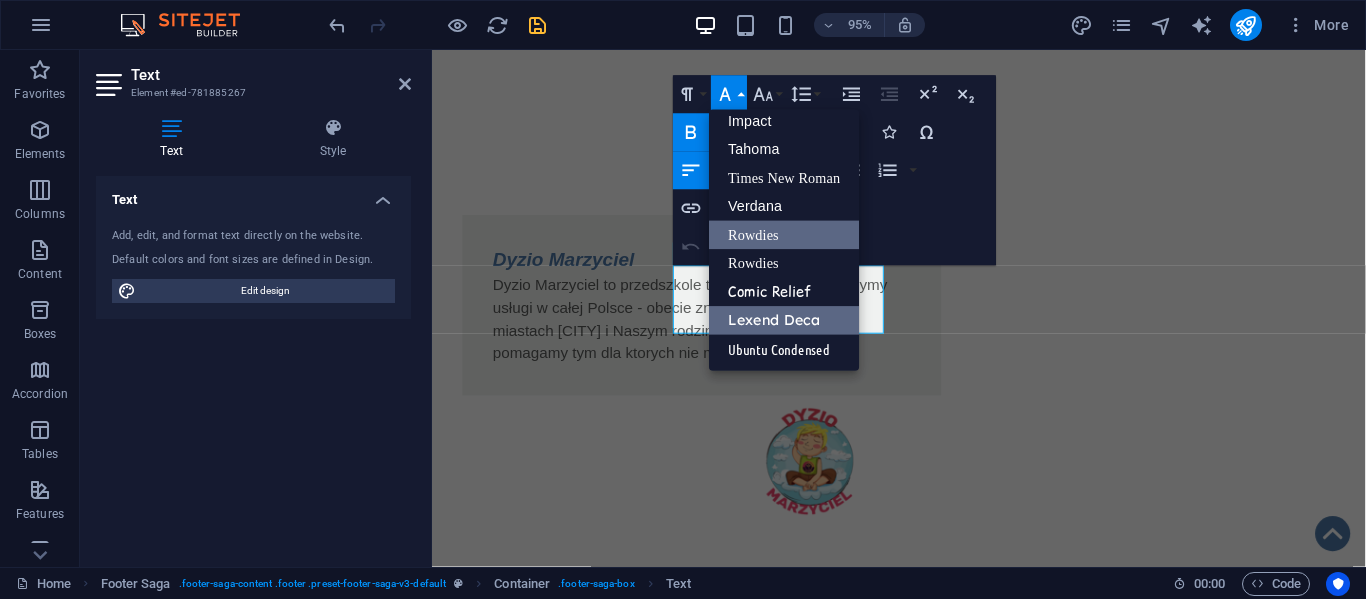 click on "Lexend Deca" at bounding box center [784, 321] 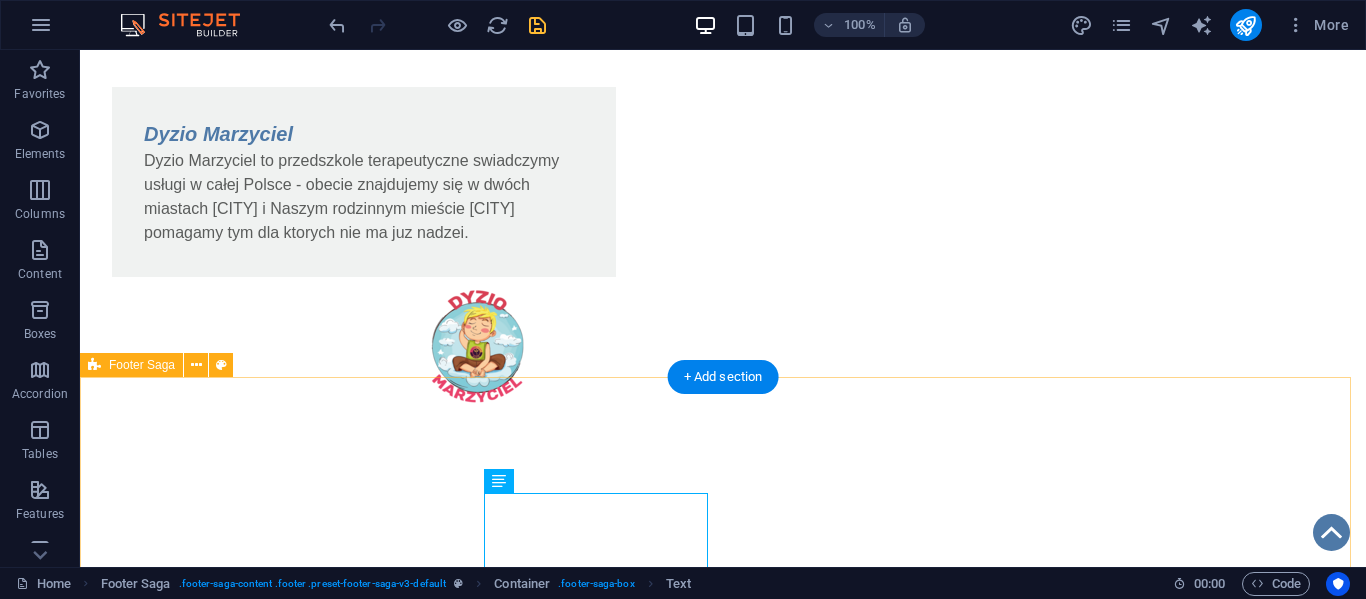 scroll, scrollTop: 1601, scrollLeft: 0, axis: vertical 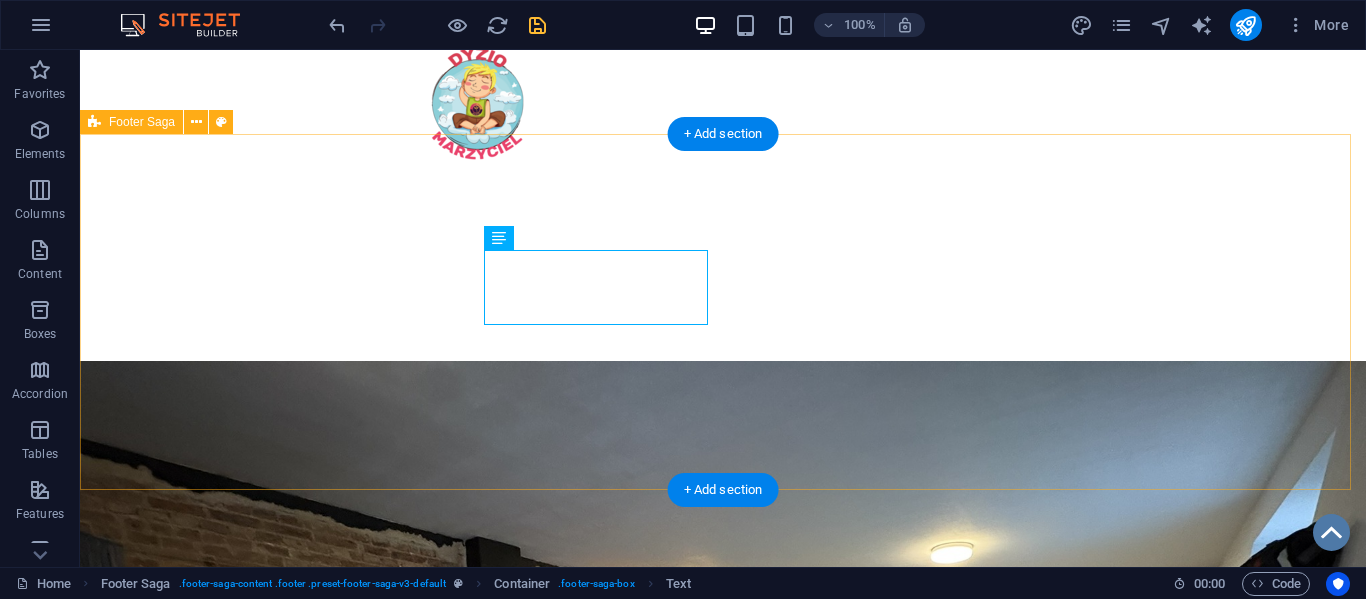 click on "O nas KRS: [REG_NUM] NIP: [TAX_ID] REGON: [REG_NUM] Kontakt ul.Sobieskiego [NUMBER] [POSTAL_CODE] [CITY] tel.:[PHONE] e-mail: [EMAIL] Statut Polityka Prywatności Regulamin RODO Klauzula przetwarzania" at bounding box center (723, 1737) 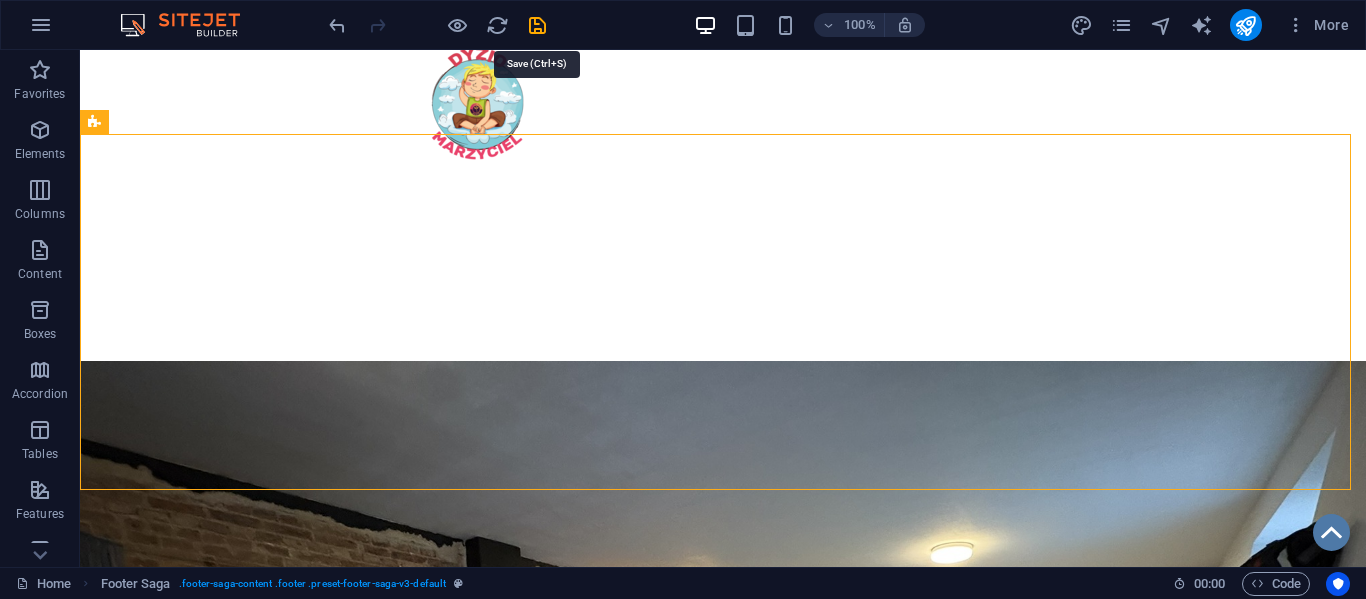 click at bounding box center (537, 25) 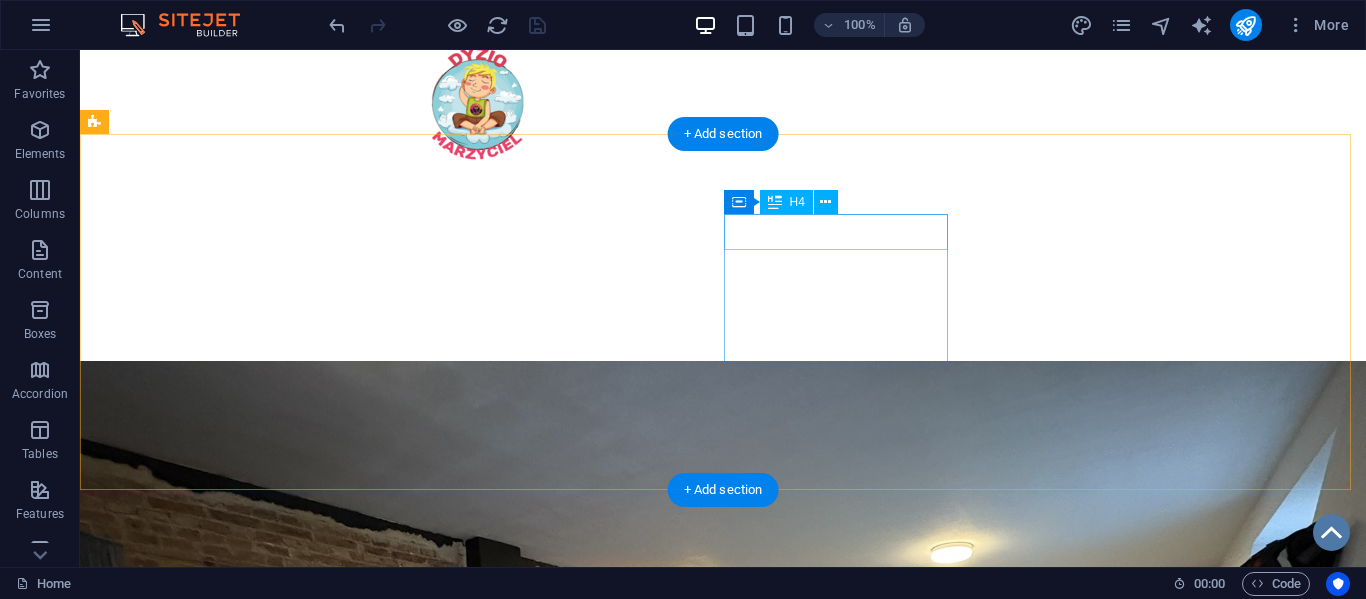 click on "Kontakt" at bounding box center [208, 1763] 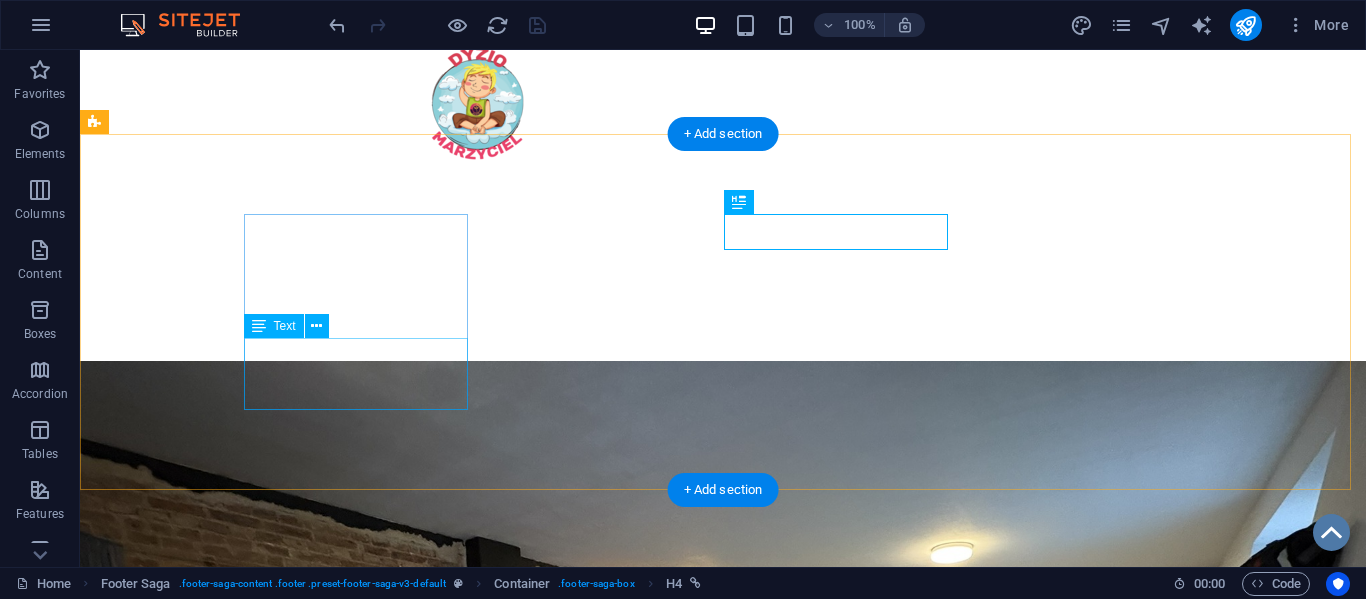 click on "Fundacja Algiz - wspieramy działamy pomagamy i kochamy !!!" at bounding box center [208, 1566] 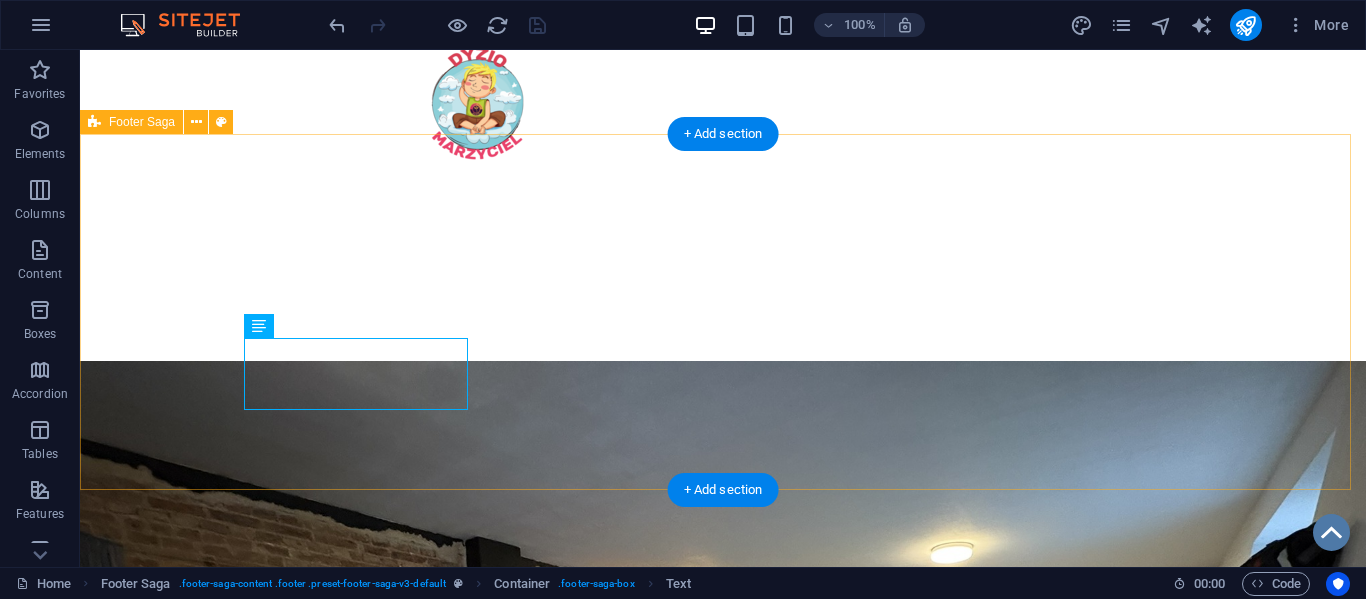 click on "O nas KRS: [REG_NUM] NIP: [TAX_ID] REGON: [REG_NUM] Kontakt ul.Sobieskiego [NUMBER] [POSTAL_CODE] [CITY] tel.:[PHONE] e-mail: [EMAIL] Statut Polityka Prywatności Regulamin RODO Klauzula przetwarzania" at bounding box center [723, 1737] 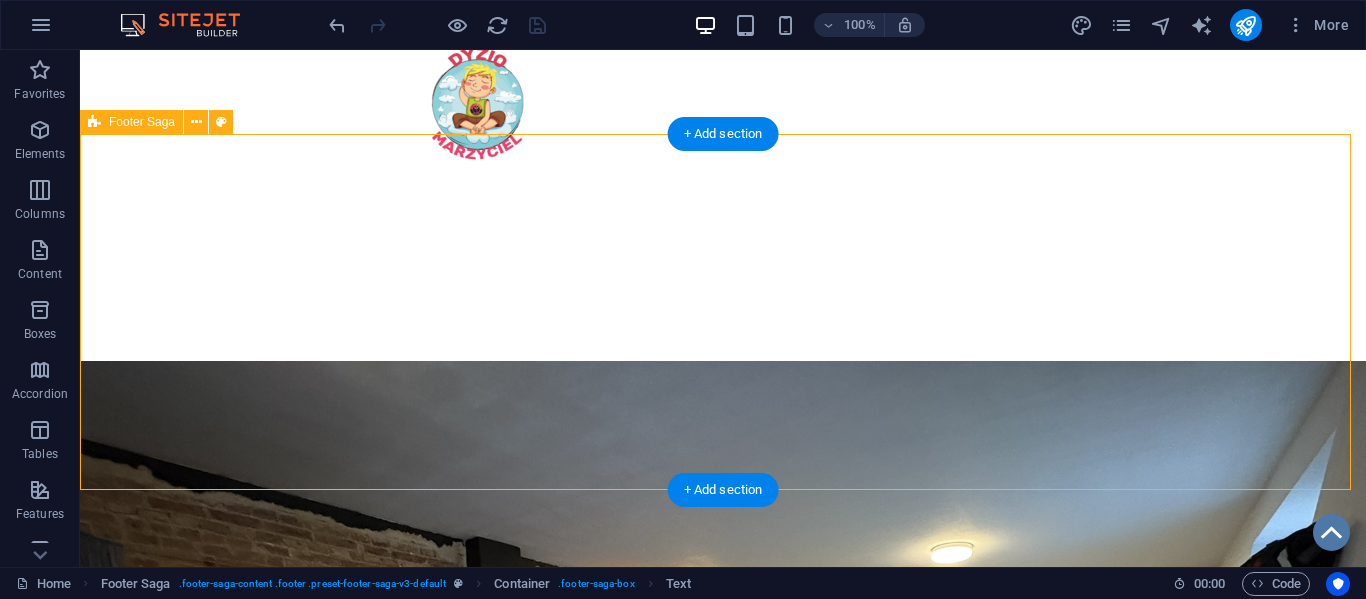 click on "O nas KRS: [REG_NUM] NIP: [TAX_ID] REGON: [REG_NUM] Kontakt ul.Sobieskiego [NUMBER] [POSTAL_CODE] [CITY] tel.:[PHONE] e-mail: [EMAIL] Statut Polityka Prywatności Regulamin RODO Klauzula przetwarzania" at bounding box center (723, 1737) 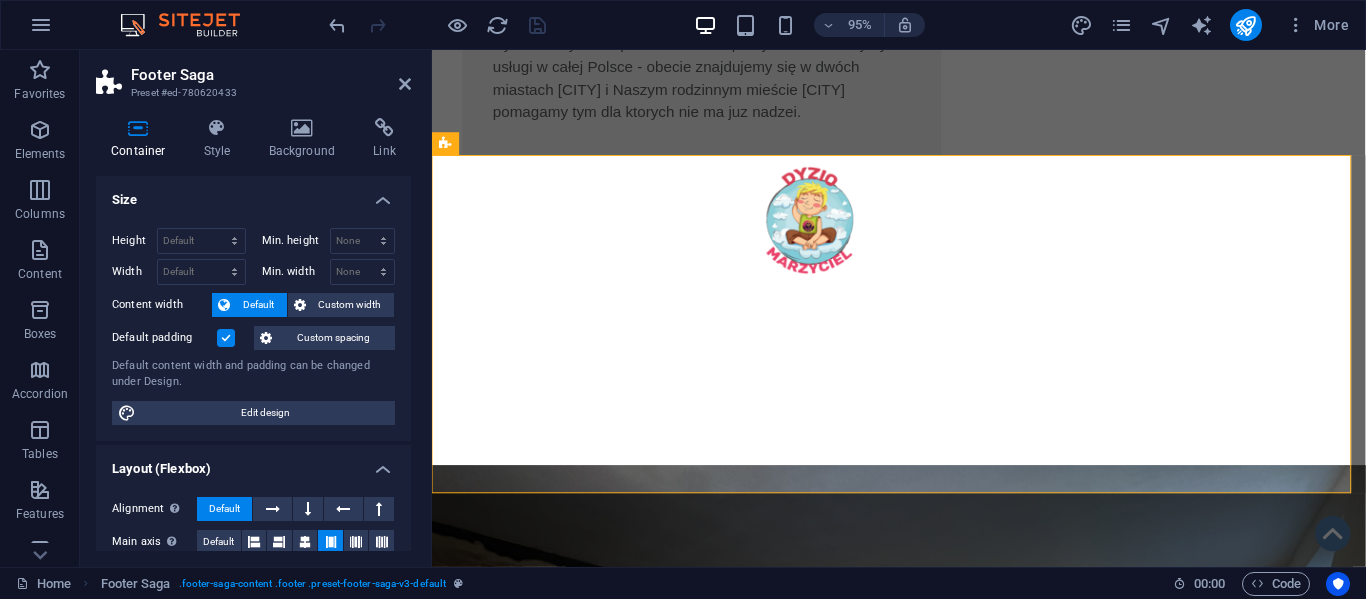 scroll, scrollTop: 1347, scrollLeft: 0, axis: vertical 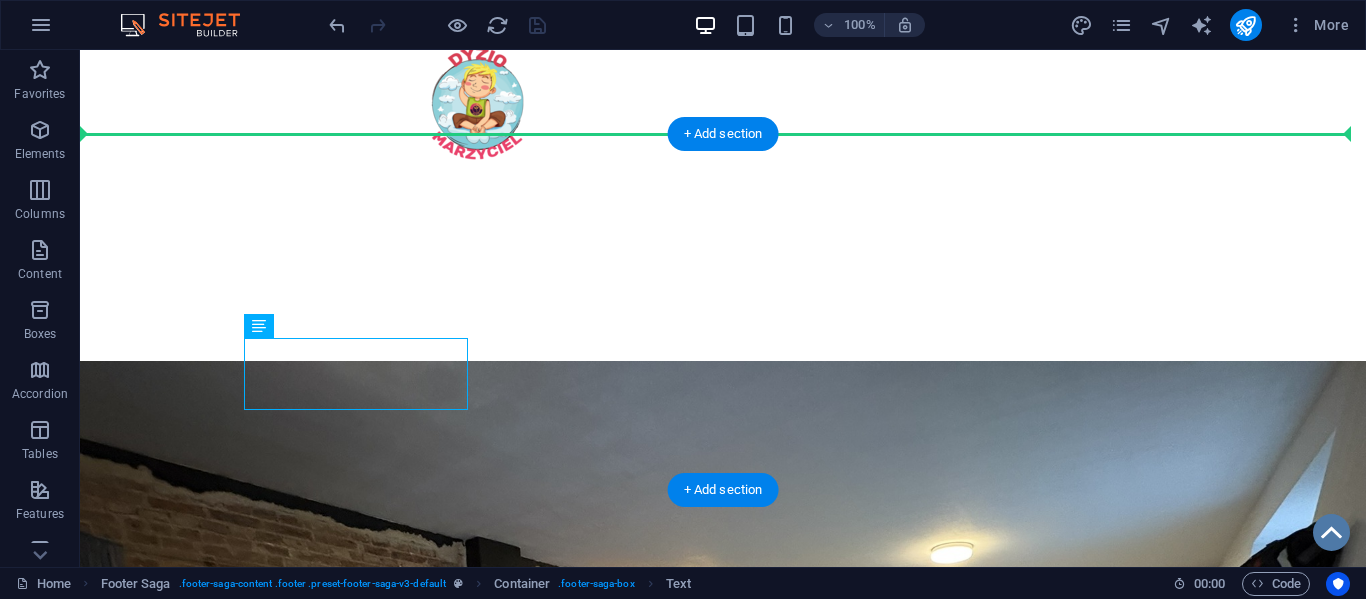 drag, startPoint x: 95, startPoint y: 375, endPoint x: 556, endPoint y: 409, distance: 462.2521 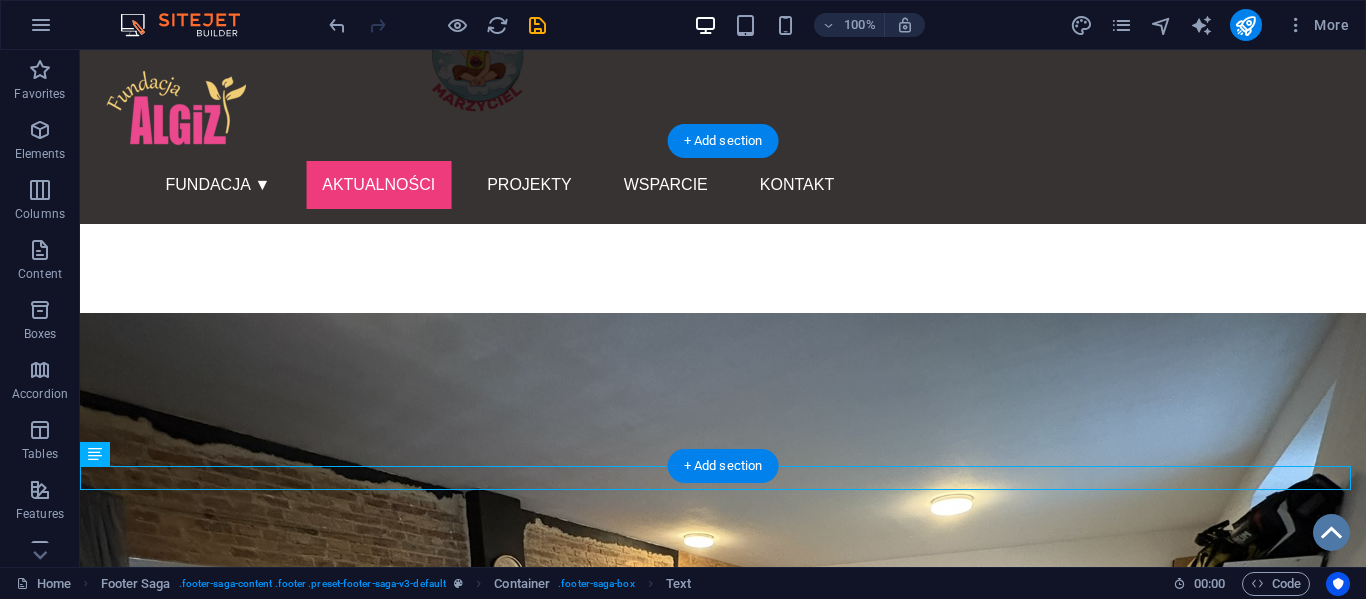 scroll, scrollTop: 1594, scrollLeft: 0, axis: vertical 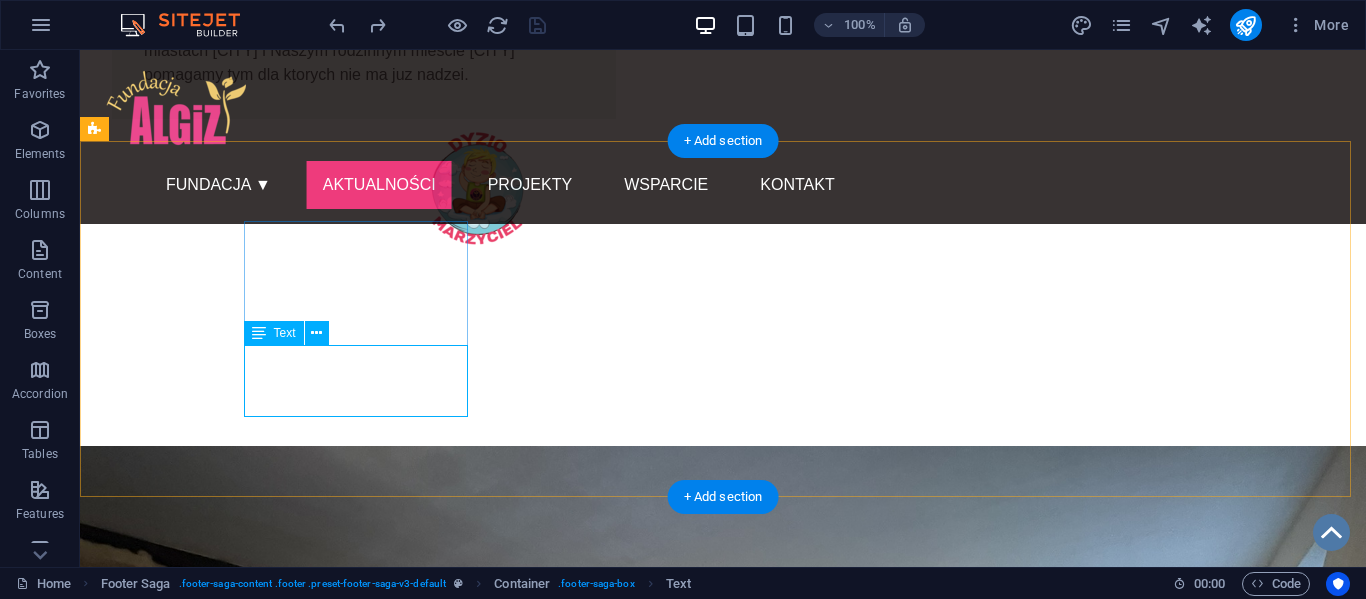 click on "Fundacja Algiz - wspieramy działamy pomagamy i kochamy !!!" at bounding box center (208, 1651) 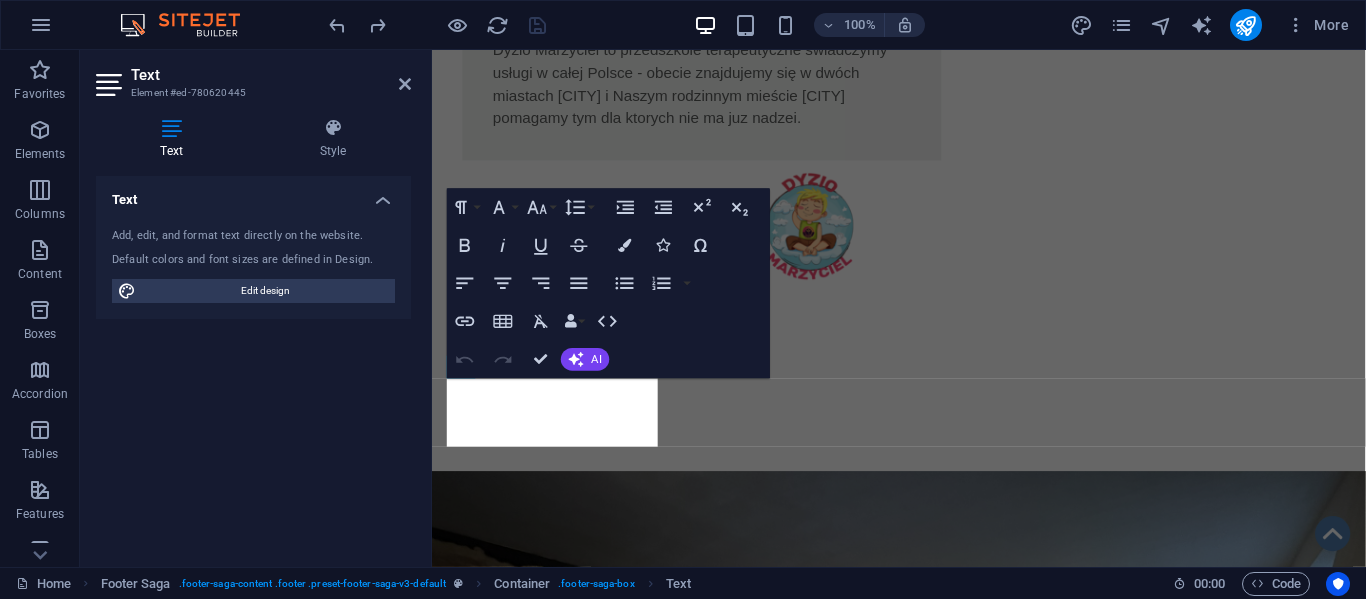 scroll, scrollTop: 1316, scrollLeft: 0, axis: vertical 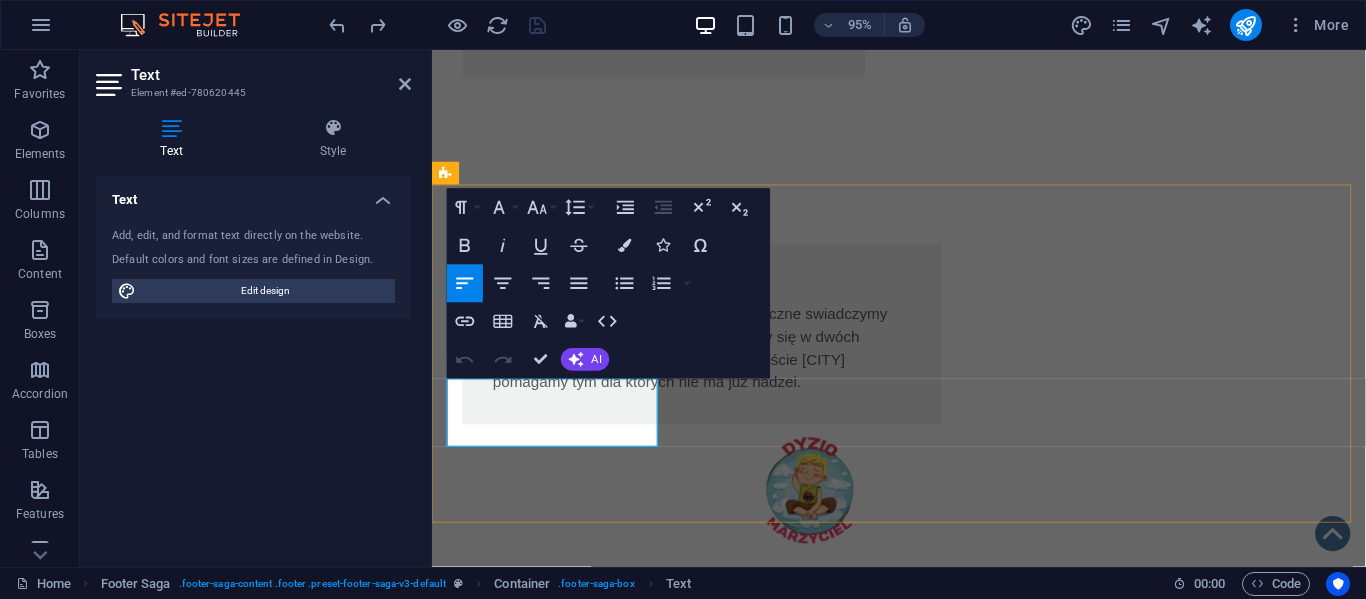 drag, startPoint x: 447, startPoint y: 405, endPoint x: 575, endPoint y: 461, distance: 139.71399 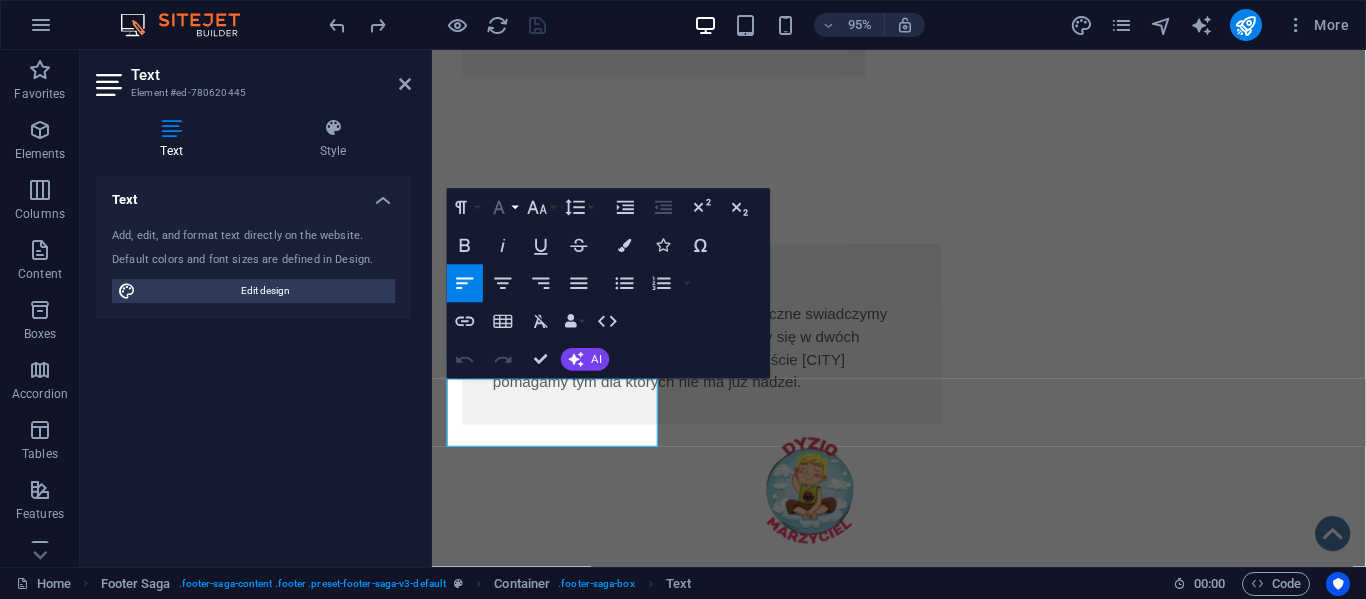 click on "Font Family" at bounding box center [503, 208] 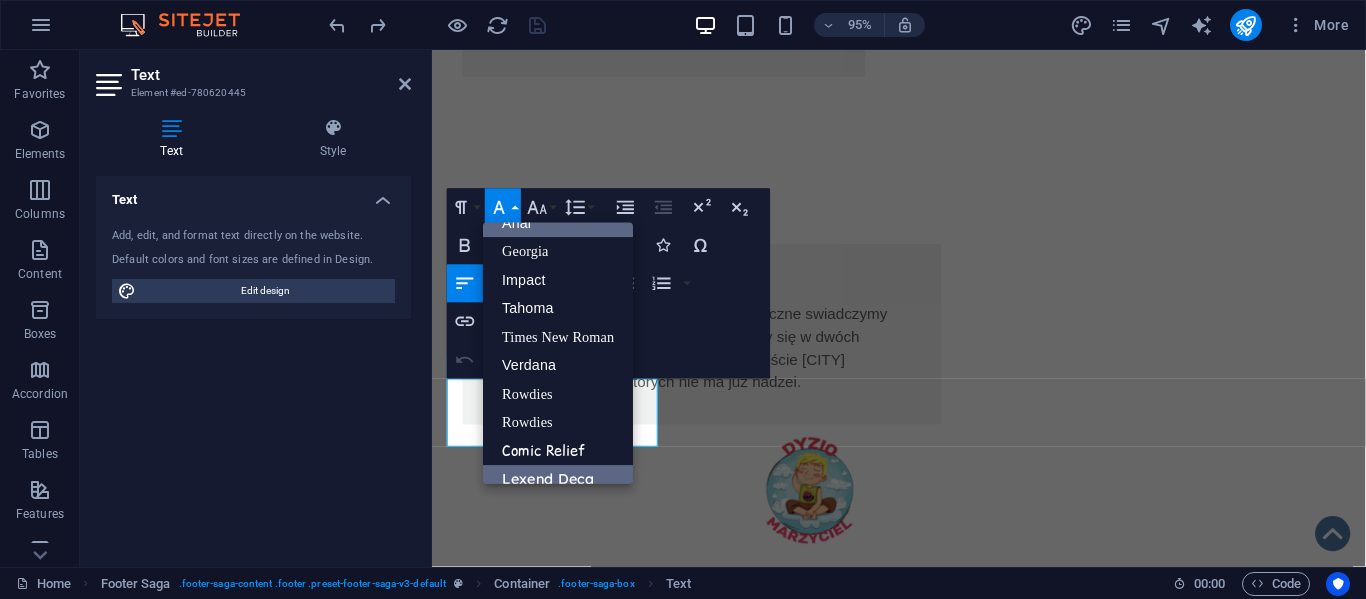 click on "Lexend Deca" at bounding box center [558, 479] 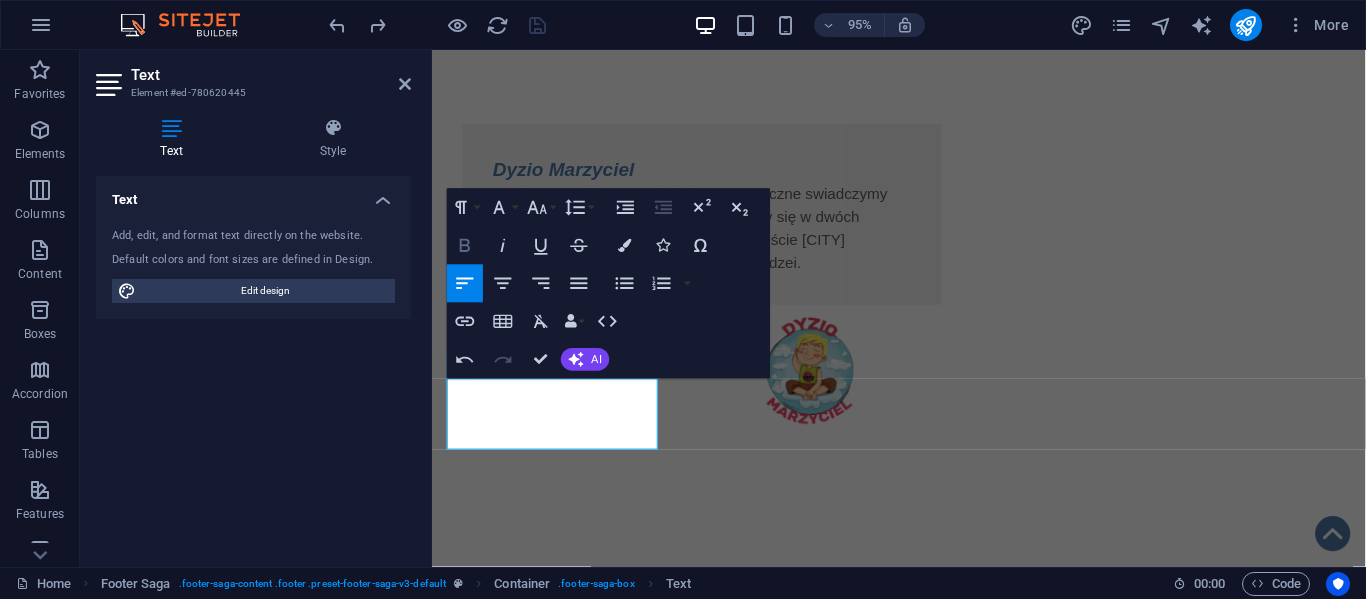 click 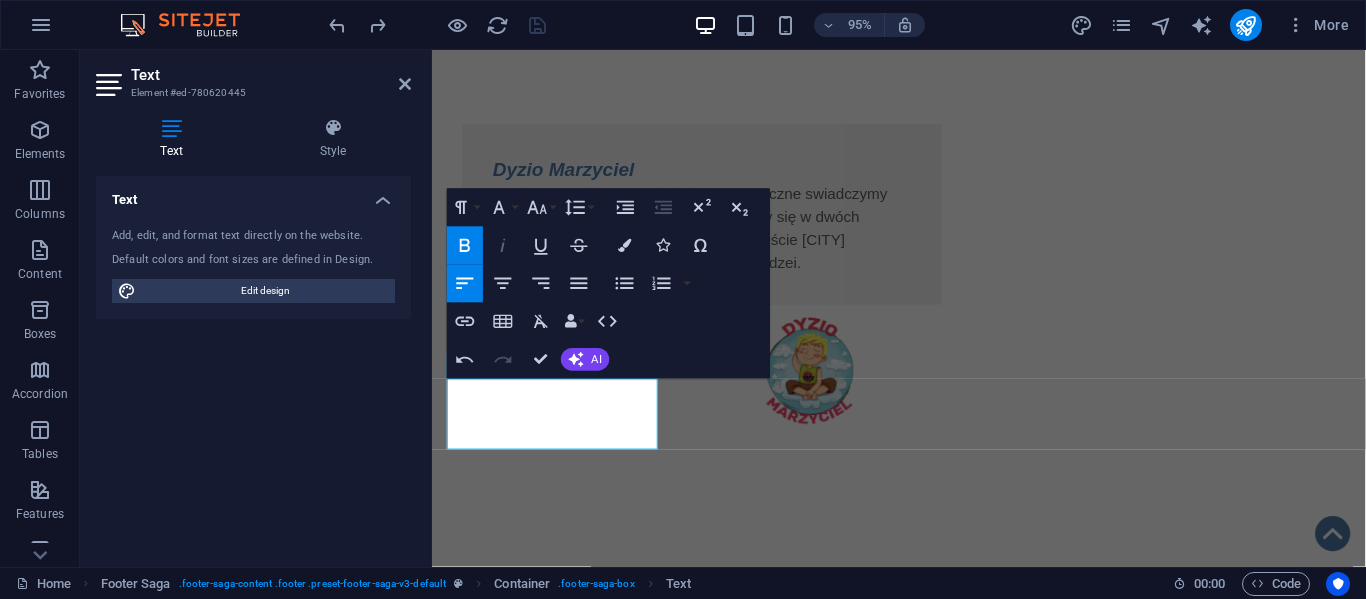 click 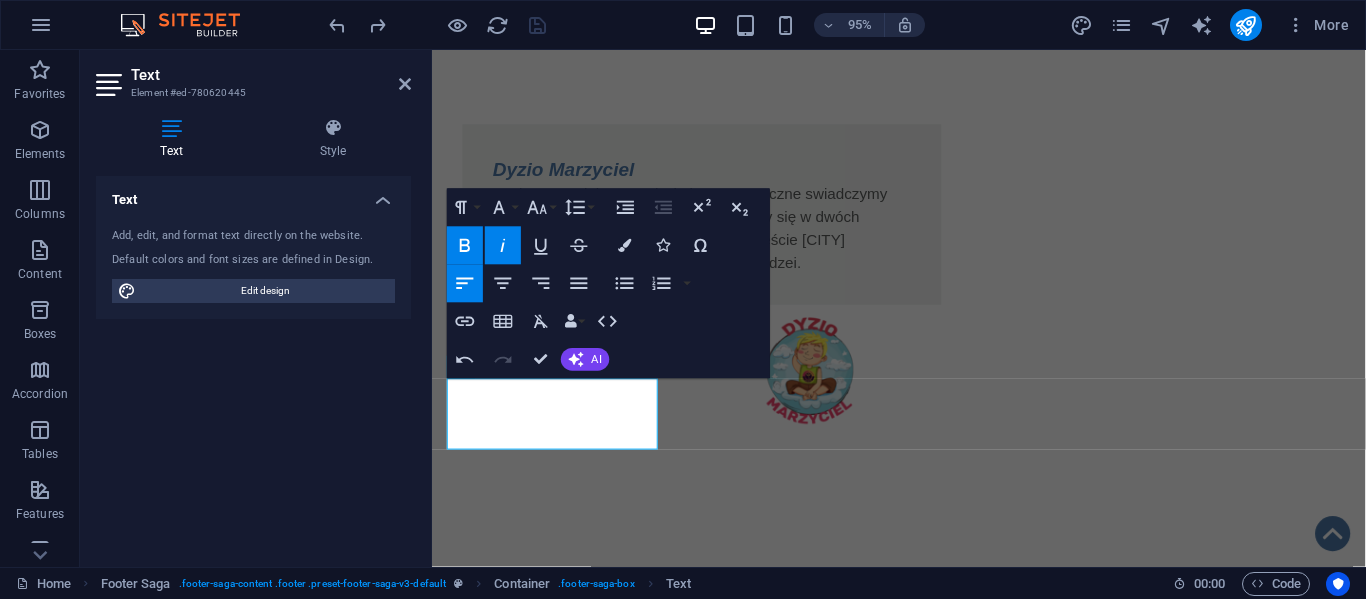 click 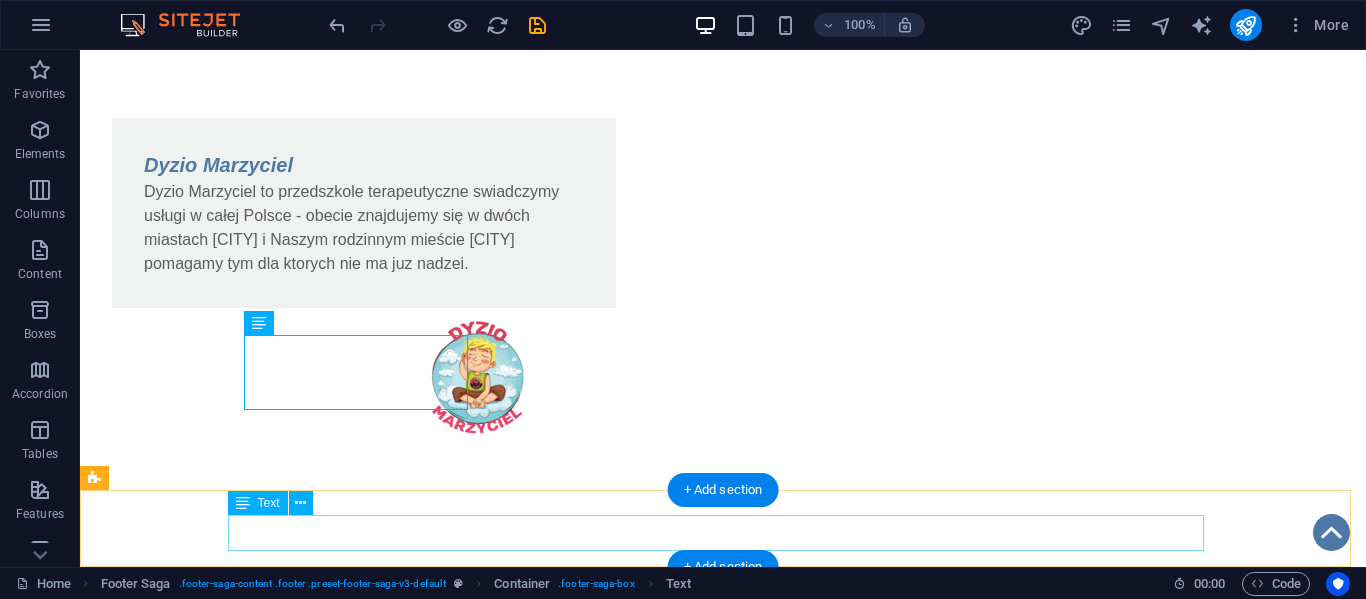 scroll, scrollTop: 1604, scrollLeft: 0, axis: vertical 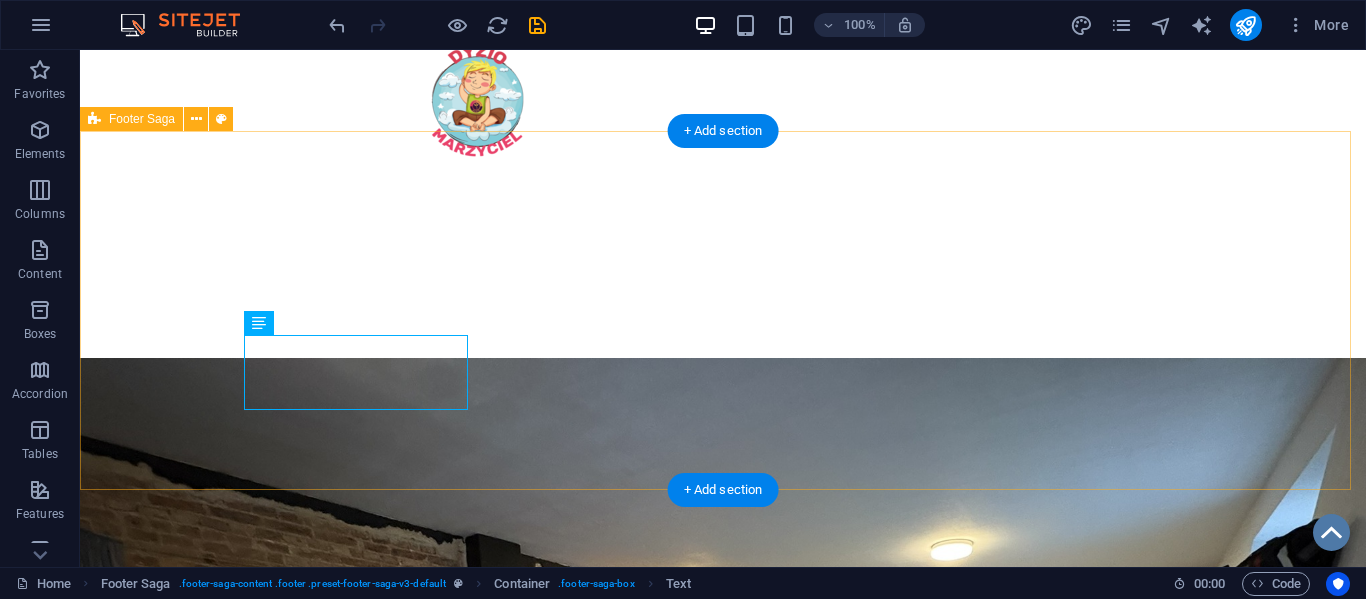 click on "O nas KRS: [REG_NUM] NIP: [TAX_ID] REGON: [REG_NUM] Kontakt ul.Sobieskiego [NUMBER] [POSTAL_CODE] [CITY] tel.:[PHONE] e-mail: [EMAIL] Statut Polityka Prywatności Regulamin RODO Klauzula przetwarzania" at bounding box center [723, 1735] 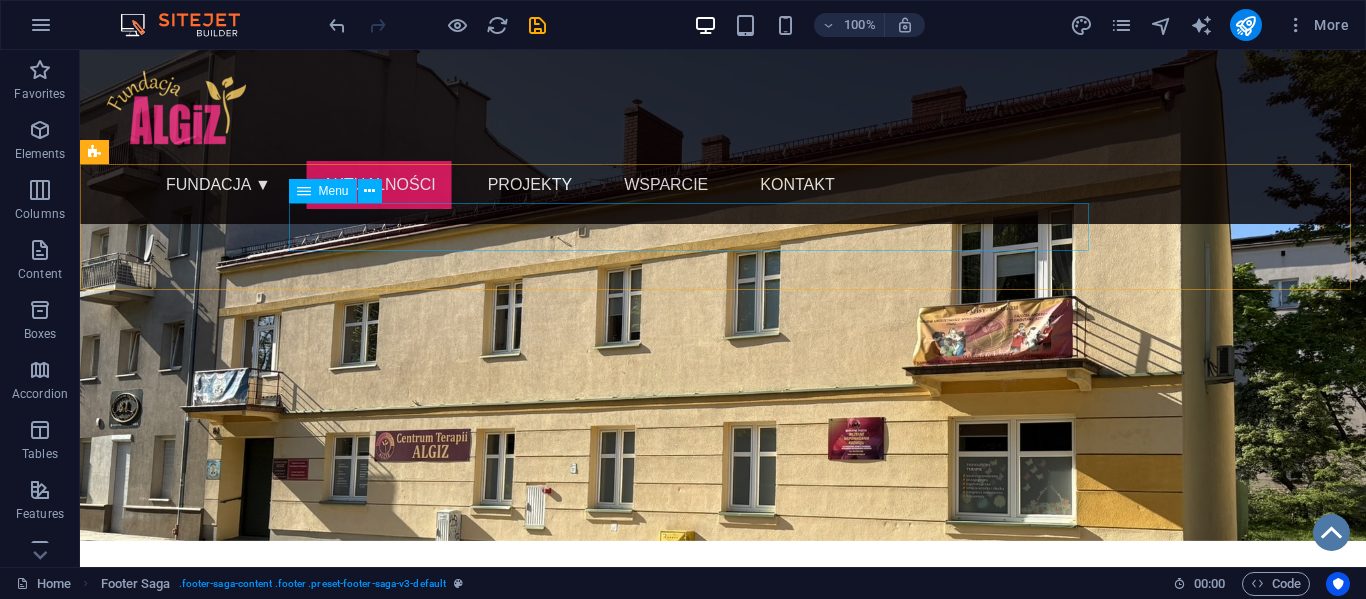 scroll, scrollTop: 234, scrollLeft: 0, axis: vertical 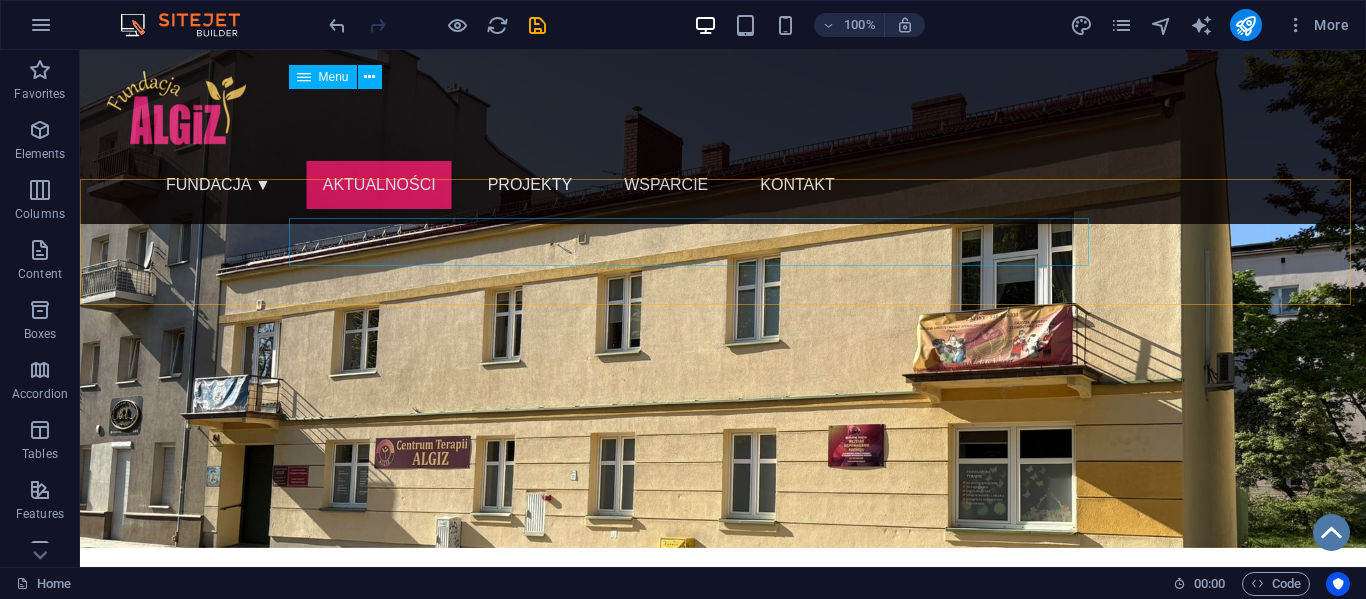 click on "Fundacja ▼ Nasza misja Sprawozdania Statut Zaufali nam Zespół Aktualności Projekty Wsparcie Kontakt" at bounding box center [623, 185] 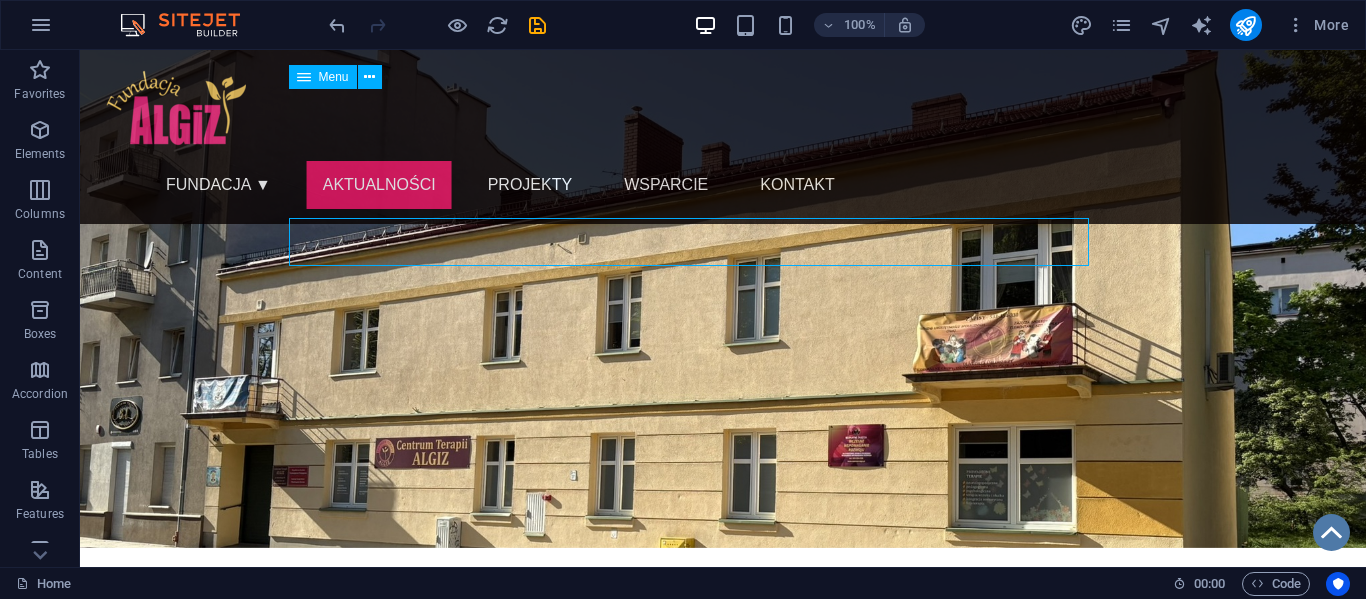 click on "Fundacja ▼ Nasza misja Sprawozdania Statut Zaufali nam Zespół Aktualności Projekty Wsparcie Kontakt" at bounding box center [623, 185] 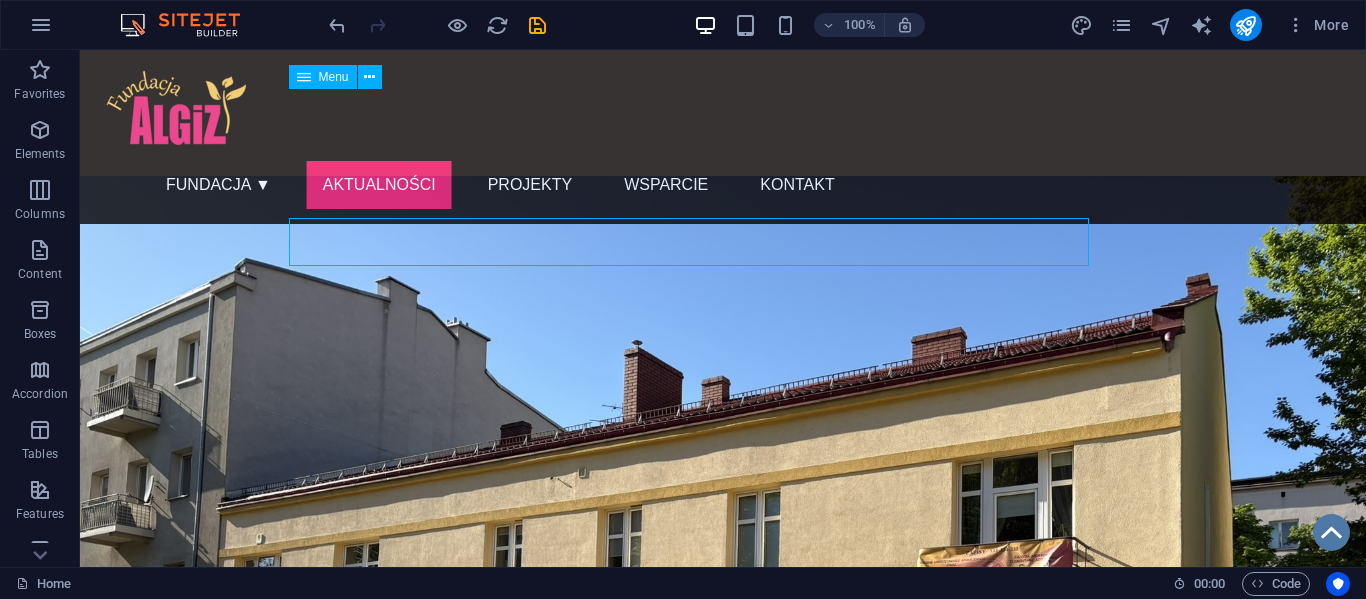 select on "1" 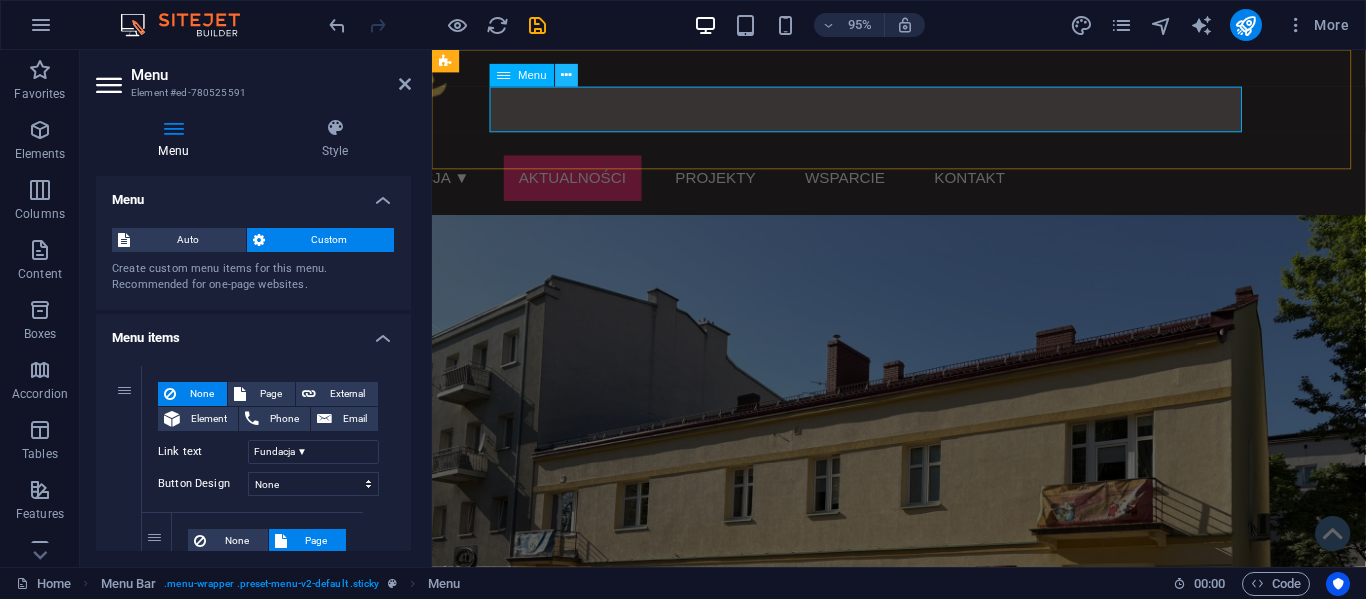 click at bounding box center [567, 76] 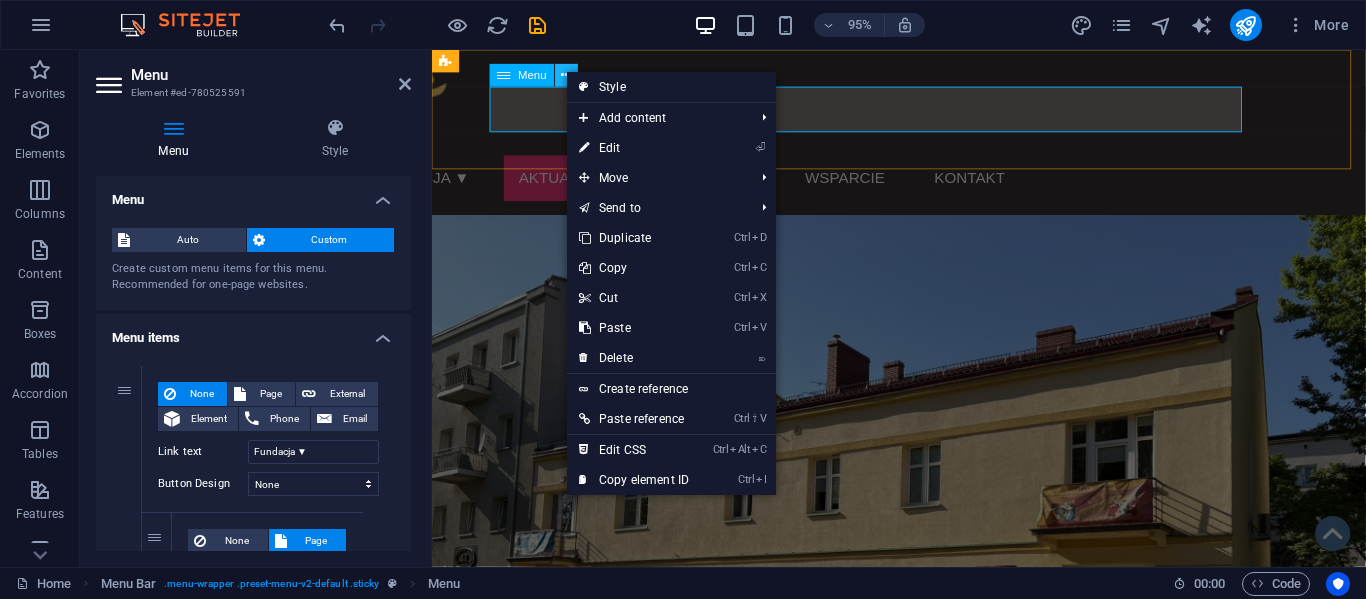 click at bounding box center (567, 76) 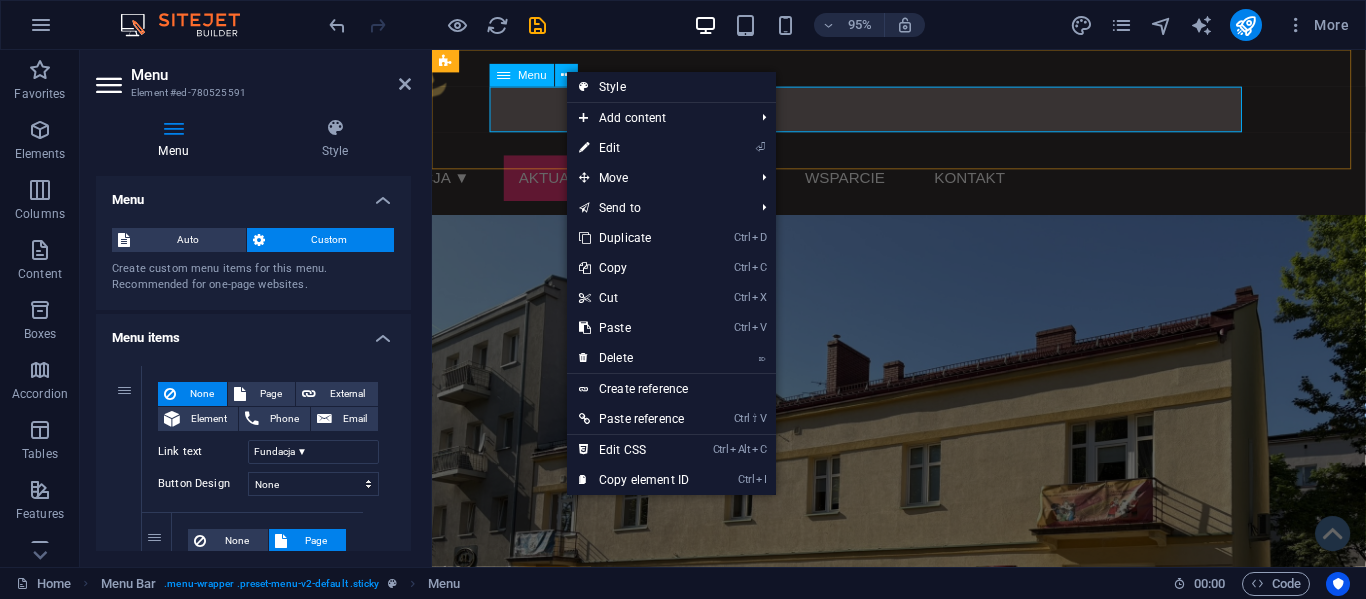 click on "Fundacja ▼ Nasza misja Sprawozdania Statut Zaufali nam Zespół Aktualności Projekty Wsparcie Kontakt" at bounding box center [824, 185] 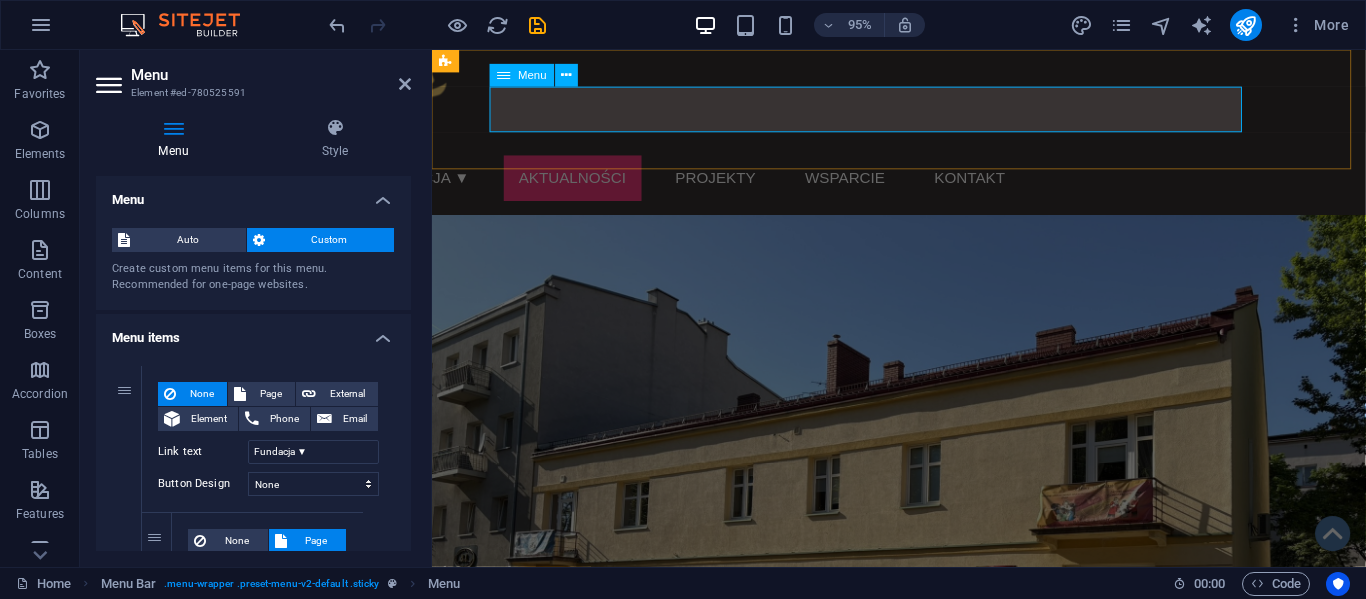 click on "Fundacja ▼ Nasza misja Sprawozdania Statut Zaufali nam Zespół Aktualności Projekty Wsparcie Kontakt" at bounding box center (824, 185) 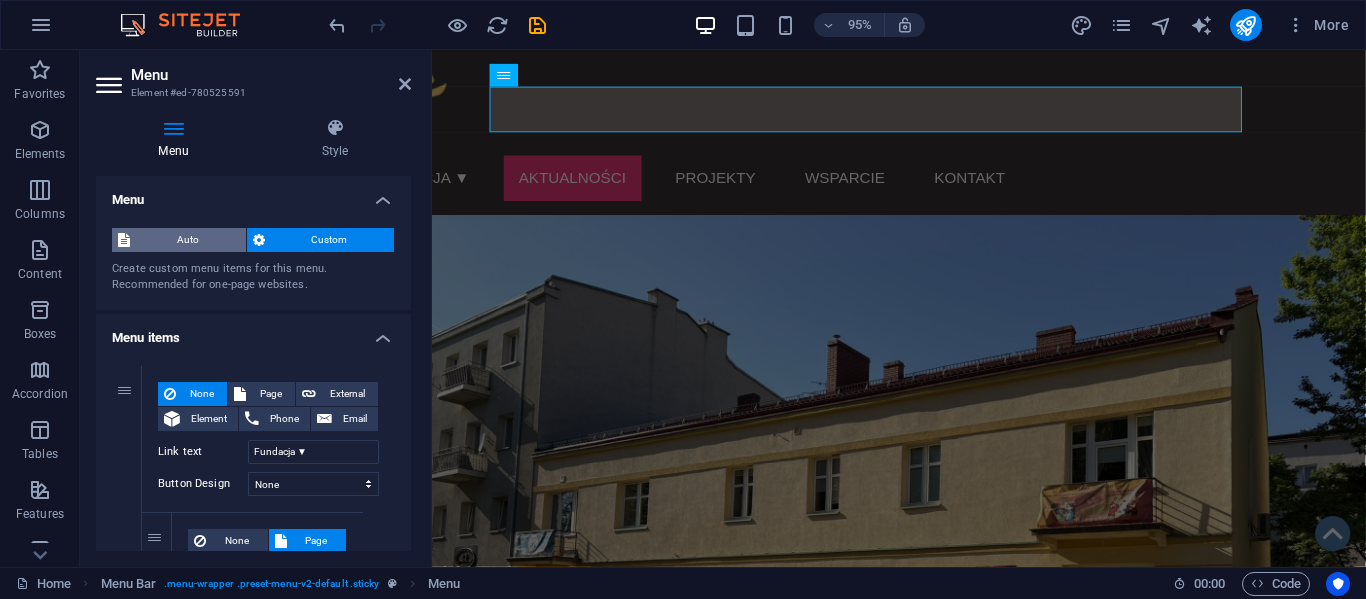 click on "Auto" at bounding box center [188, 240] 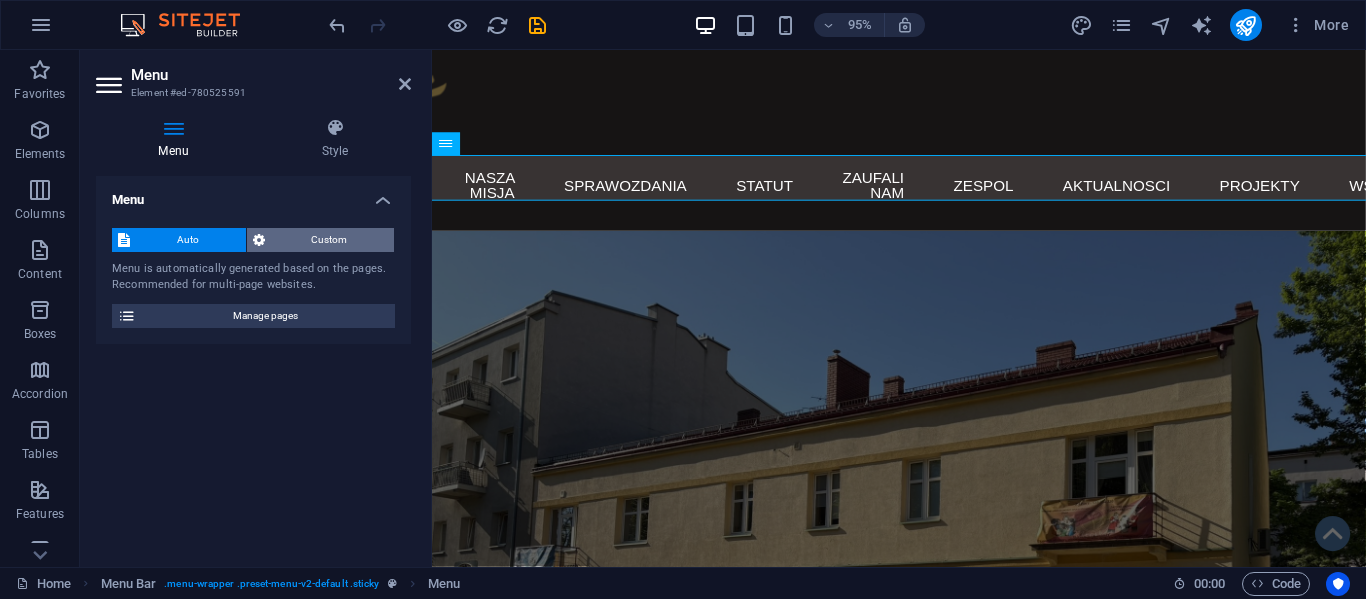 click on "Custom" at bounding box center [330, 240] 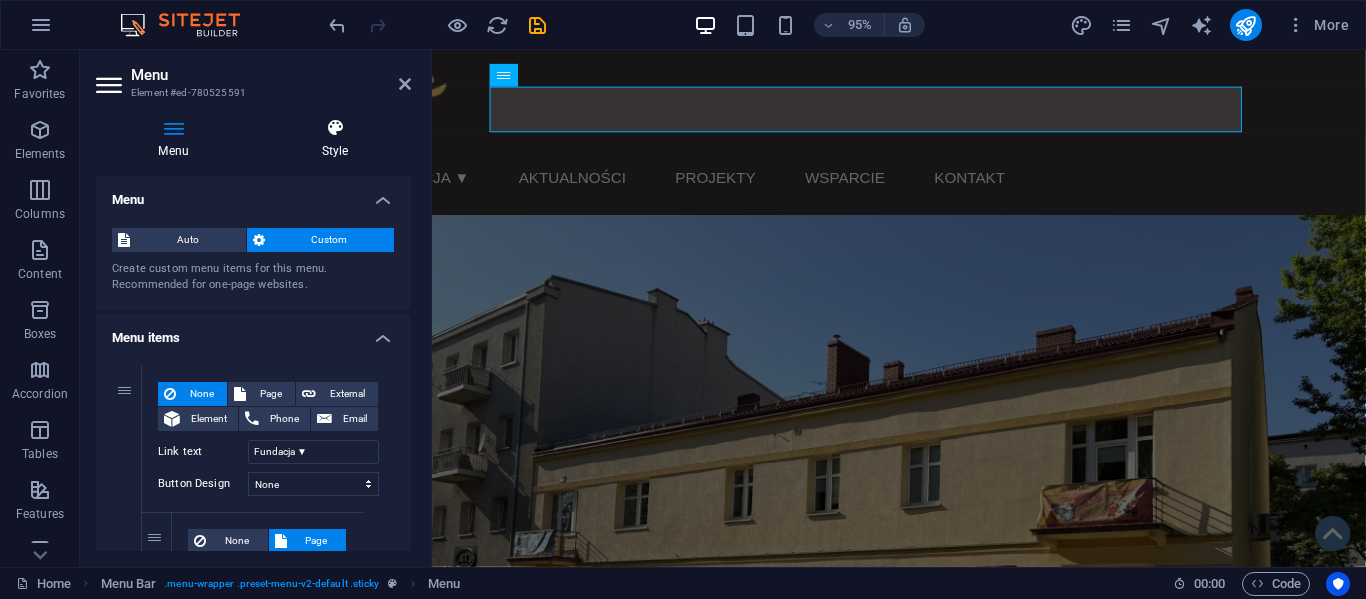 click on "Style" at bounding box center (335, 139) 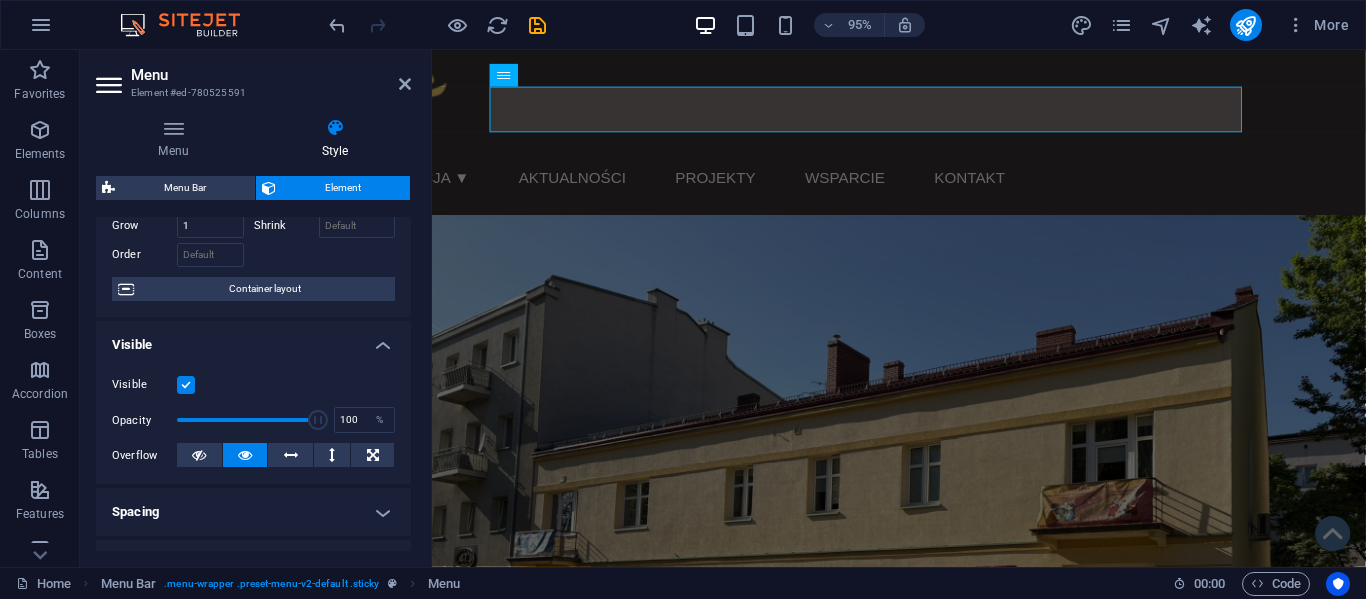 scroll, scrollTop: 103, scrollLeft: 0, axis: vertical 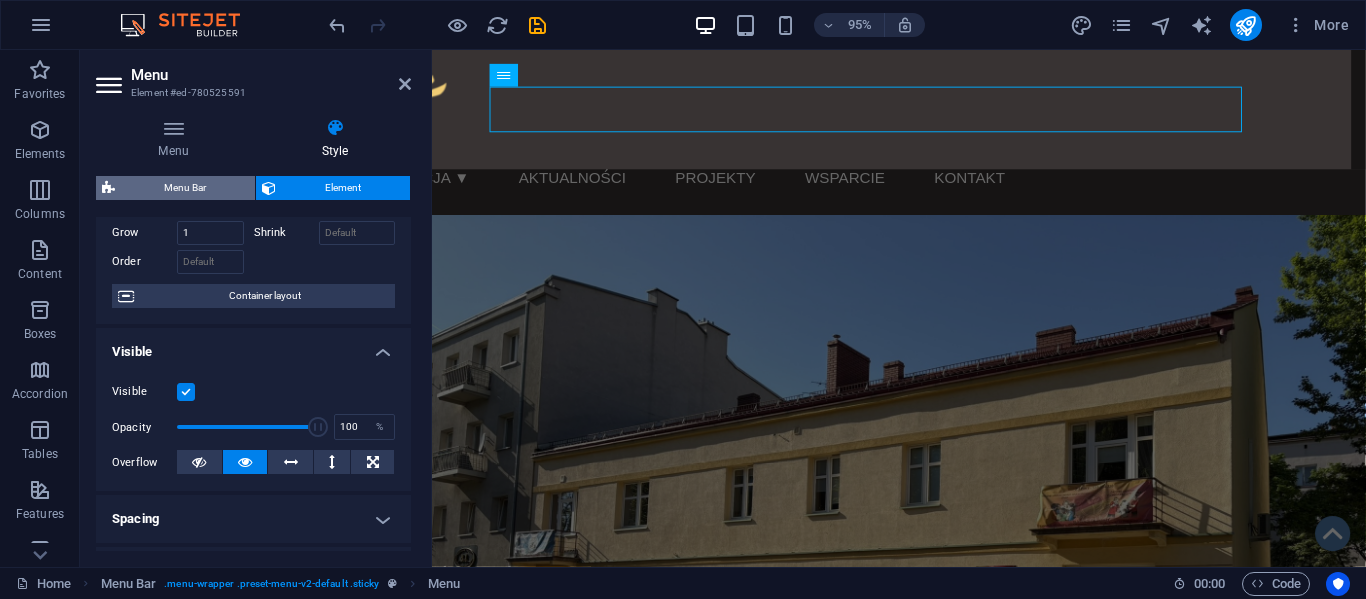 click on "Menu Bar" at bounding box center (185, 188) 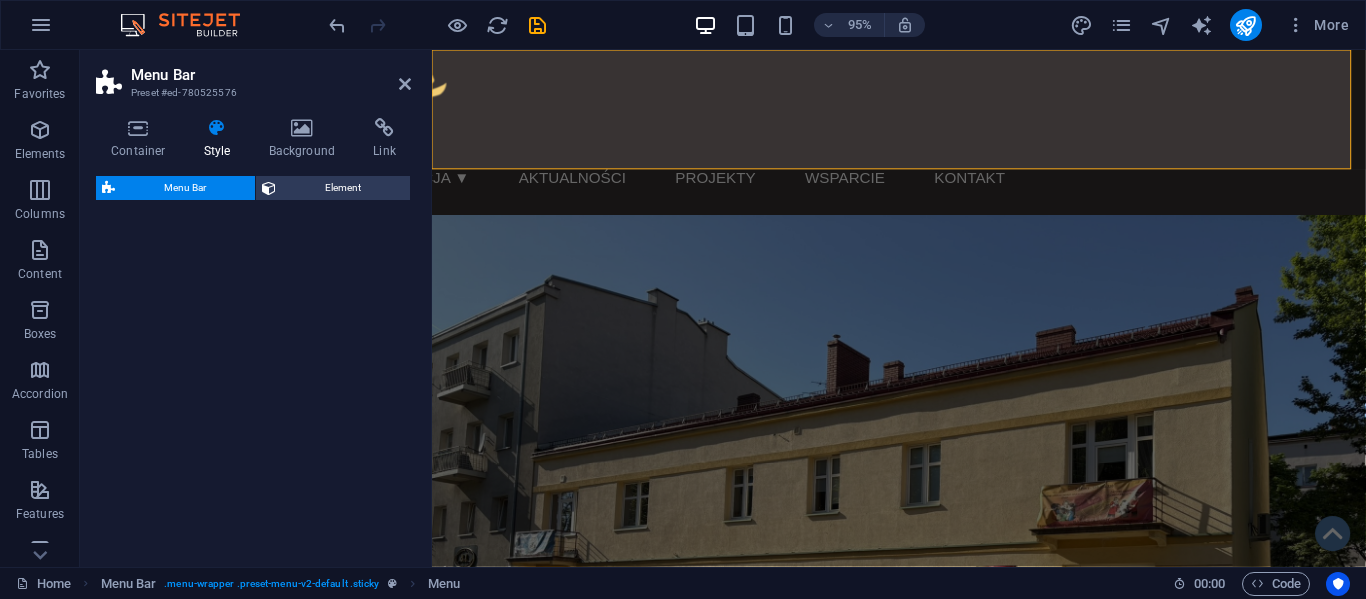 select on "px" 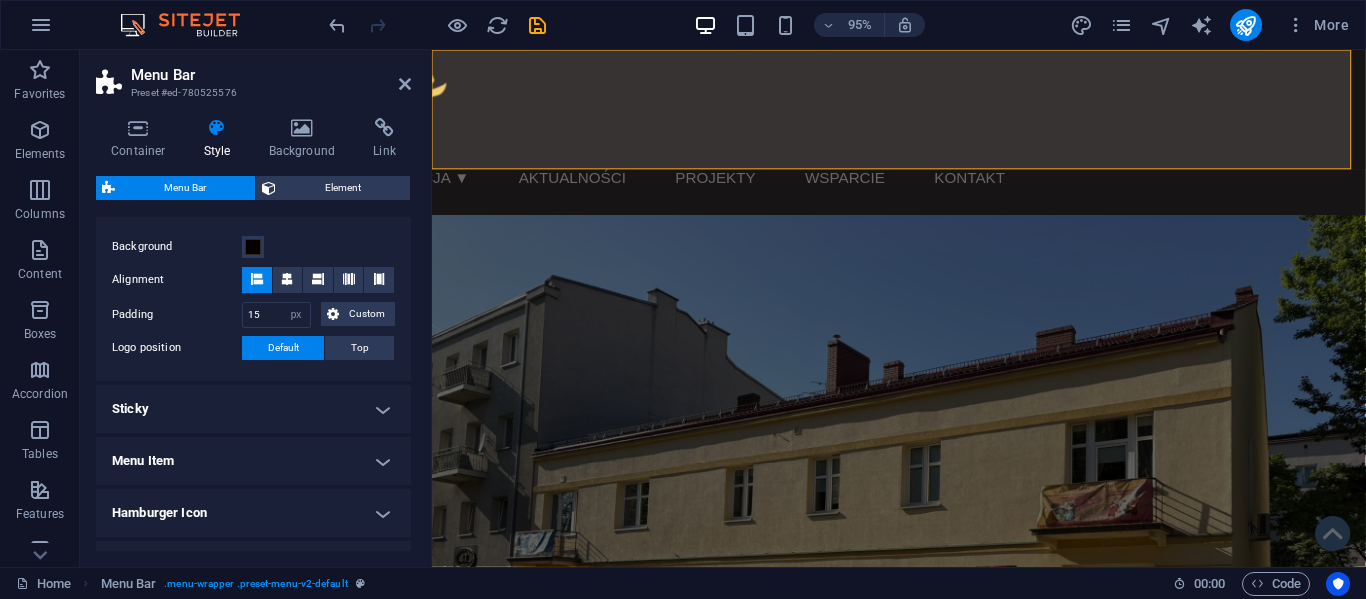 scroll, scrollTop: 379, scrollLeft: 0, axis: vertical 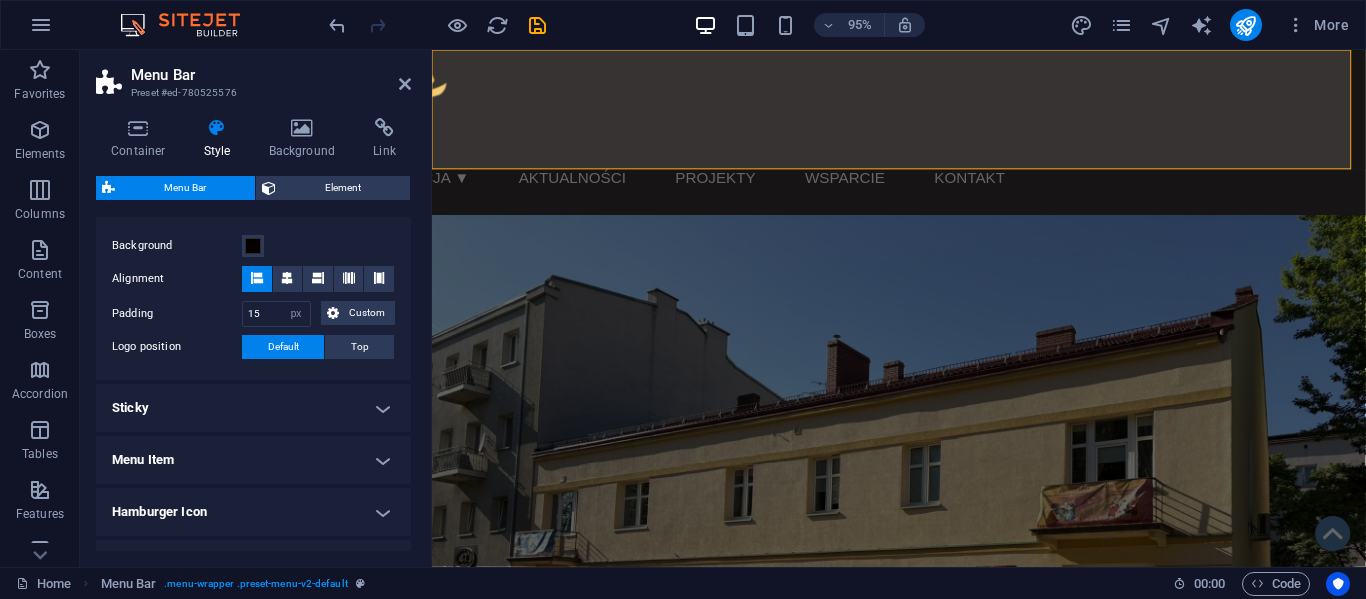click on "Menu Item" at bounding box center [253, 460] 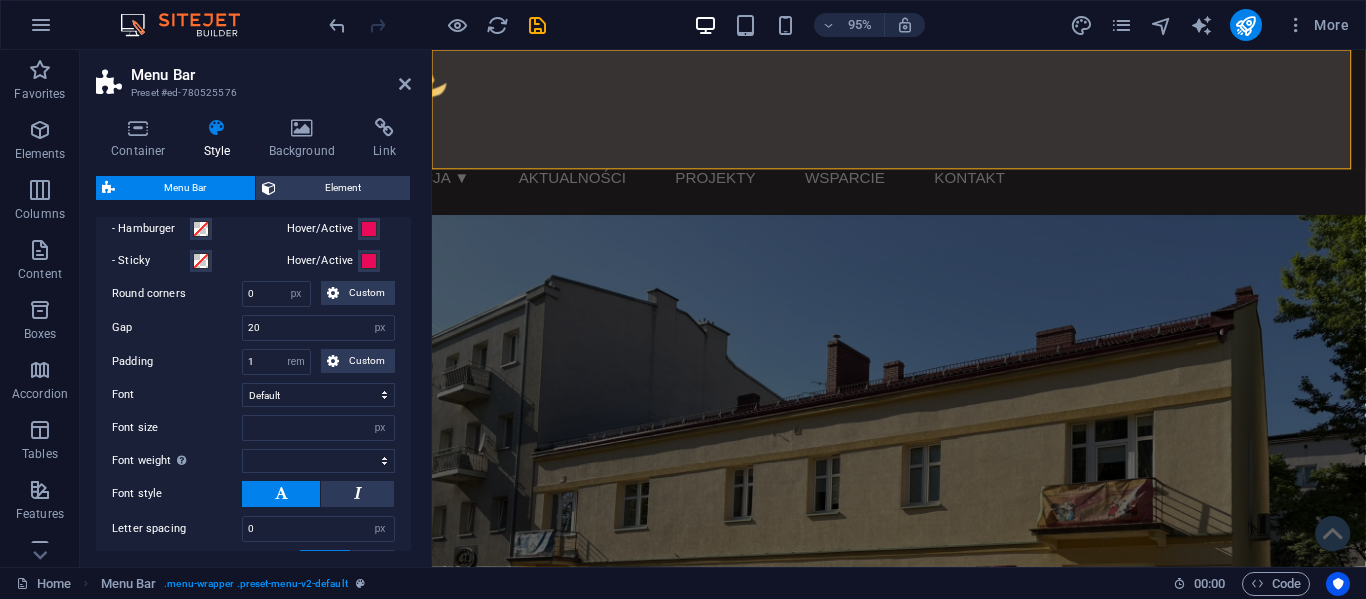scroll, scrollTop: 752, scrollLeft: 0, axis: vertical 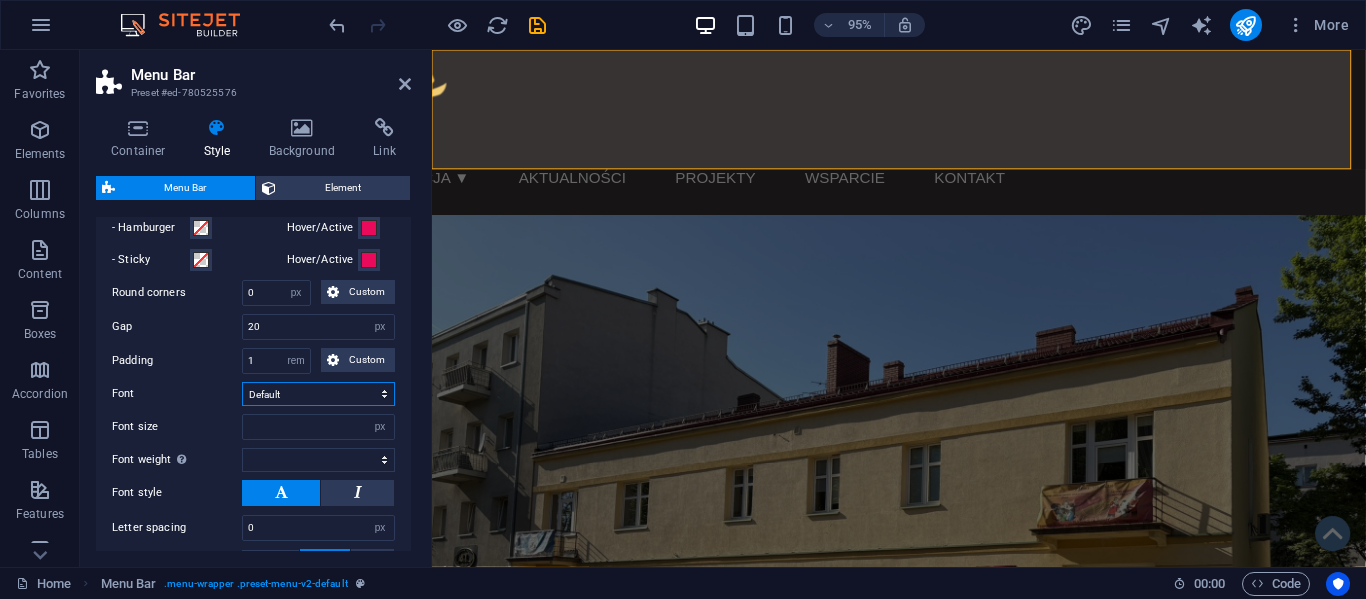 click on "Default Headlines" at bounding box center (318, 394) 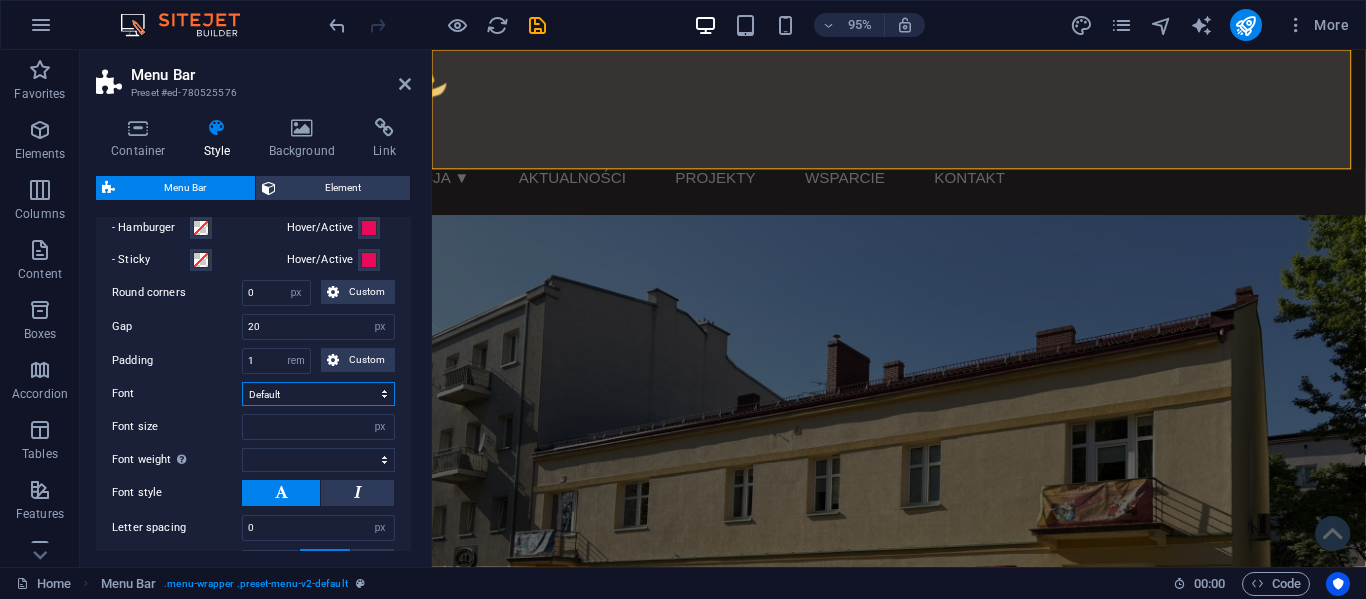 click on "Default Headlines" at bounding box center (318, 394) 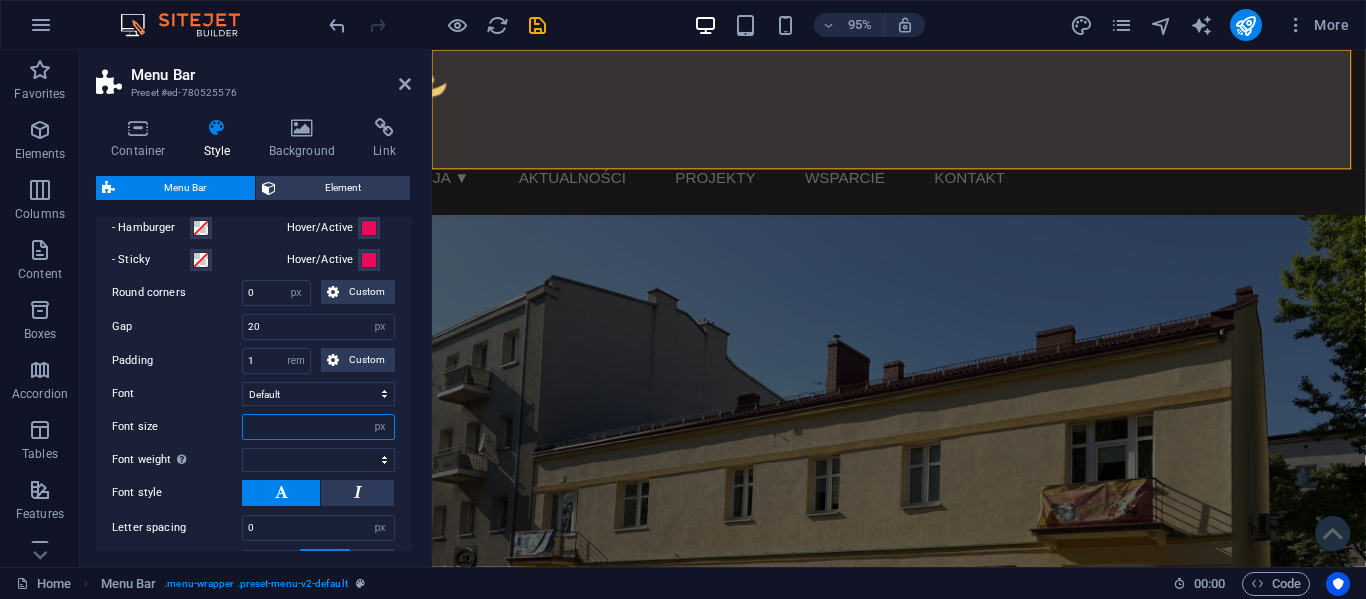 click at bounding box center (318, 427) 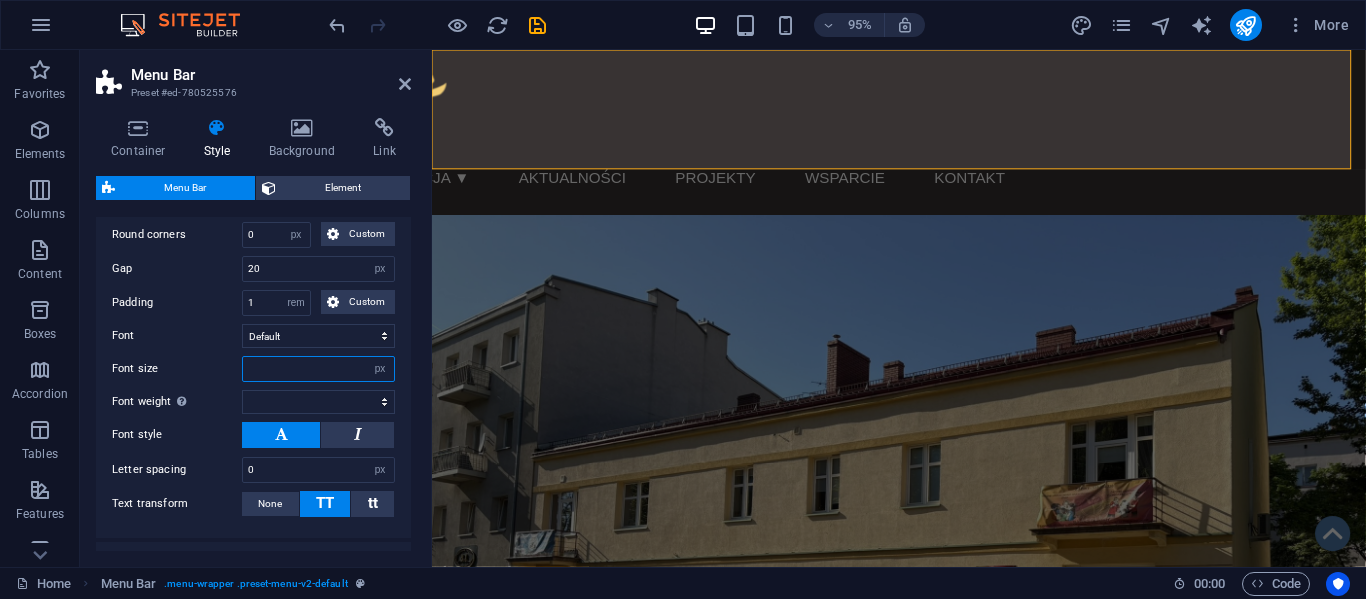 scroll, scrollTop: 811, scrollLeft: 0, axis: vertical 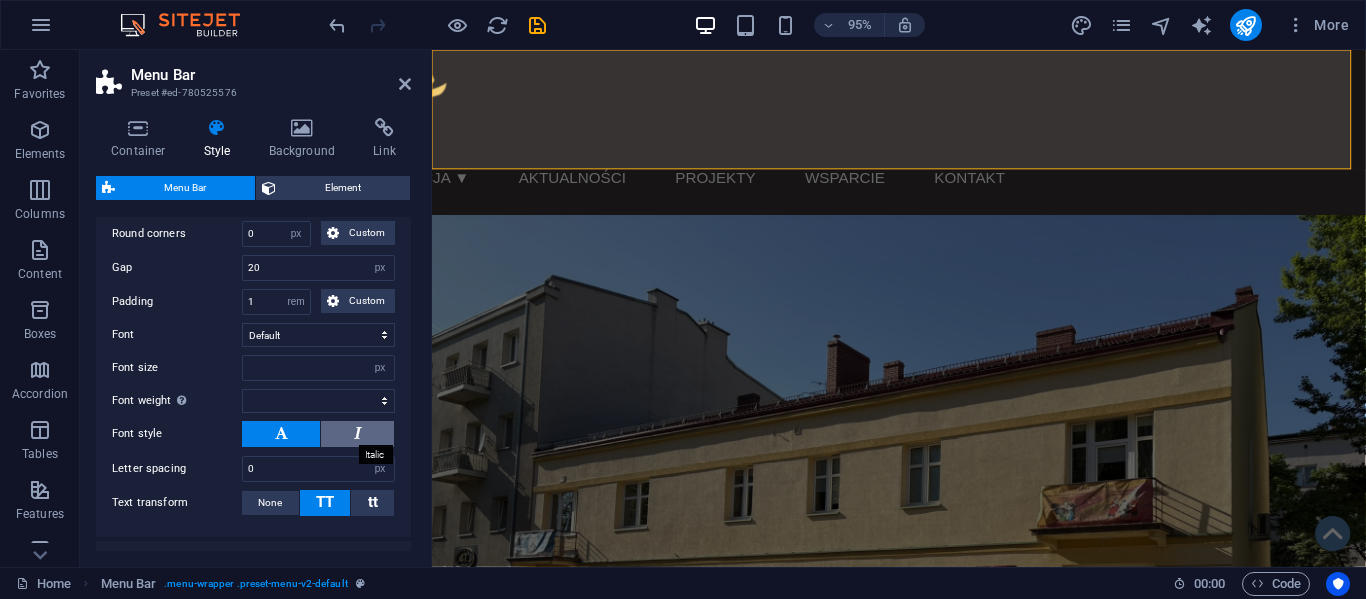 click at bounding box center [358, 433] 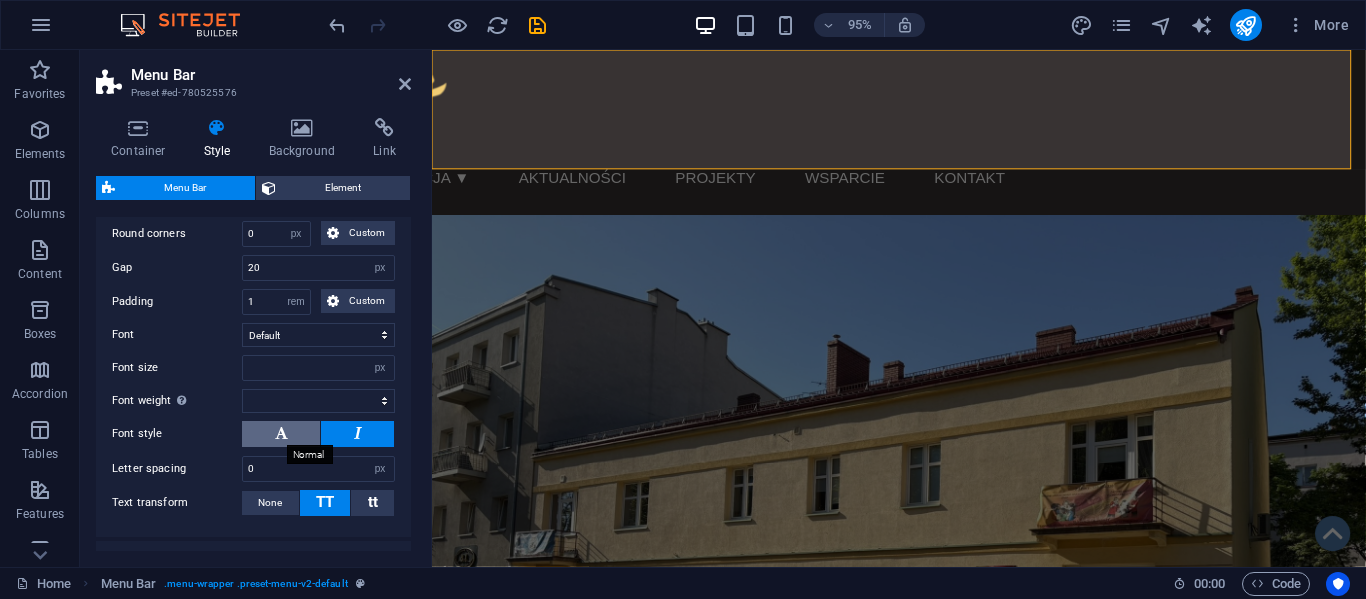 click at bounding box center [281, 433] 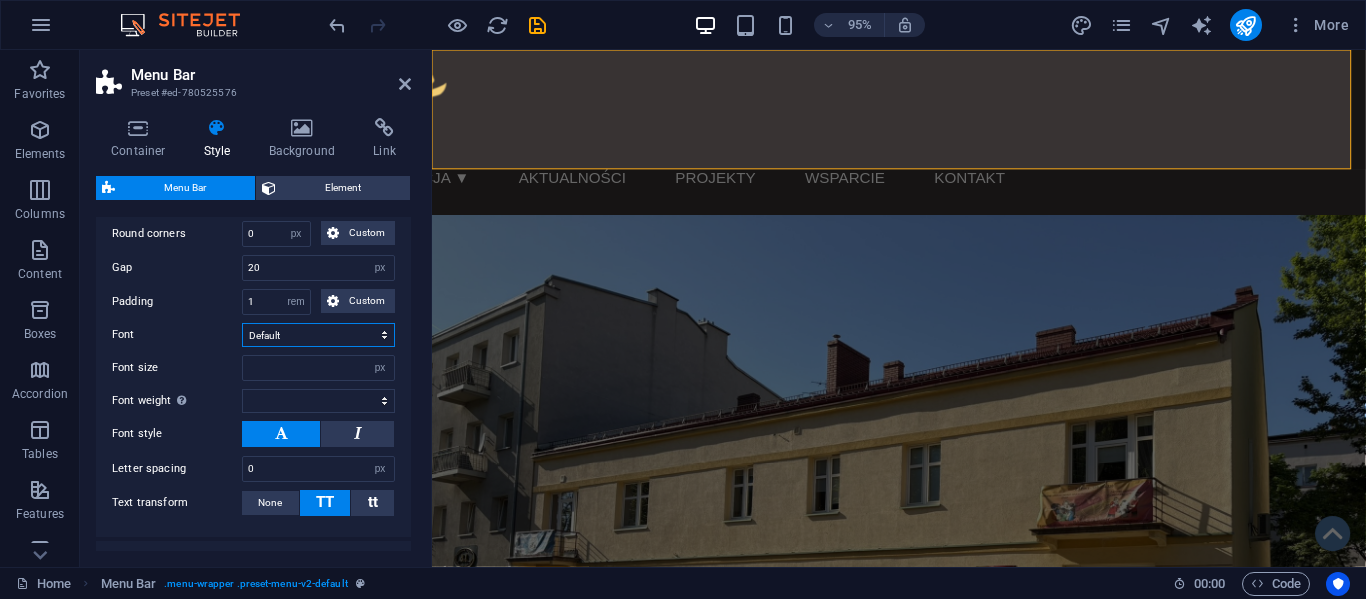 click on "Default Headlines" at bounding box center (318, 335) 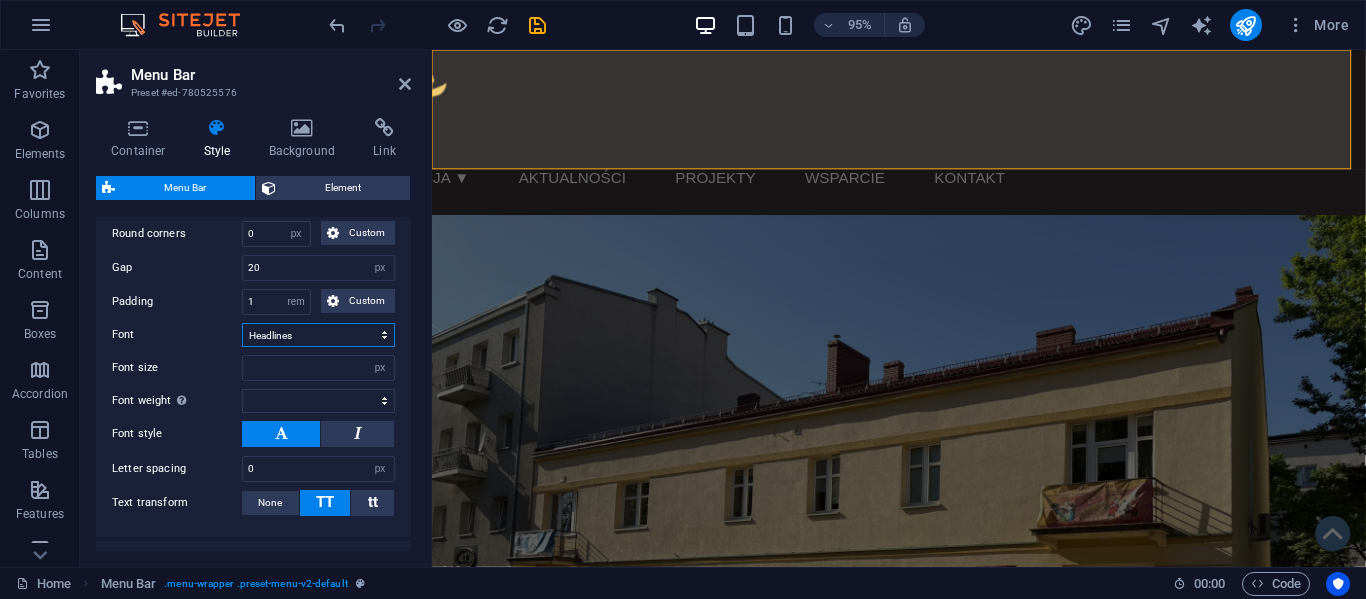 click on "Default Headlines" at bounding box center (318, 335) 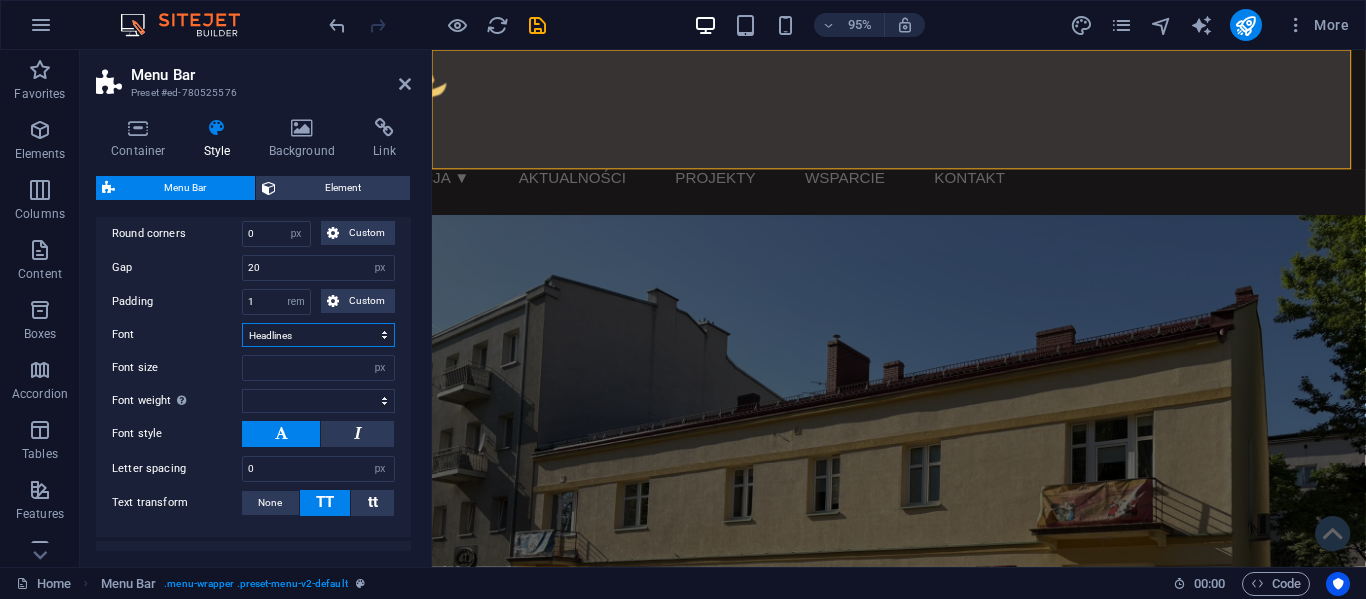 click on "Default Headlines" at bounding box center (318, 335) 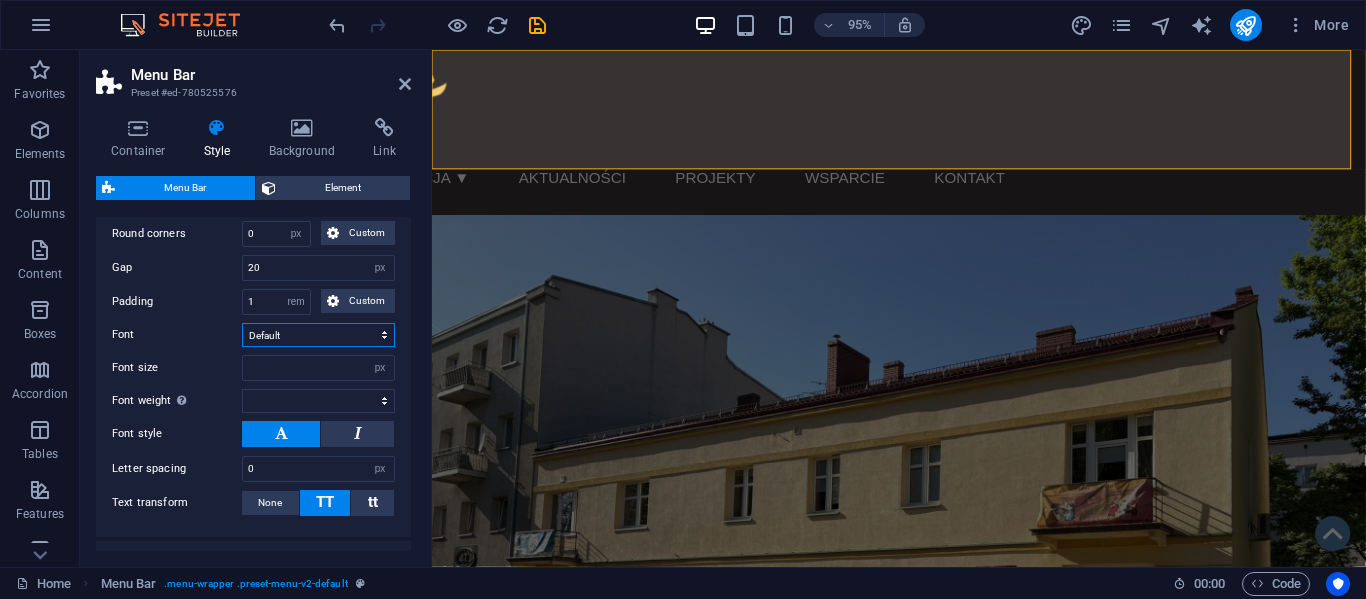 click on "Default Headlines" at bounding box center (318, 335) 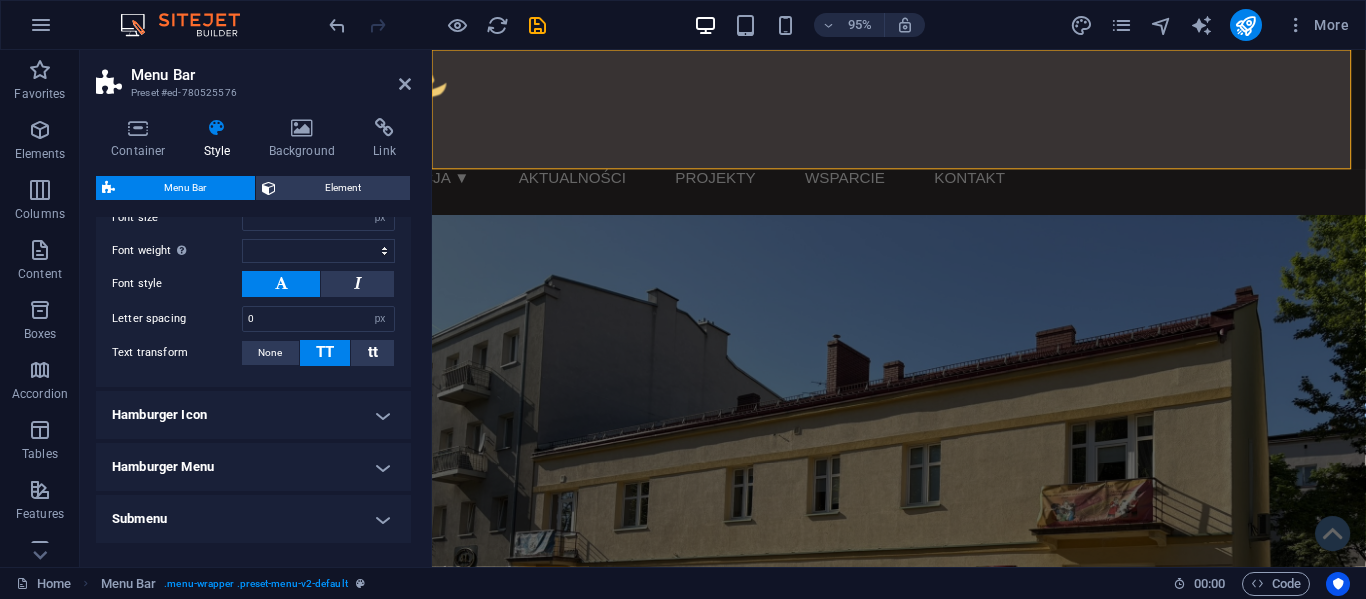 scroll, scrollTop: 962, scrollLeft: 0, axis: vertical 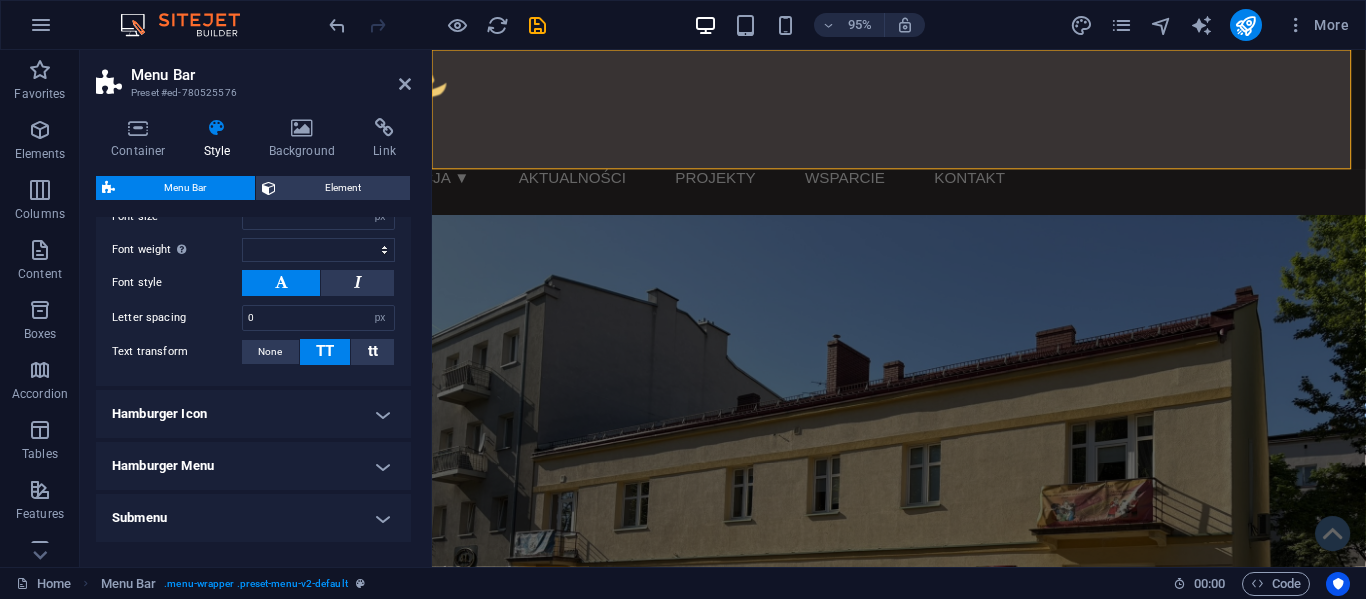 click on "Hamburger Icon" at bounding box center (253, 414) 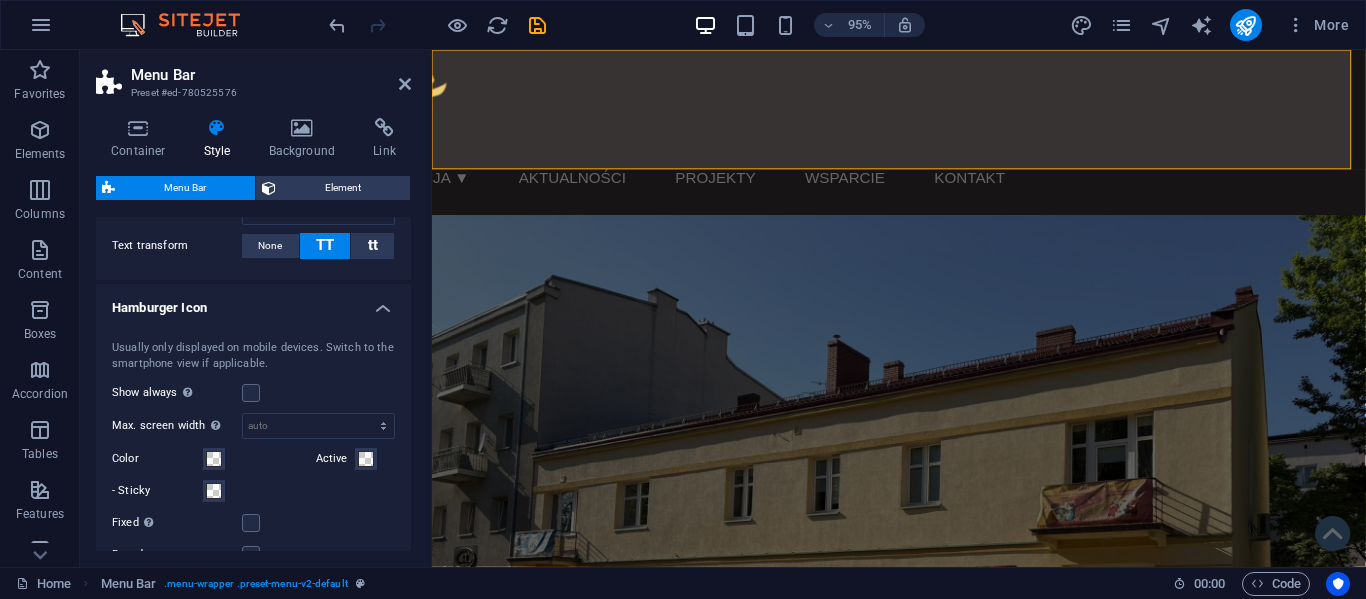 scroll, scrollTop: 1080, scrollLeft: 0, axis: vertical 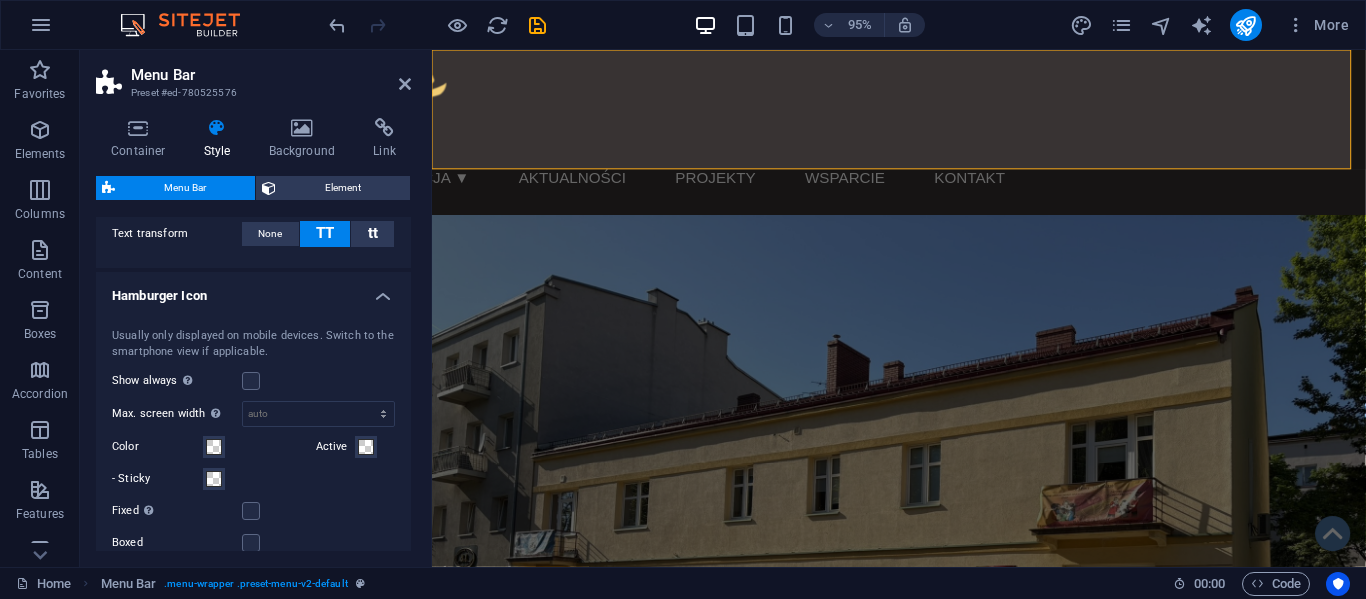 type 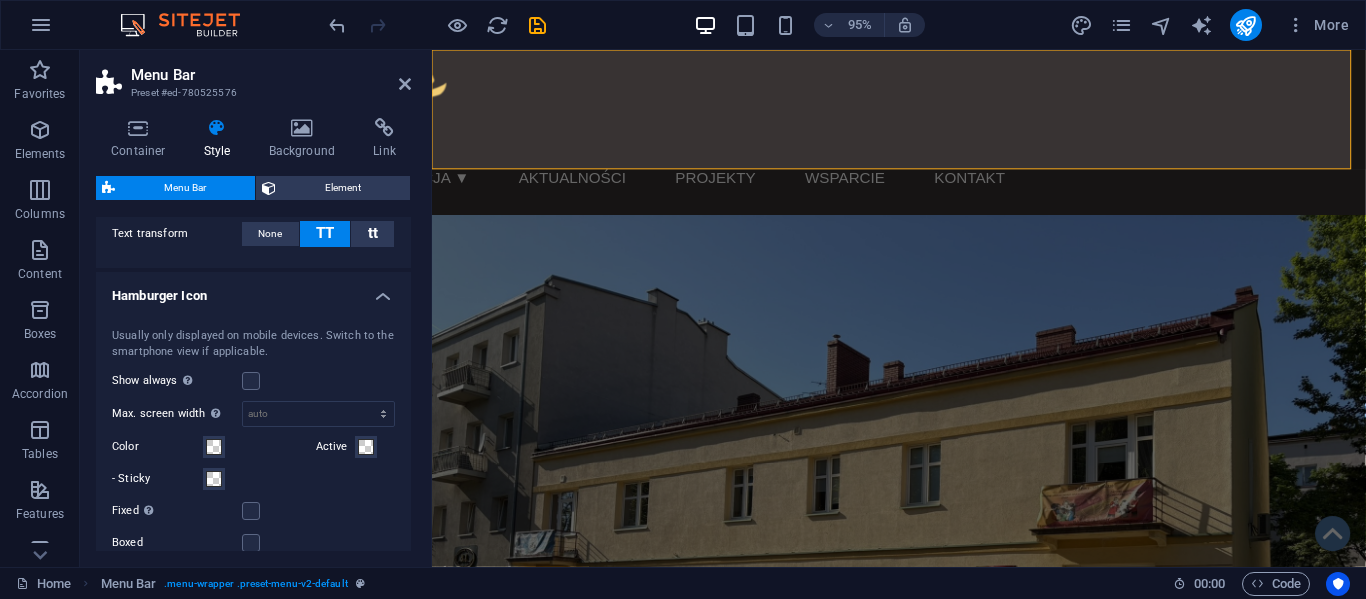 select 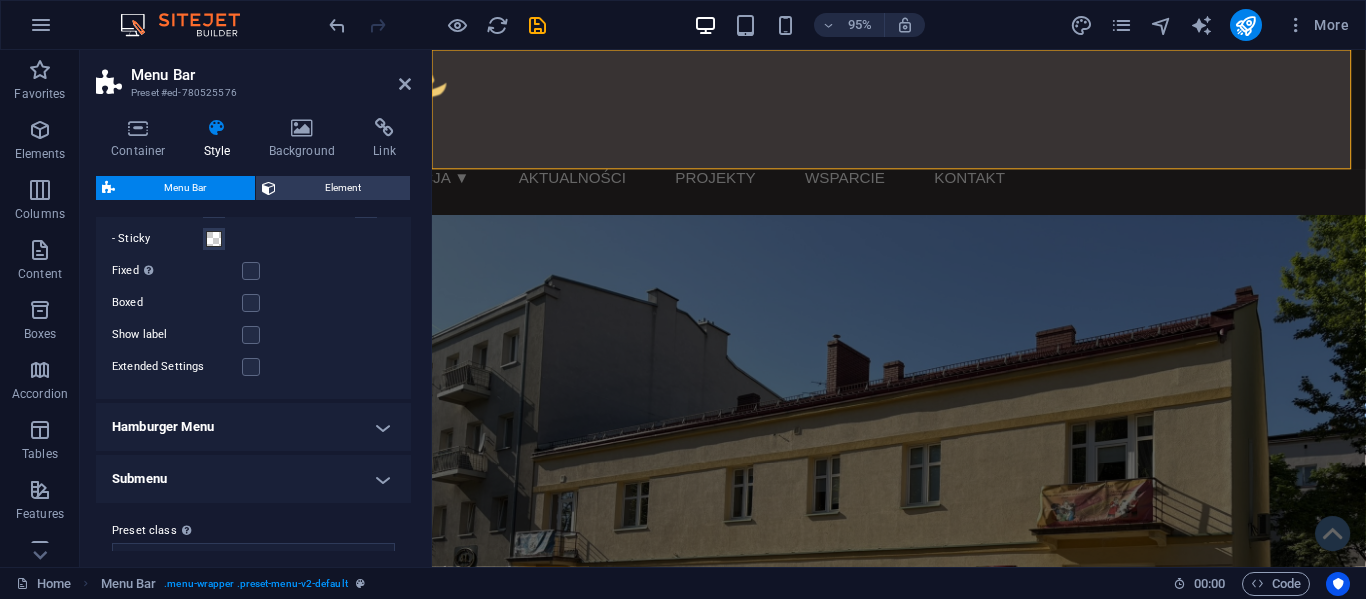 scroll, scrollTop: 1322, scrollLeft: 0, axis: vertical 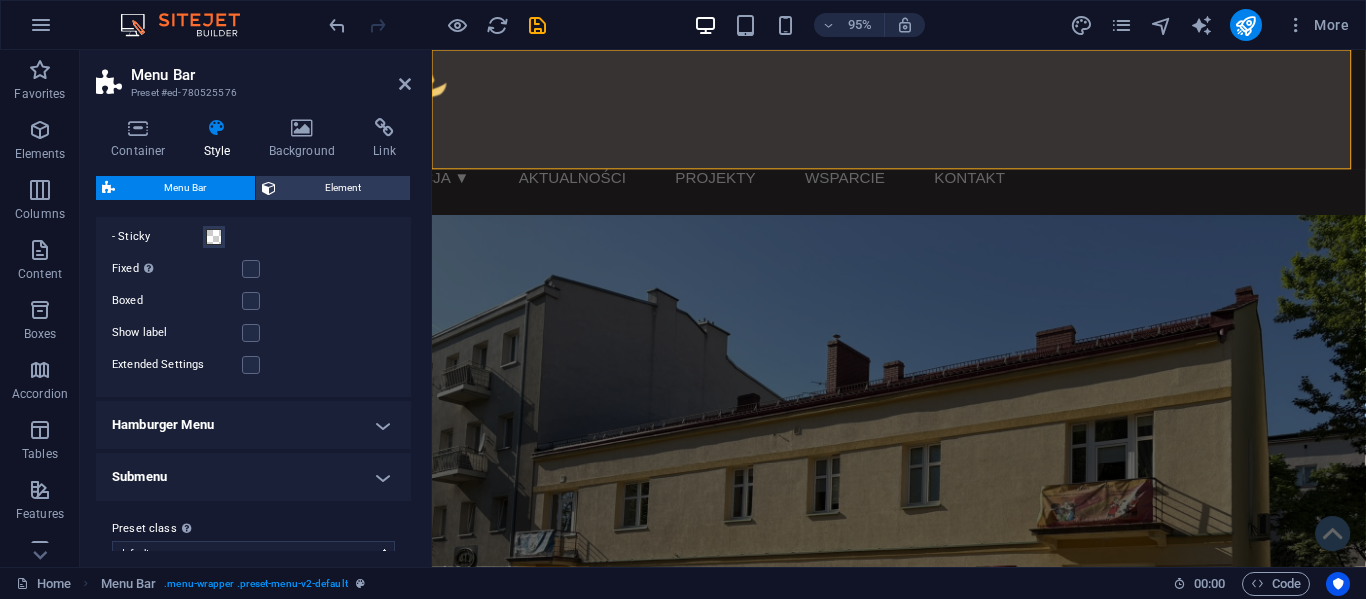 click on "Hamburger Menu" at bounding box center [253, 425] 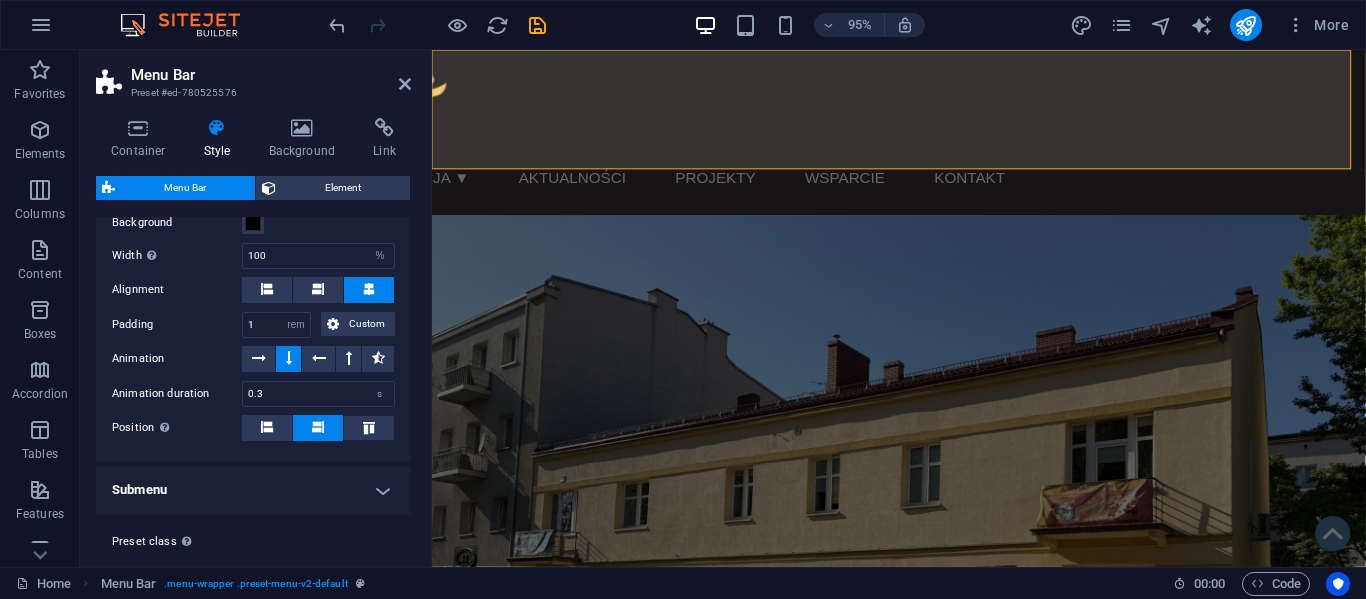 scroll, scrollTop: 1652, scrollLeft: 0, axis: vertical 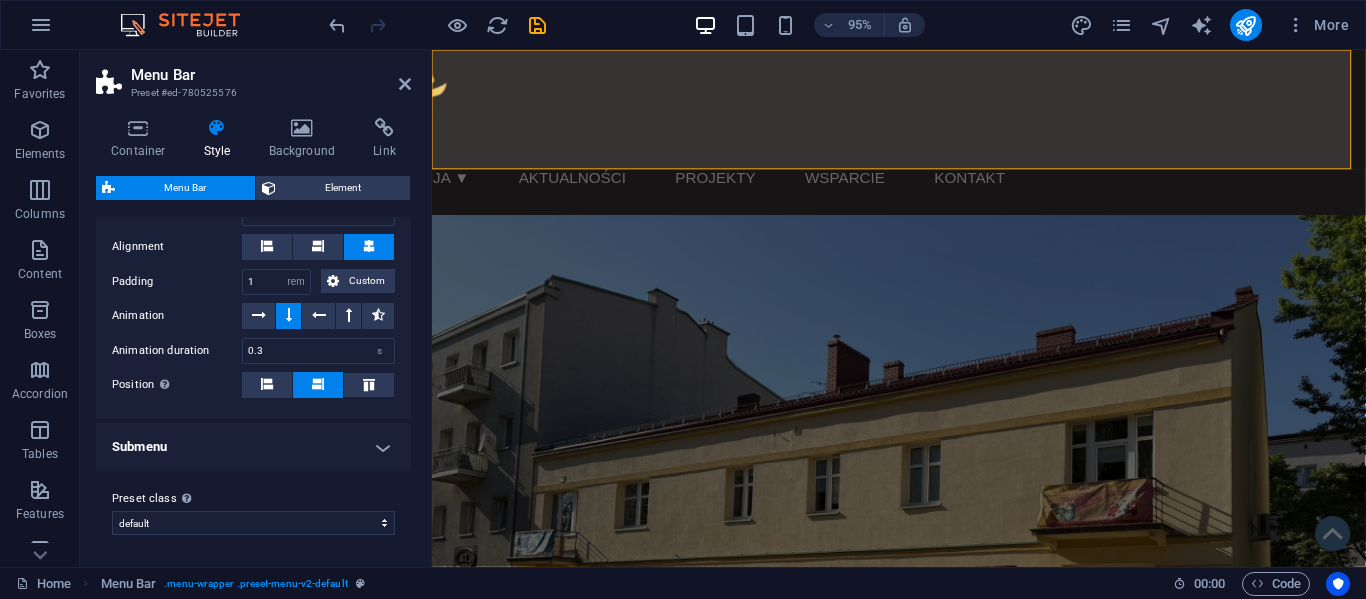 click on "Submenu" at bounding box center [253, 447] 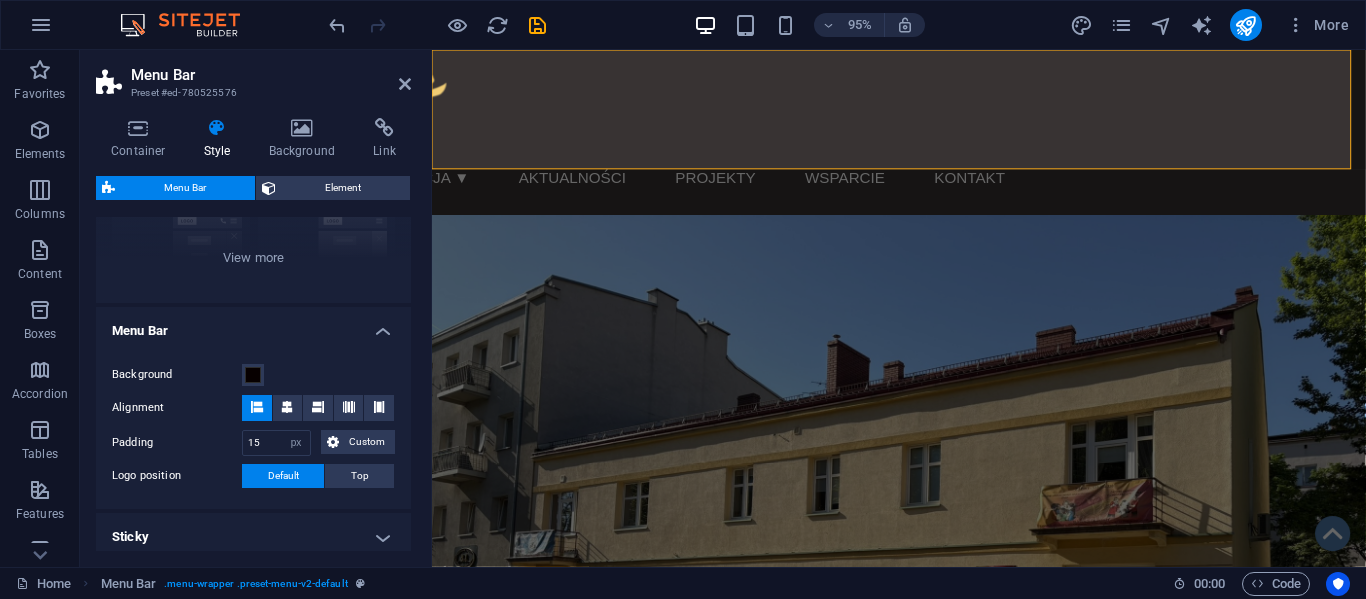 scroll, scrollTop: 0, scrollLeft: 0, axis: both 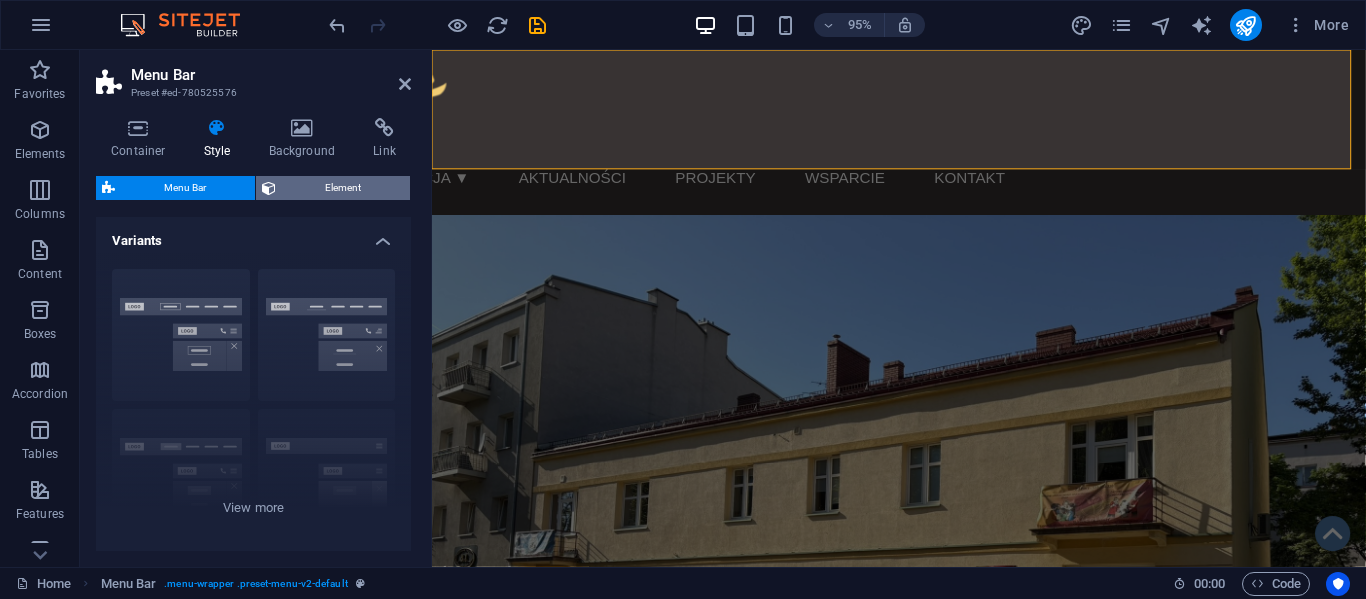 click on "Element" at bounding box center [343, 188] 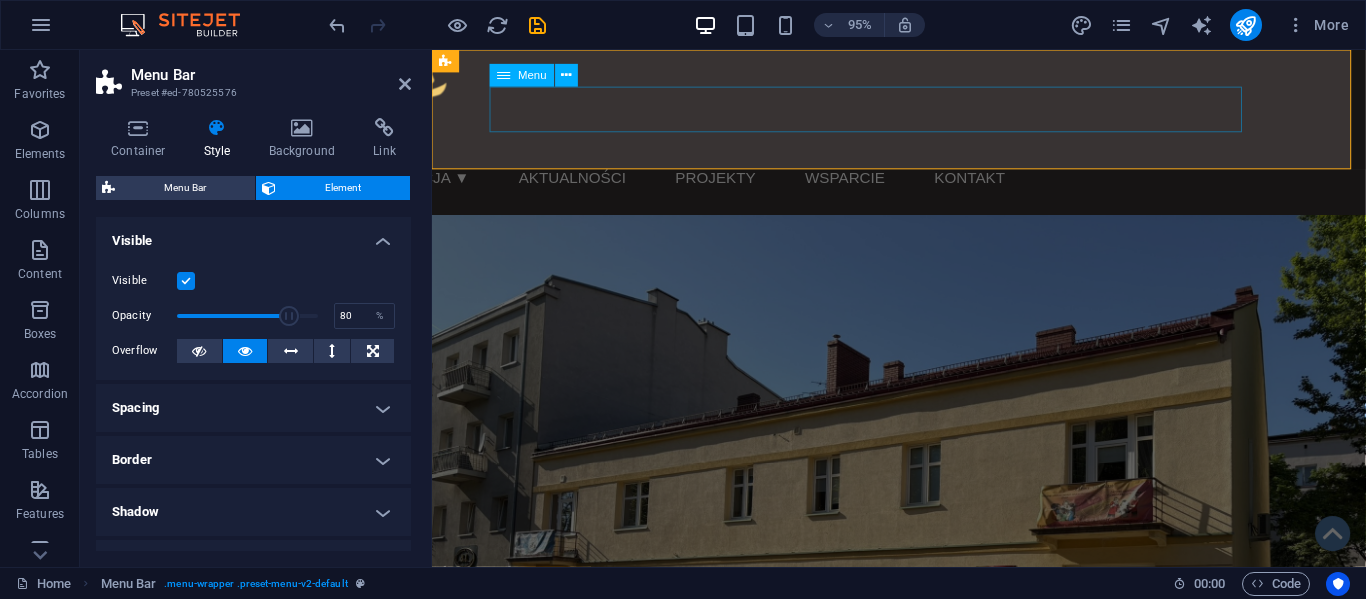 click on "Fundacja ▼ Nasza misja Sprawozdania Statut Zaufali nam Zespół Aktualności Projekty Wsparcie Kontakt" at bounding box center (824, 185) 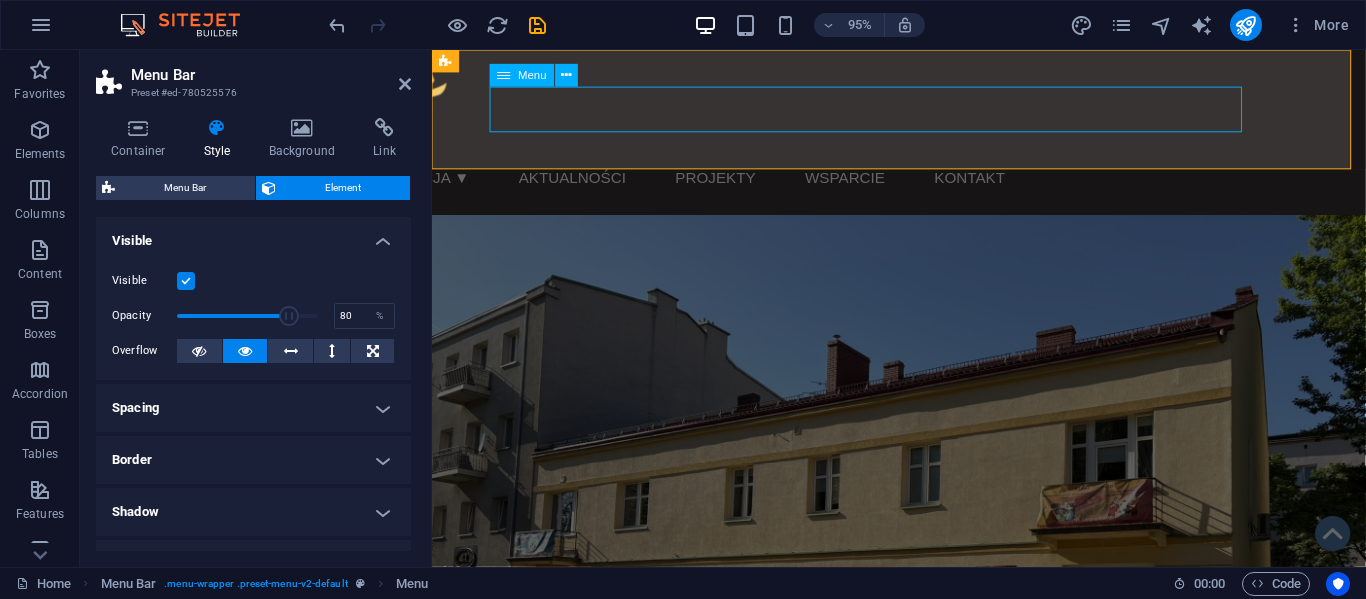 click on "Fundacja ▼ Nasza misja Sprawozdania Statut Zaufali nam Zespół Aktualności Projekty Wsparcie Kontakt" at bounding box center [824, 185] 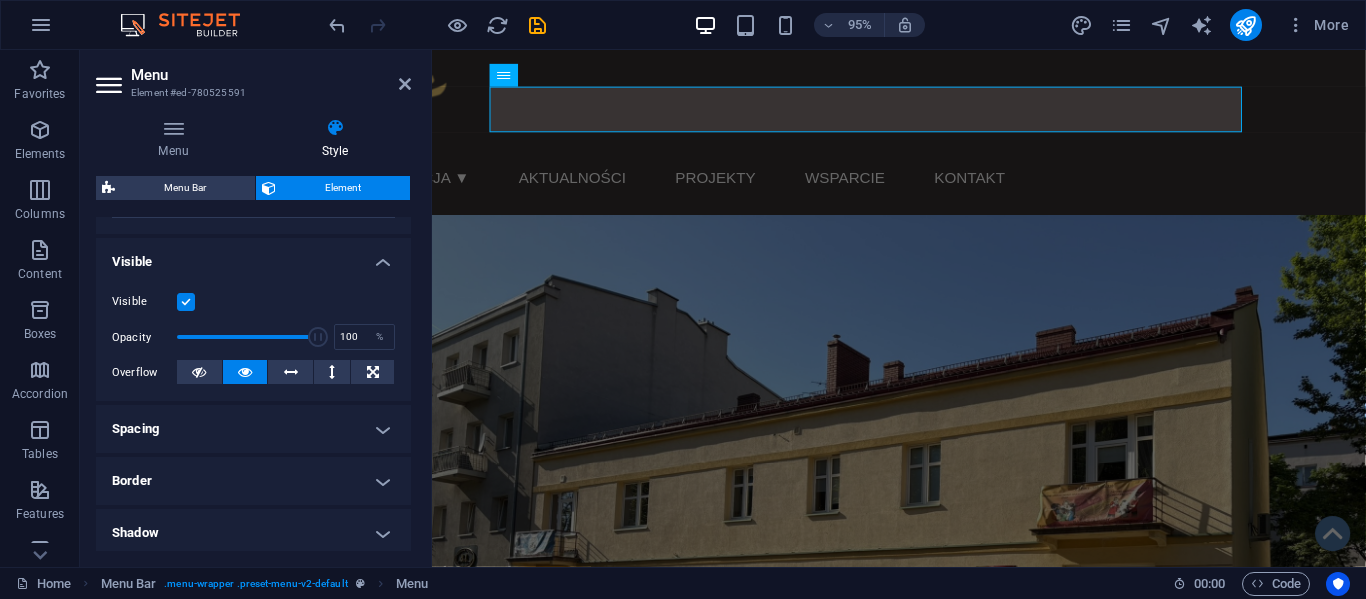 scroll, scrollTop: 0, scrollLeft: 0, axis: both 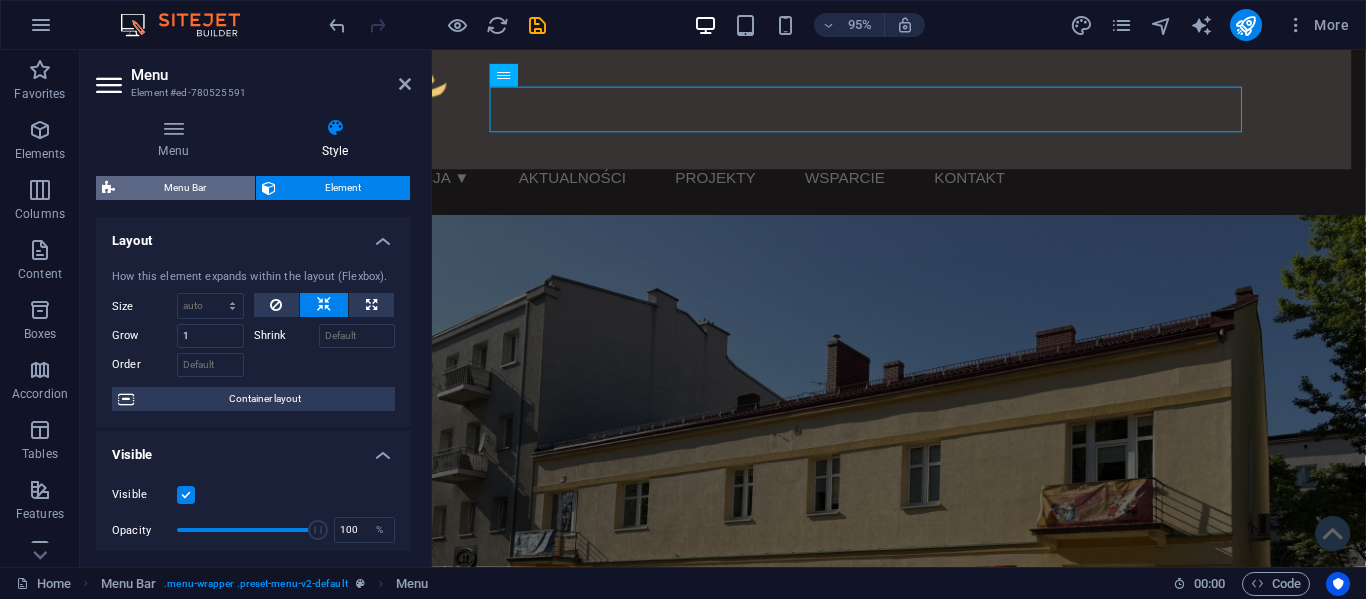 click on "Menu Bar" at bounding box center (185, 188) 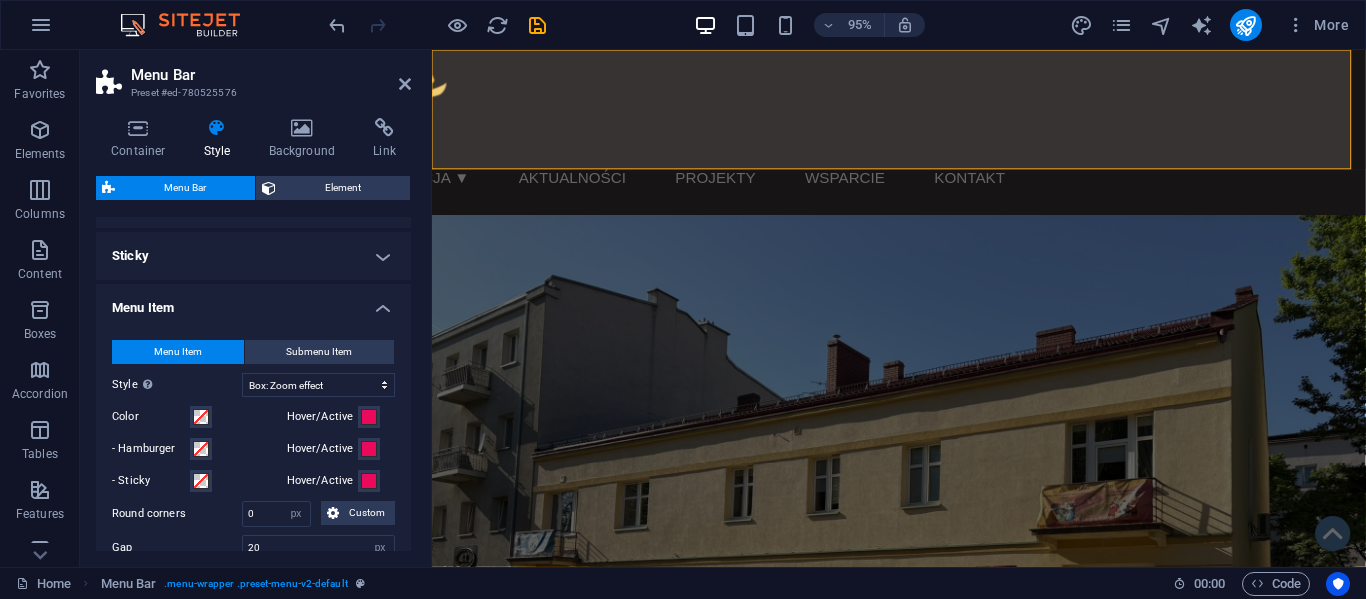 scroll, scrollTop: 534, scrollLeft: 0, axis: vertical 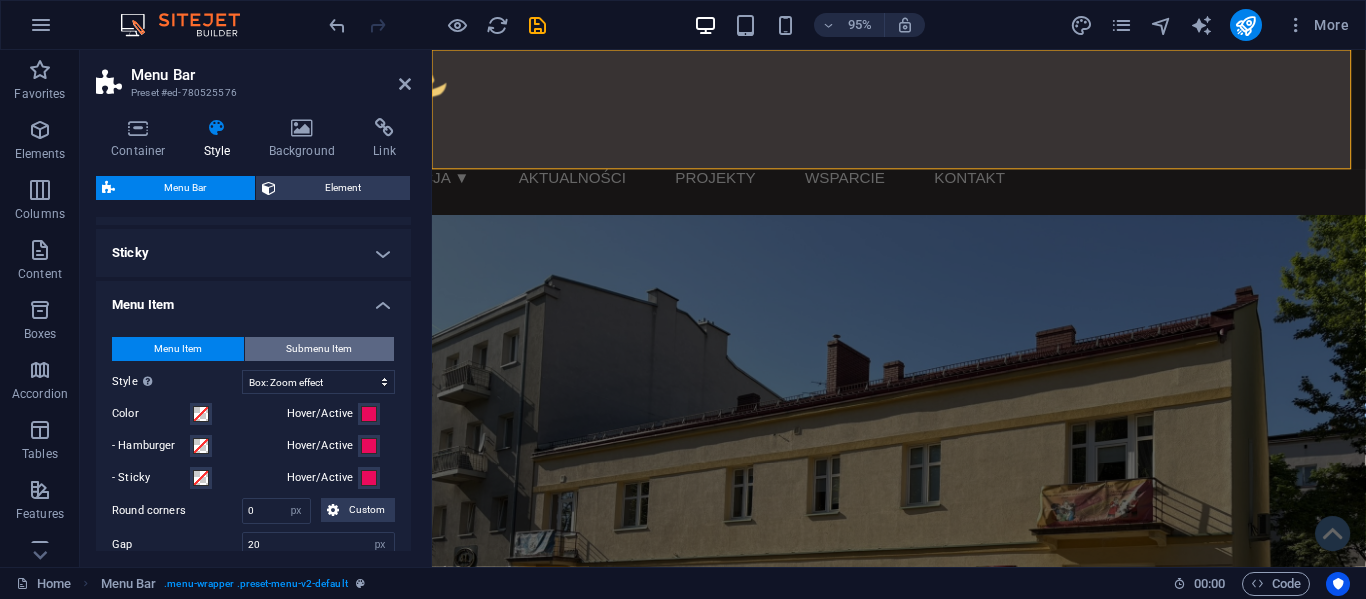 click on "Submenu Item" at bounding box center (319, 349) 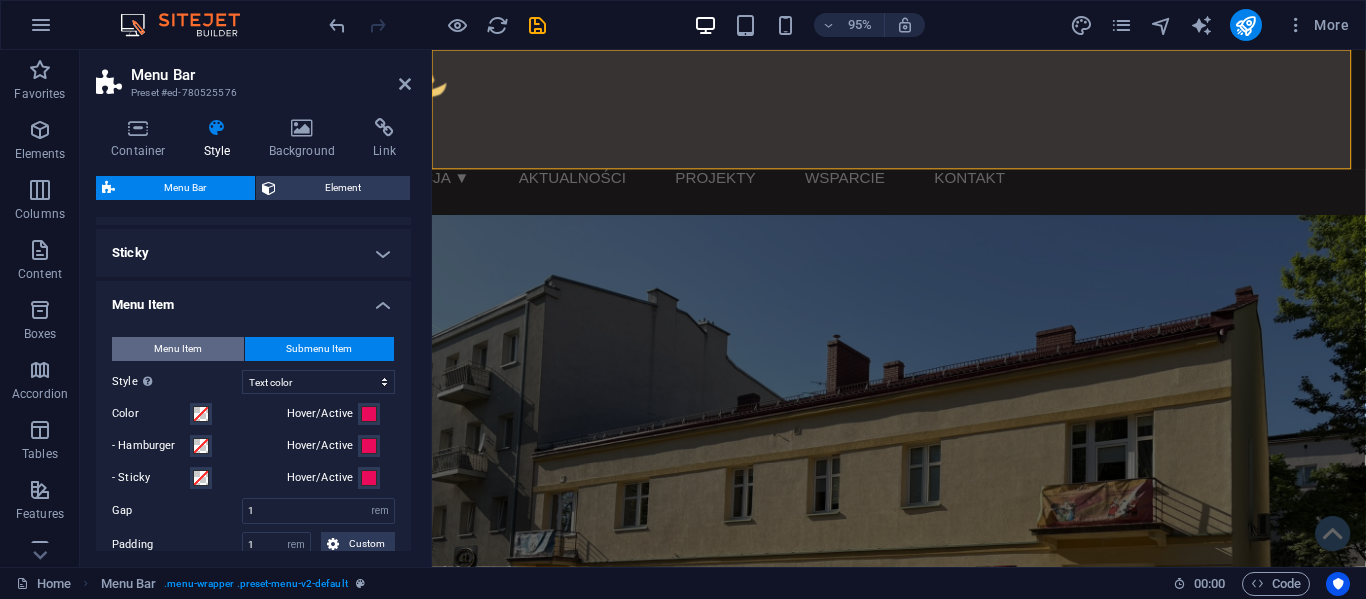 click on "Menu Item" at bounding box center (178, 349) 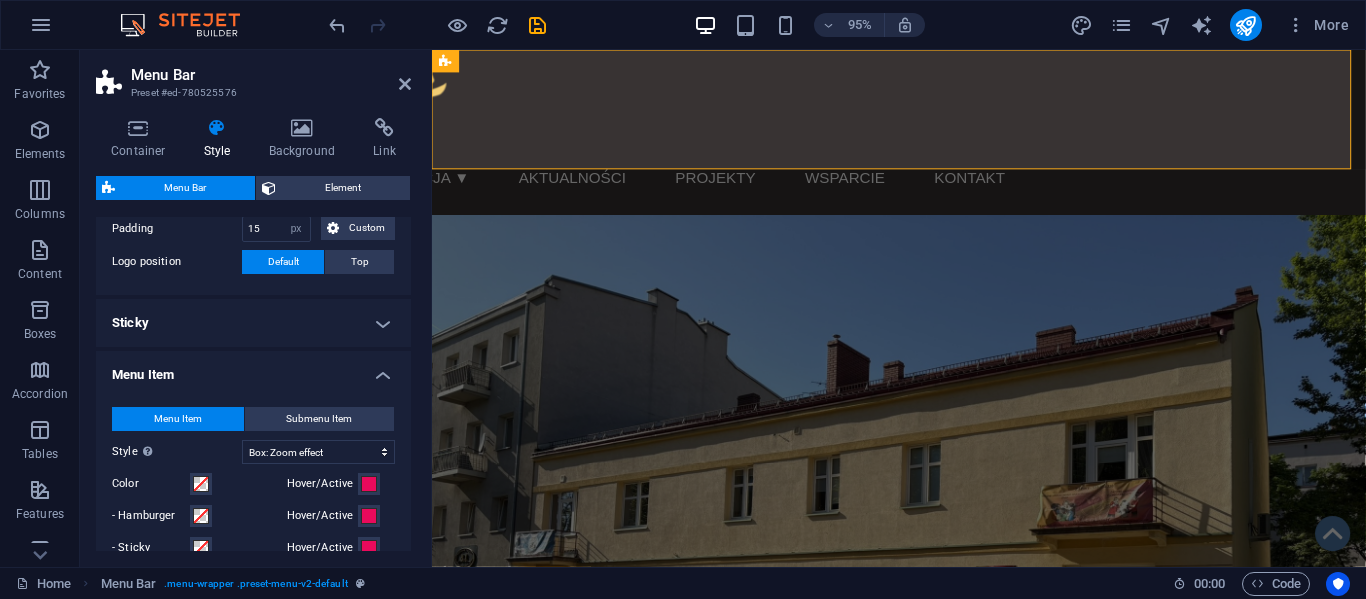 scroll, scrollTop: 465, scrollLeft: 0, axis: vertical 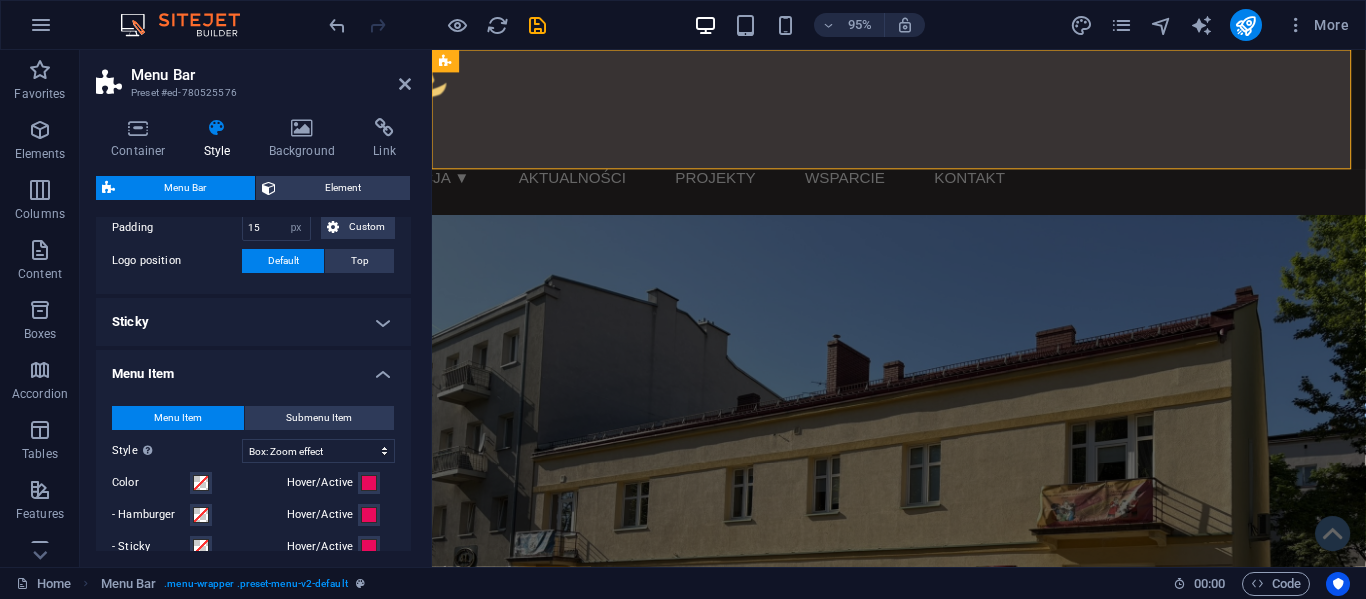 click on "Sticky" at bounding box center (253, 322) 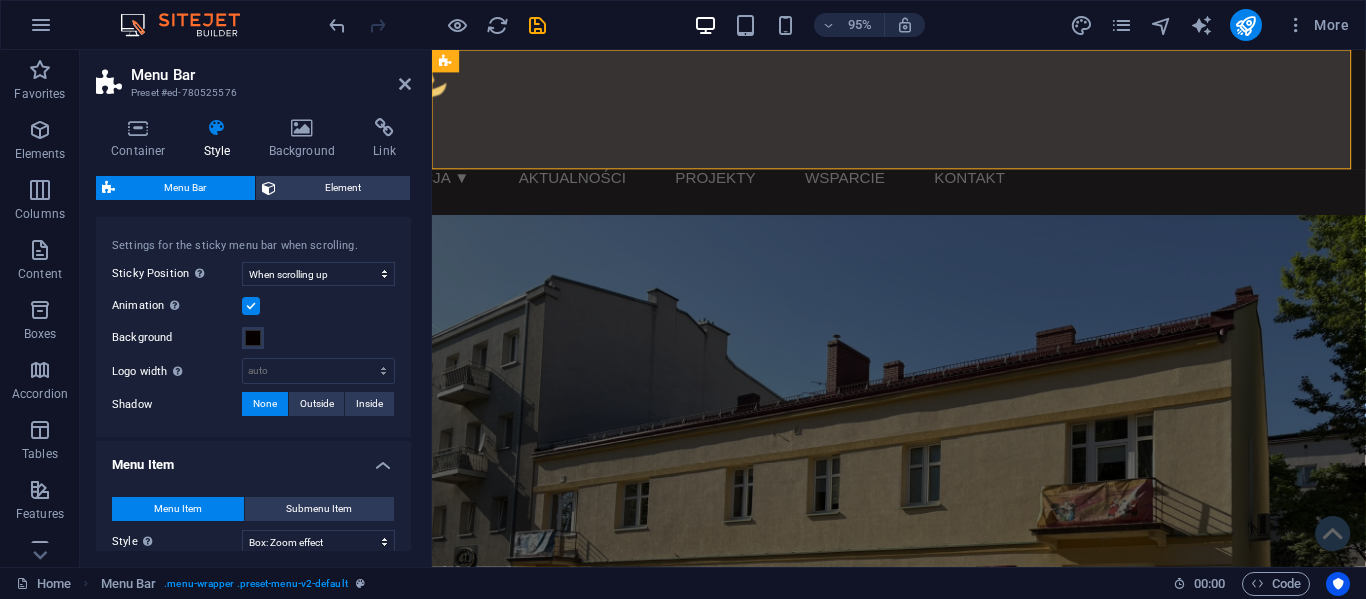 scroll, scrollTop: 554, scrollLeft: 0, axis: vertical 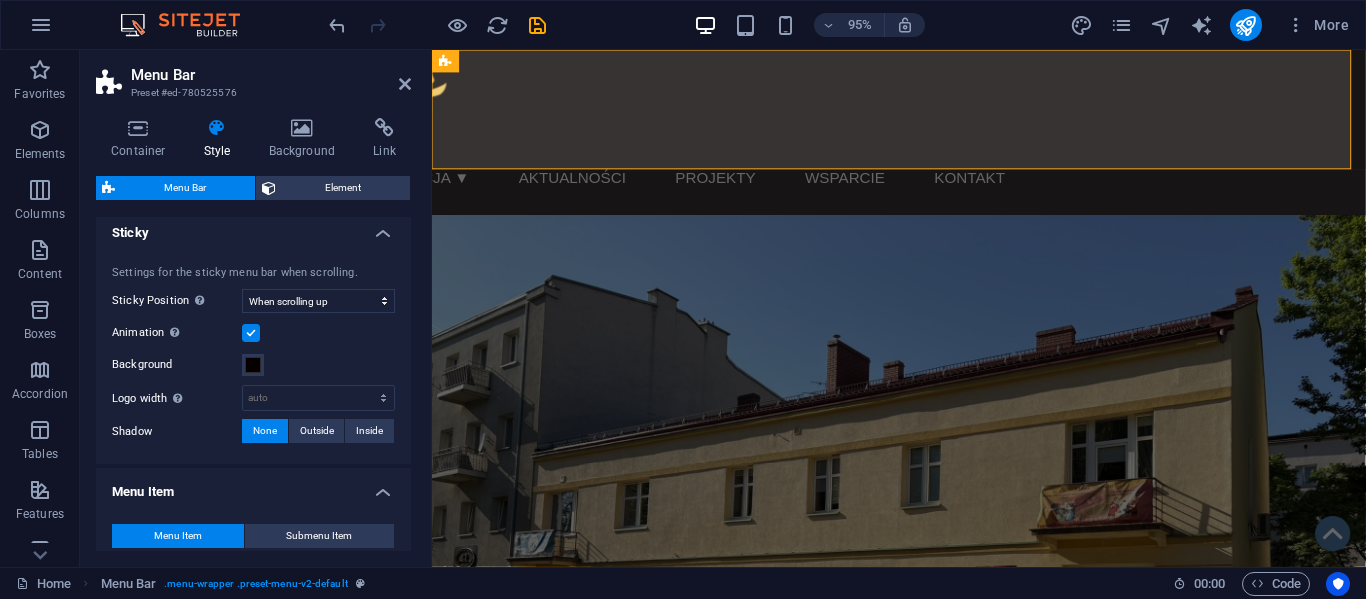 type 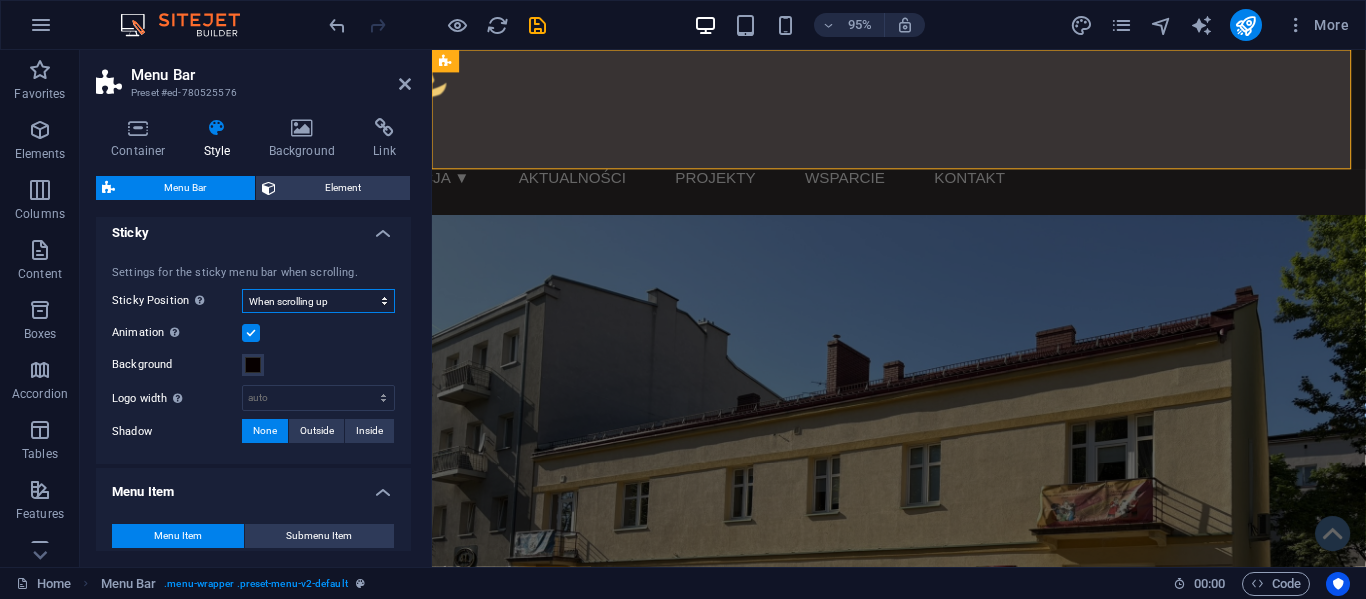 click on "Off Instant After menu After banner When scrolling up" at bounding box center (318, 301) 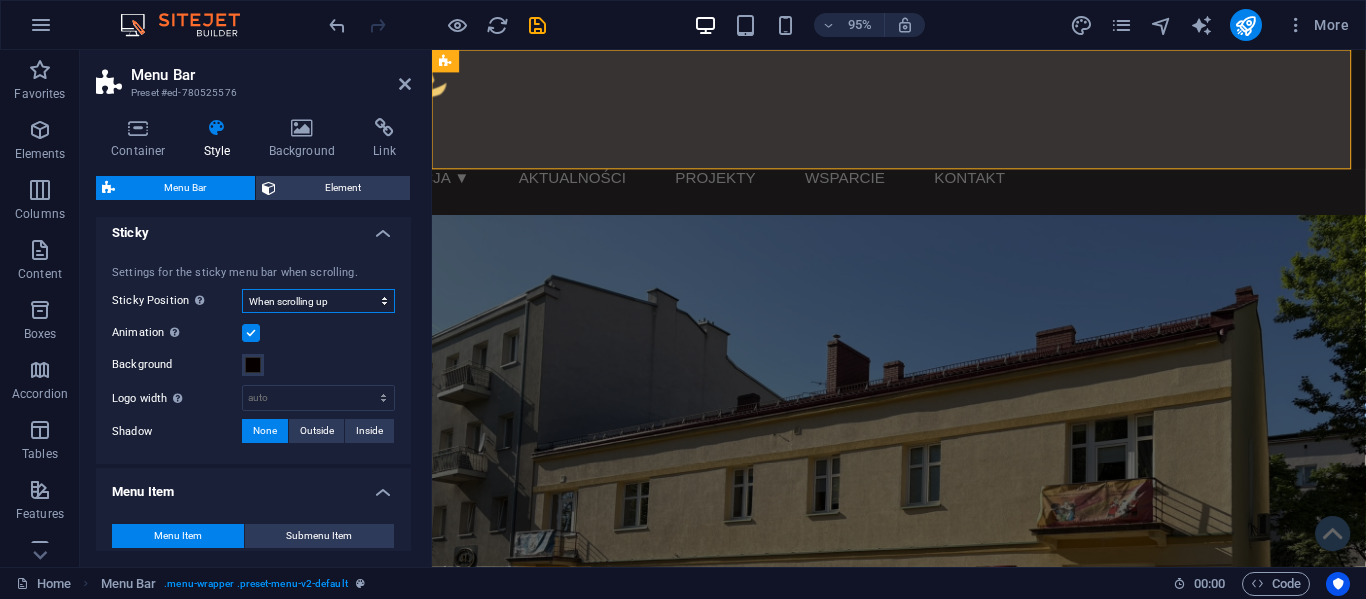 click on "Off Instant After menu After banner When scrolling up" at bounding box center [318, 301] 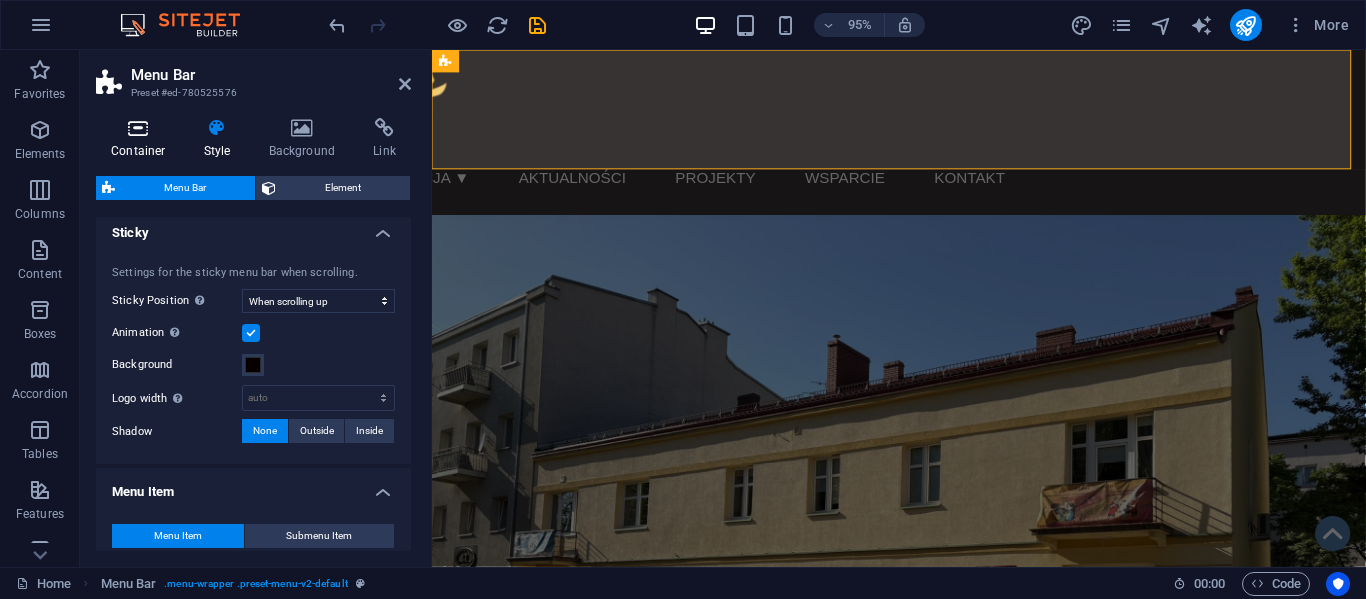 click on "Container" at bounding box center [142, 139] 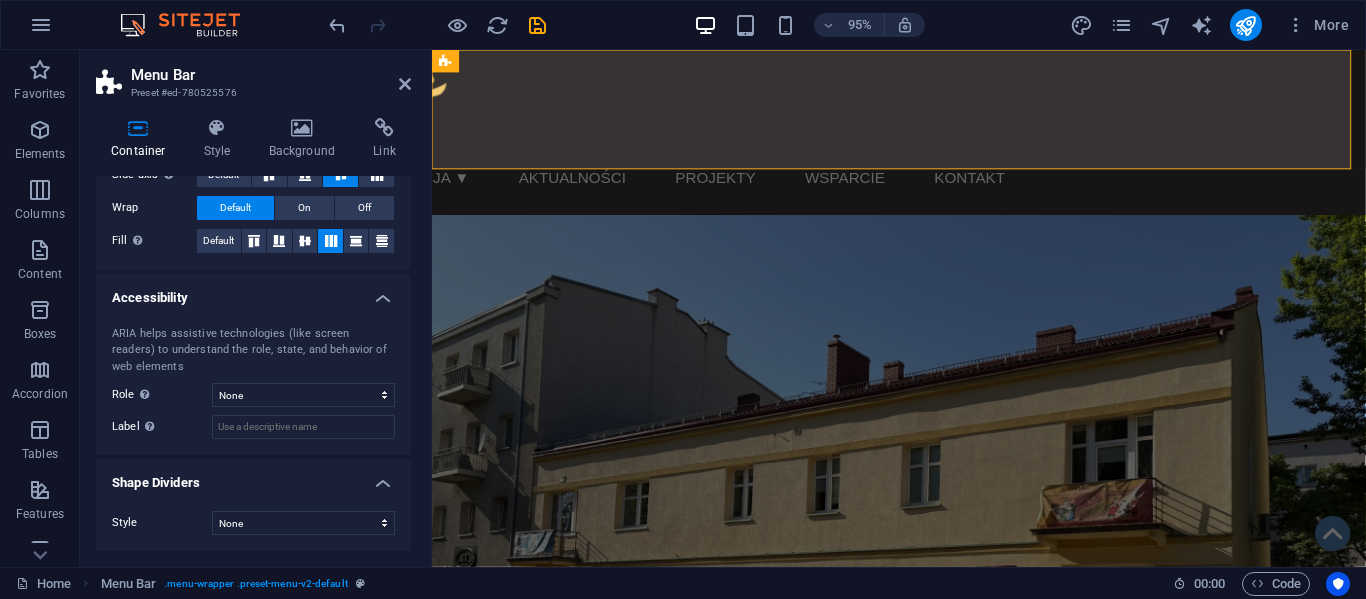 scroll, scrollTop: 0, scrollLeft: 0, axis: both 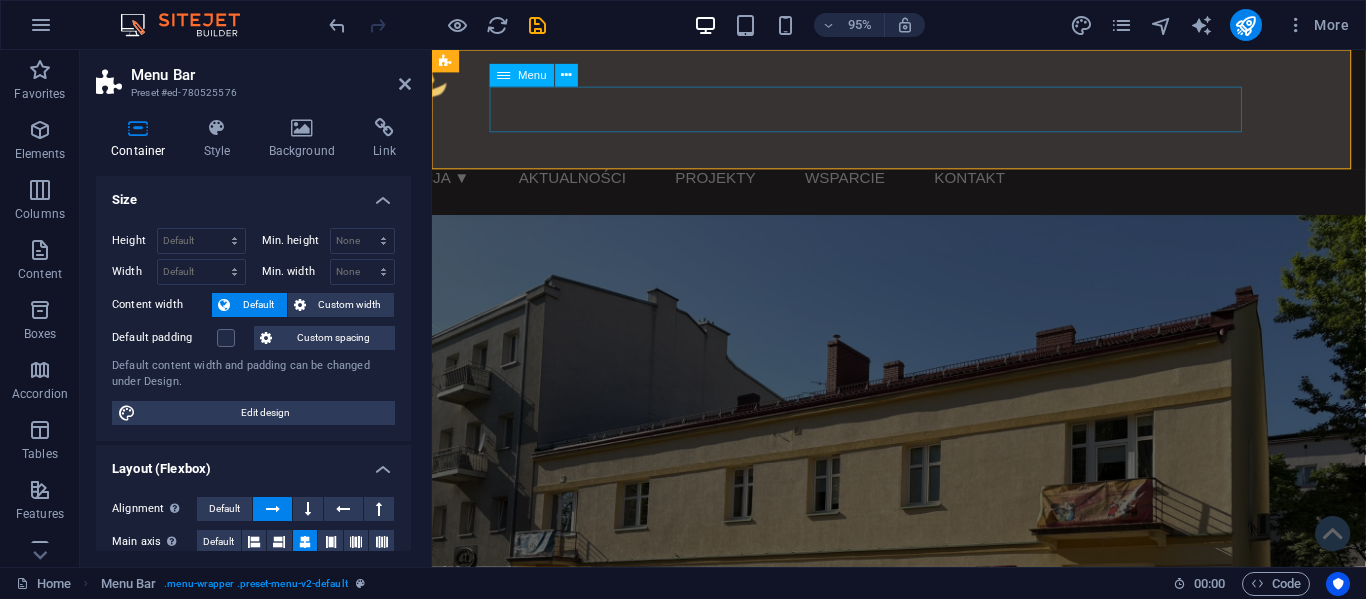 click on "Fundacja ▼ Nasza misja Sprawozdania Statut Zaufali nam Zespół Aktualności Projekty Wsparcie Kontakt" at bounding box center [824, 185] 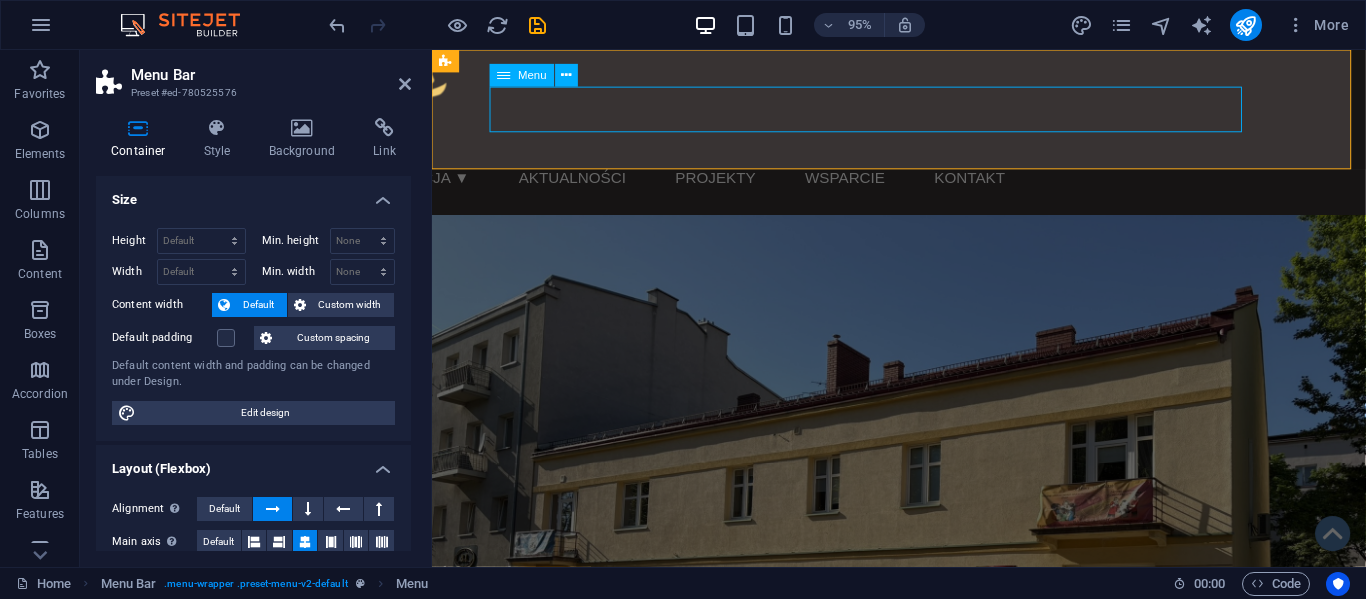 click on "Fundacja ▼ Nasza misja Sprawozdania Statut Zaufali nam Zespół Aktualności Projekty Wsparcie Kontakt" at bounding box center (824, 185) 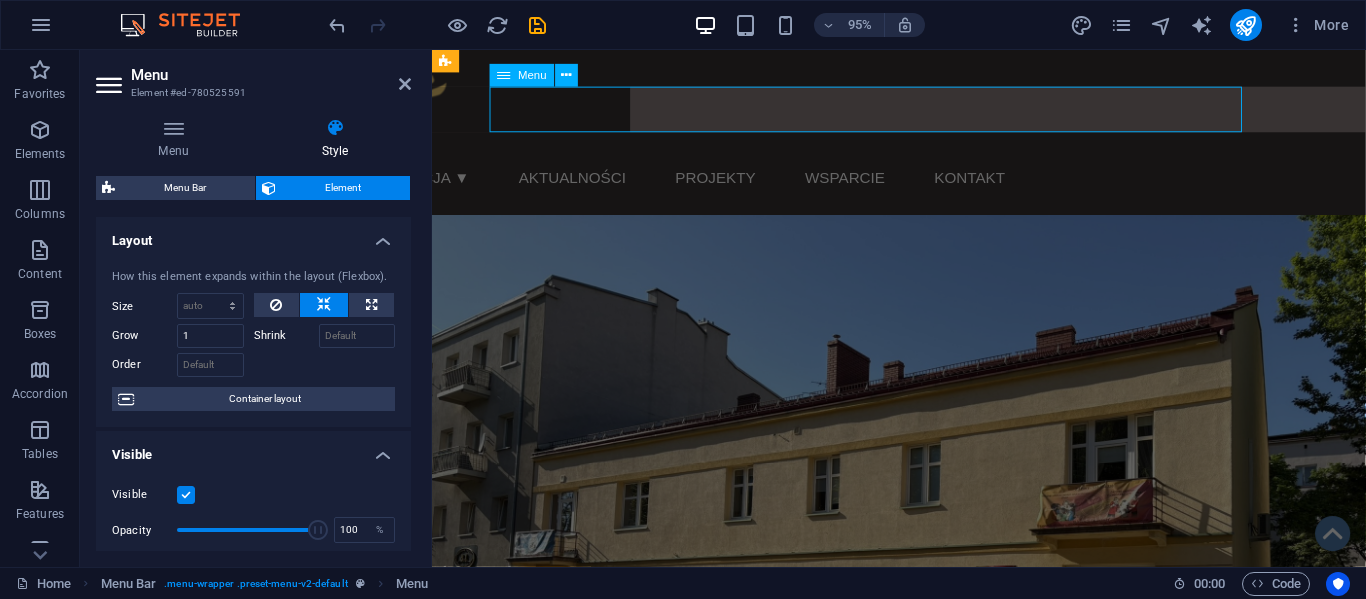 click on "Fundacja ▼ Nasza misja Sprawozdania Statut Zaufali nam Zespół Aktualności Projekty Wsparcie Kontakt" at bounding box center [824, 185] 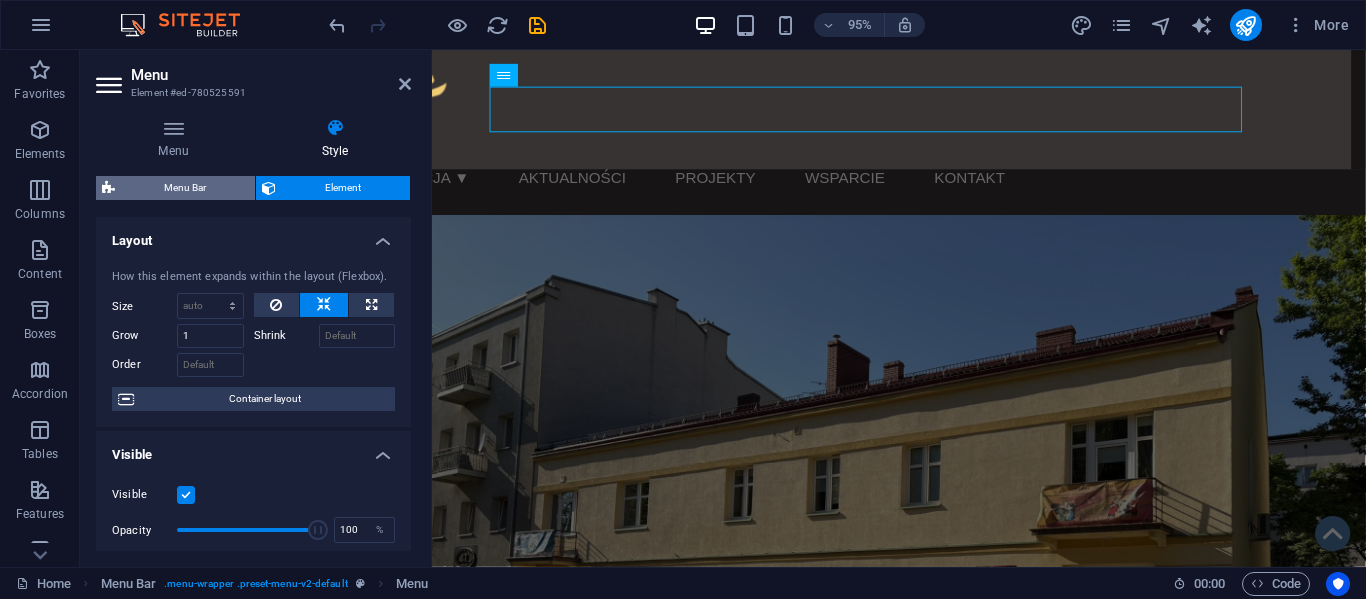click on "Menu Bar" at bounding box center [185, 188] 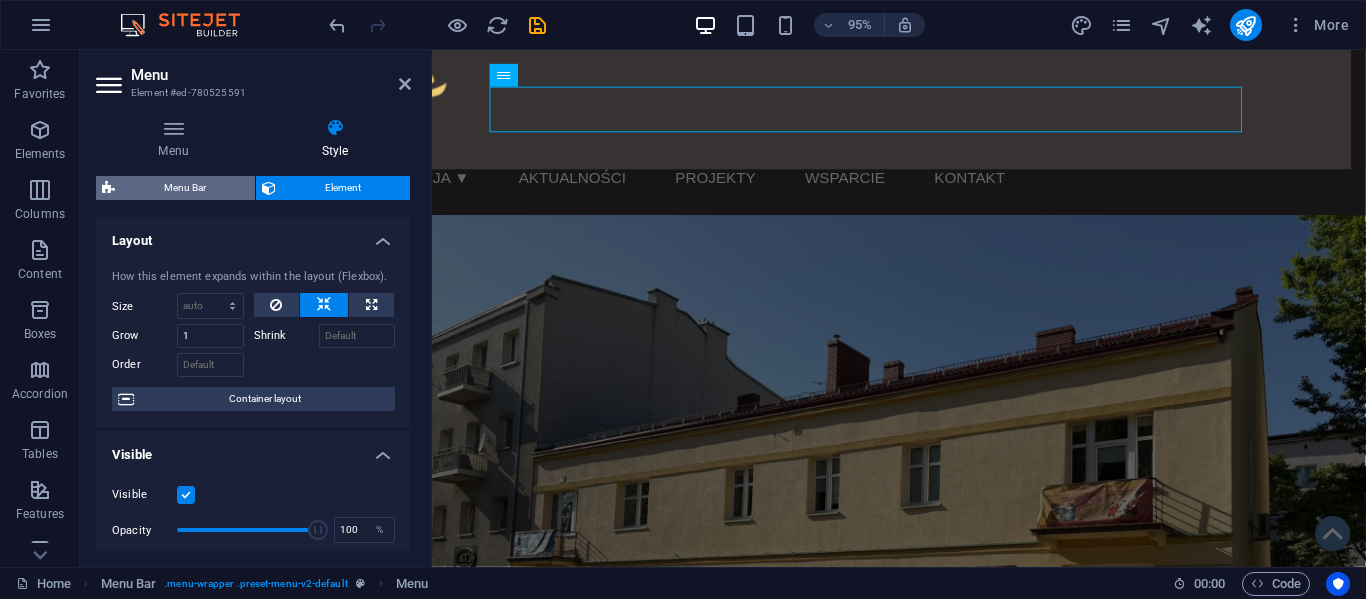 select on "sticky_reverse" 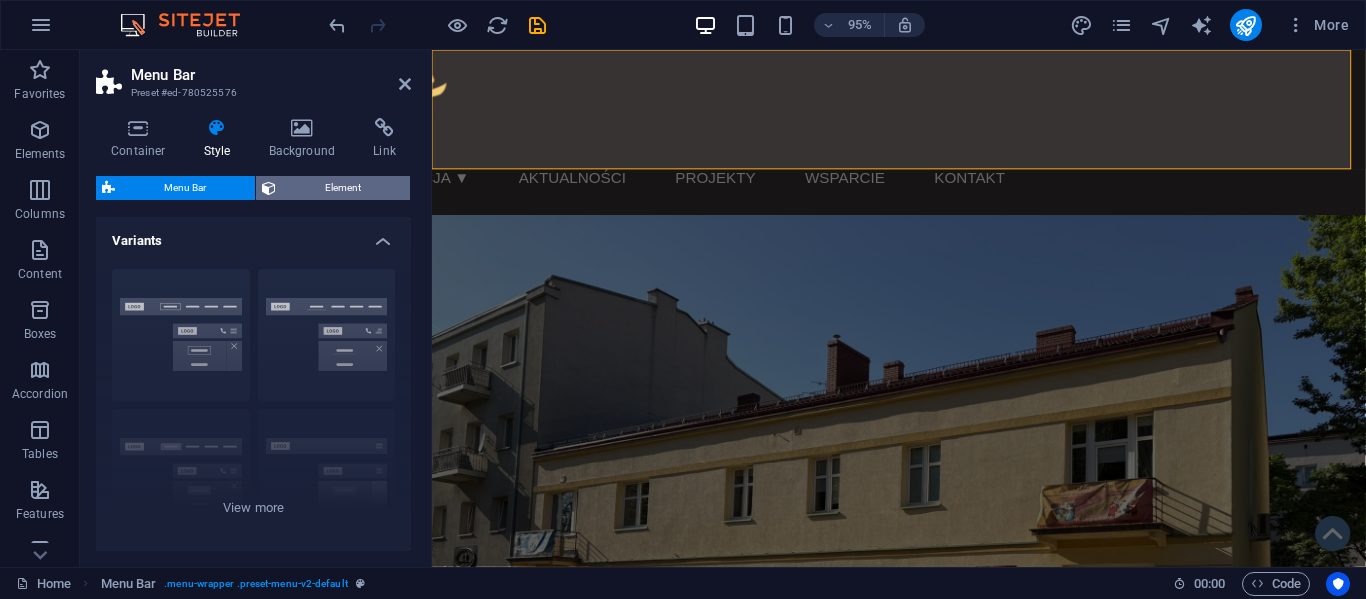 type 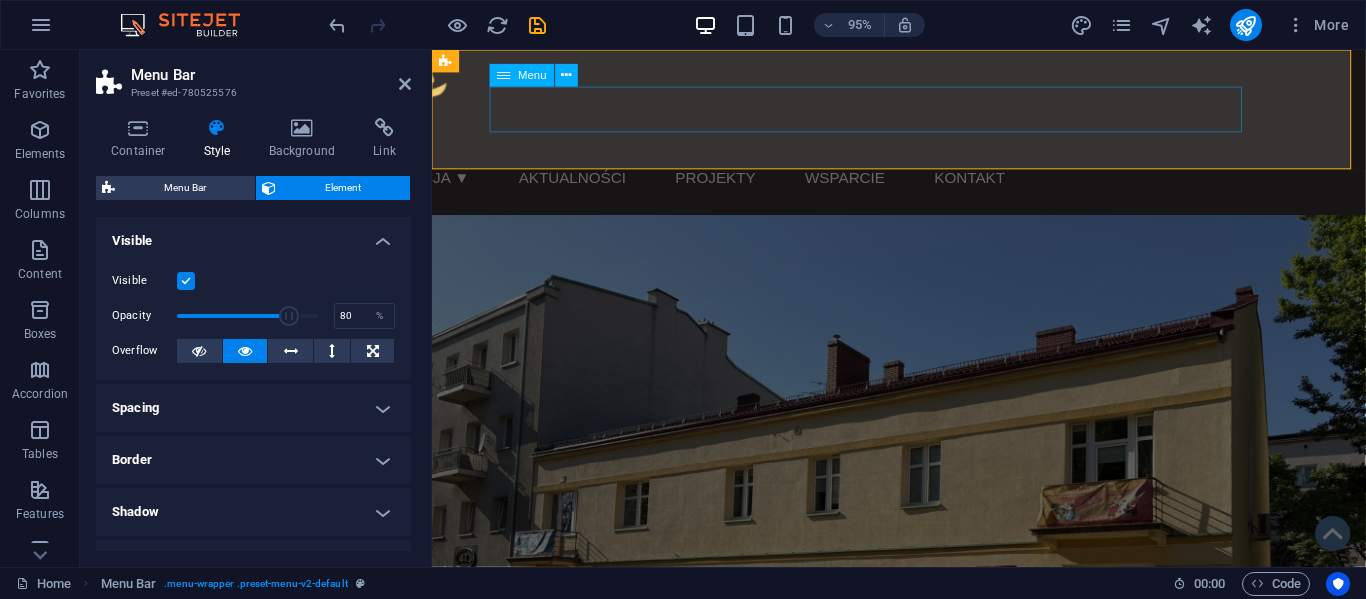 click on "Fundacja ▼ Nasza misja Sprawozdania Statut Zaufali nam Zespół Aktualności Projekty Wsparcie Kontakt" at bounding box center (824, 185) 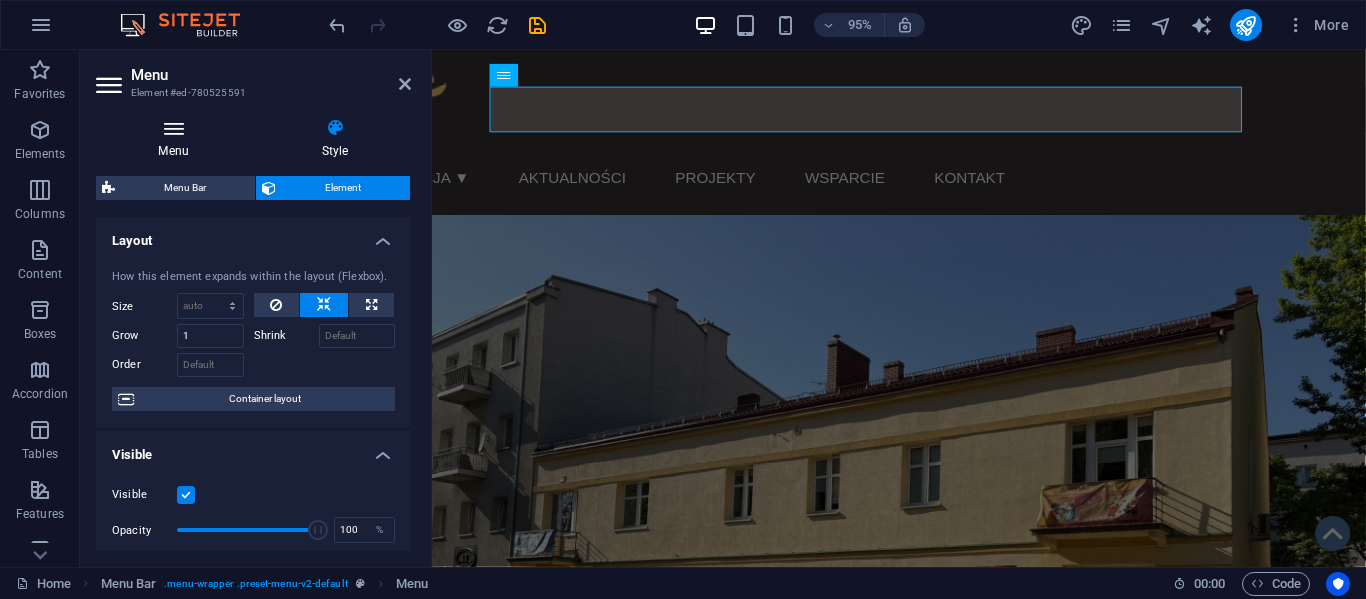 click on "Menu" at bounding box center [177, 139] 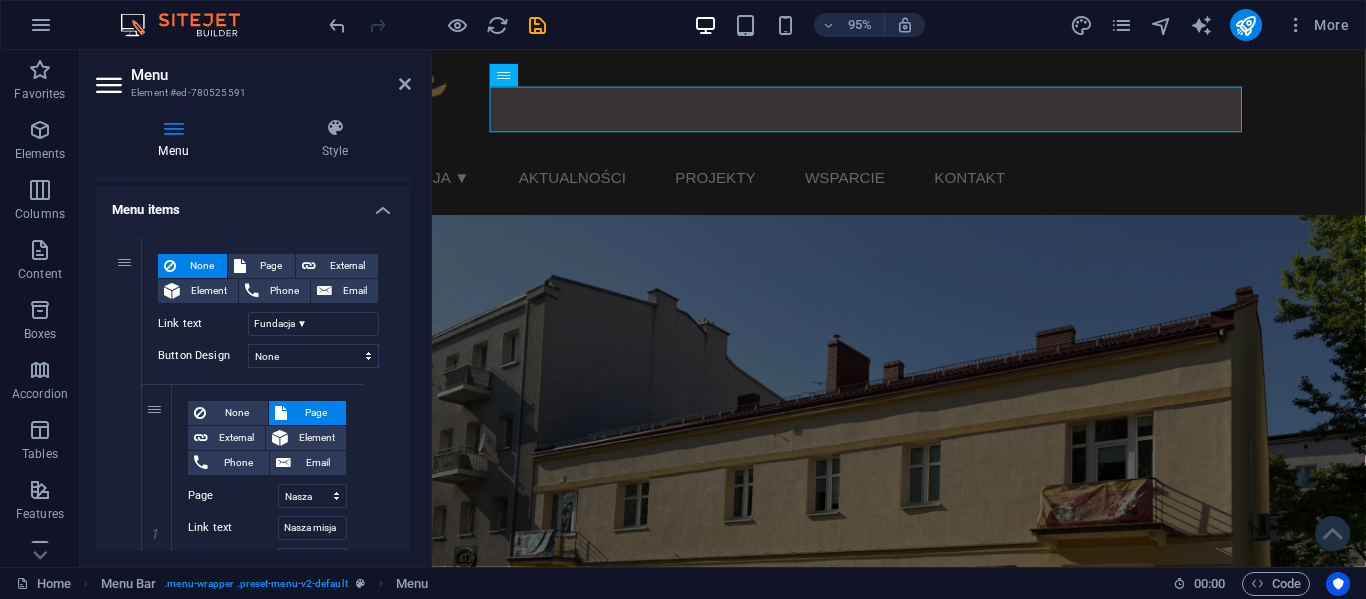 scroll, scrollTop: 129, scrollLeft: 0, axis: vertical 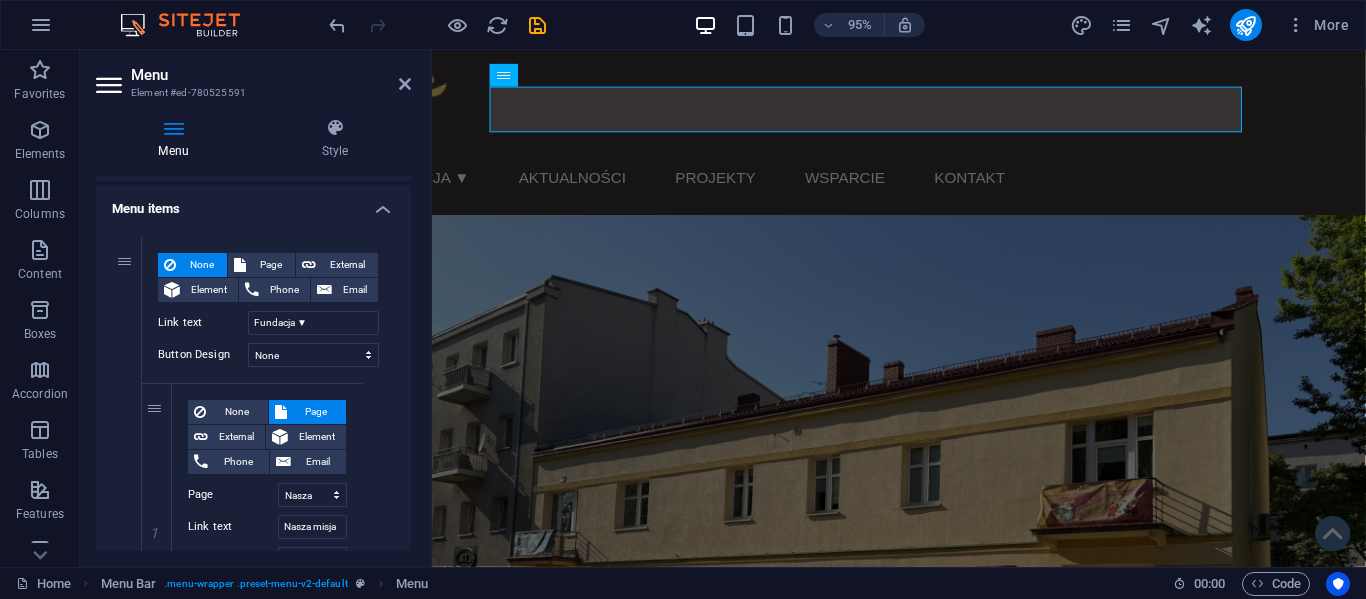 click on "Menu Style Menu Auto Custom Create custom menu items for this menu. Recommended for one-page websites. Manage pages Menu items 1 None Page External Element Phone Email Page Home Nasza misja Sprawozdania Statut Zaufali nam Zespol Aktualnosci Projekty Wsparcie Kontakt Element
URL Phone Email Link text Fundacja ▼ Link target New tab Same tab Overlay Title Additional link description, should not be the same as the link text. The title is most often shown as a tooltip text when the mouse moves over the element. Leave empty if uncertain. Relationship Sets the  relationship of this link to the link target . For example, the value "nofollow" instructs search engines not to follow the link. Can be left empty. alternate author bookmark external help license next nofollow noreferrer noopener prev search tag Button Design None Default Primary Secondary 1 None Page External Element Phone Email Page Home Nasza misja Sprawozdania Statut Zaufali nam Zespol Aktualnosci Projekty Wsparcie Kontakt URL 2" at bounding box center [253, 334] 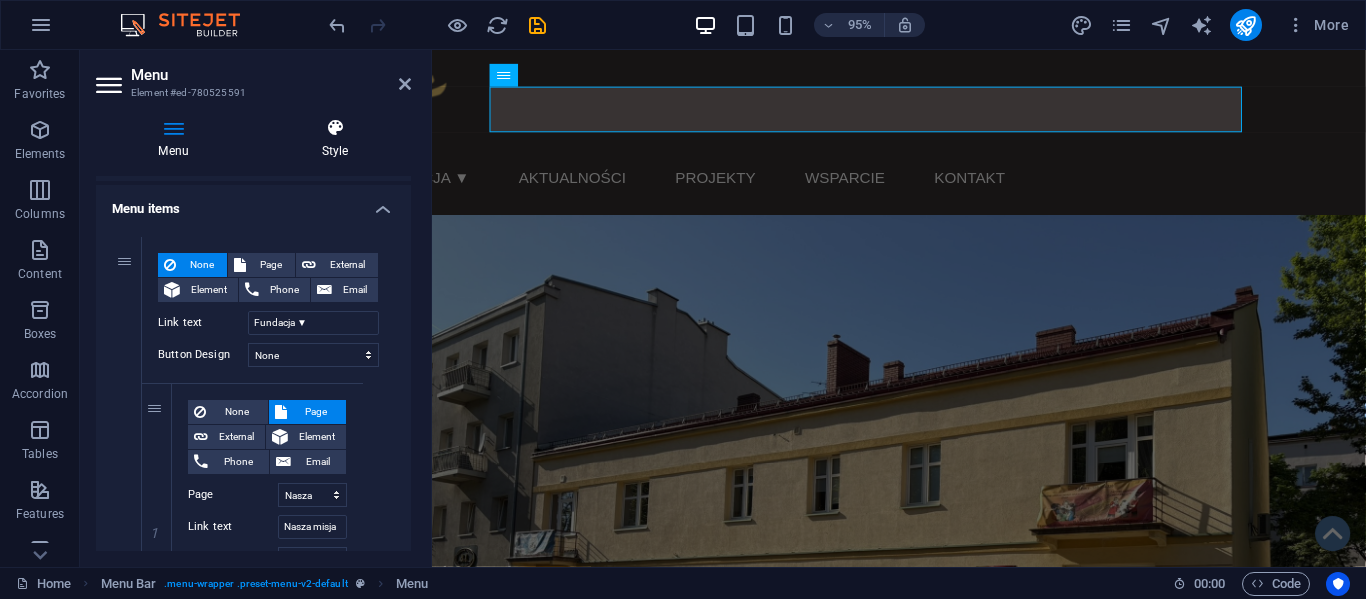 click at bounding box center [335, 128] 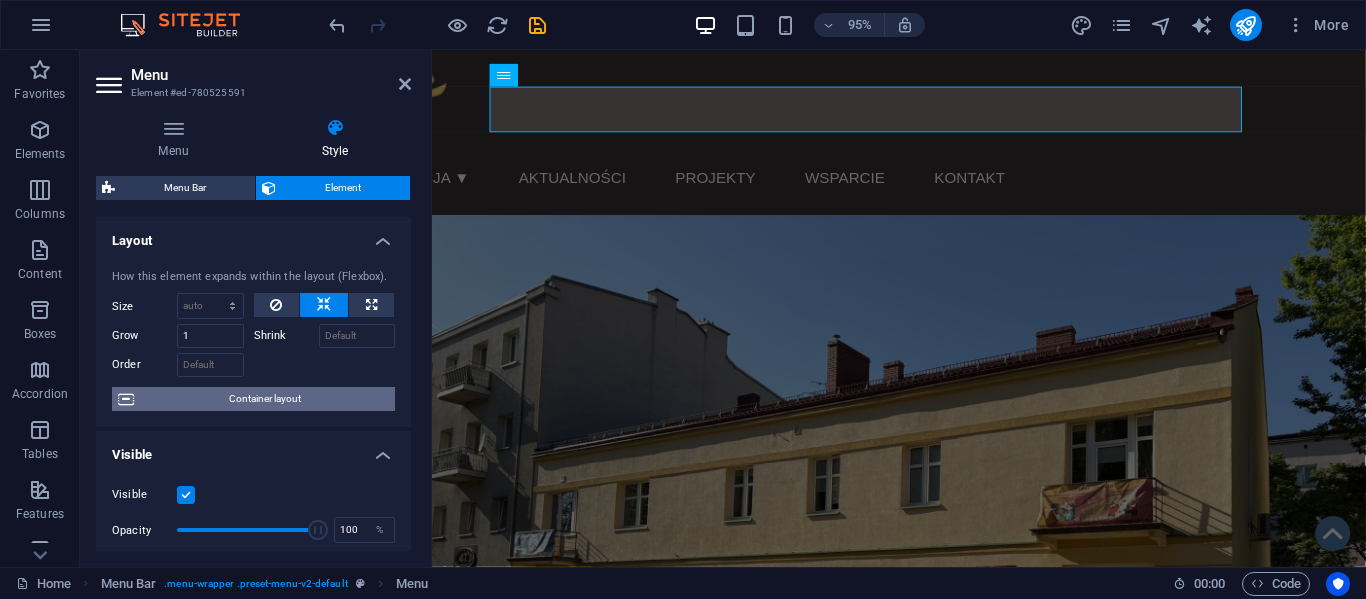 click on "Container layout" at bounding box center [264, 399] 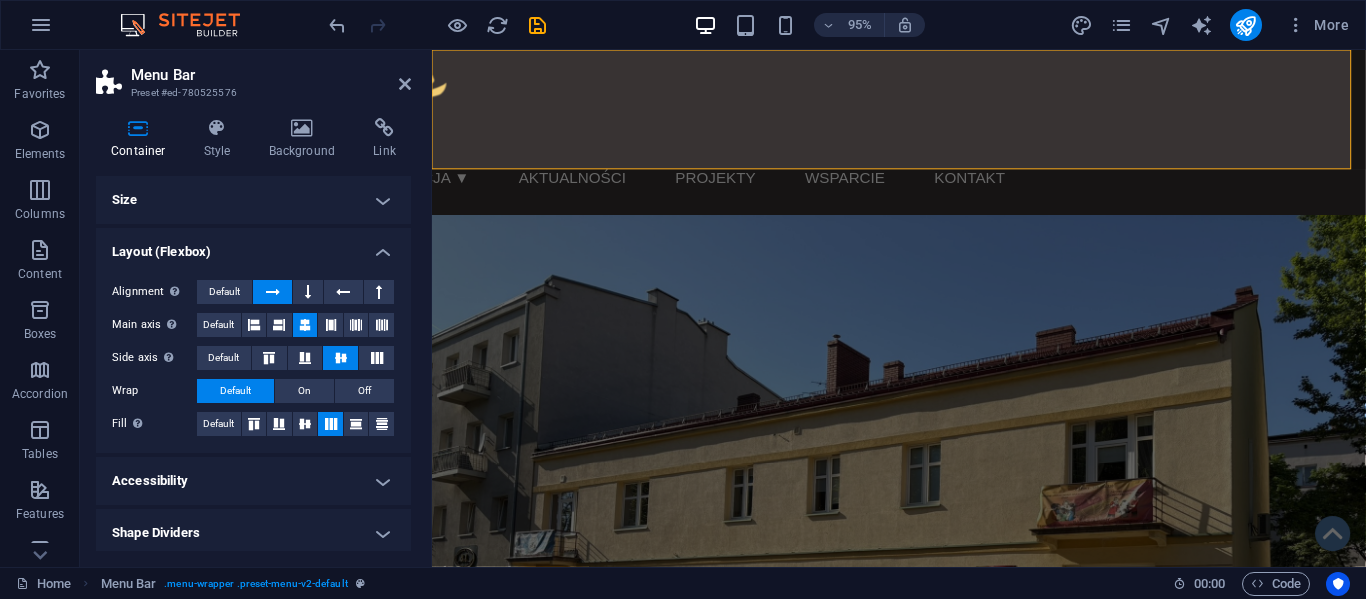 scroll, scrollTop: 6, scrollLeft: 0, axis: vertical 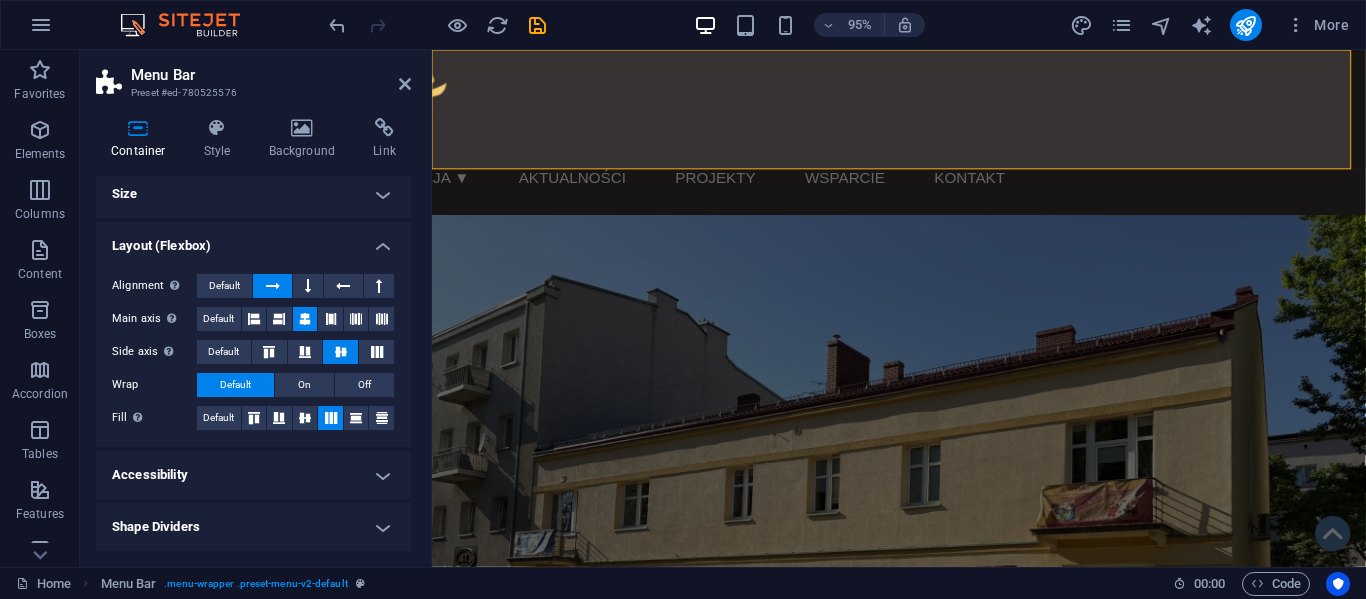 click on "Shape Dividers" at bounding box center (253, 527) 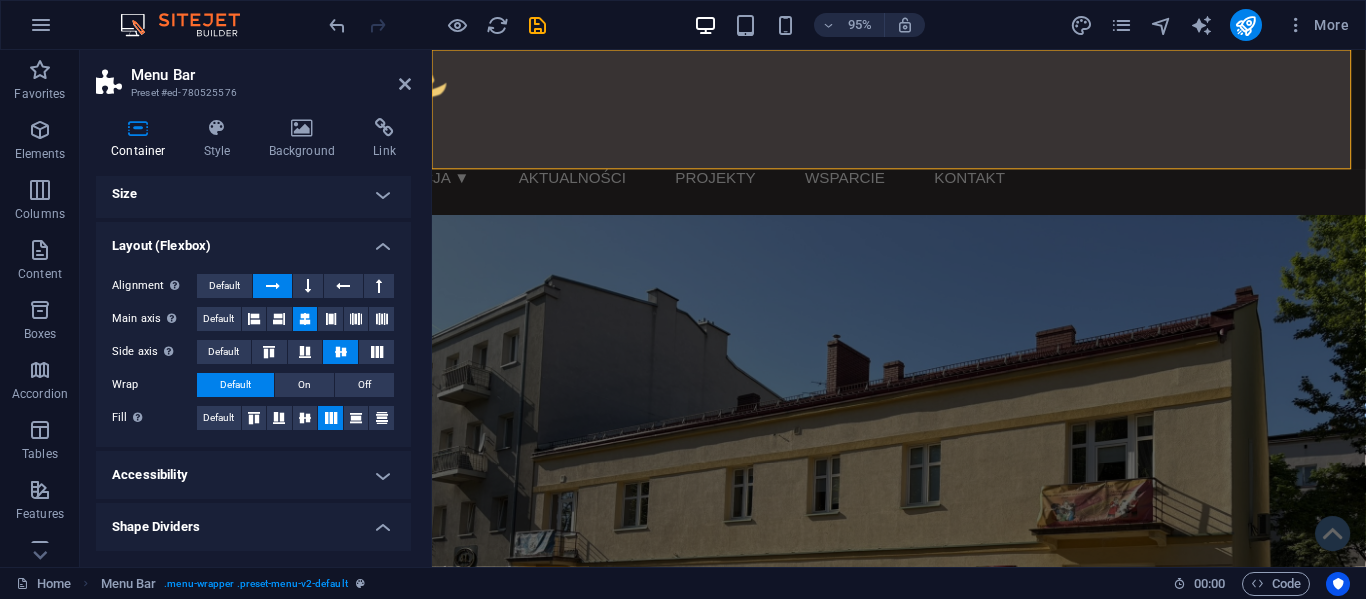 scroll, scrollTop: 50, scrollLeft: 0, axis: vertical 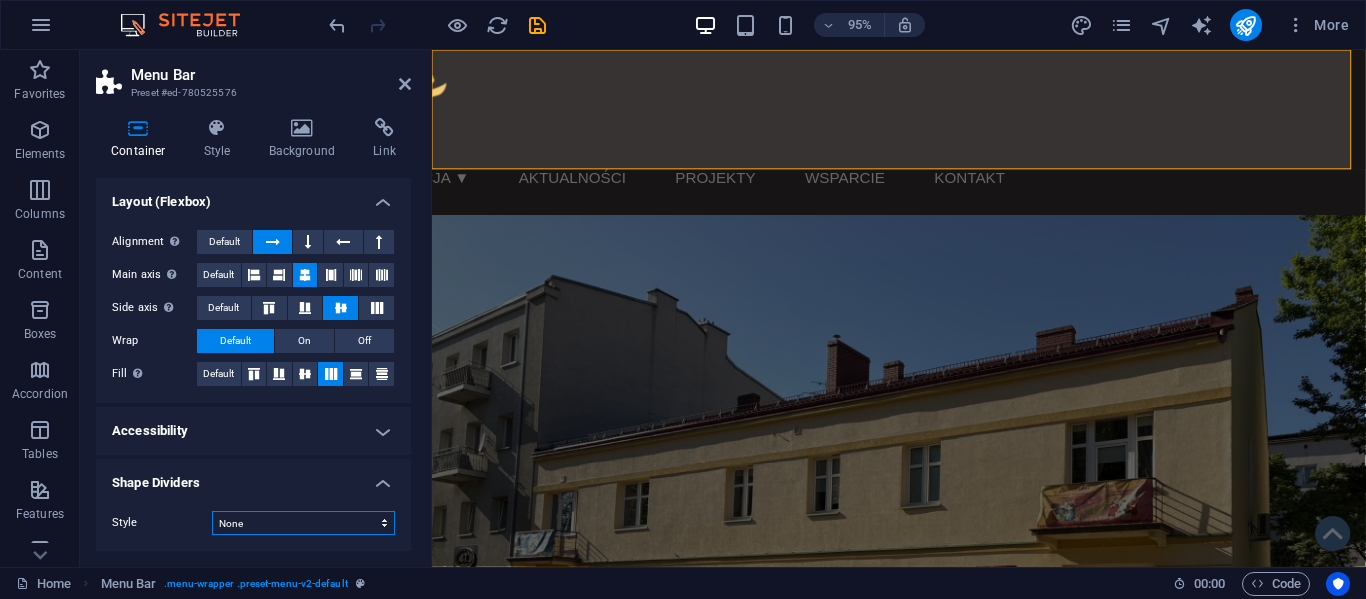 click on "None Triangle Square Diagonal Polygon 1 Polygon 2 Zigzag Multiple Zigzags Waves Multiple Waves Half Circle Circle Circle Shadow Blocks Hexagons Clouds Multiple Clouds Fan Pyramids Book Paint Drip Fire Shredded Paper Arrow" at bounding box center (303, 523) 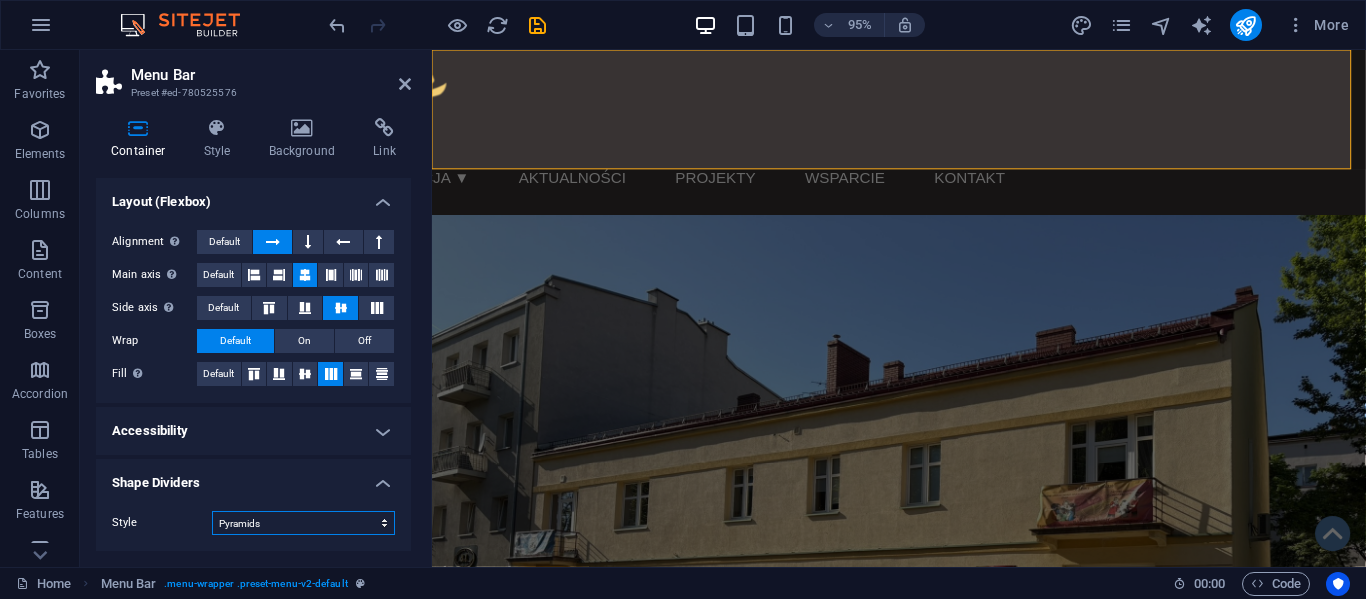 click on "None Triangle Square Diagonal Polygon 1 Polygon 2 Zigzag Multiple Zigzags Waves Multiple Waves Half Circle Circle Circle Shadow Blocks Hexagons Clouds Multiple Clouds Fan Pyramids Book Paint Drip Fire Shredded Paper Arrow" at bounding box center [303, 523] 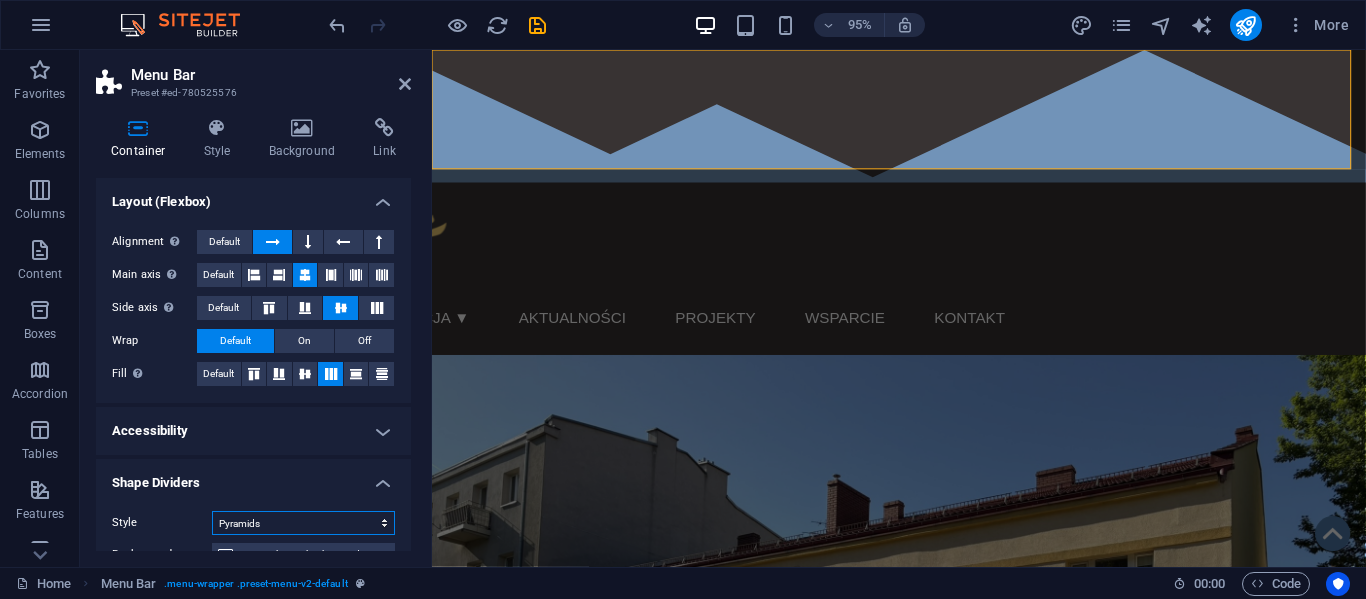 click on "None Triangle Square Diagonal Polygon 1 Polygon 2 Zigzag Multiple Zigzags Waves Multiple Waves Half Circle Circle Circle Shadow Blocks Hexagons Clouds Multiple Clouds Fan Pyramids Book Paint Drip Fire Shredded Paper Arrow" at bounding box center [303, 523] 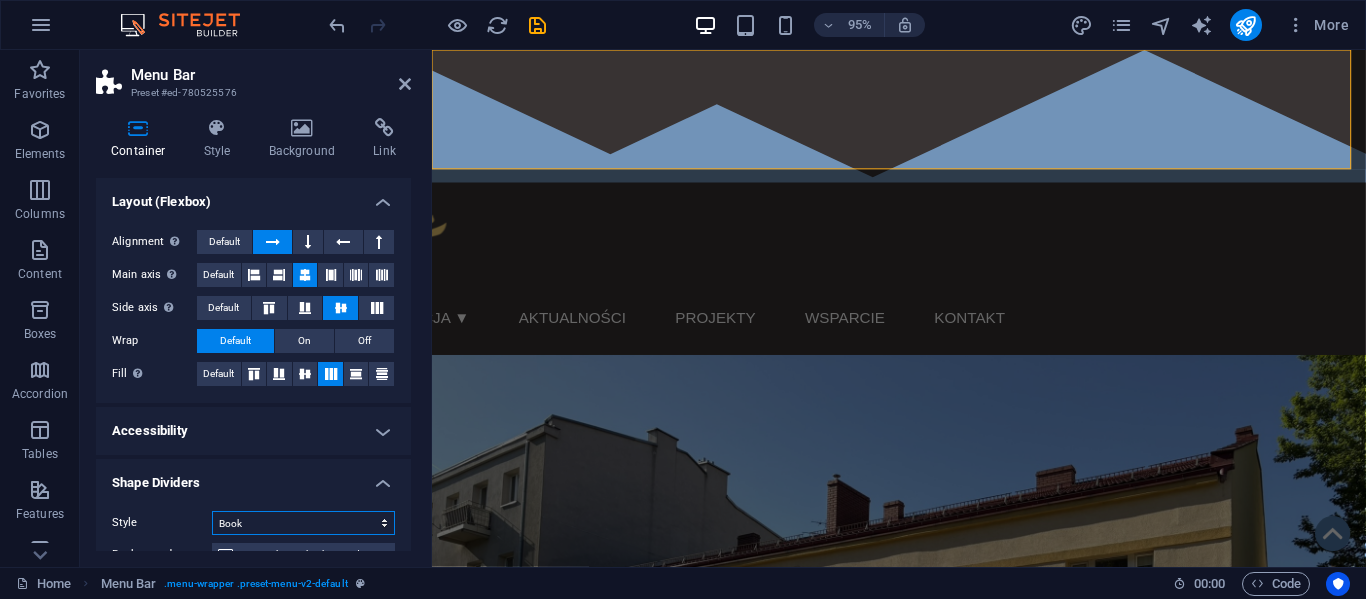 click on "None Triangle Square Diagonal Polygon 1 Polygon 2 Zigzag Multiple Zigzags Waves Multiple Waves Half Circle Circle Circle Shadow Blocks Hexagons Clouds Multiple Clouds Fan Pyramids Book Paint Drip Fire Shredded Paper Arrow" at bounding box center (303, 523) 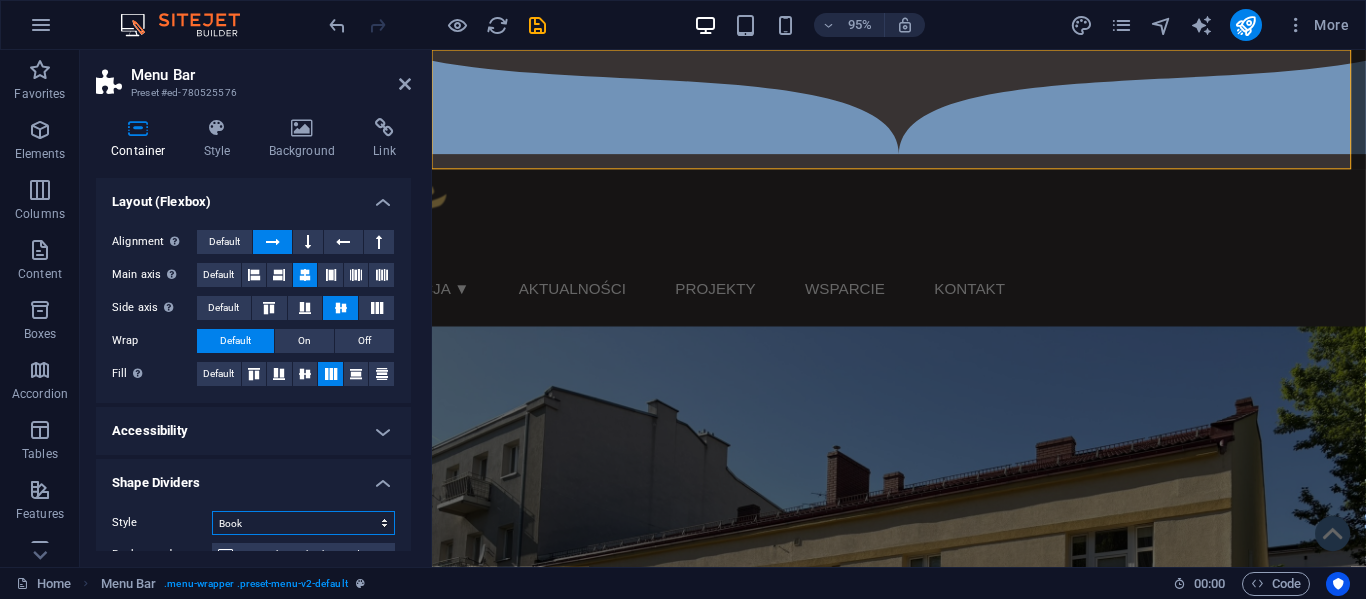 click on "None Triangle Square Diagonal Polygon 1 Polygon 2 Zigzag Multiple Zigzags Waves Multiple Waves Half Circle Circle Circle Shadow Blocks Hexagons Clouds Multiple Clouds Fan Pyramids Book Paint Drip Fire Shredded Paper Arrow" at bounding box center [303, 523] 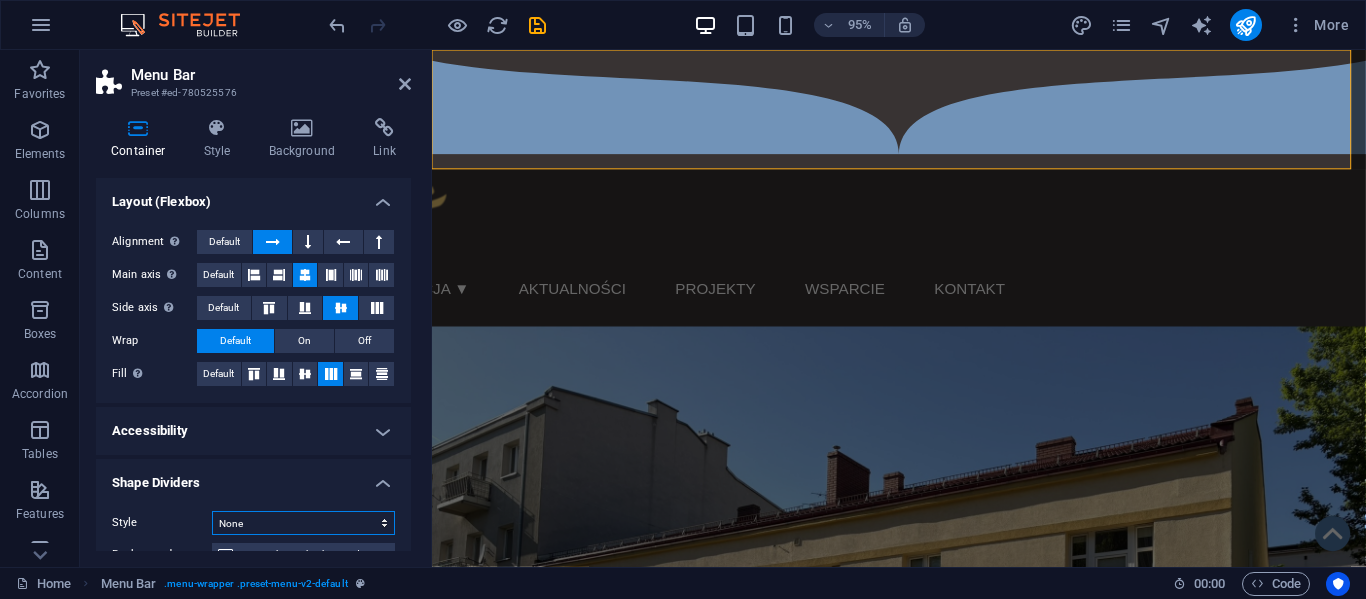 click on "None Triangle Square Diagonal Polygon 1 Polygon 2 Zigzag Multiple Zigzags Waves Multiple Waves Half Circle Circle Circle Shadow Blocks Hexagons Clouds Multiple Clouds Fan Pyramids Book Paint Drip Fire Shredded Paper Arrow" at bounding box center (303, 523) 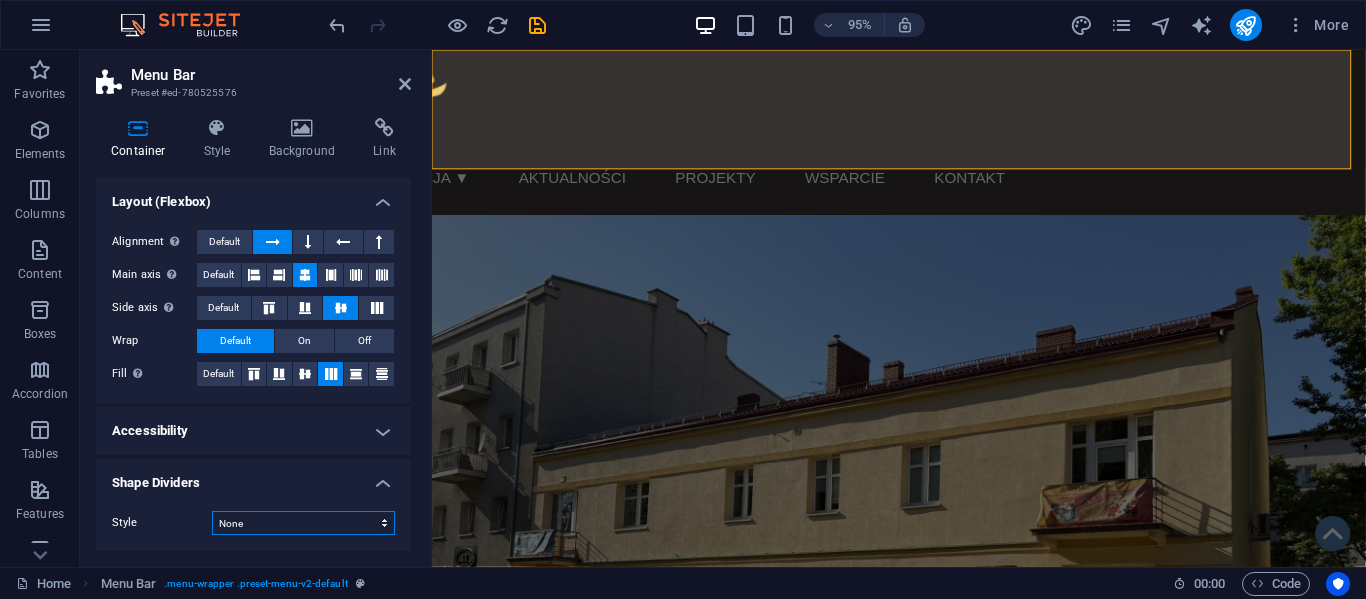 scroll, scrollTop: 0, scrollLeft: 0, axis: both 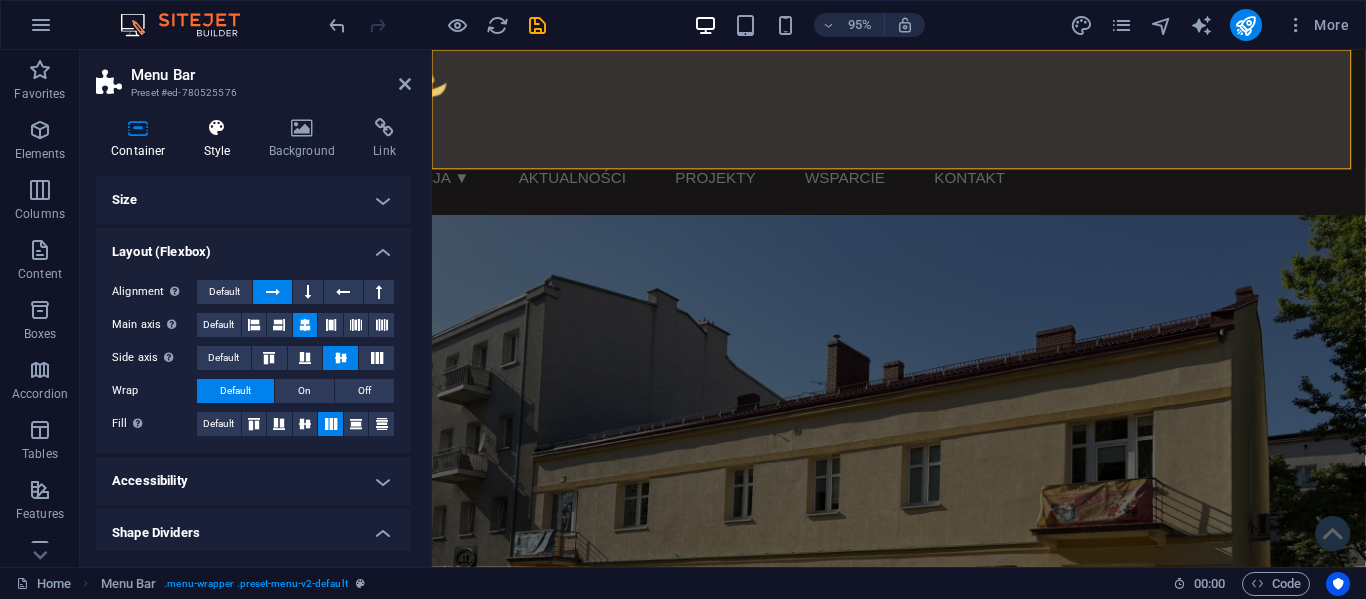 click at bounding box center [217, 128] 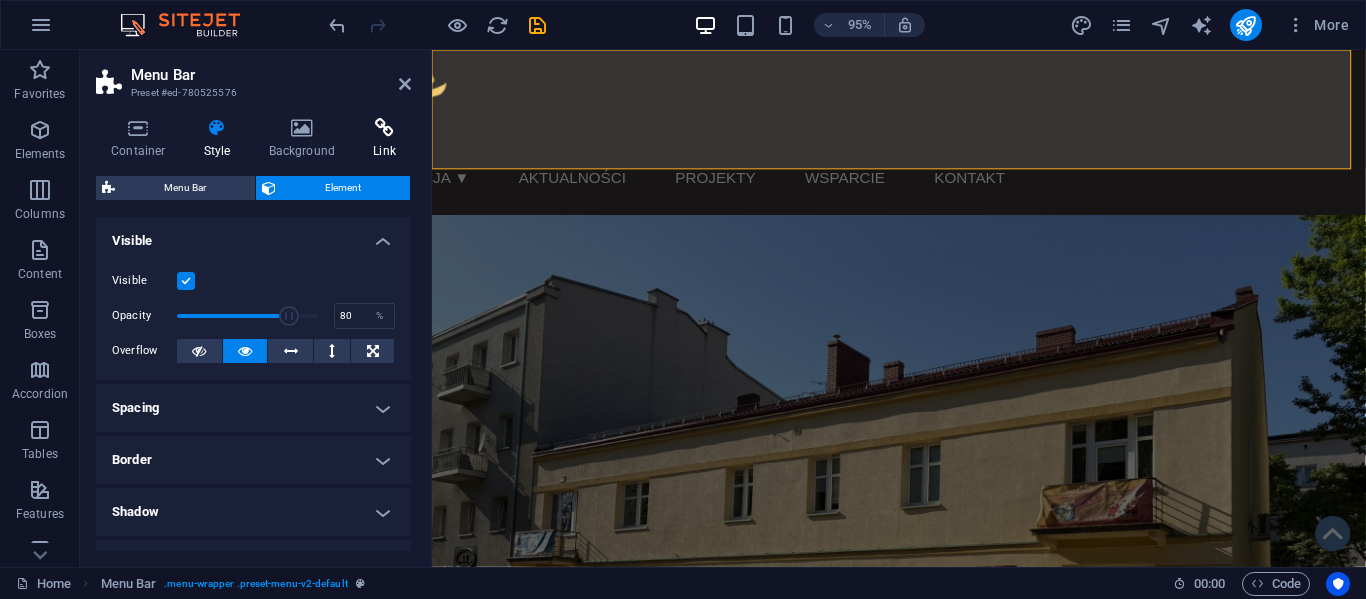 click on "Link" at bounding box center [384, 139] 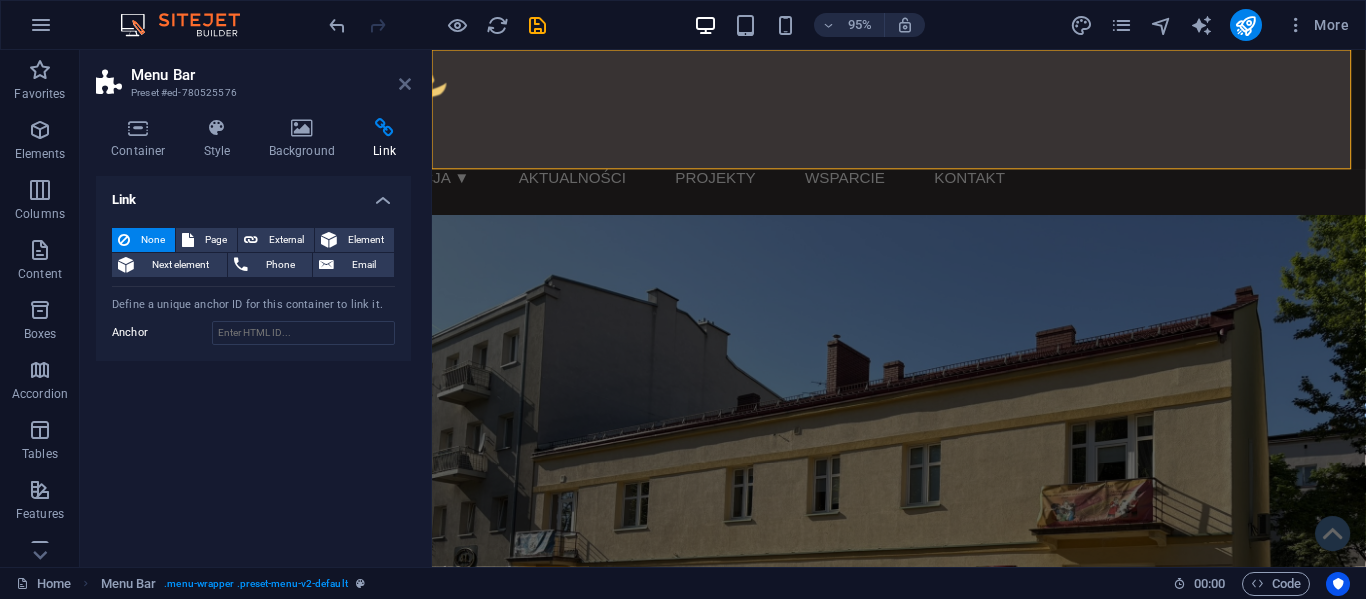 click at bounding box center [405, 84] 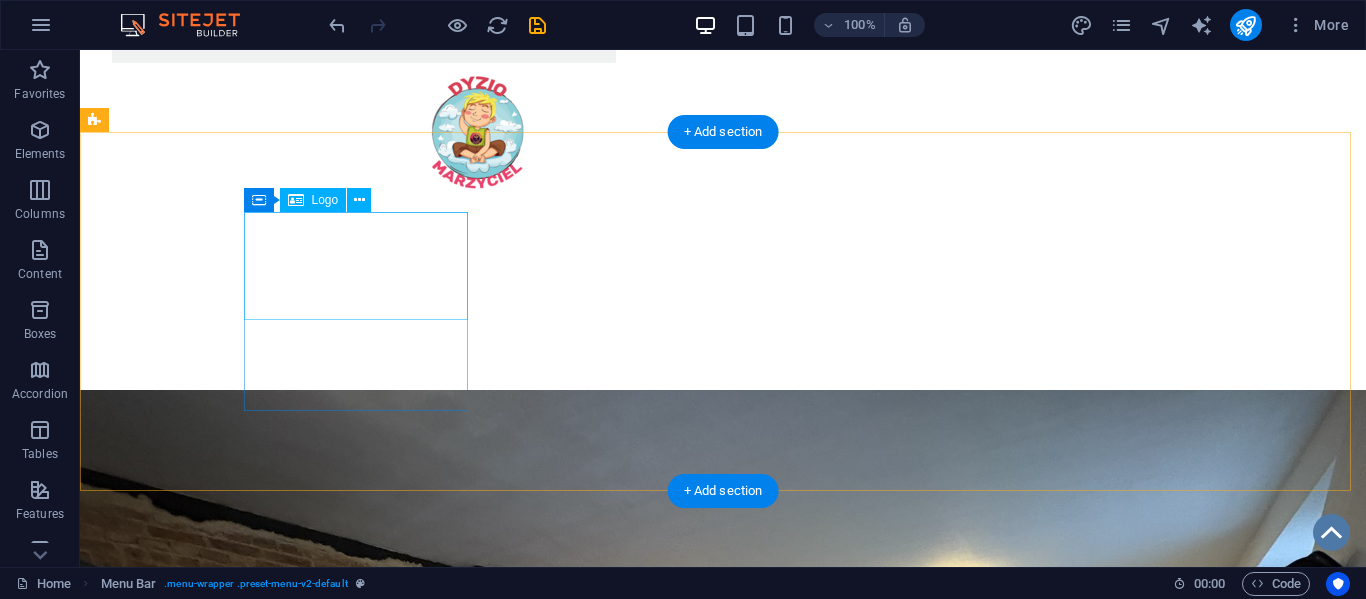 scroll, scrollTop: 1604, scrollLeft: 0, axis: vertical 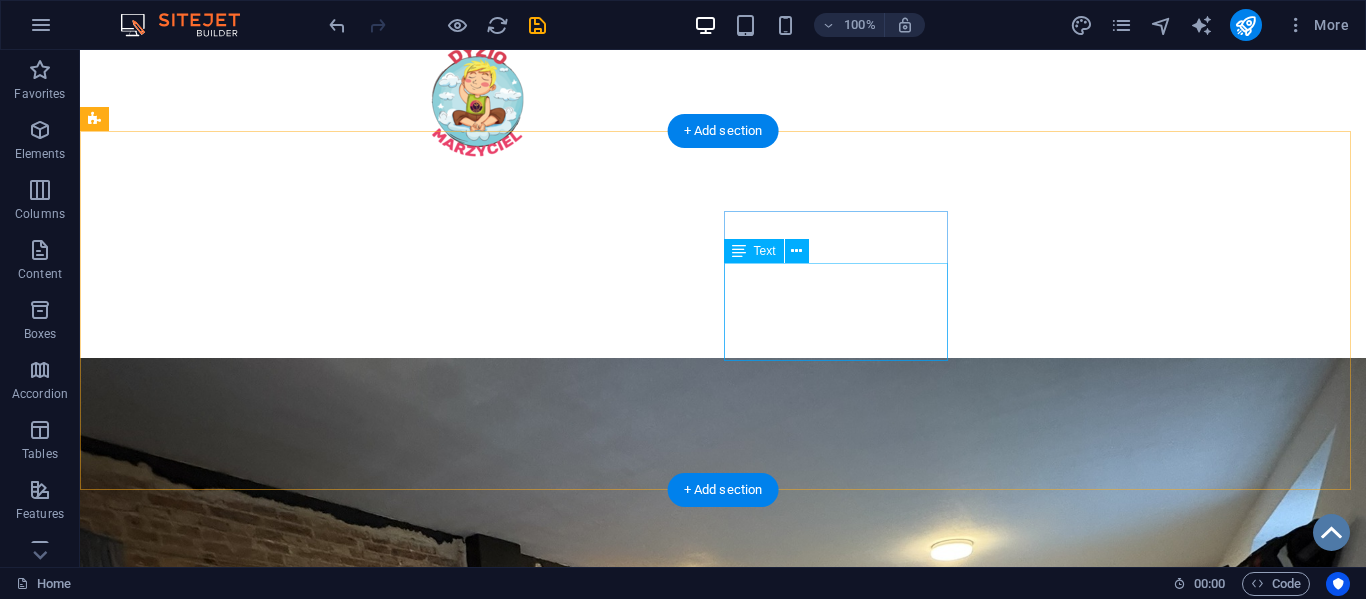 click on "ul.Sobieskiego [NUMBER] [POSTAL_CODE] [CITY] tel.:[PHONE] e-mail: [EMAIL]" at bounding box center [208, 1846] 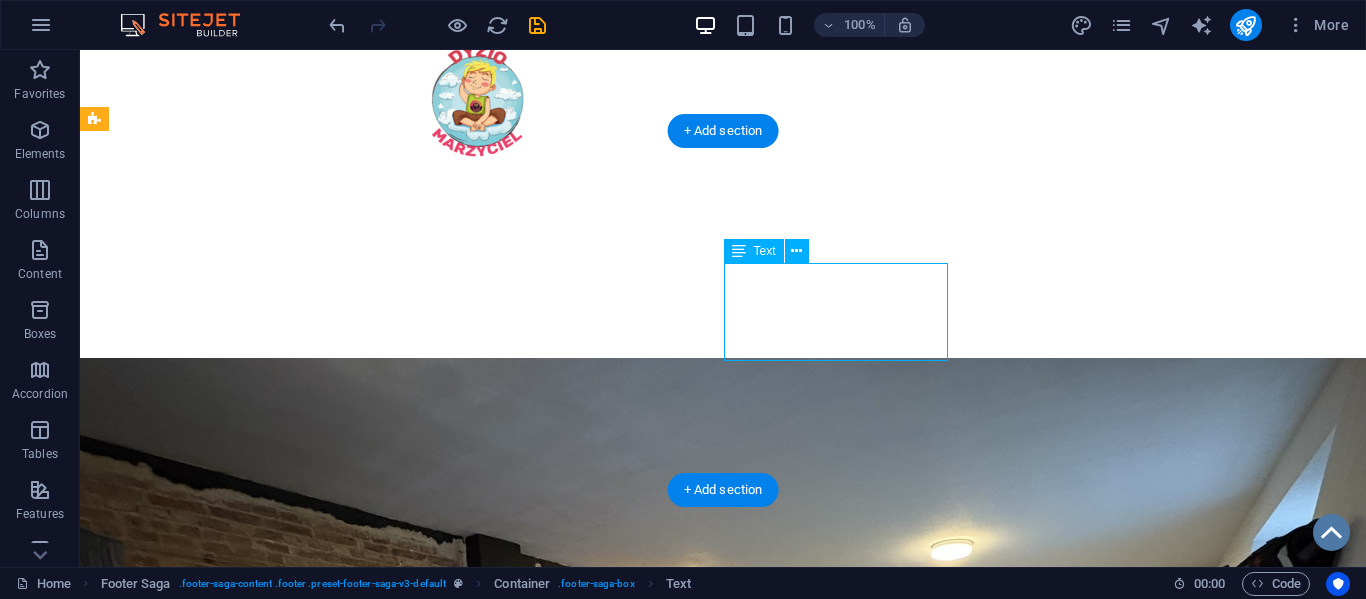 click on "ul.Sobieskiego [NUMBER] [POSTAL_CODE] [CITY] tel.:[PHONE] e-mail: [EMAIL]" at bounding box center [208, 1846] 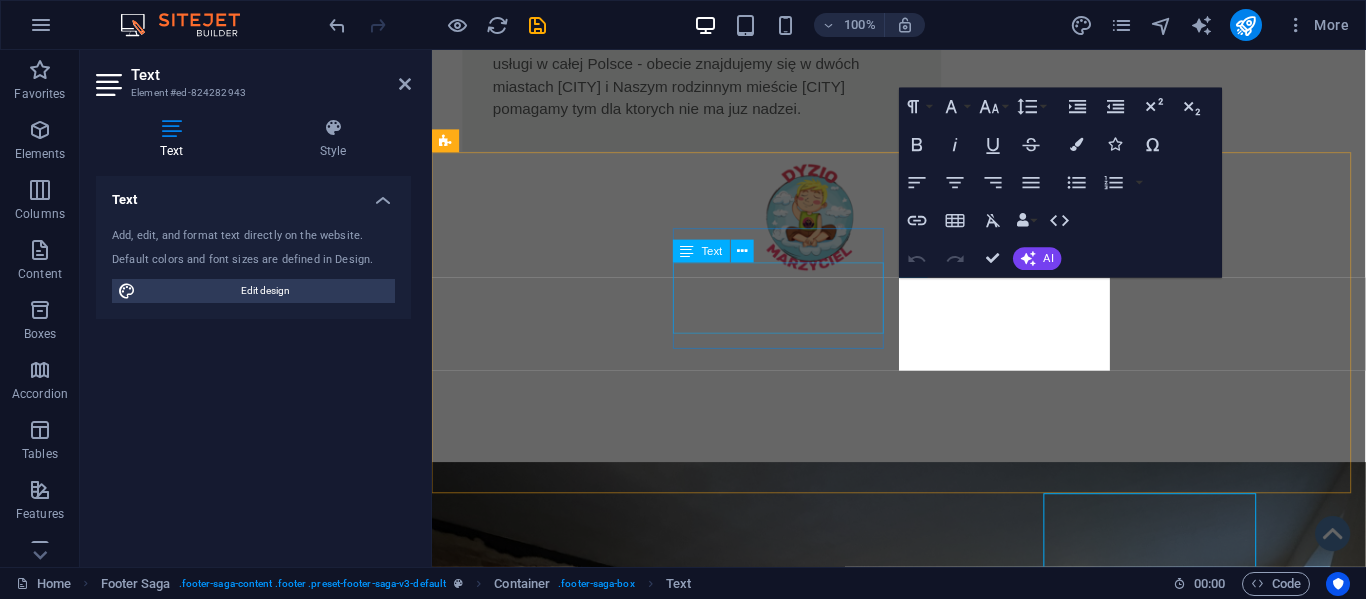 scroll, scrollTop: 1350, scrollLeft: 0, axis: vertical 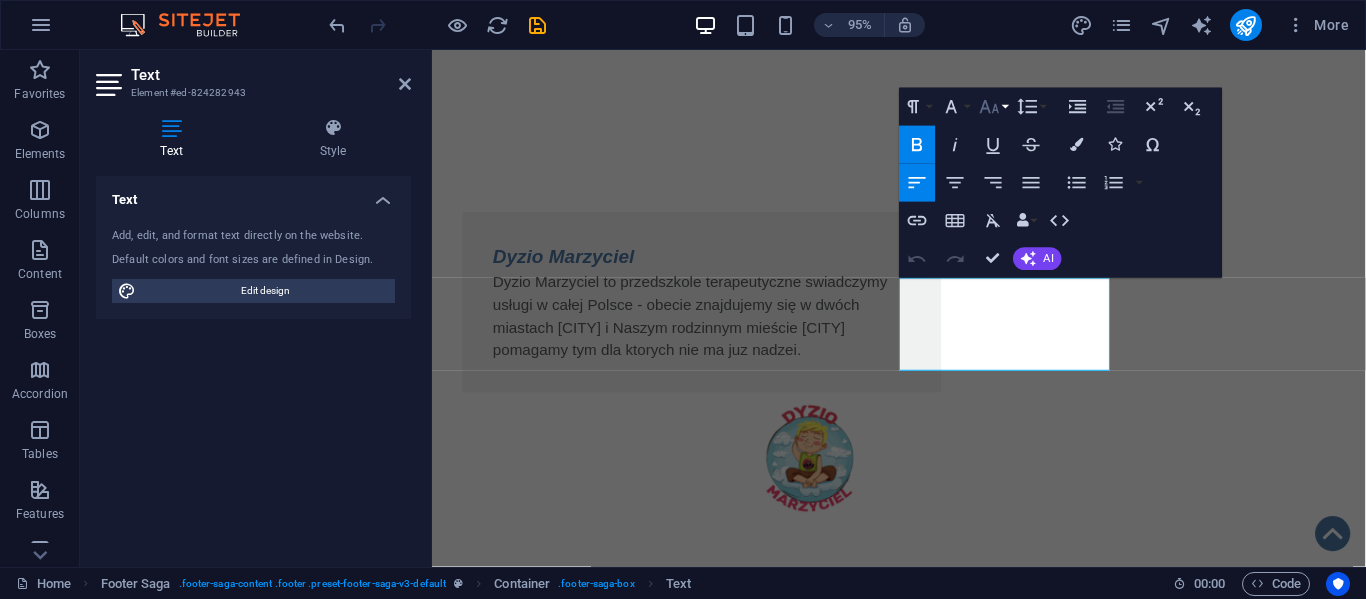 click on "Font Size" at bounding box center (993, 107) 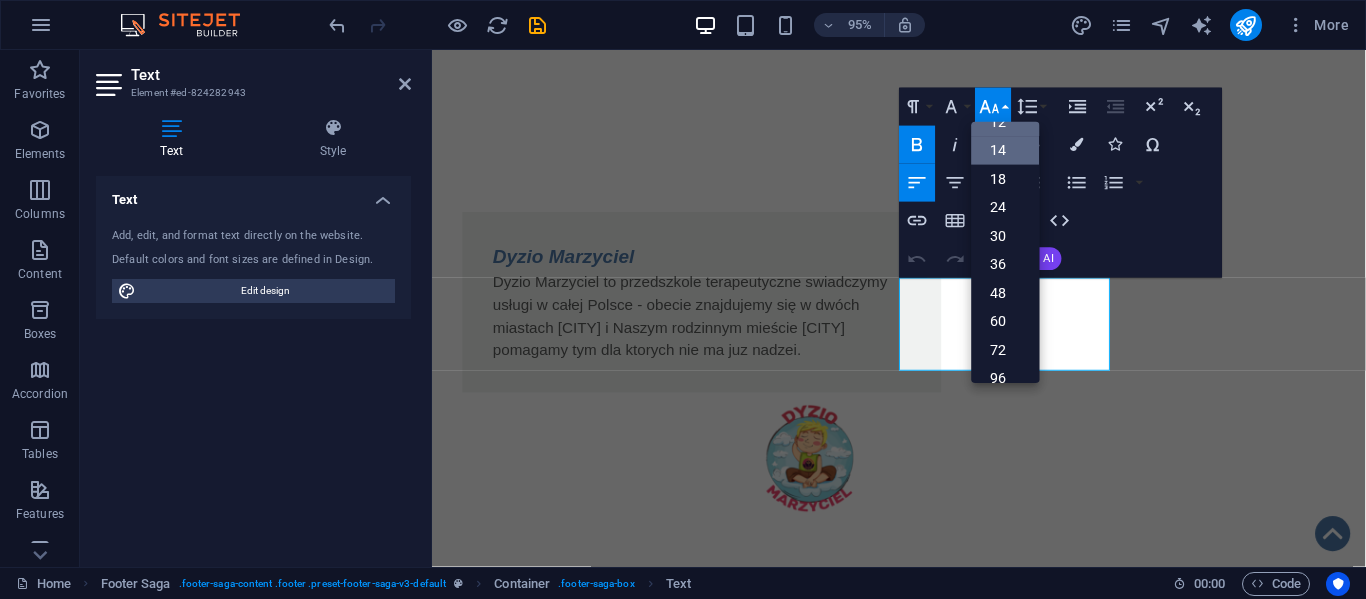 click on "14" at bounding box center [1006, 150] 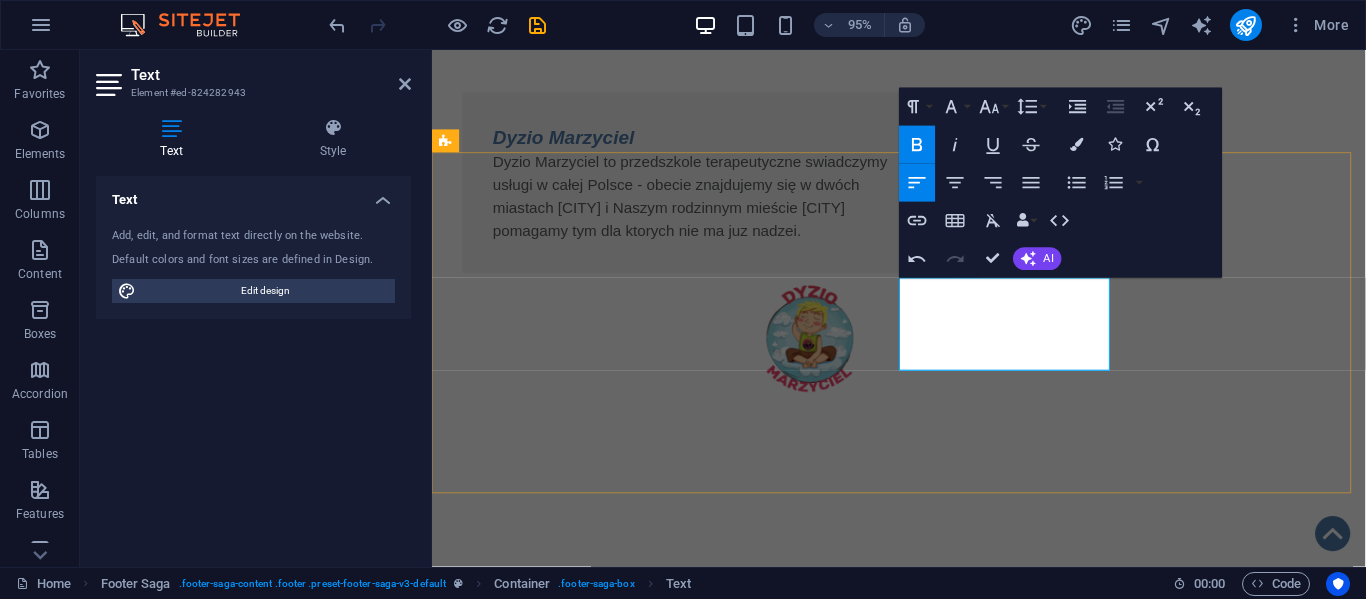 click on "tel.:[PHONE]" at bounding box center (486, 1884) 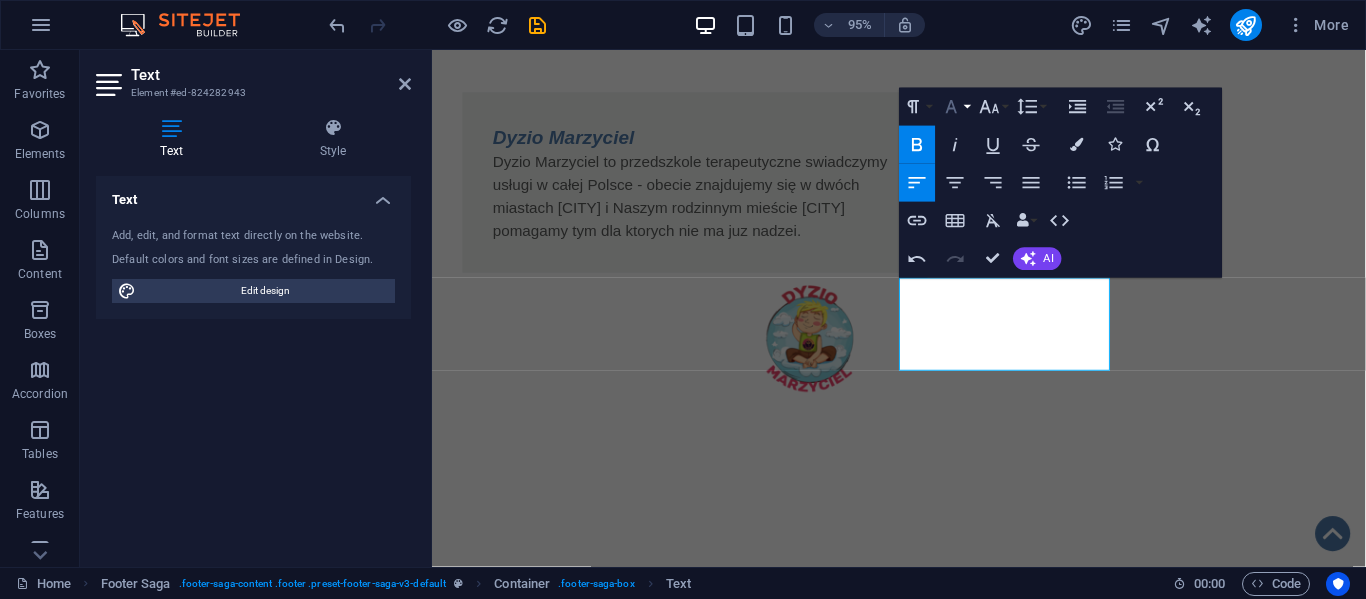 click on "Font Family" at bounding box center [955, 107] 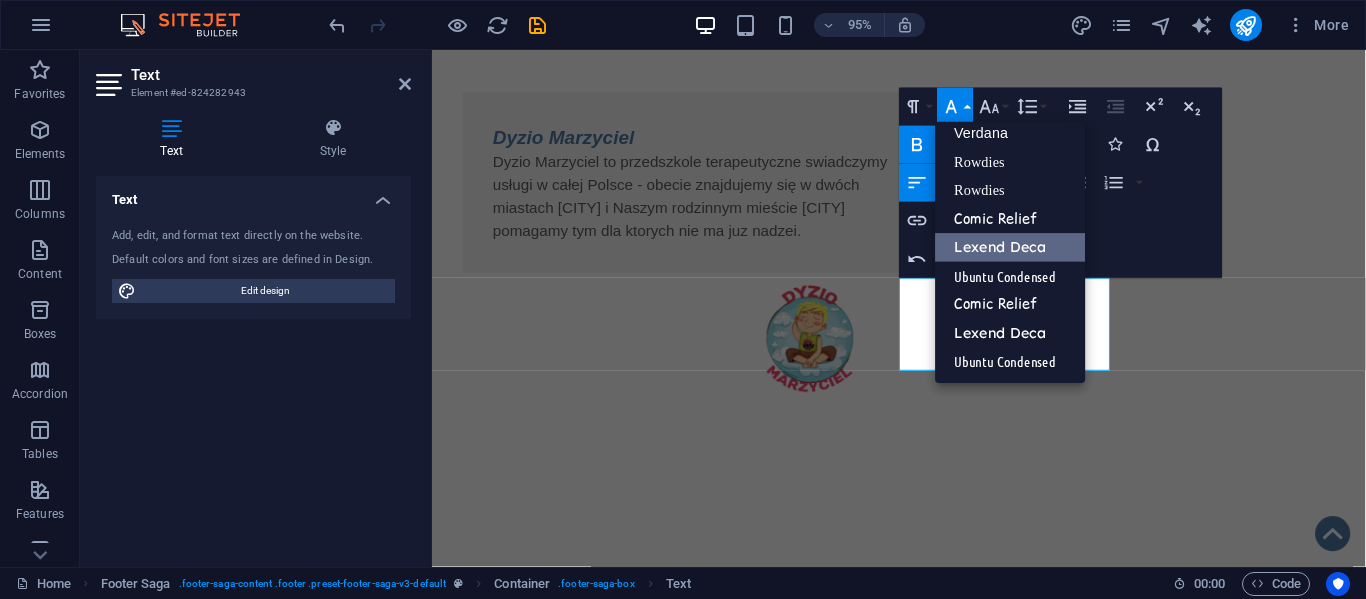 scroll, scrollTop: 161, scrollLeft: 0, axis: vertical 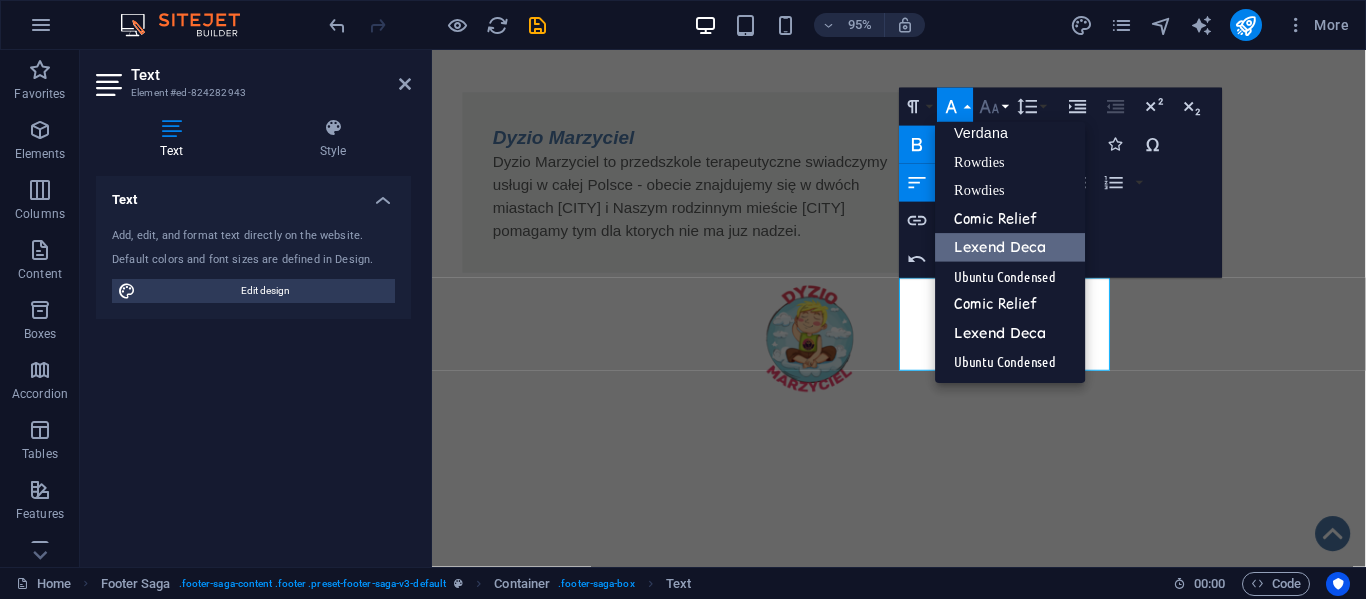click 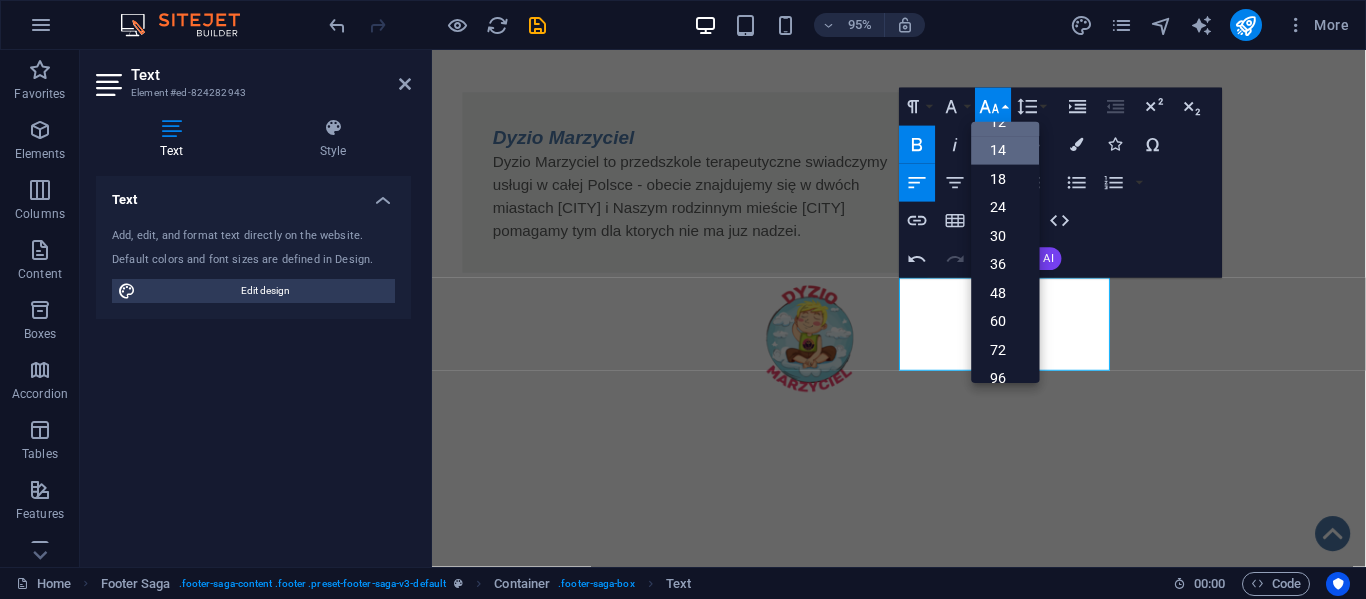 click on "14" at bounding box center (1006, 150) 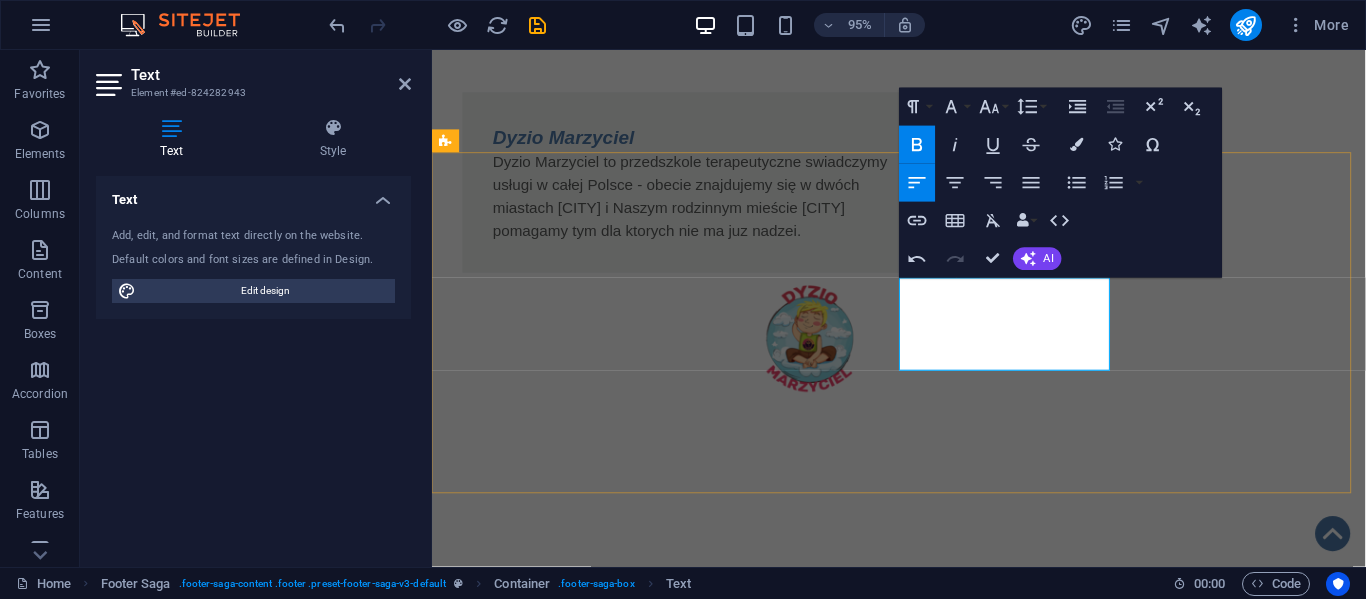 click on "e-mail: [EMAIL]" at bounding box center (560, 1908) 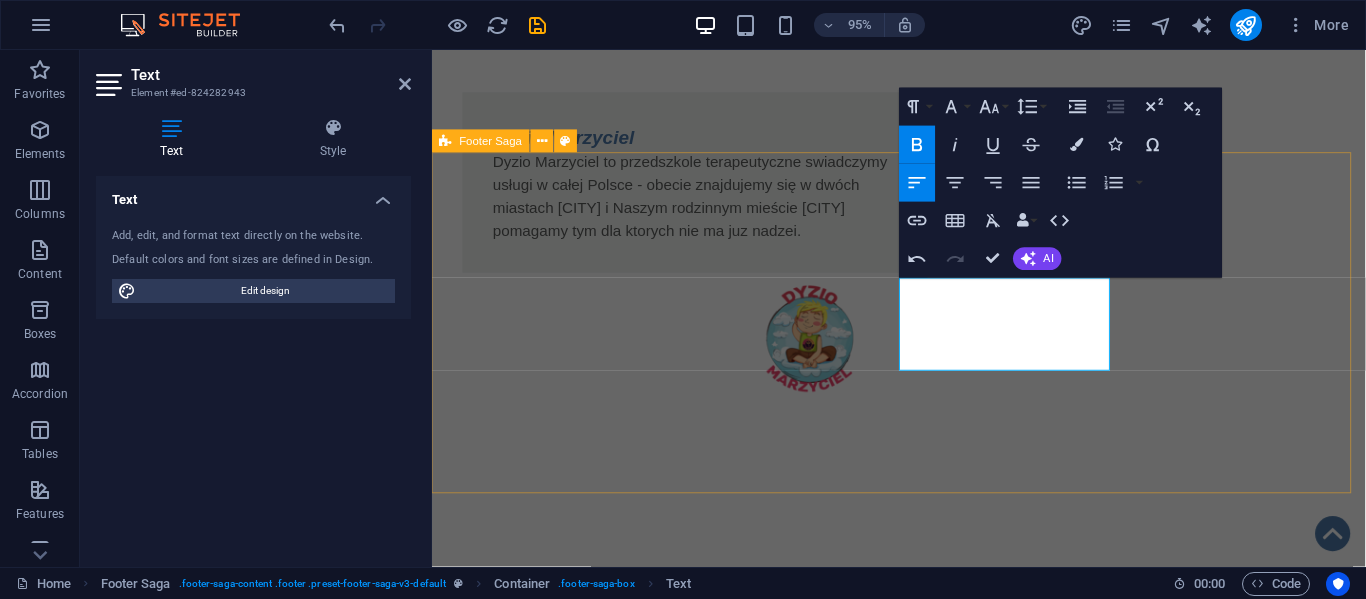 drag, startPoint x: 1120, startPoint y: 381, endPoint x: 922, endPoint y: 379, distance: 198.0101 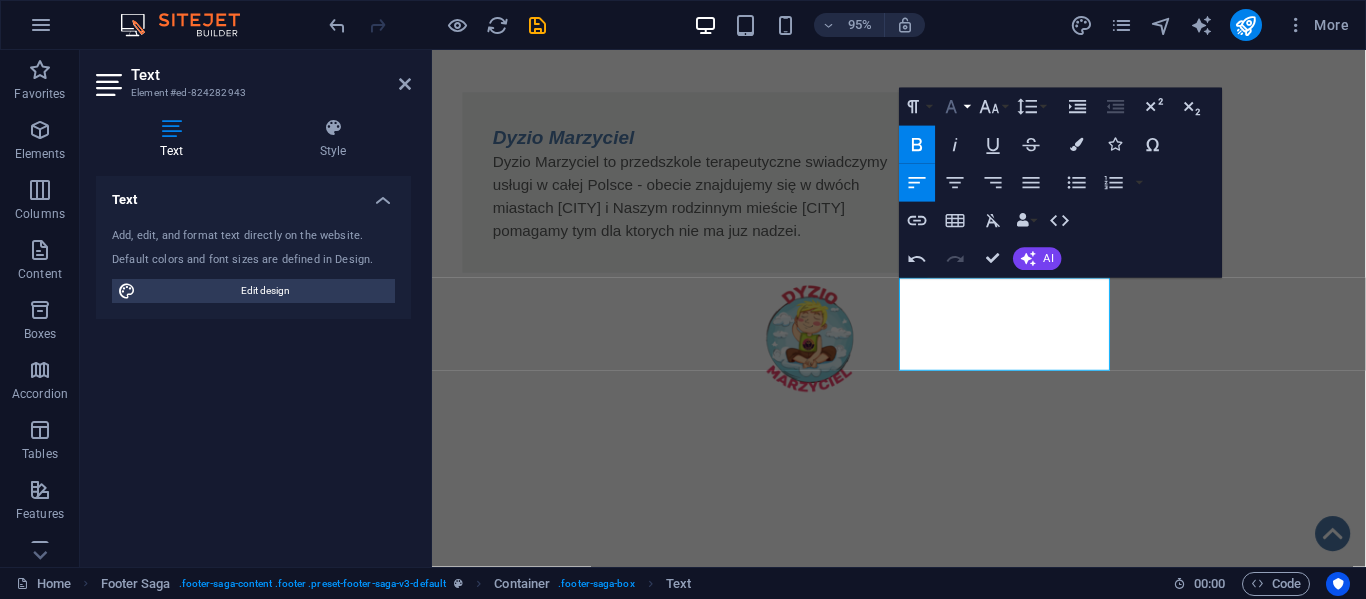 click on "Font Family" at bounding box center [955, 107] 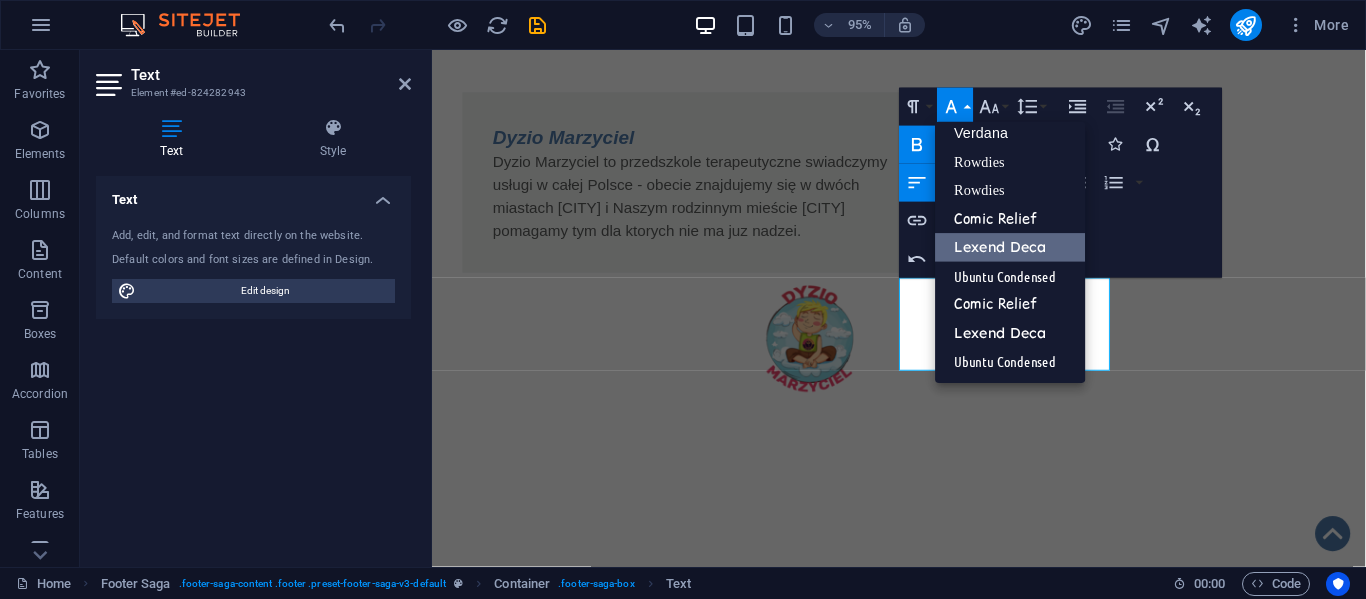 scroll, scrollTop: 161, scrollLeft: 0, axis: vertical 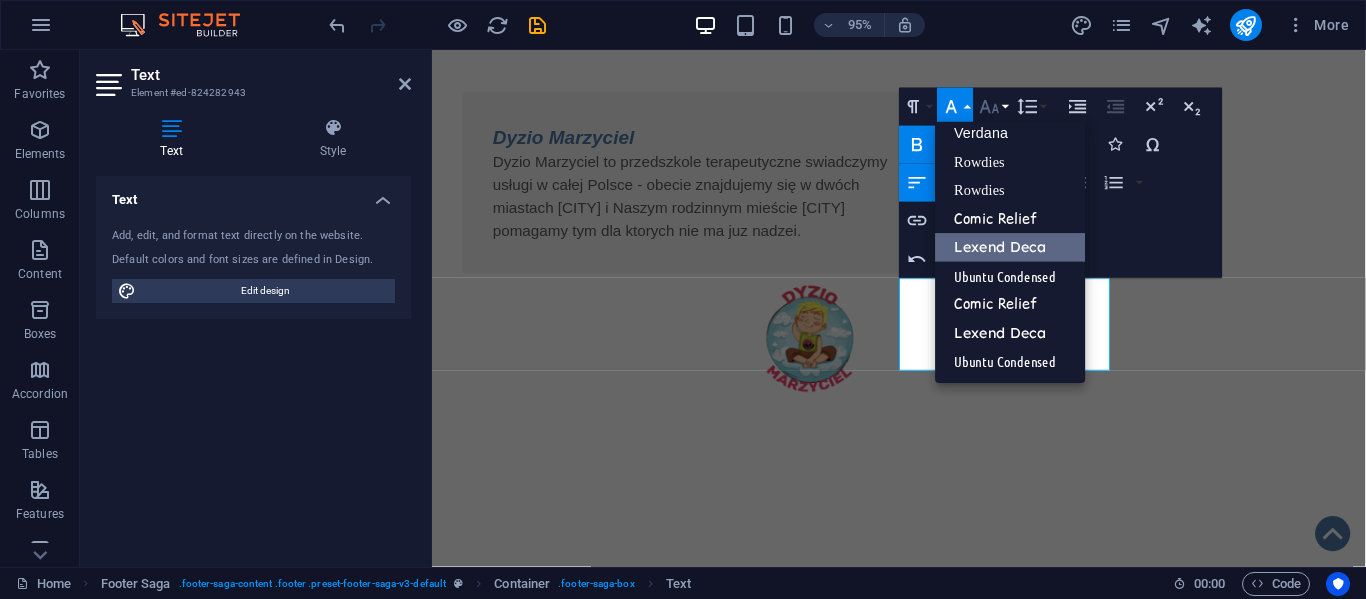 click on "Font Size" at bounding box center (993, 107) 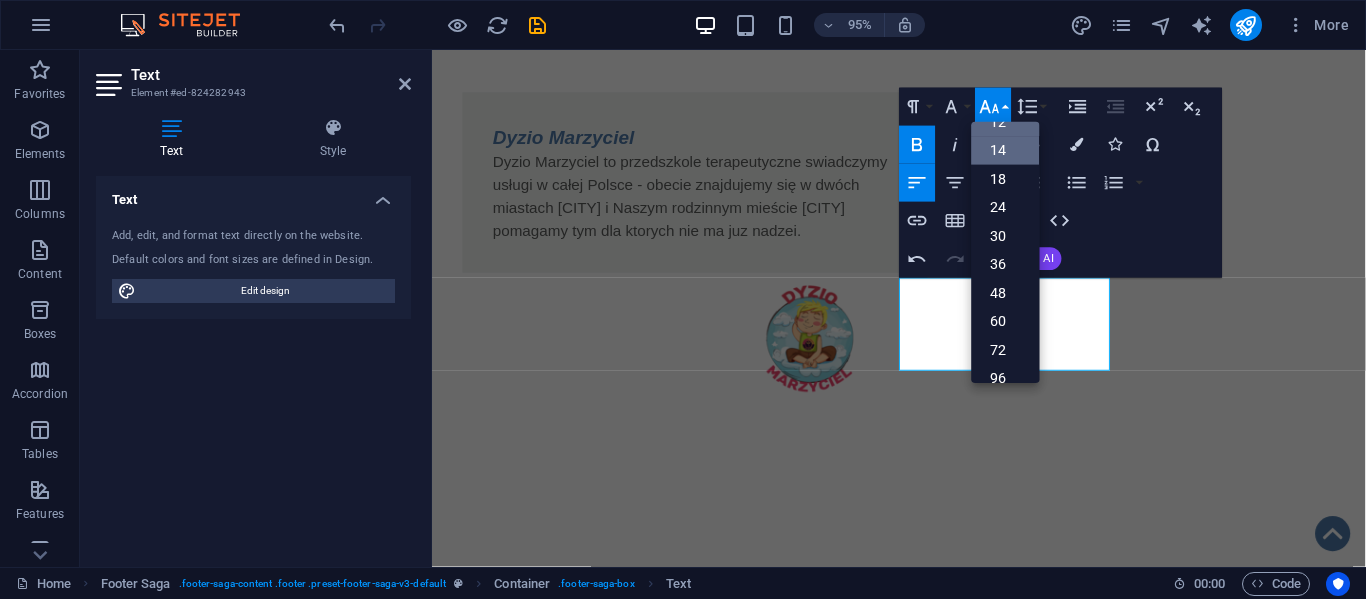 click on "14" at bounding box center (1006, 150) 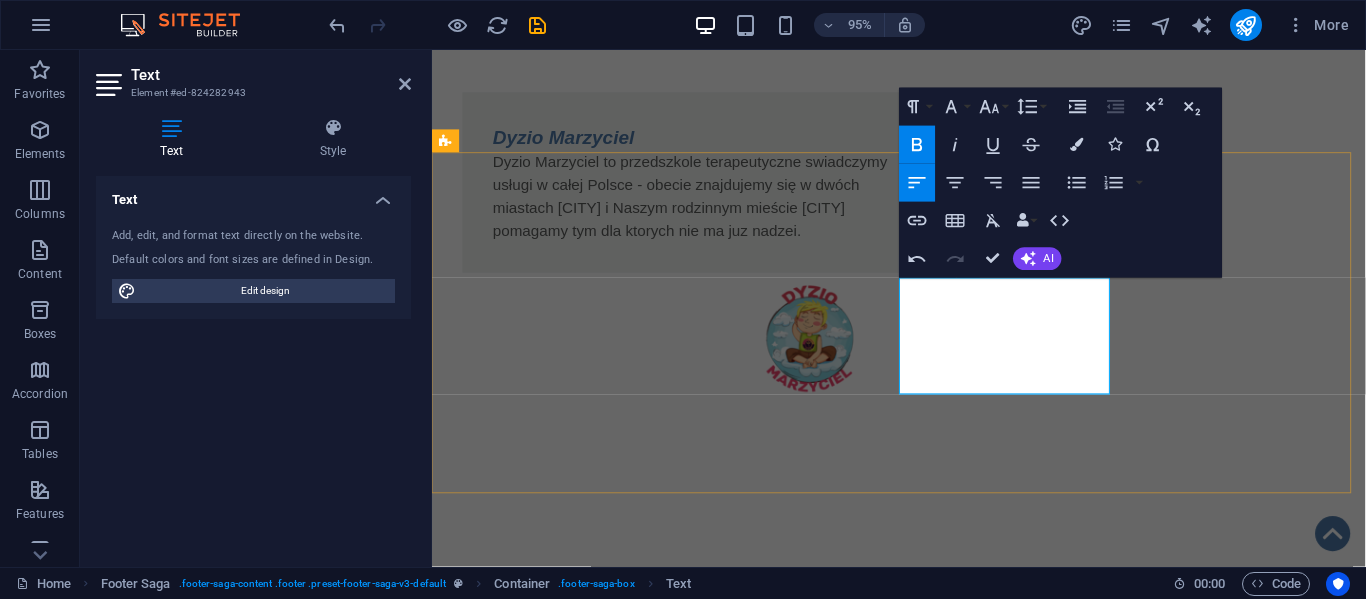 click on "e-mail: [EMAIL]" at bounding box center [560, 1908] 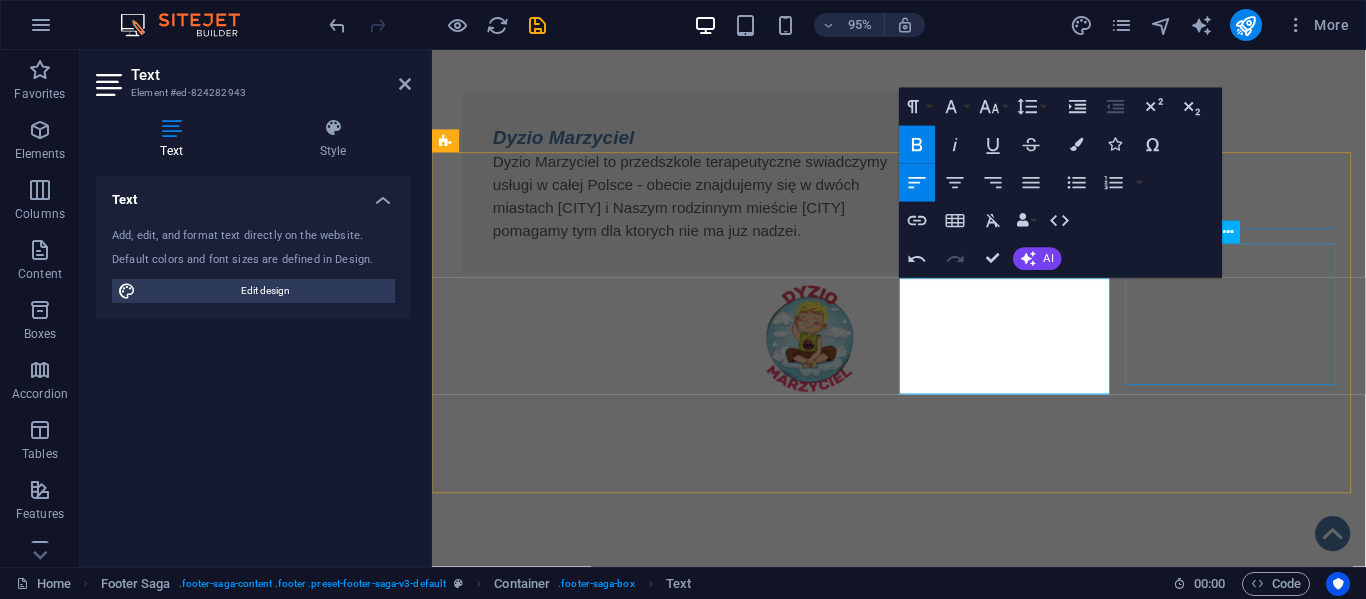 click on "Statut Polityka Prywatności Regulamin RODO Klauzula przetwarzania" at bounding box center (560, 2019) 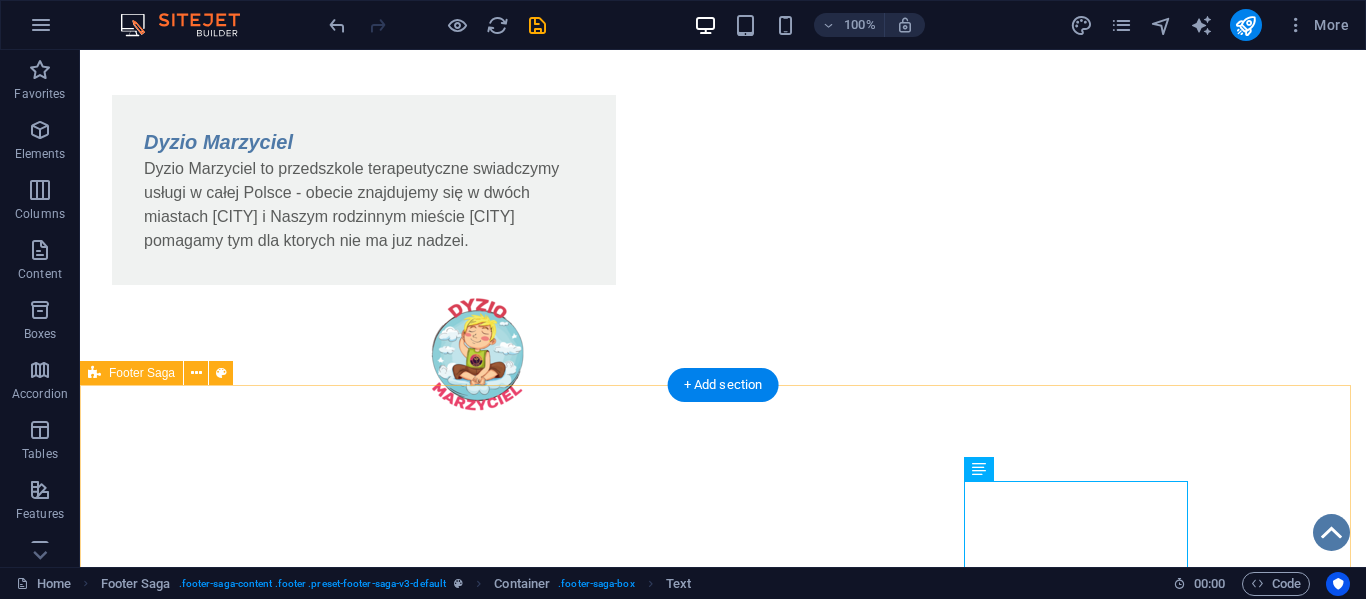 scroll, scrollTop: 1504, scrollLeft: 0, axis: vertical 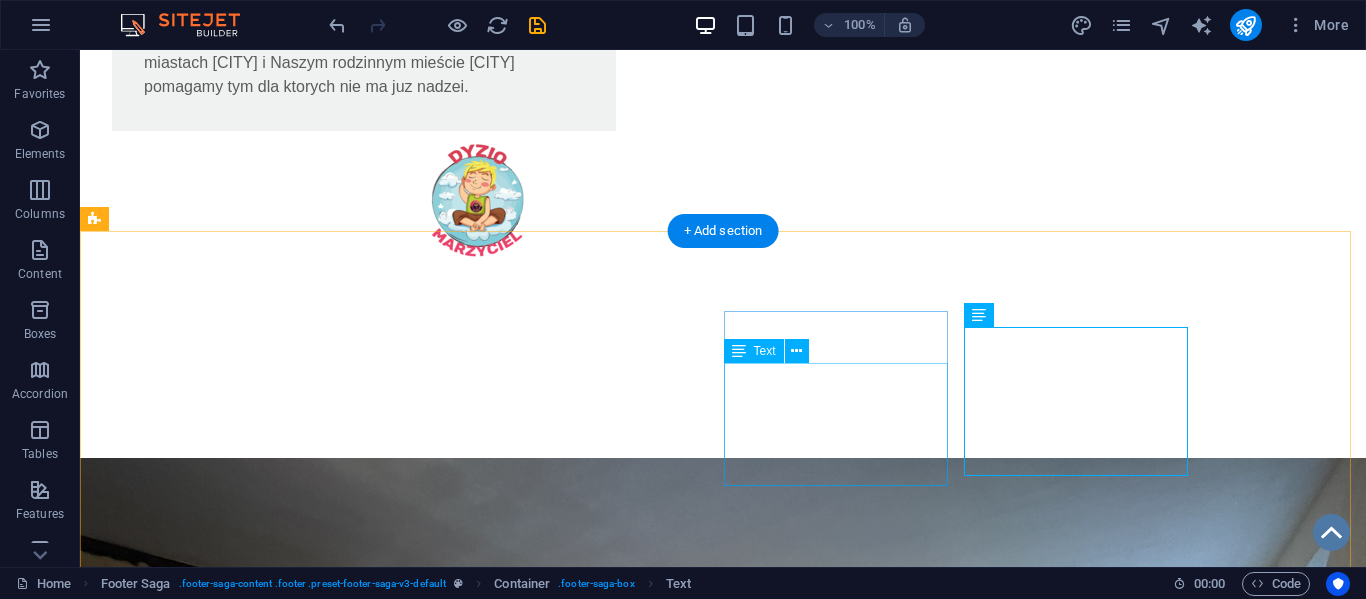 click on "ul.Sobieskiego [NUMBER] [POSTAL_CODE] [CITY] tel.:[PHONE] e-mail: [EMAIL]" at bounding box center (208, 1946) 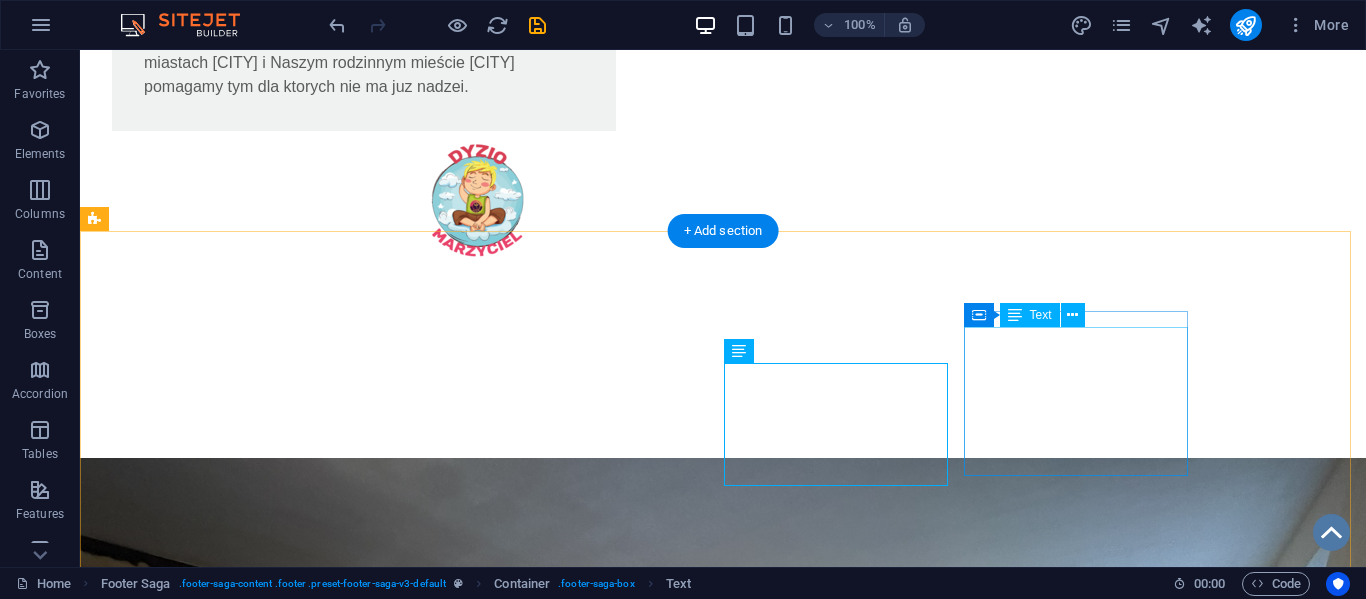click on "Statut Polityka Prywatności Regulamin RODO Klauzula przetwarzania" at bounding box center [208, 2093] 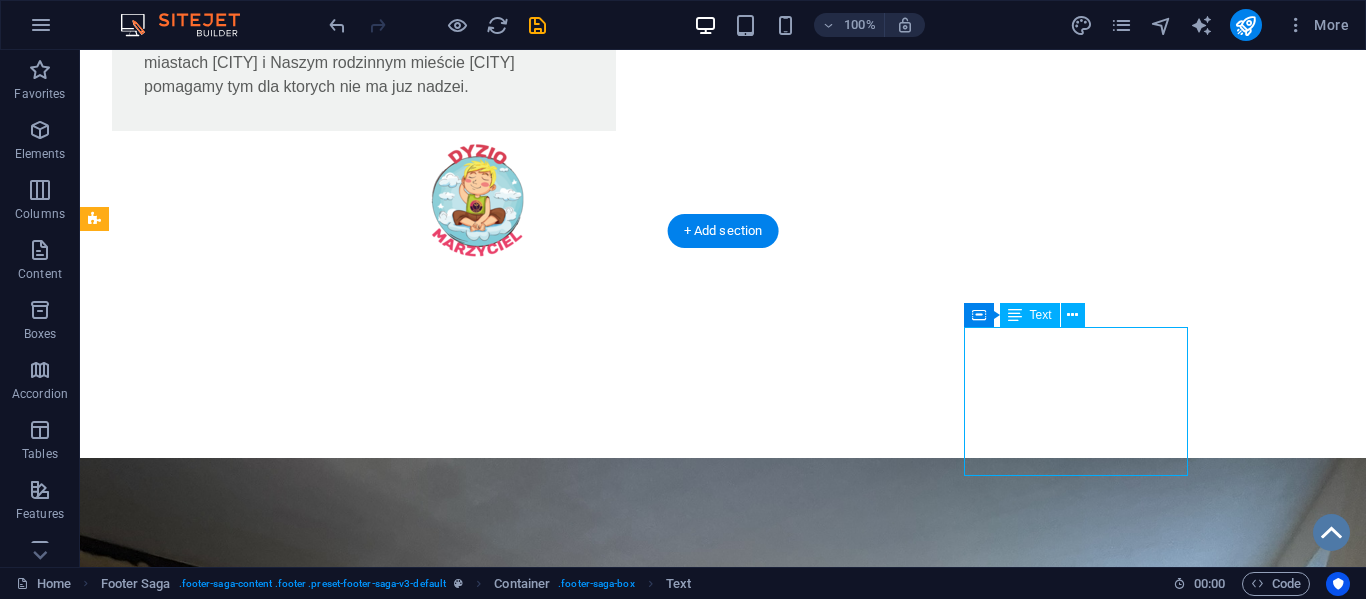 click on "Statut Polityka Prywatności Regulamin RODO Klauzula przetwarzania" at bounding box center [208, 2093] 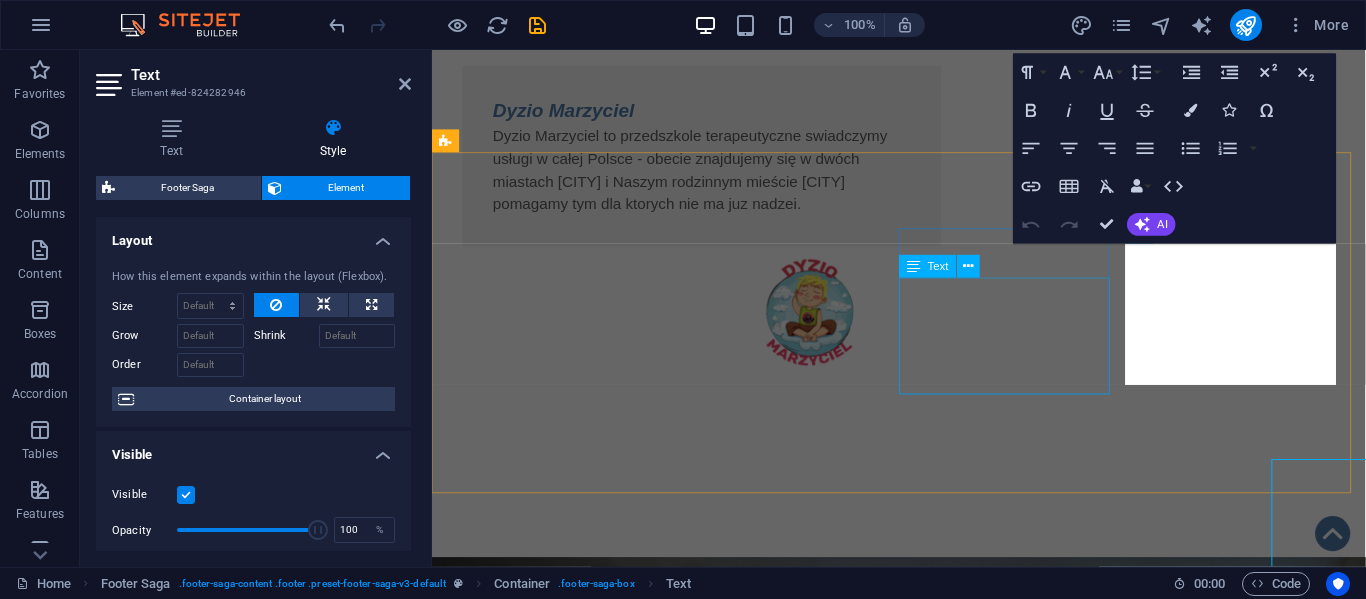 scroll, scrollTop: 1350, scrollLeft: 0, axis: vertical 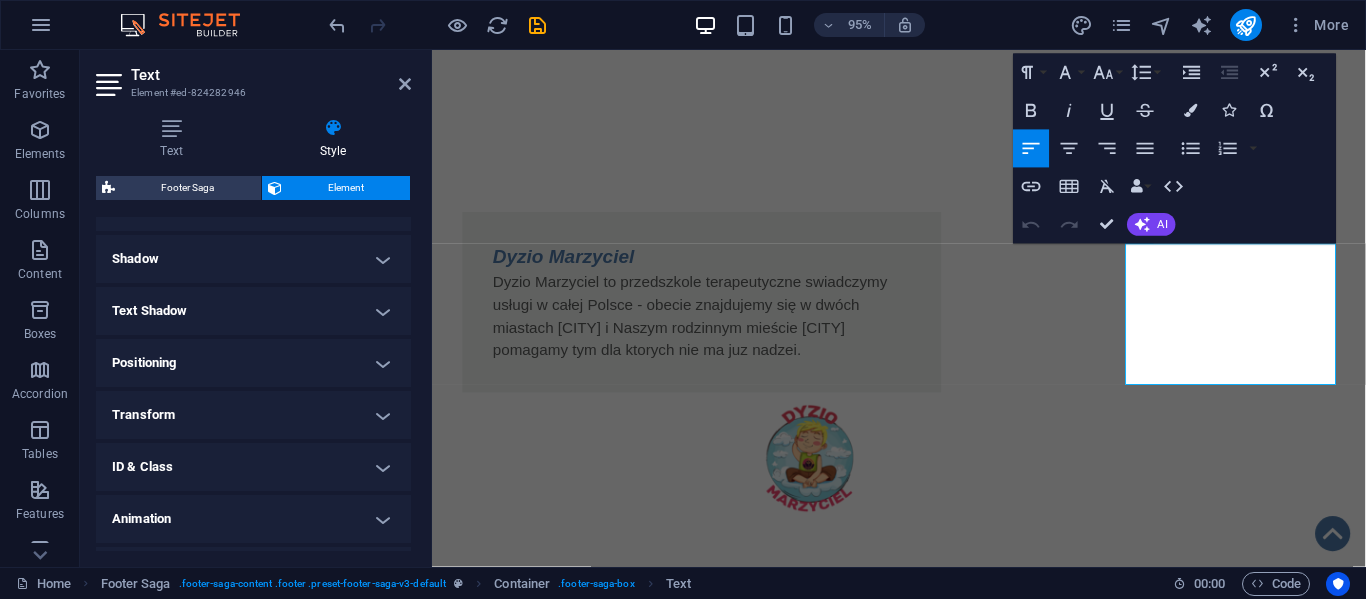 click on "Transform" at bounding box center (253, 415) 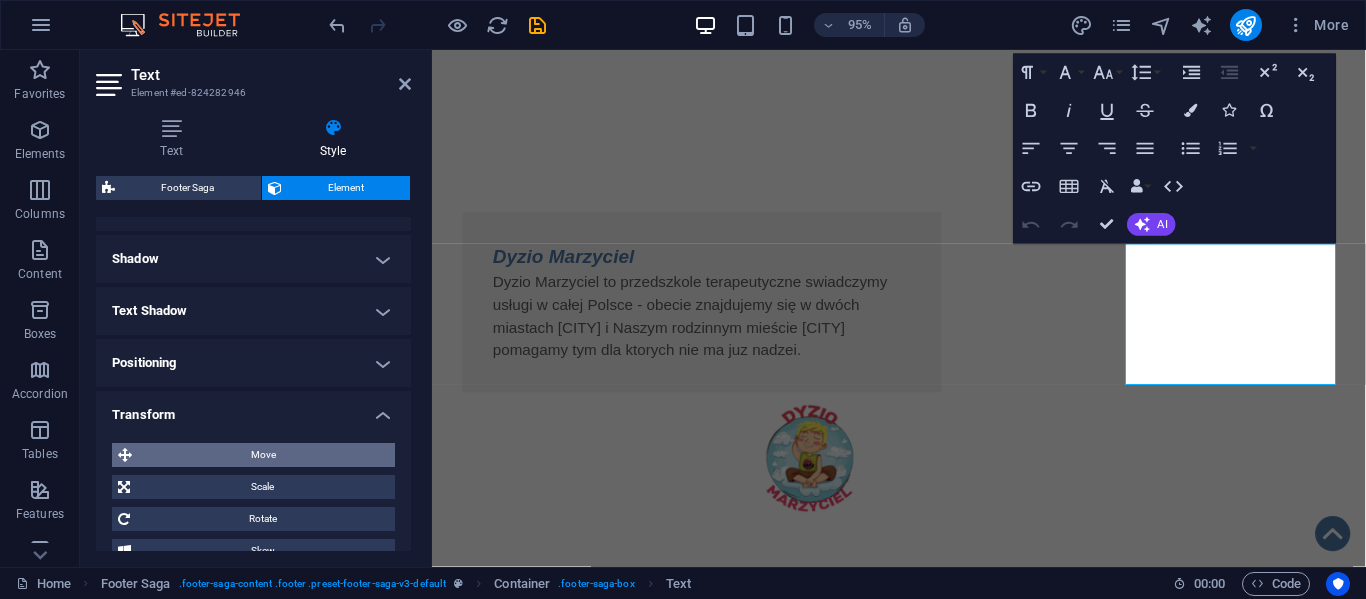 click on "Move" at bounding box center (263, 455) 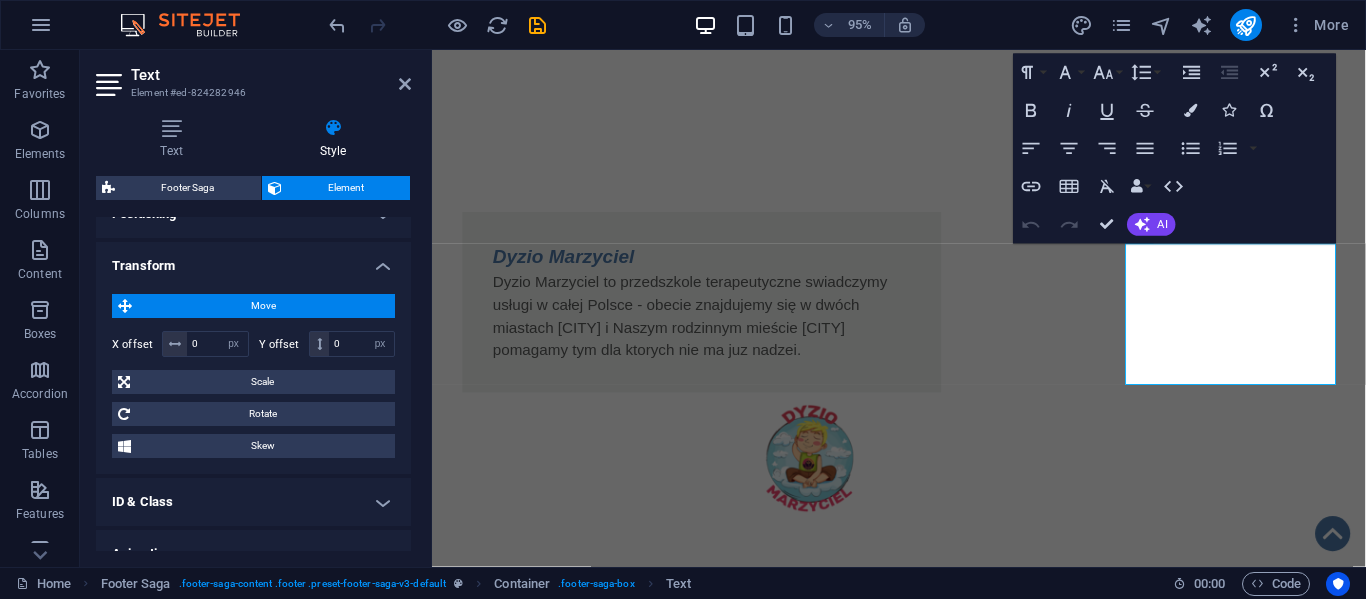 scroll, scrollTop: 617, scrollLeft: 0, axis: vertical 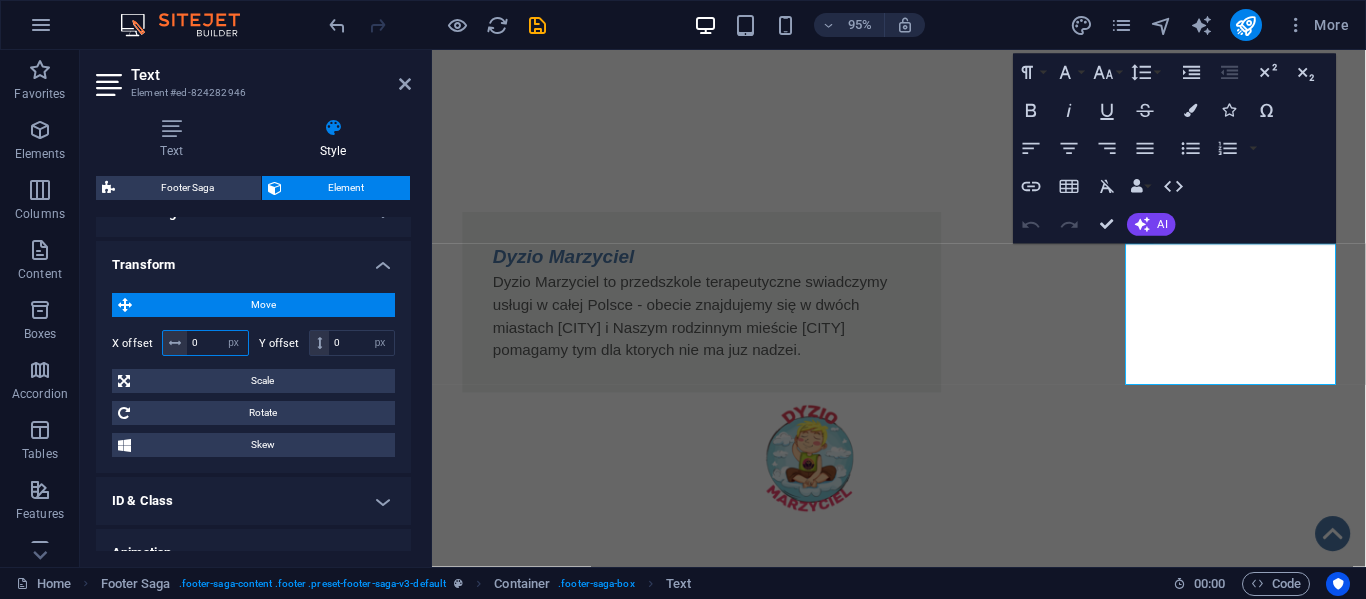 drag, startPoint x: 203, startPoint y: 336, endPoint x: 171, endPoint y: 346, distance: 33.526108 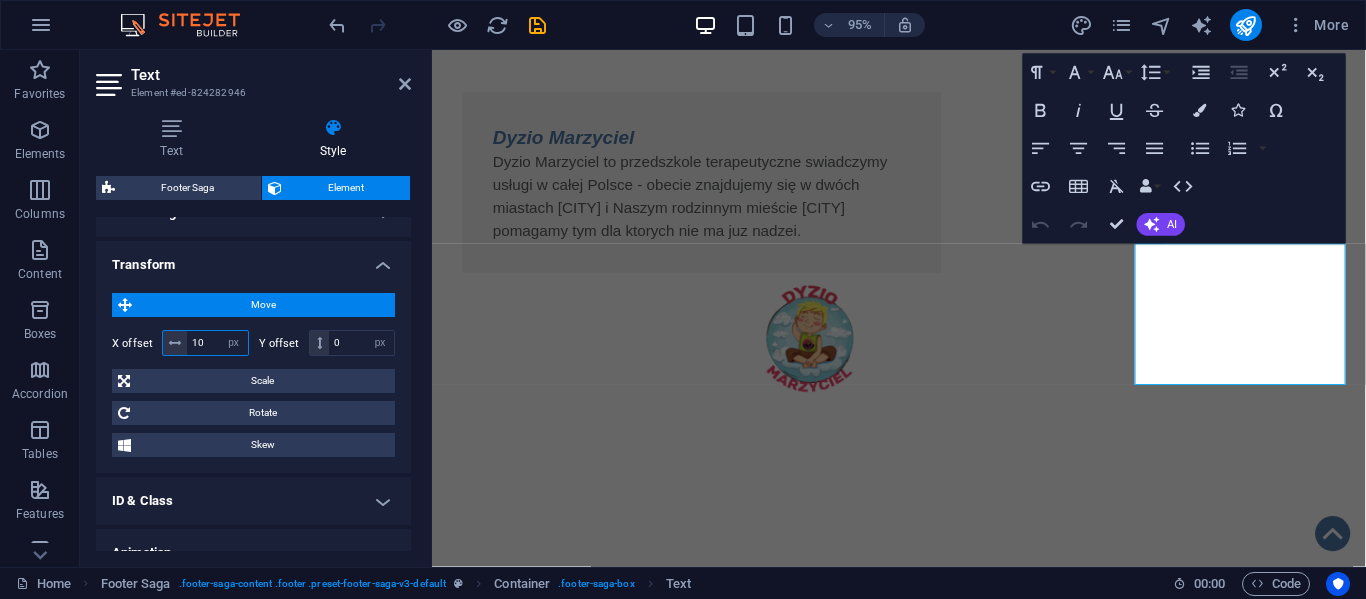 type on "1" 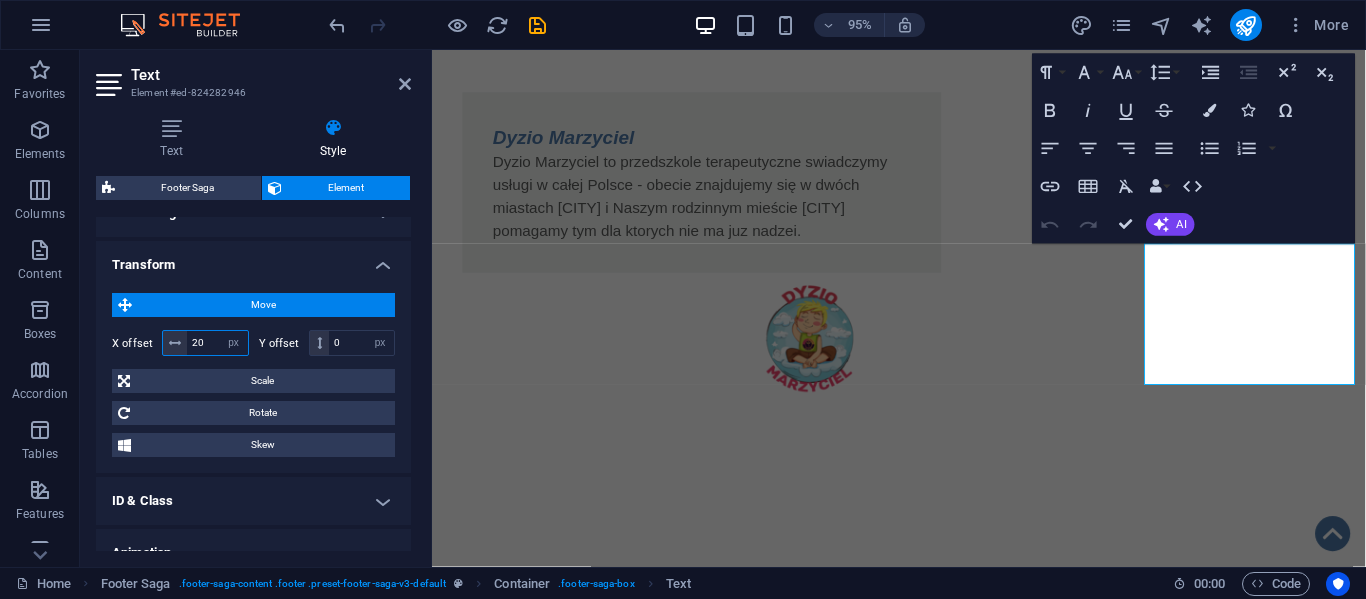 type on "2" 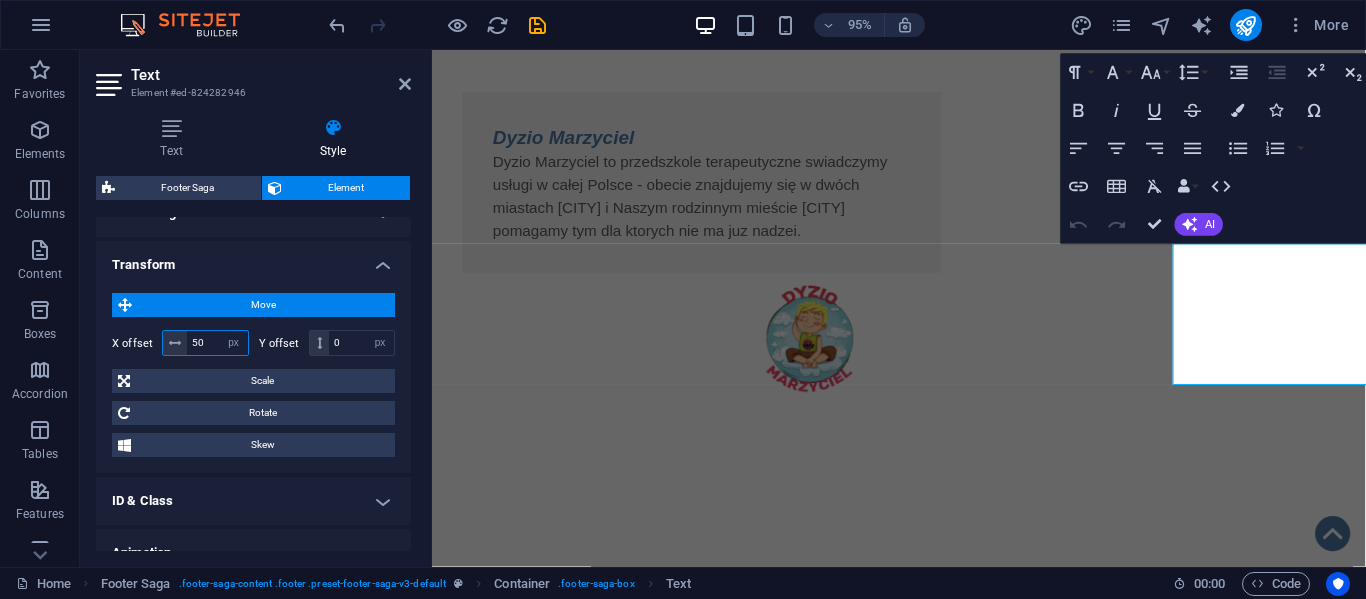 type on "50" 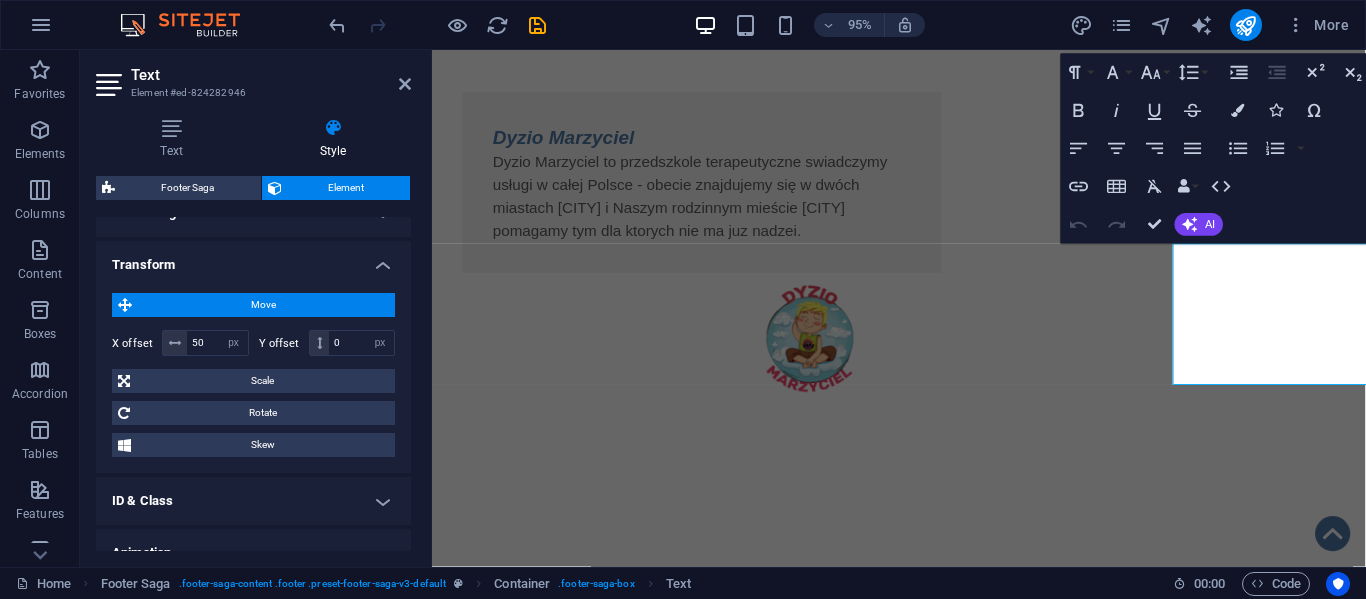 click on "Transform" at bounding box center [253, 259] 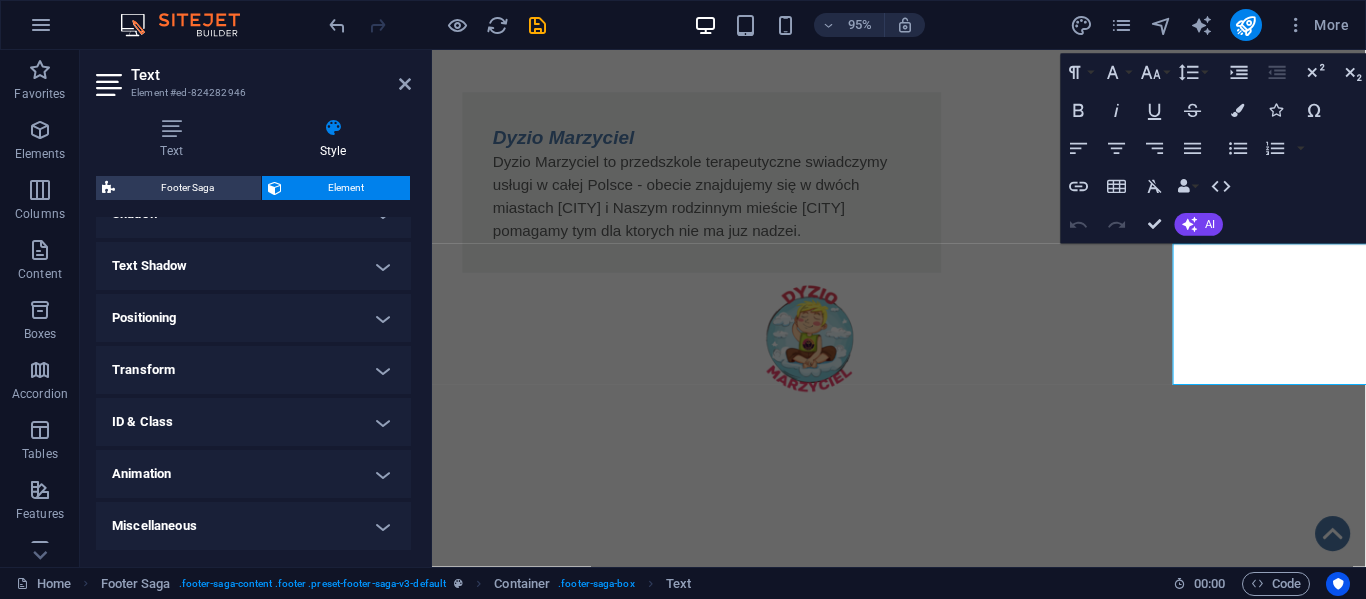 scroll, scrollTop: 512, scrollLeft: 0, axis: vertical 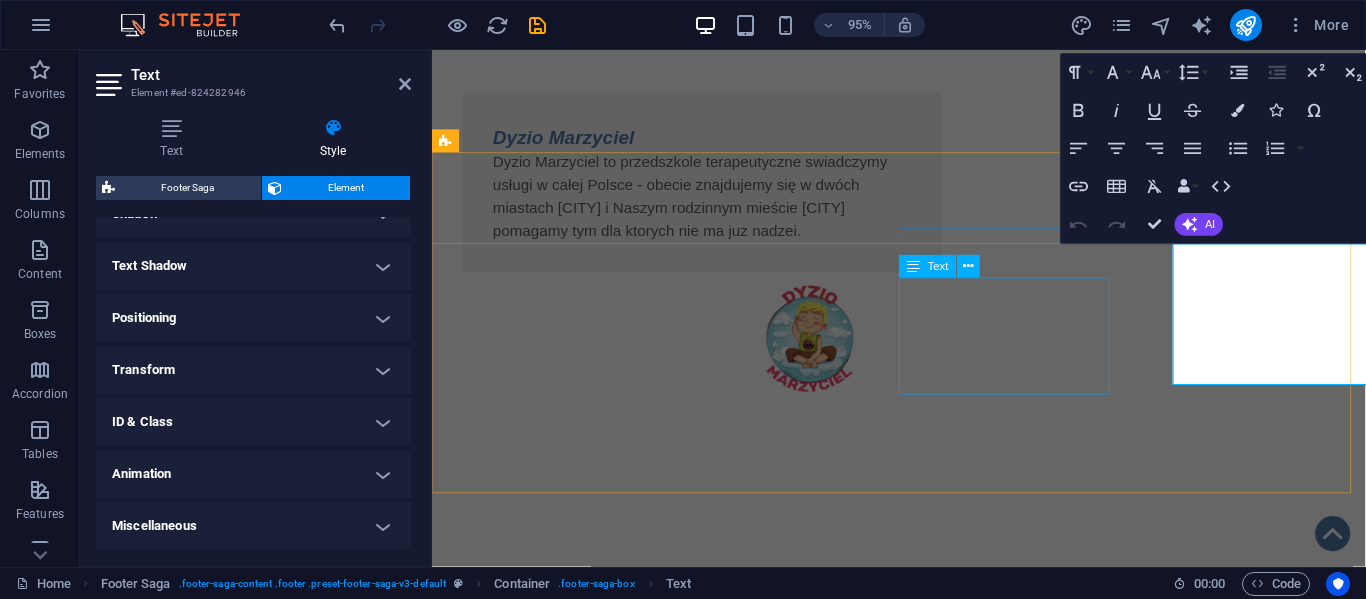 click on "ul.Sobieskiego [NUMBER] [POSTAL_CODE] [CITY] tel.:[PHONE] e-mail: [EMAIL]" at bounding box center (560, 1872) 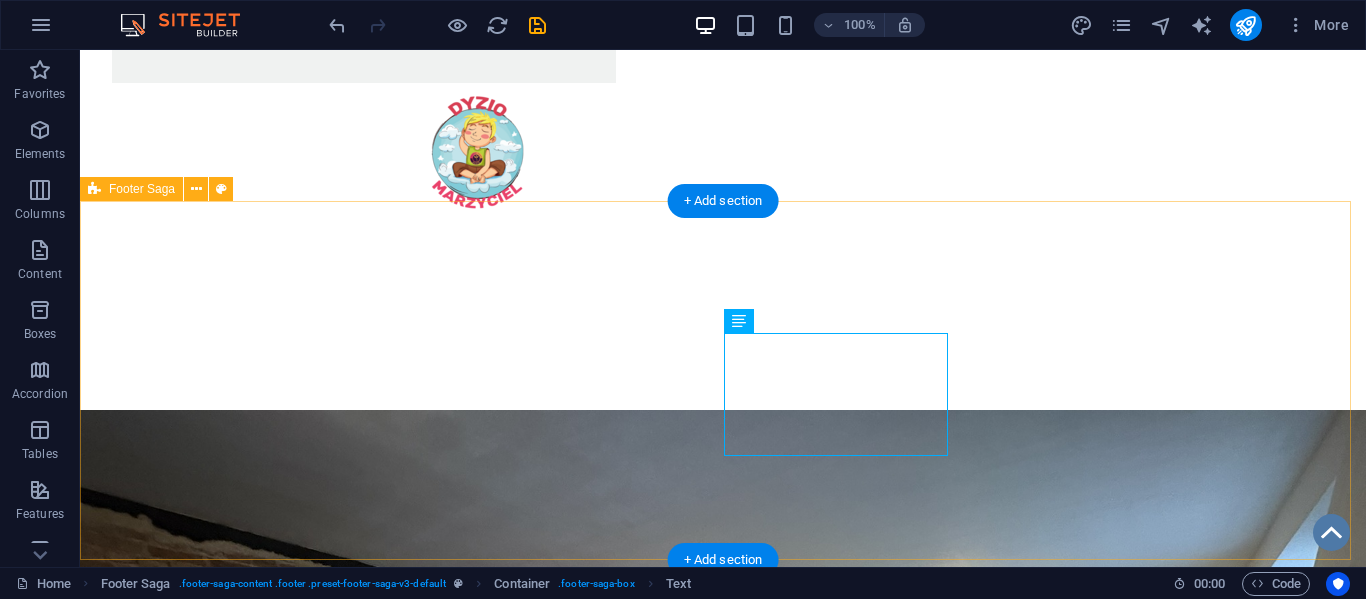 scroll, scrollTop: 1553, scrollLeft: 0, axis: vertical 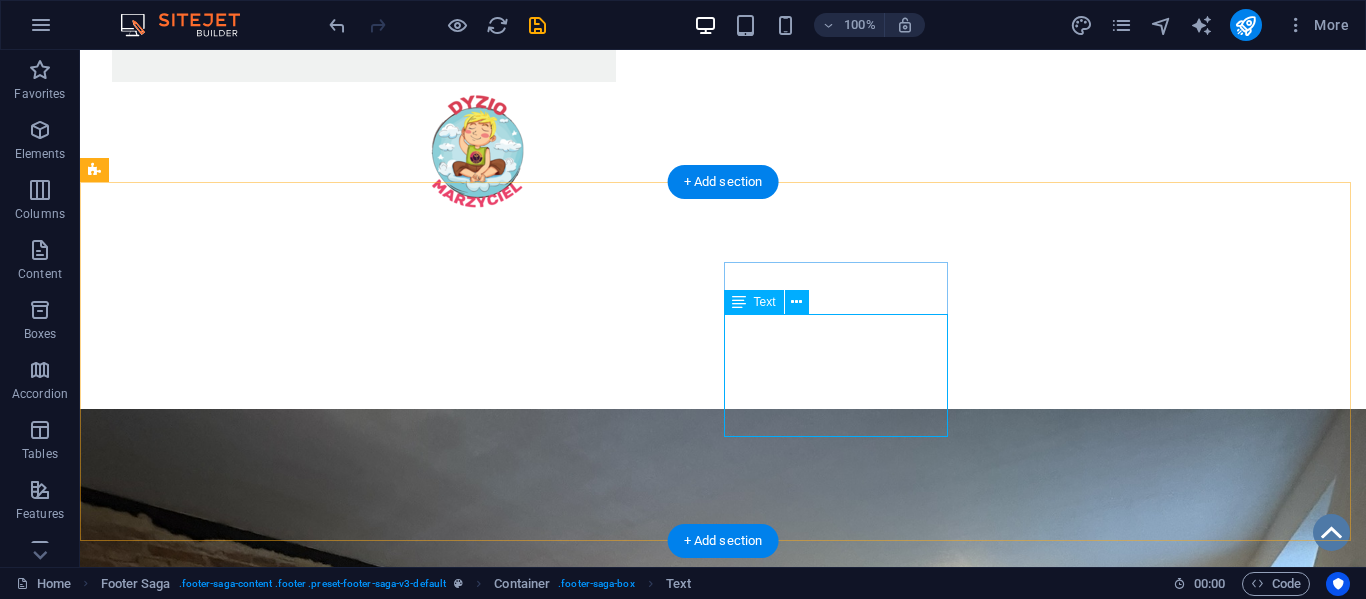 click on "ul.Sobieskiego [NUMBER] [POSTAL_CODE] [CITY] tel.:[PHONE] e-mail: [EMAIL]" at bounding box center [208, 1897] 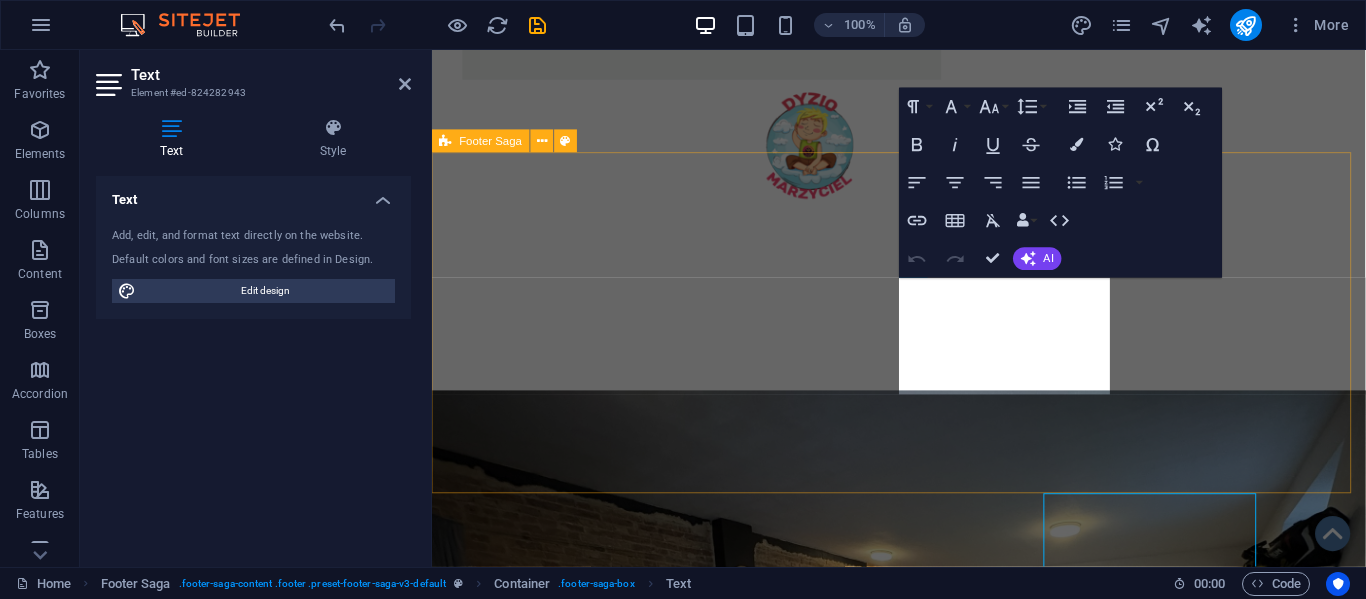 scroll, scrollTop: 1350, scrollLeft: 0, axis: vertical 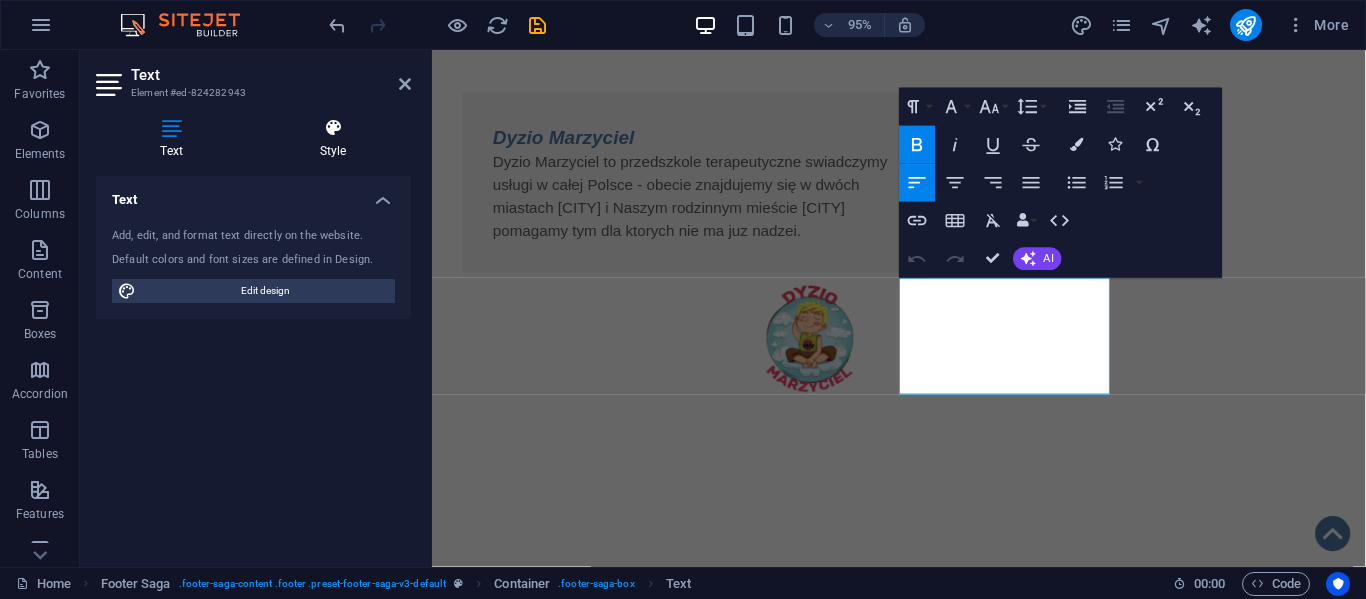 click on "Style" at bounding box center (333, 139) 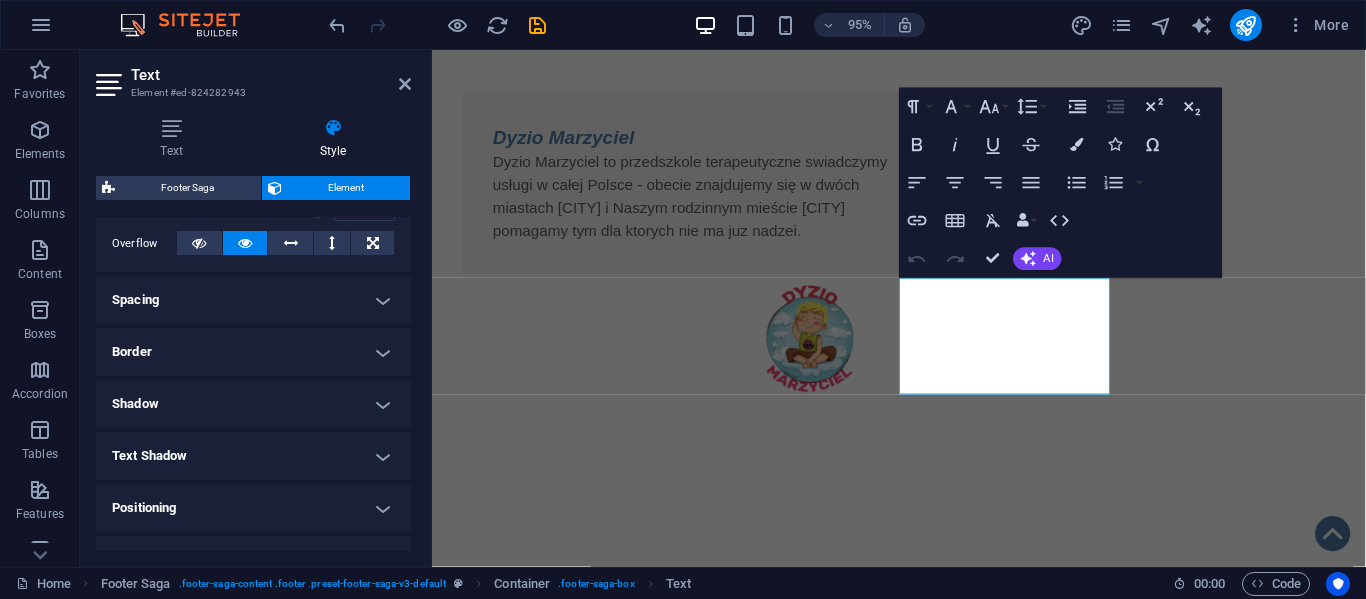 scroll, scrollTop: 323, scrollLeft: 0, axis: vertical 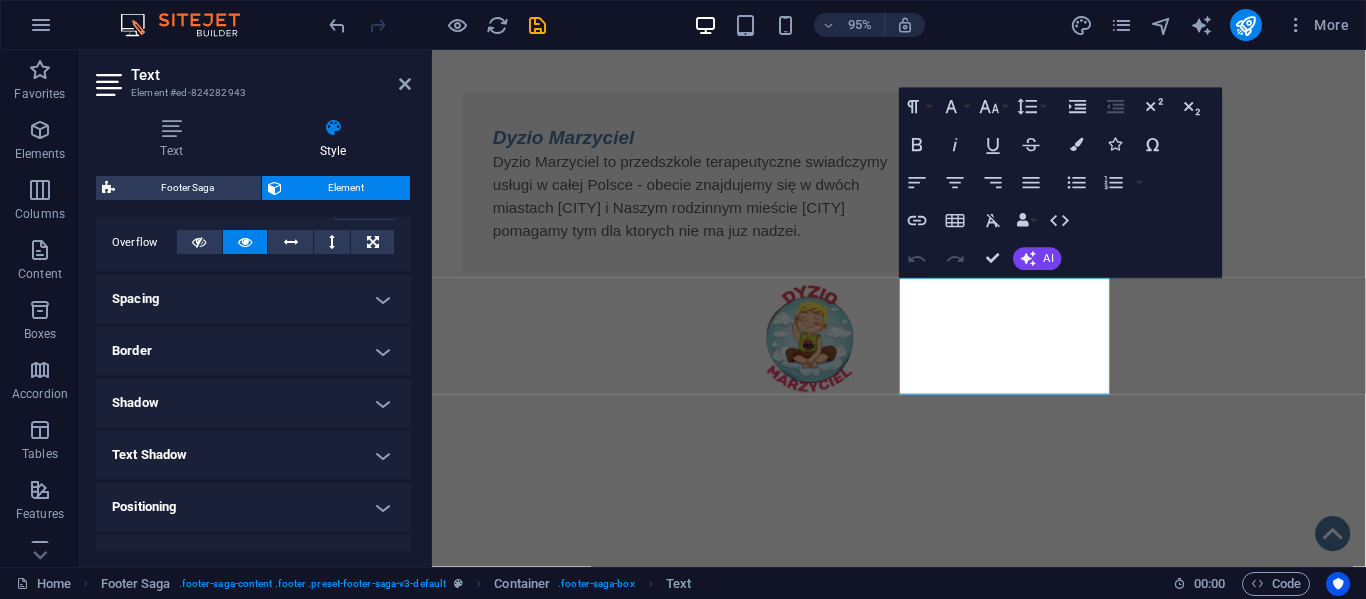 click on "Border" at bounding box center [253, 351] 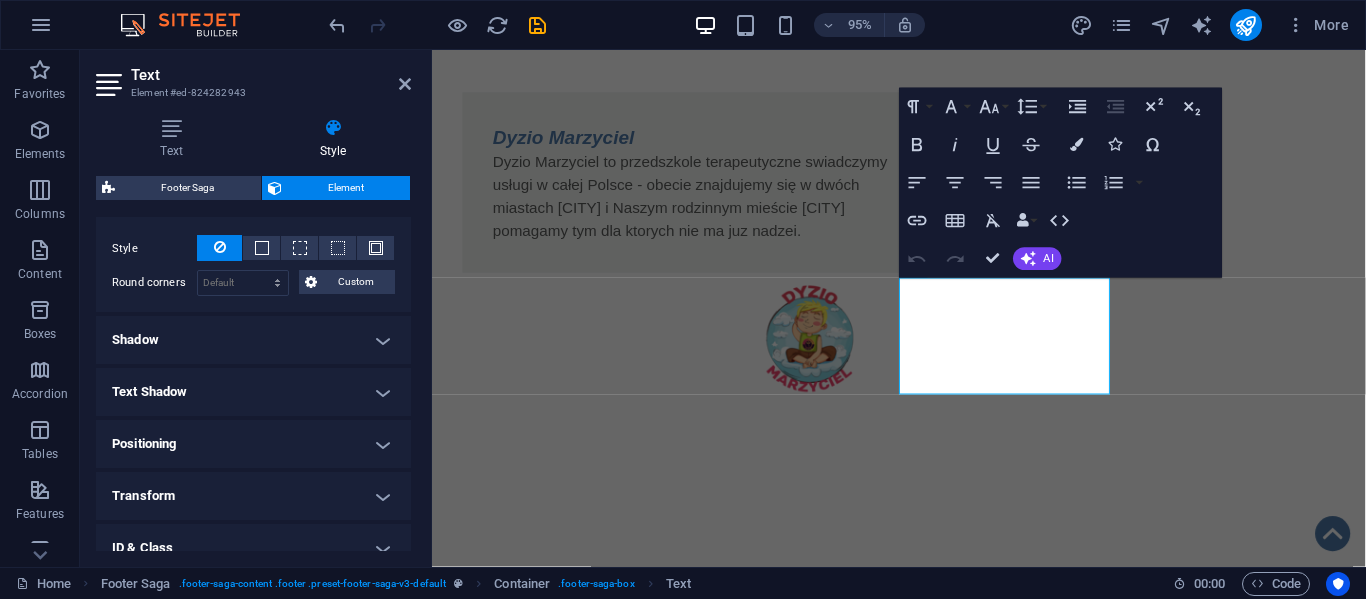 scroll, scrollTop: 466, scrollLeft: 0, axis: vertical 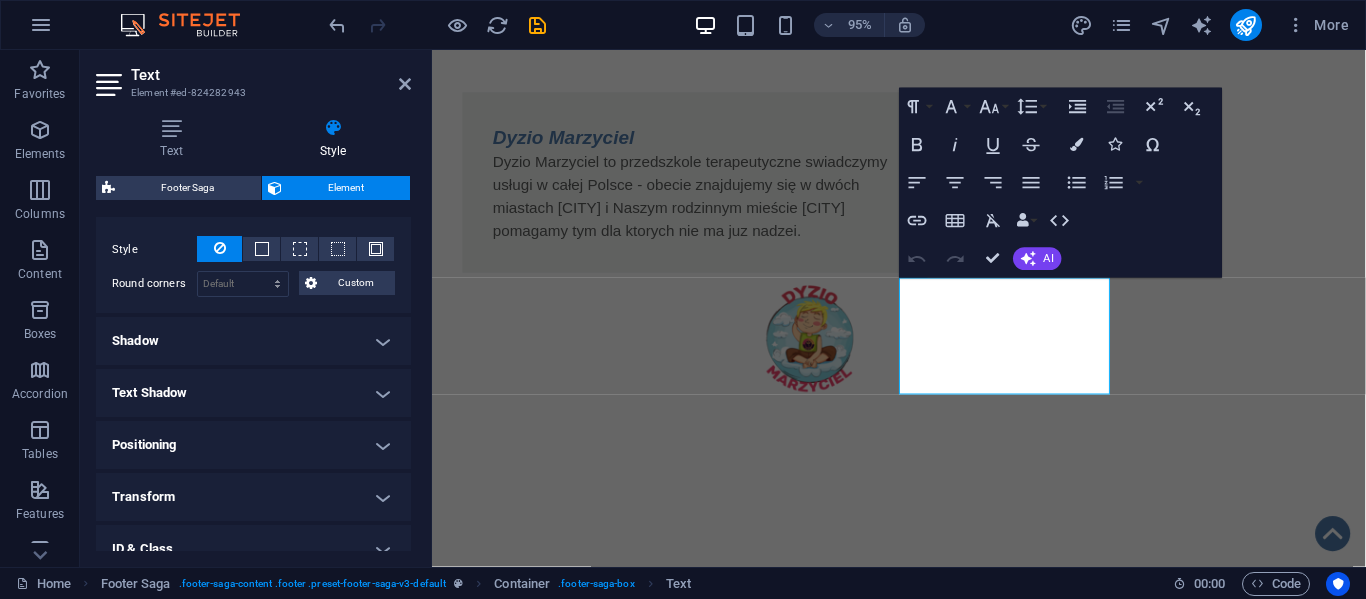 click on "Transform" at bounding box center (253, 497) 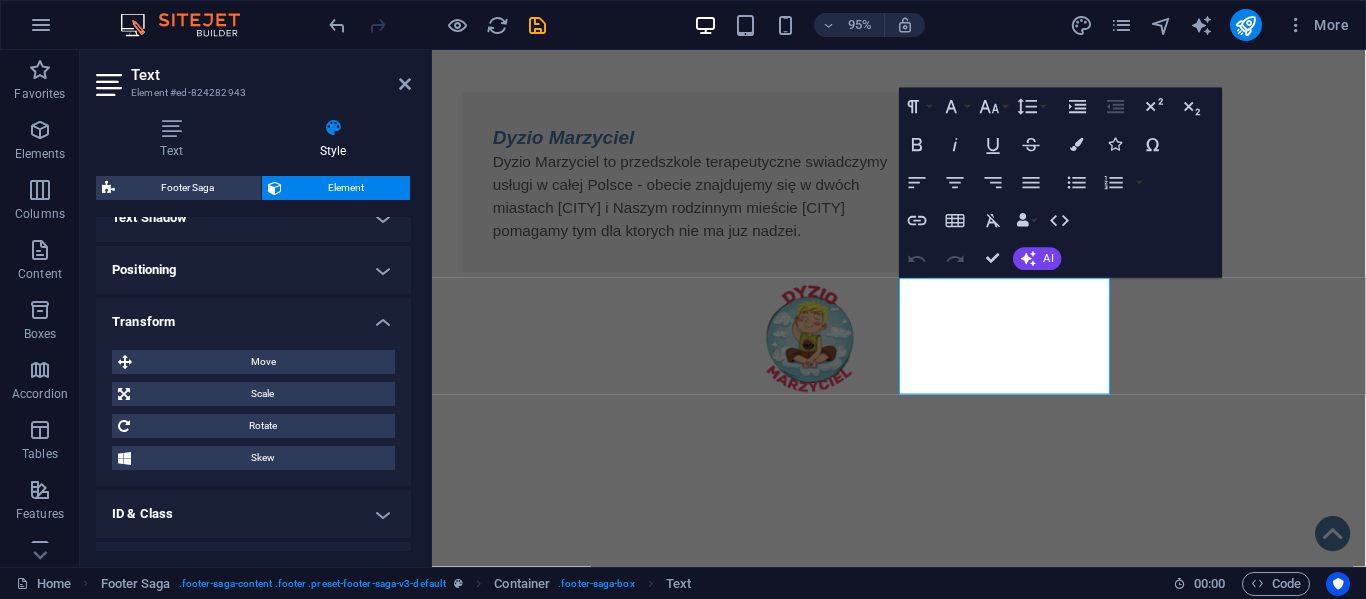 scroll, scrollTop: 660, scrollLeft: 0, axis: vertical 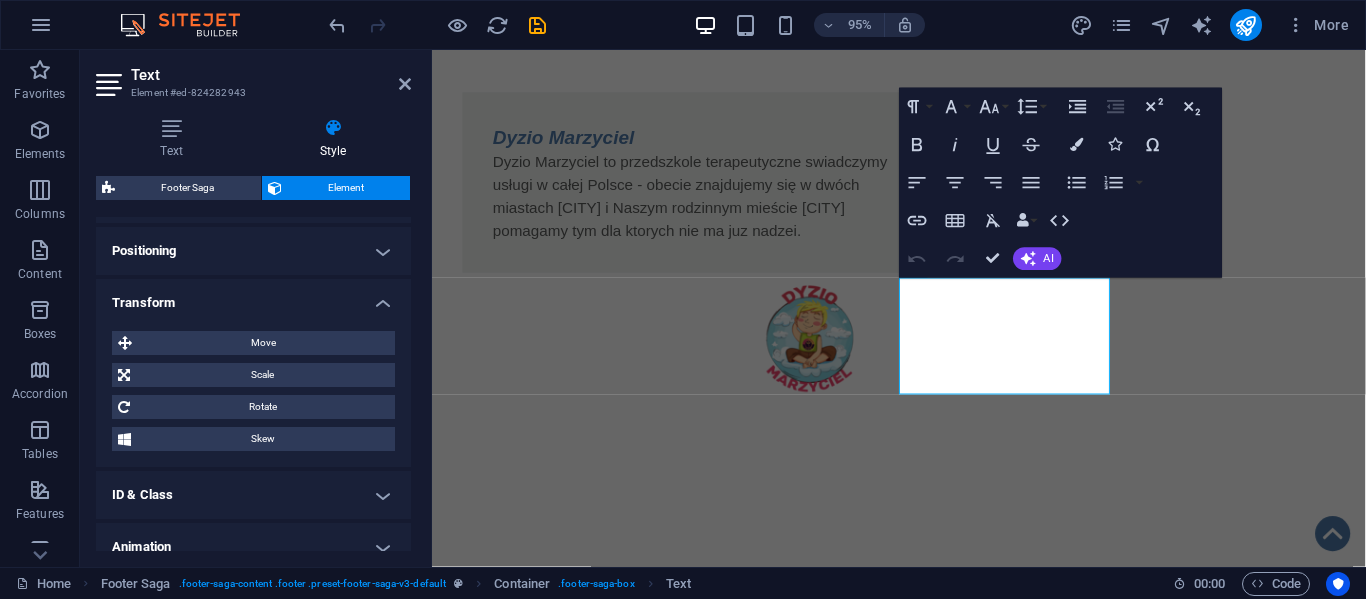 click on "Positioning" at bounding box center [253, 251] 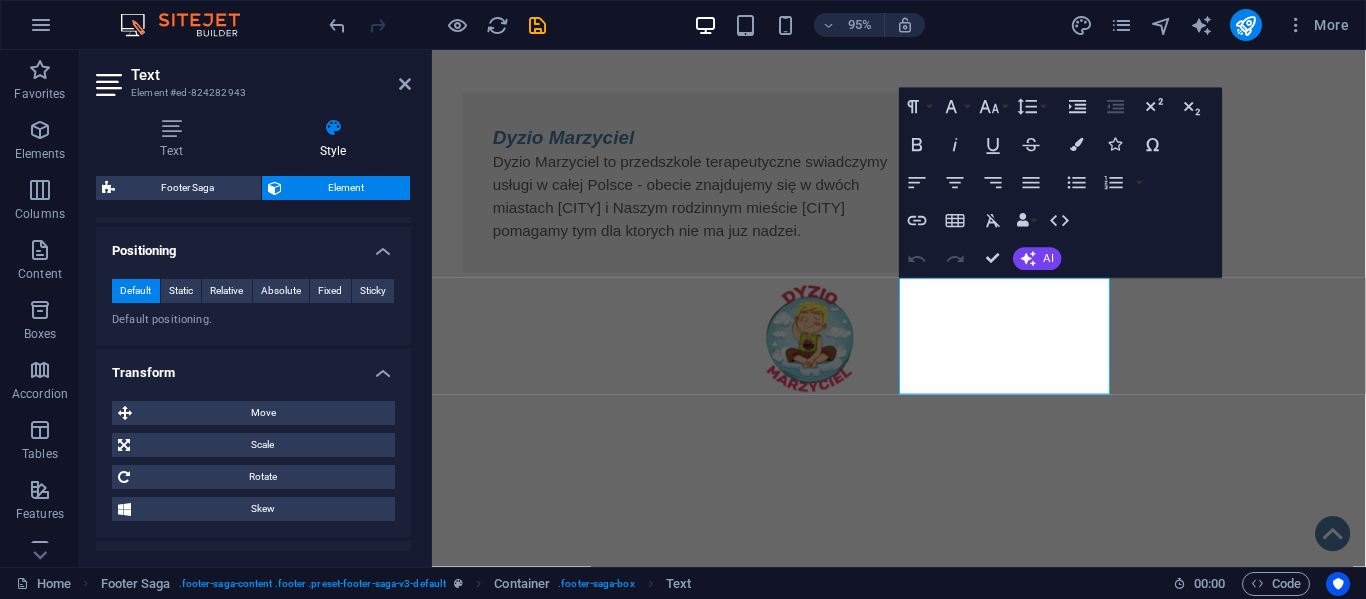 click on "Positioning" at bounding box center [253, 245] 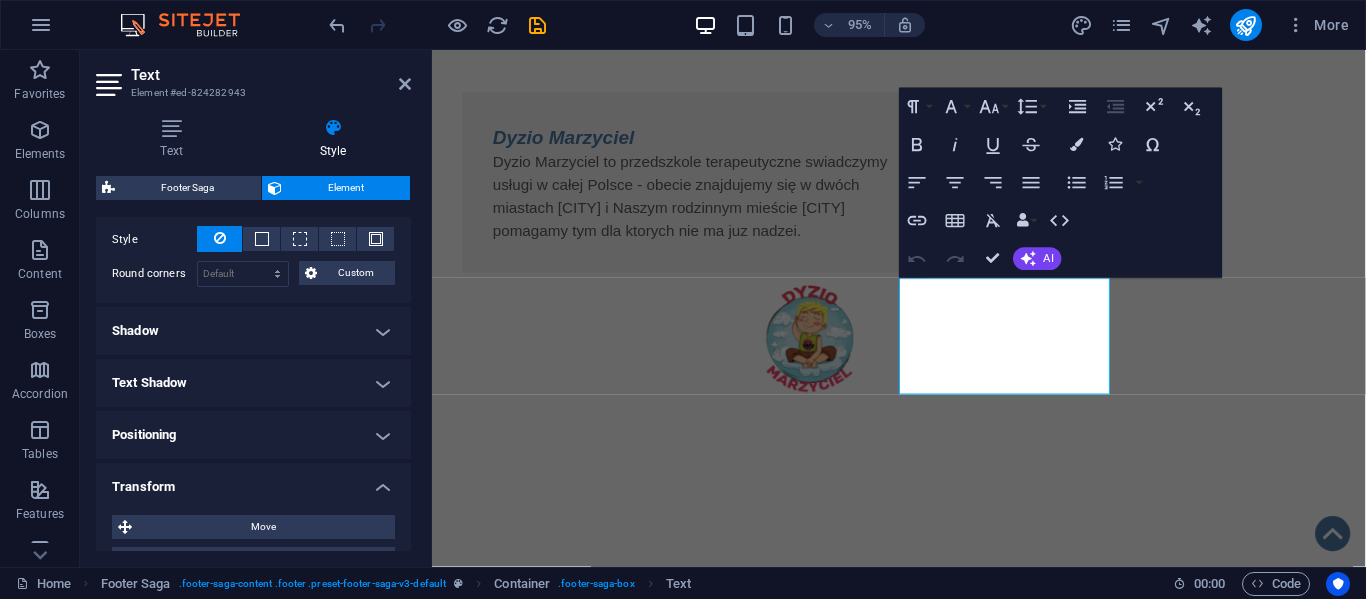 scroll, scrollTop: 377, scrollLeft: 0, axis: vertical 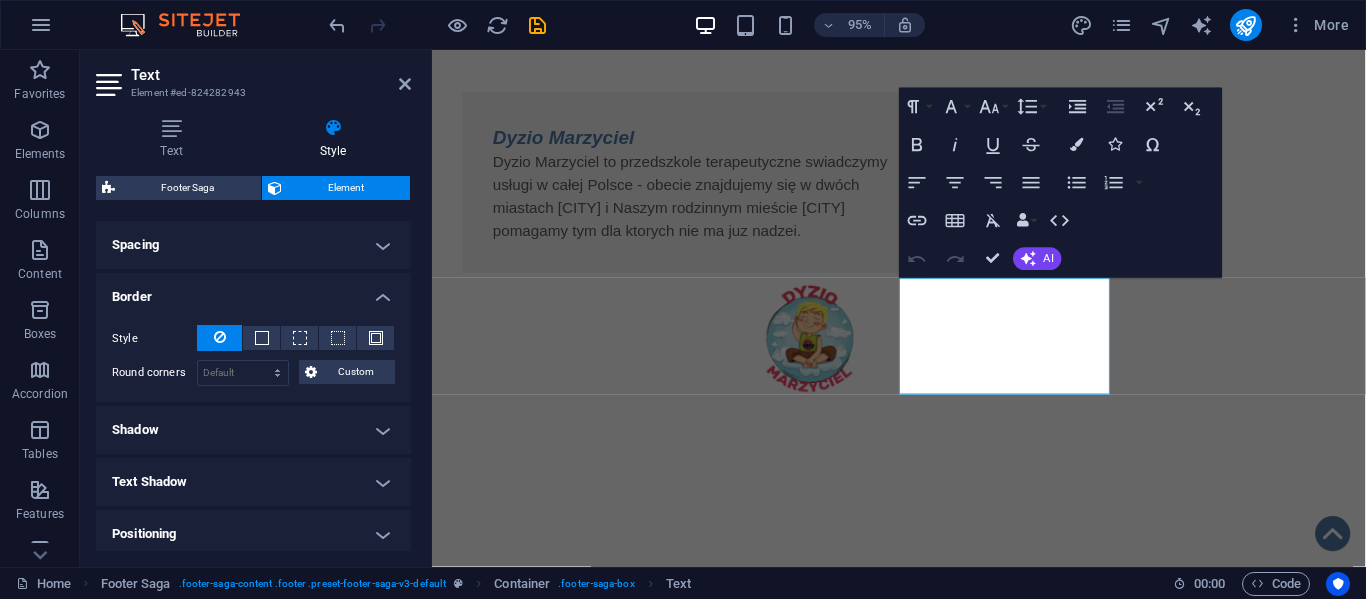 click on "Spacing" at bounding box center (253, 245) 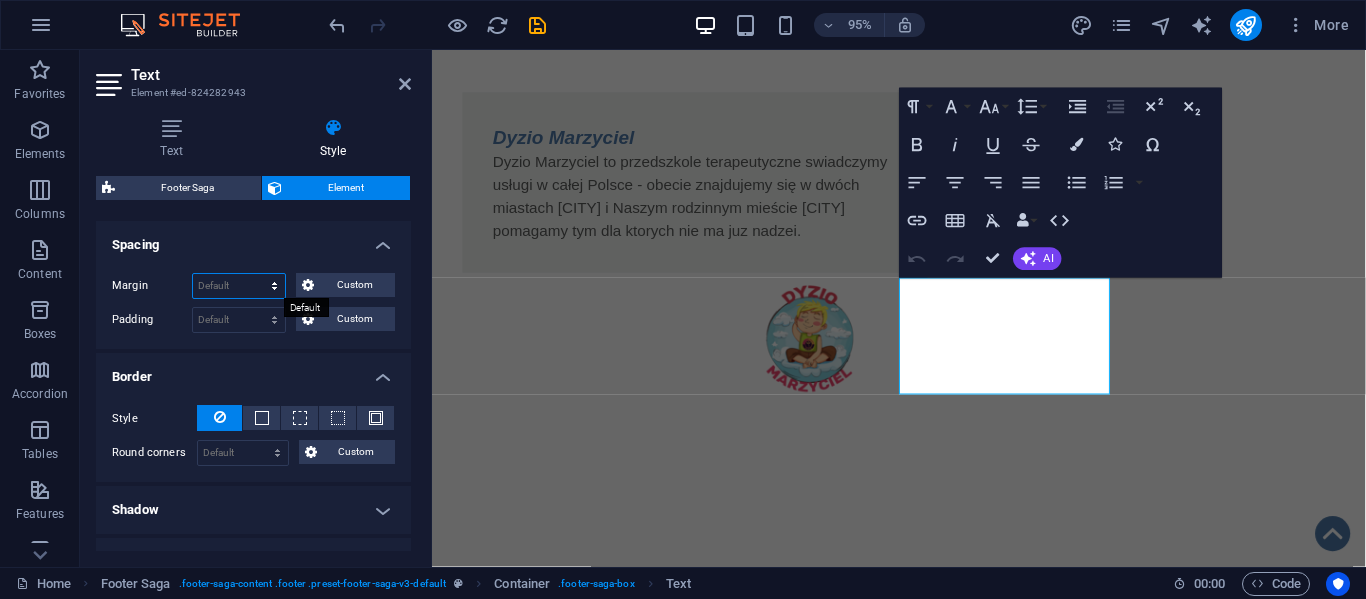 click on "Default auto px % rem vw vh Custom" at bounding box center [239, 286] 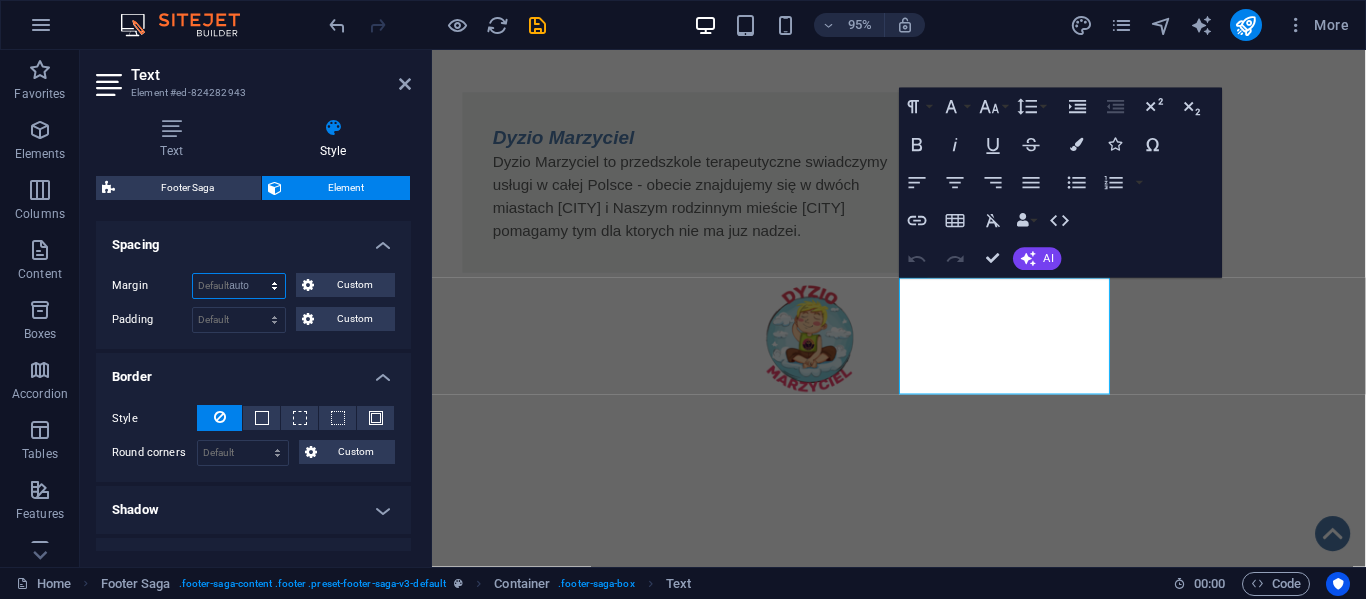 click on "Default auto px % rem vw vh Custom" at bounding box center [239, 286] 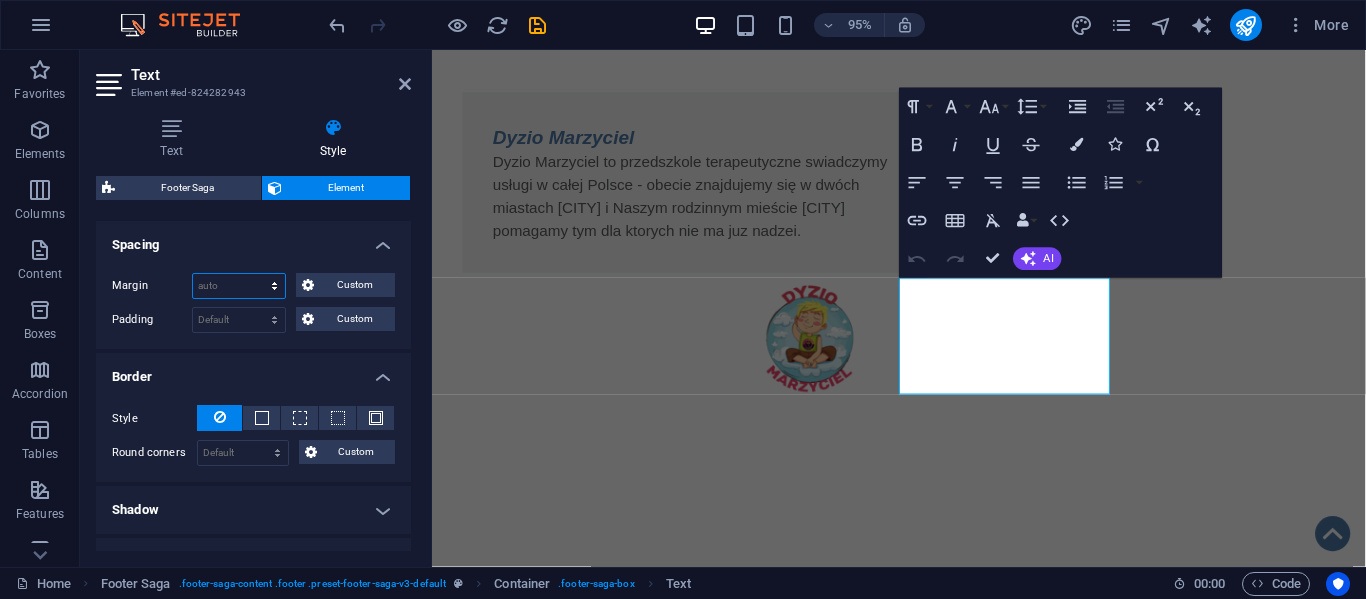 click on "Default auto px % rem vw vh Custom" at bounding box center [239, 286] 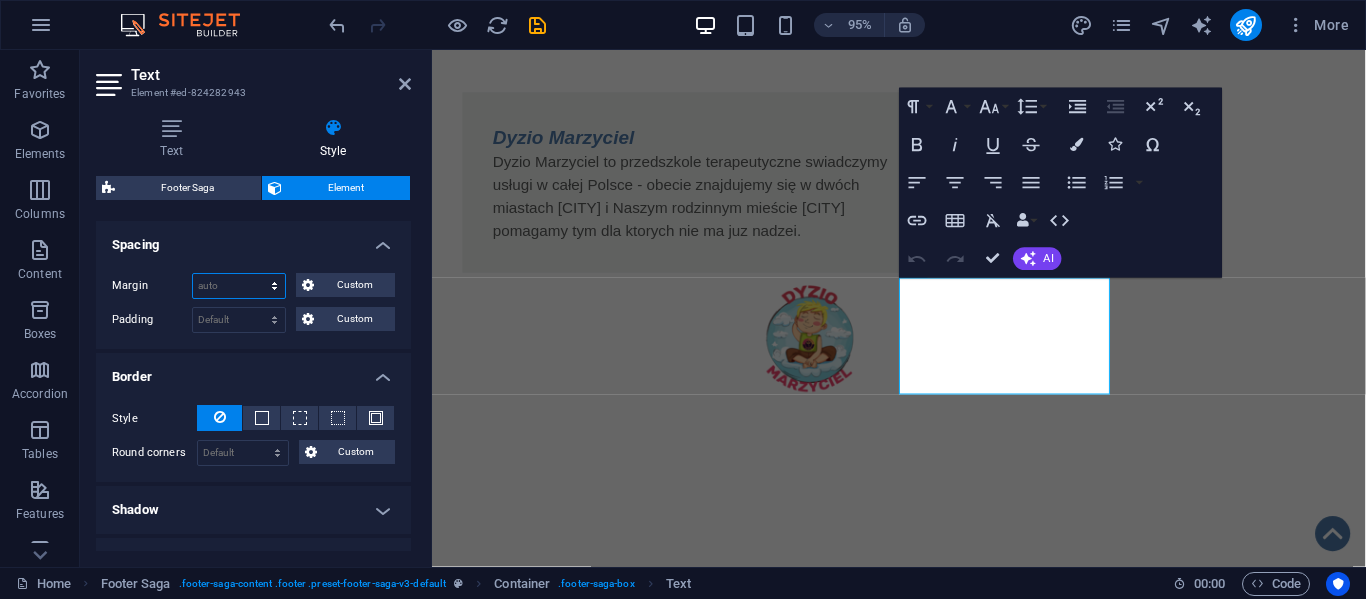 select on "px" 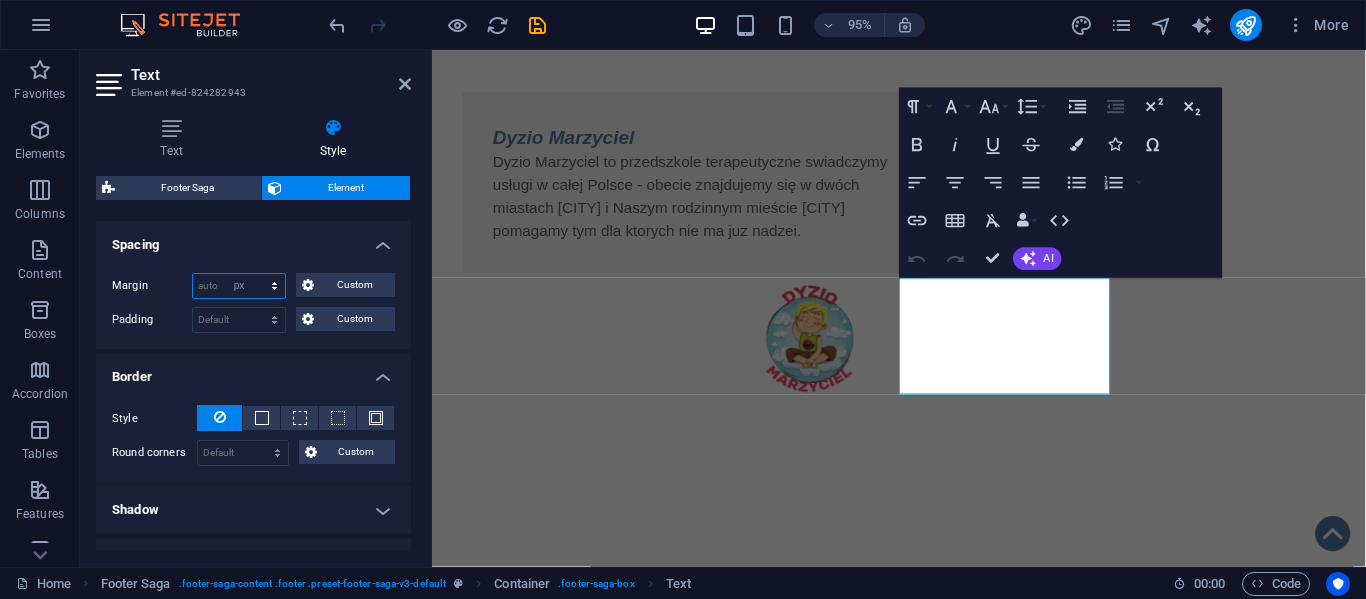 click on "Default auto px % rem vw vh Custom" at bounding box center (239, 286) 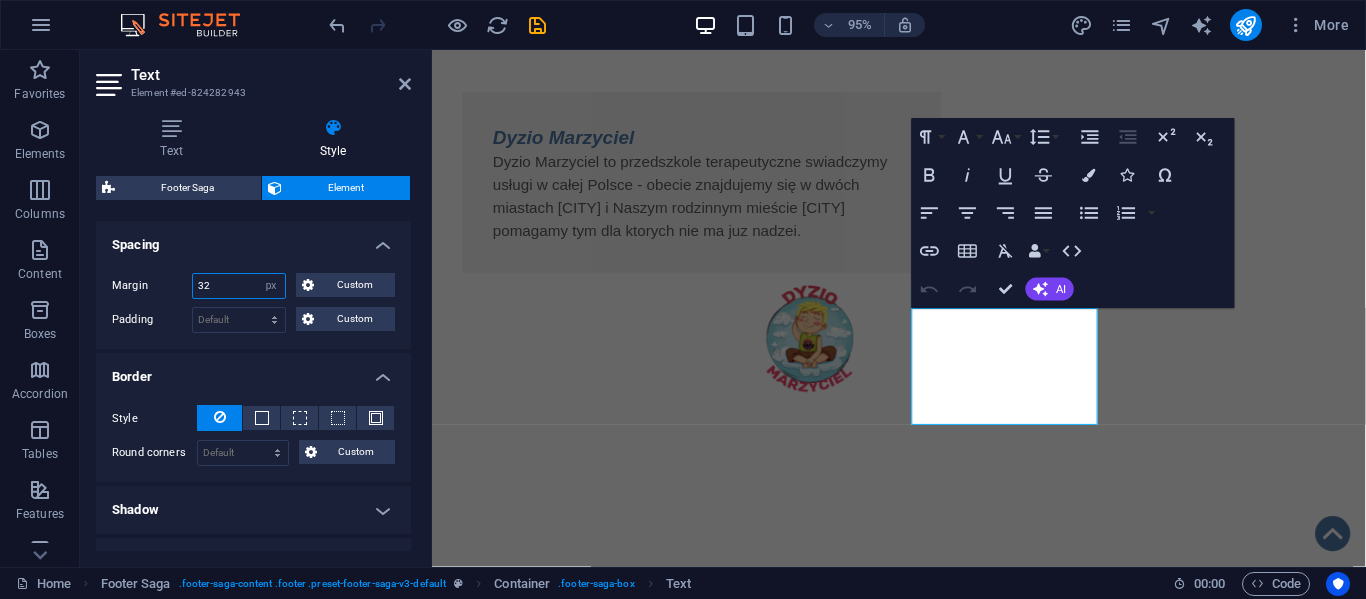 click on "32" at bounding box center [239, 286] 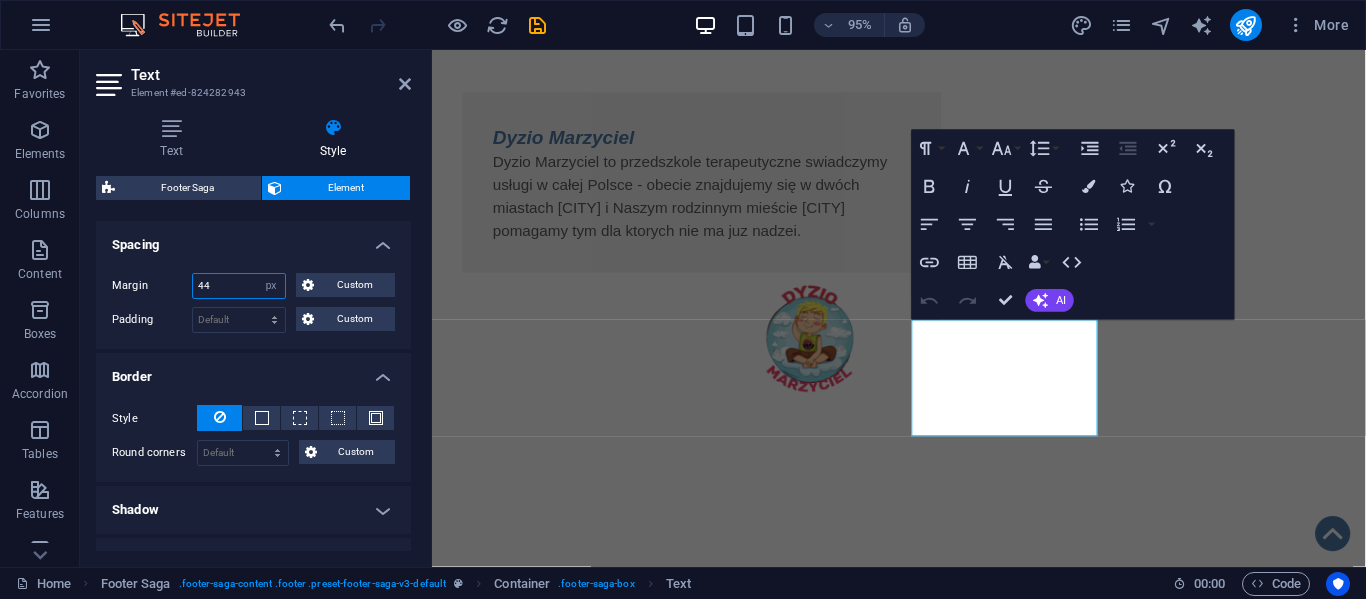 type on "4" 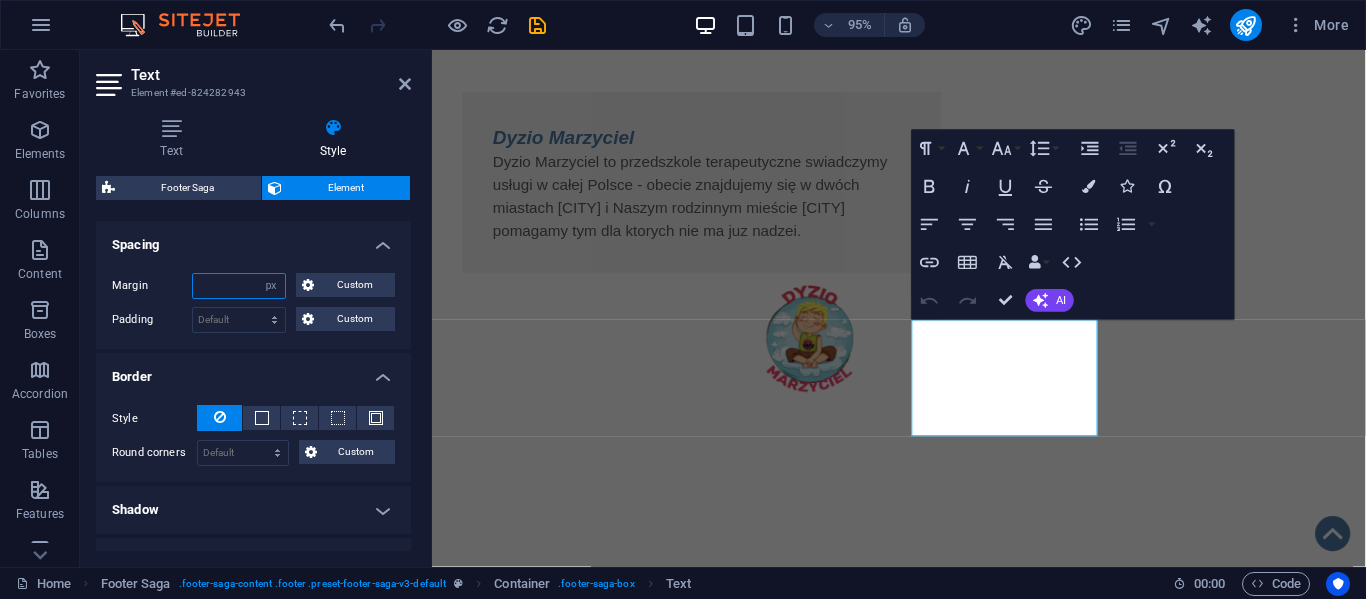type on "0" 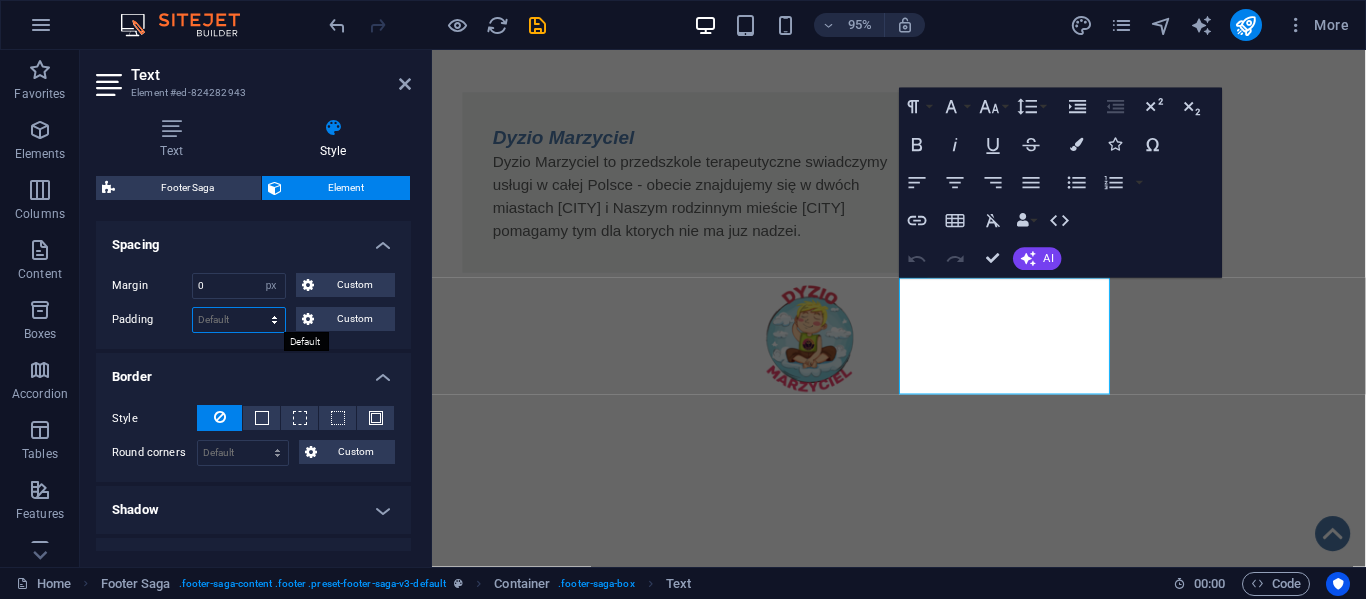 click on "Default px rem % vh vw Custom" at bounding box center [239, 320] 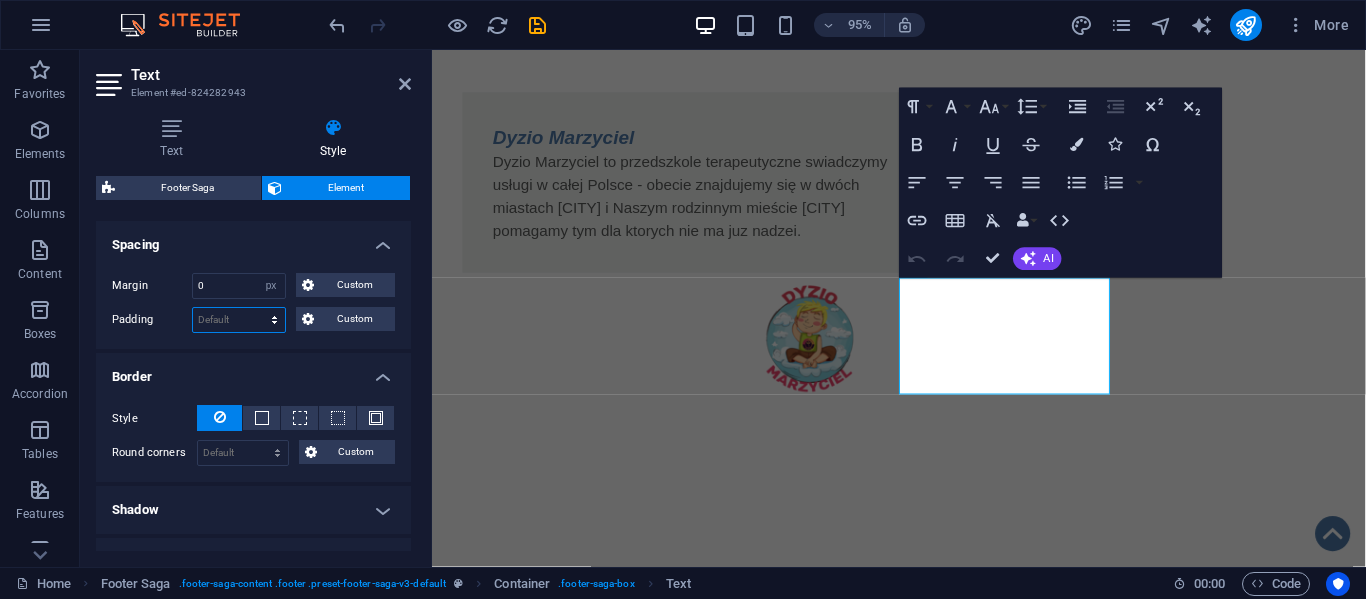 select on "px" 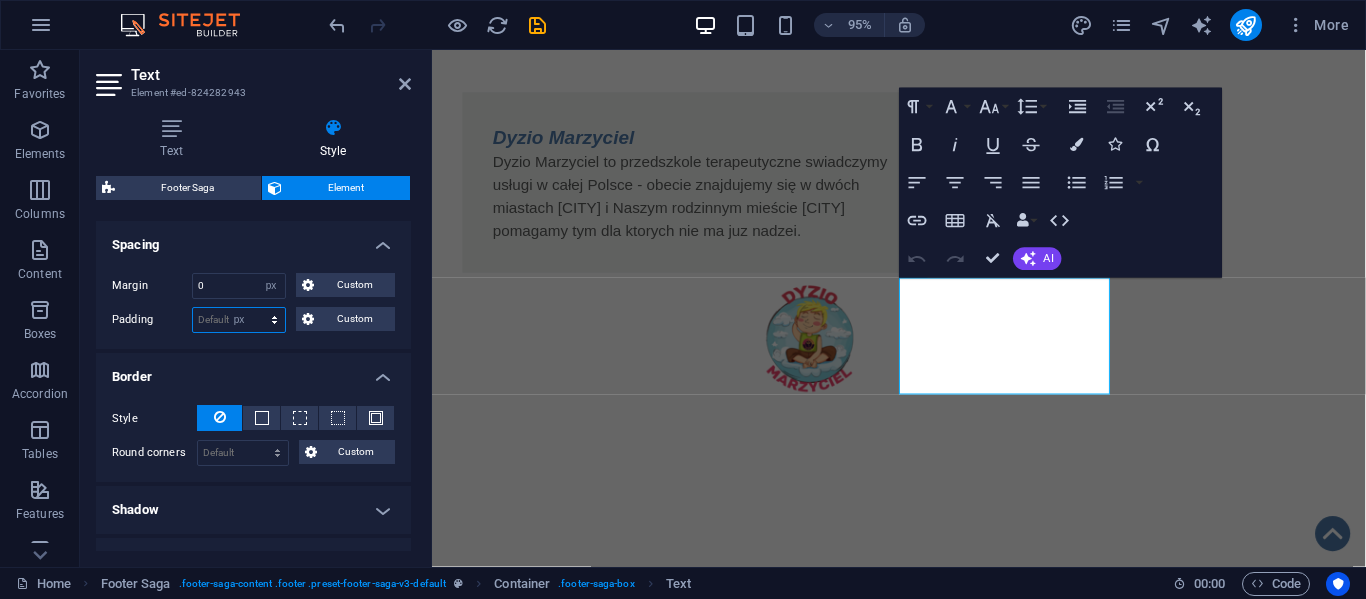 click on "Default px rem % vh vw Custom" at bounding box center [239, 320] 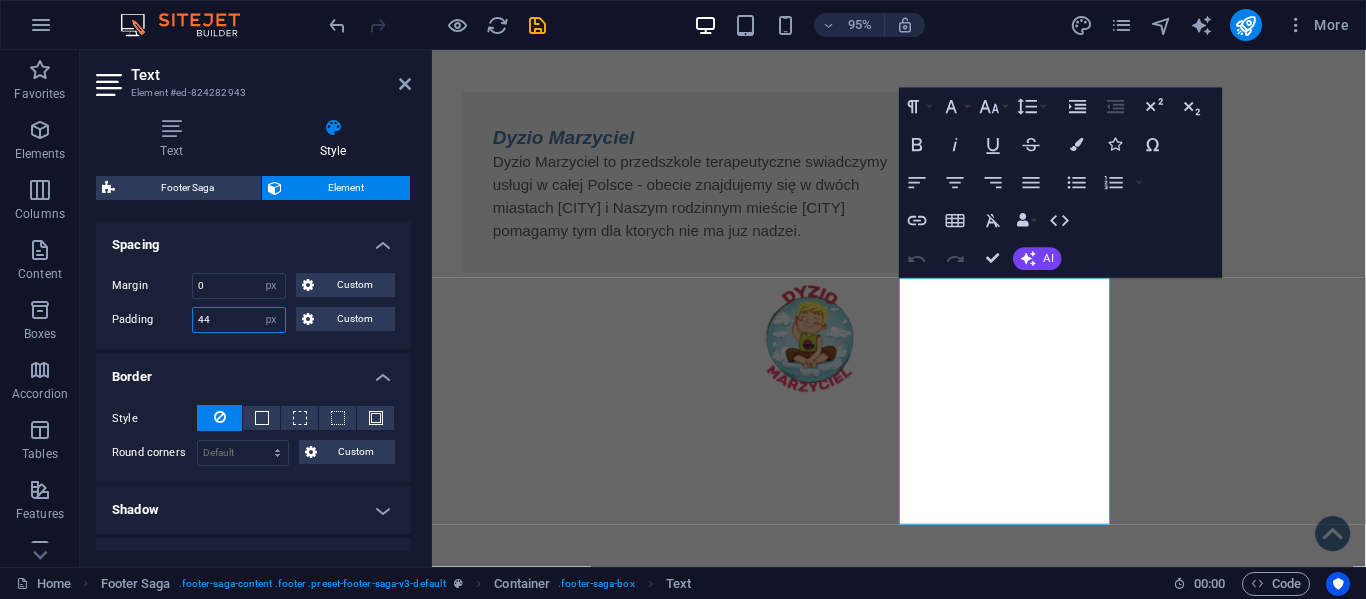 type on "4" 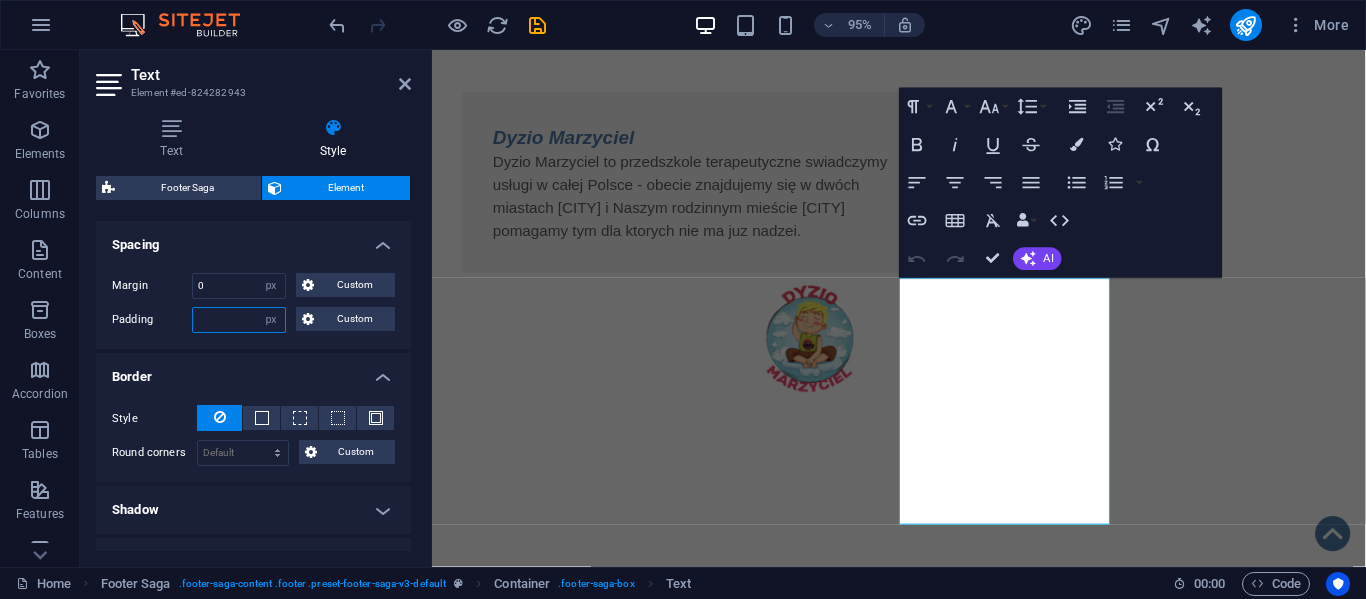 type on "0" 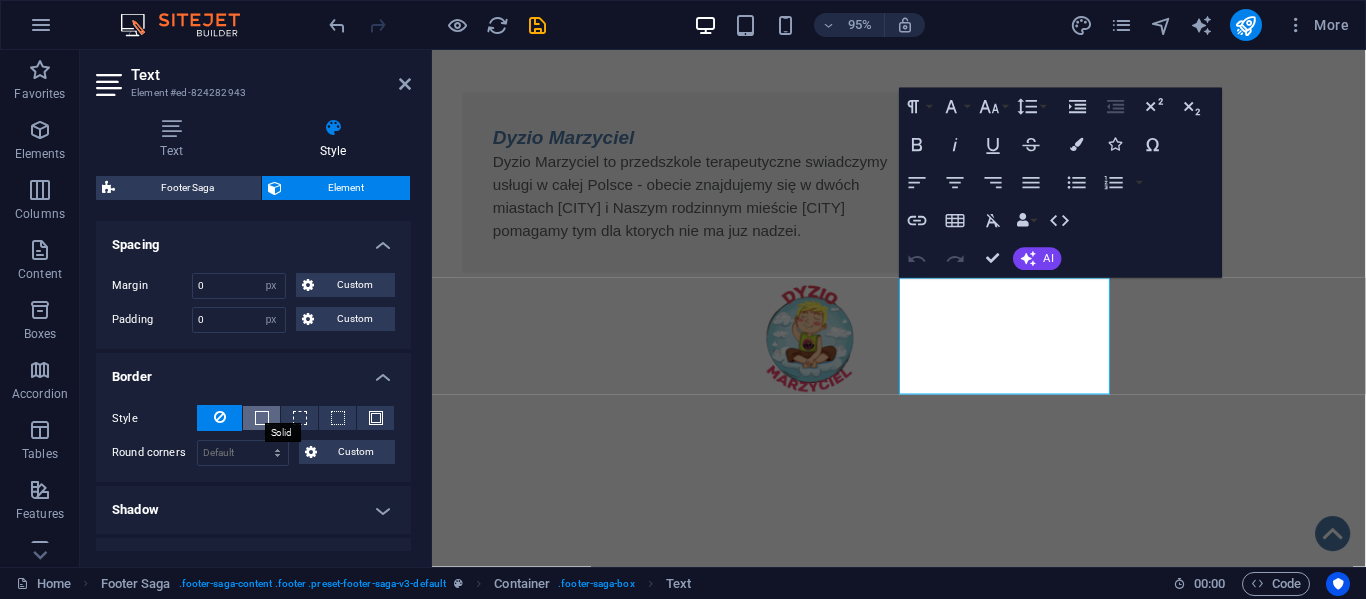 click at bounding box center (262, 418) 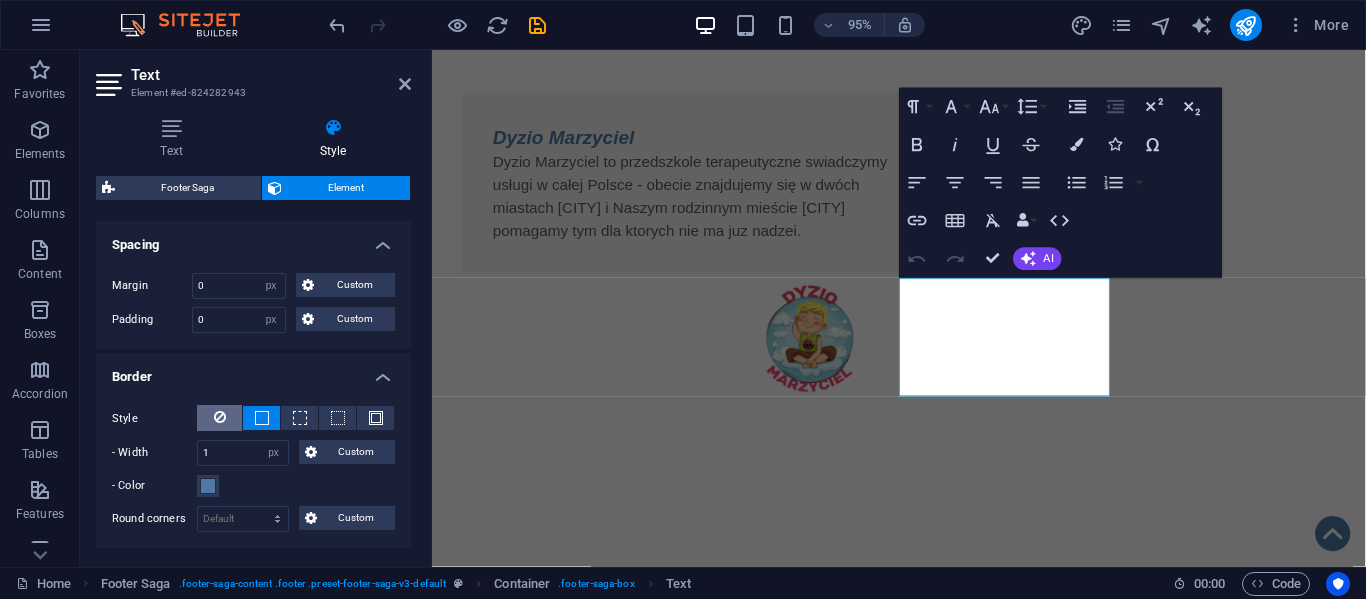 click at bounding box center (219, 418) 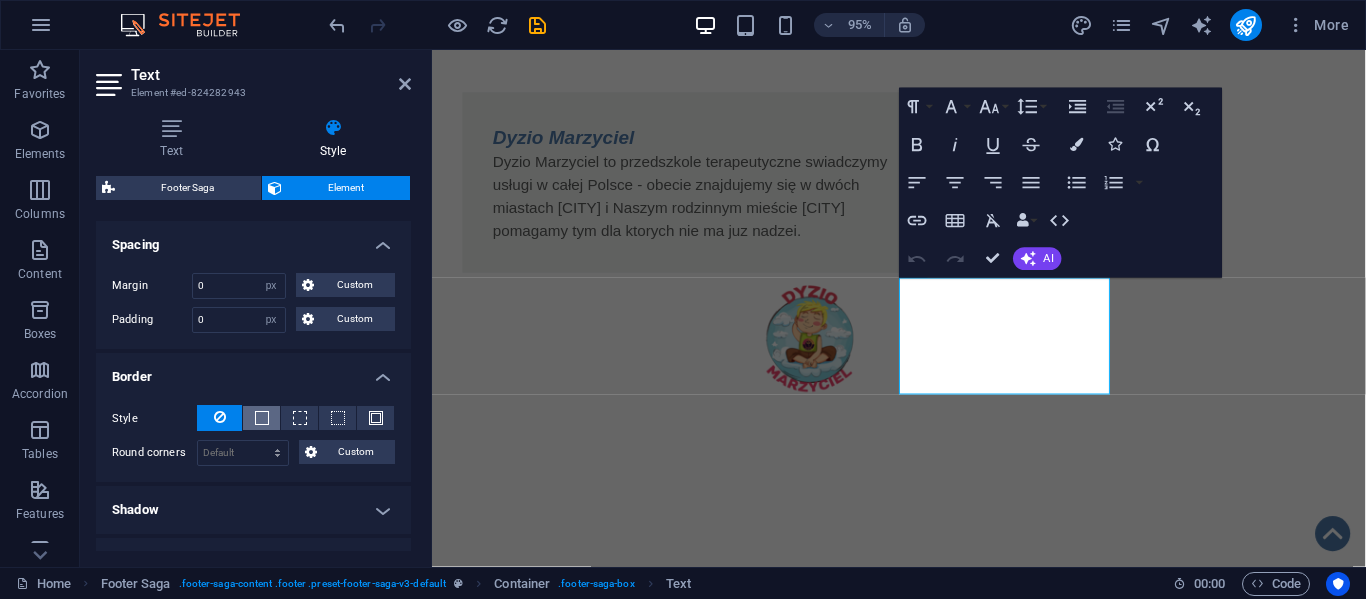 click at bounding box center [261, 418] 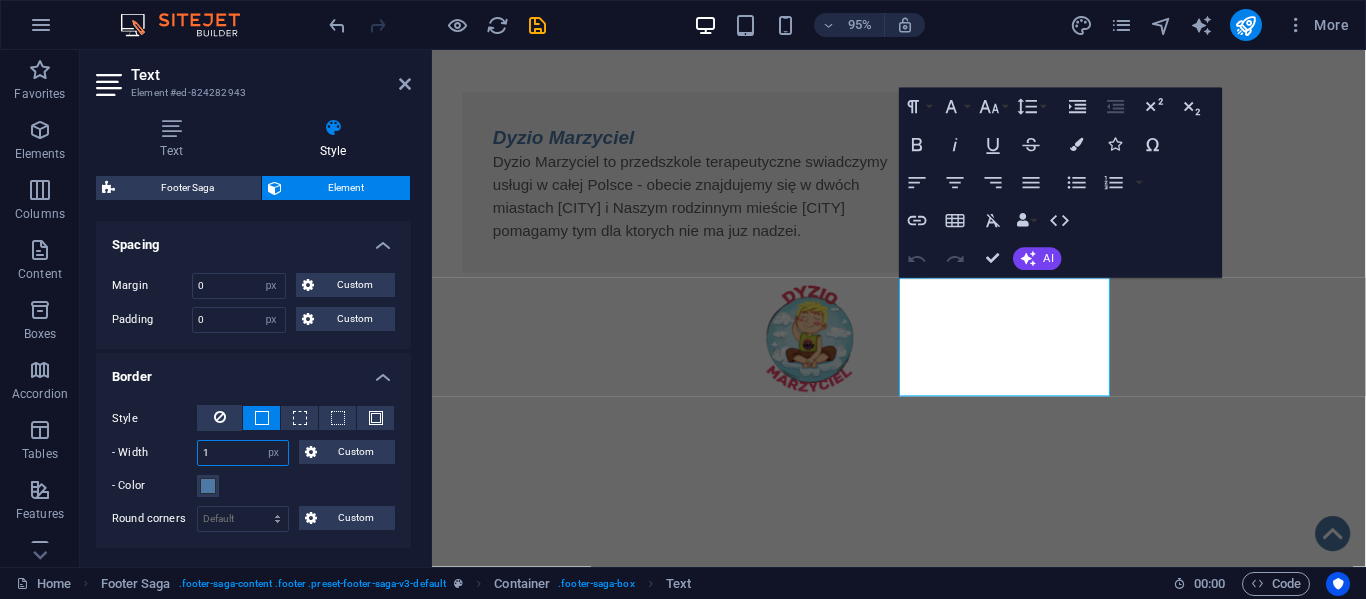 click on "1" at bounding box center (243, 453) 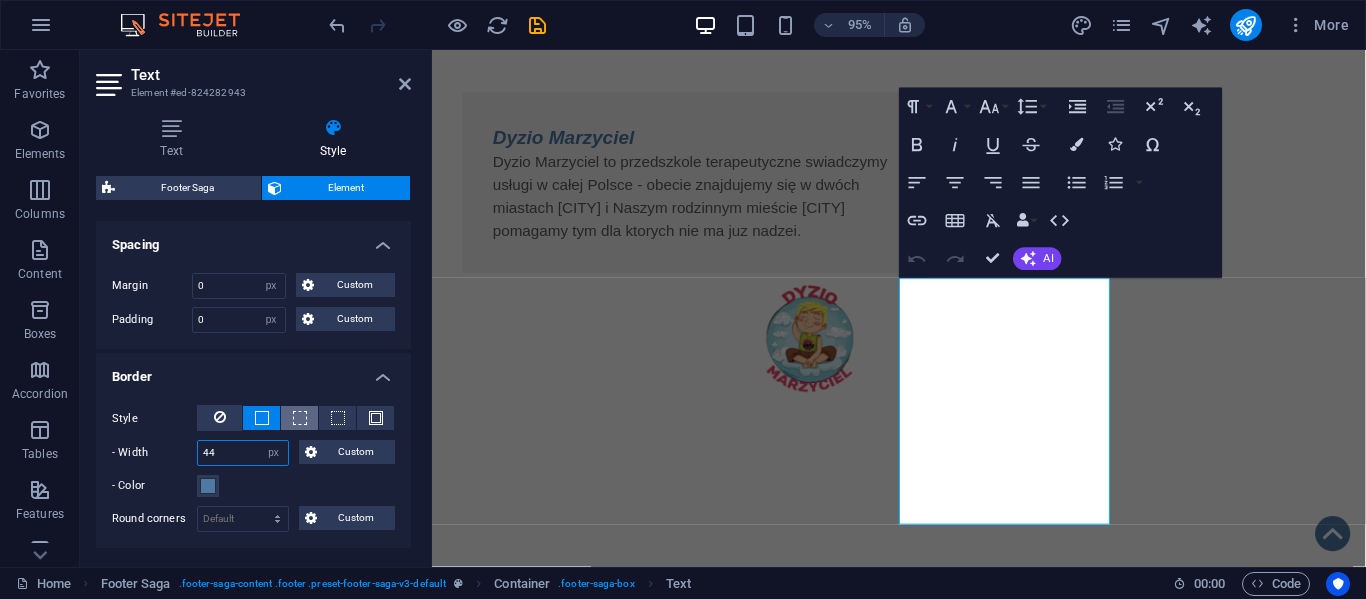 type on "44" 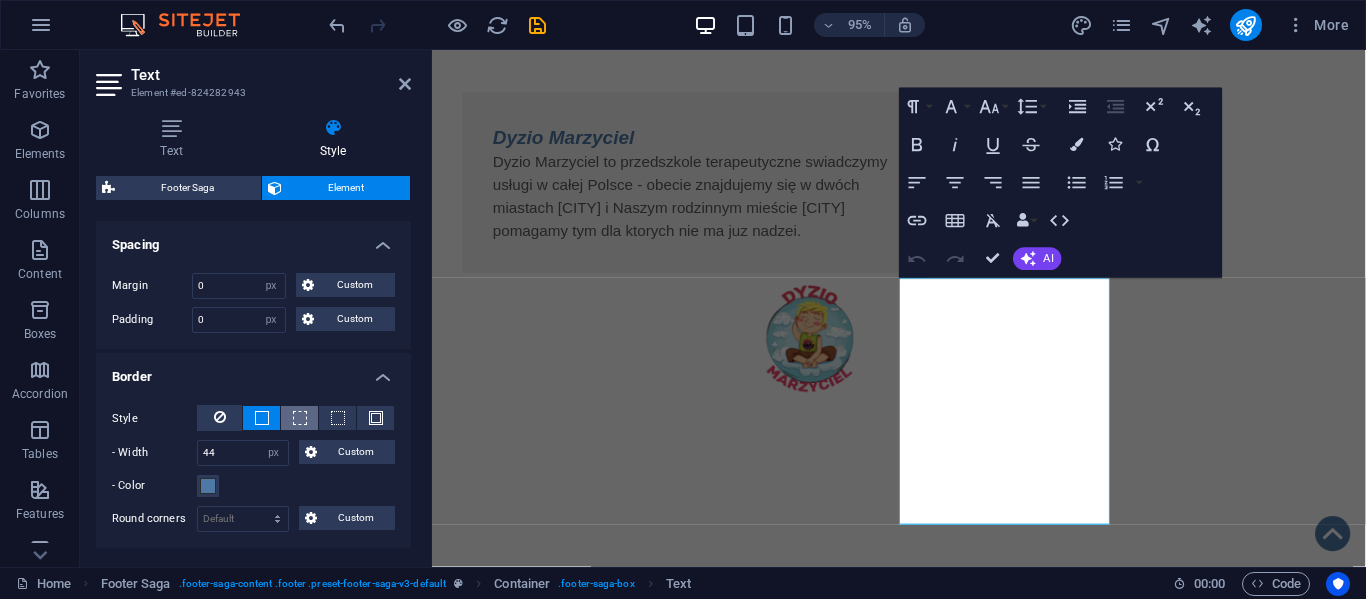 click at bounding box center (300, 418) 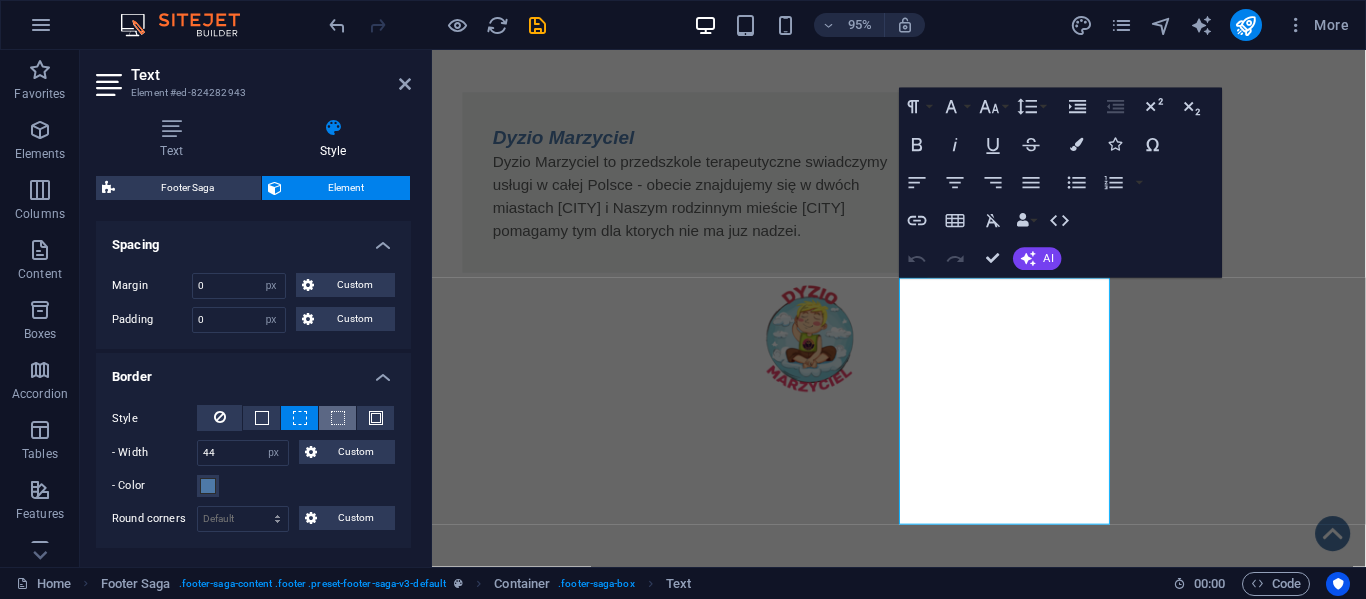 click at bounding box center [338, 418] 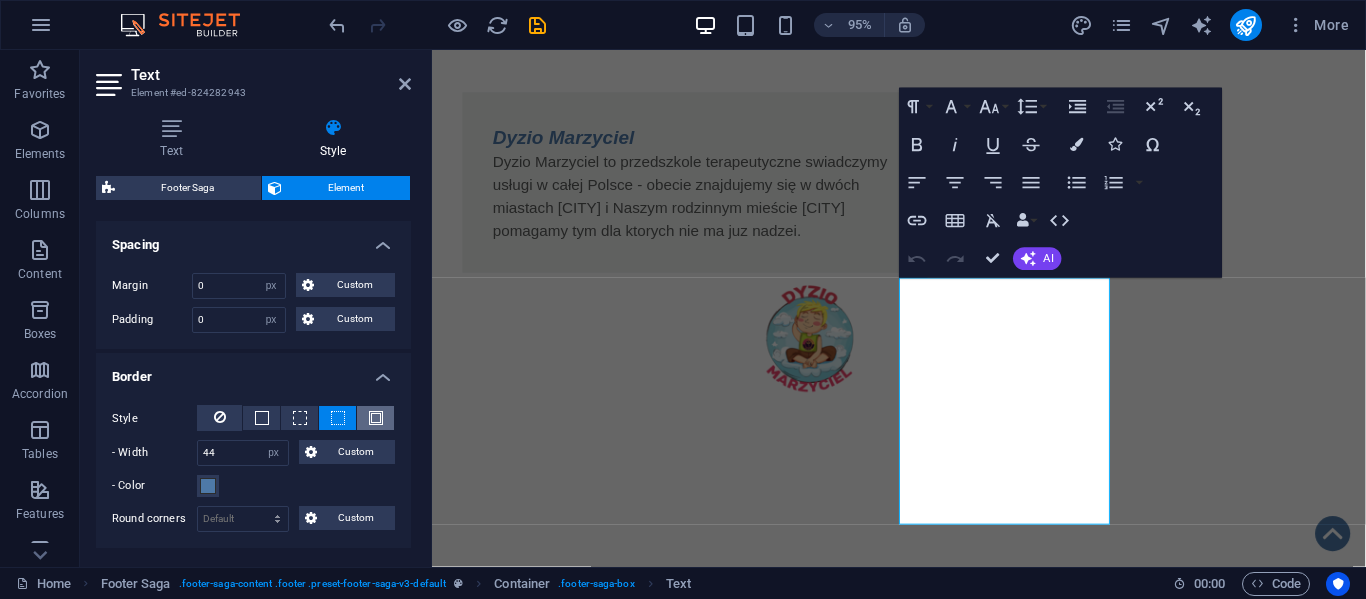 click at bounding box center (375, 418) 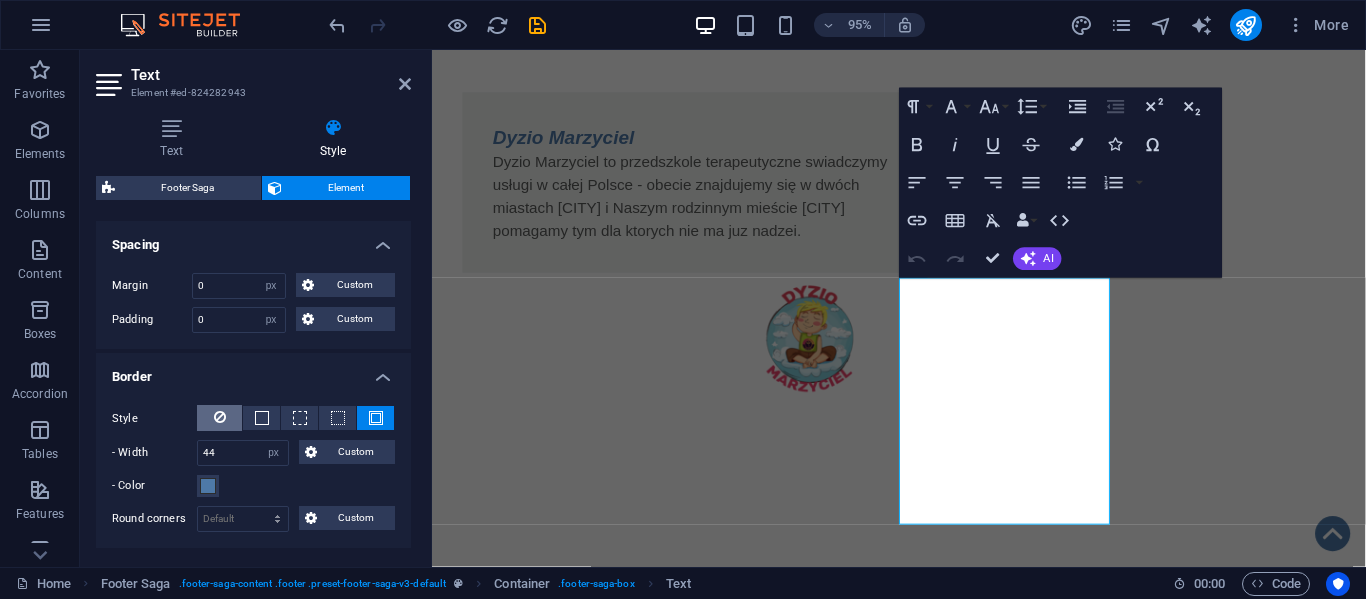 click at bounding box center (220, 417) 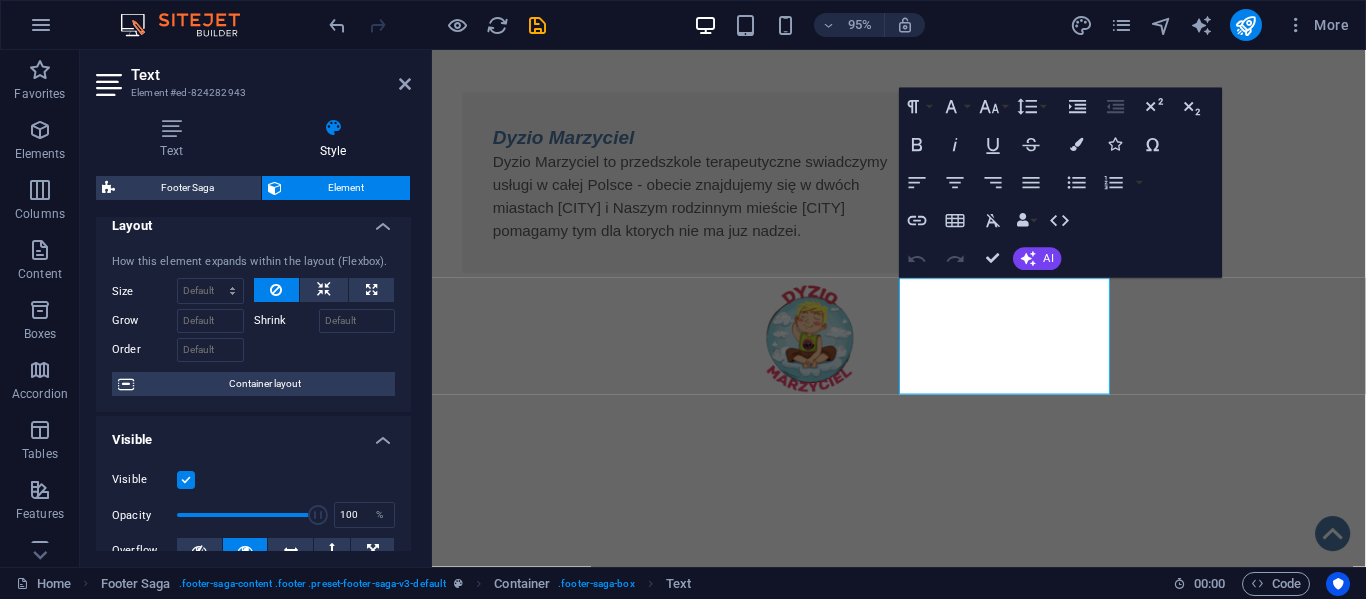 scroll, scrollTop: 0, scrollLeft: 0, axis: both 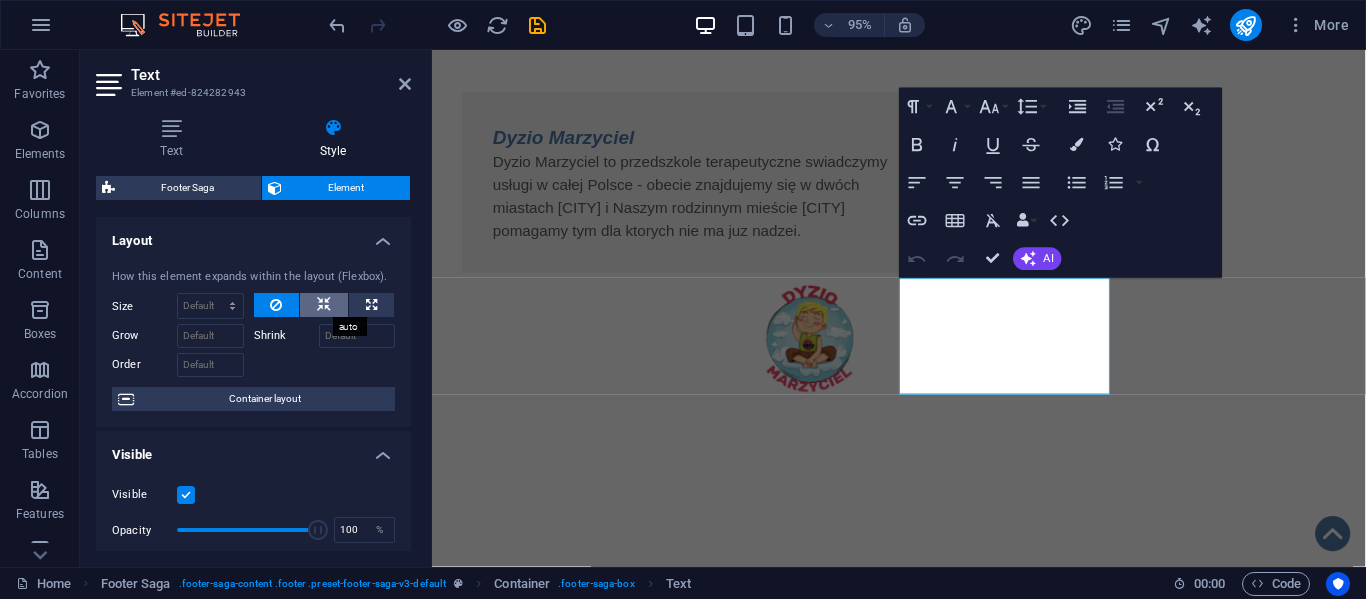 click at bounding box center (324, 305) 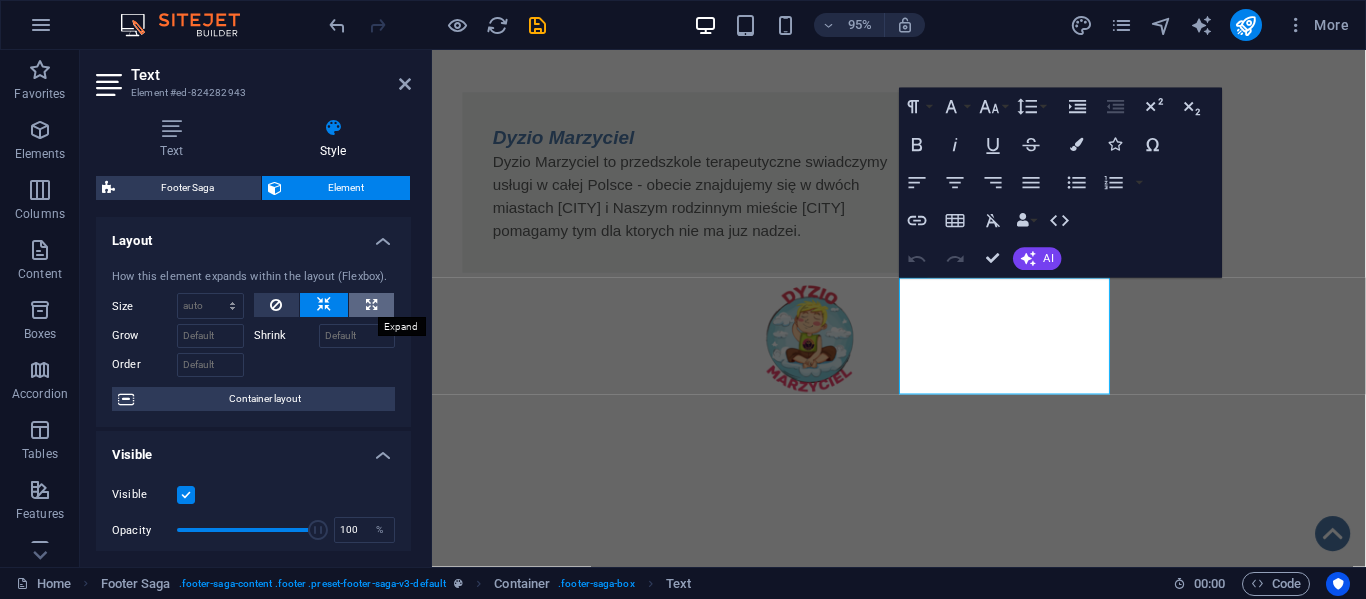 click at bounding box center [371, 305] 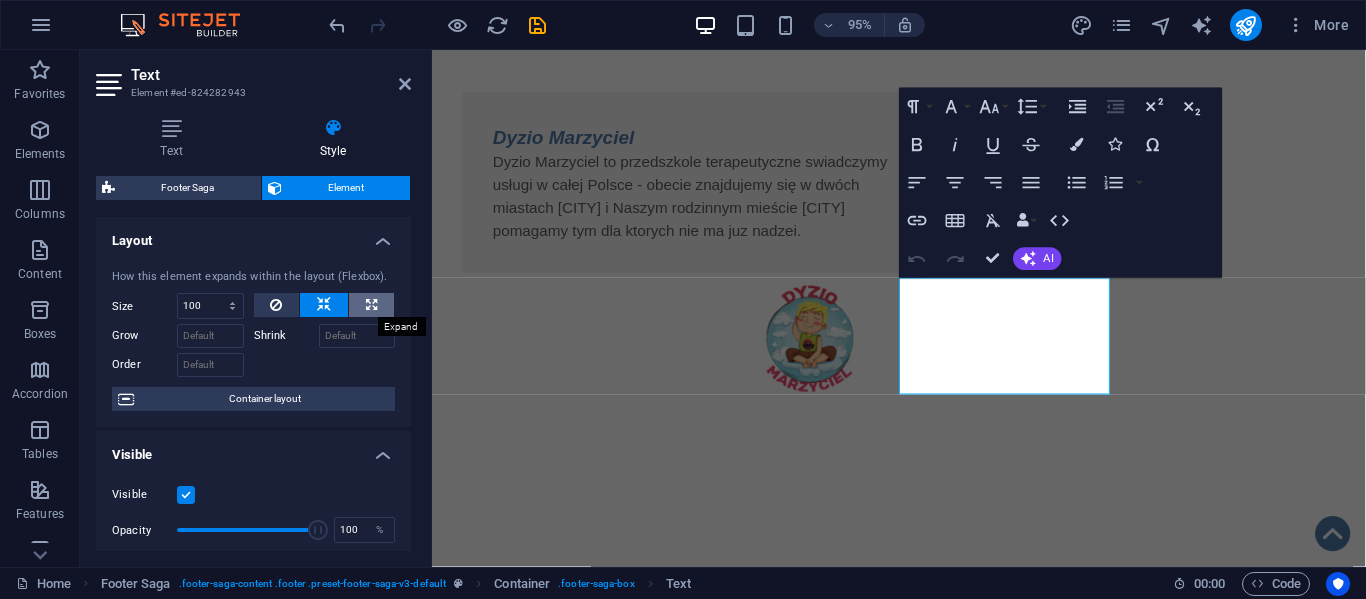 select on "%" 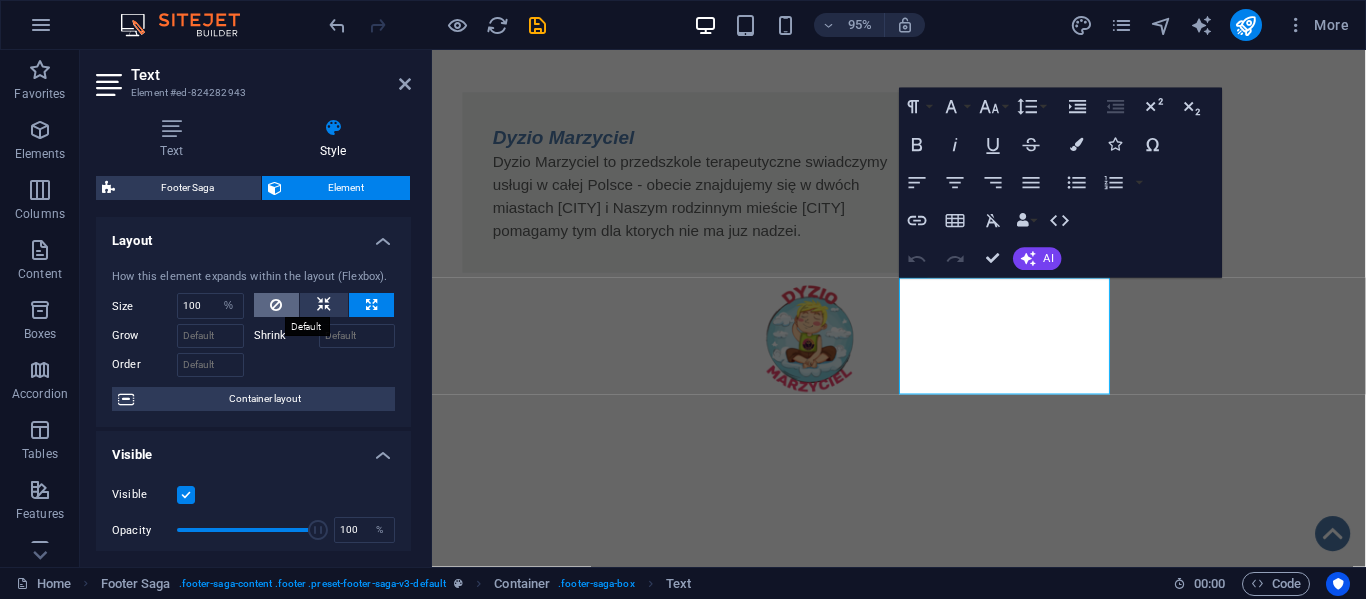 click at bounding box center (276, 305) 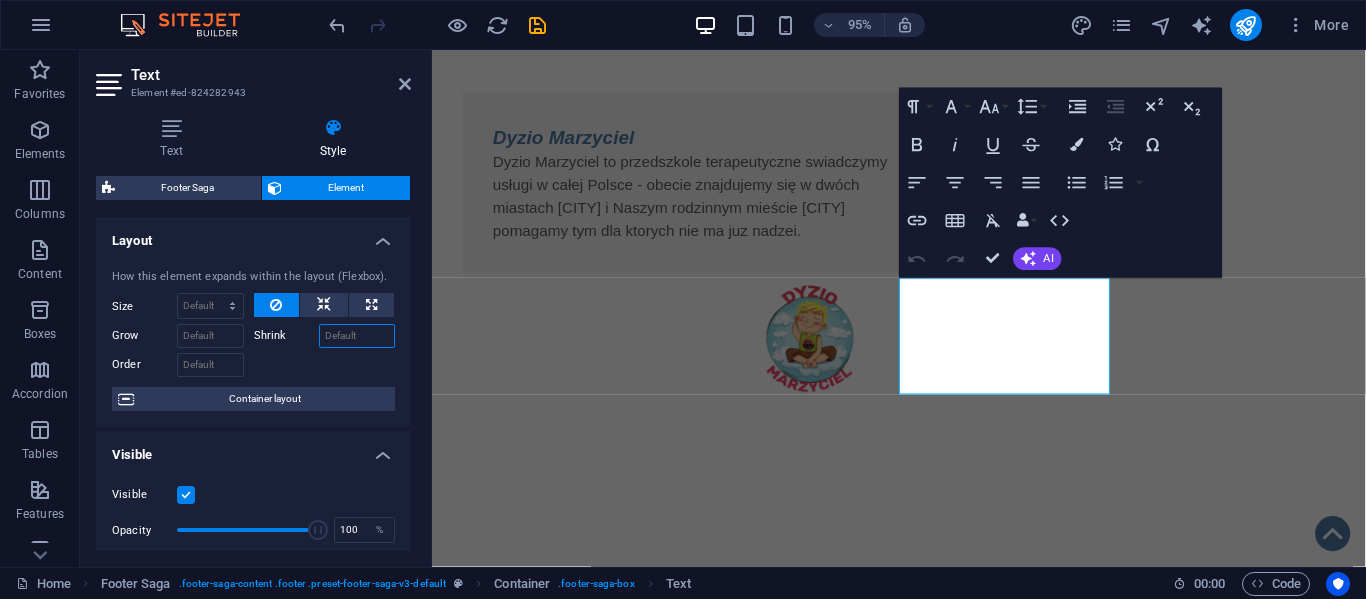 click on "Shrink" at bounding box center (357, 336) 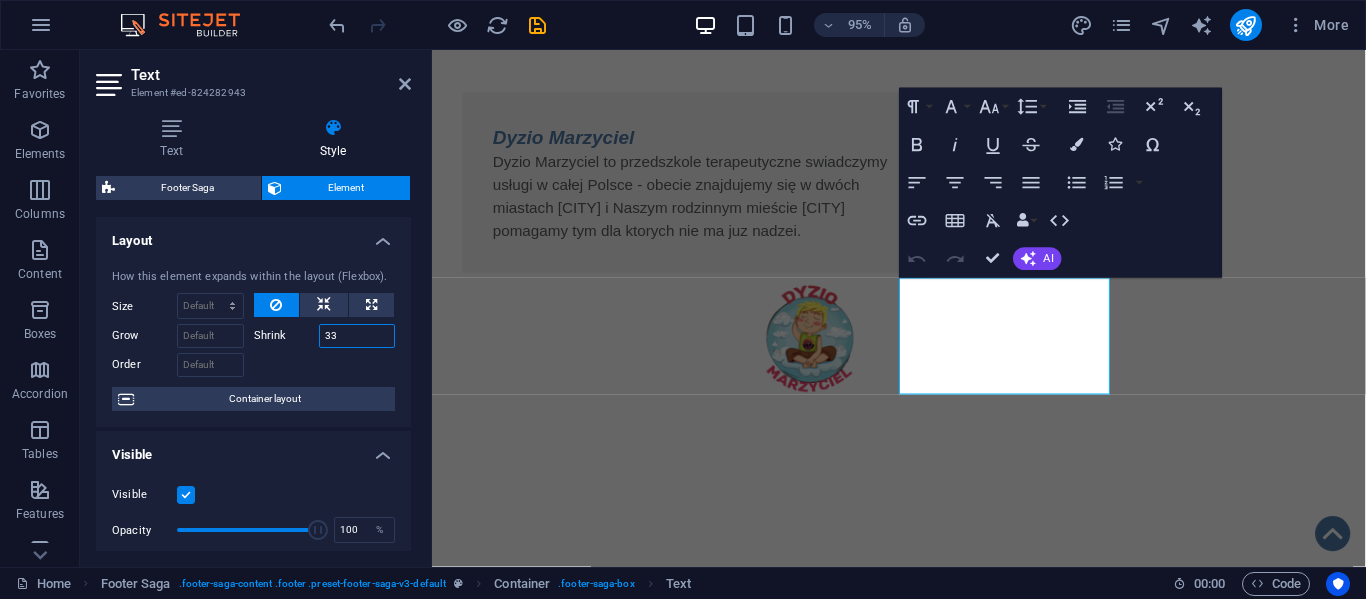 click on "33" at bounding box center (357, 336) 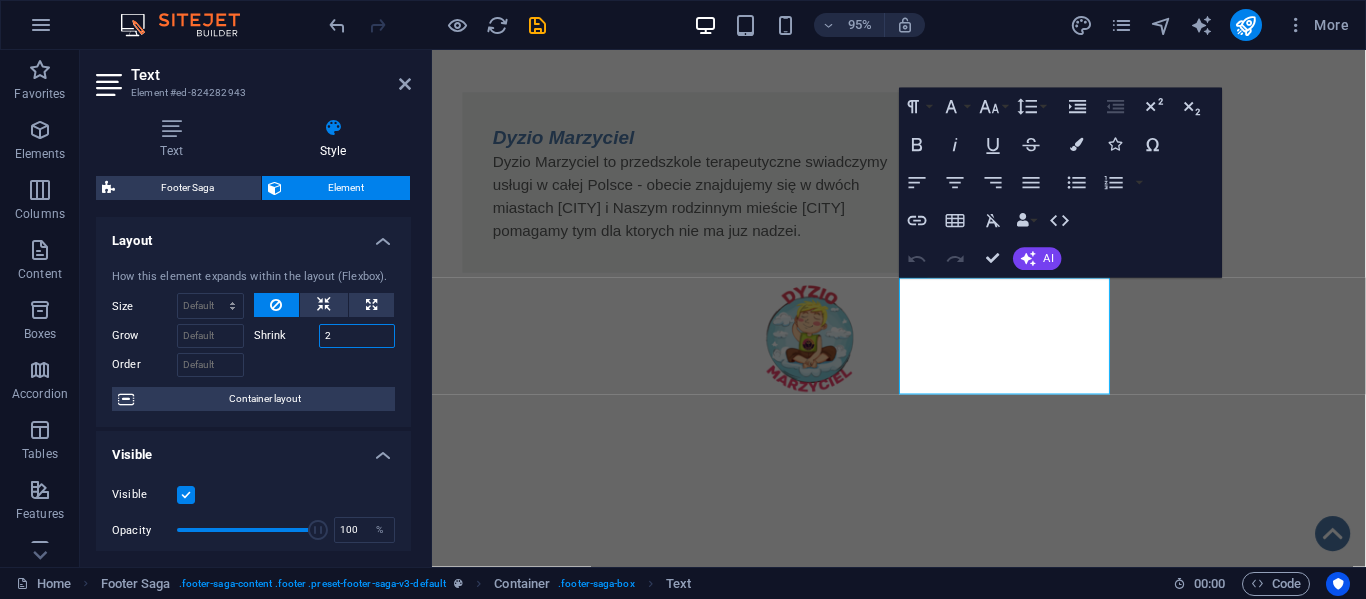 type on "2" 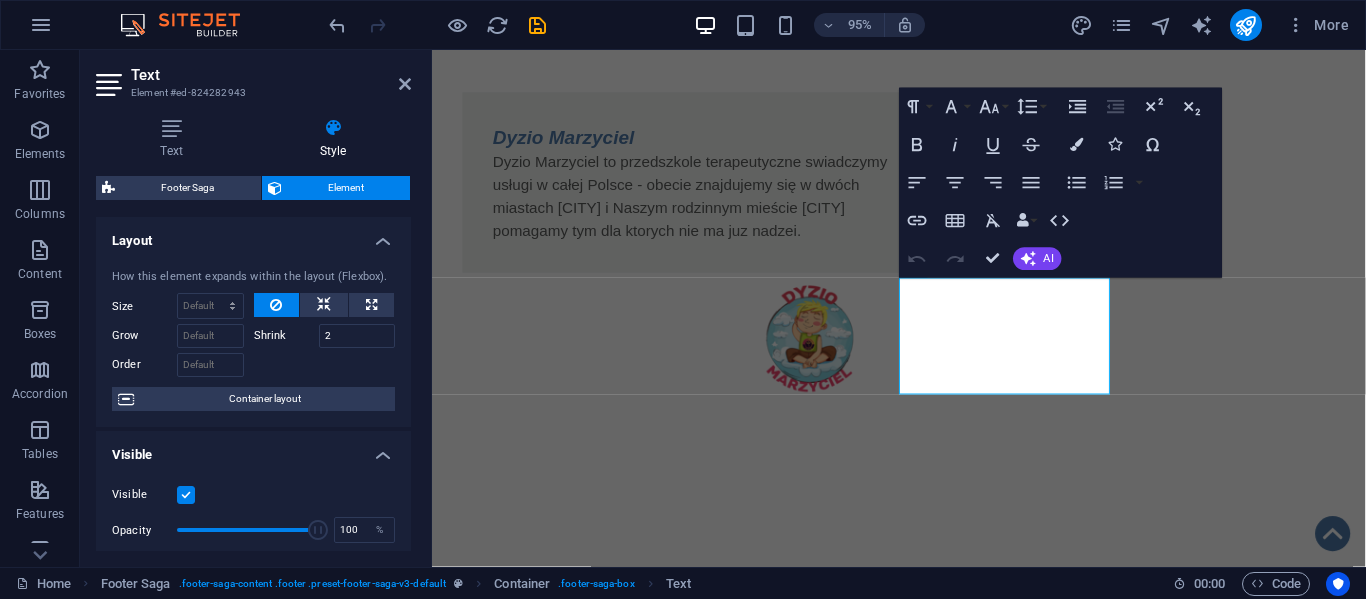 click at bounding box center [325, 362] 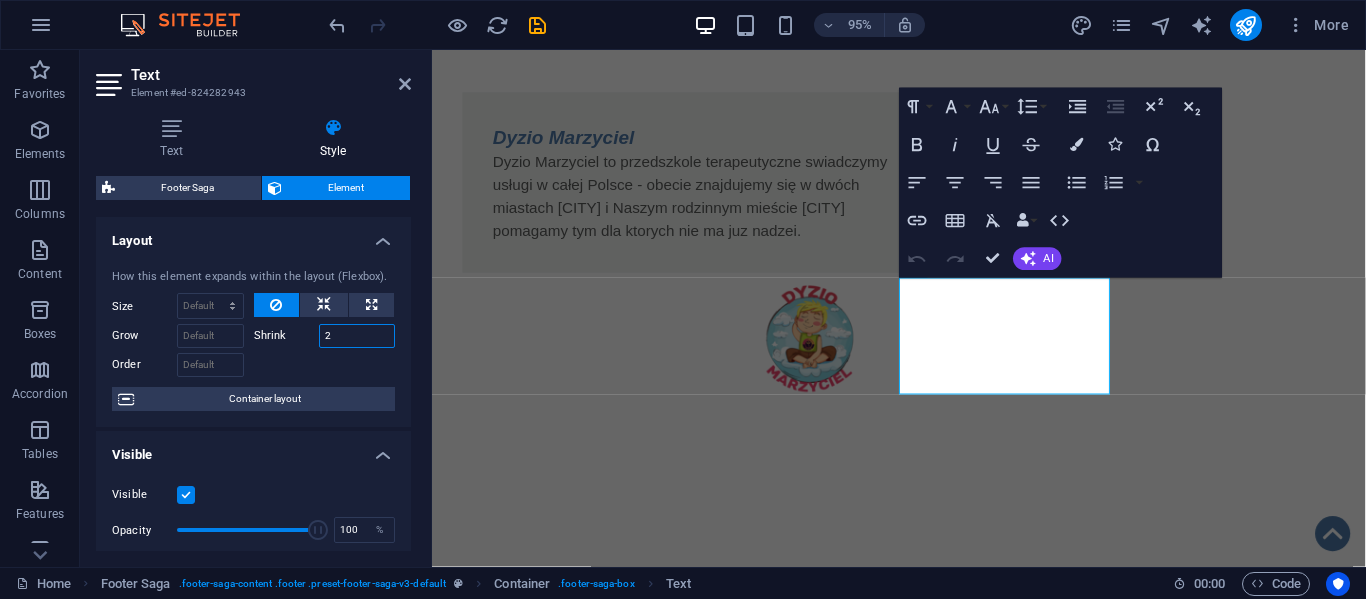click on "2" at bounding box center (357, 336) 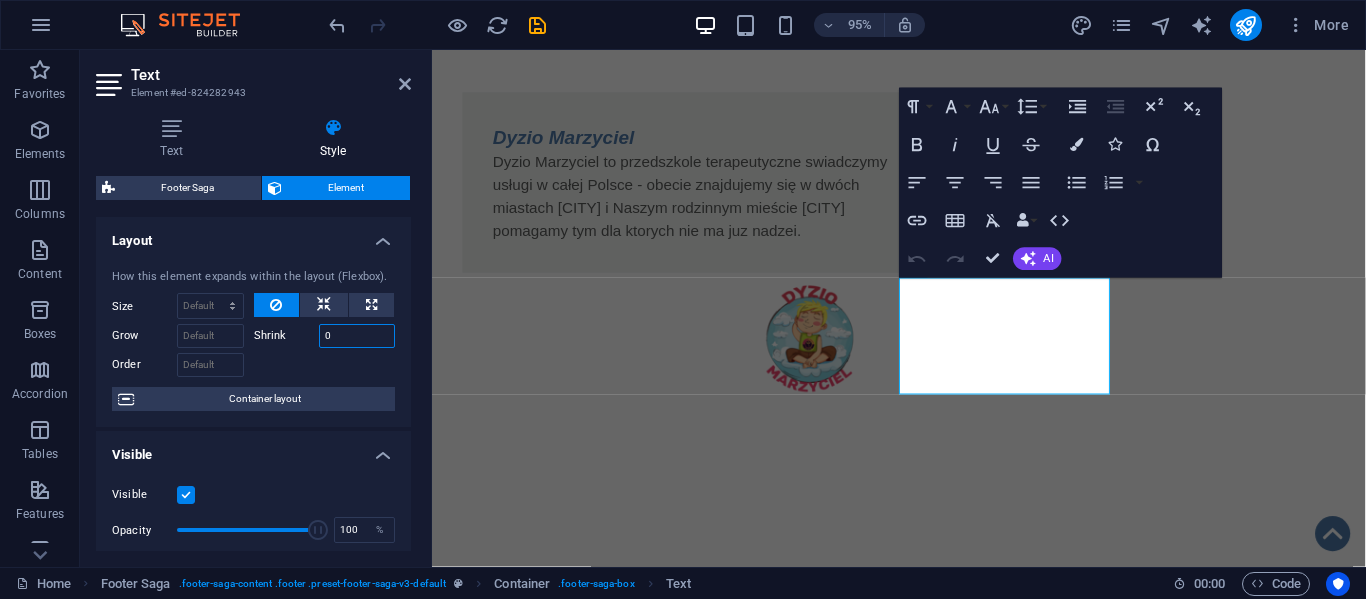 type on "0" 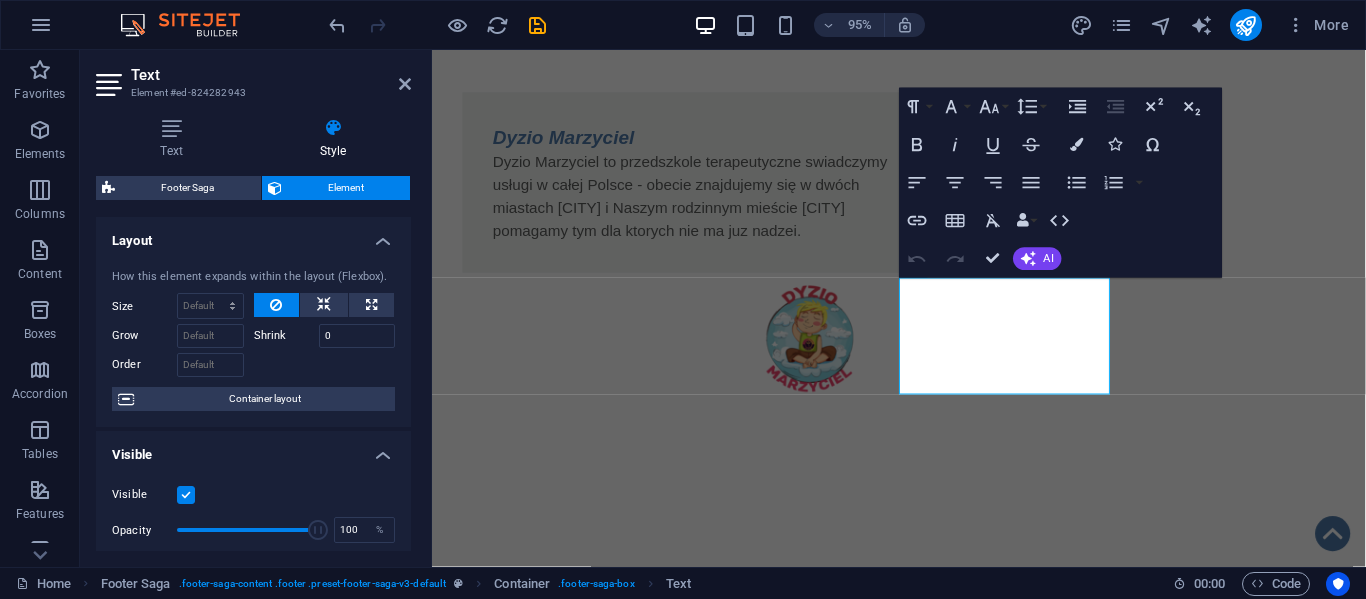 click at bounding box center (325, 362) 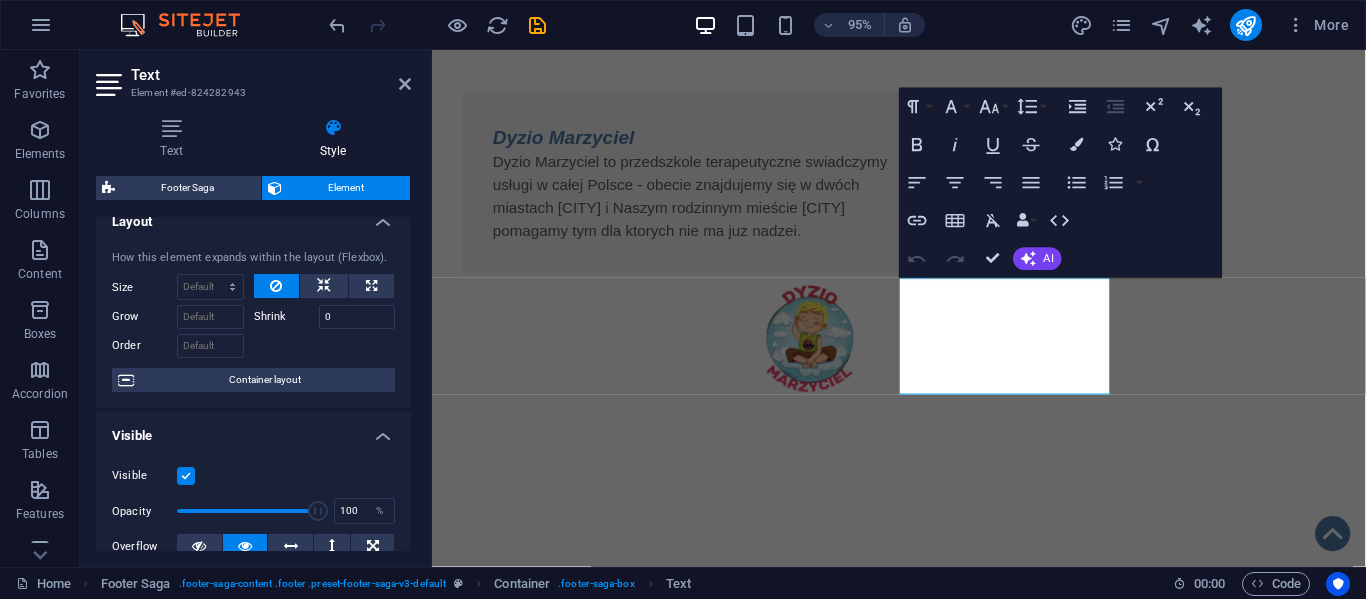 scroll, scrollTop: 14, scrollLeft: 0, axis: vertical 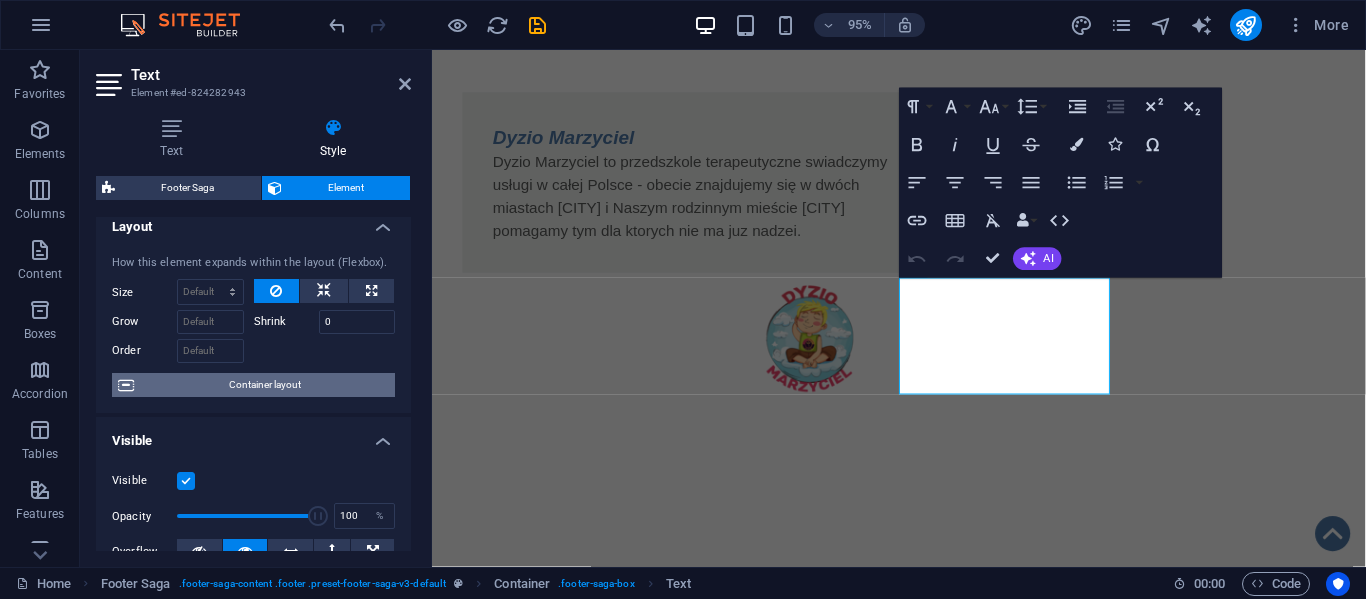 click on "Container layout" at bounding box center (264, 385) 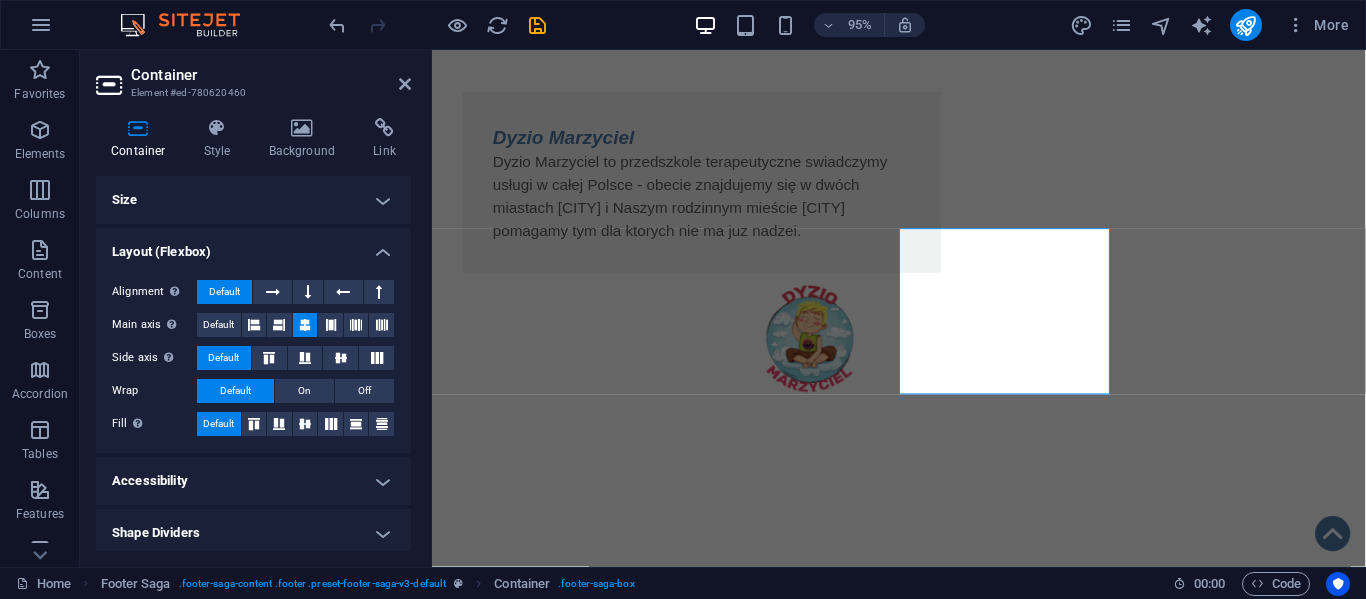 scroll, scrollTop: 6, scrollLeft: 0, axis: vertical 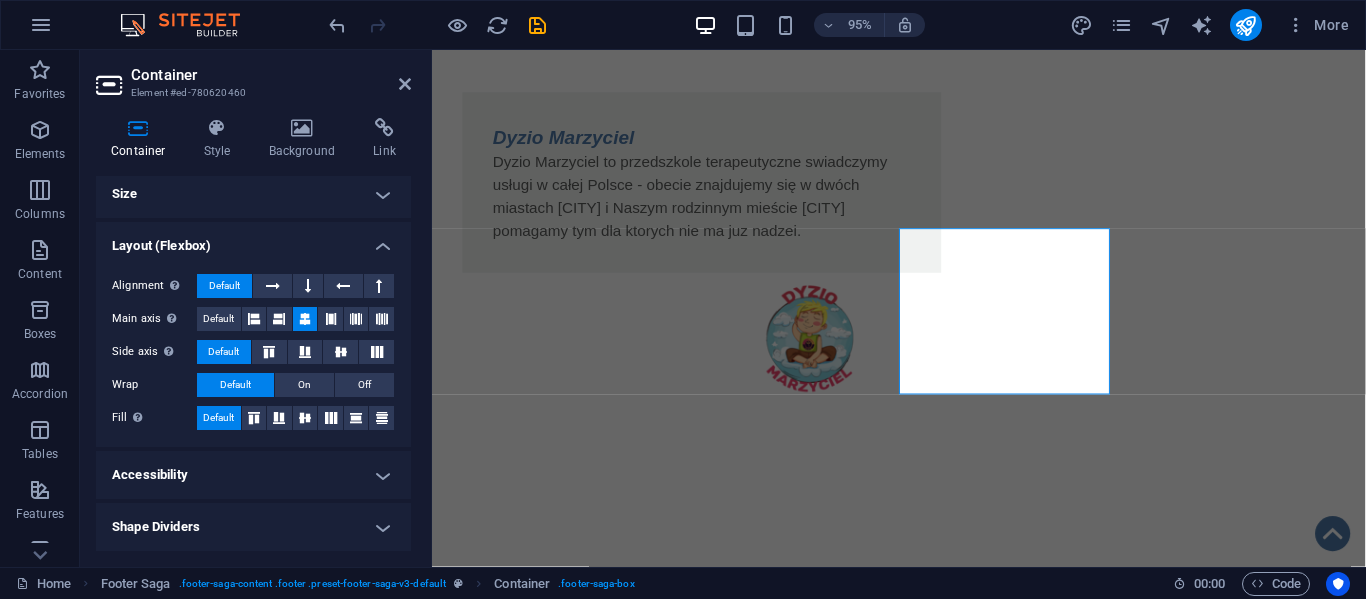 click on "Shape Dividers" at bounding box center [253, 527] 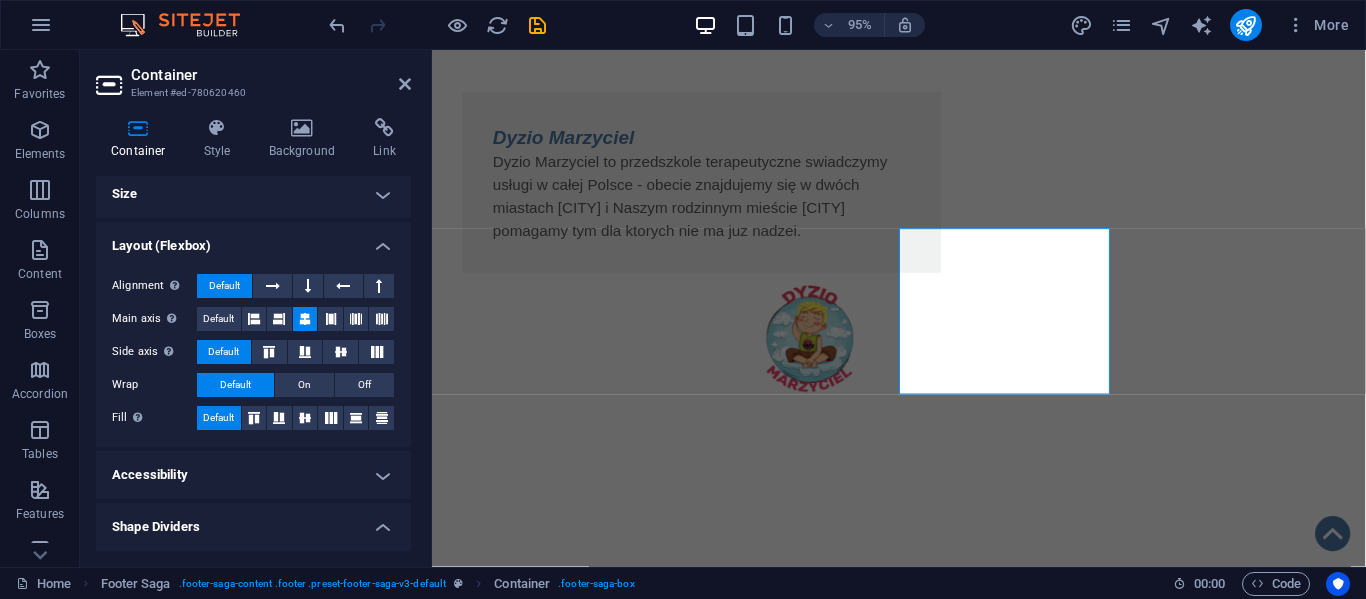 scroll, scrollTop: 50, scrollLeft: 0, axis: vertical 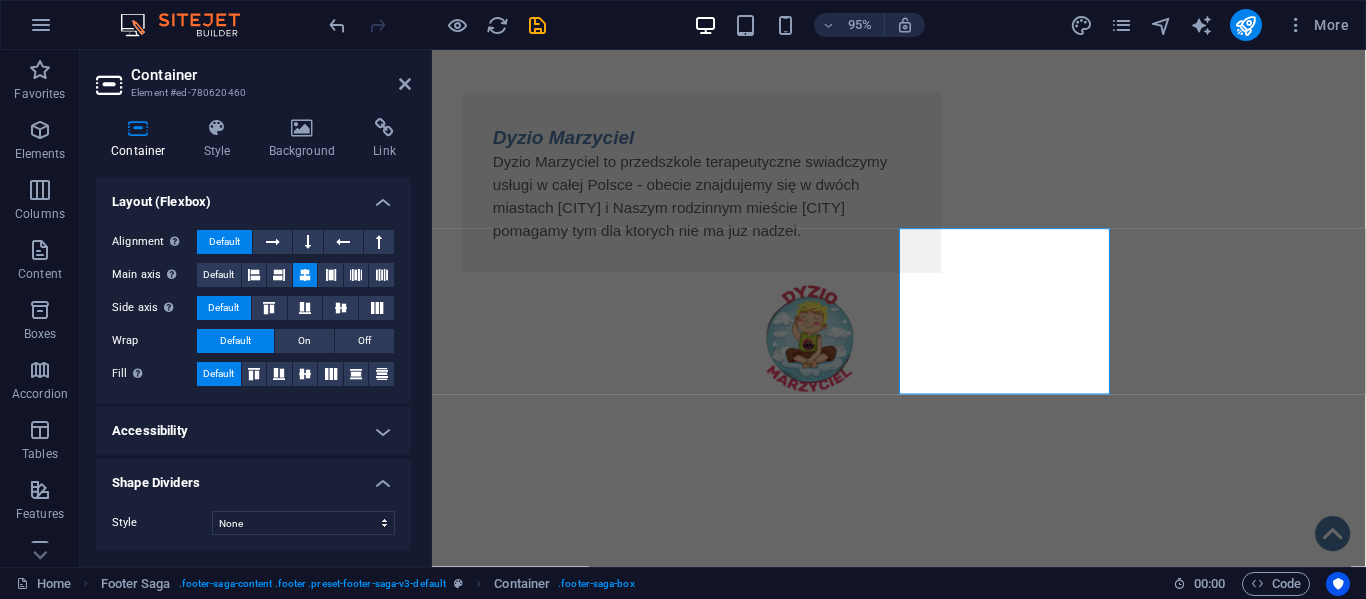 click on "Accessibility" at bounding box center [253, 431] 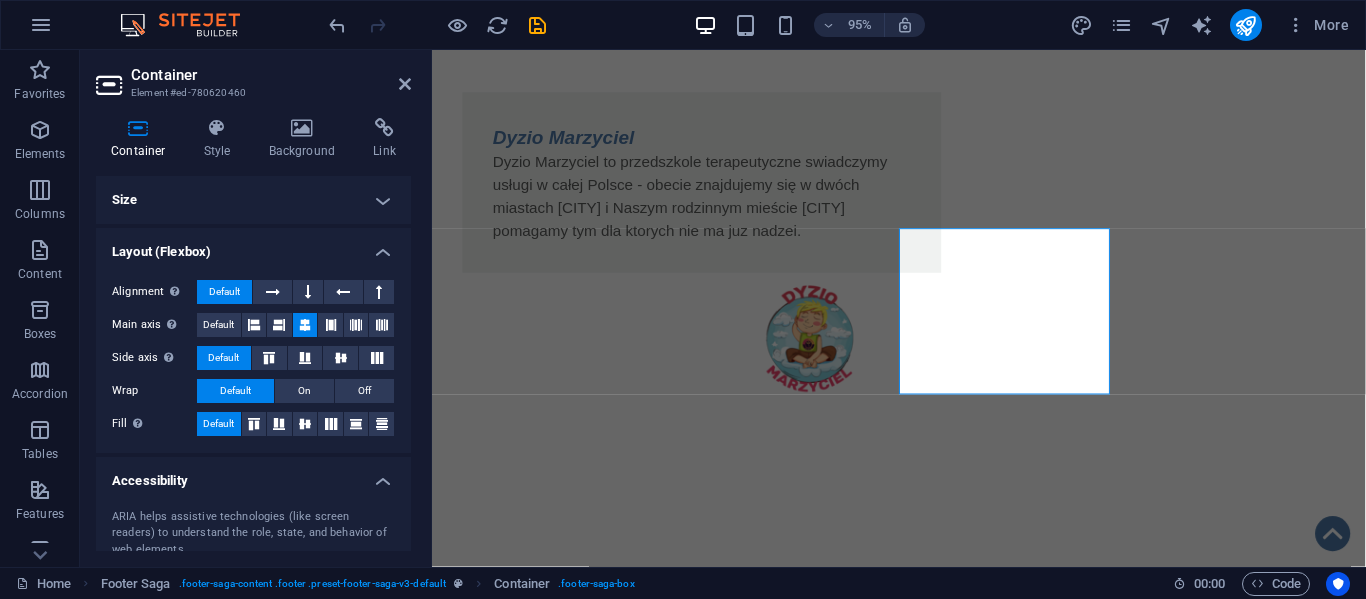 scroll, scrollTop: 1, scrollLeft: 0, axis: vertical 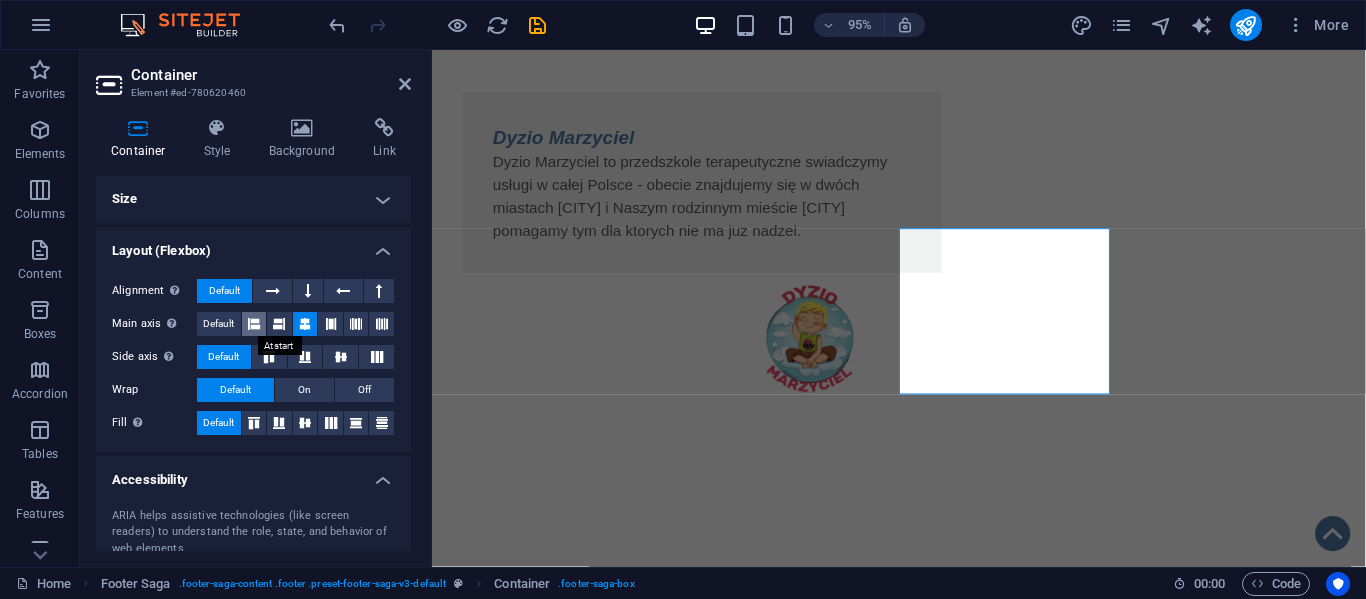 click at bounding box center [254, 324] 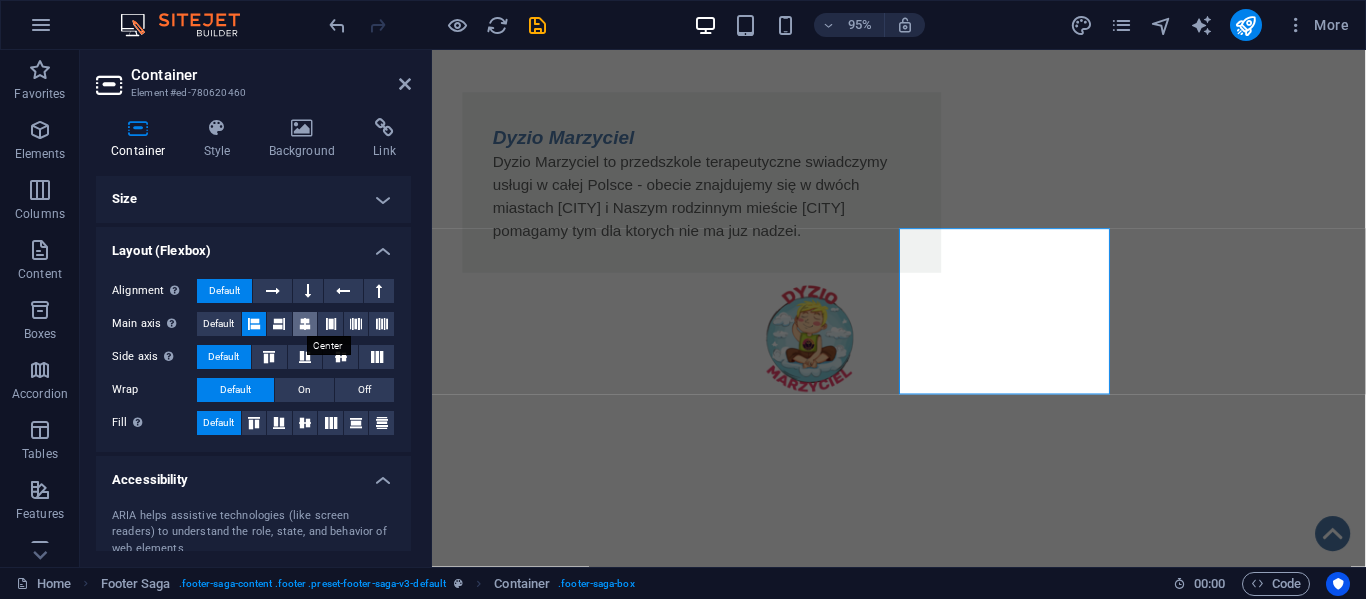 click at bounding box center [305, 324] 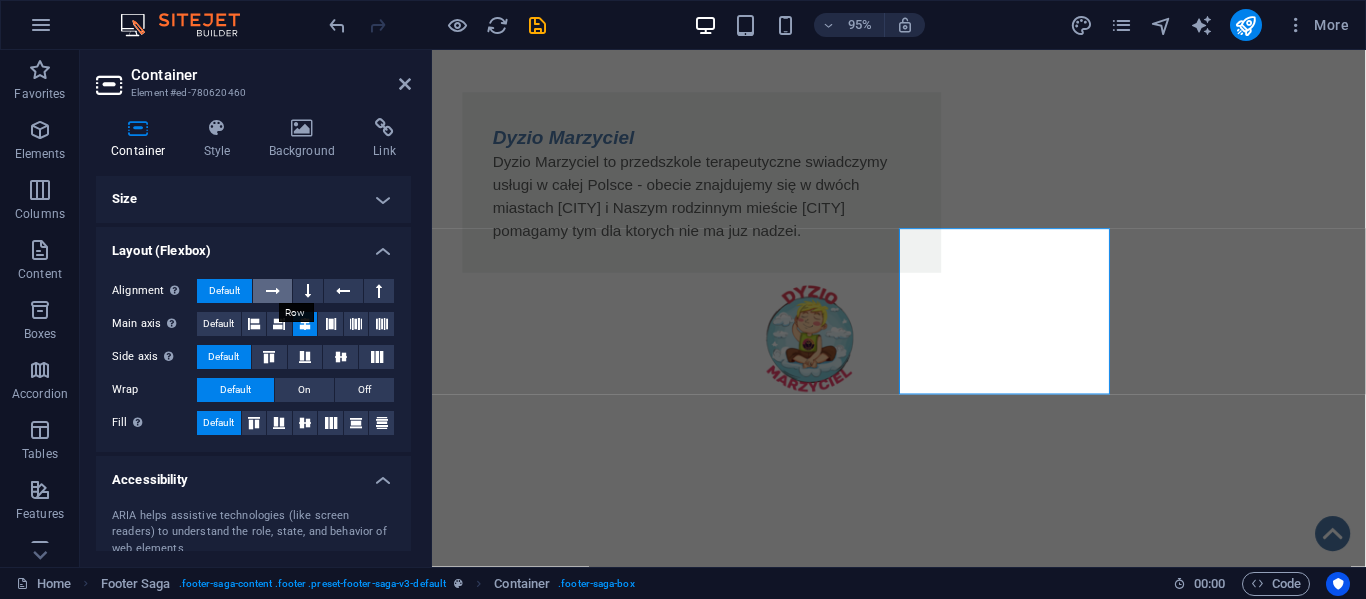 click at bounding box center [272, 291] 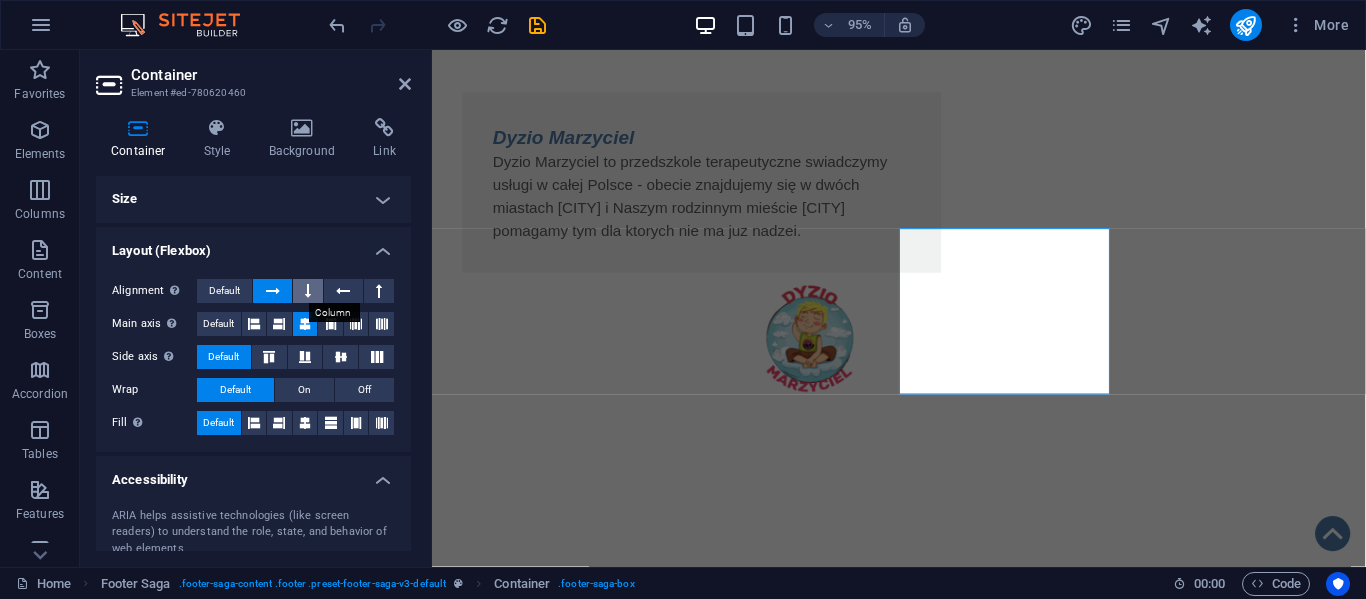 click at bounding box center (308, 291) 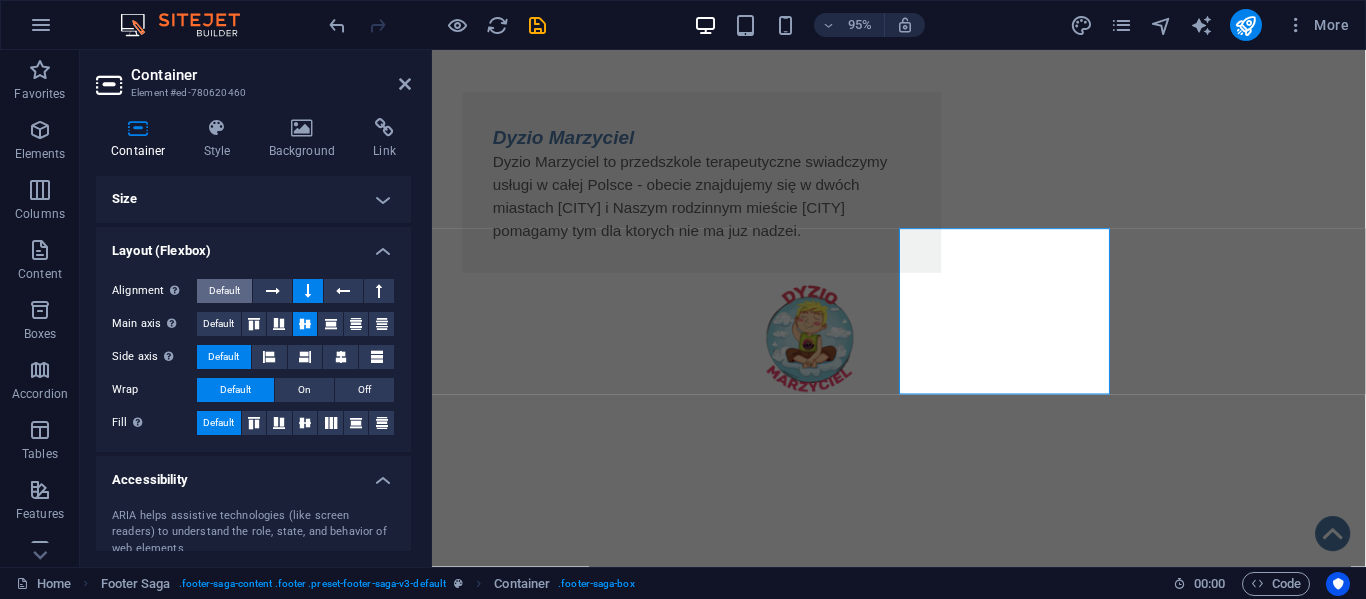 click on "Default" at bounding box center [224, 291] 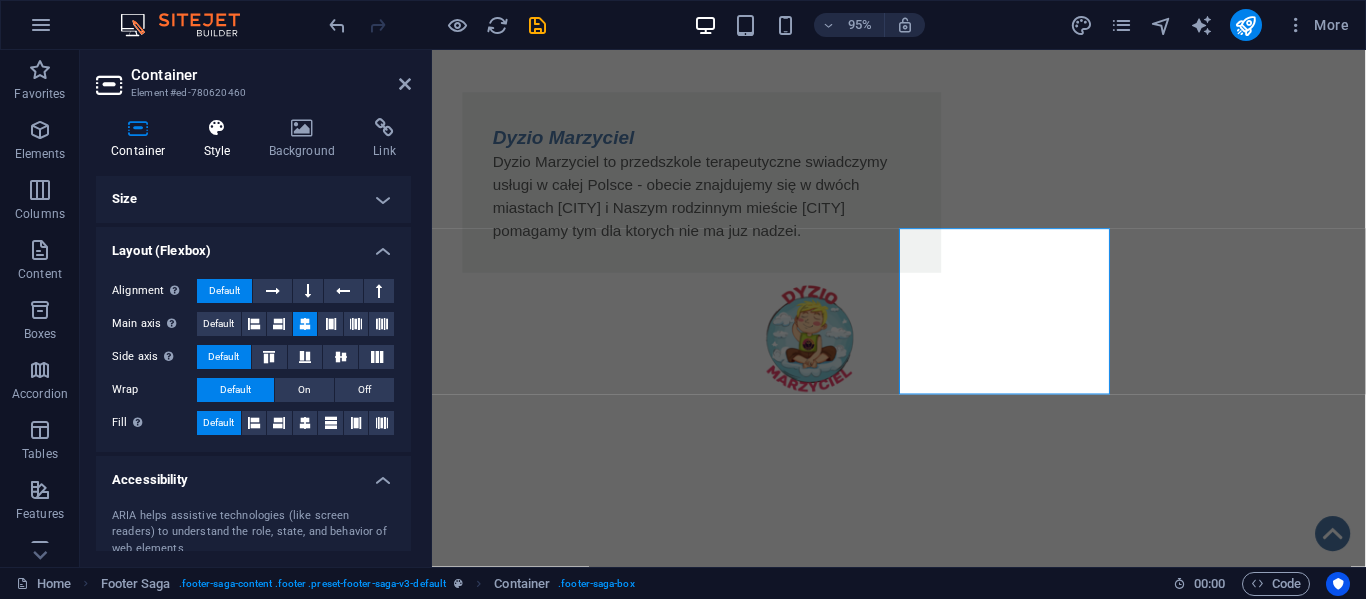 click at bounding box center [217, 128] 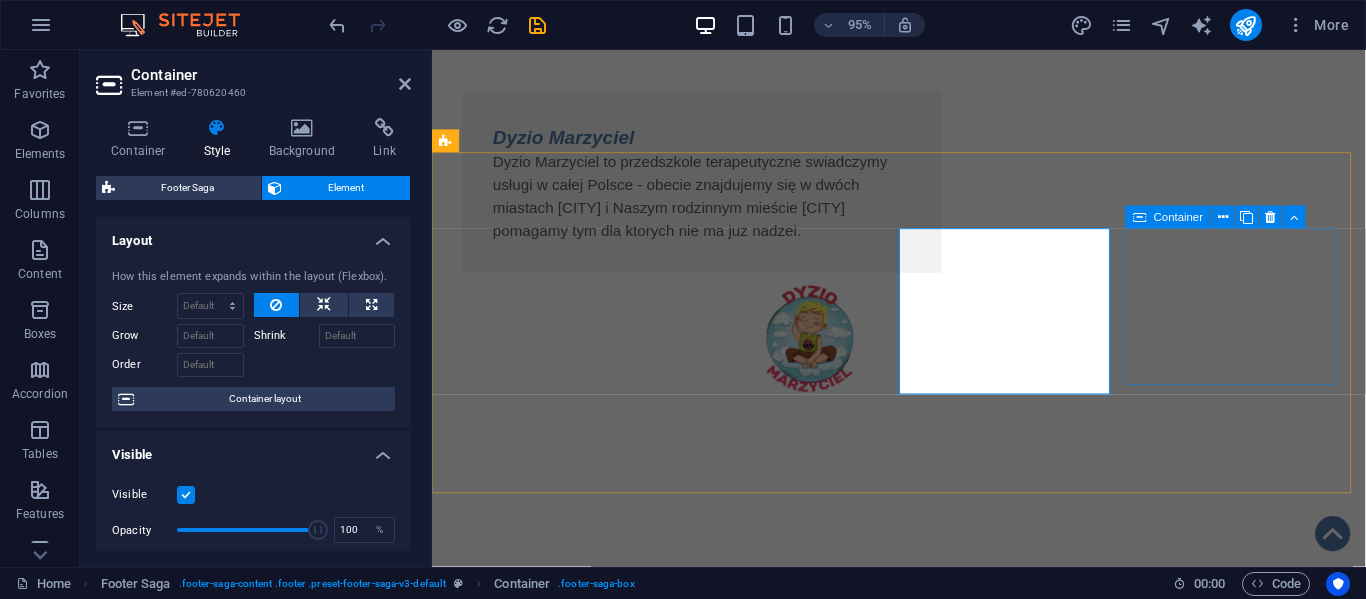 drag, startPoint x: 1144, startPoint y: 336, endPoint x: 1175, endPoint y: 336, distance: 31 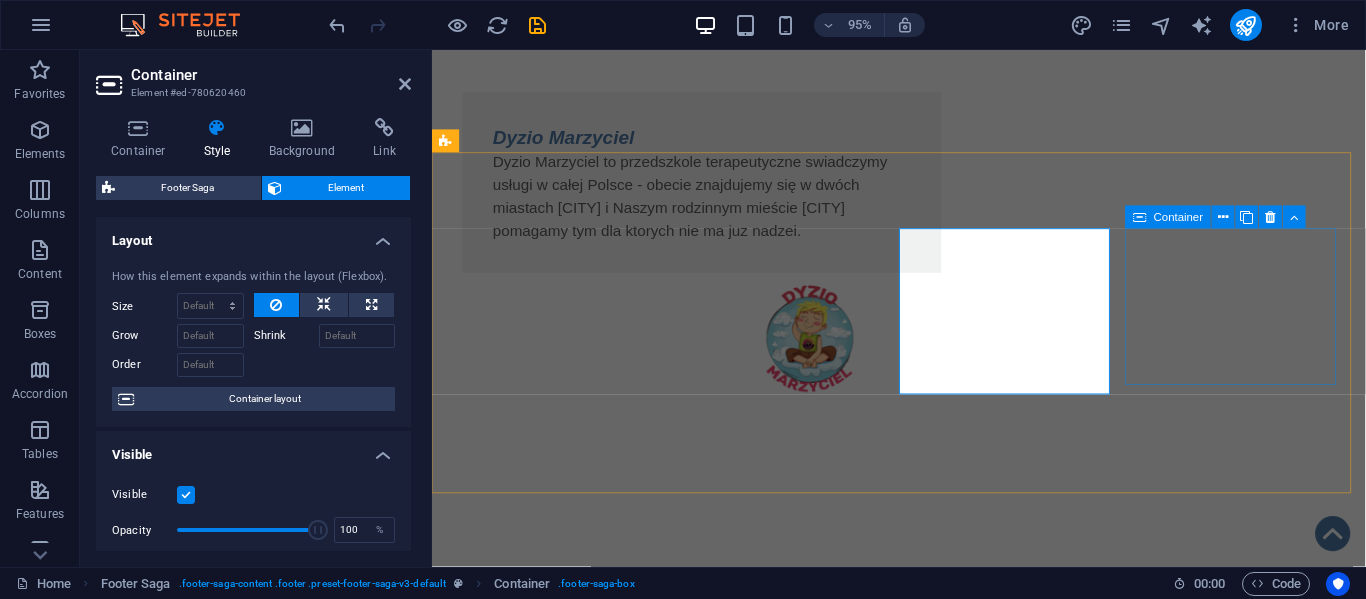 click on "O nas KRS: [REG_NUM] NIP: [TAX_ID] REGON: [REG_NUM] Kontakt ul.Sobieskiego [NUMBER] [POSTAL_CODE] [CITY] tel.:[PHONE] e-mail: [EMAIL] Statut Polityka Prywatności Regulamin RODO Klauzula przetwarzania" at bounding box center (920, 1761) 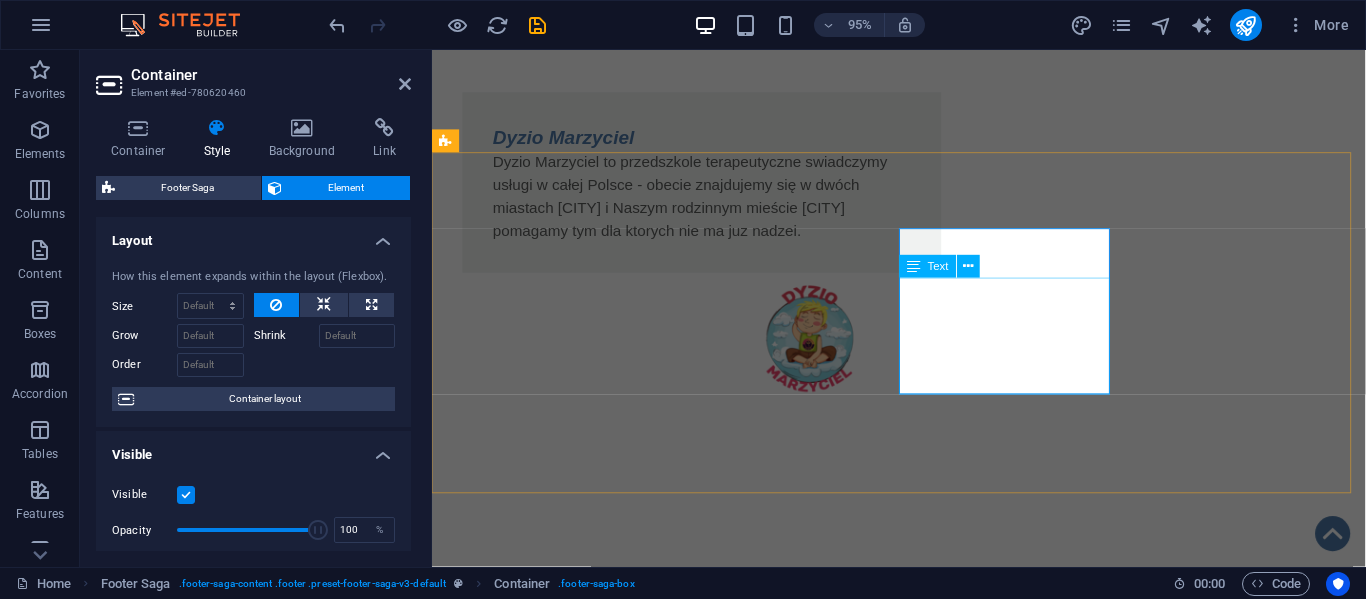 click on "O nas KRS: [REG_NUM] NIP: [TAX_ID] REGON: [REG_NUM] Kontakt ul.Sobieskiego [NUMBER] [POSTAL_CODE] [CITY] tel.:[PHONE] e-mail: [EMAIL] Statut Polityka Prywatności Regulamin RODO Klauzula przetwarzania" at bounding box center [923, 1761] 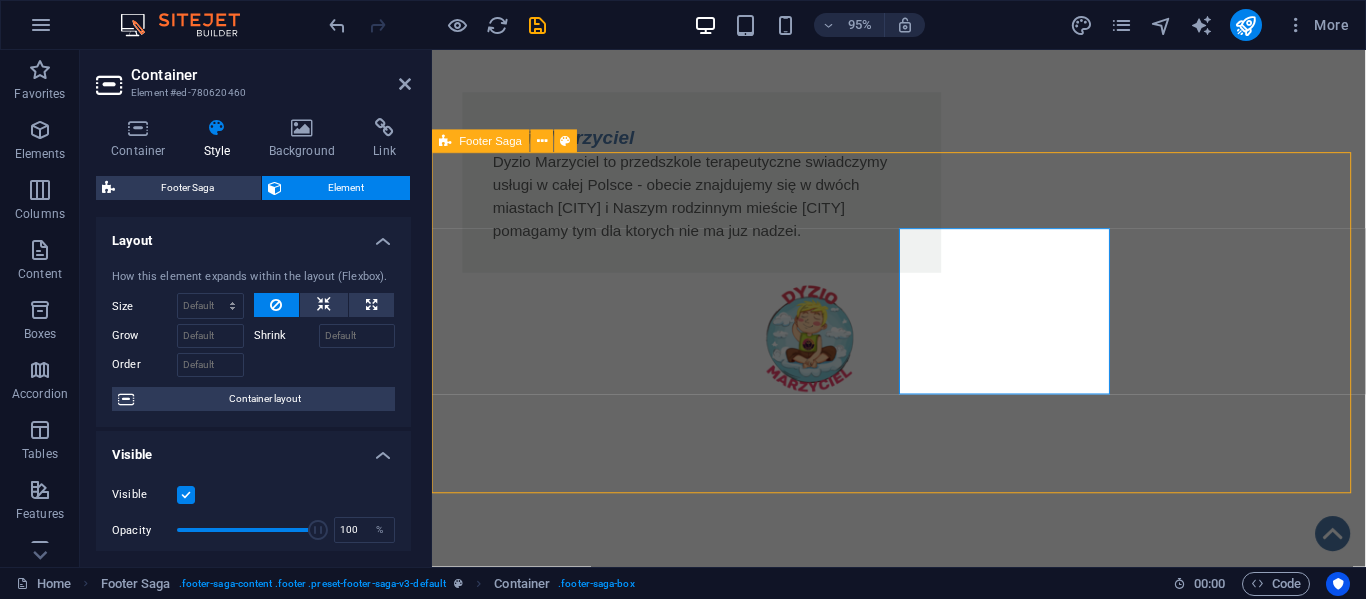click on "O nas KRS: [REG_NUM] NIP: [TAX_ID] REGON: [REG_NUM] Kontakt ul.Sobieskiego [NUMBER] [POSTAL_CODE] [CITY] tel.:[PHONE] e-mail: [EMAIL] Statut Polityka Prywatności Regulamin RODO Klauzula przetwarzania" at bounding box center [923, 1761] 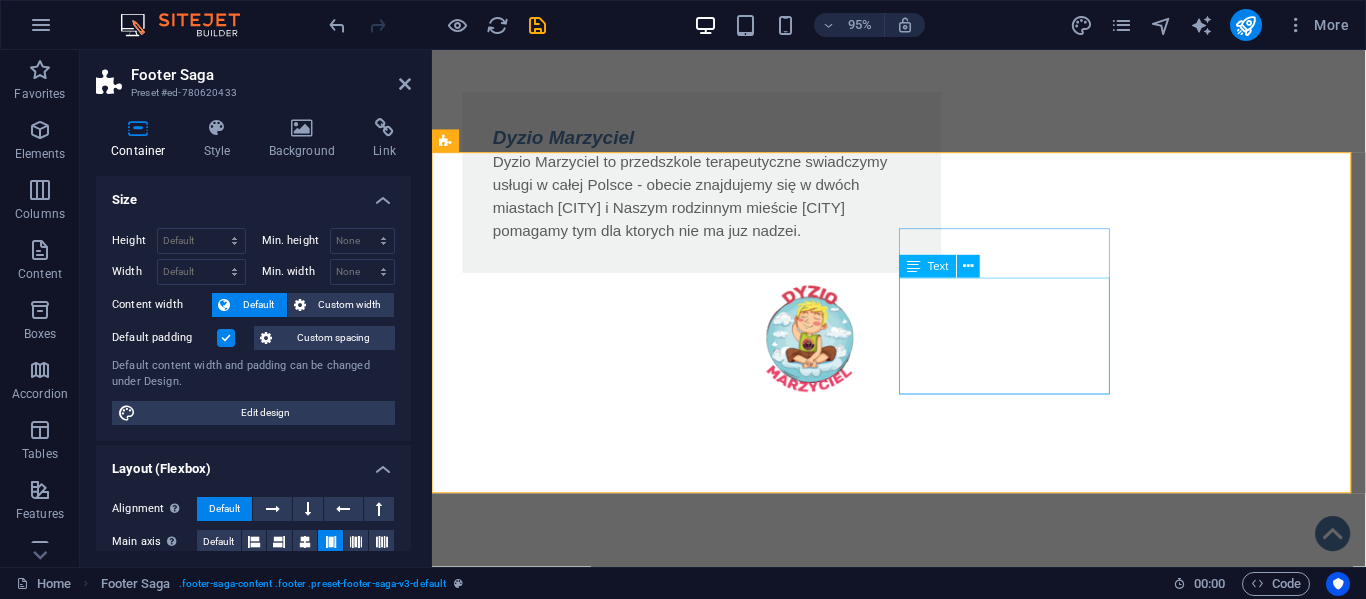 click on "ul.Sobieskiego [NUMBER] [POSTAL_CODE] [CITY] tel.:[PHONE] e-mail: [EMAIL]" at bounding box center (560, 1872) 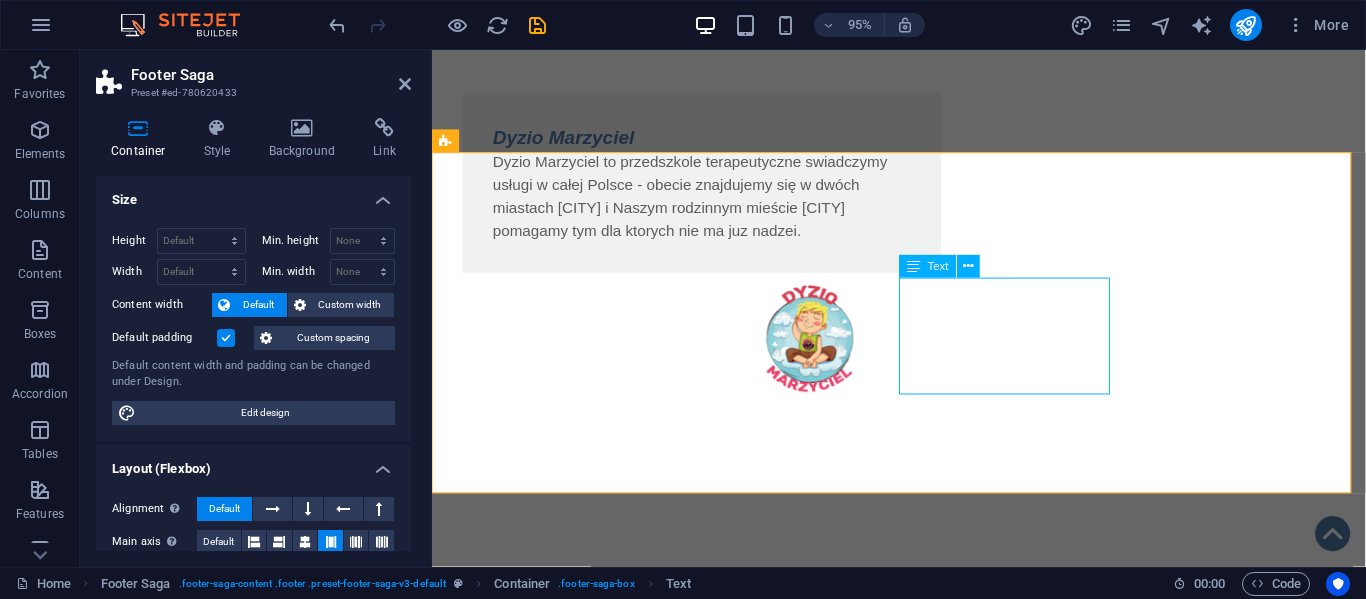 click on "ul.Sobieskiego [NUMBER] [POSTAL_CODE] [CITY] tel.:[PHONE] e-mail: [EMAIL]" at bounding box center [560, 1872] 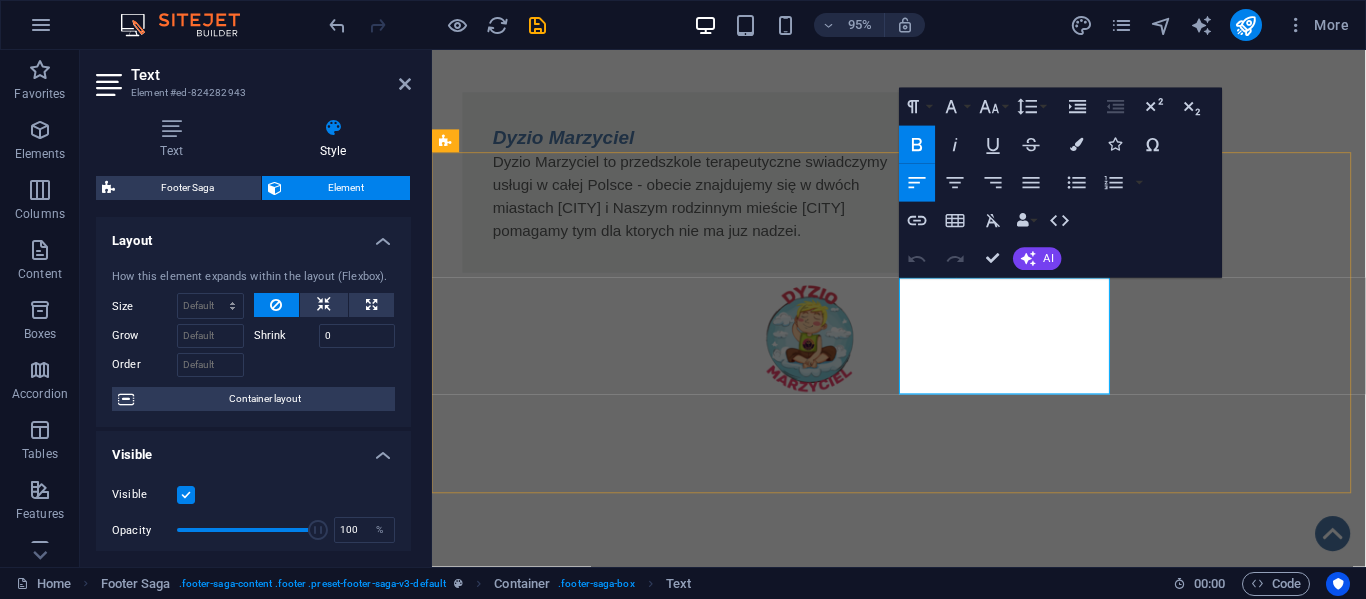 click on "e-mail: [EMAIL]" at bounding box center (504, 1909) 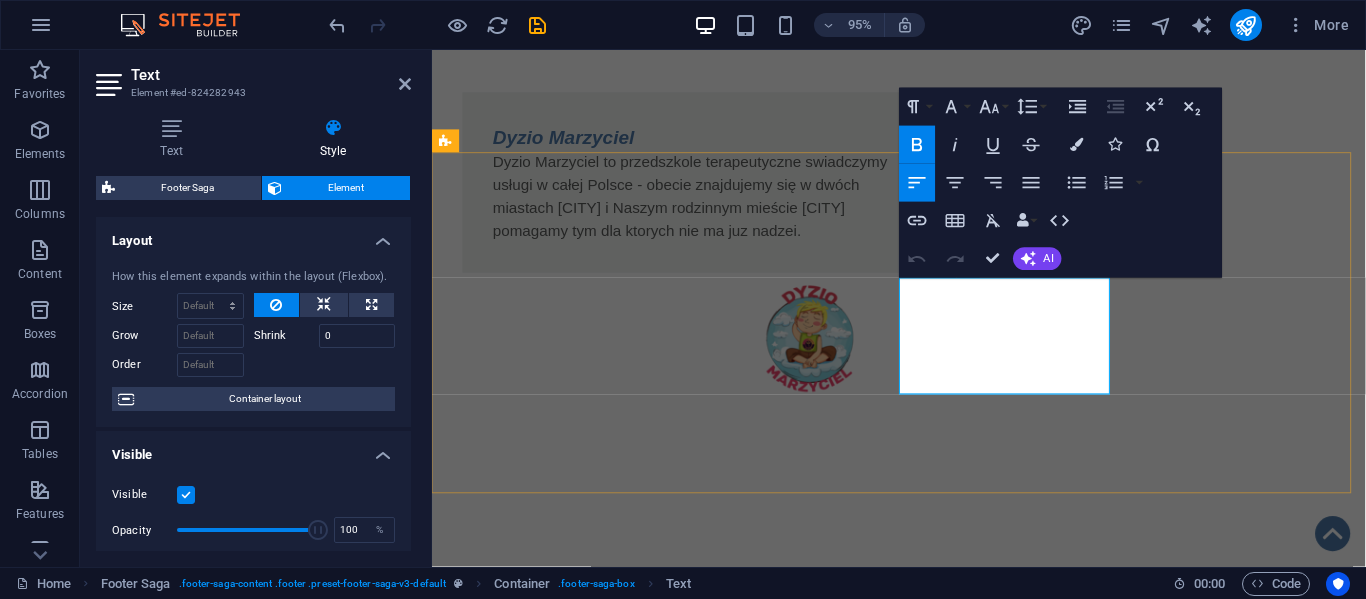 click on "e-mail: [EMAIL]" at bounding box center [504, 1909] 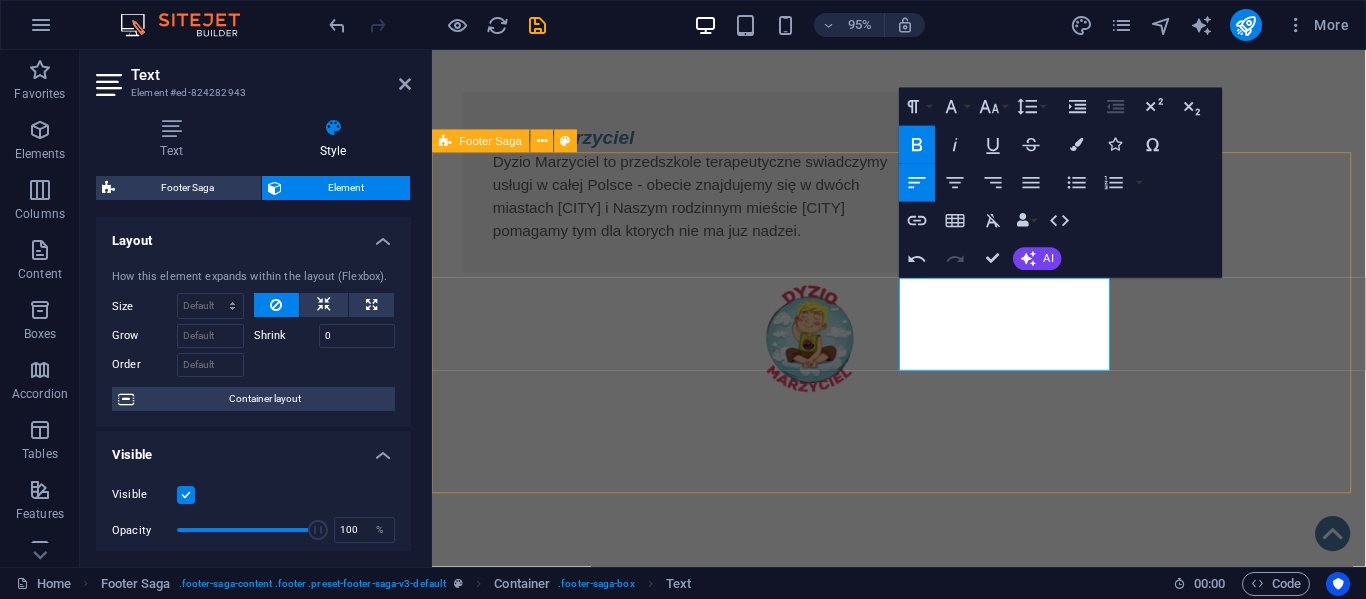 type 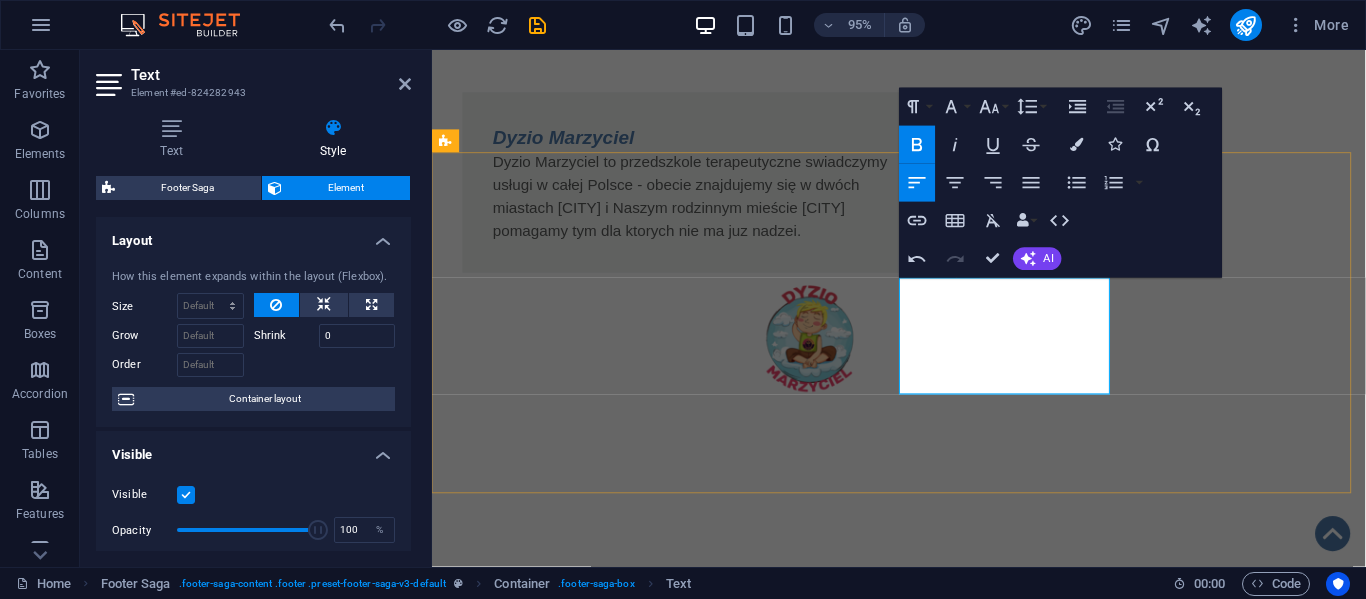 click on "e-mail: biuro@fundacja@algiz.pl" at bounding box center [504, 1909] 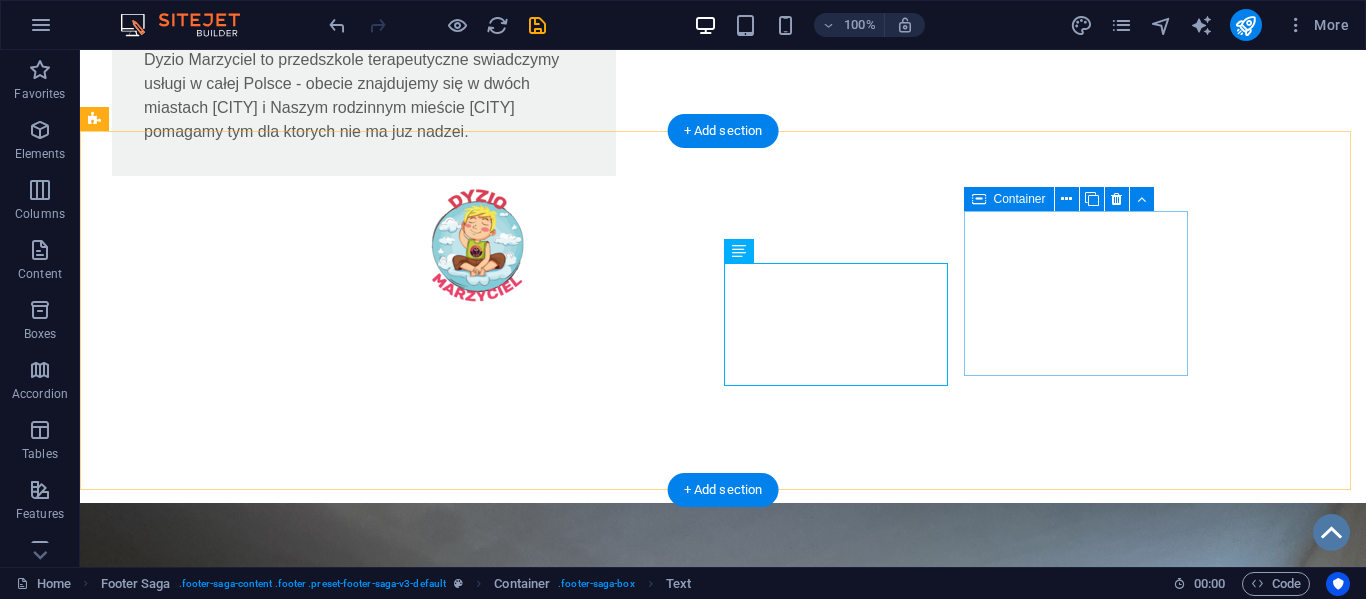 scroll, scrollTop: 1604, scrollLeft: 0, axis: vertical 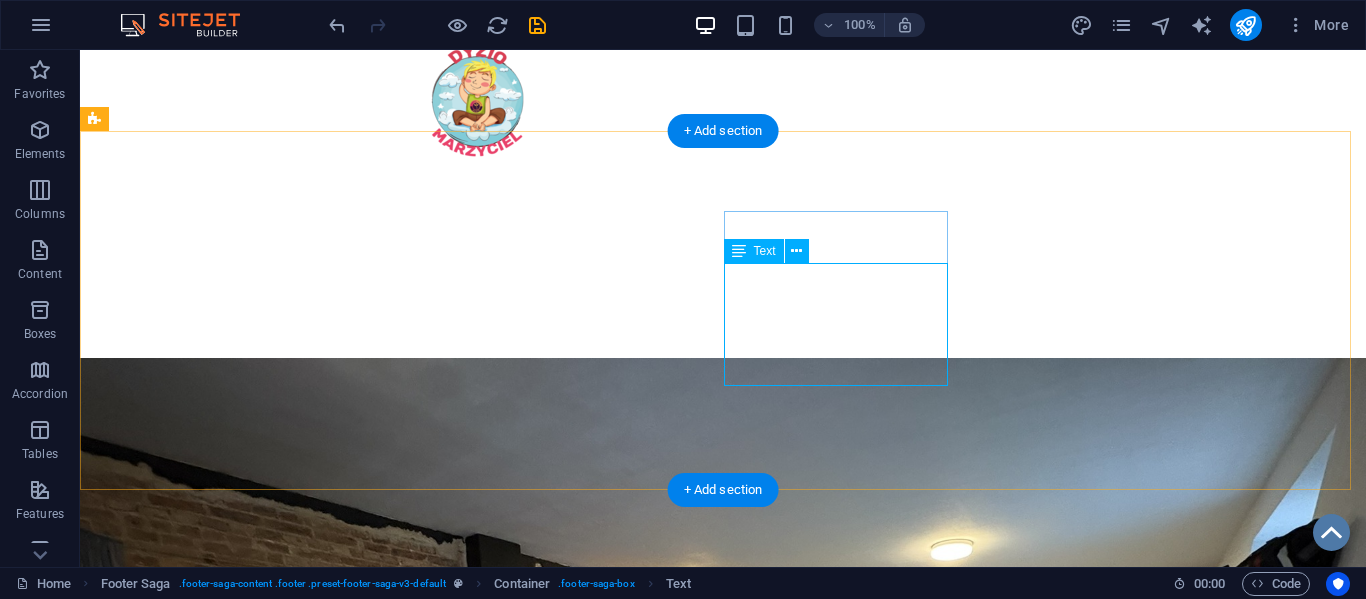click on "ul.Sobieskiego 84 42-217 Częstochowa tel.:508-345-083 e-mail: biuro@fundacja@algiz.pl" at bounding box center (208, 1846) 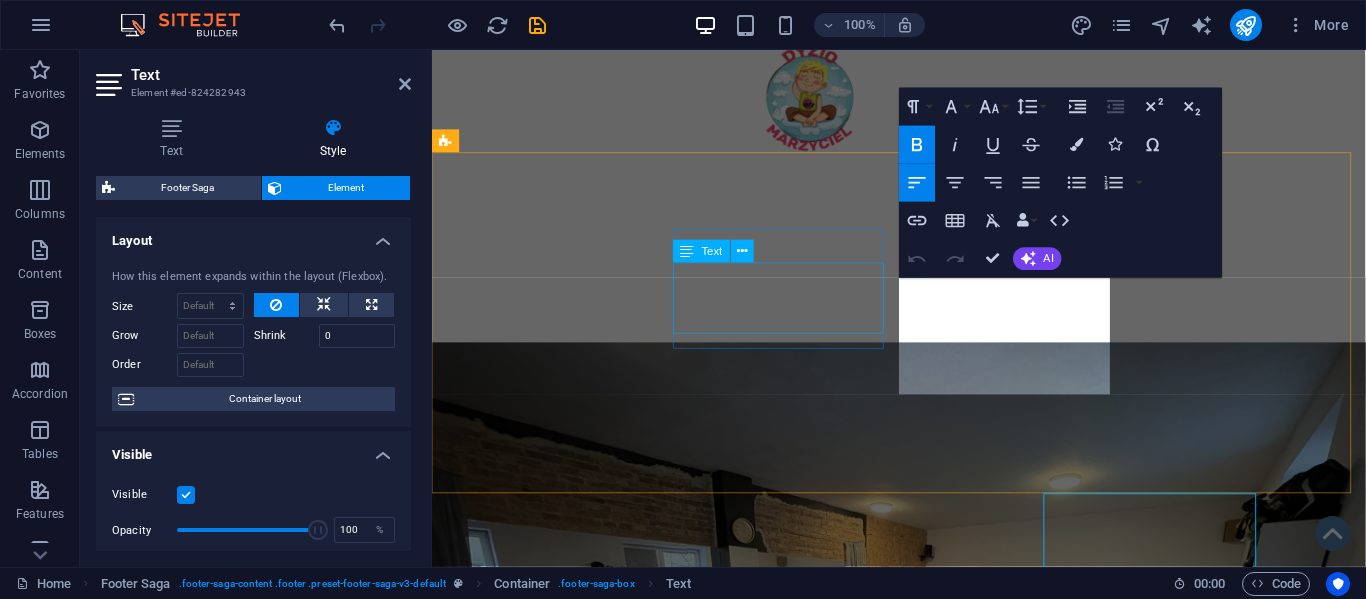 scroll, scrollTop: 1350, scrollLeft: 0, axis: vertical 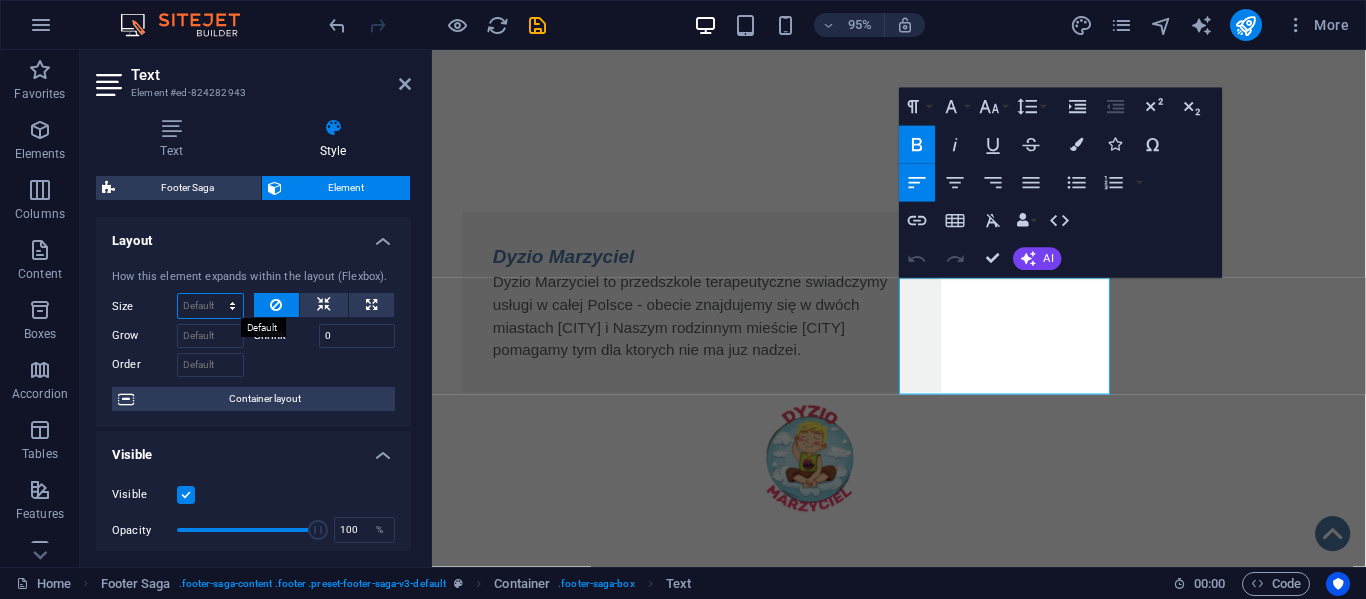 click on "Default auto px % 1/1 1/2 1/3 1/4 1/5 1/6 1/7 1/8 1/9 1/10" at bounding box center (210, 306) 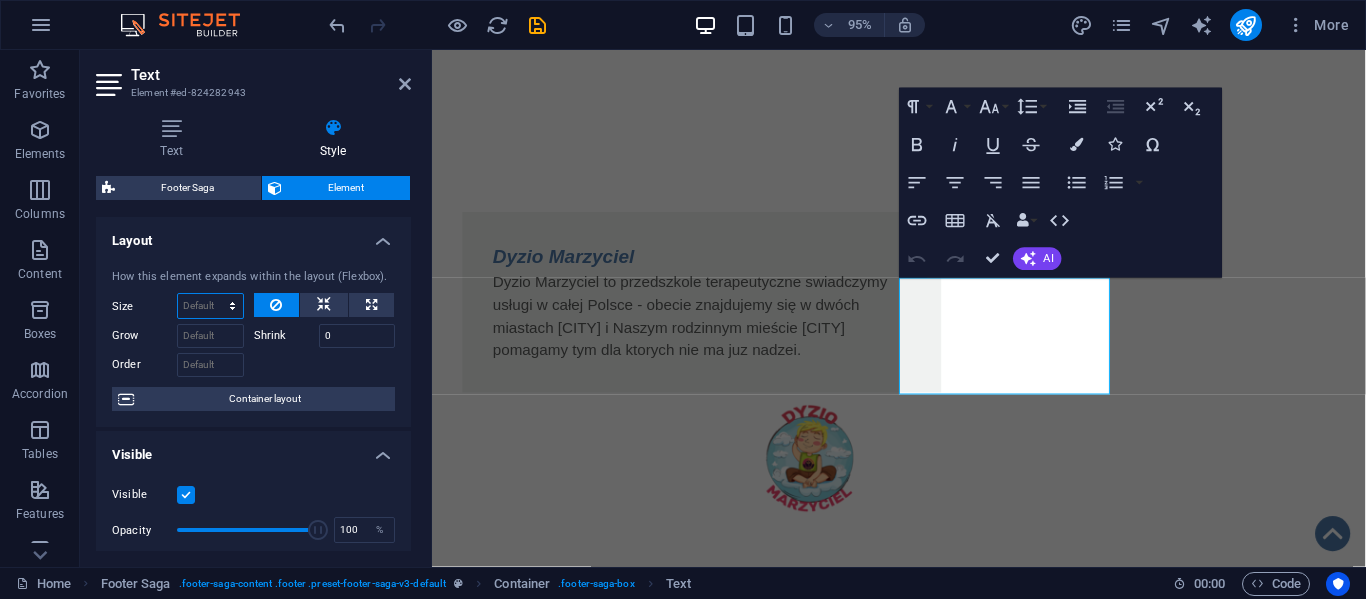 select on "1/5" 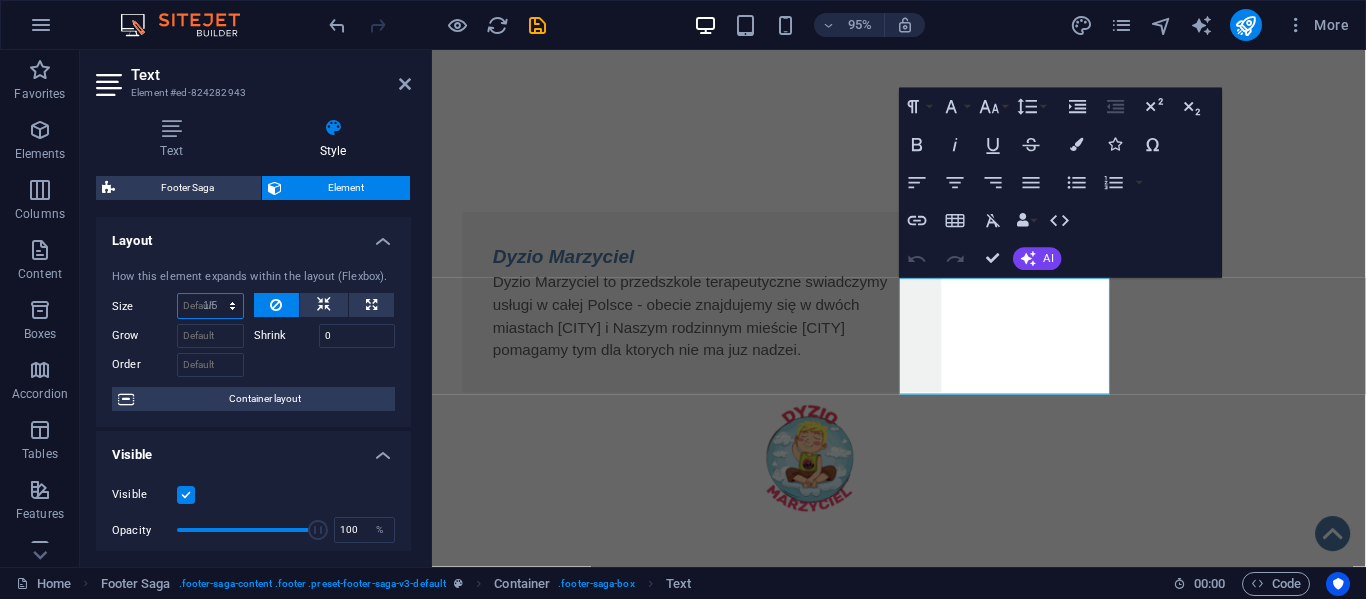 click on "Default auto px % 1/1 1/2 1/3 1/4 1/5 1/6 1/7 1/8 1/9 1/10" at bounding box center [210, 306] 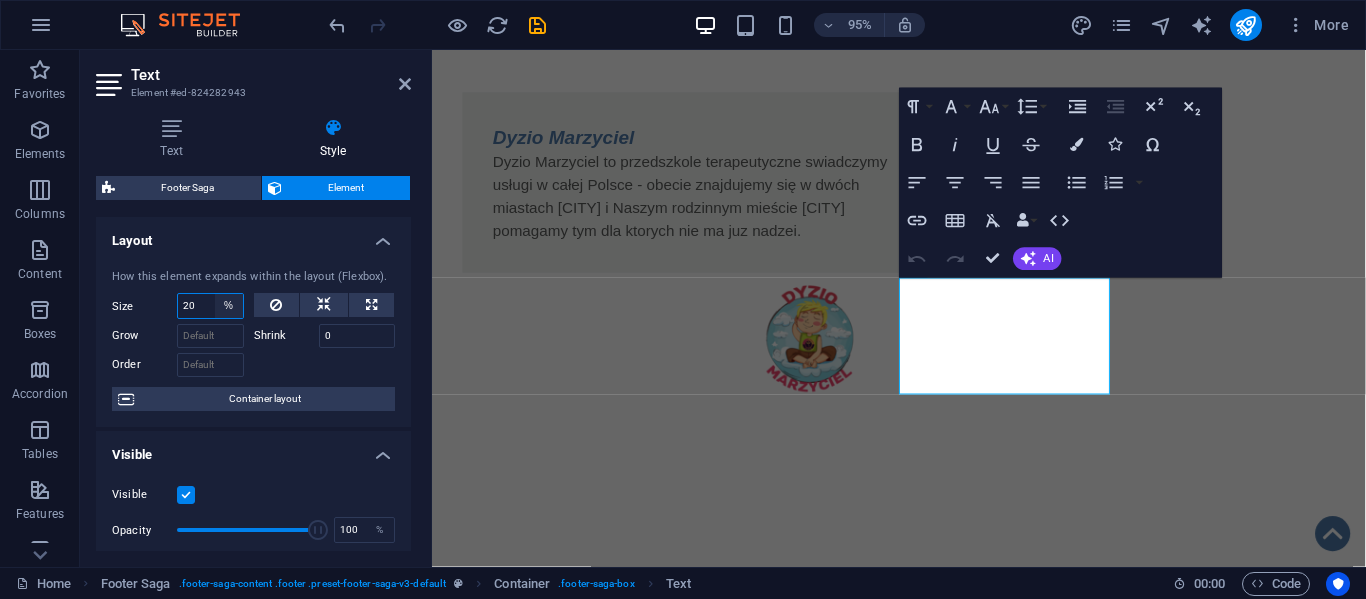 click on "Default auto px % 1/1 1/2 1/3 1/4 1/5 1/6 1/7 1/8 1/9 1/10" at bounding box center (229, 306) 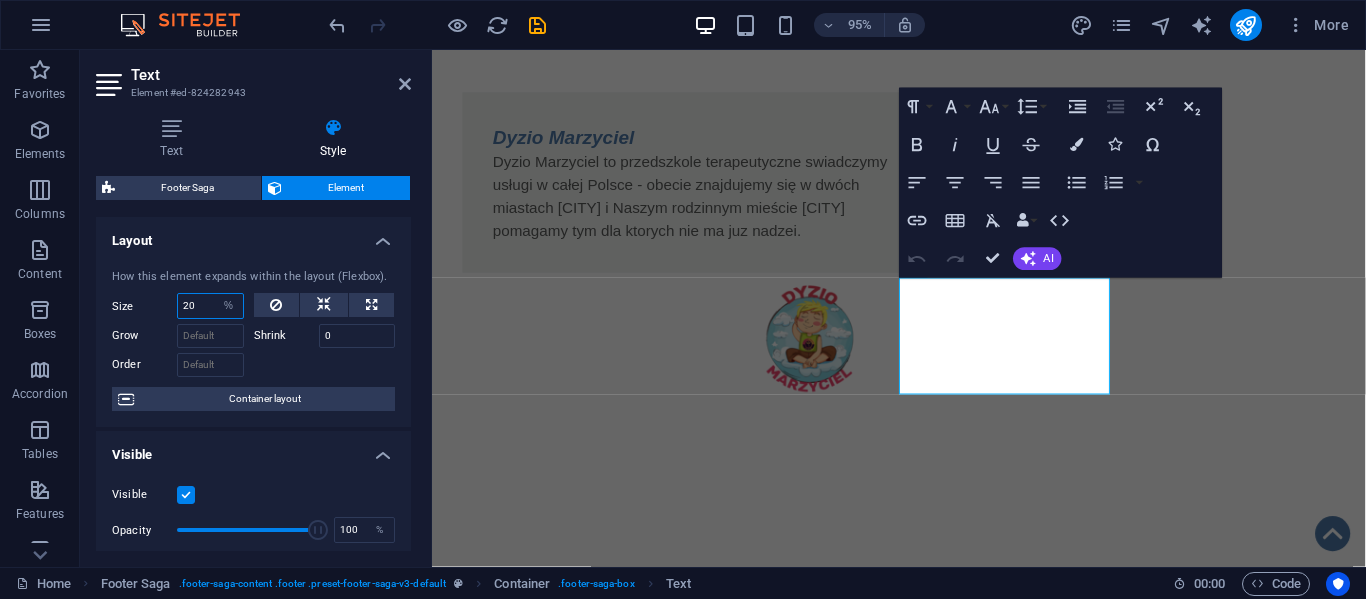 select on "px" 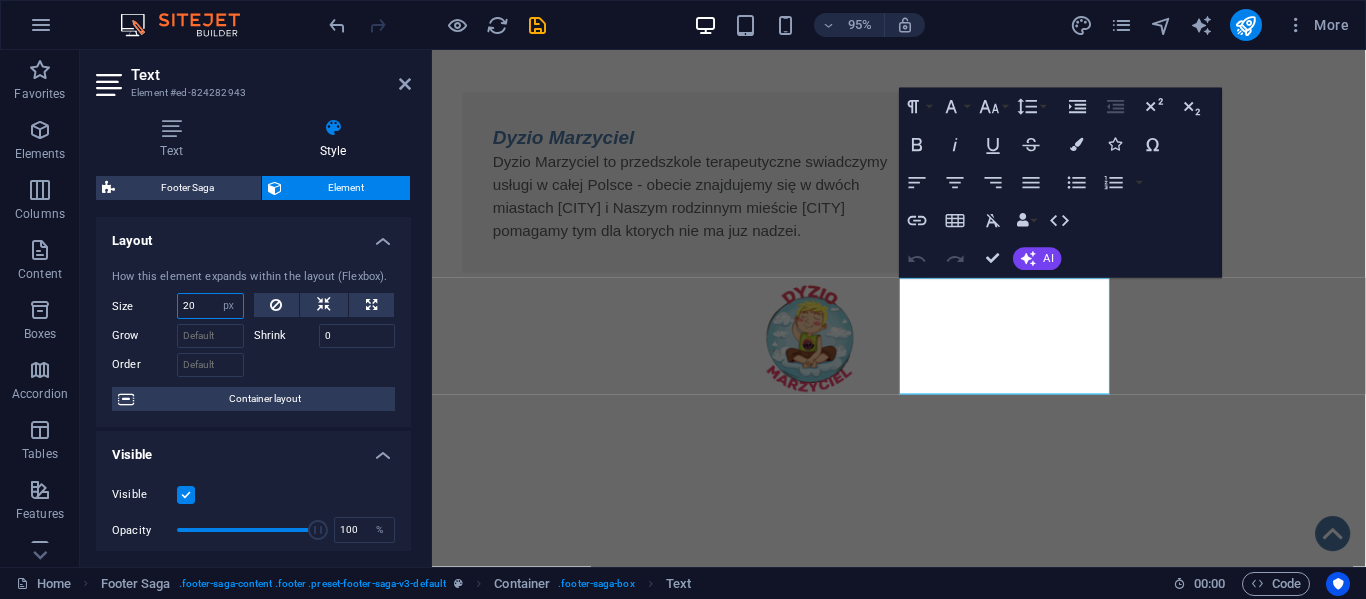 click on "Default auto px % 1/1 1/2 1/3 1/4 1/5 1/6 1/7 1/8 1/9 1/10" at bounding box center [229, 306] 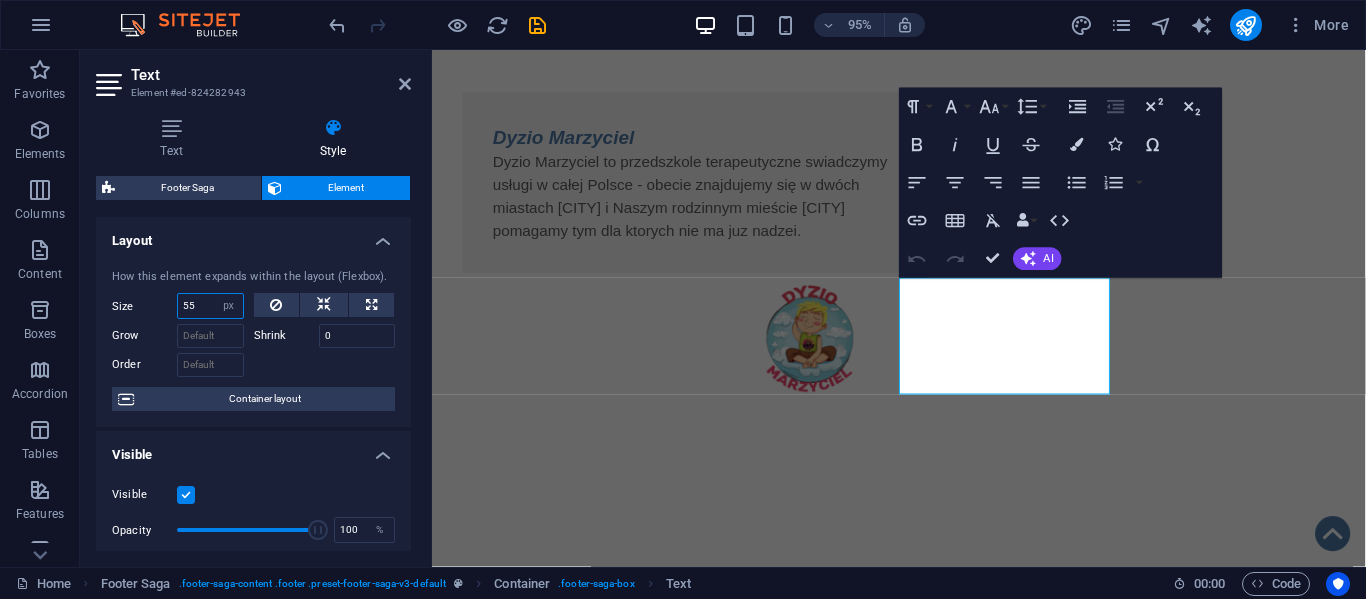 type on "5" 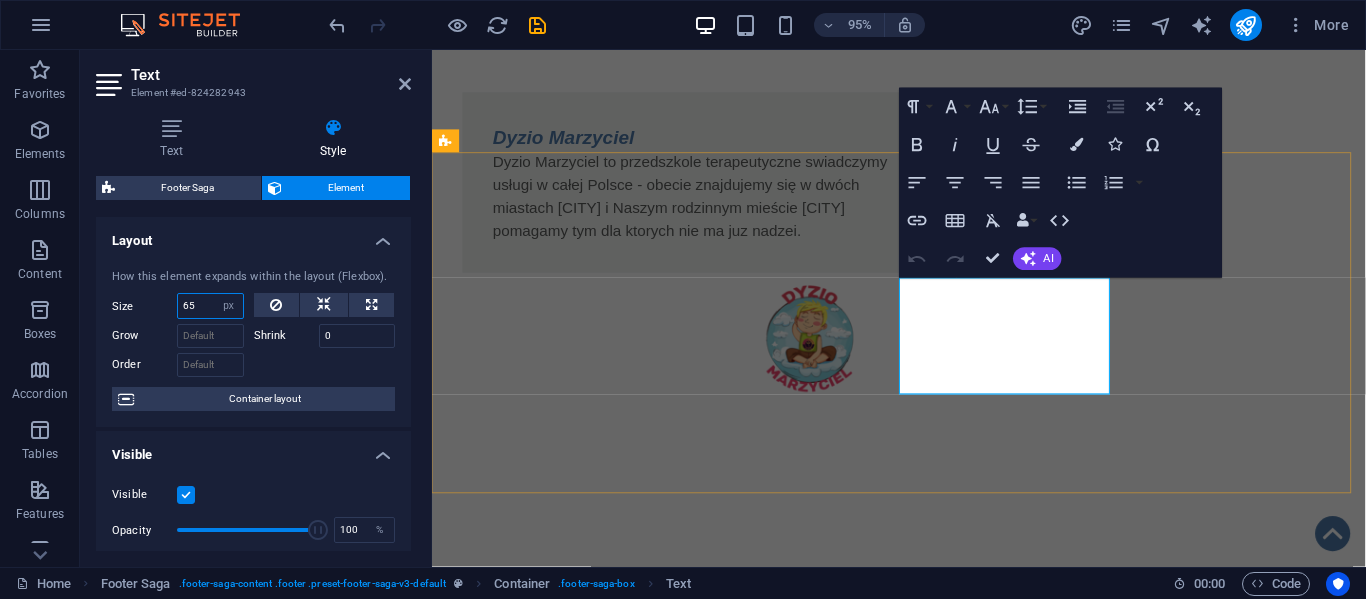 type on "65" 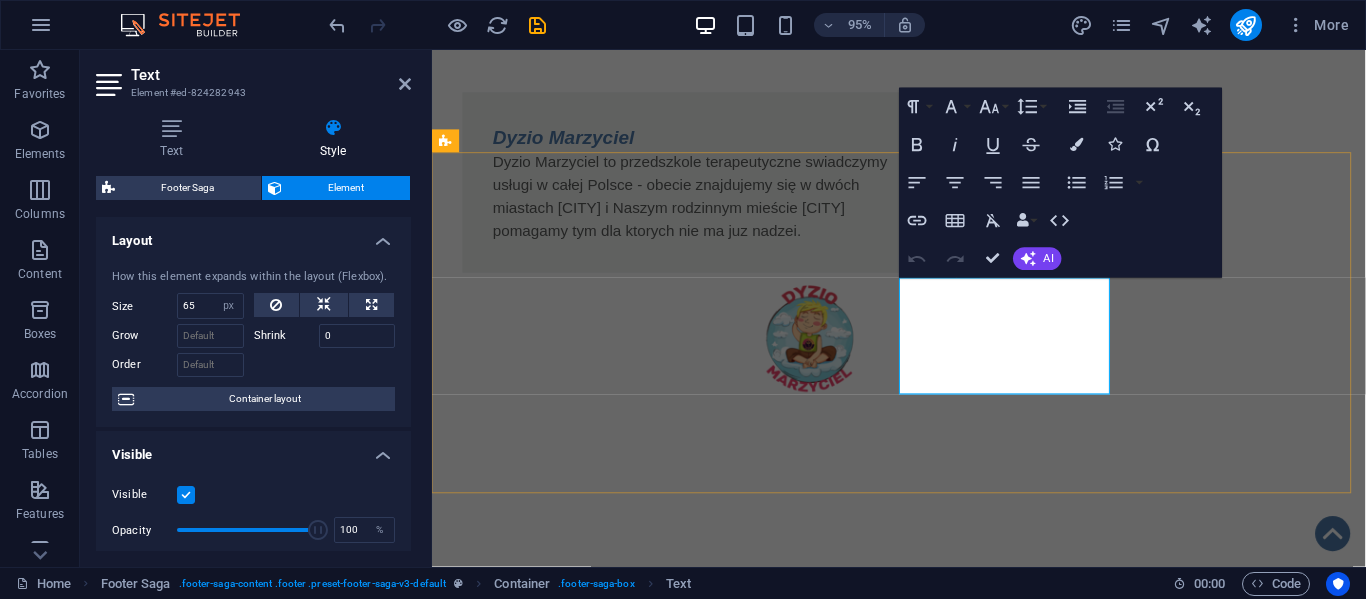click on "e-mail: biuro@fundacja@algiz.pl" at bounding box center (504, 1909) 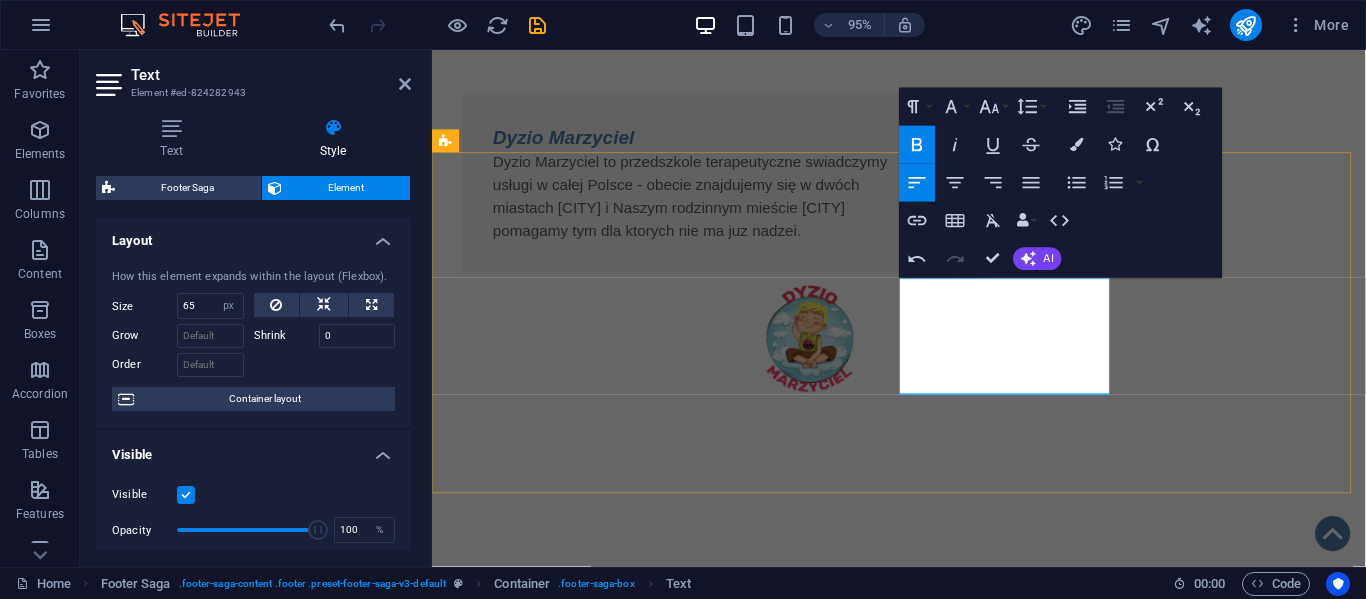 click on "e-mailbiuro@fundacja@algiz.pl" at bounding box center (500, 1909) 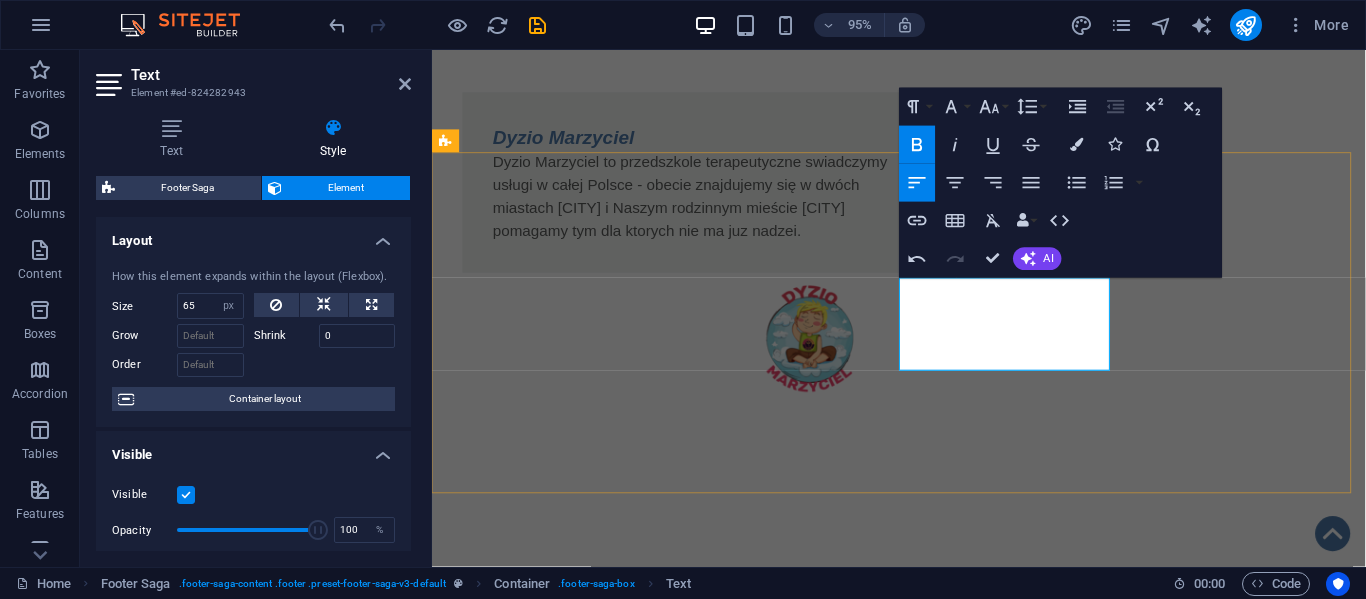 click on "emailbiuro@fundacja@algiz.pl" at bounding box center (497, 1909) 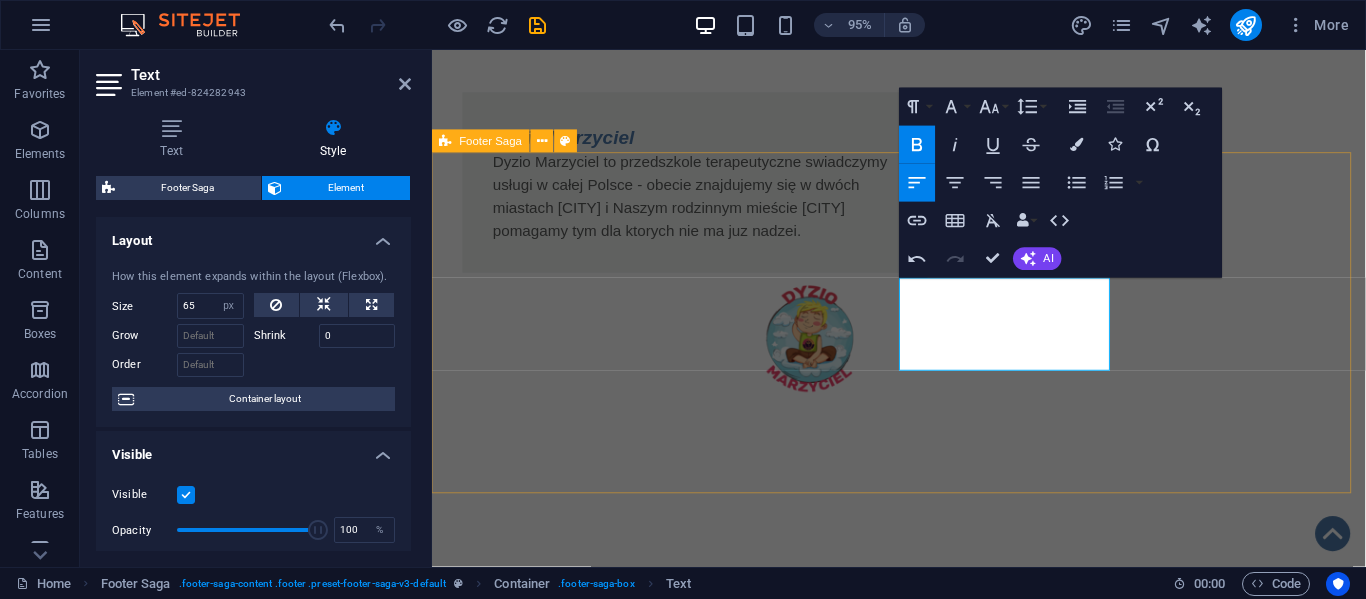 type 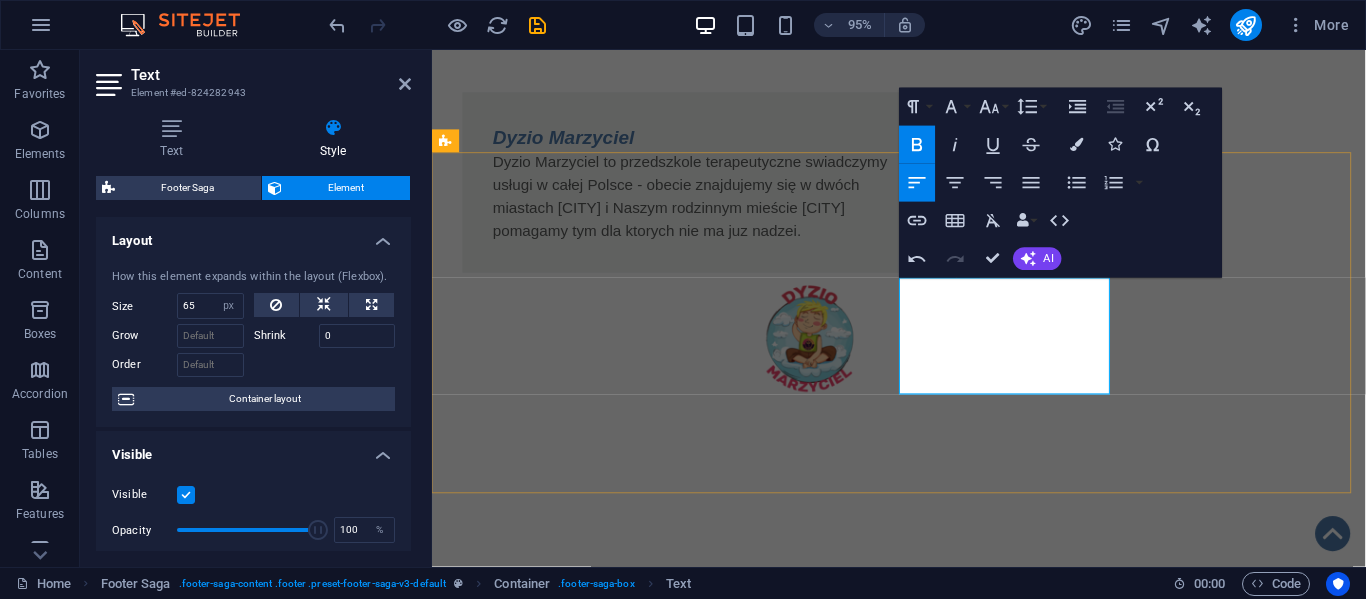 click on "email:  biuro@fundacja@algiz.pl" at bounding box center [523, 1909] 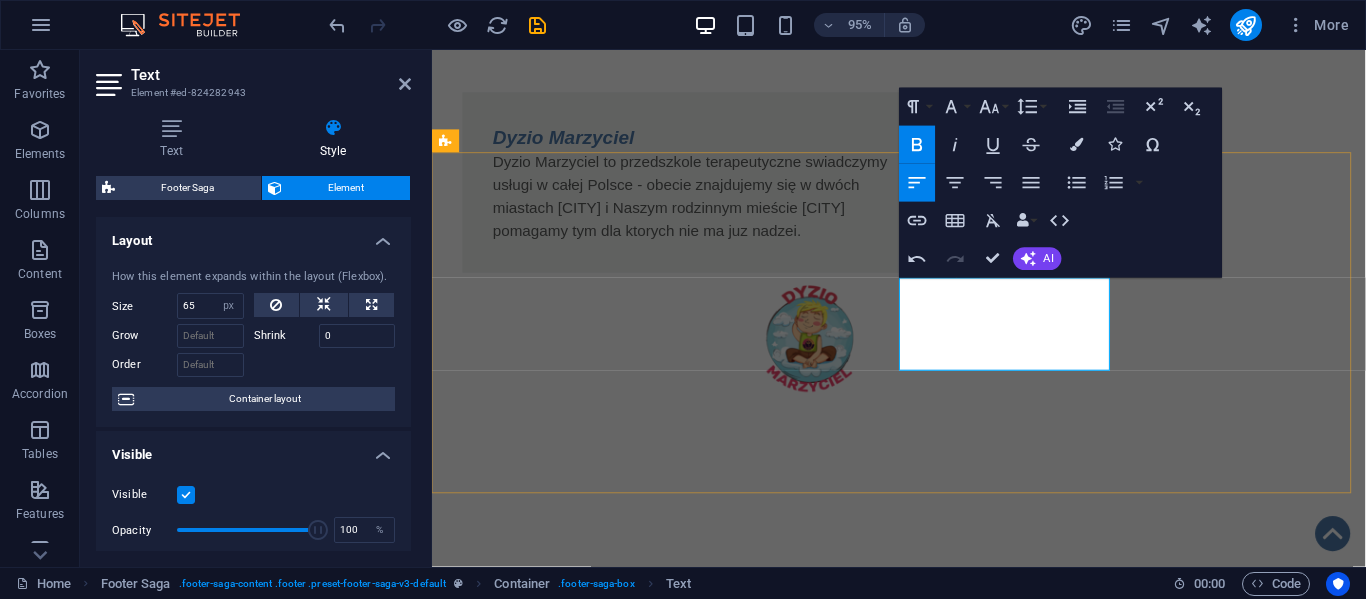 click on "email: biuro@fundacja-algiz.pl" at bounding box center (501, 1909) 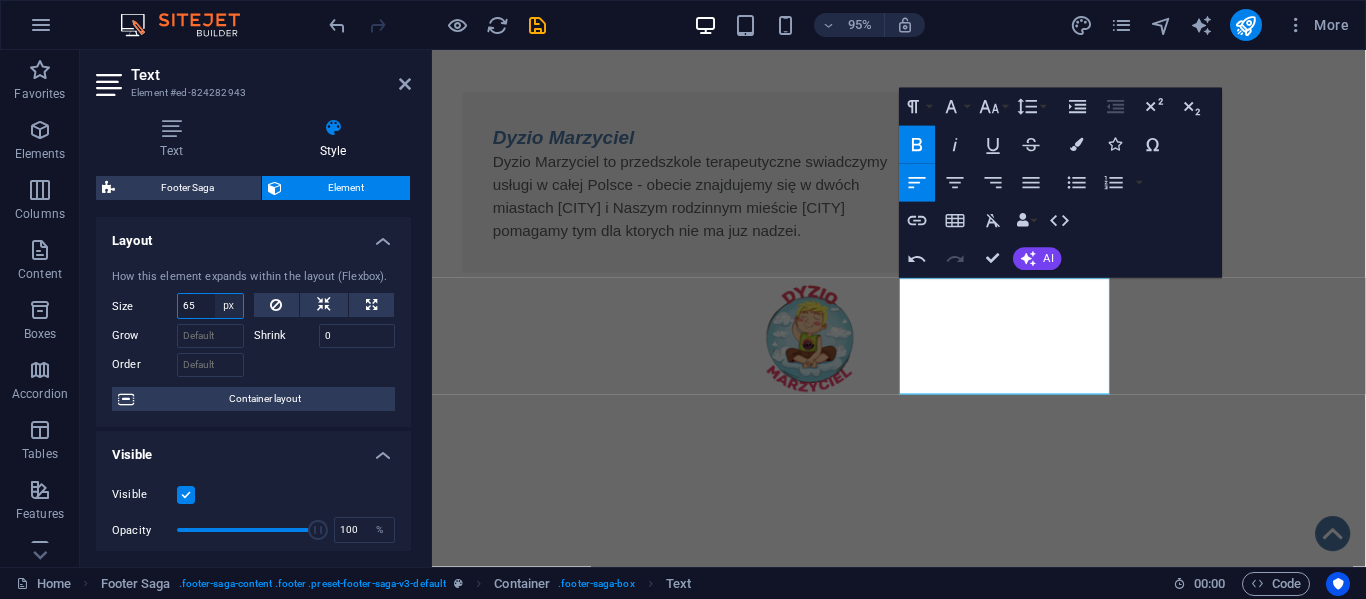 click on "Default auto px % 1/1 1/2 1/3 1/4 1/5 1/6 1/7 1/8 1/9 1/10" at bounding box center [229, 306] 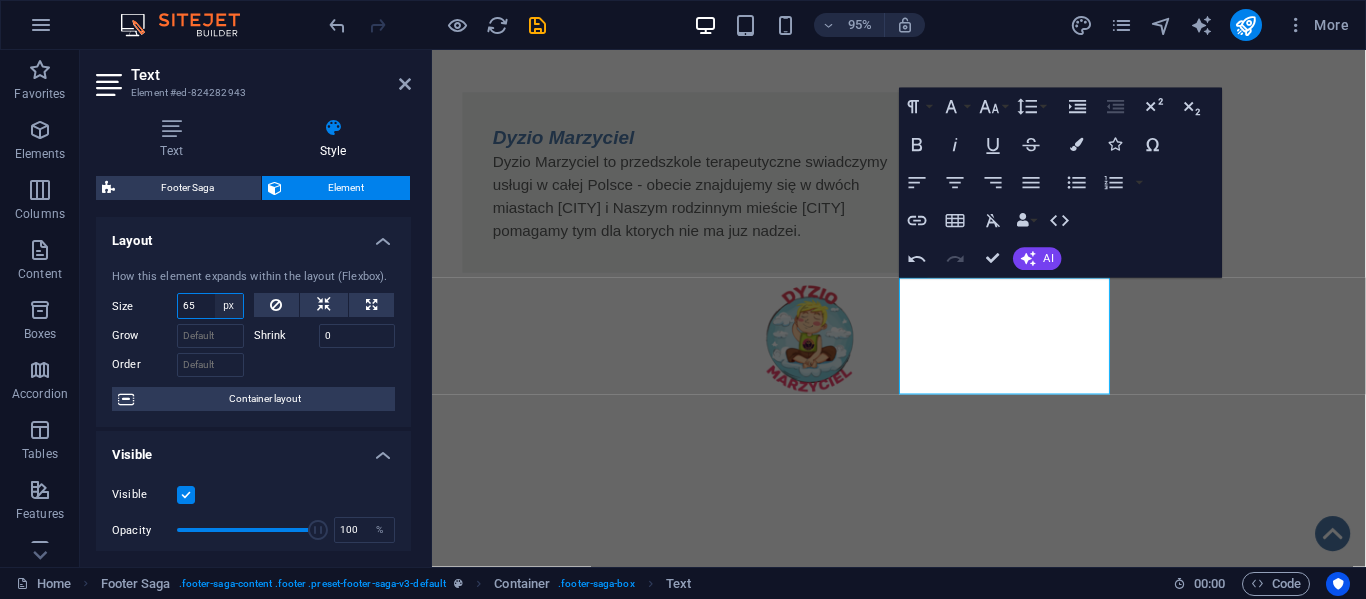 select on "1/10" 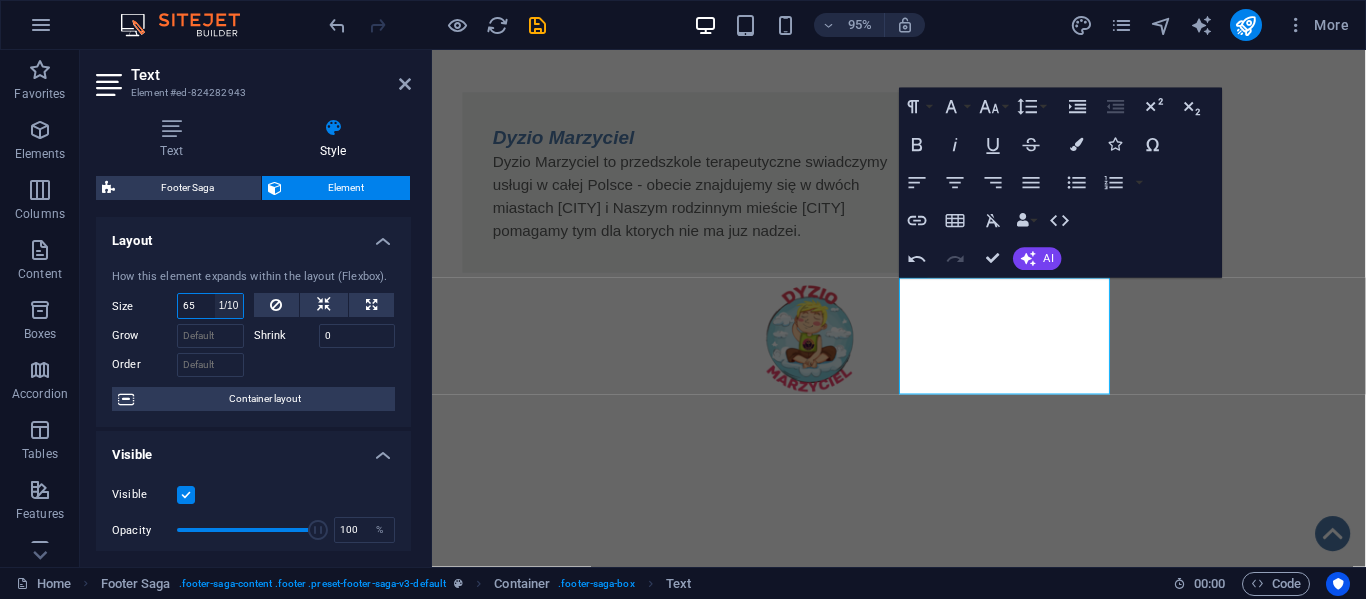 click on "Default auto px % 1/1 1/2 1/3 1/4 1/5 1/6 1/7 1/8 1/9 1/10" at bounding box center (229, 306) 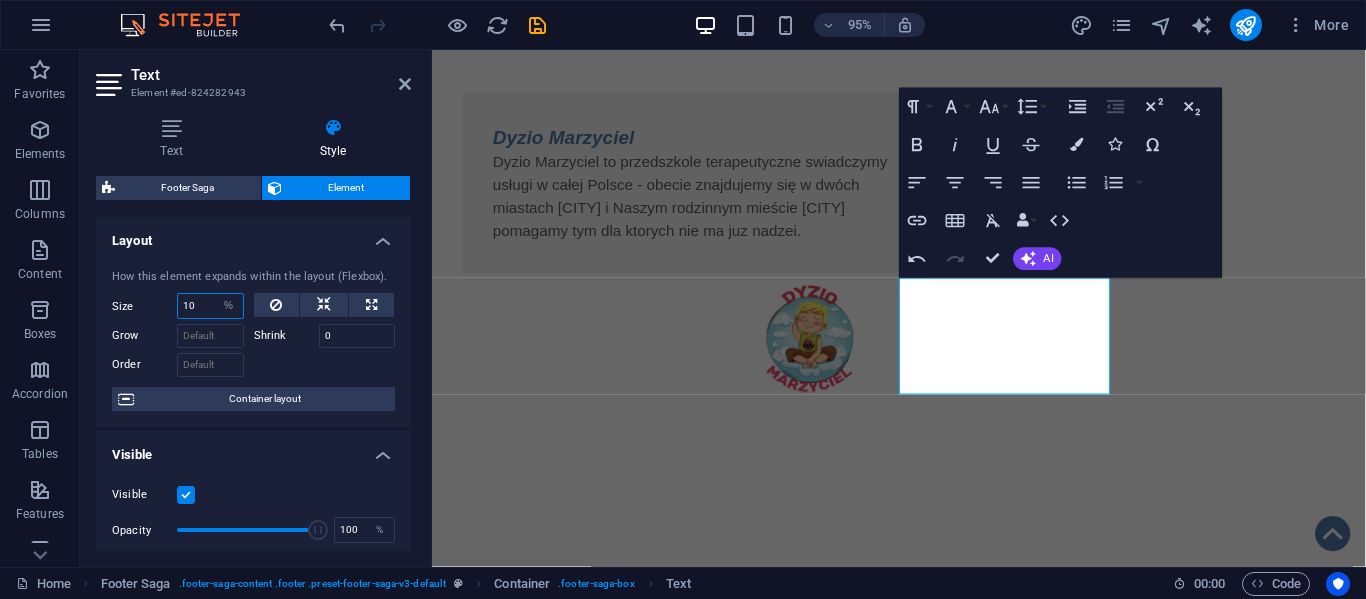click on "10" at bounding box center [210, 306] 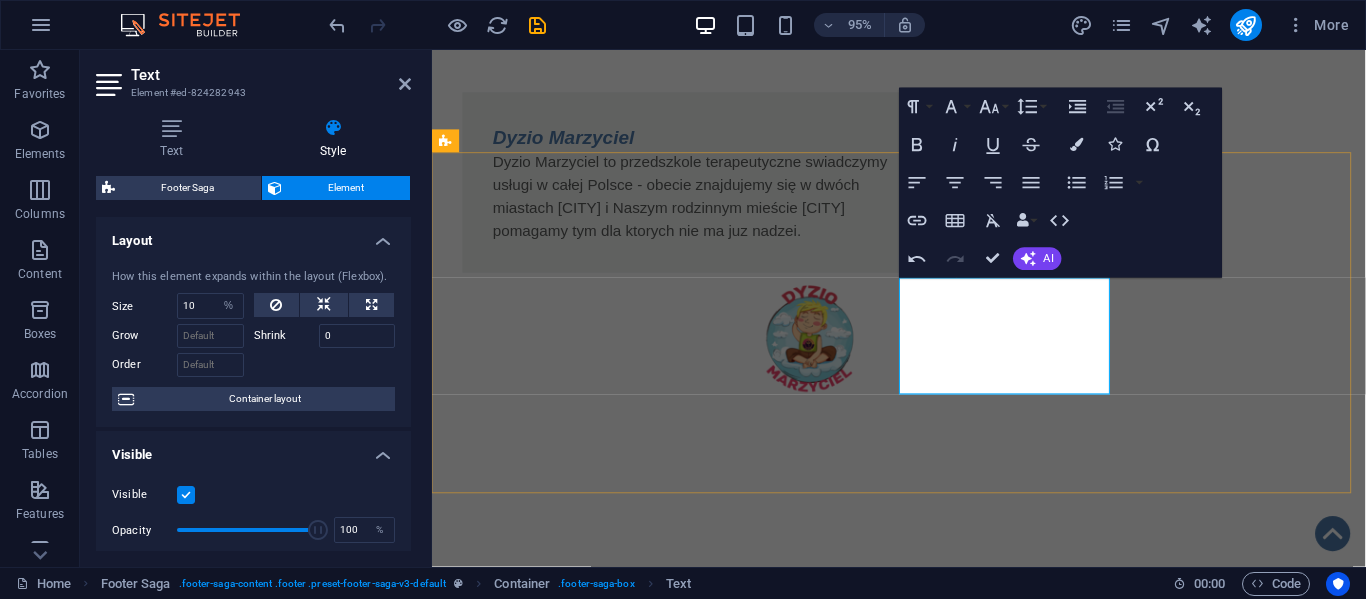 click on "e-mail: [EMAIL]" at bounding box center [560, 1908] 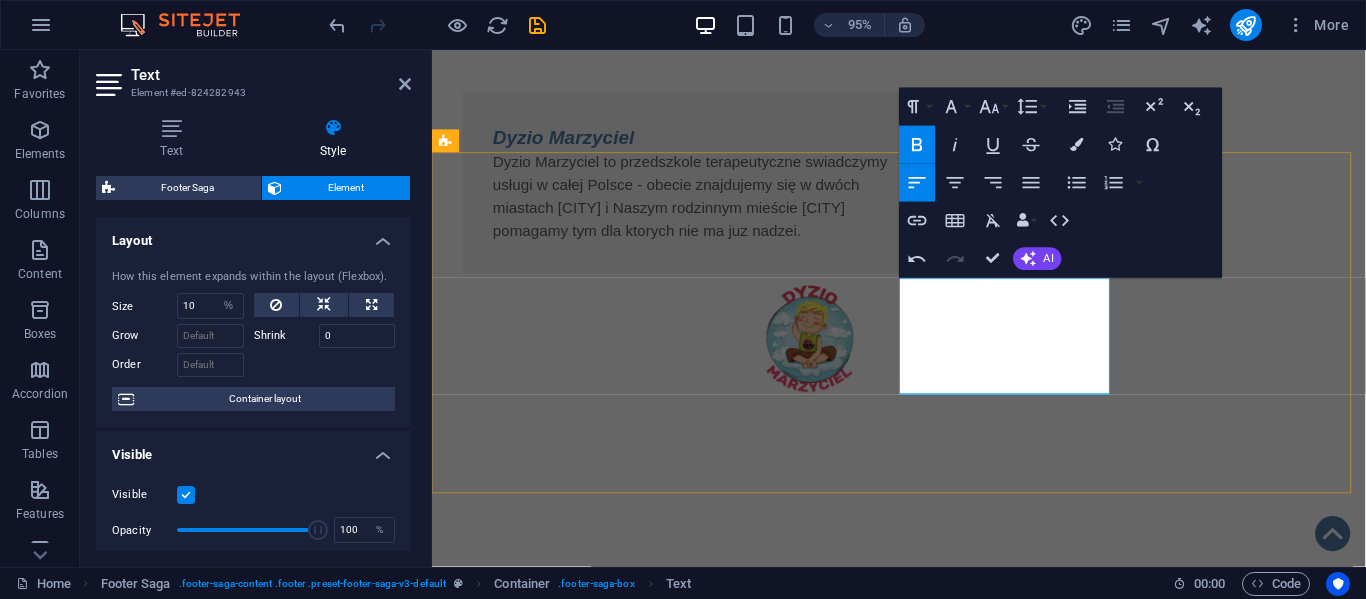 drag, startPoint x: 976, startPoint y: 403, endPoint x: 922, endPoint y: 376, distance: 60.373837 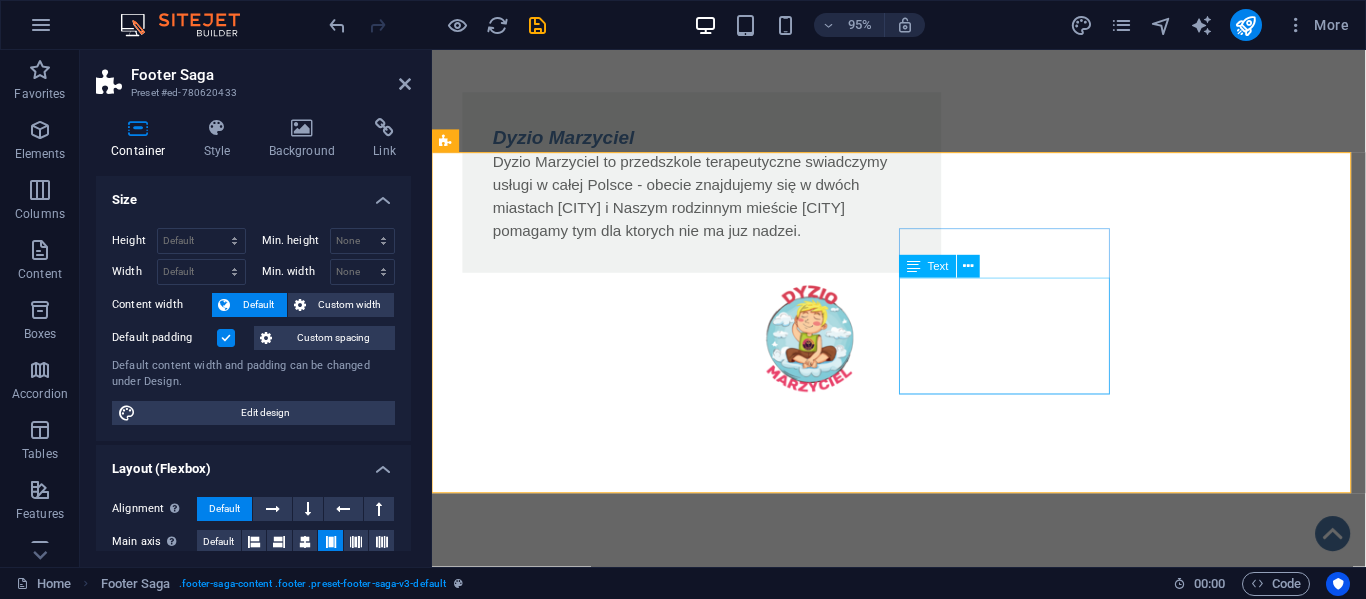 click on "ul.Sobieskiego [NUMBER] [POSTAL_CODE] [CITY] tel.:[PHONE] e-mail: [EMAIL]" at bounding box center [560, 1872] 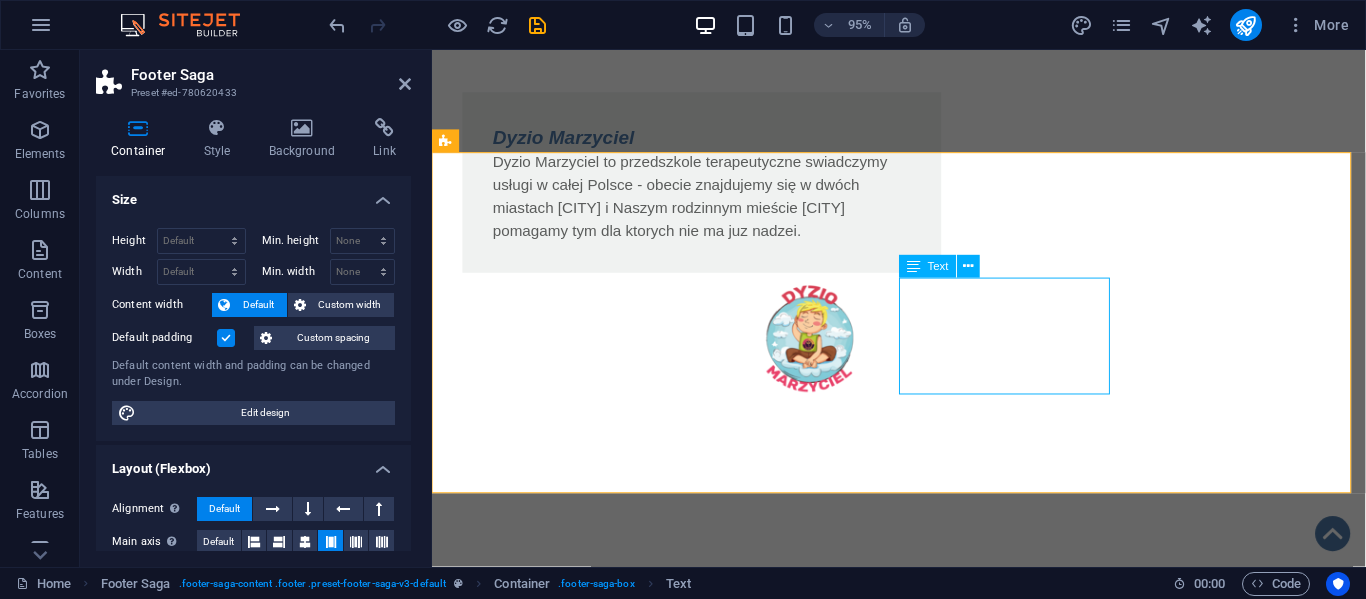 click on "ul.Sobieskiego [NUMBER] [POSTAL_CODE] [CITY] tel.:[PHONE] e-mail: [EMAIL]" at bounding box center (560, 1872) 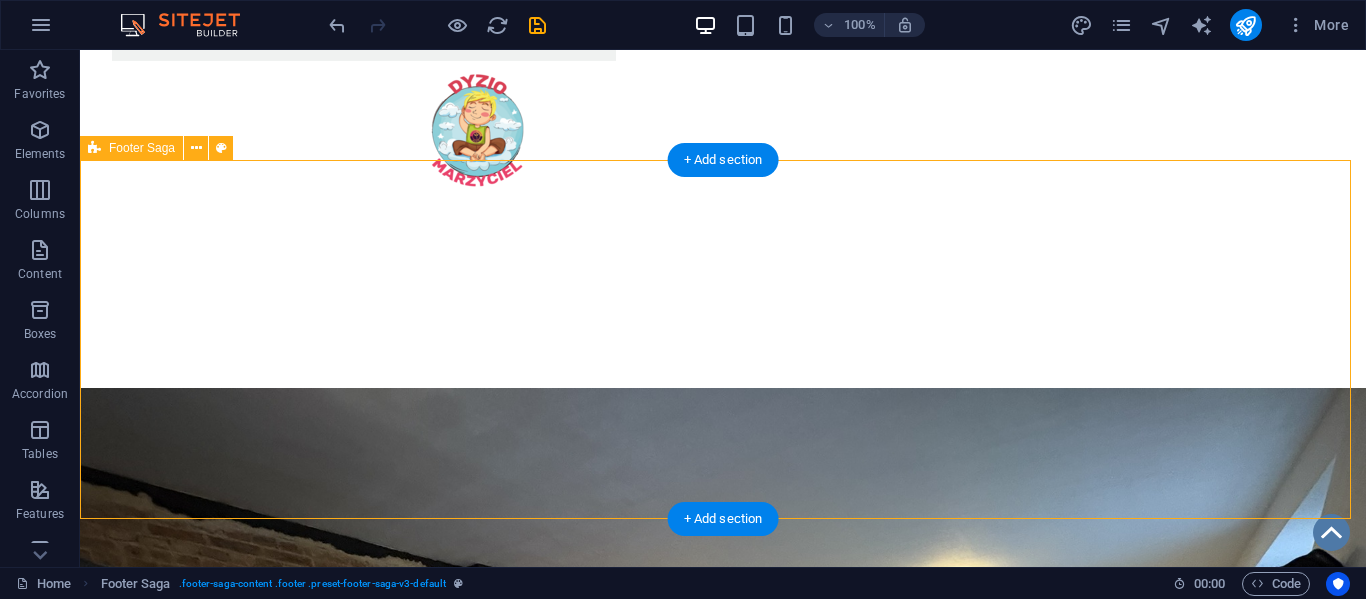 scroll, scrollTop: 1575, scrollLeft: 0, axis: vertical 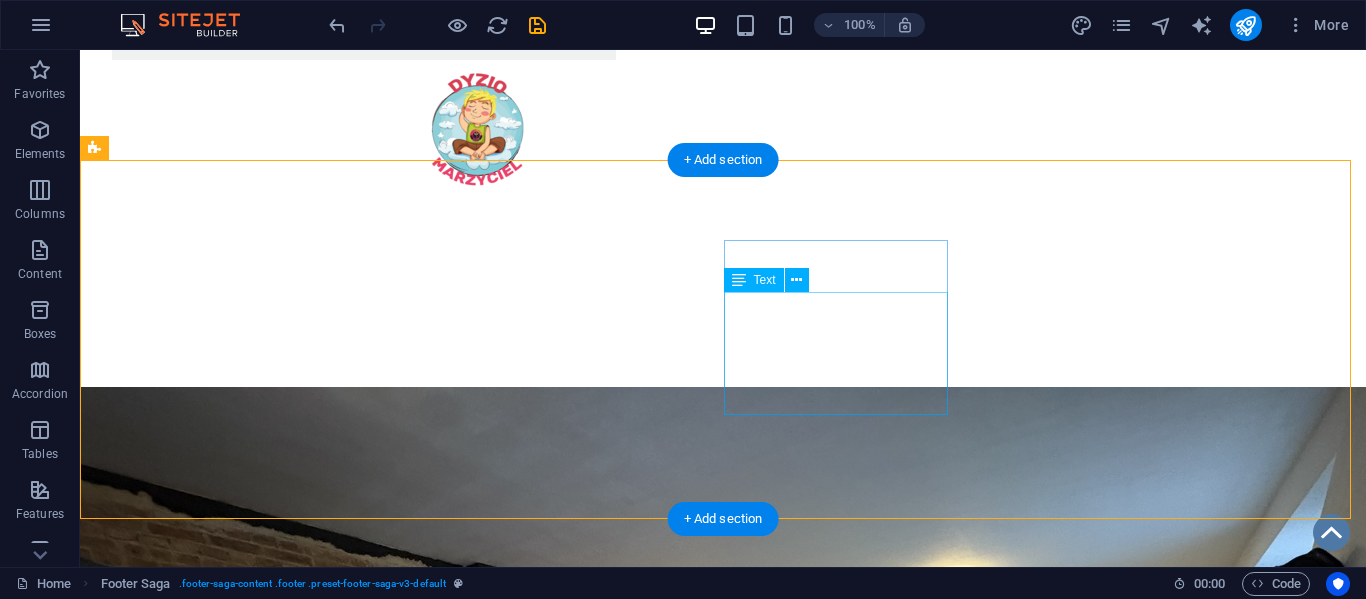 click on "ul.Sobieskiego [NUMBER] [POSTAL_CODE] [CITY] tel.:[PHONE] e-mail: [EMAIL]" at bounding box center (208, 1875) 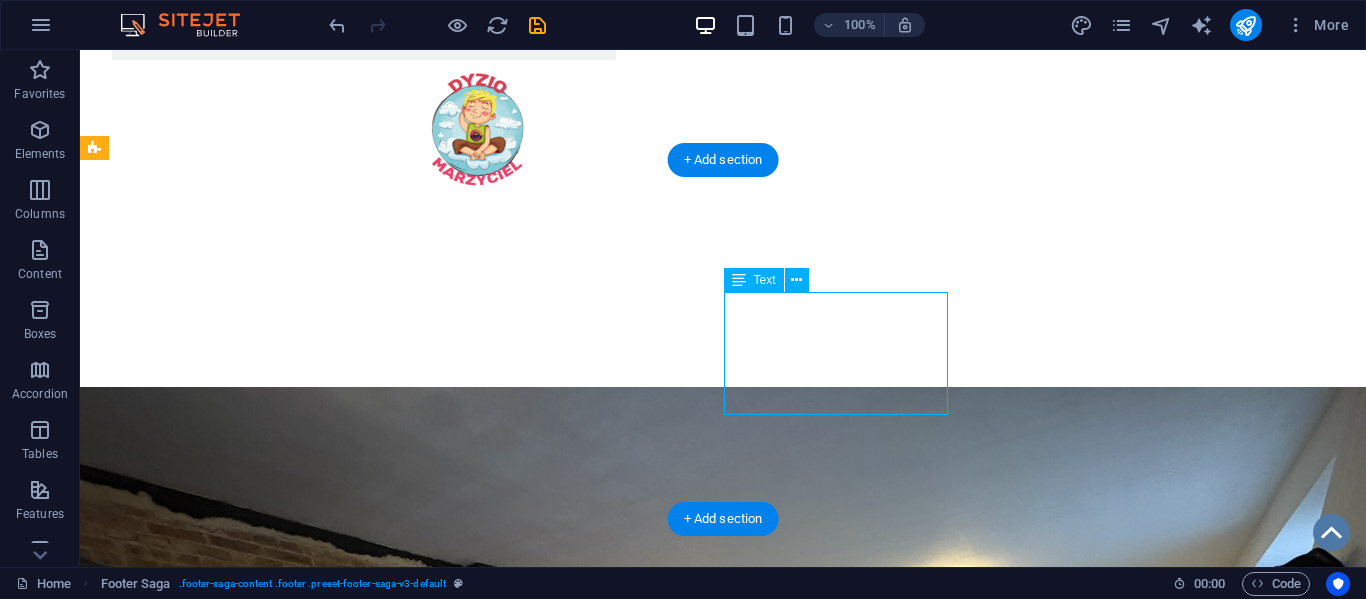 click on "ul.Sobieskiego [NUMBER] [POSTAL_CODE] [CITY] tel.:[PHONE] e-mail: [EMAIL]" at bounding box center [208, 1875] 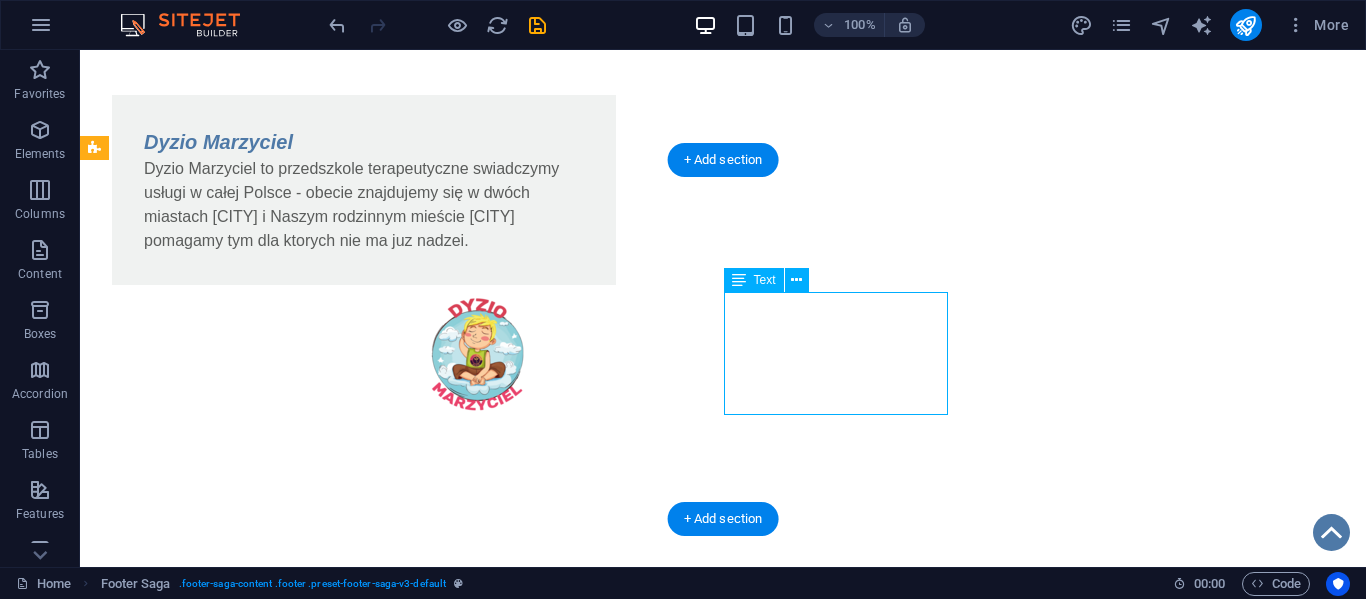 select on "%" 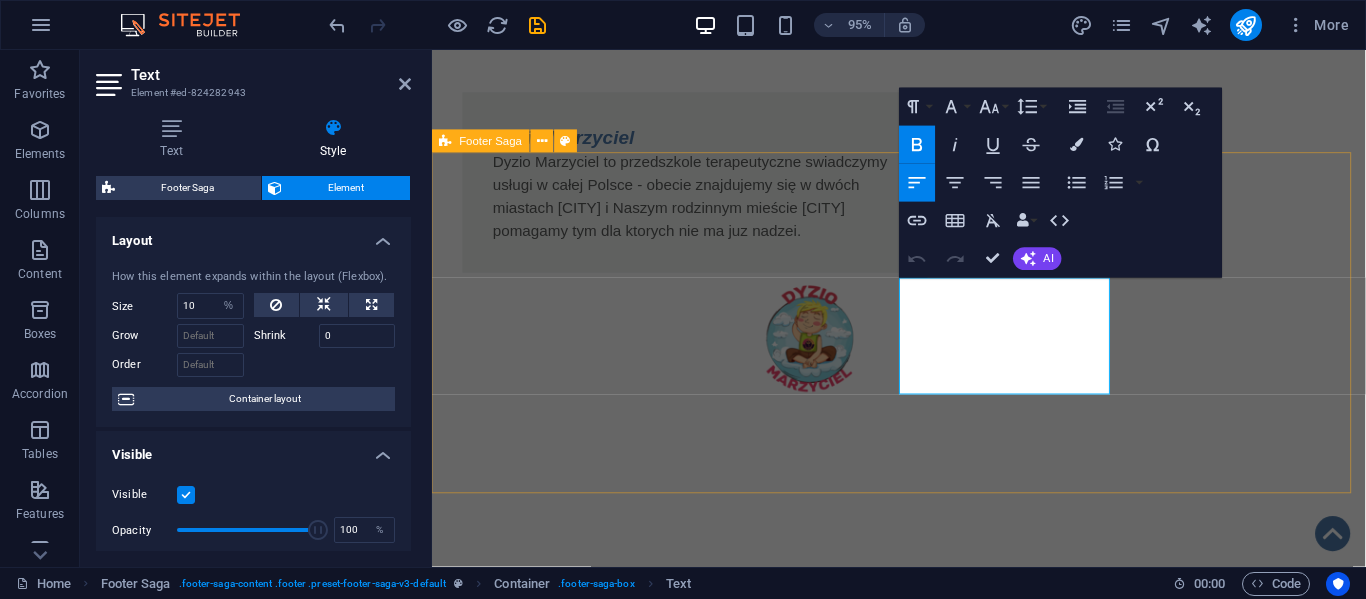 drag, startPoint x: 975, startPoint y: 405, endPoint x: 914, endPoint y: 380, distance: 65.9242 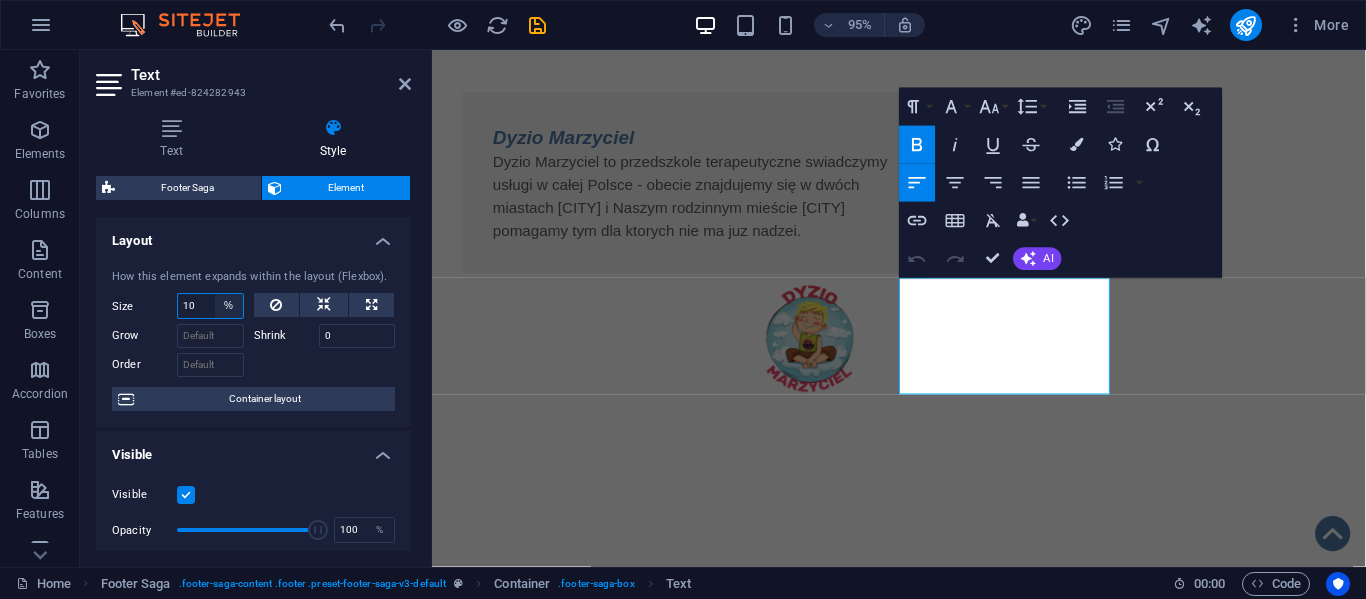 click on "Default auto px % 1/1 1/2 1/3 1/4 1/5 1/6 1/7 1/8 1/9 1/10" at bounding box center (229, 306) 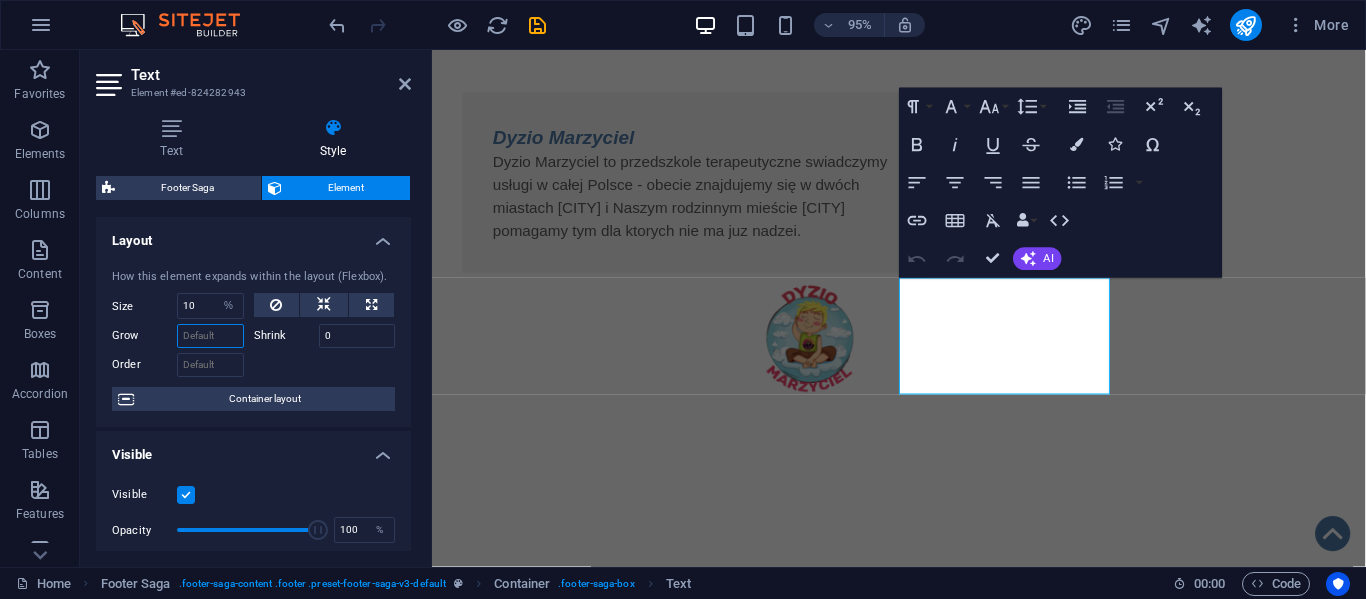 click on "Grow" at bounding box center (210, 336) 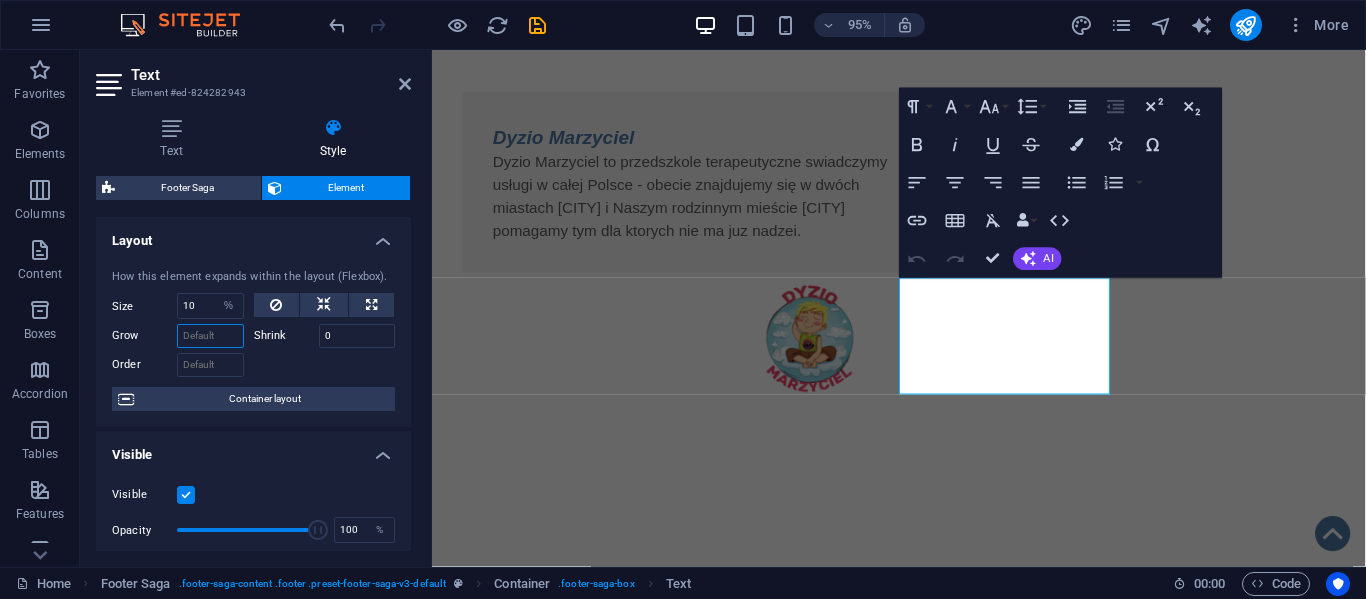 click on "Grow" at bounding box center (210, 336) 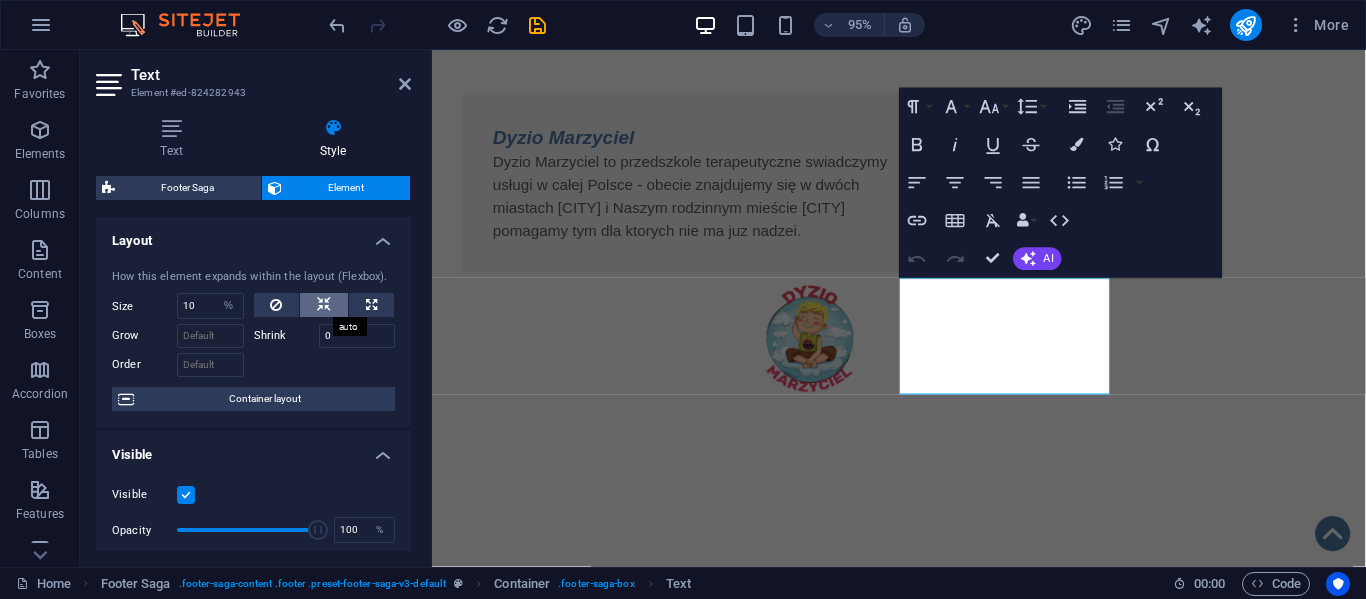 click at bounding box center (324, 305) 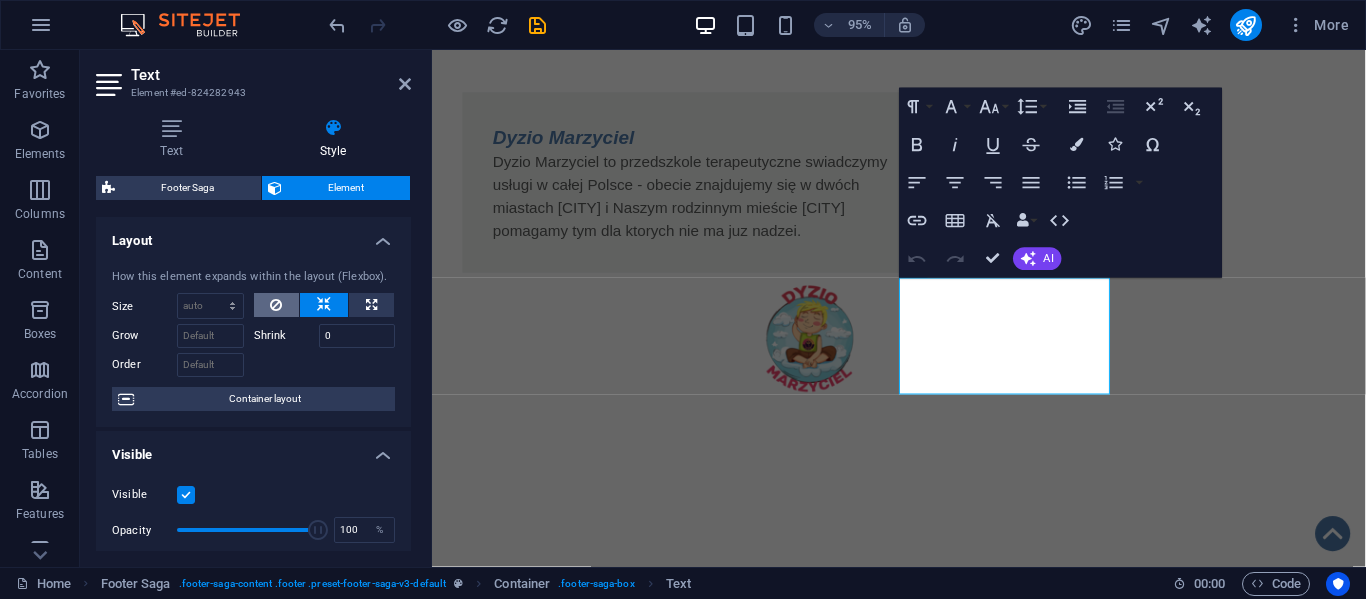 click at bounding box center (276, 305) 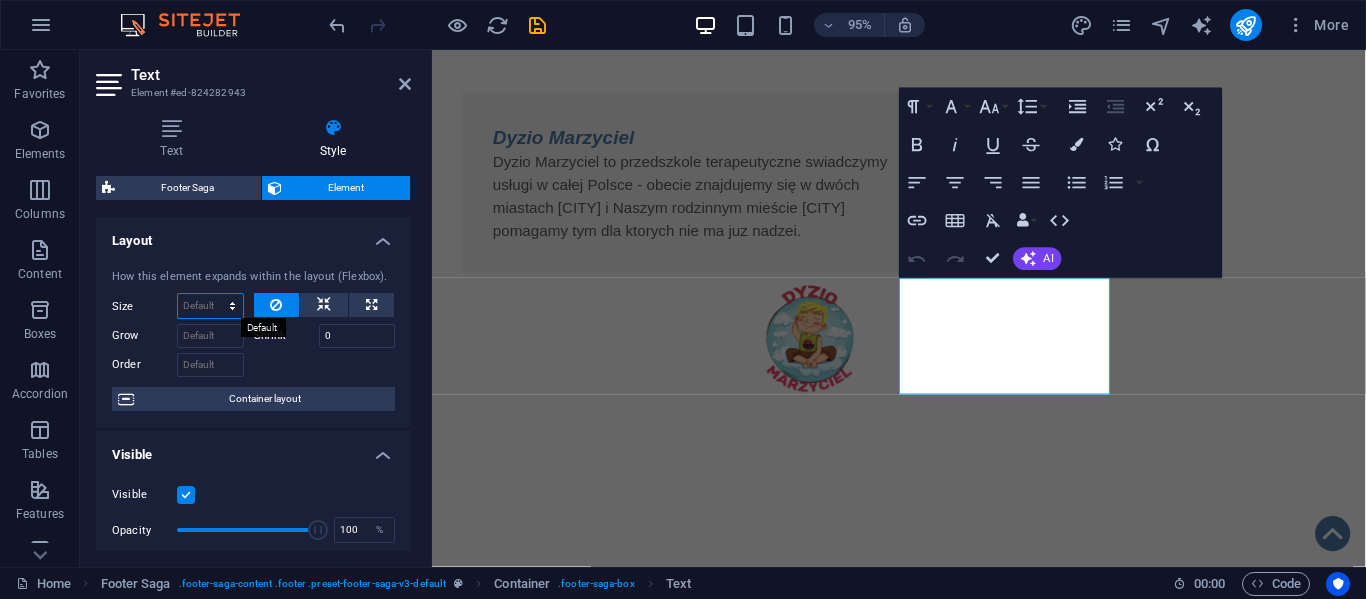 click on "Default auto px % 1/1 1/2 1/3 1/4 1/5 1/6 1/7 1/8 1/9 1/10" at bounding box center [210, 306] 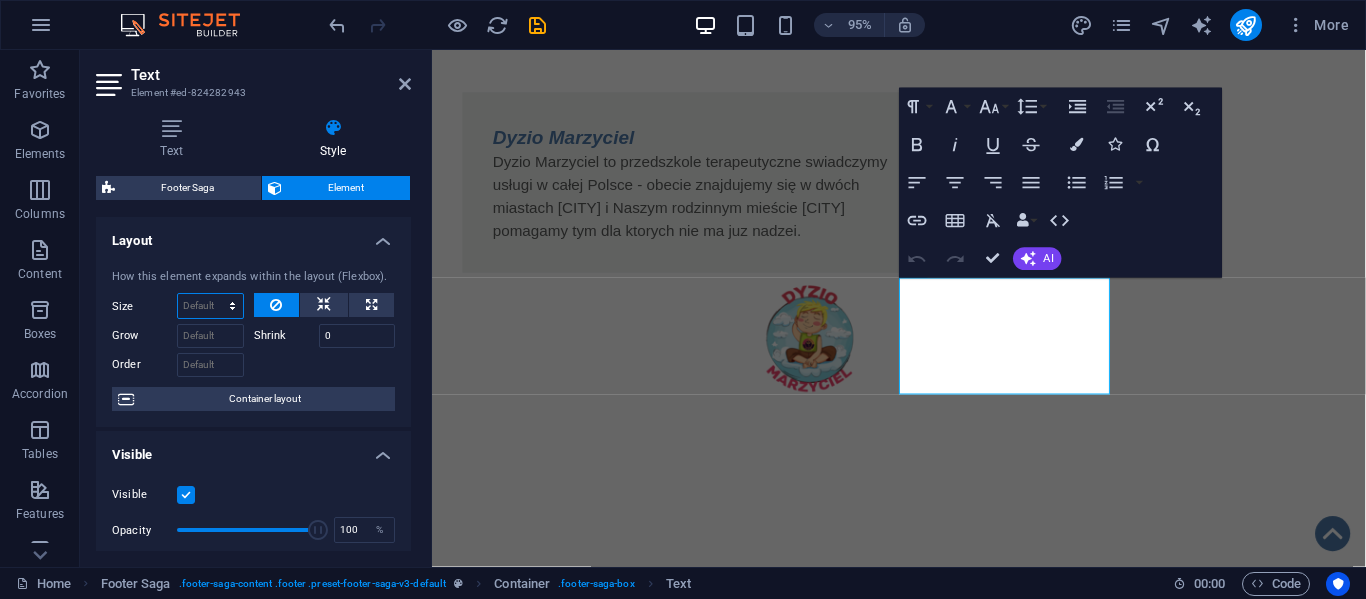 select on "%" 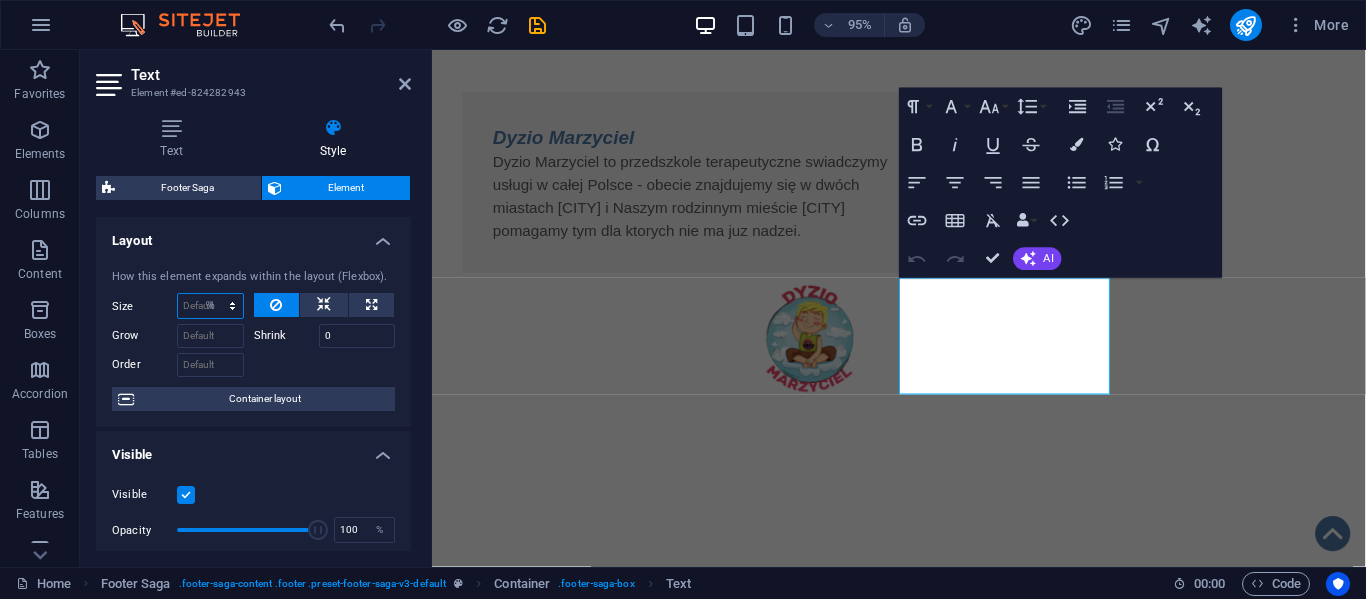 click on "Default auto px % 1/1 1/2 1/3 1/4 1/5 1/6 1/7 1/8 1/9 1/10" at bounding box center (210, 306) 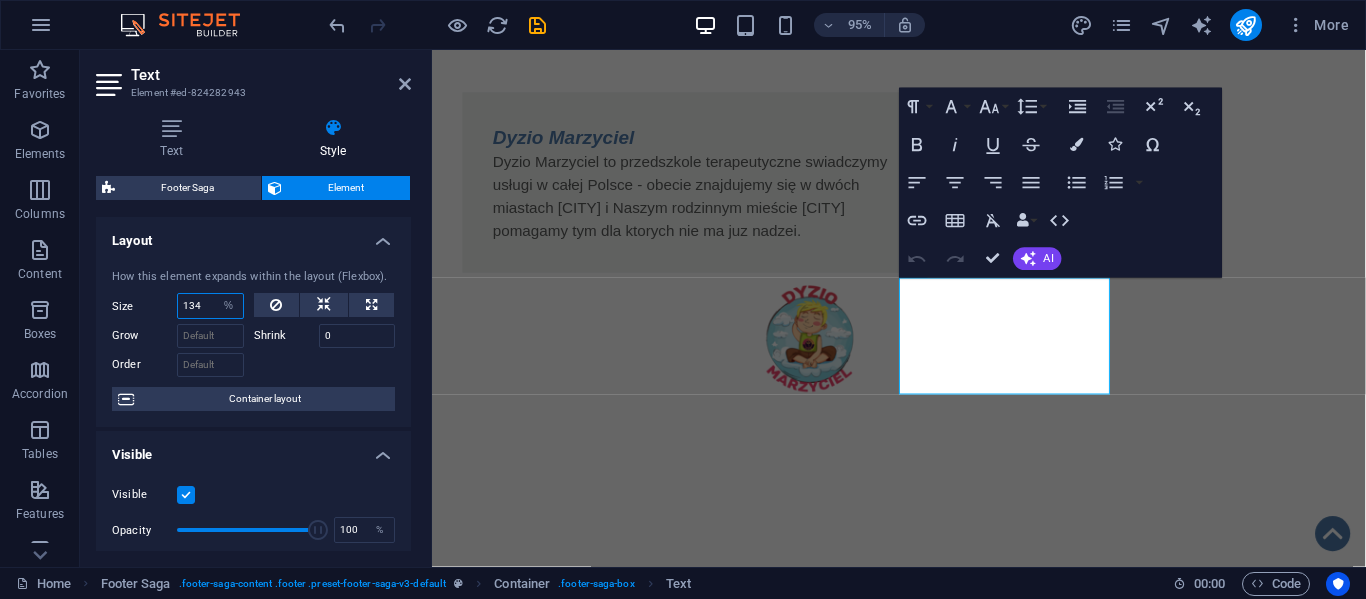 click on "134" at bounding box center (210, 306) 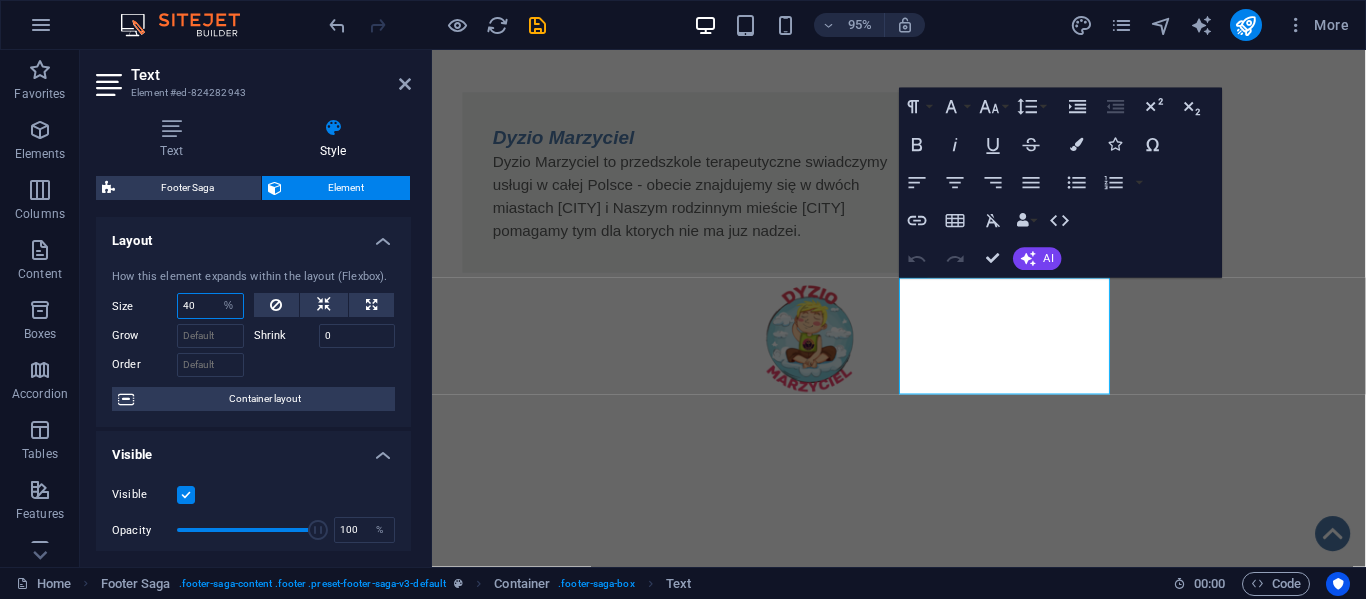 type on "4" 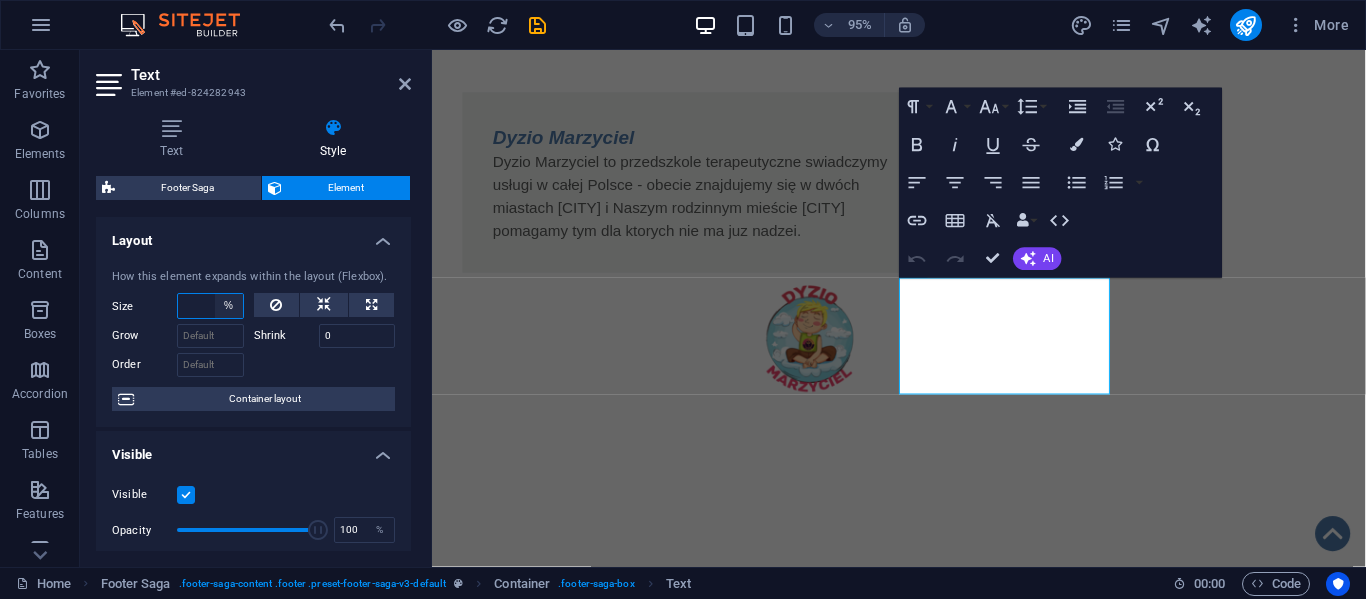 type 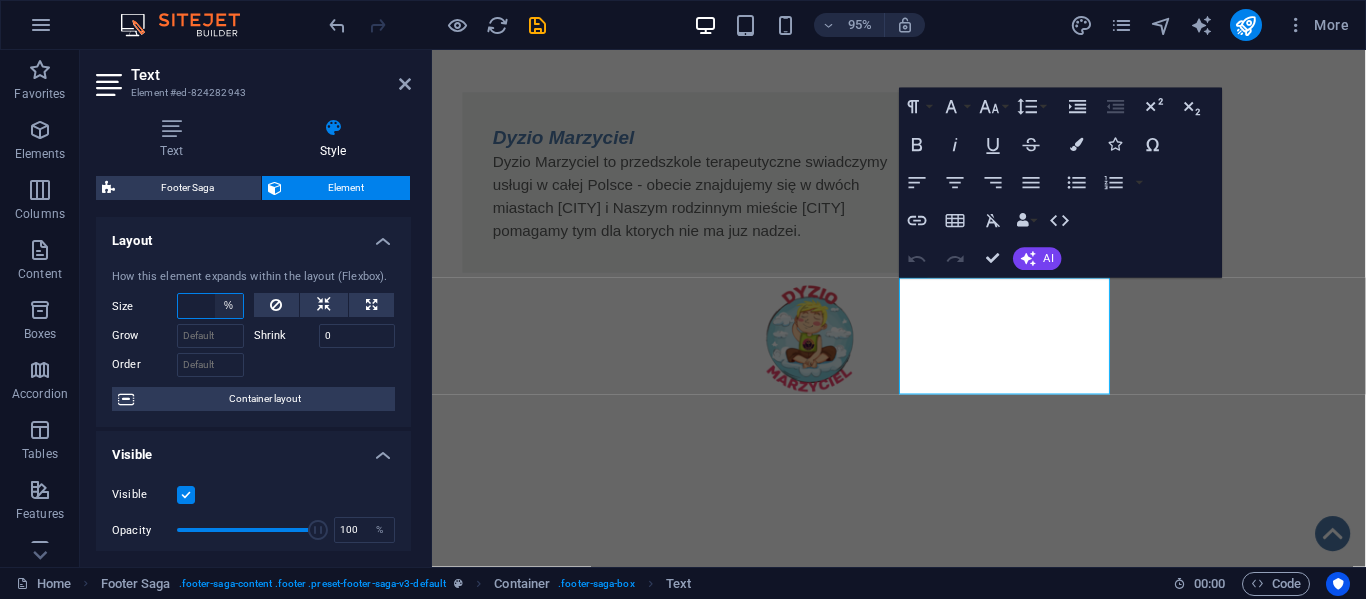 click on "Default auto px % 1/1 1/2 1/3 1/4 1/5 1/6 1/7 1/8 1/9 1/10" at bounding box center (229, 306) 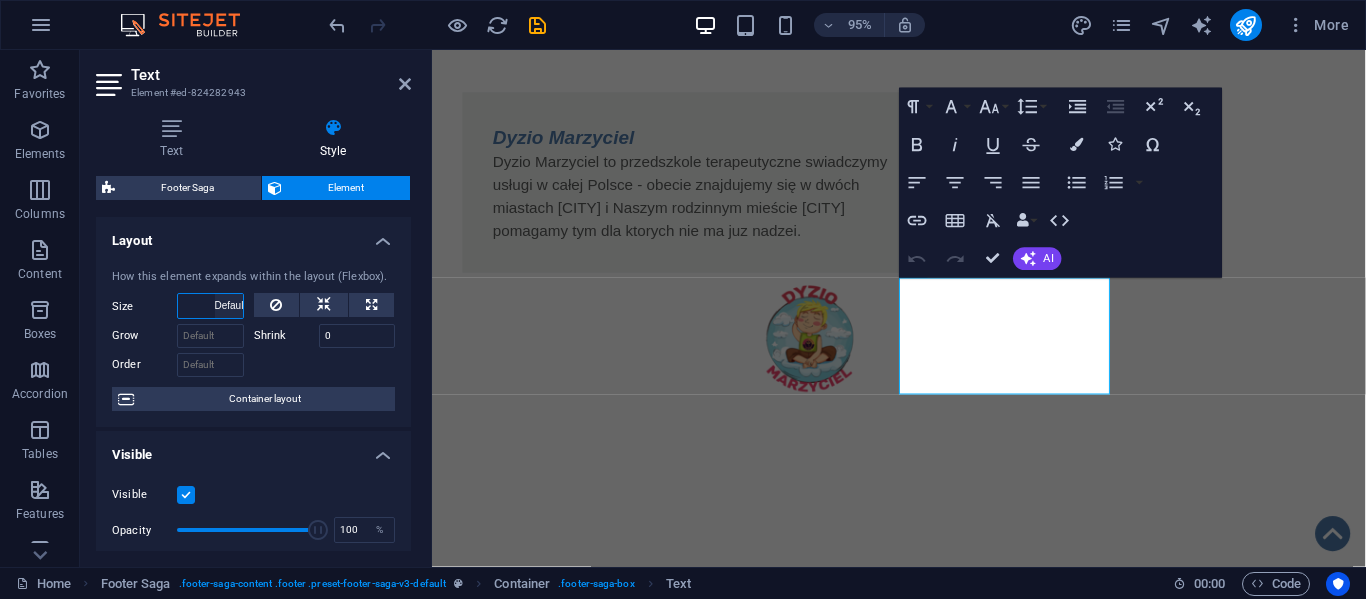 click on "Default auto px % 1/1 1/2 1/3 1/4 1/5 1/6 1/7 1/8 1/9 1/10" at bounding box center (229, 306) 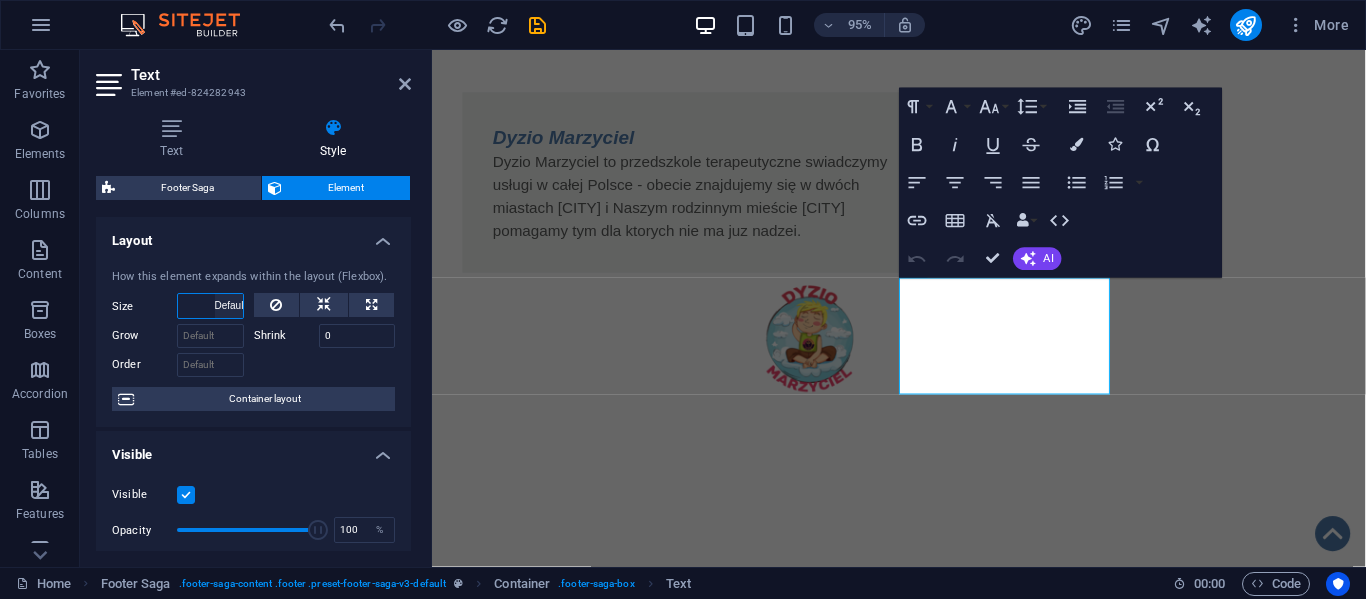 select on "DISABLED_OPTION_VALUE" 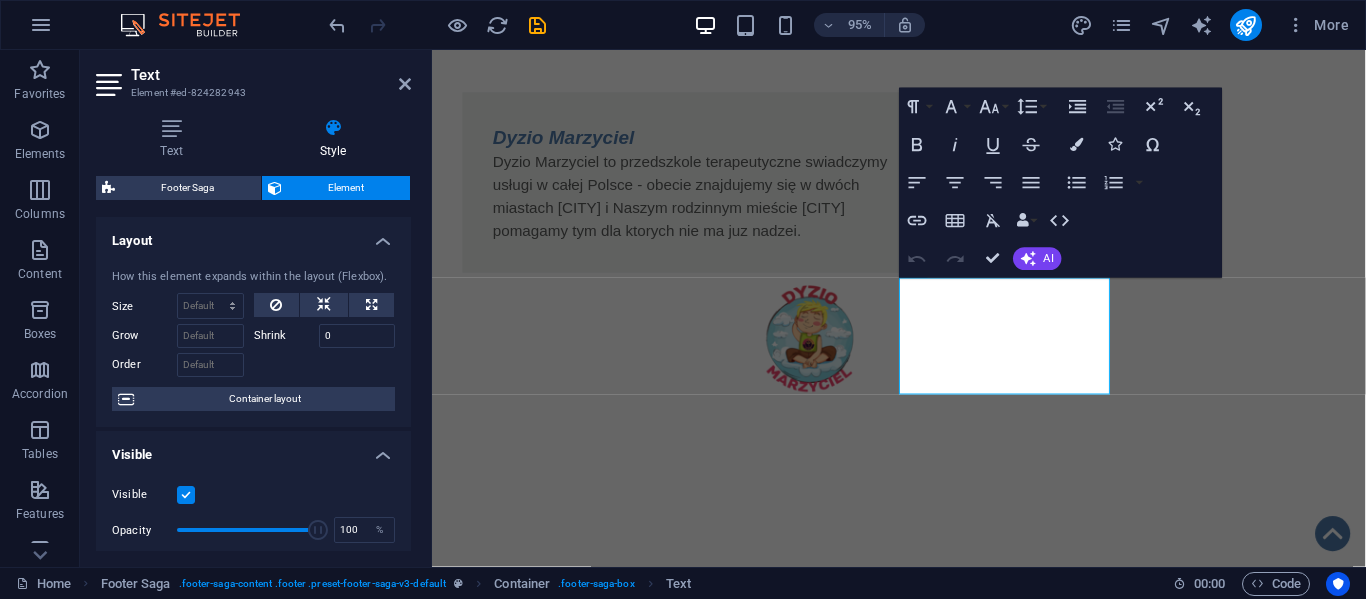 click on "Layout" at bounding box center (253, 235) 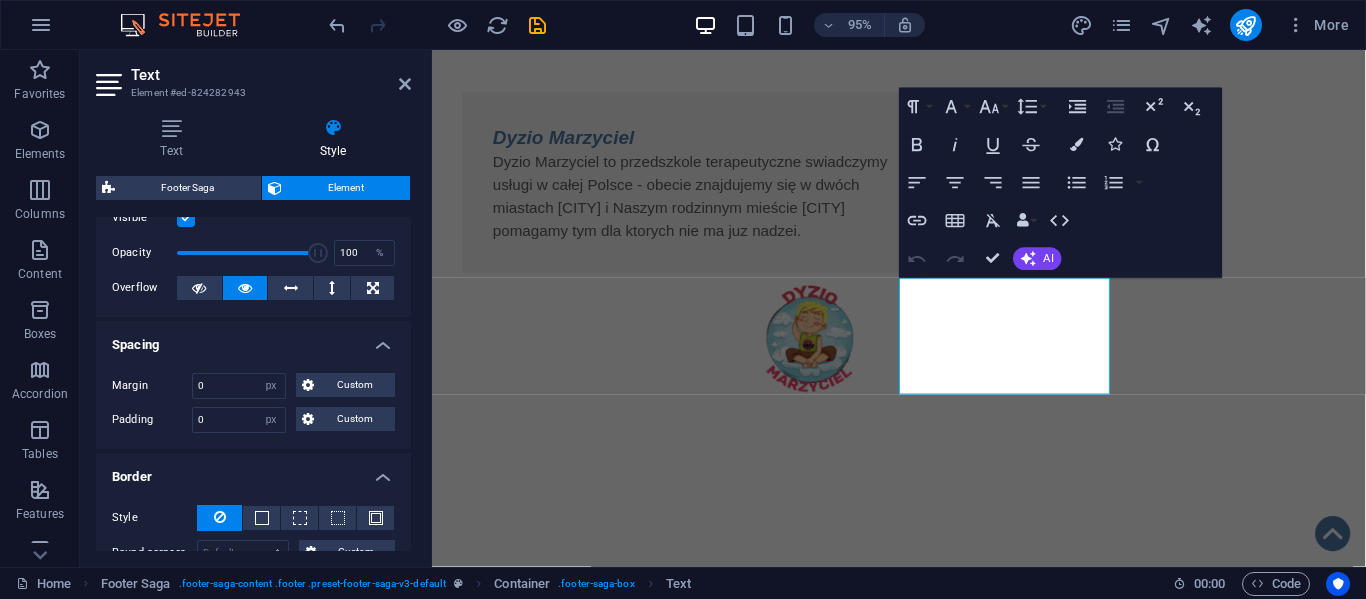 scroll, scrollTop: 116, scrollLeft: 0, axis: vertical 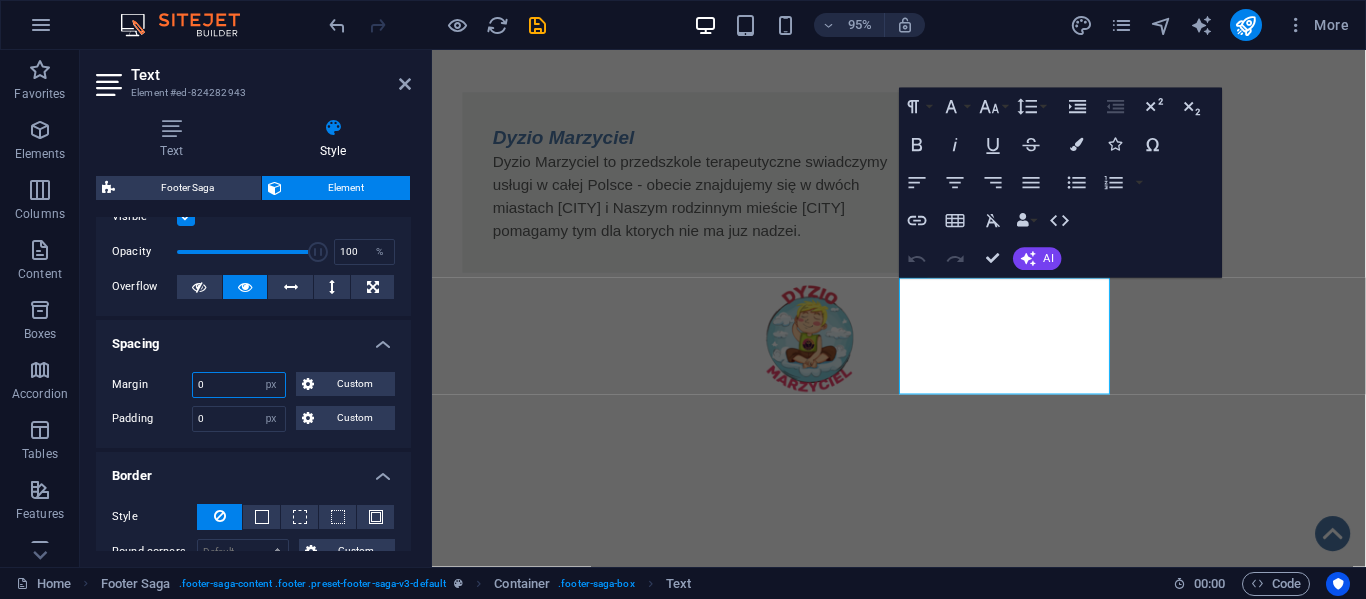 click on "0" at bounding box center (239, 385) 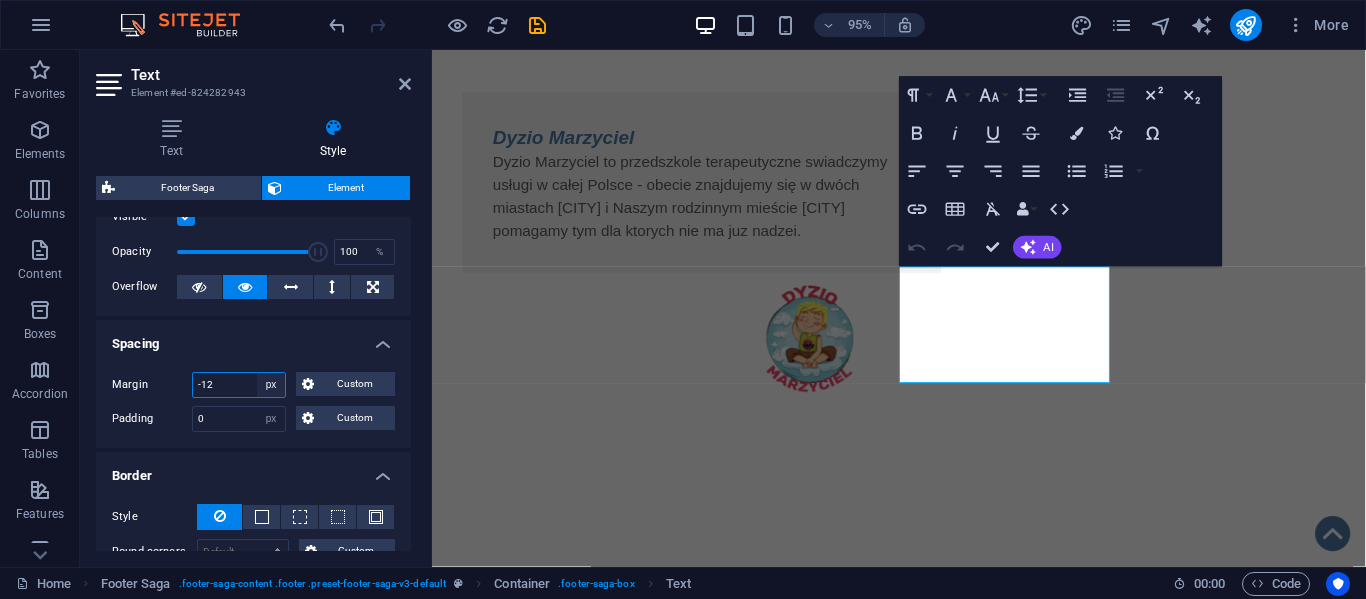 type on "-12" 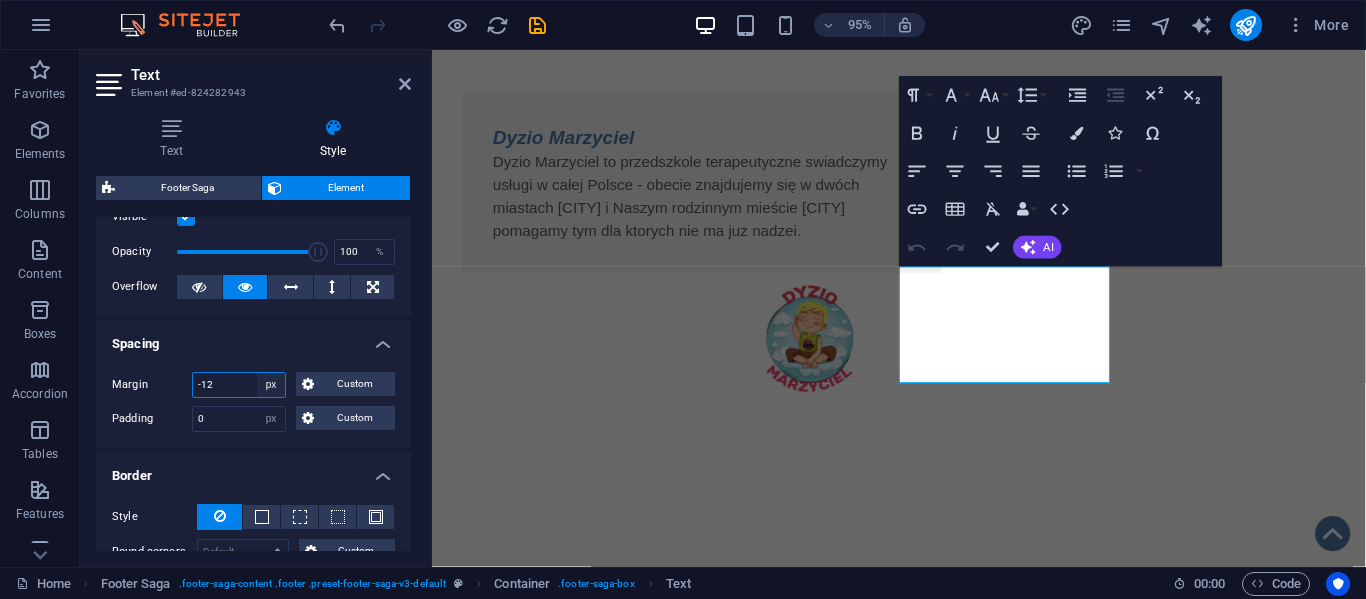 click on "Default auto px % rem vw vh Custom" at bounding box center [271, 385] 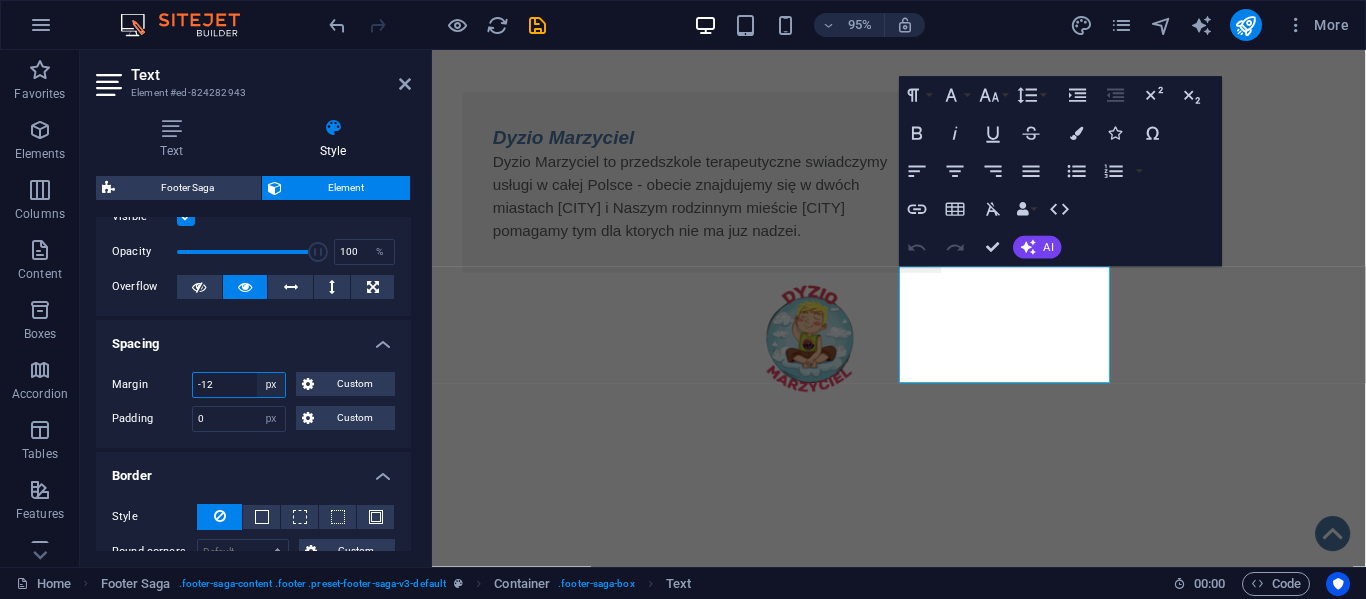 select on "default" 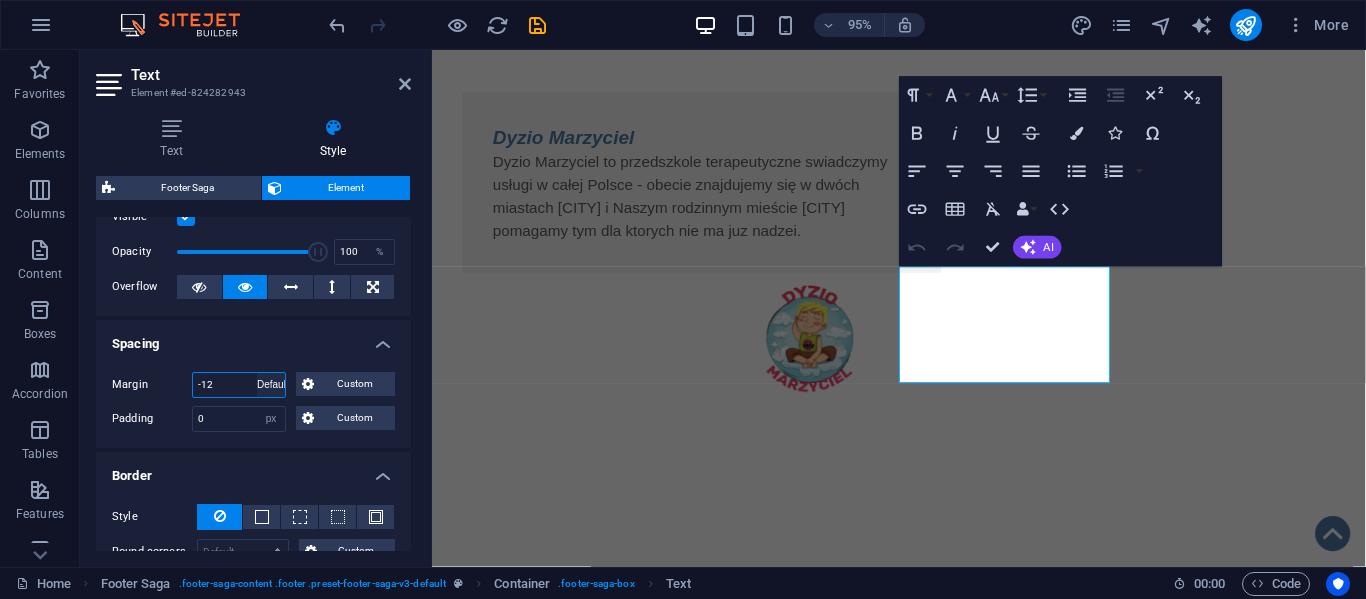 click on "Default auto px % rem vw vh Custom" at bounding box center (271, 385) 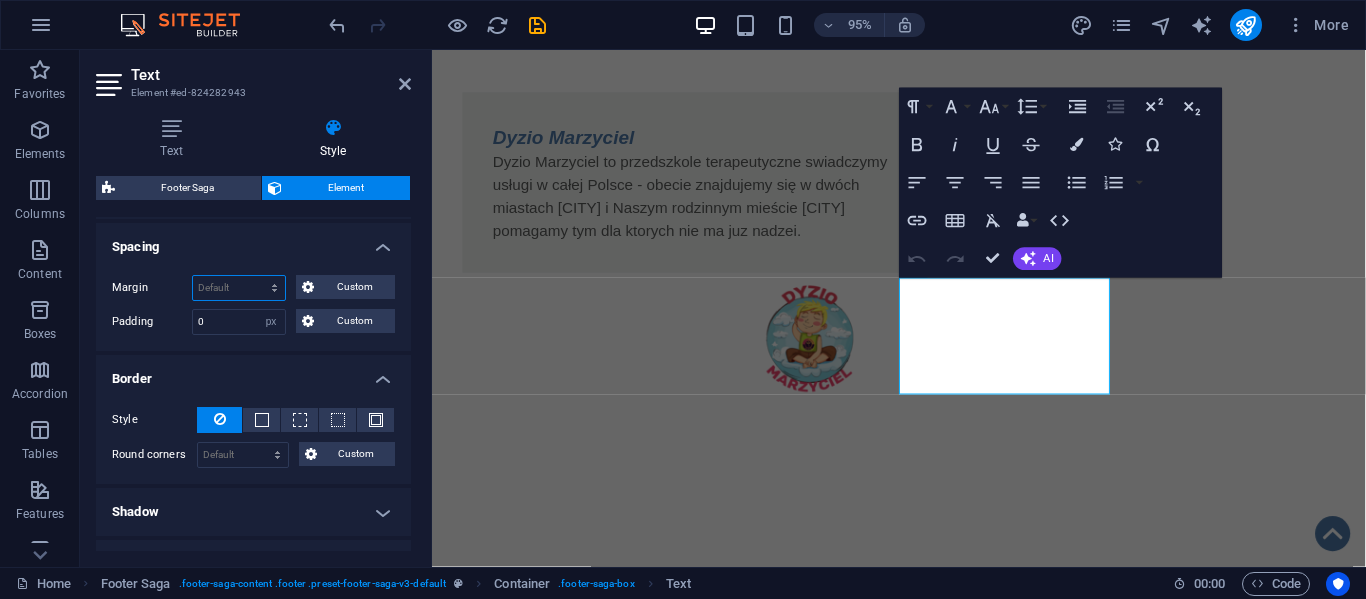 scroll, scrollTop: 214, scrollLeft: 0, axis: vertical 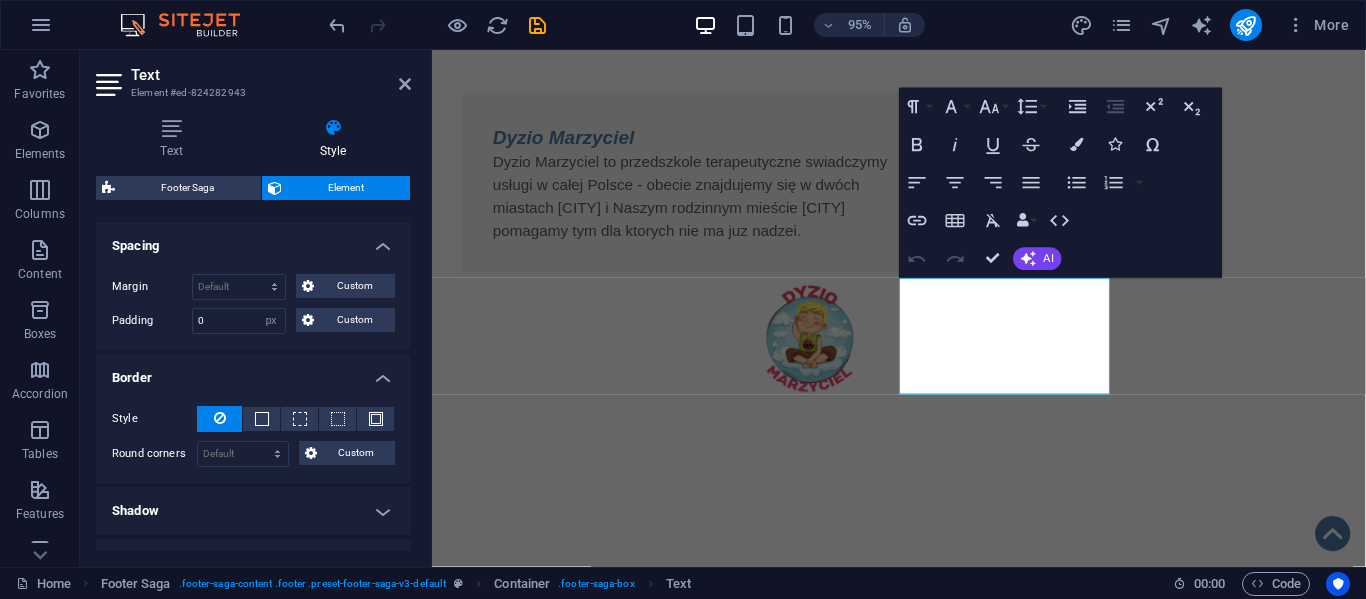 click on "Border" at bounding box center [253, 372] 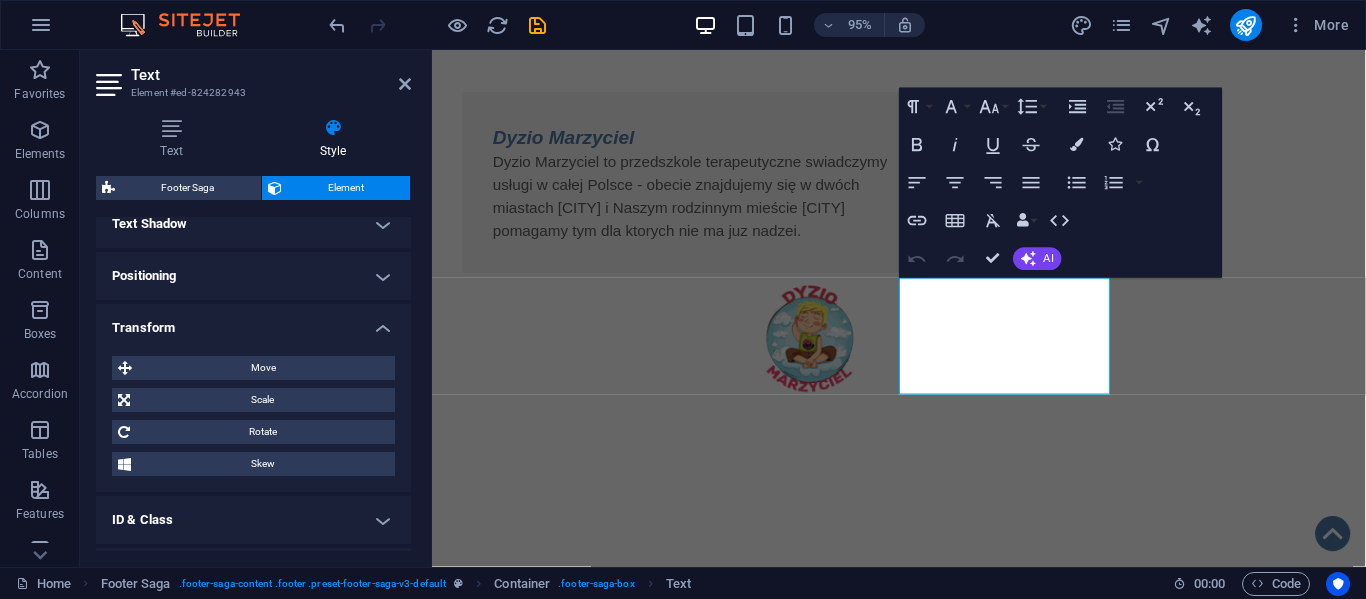 scroll, scrollTop: 474, scrollLeft: 0, axis: vertical 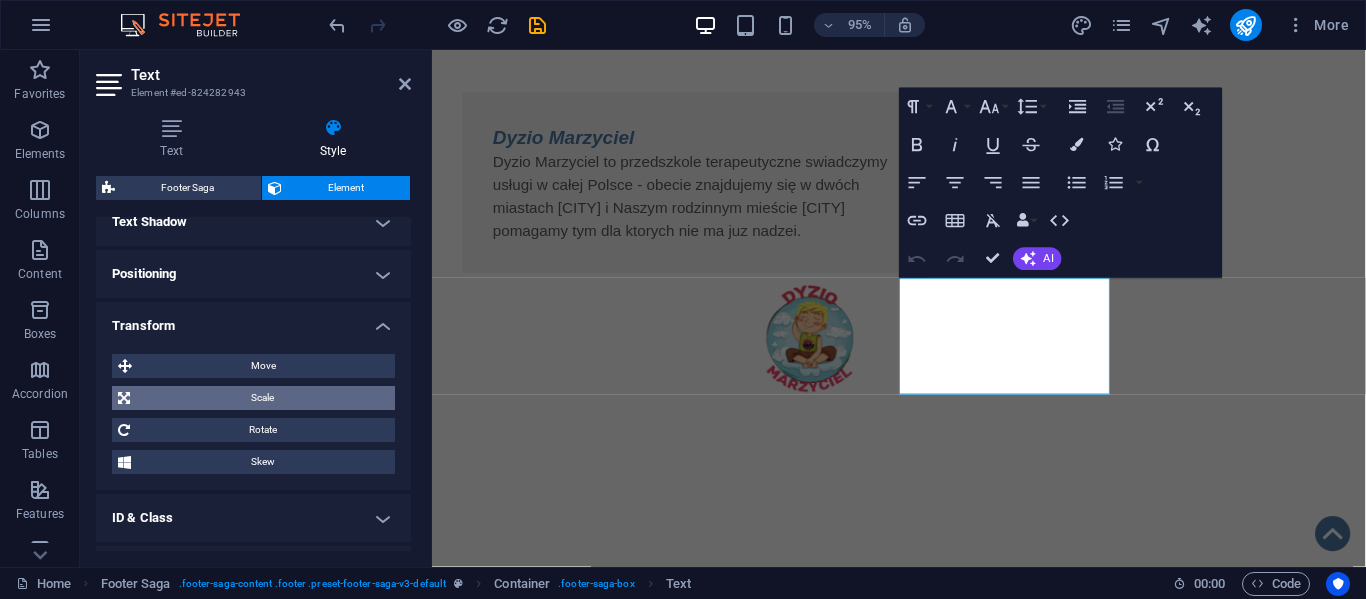click on "Scale" at bounding box center (262, 398) 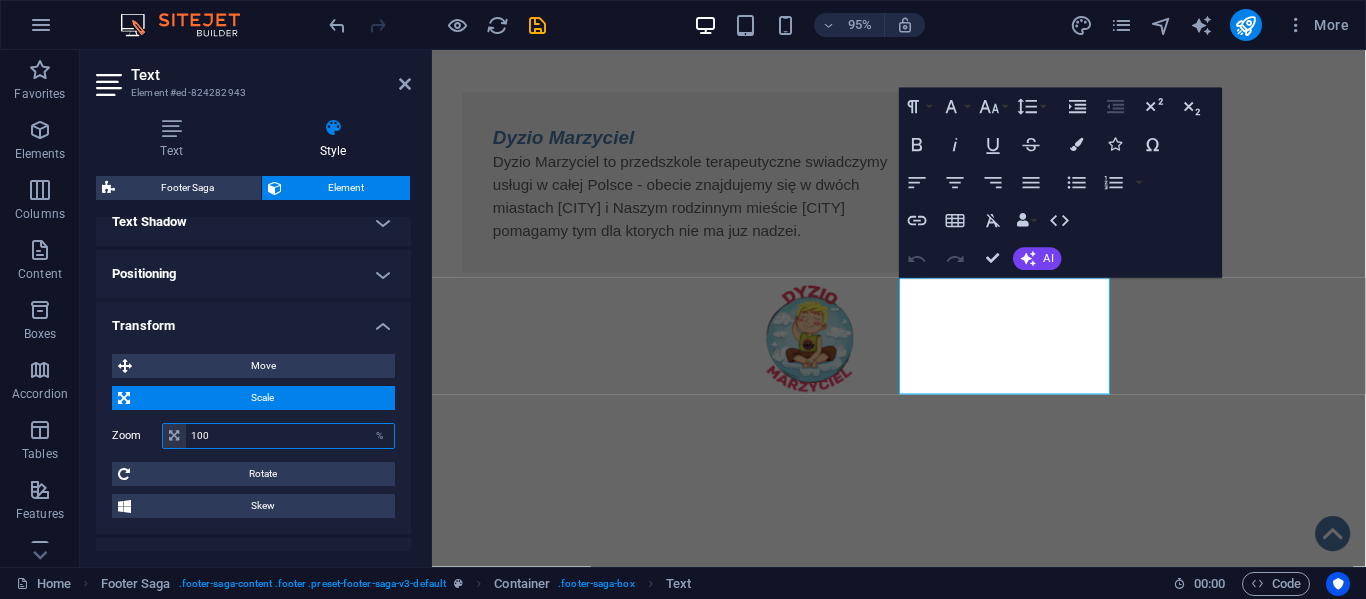 click on "100" at bounding box center [290, 436] 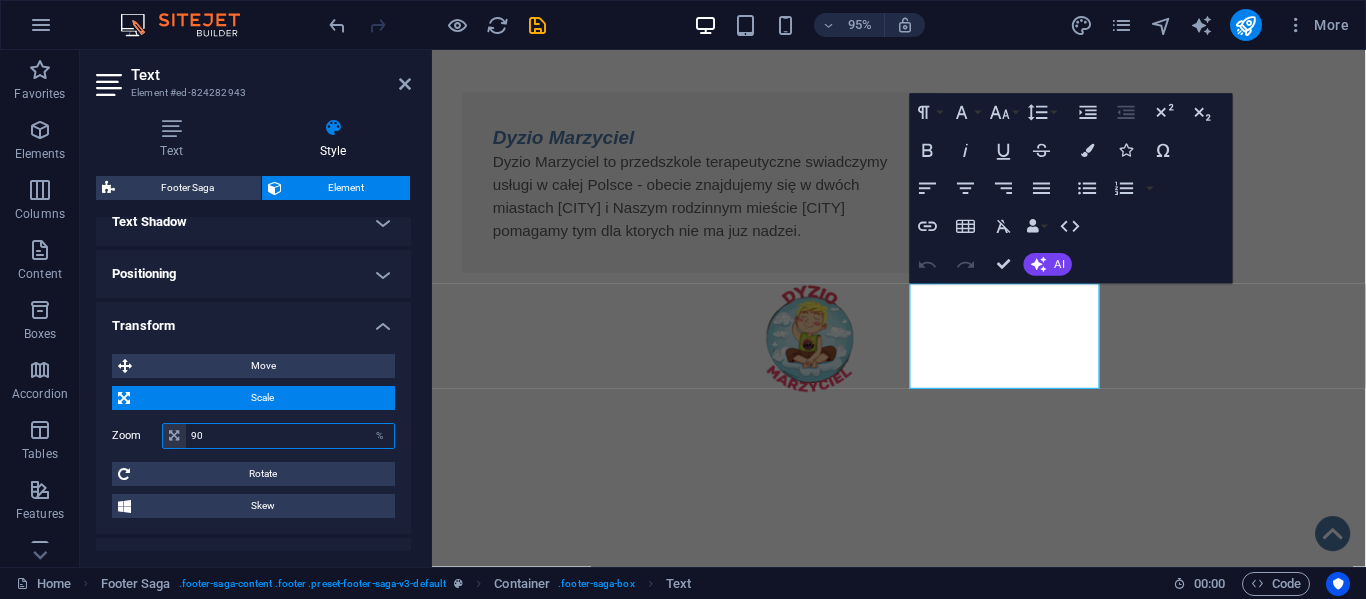 type on "9" 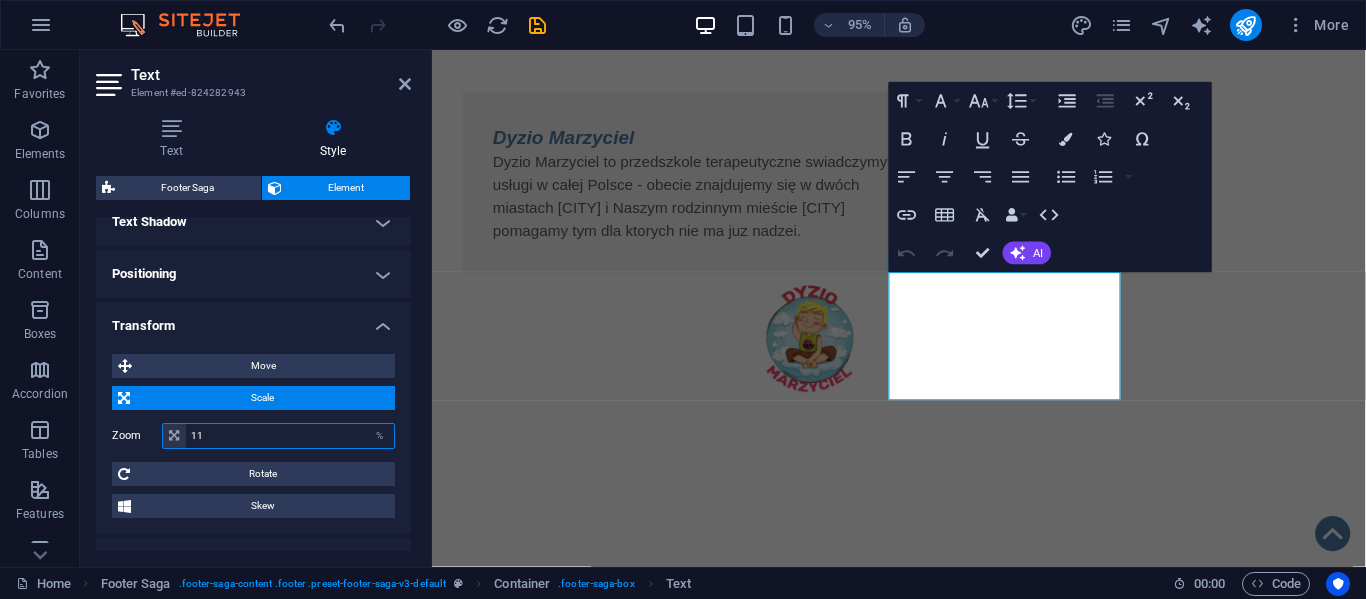type on "1" 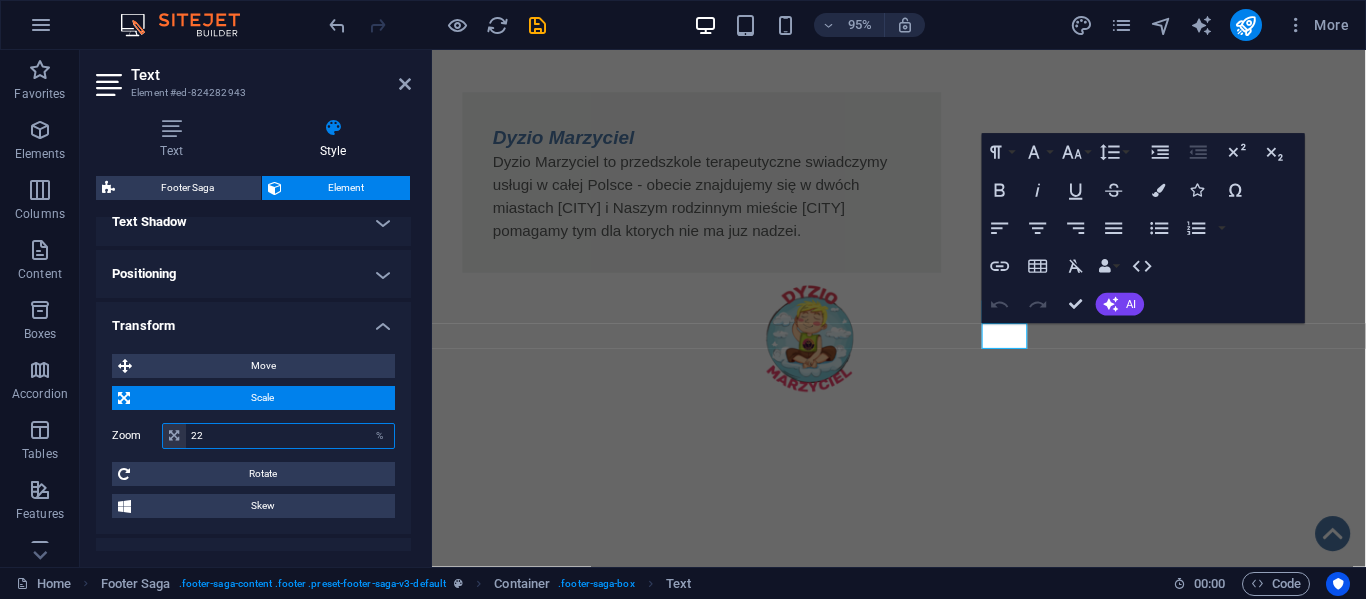 type on "2" 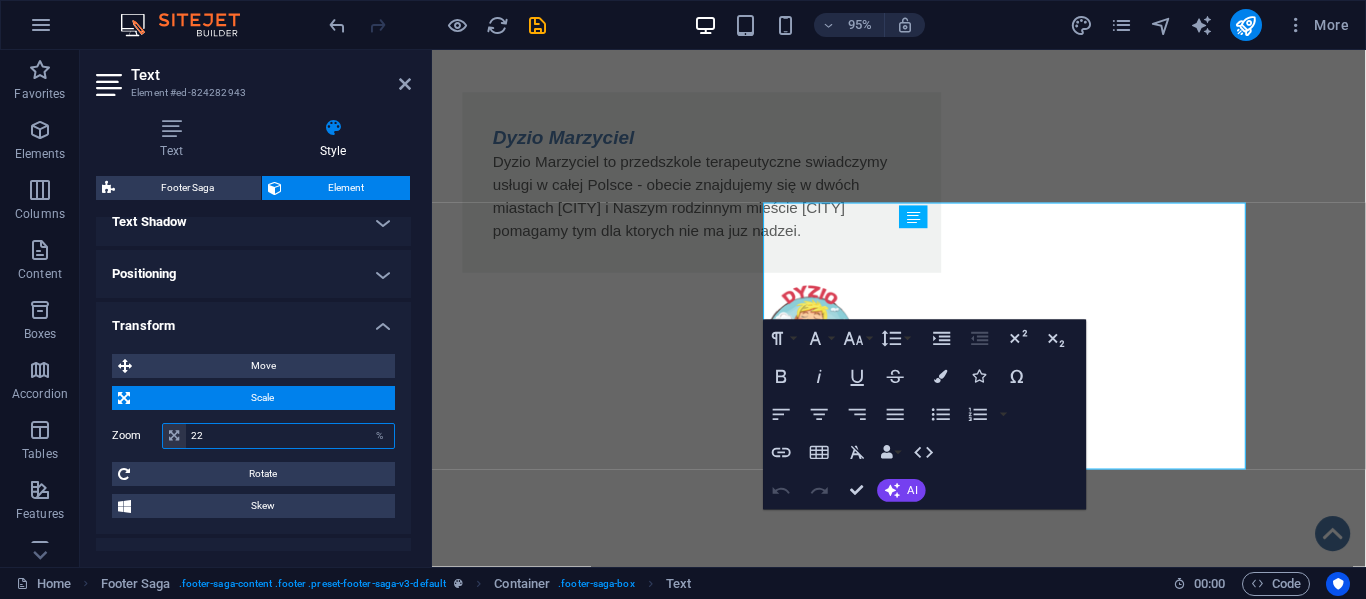 type on "2" 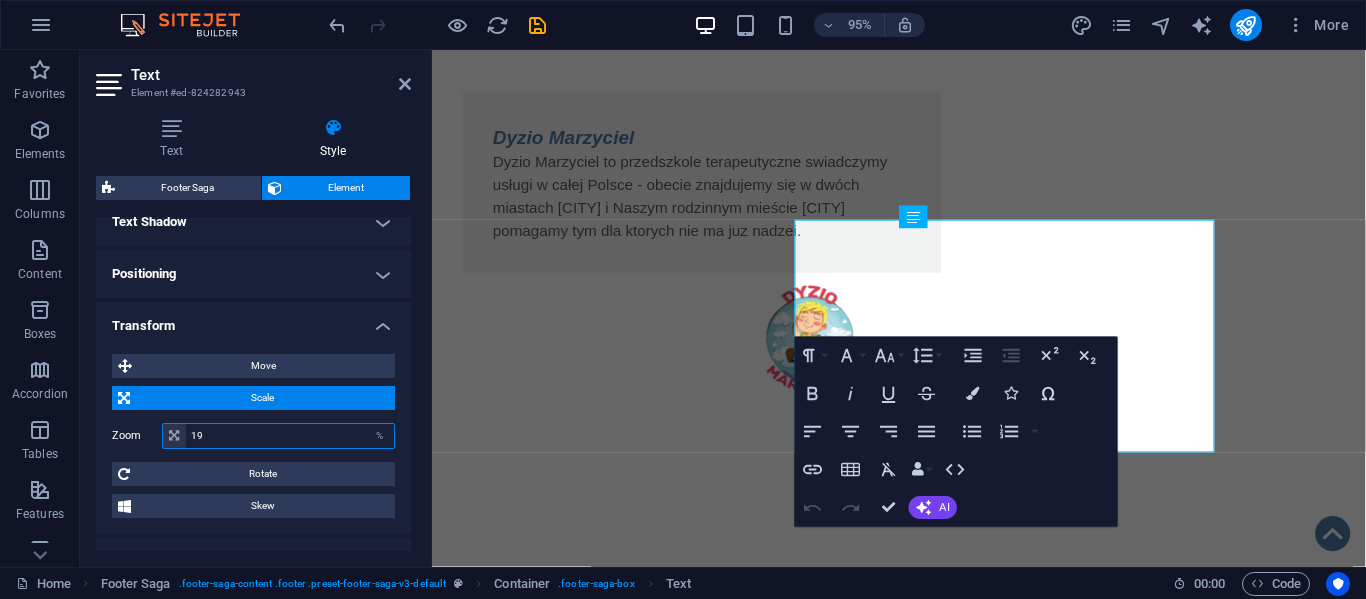type on "1" 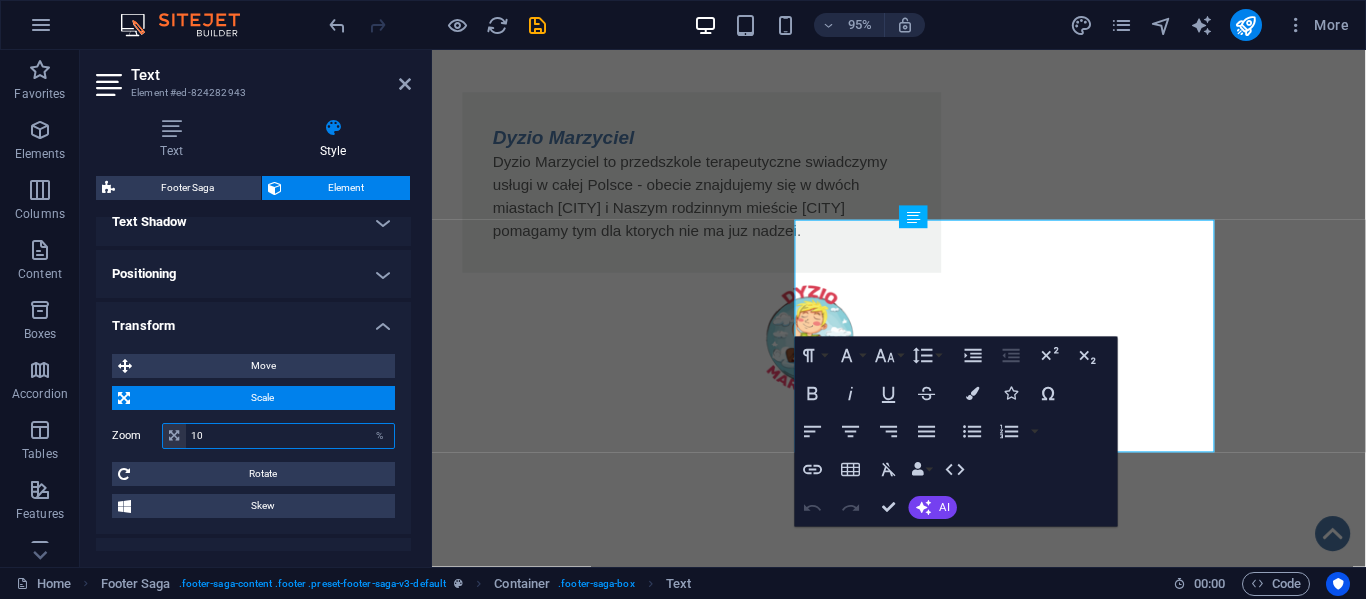 type on "100" 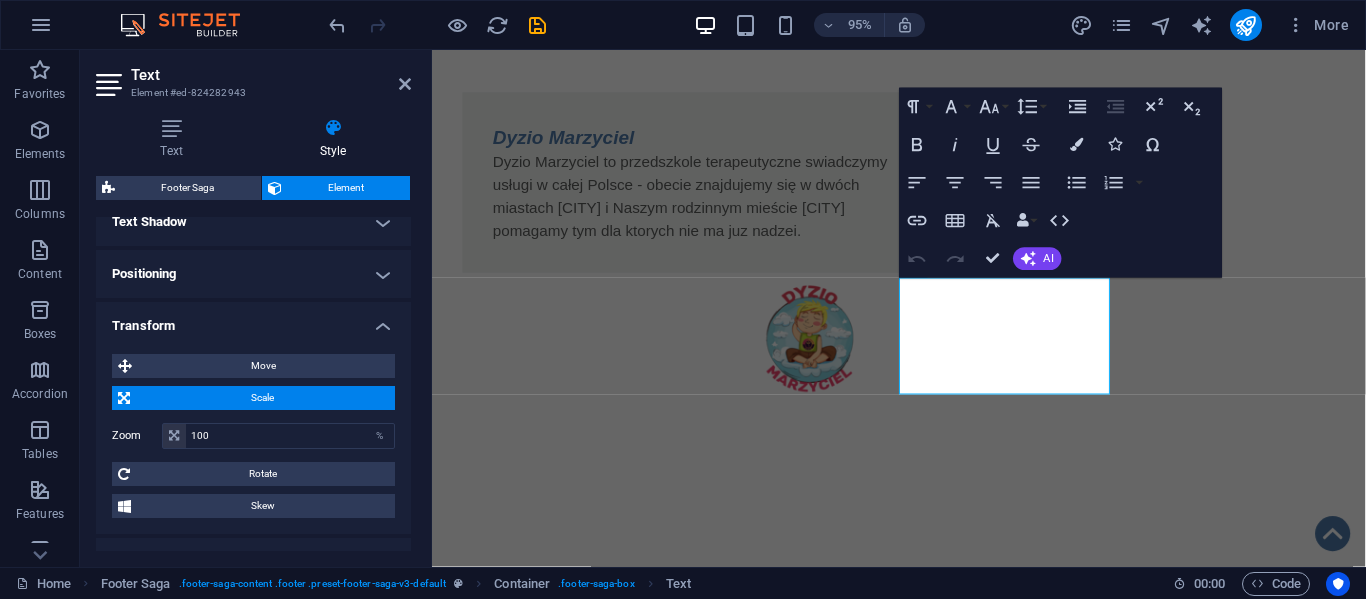 click on "Positioning" at bounding box center (253, 274) 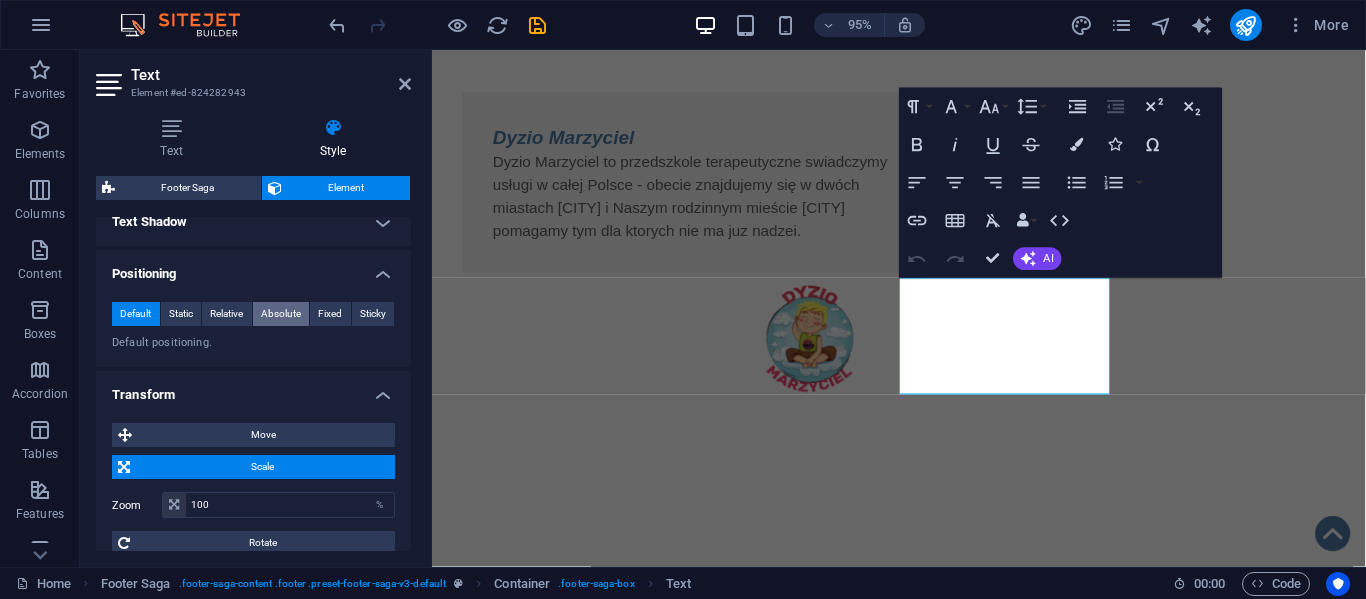 click on "Absolute" at bounding box center (281, 314) 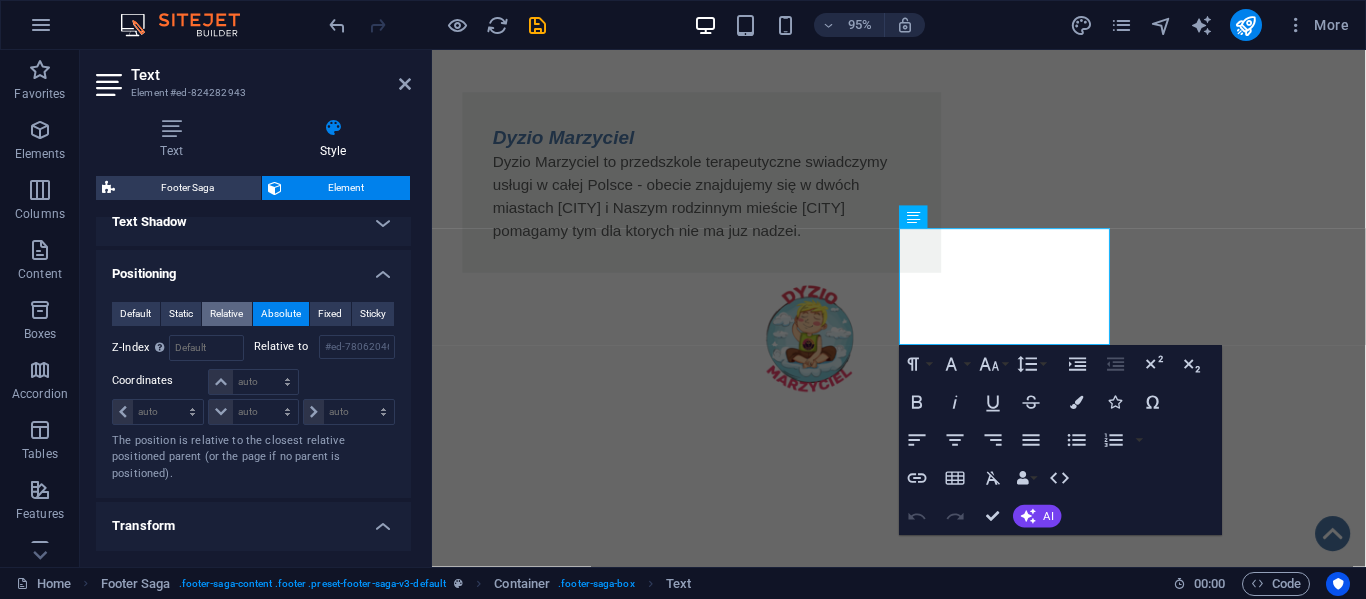 click on "Relative" at bounding box center (226, 314) 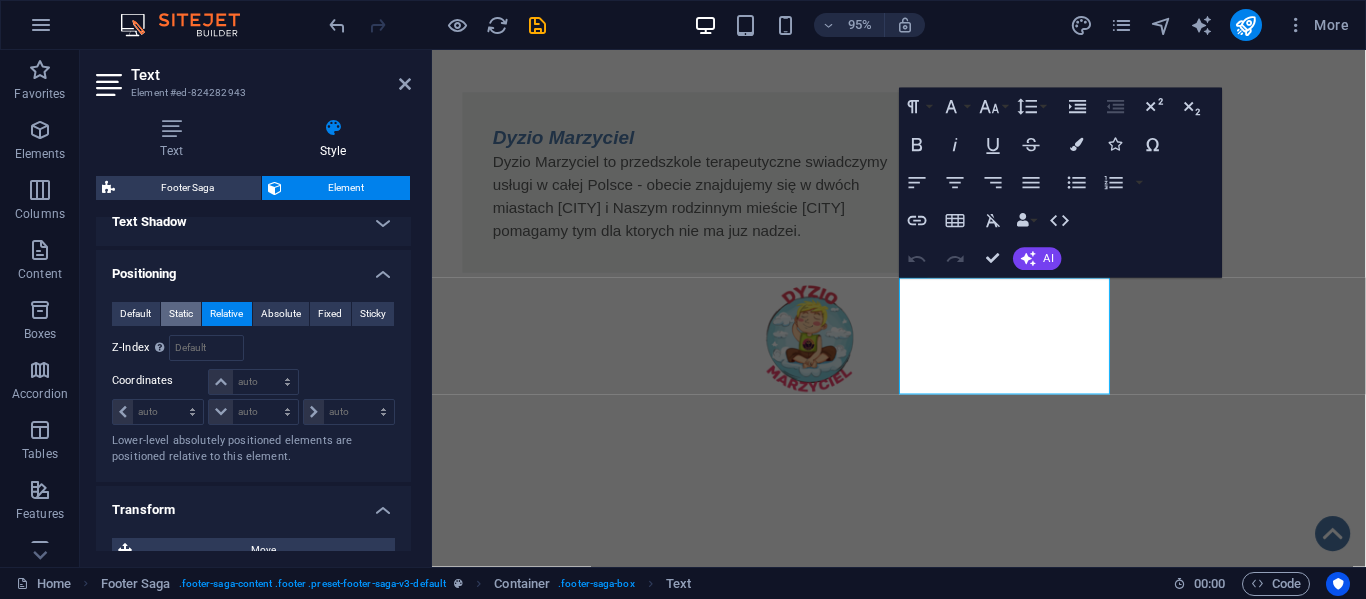 click on "Static" at bounding box center (181, 314) 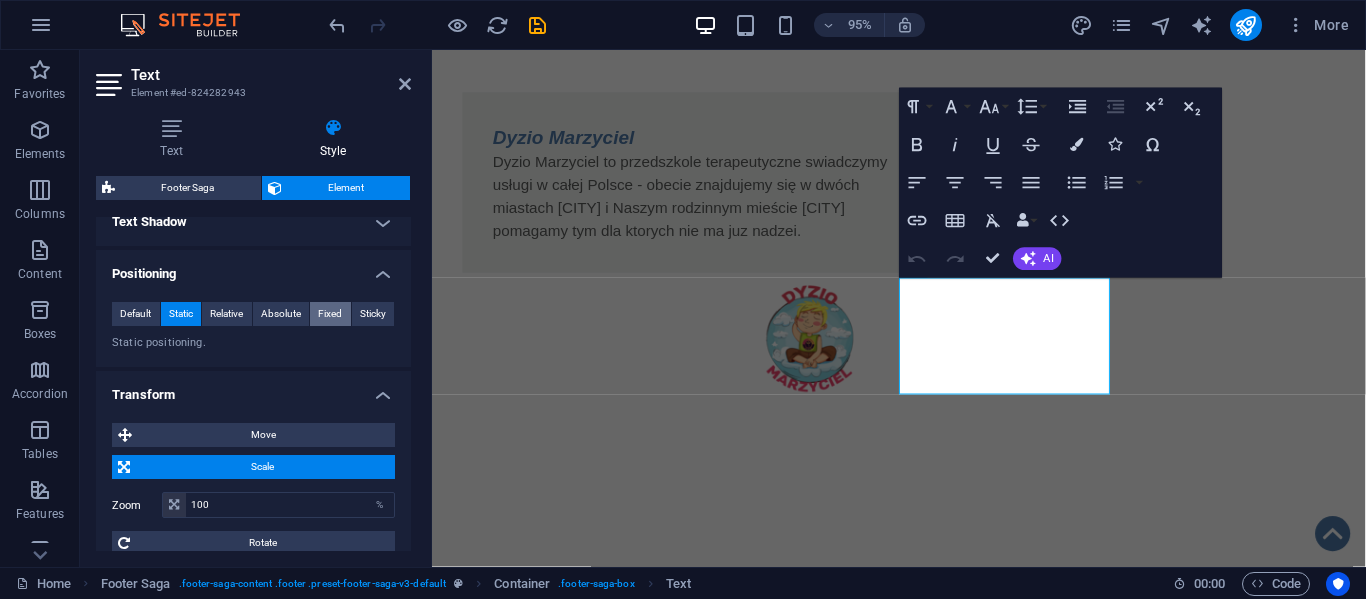 click on "Fixed" at bounding box center (330, 314) 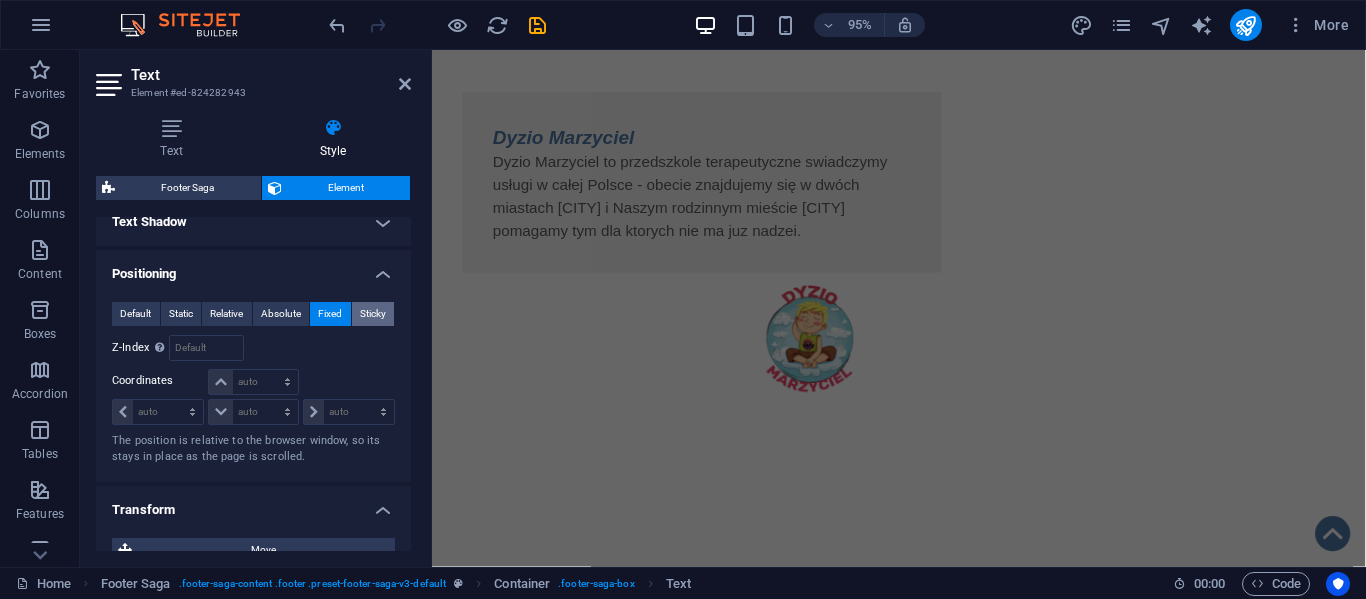 click on "Sticky" at bounding box center (373, 314) 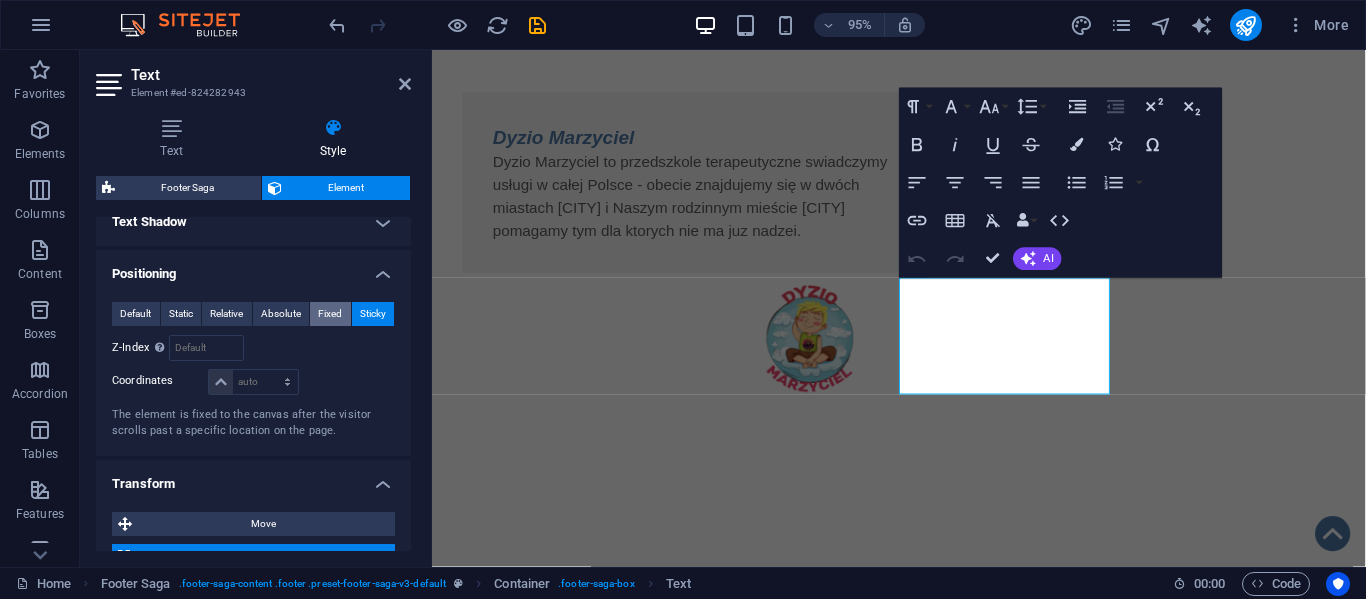 click on "Fixed" at bounding box center [330, 314] 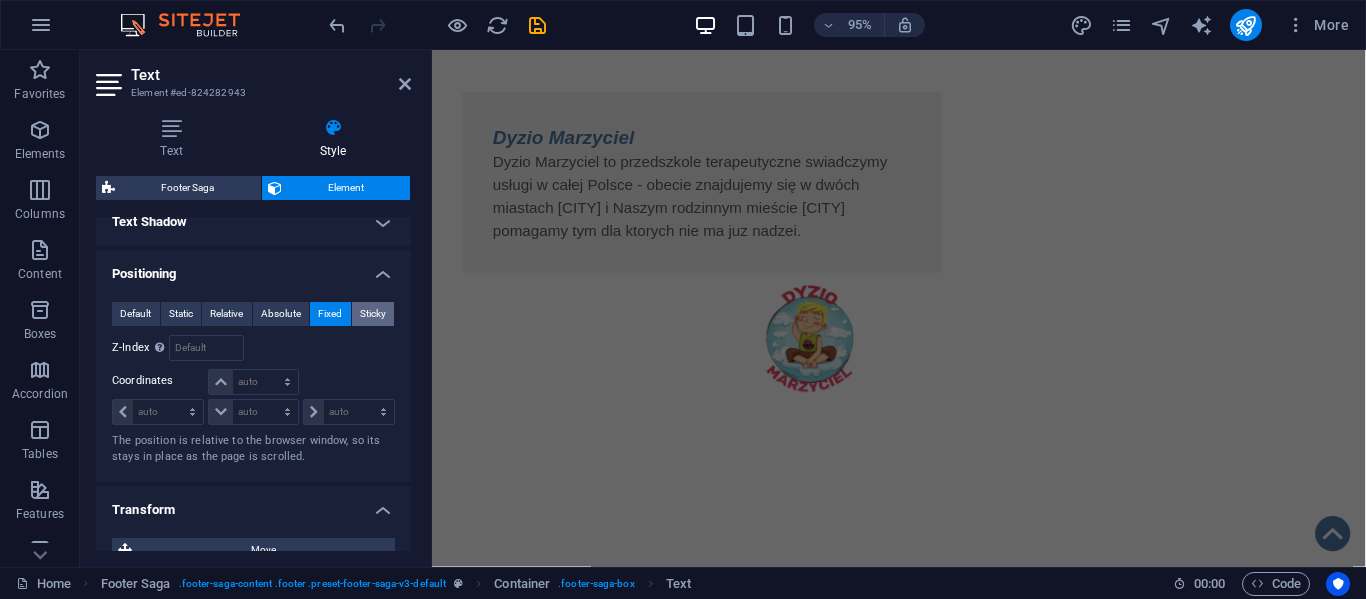 click on "Sticky" at bounding box center [373, 314] 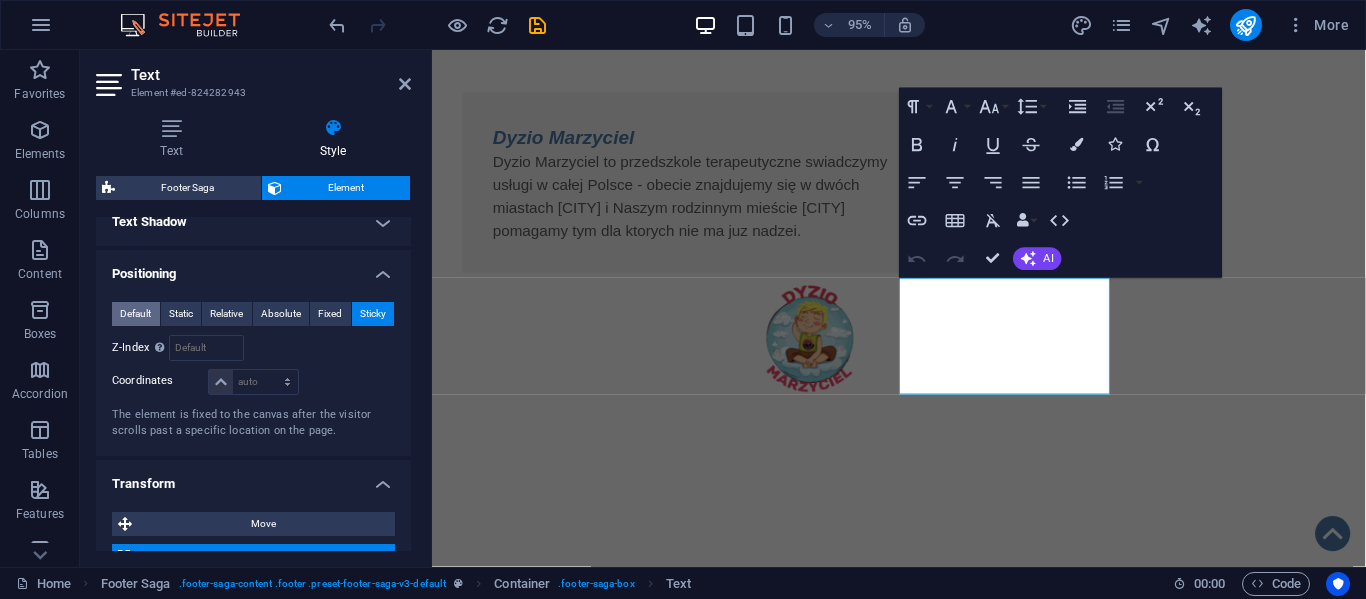 click on "Default" at bounding box center [135, 314] 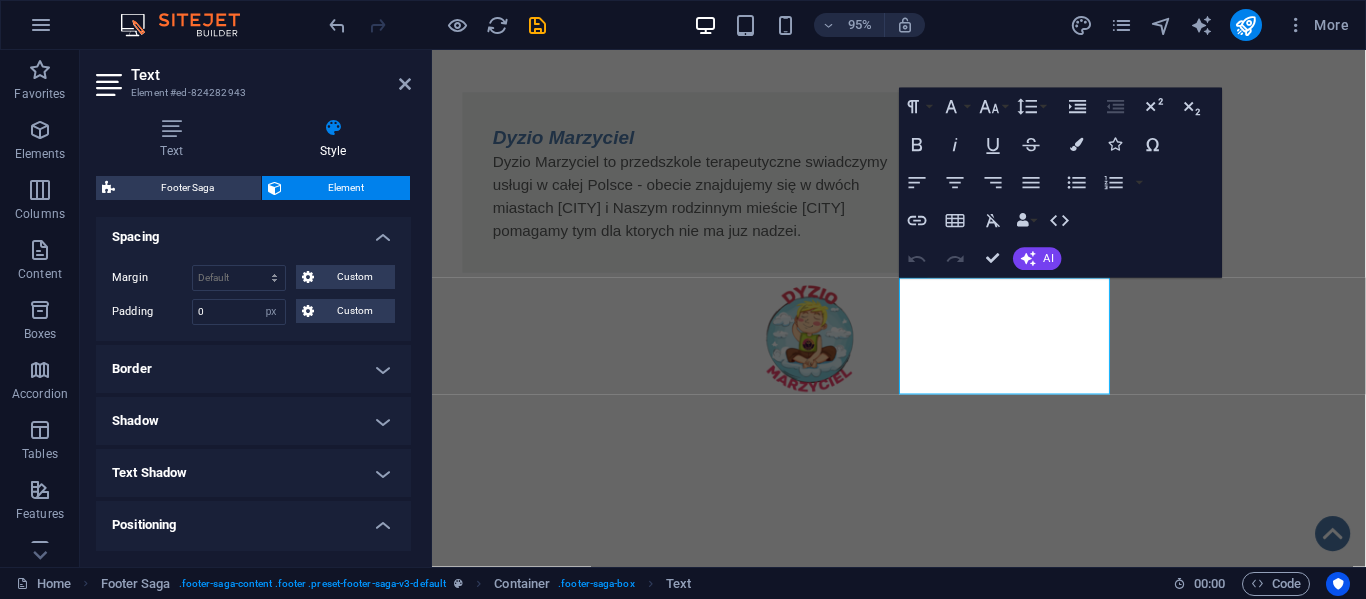 scroll, scrollTop: 223, scrollLeft: 0, axis: vertical 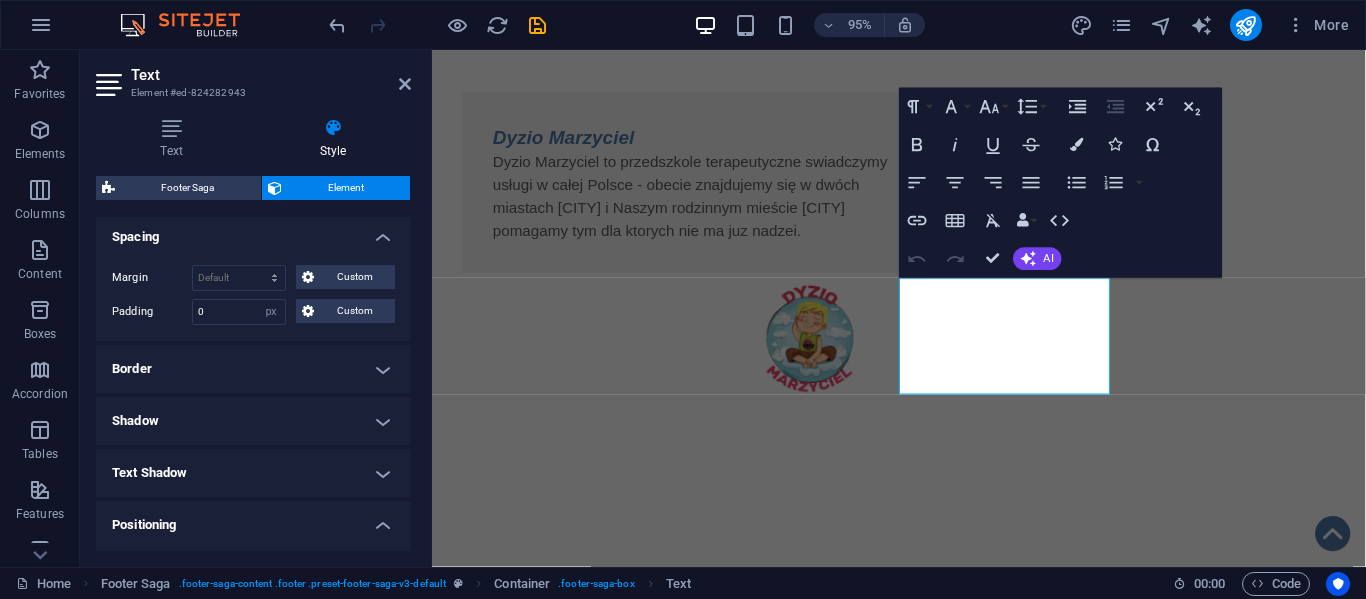 click on "Border" at bounding box center (253, 369) 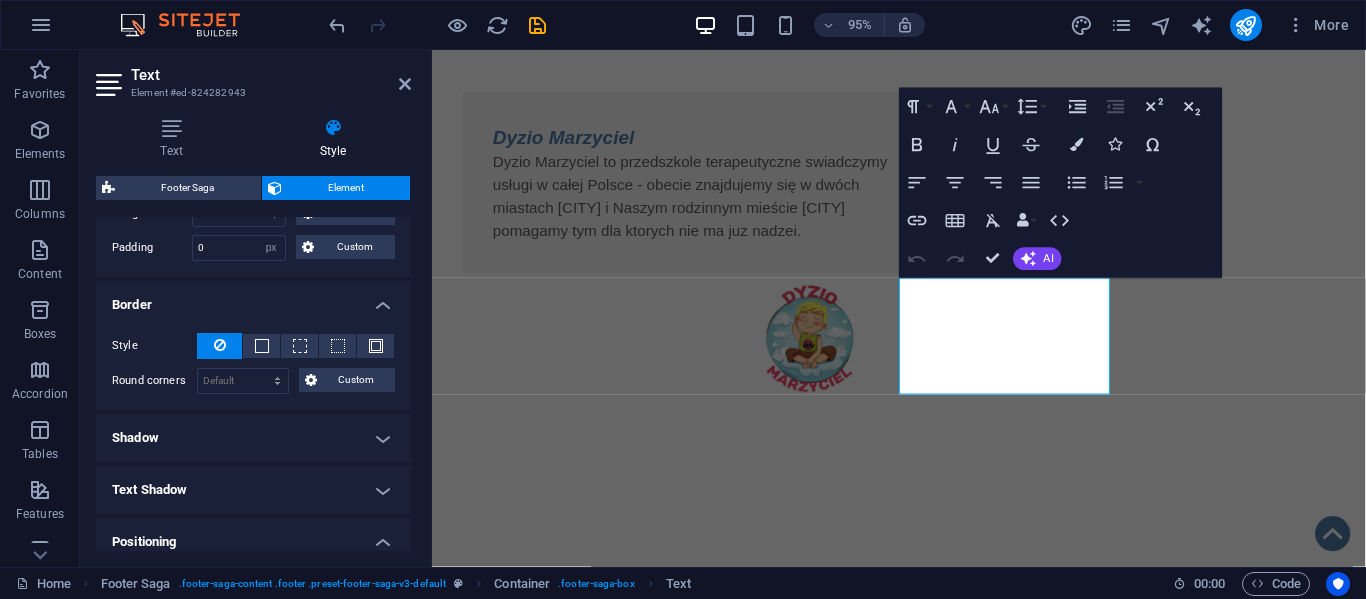 scroll, scrollTop: 288, scrollLeft: 0, axis: vertical 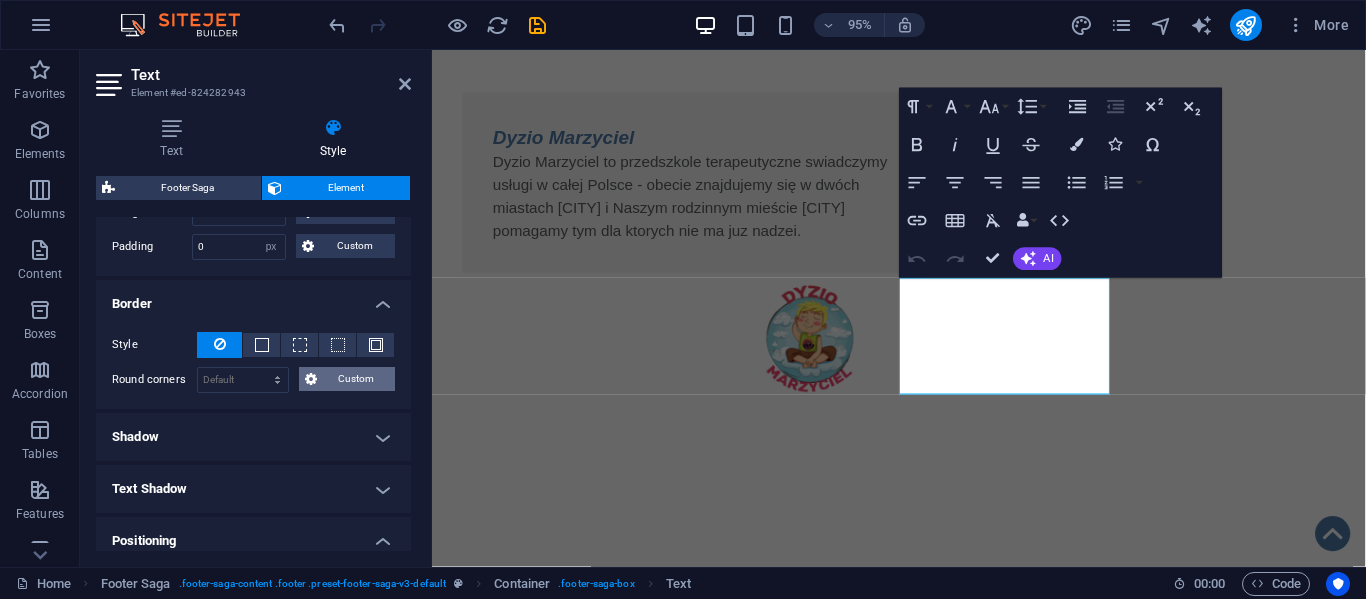 click on "Custom" at bounding box center [356, 379] 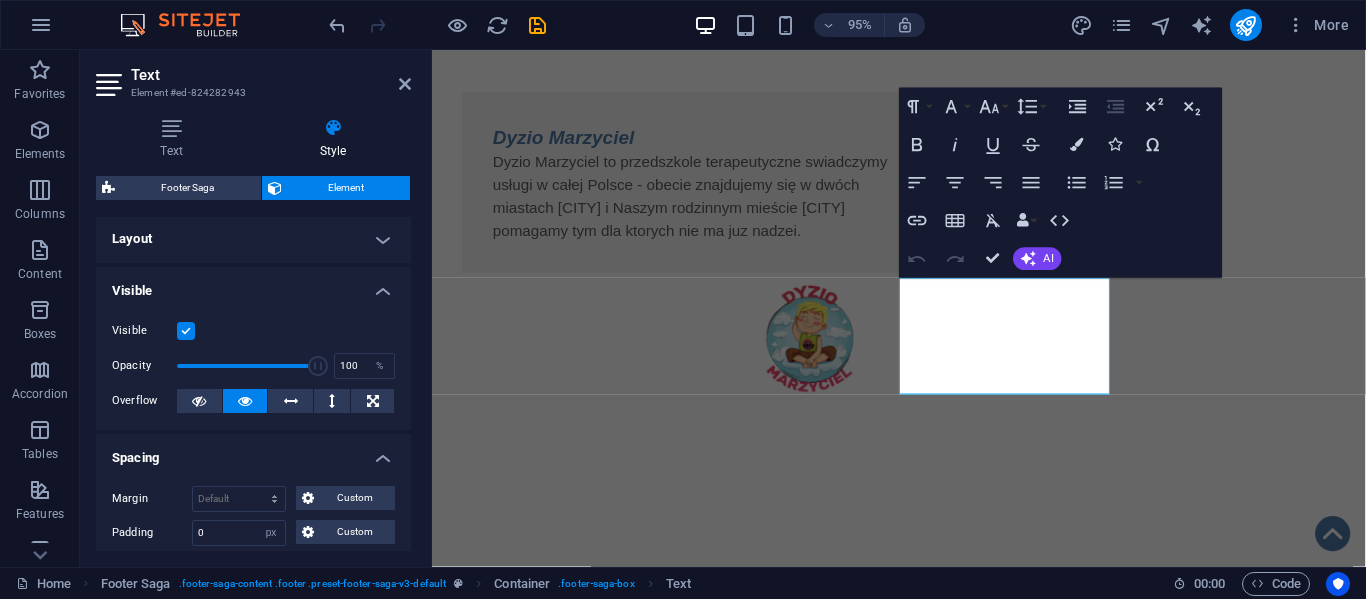 scroll, scrollTop: 0, scrollLeft: 0, axis: both 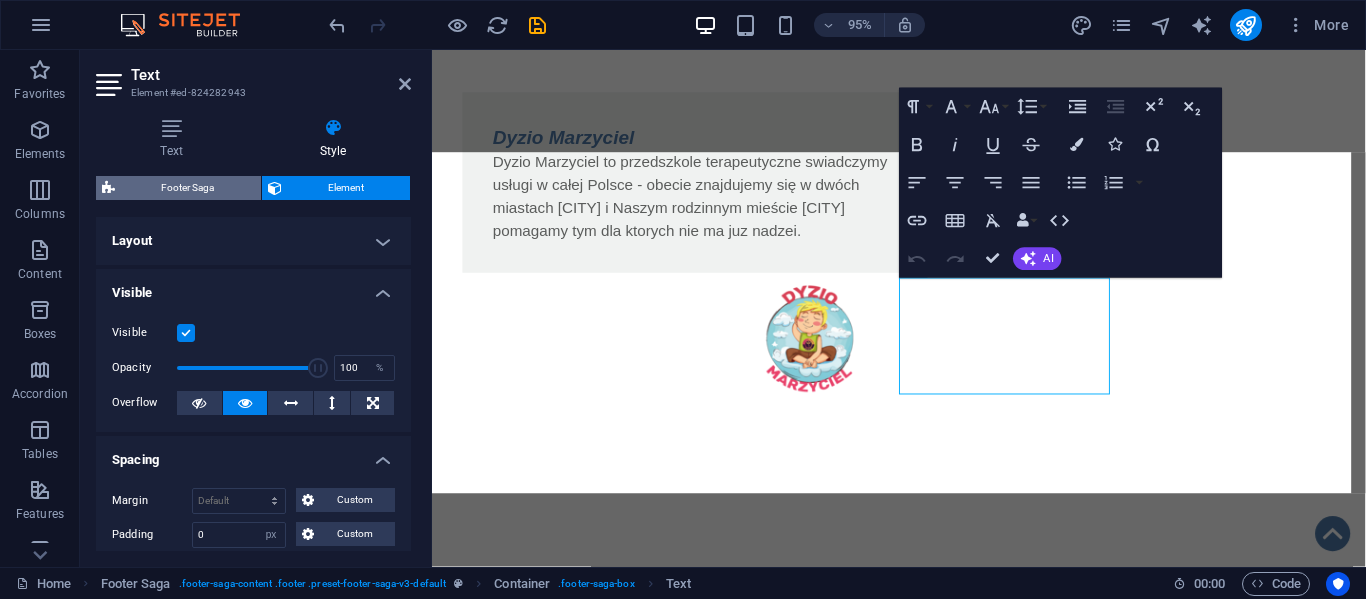 click on "Footer Saga" at bounding box center [188, 188] 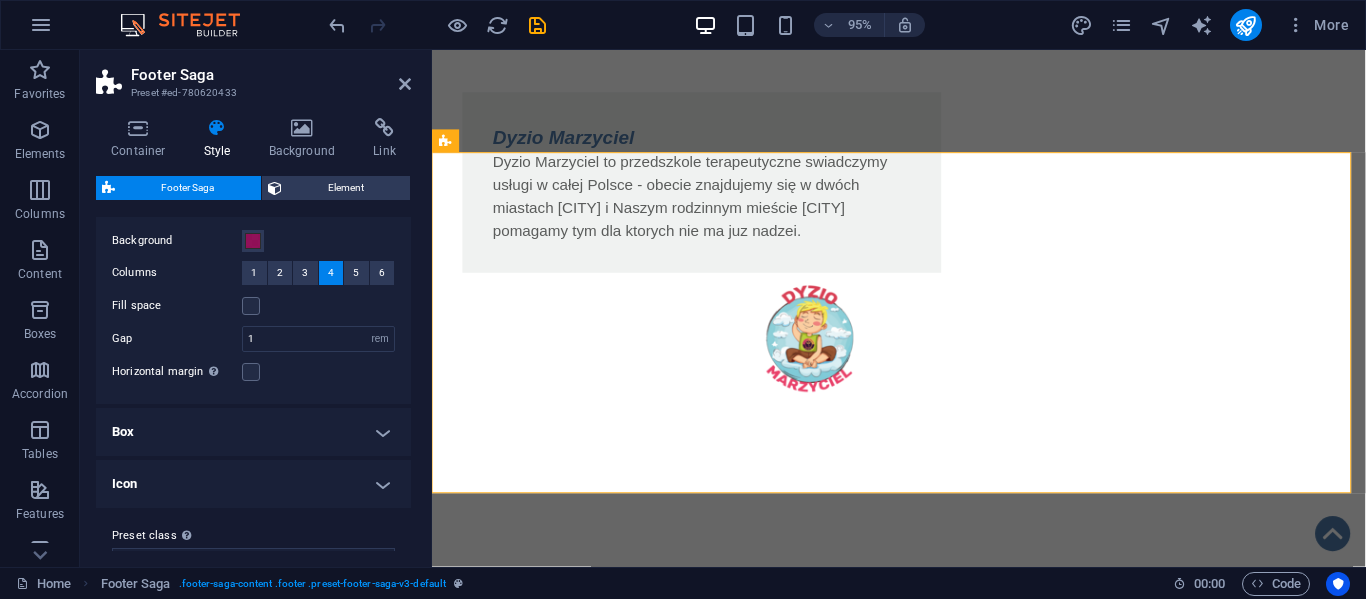 scroll, scrollTop: 81, scrollLeft: 0, axis: vertical 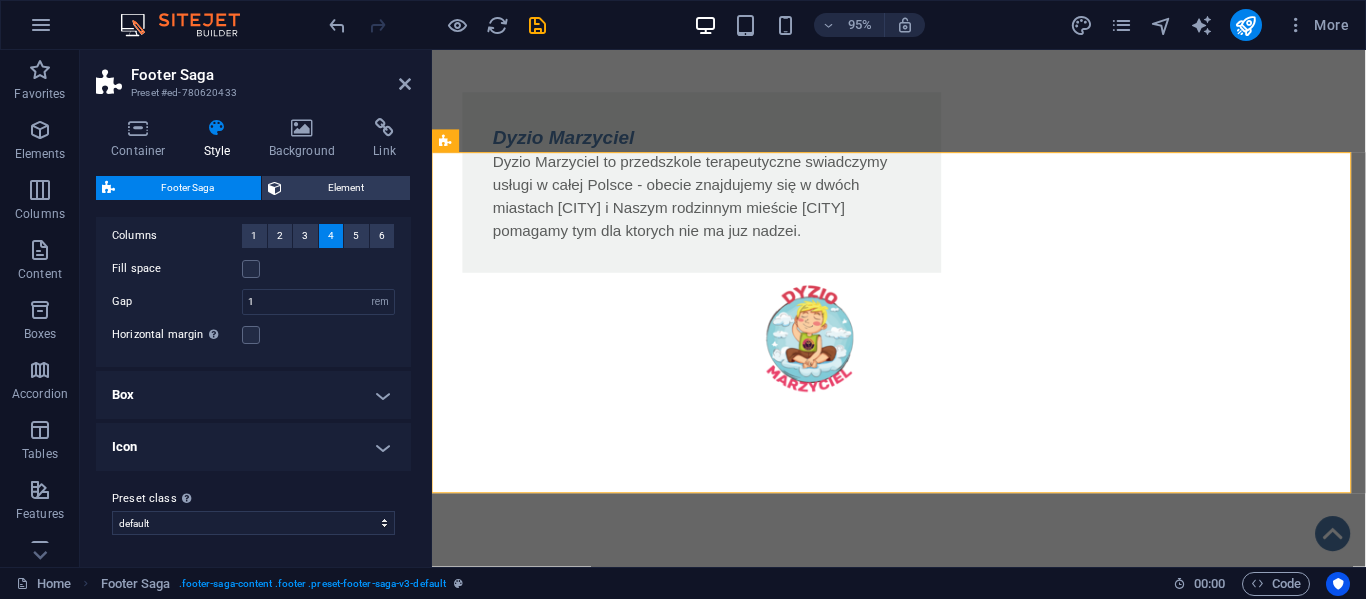 click on "Box" at bounding box center [253, 395] 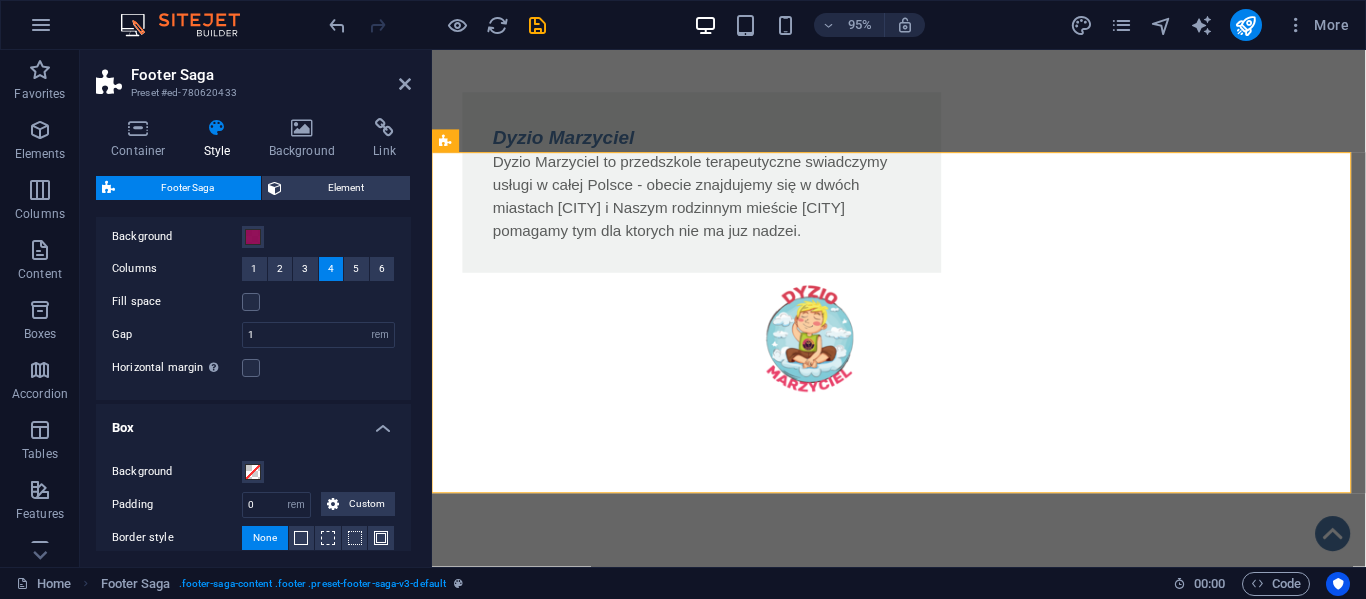 scroll, scrollTop: 47, scrollLeft: 0, axis: vertical 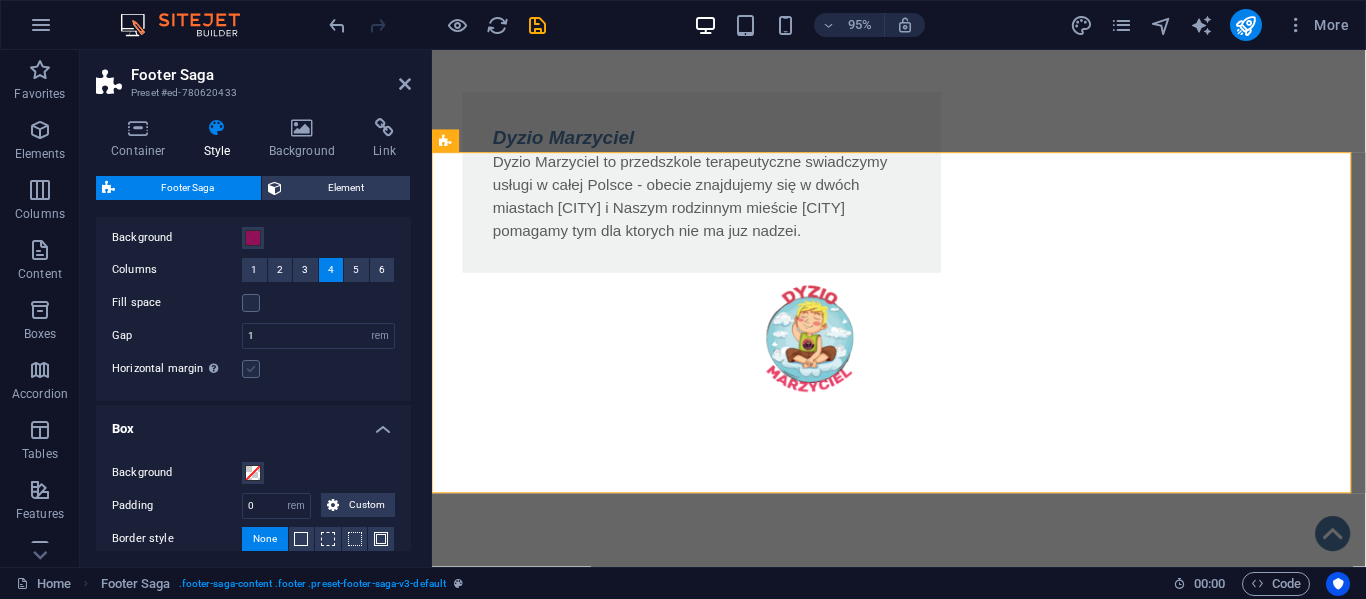 click at bounding box center [251, 369] 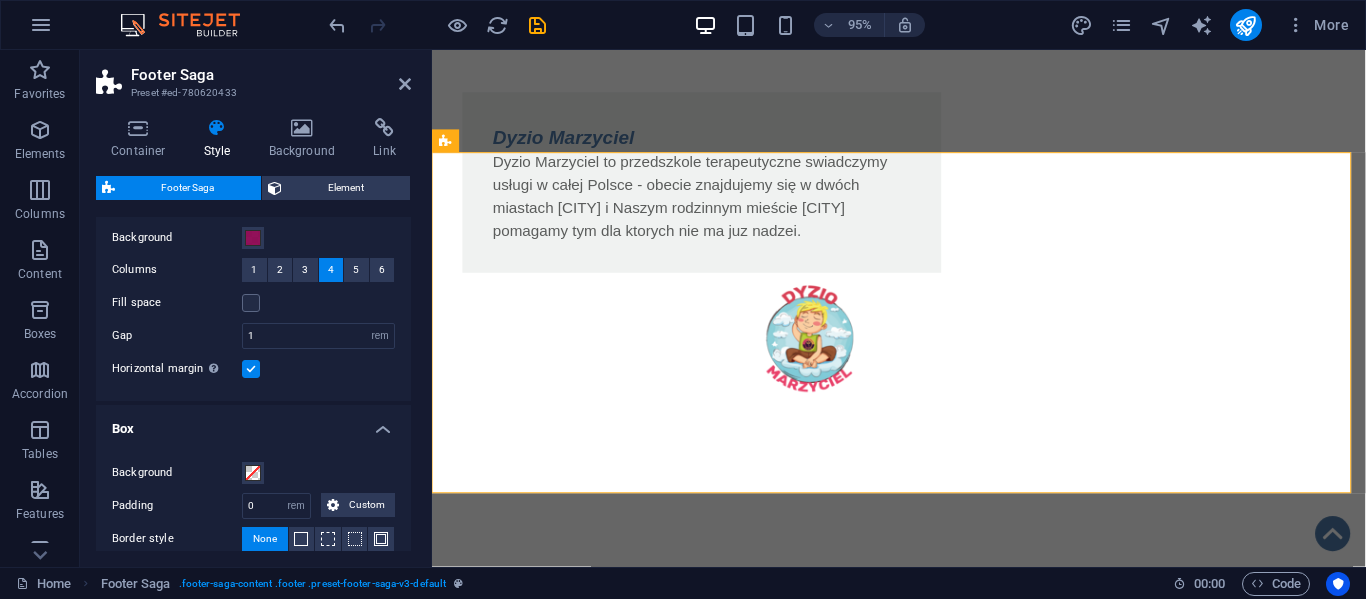 click at bounding box center [251, 369] 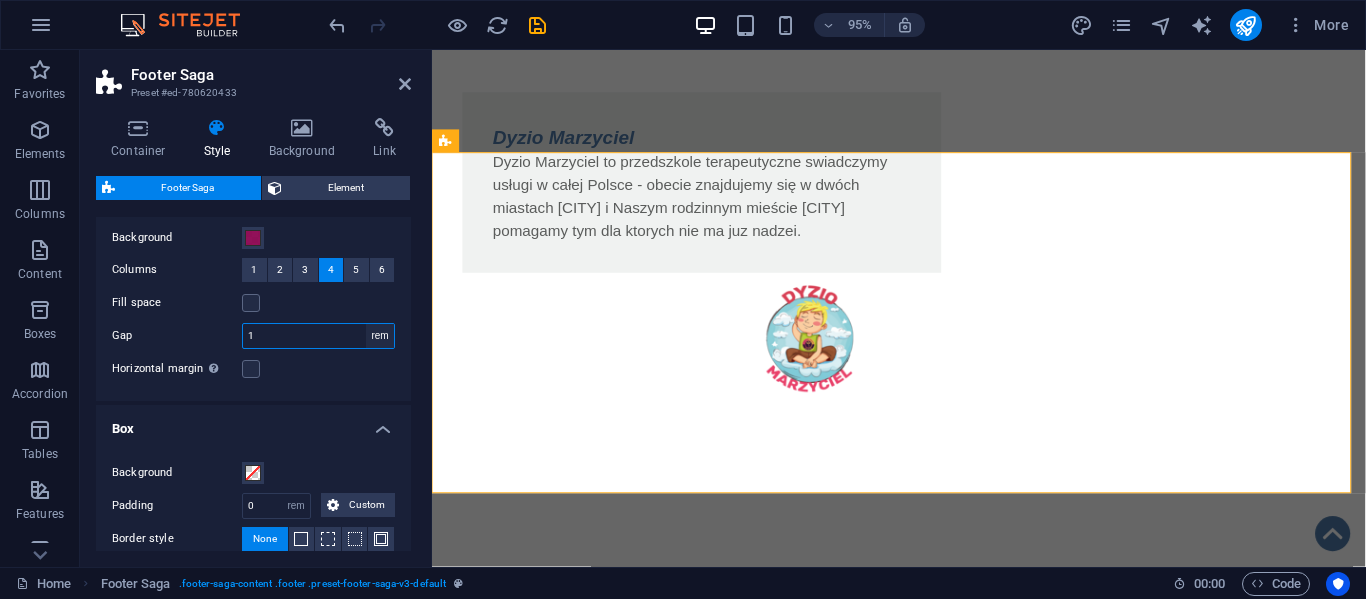 click on "rem px % vh vw" at bounding box center [380, 336] 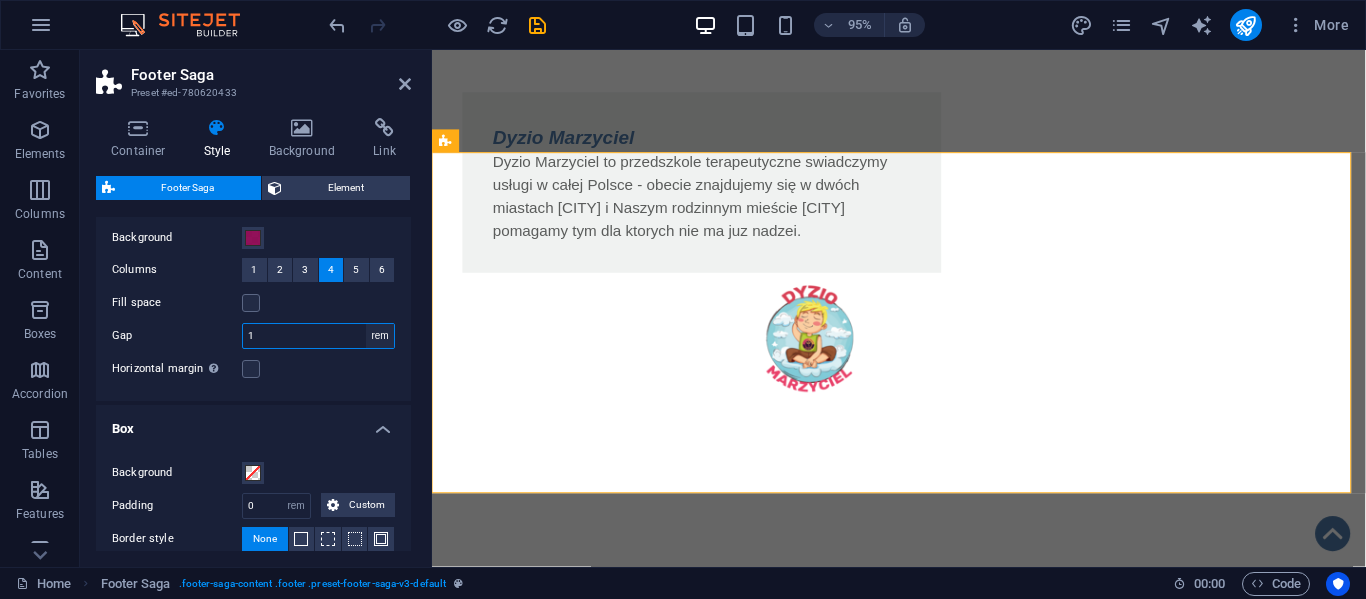 select on "px" 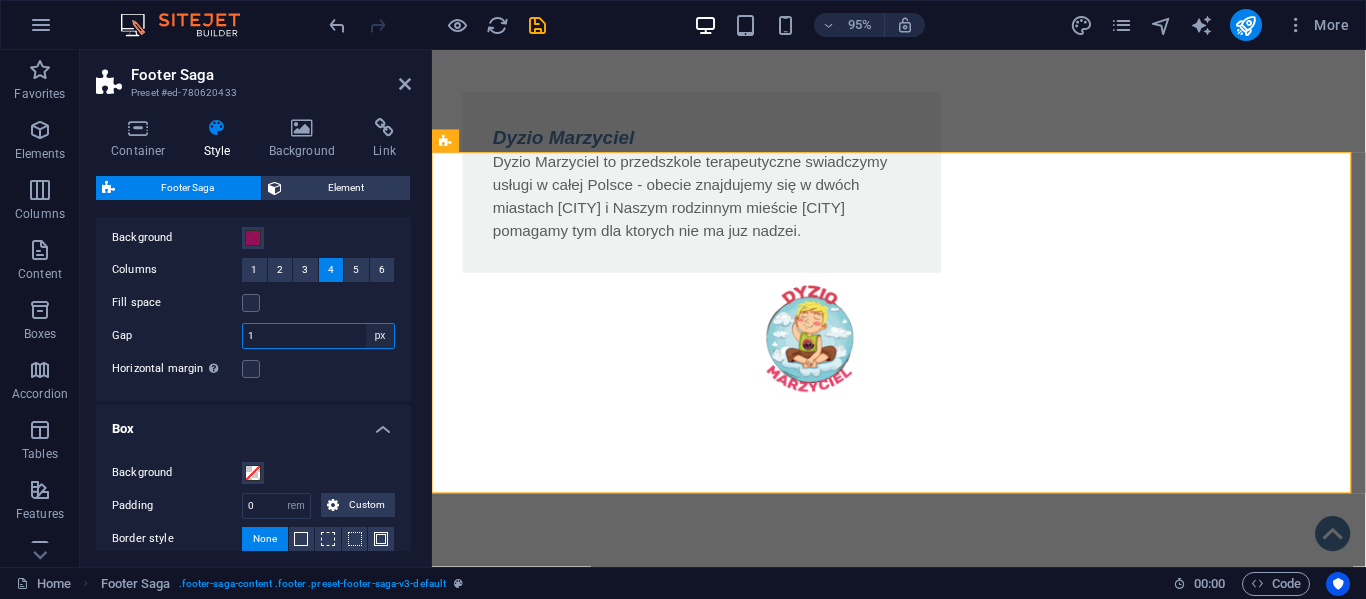 click on "rem px % vh vw" at bounding box center [380, 336] 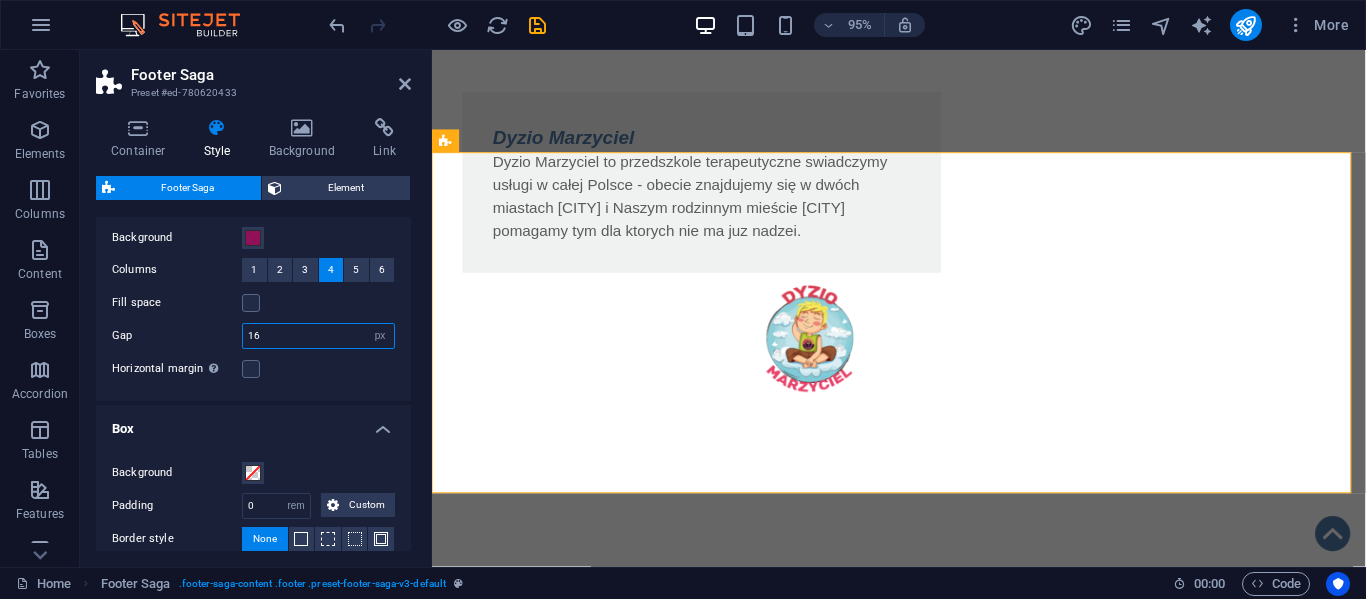 click on "16" at bounding box center (318, 336) 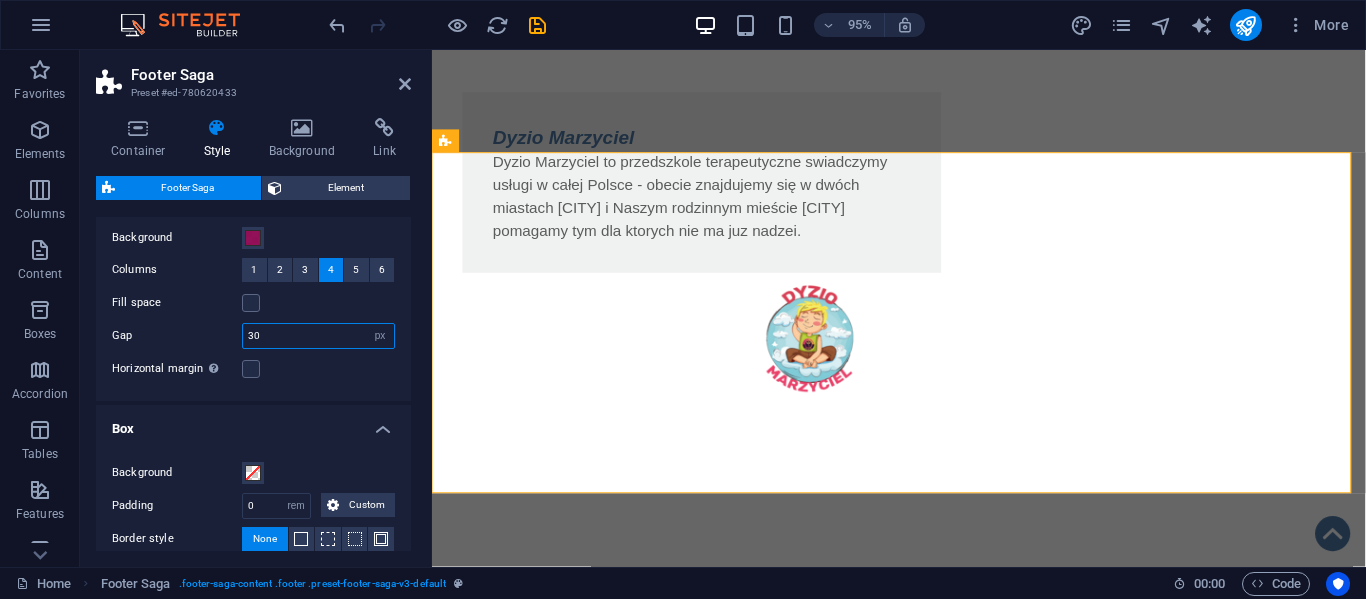 type on "3" 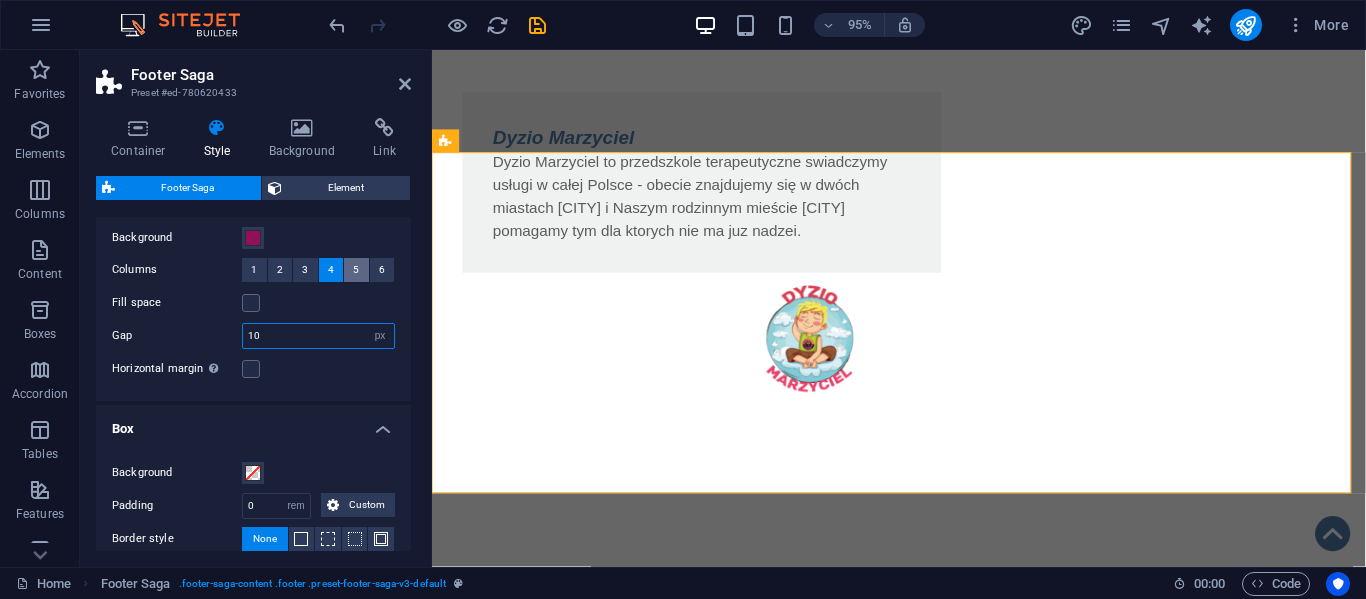 type on "10" 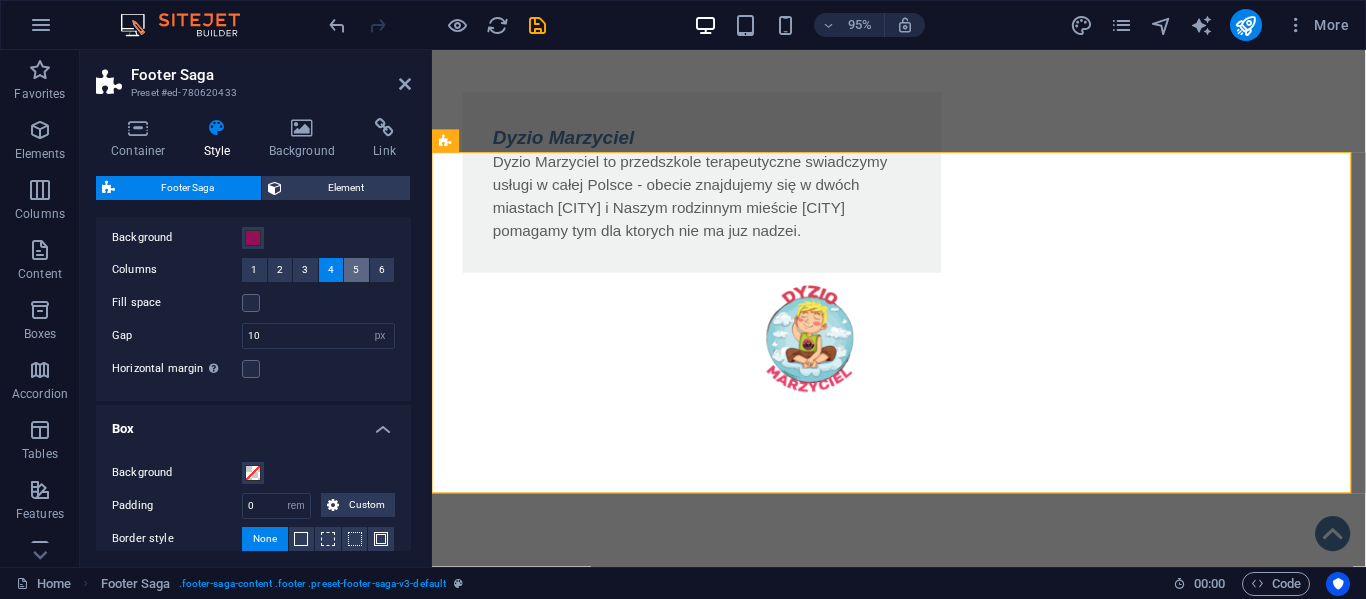 click on "5" at bounding box center (356, 270) 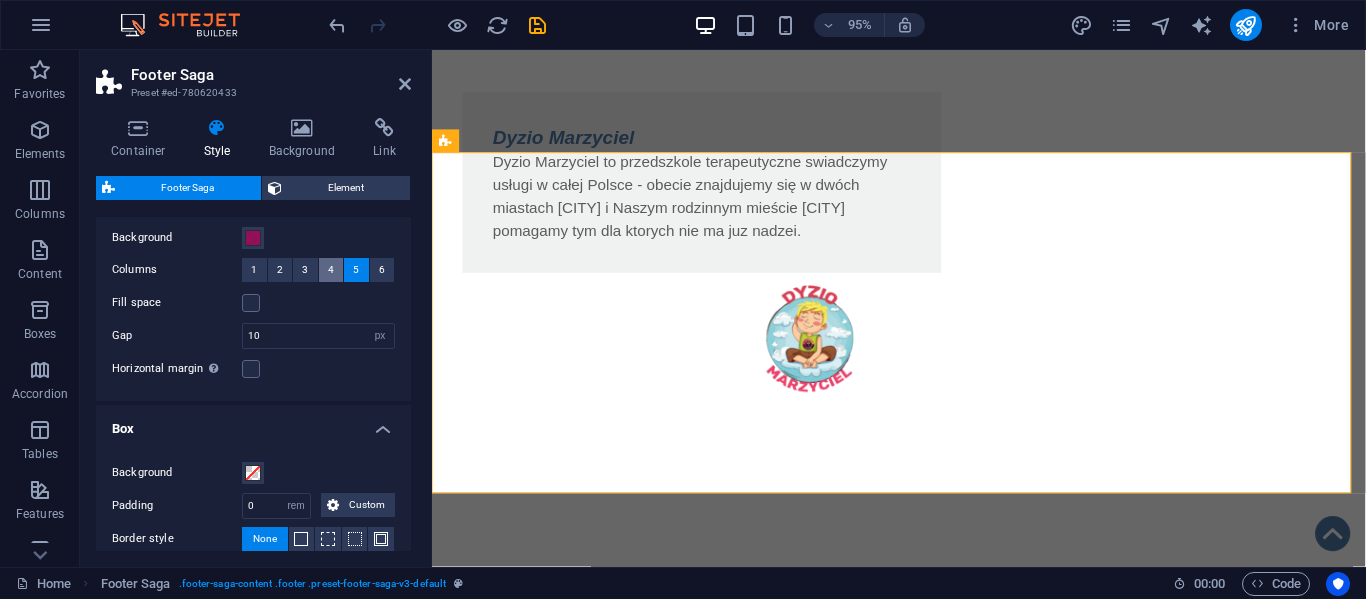 click on "4" at bounding box center (331, 270) 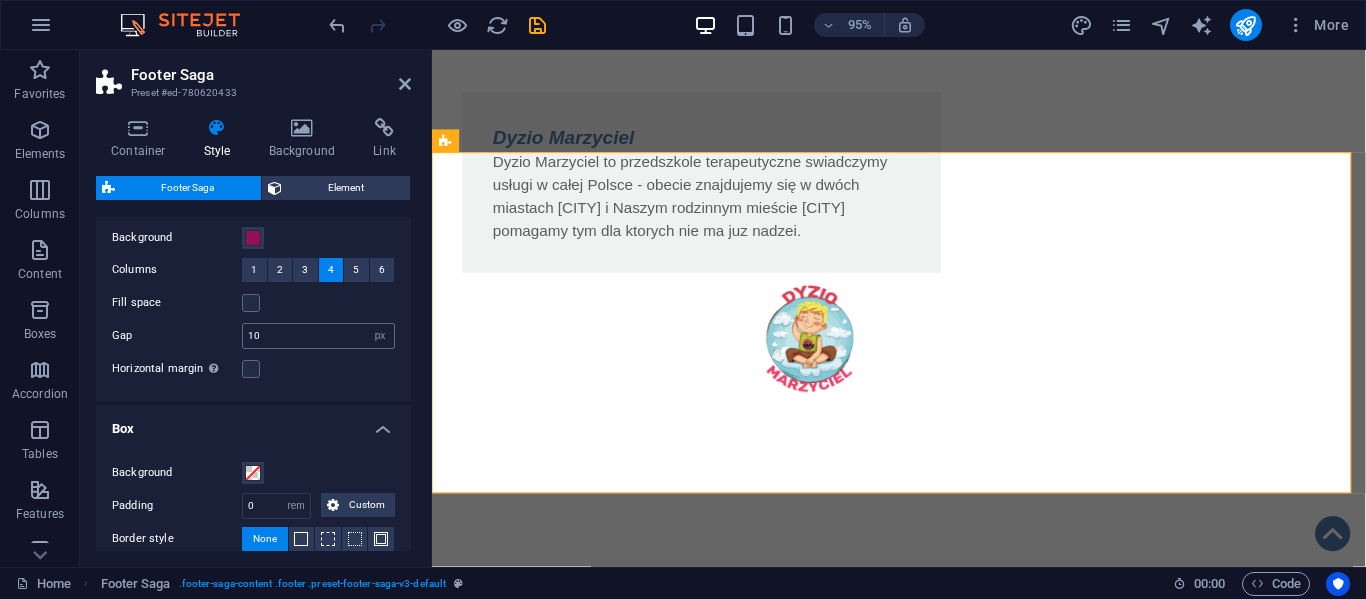 scroll, scrollTop: 0, scrollLeft: 0, axis: both 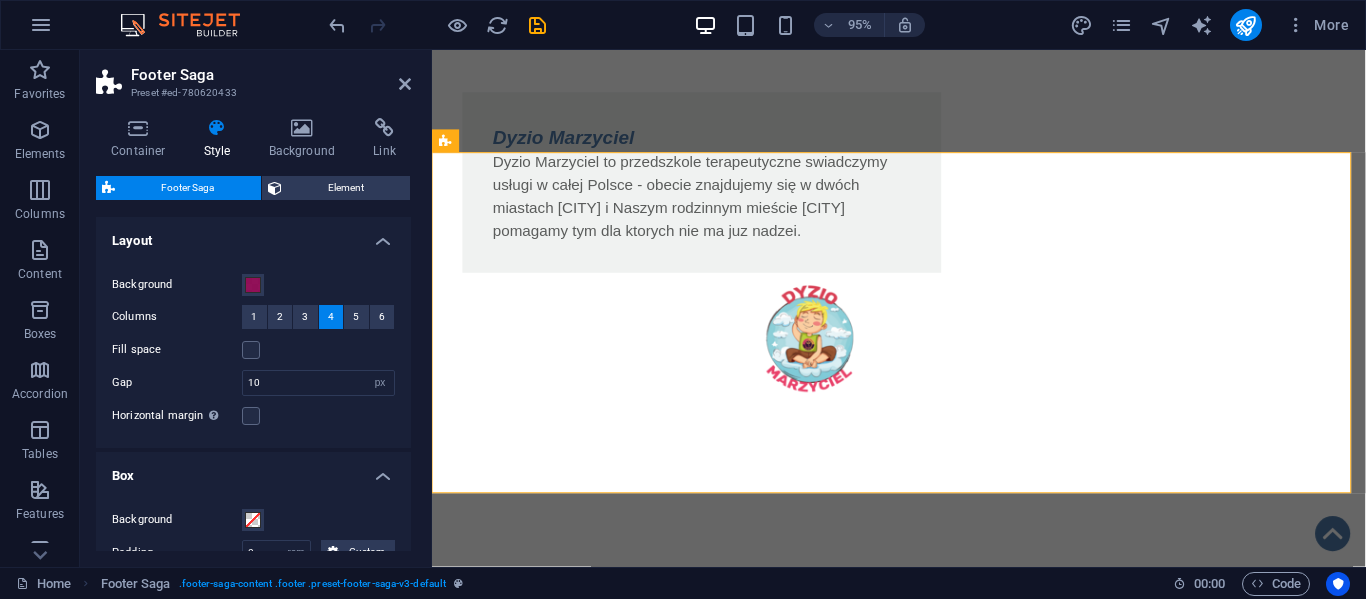 click on "Layout" at bounding box center (253, 235) 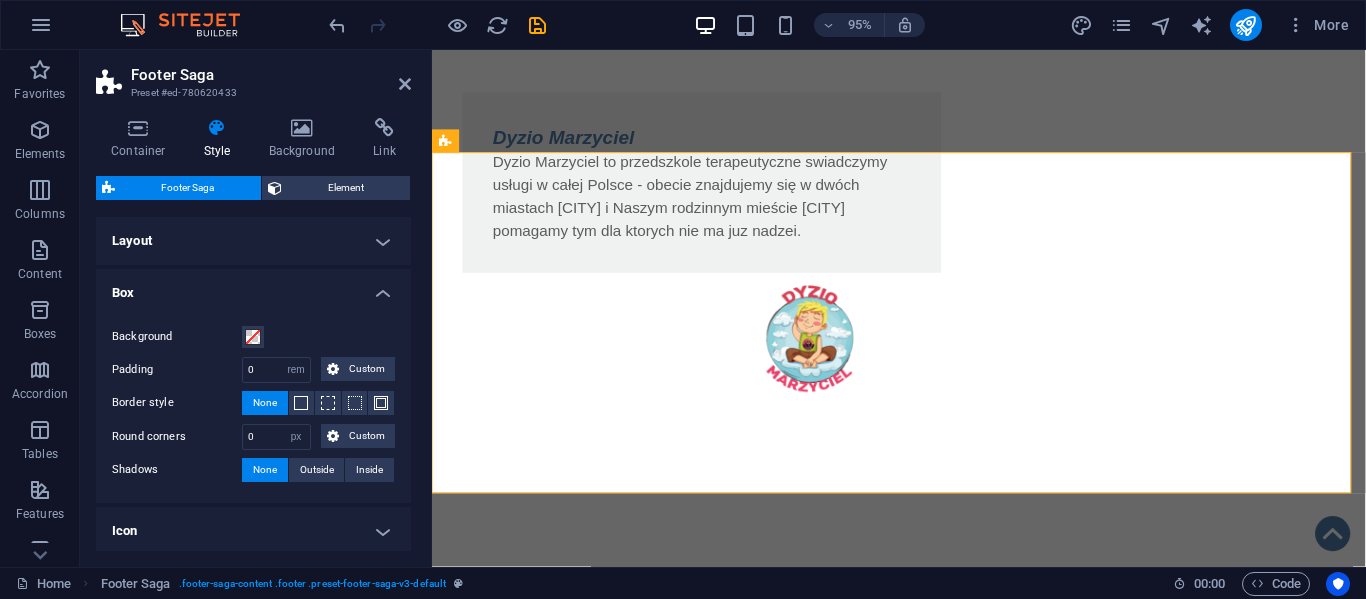 click on "Layout" at bounding box center [253, 241] 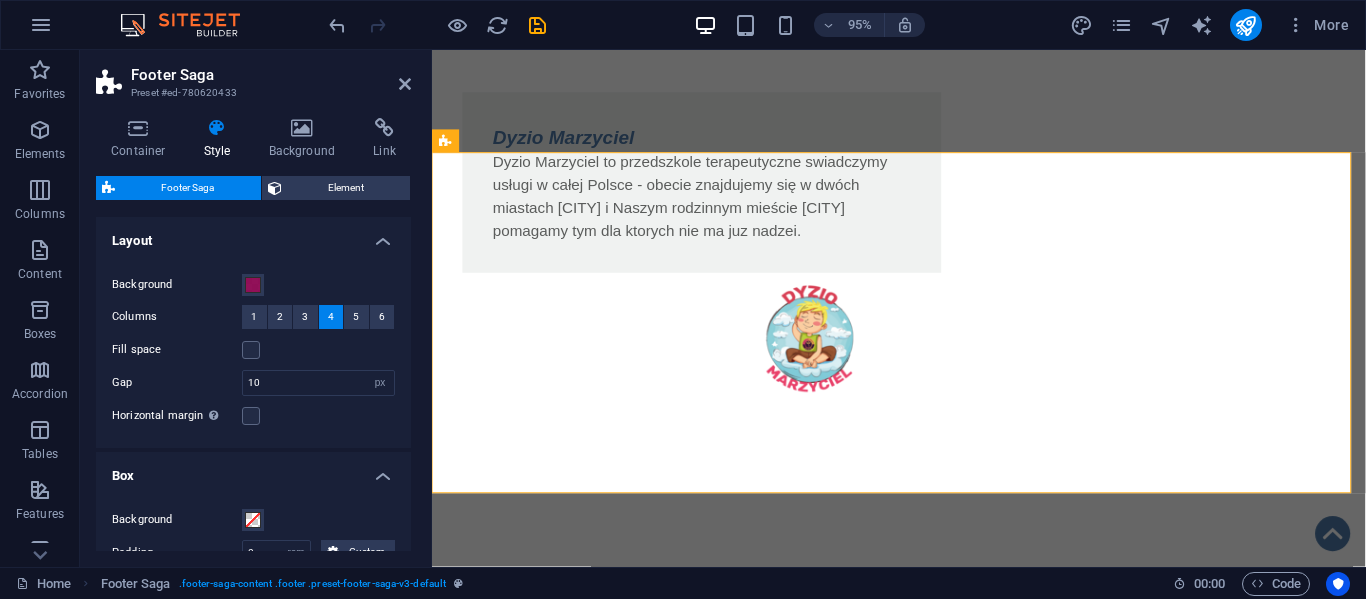 click on "Layout" at bounding box center (253, 235) 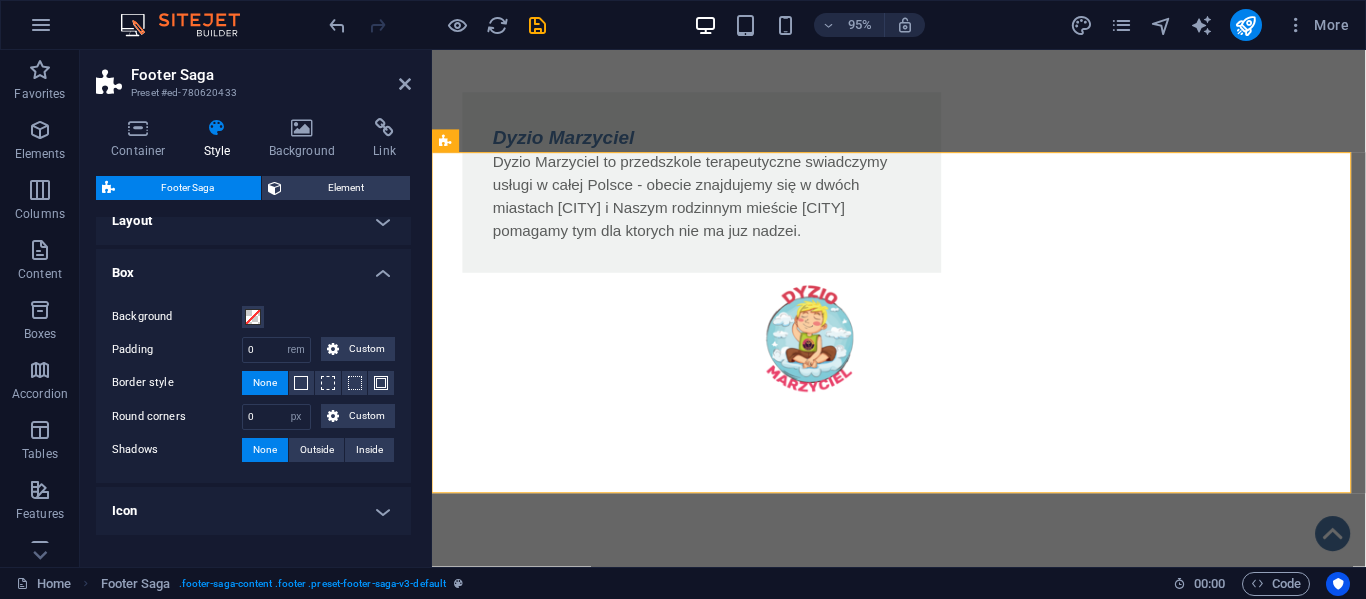 scroll, scrollTop: 18, scrollLeft: 0, axis: vertical 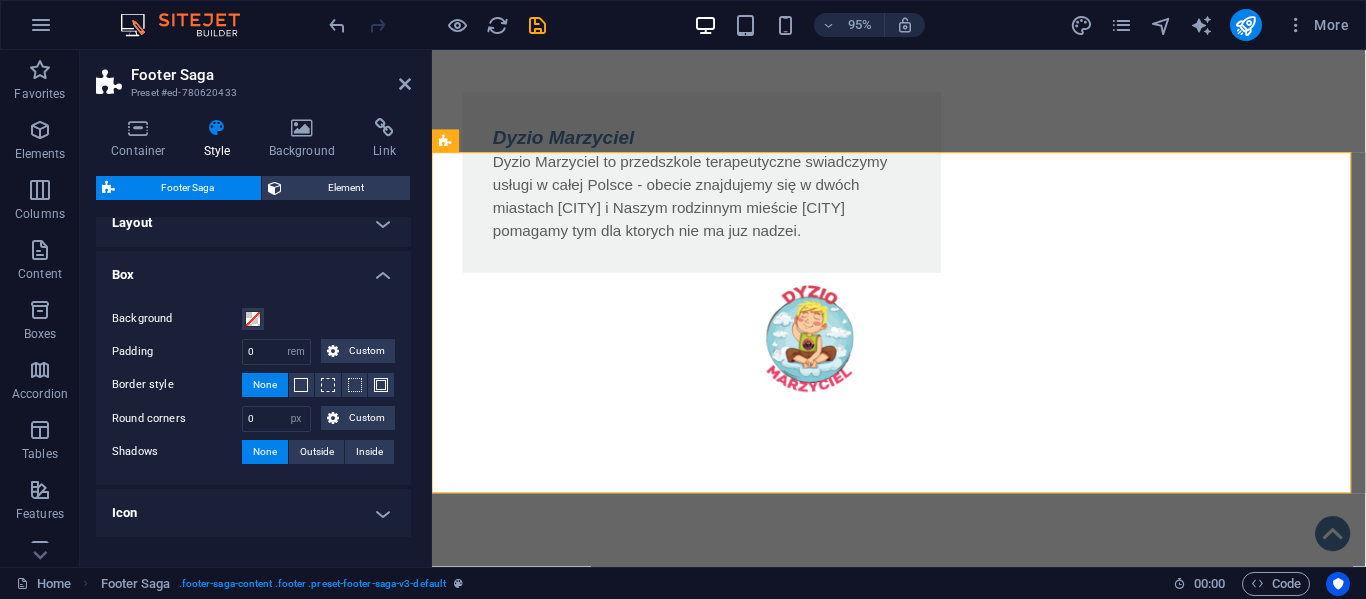 click on "Layout" at bounding box center [253, 223] 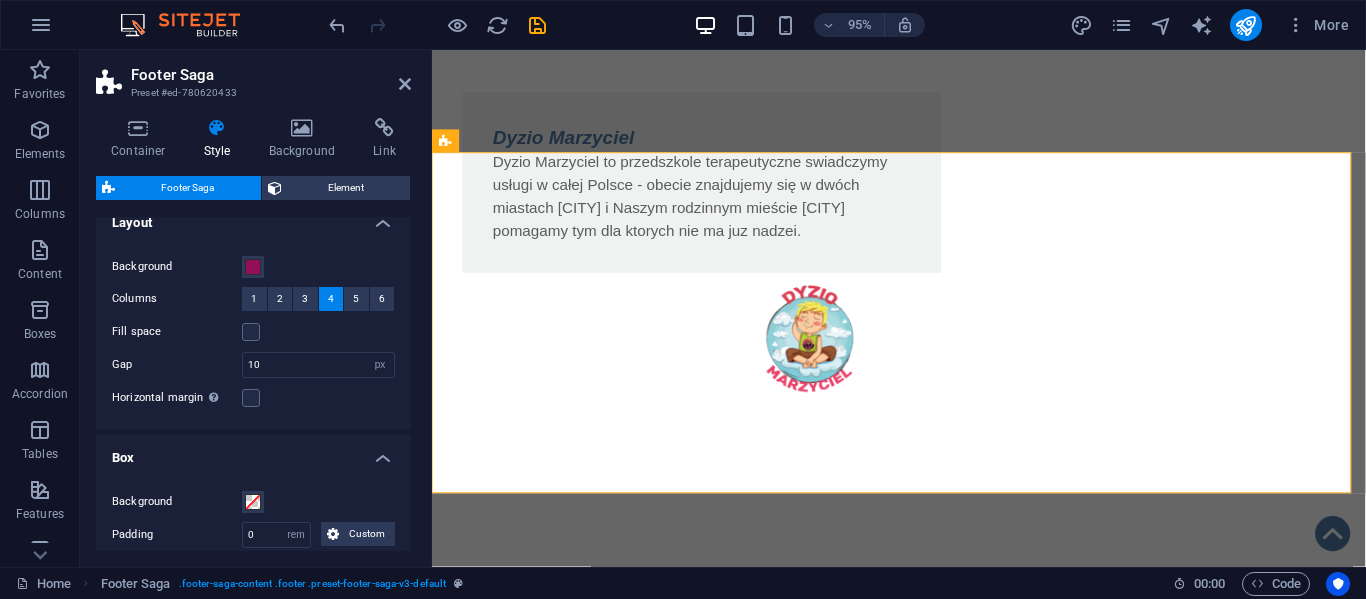 click on "Layout" at bounding box center [253, 217] 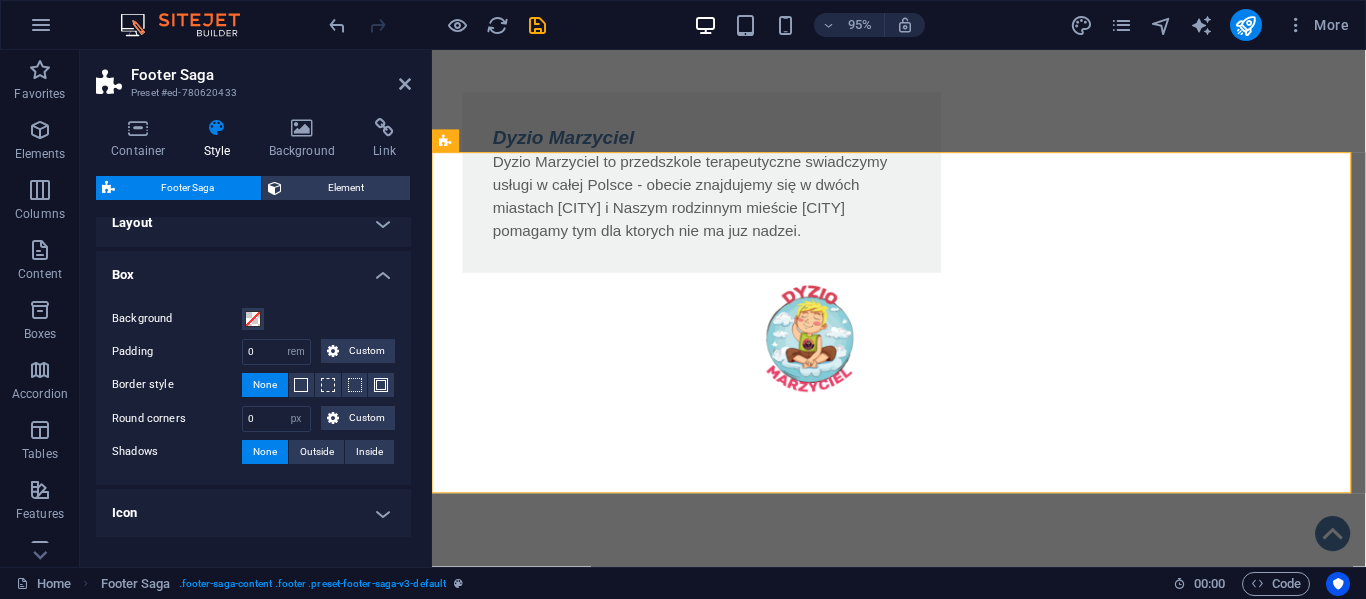 click on "Layout" at bounding box center [253, 223] 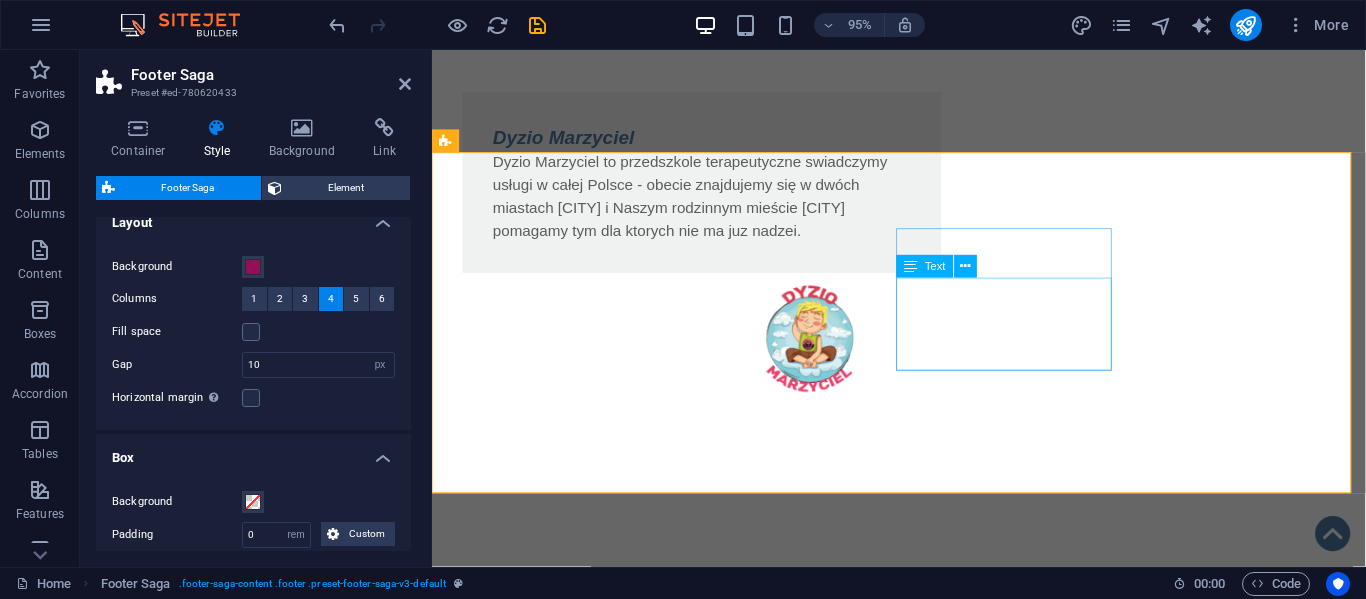 click on "ul.Sobieskiego [NUMBER] [POSTAL_CODE] [CITY] tel.:[PHONE] e-mail: [EMAIL]" at bounding box center [562, 1866] 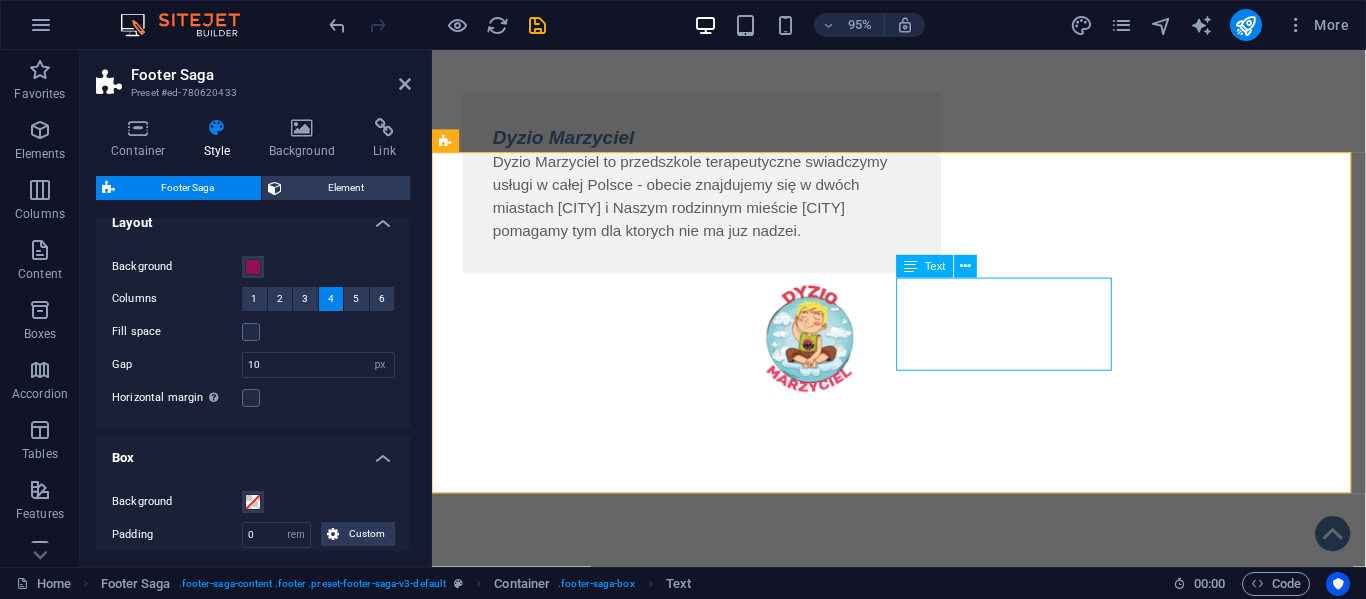 click on "ul.Sobieskiego [NUMBER] [POSTAL_CODE] [CITY] tel.:[PHONE] e-mail: [EMAIL]" at bounding box center [562, 1866] 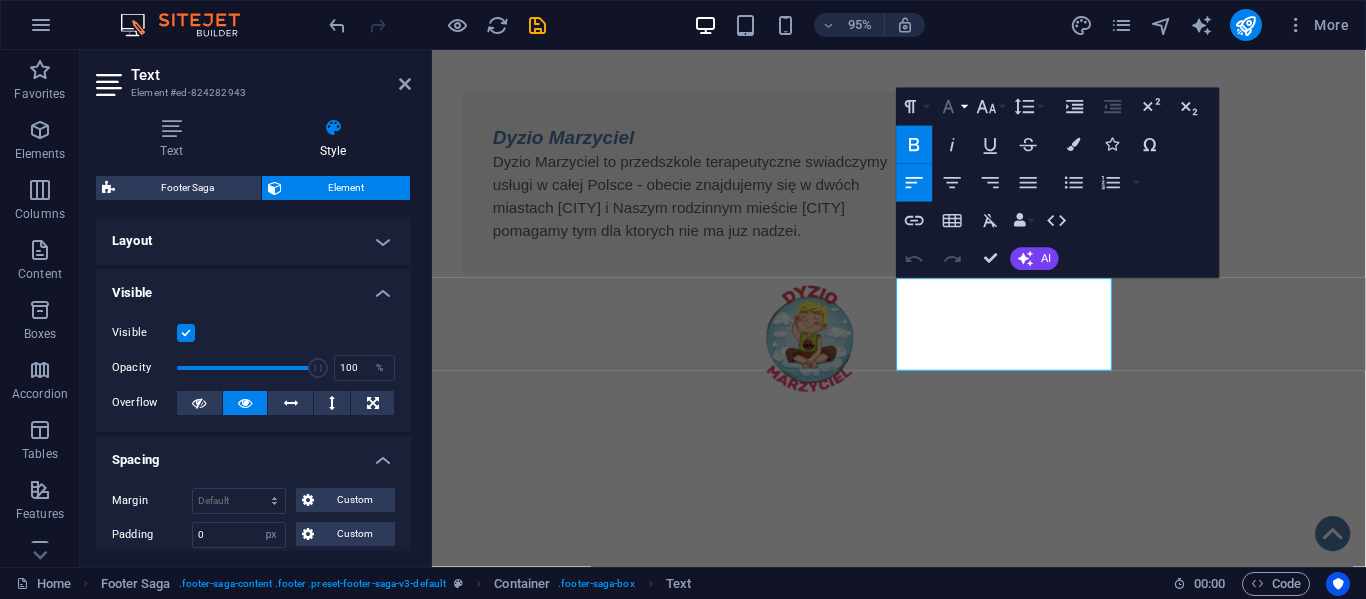 click on "Font Family" at bounding box center (953, 107) 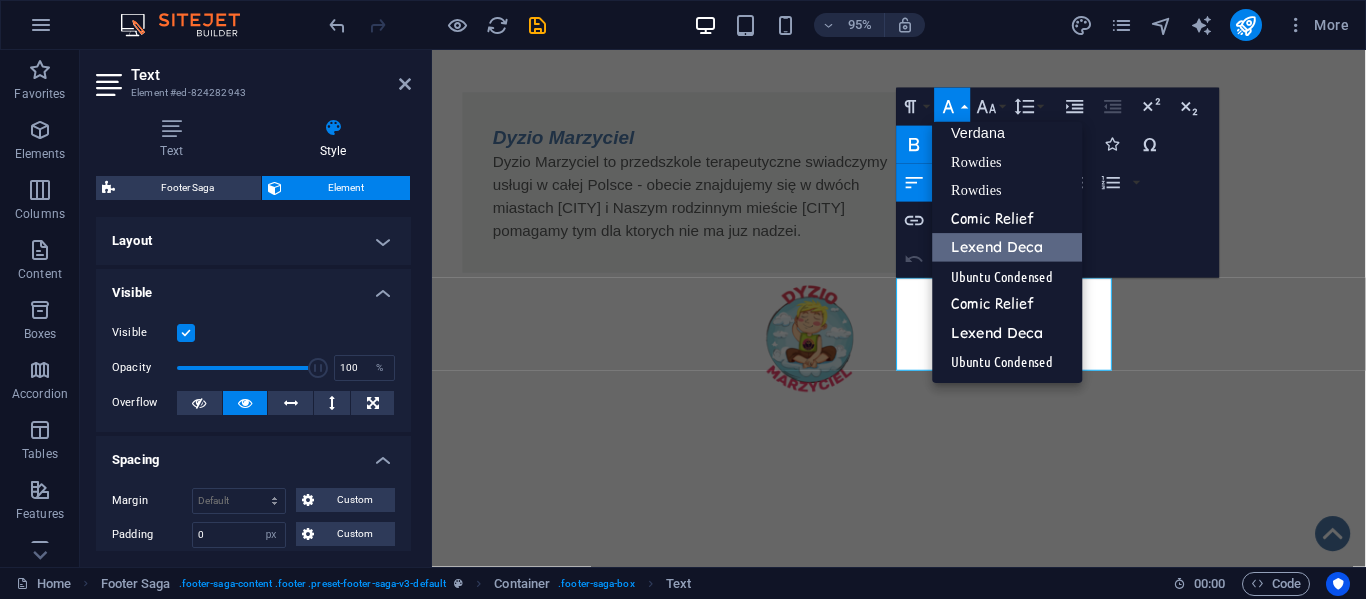 scroll, scrollTop: 161, scrollLeft: 0, axis: vertical 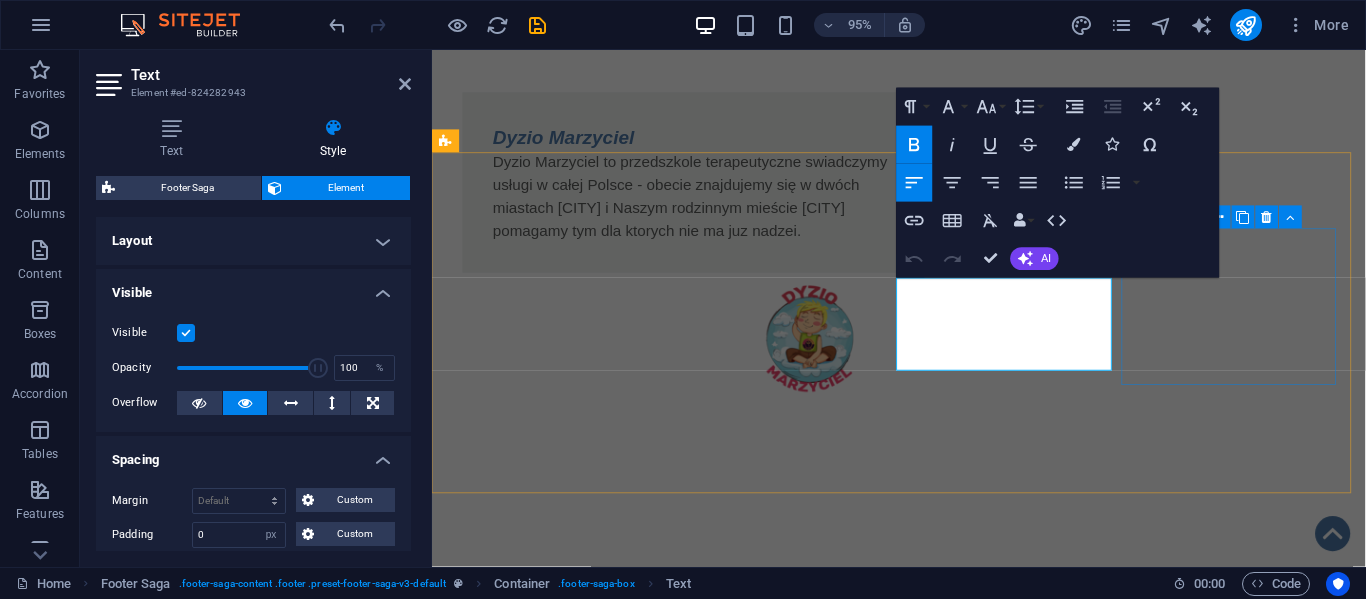 drag, startPoint x: 920, startPoint y: 301, endPoint x: 1168, endPoint y: 398, distance: 266.29495 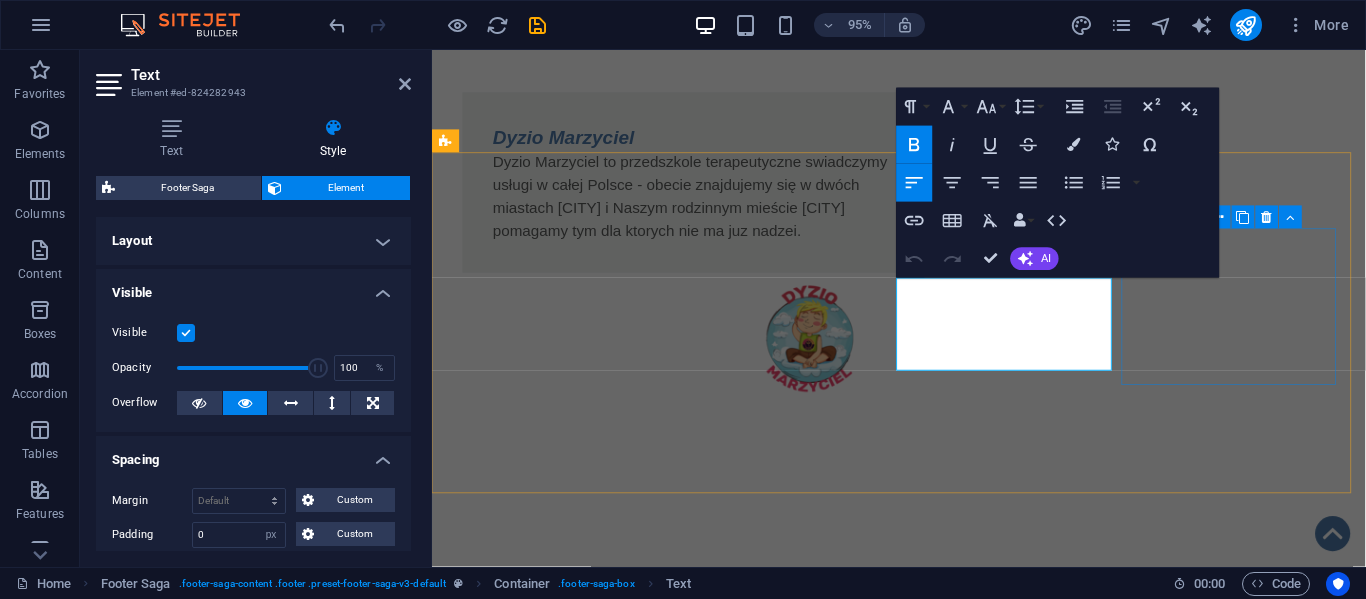 click on "O nas KRS: [REG_NUM] NIP: [TAX_ID] REGON: [REG_NUM] Kontakt ul.Sobieskiego [NUMBER] [POSTAL_CODE] [CITY] tel.:[PHONE] e-mail: [EMAIL] Statut Polityka Prywatności Regulamin RODO Klauzula przetwarzania" at bounding box center [920, 1757] 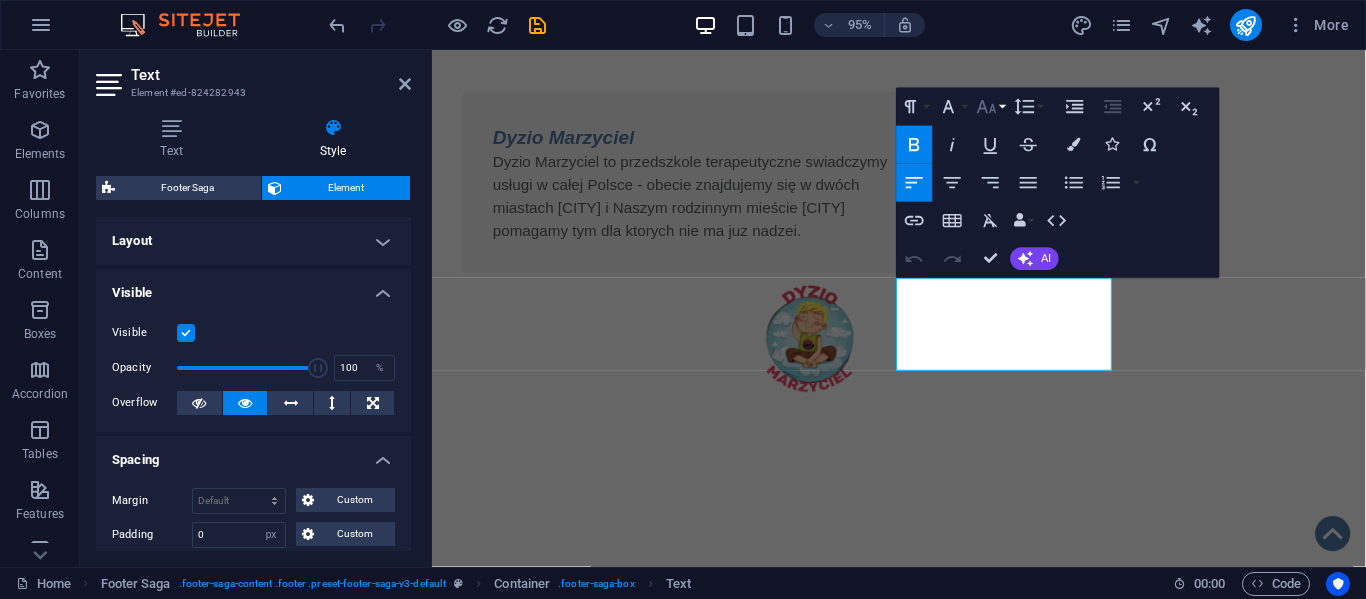 click on "Font Size" at bounding box center (991, 107) 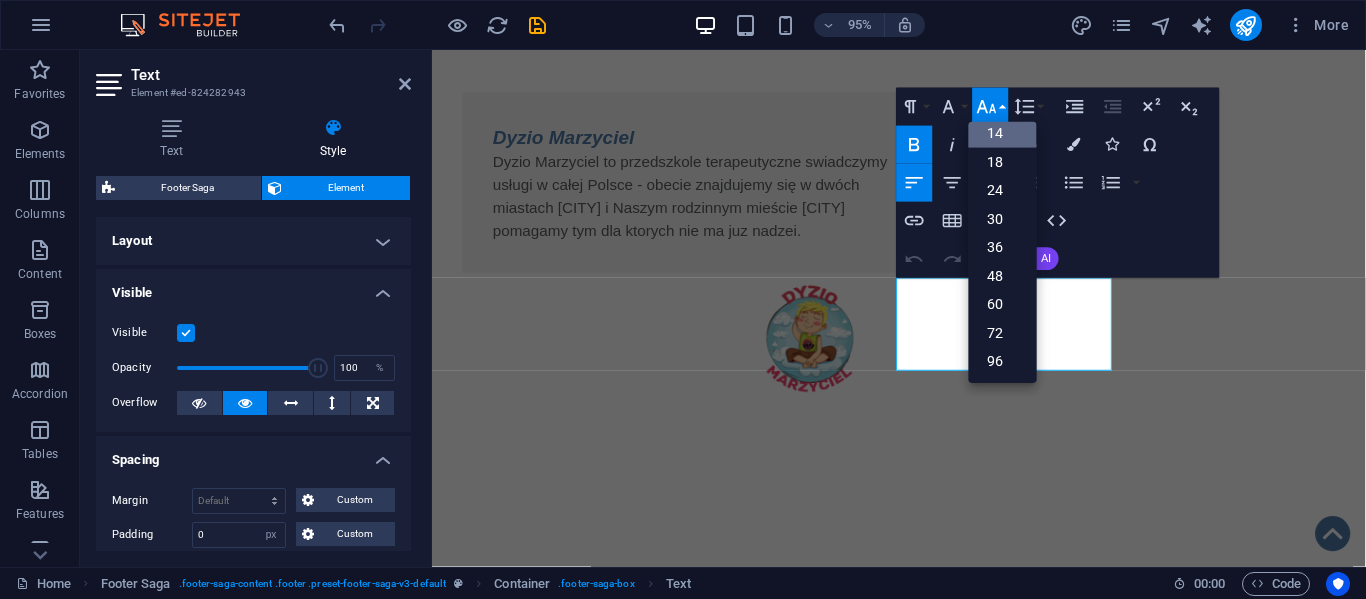 scroll, scrollTop: 161, scrollLeft: 0, axis: vertical 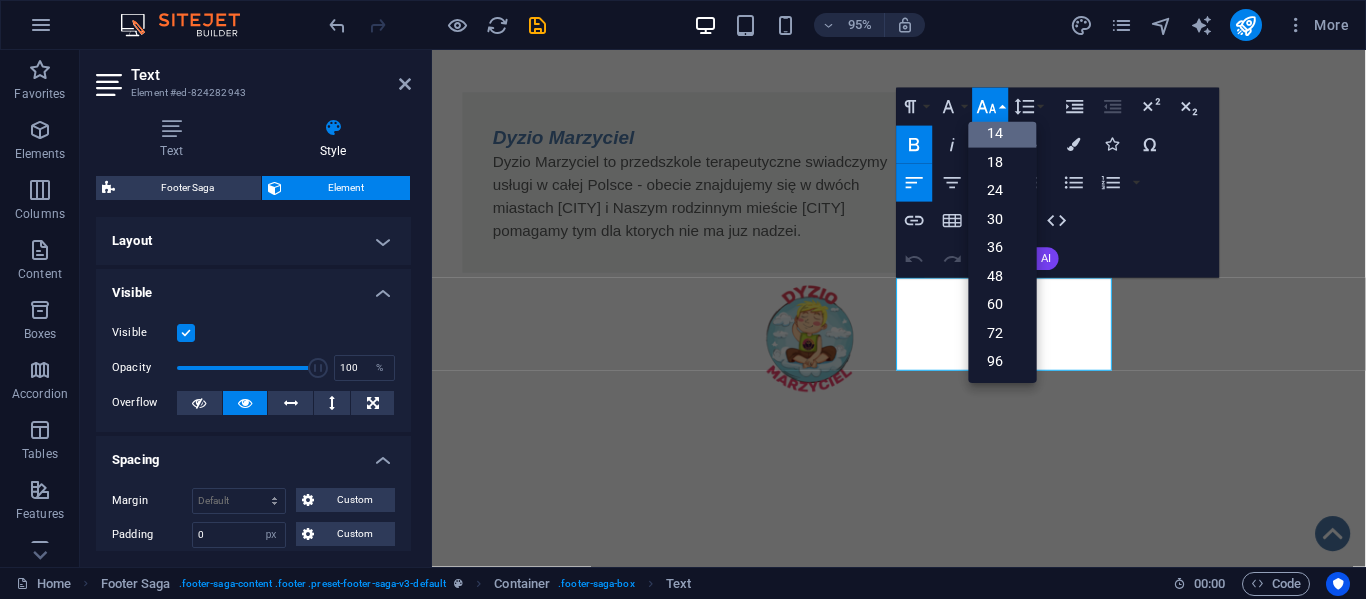 click on "Font Size" at bounding box center [991, 107] 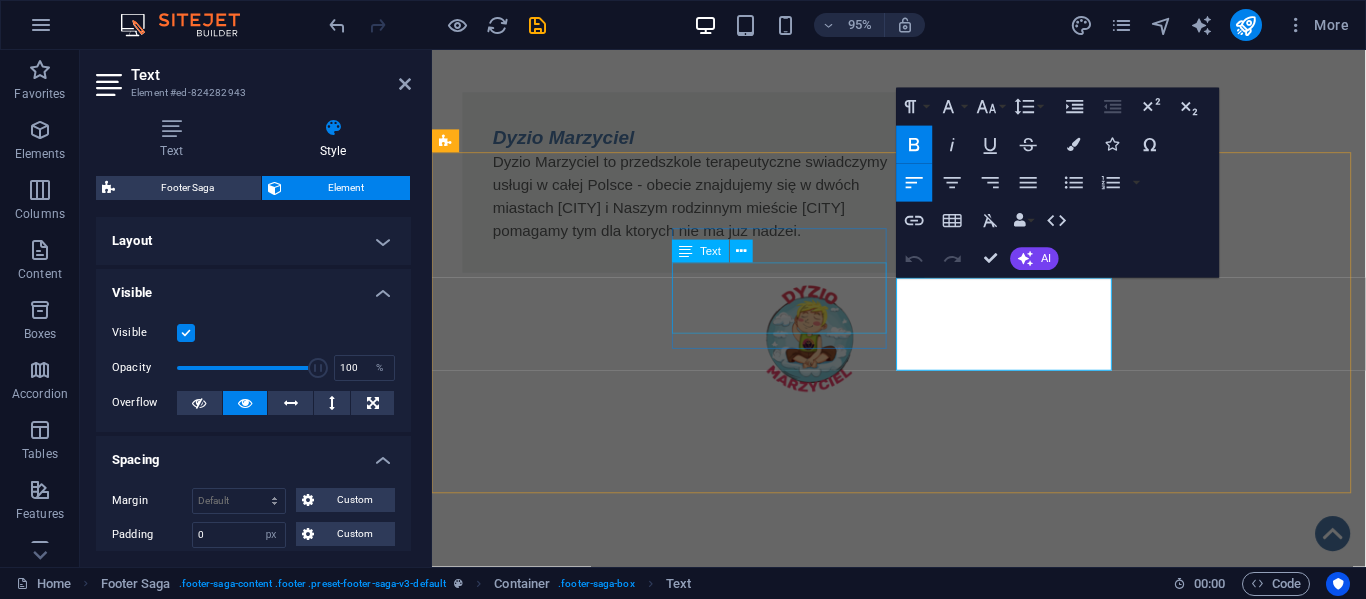 click on "KRS: 0001139679 NIP: 5732958165 REGON: 540256299" at bounding box center (562, 1706) 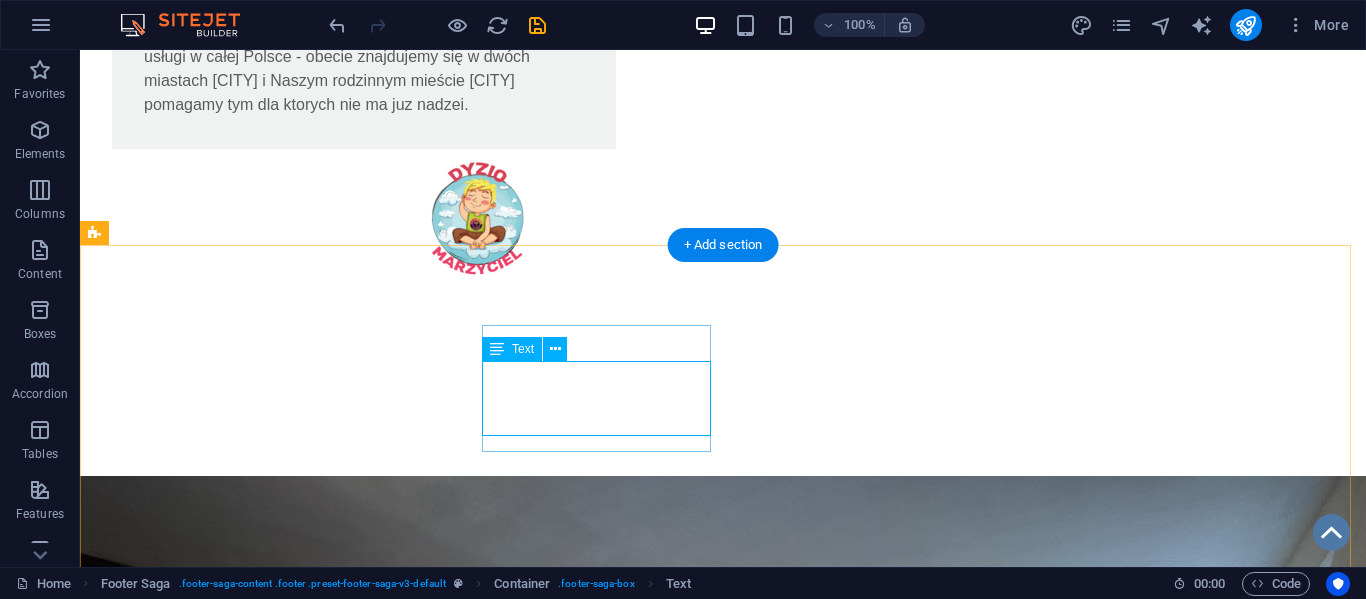 scroll, scrollTop: 1490, scrollLeft: 0, axis: vertical 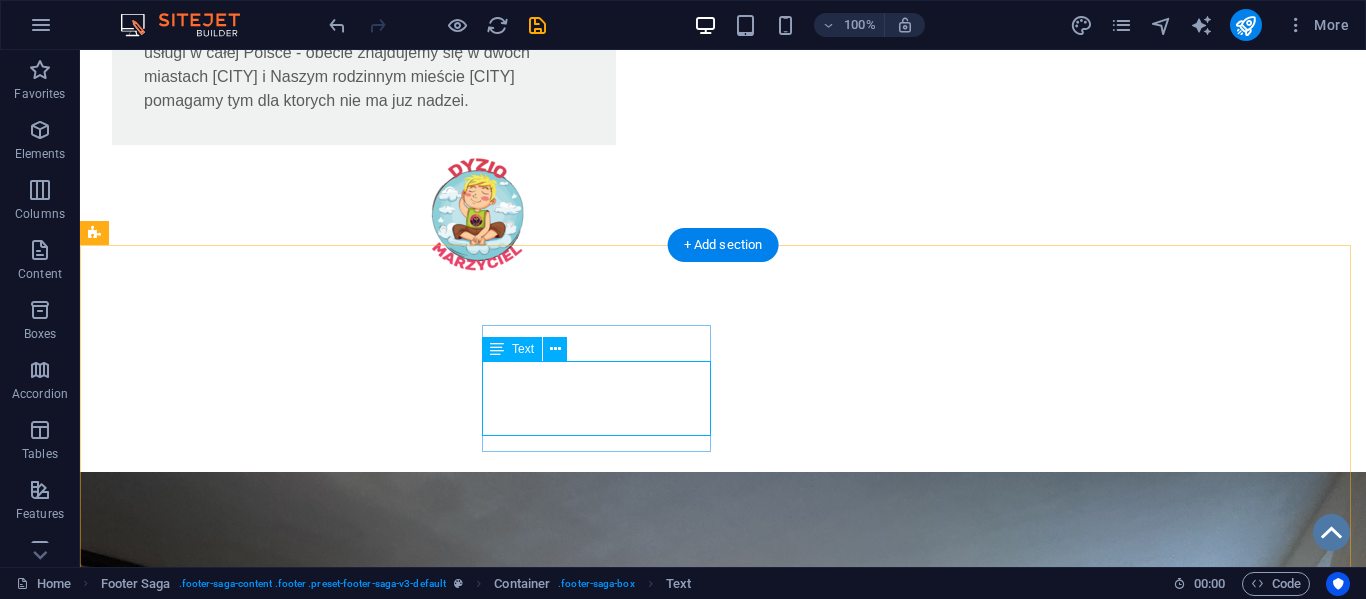 click on "KRS: 0001139679 NIP: 5732958165 REGON: 540256299" at bounding box center [210, 1794] 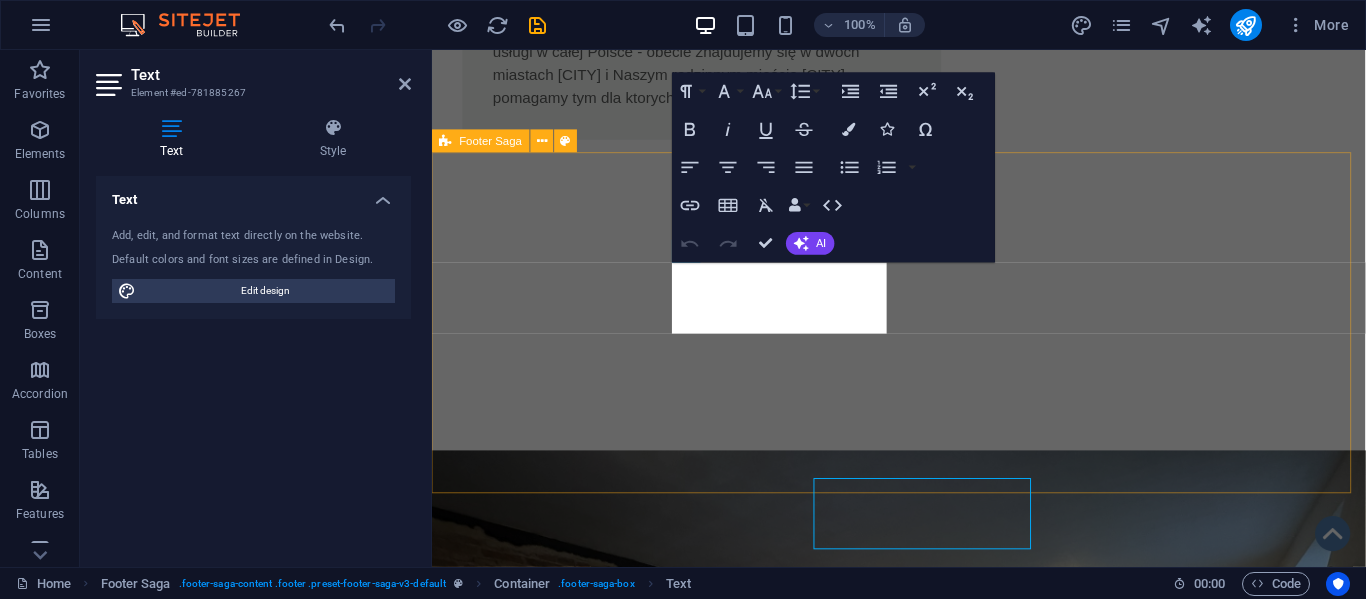 scroll, scrollTop: 1350, scrollLeft: 0, axis: vertical 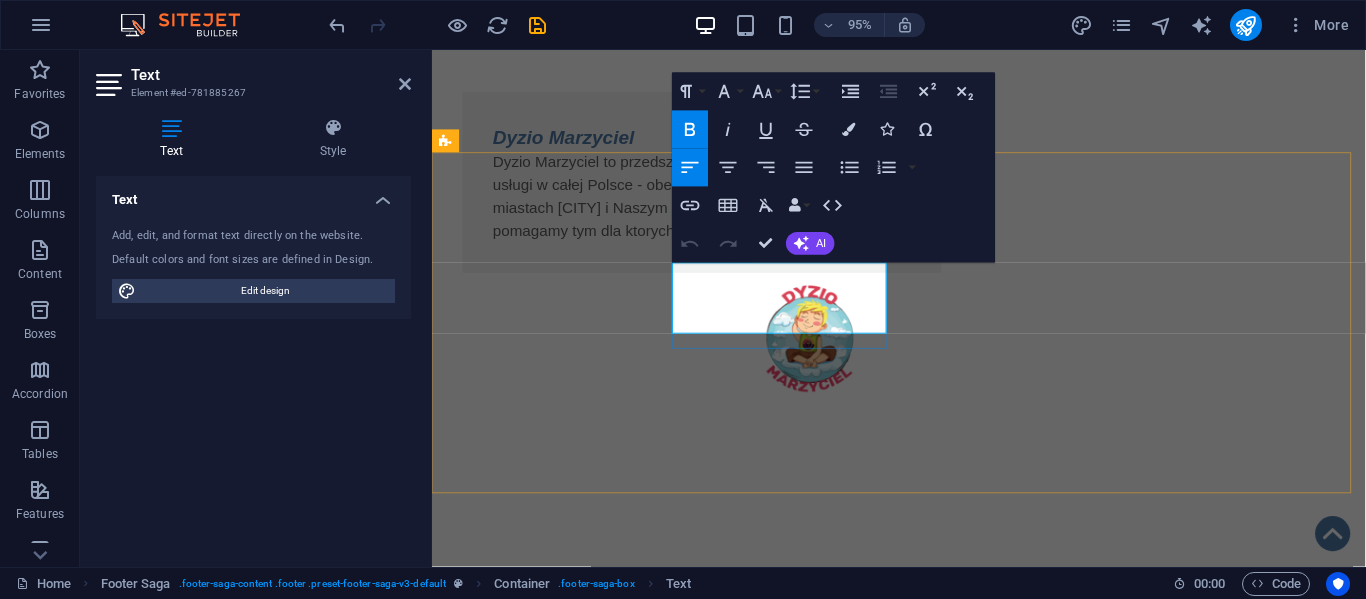 drag, startPoint x: 685, startPoint y: 285, endPoint x: 870, endPoint y: 340, distance: 193.0026 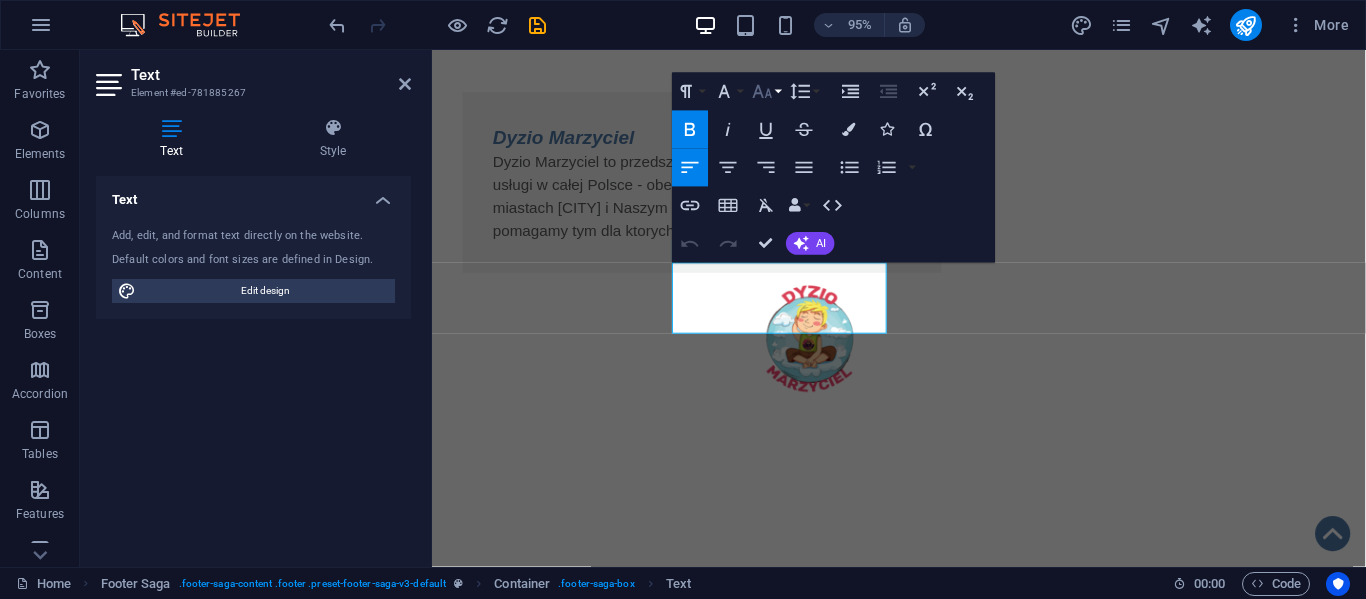 click on "Font Size" at bounding box center [766, 92] 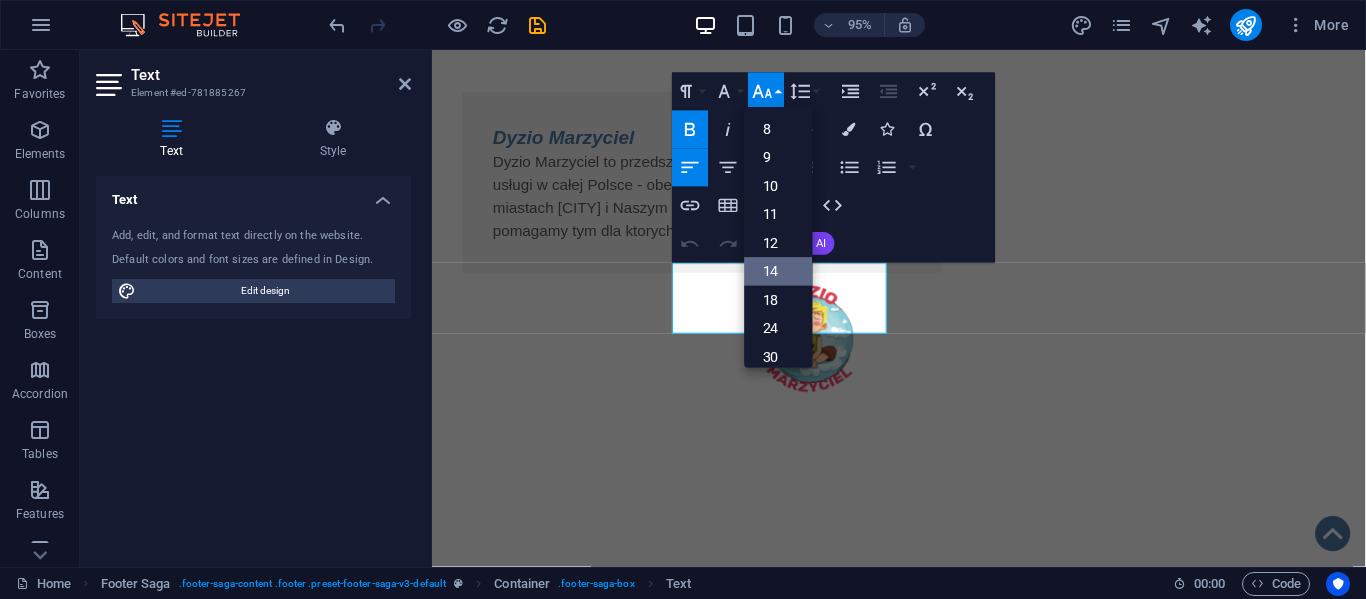 click on "14" at bounding box center (778, 271) 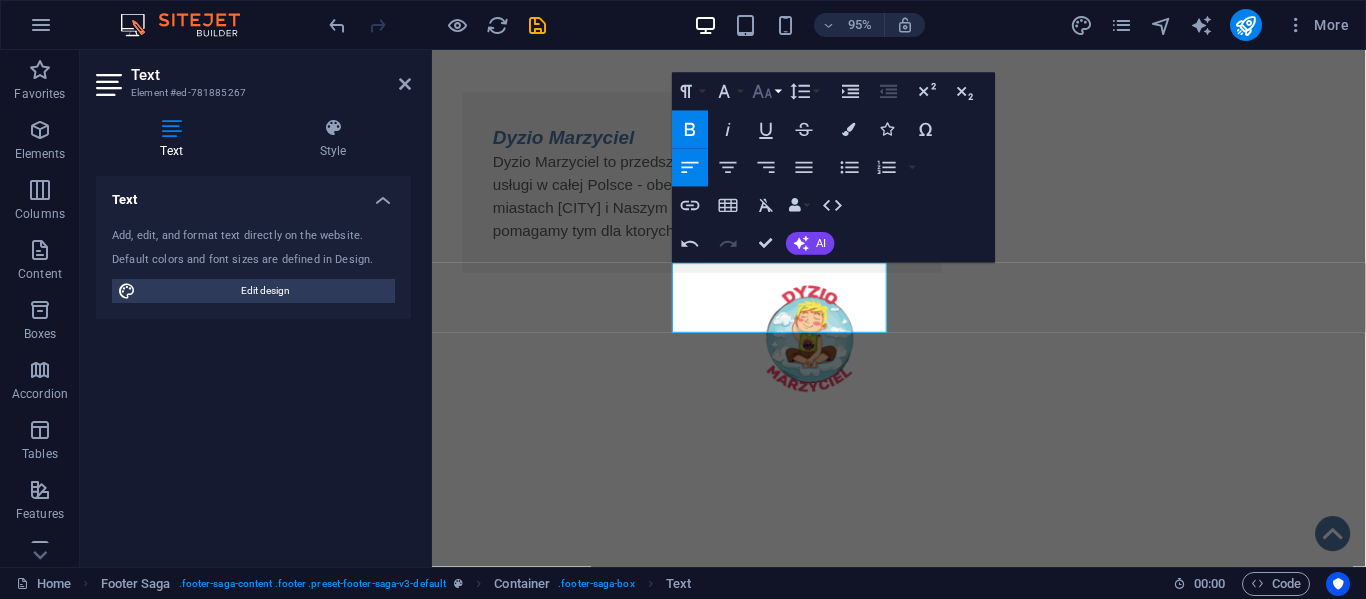 click on "Font Size" at bounding box center [766, 92] 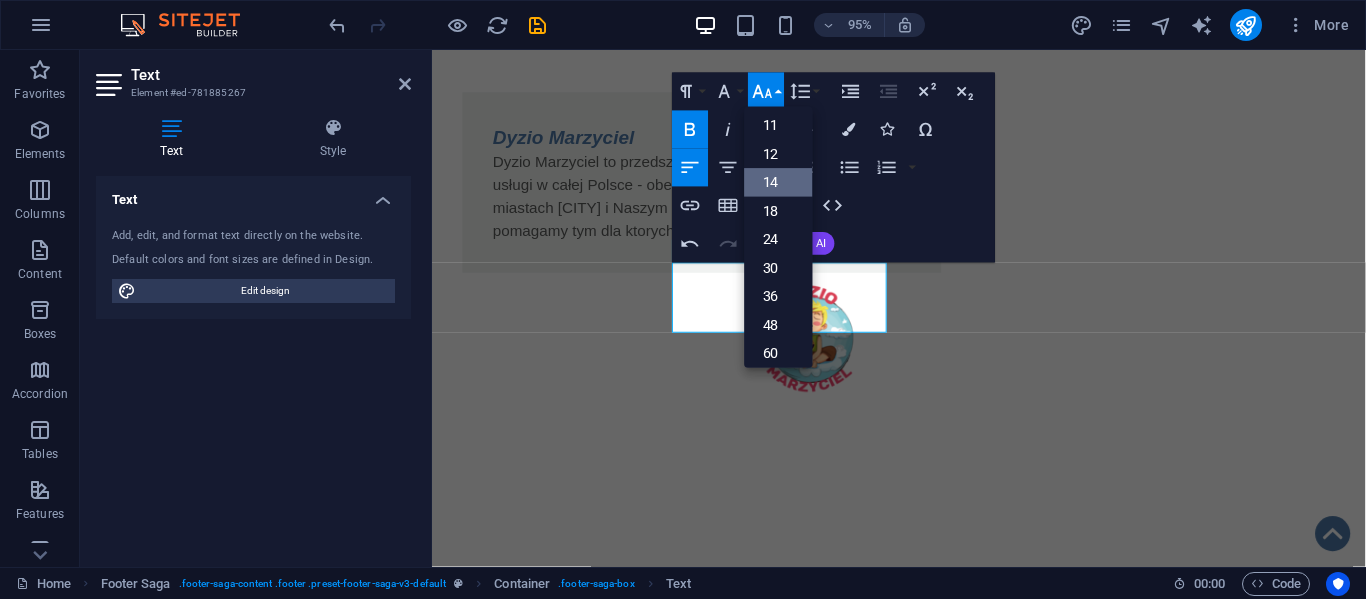 scroll, scrollTop: 82, scrollLeft: 0, axis: vertical 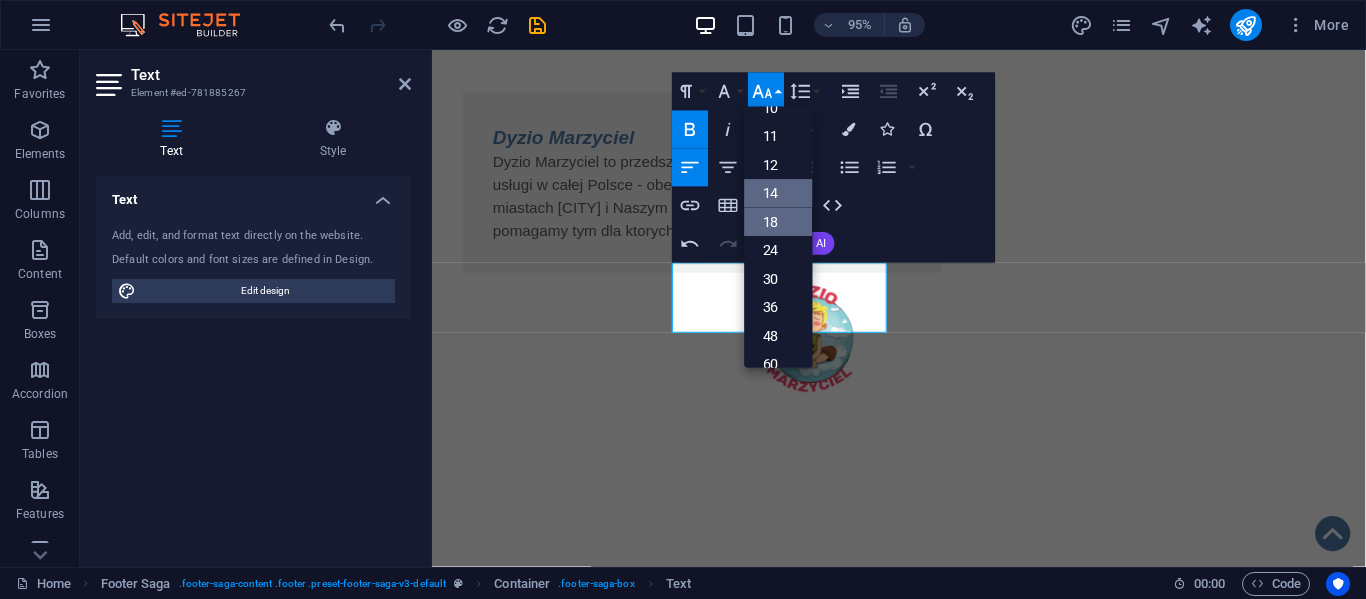 click on "18" at bounding box center [778, 222] 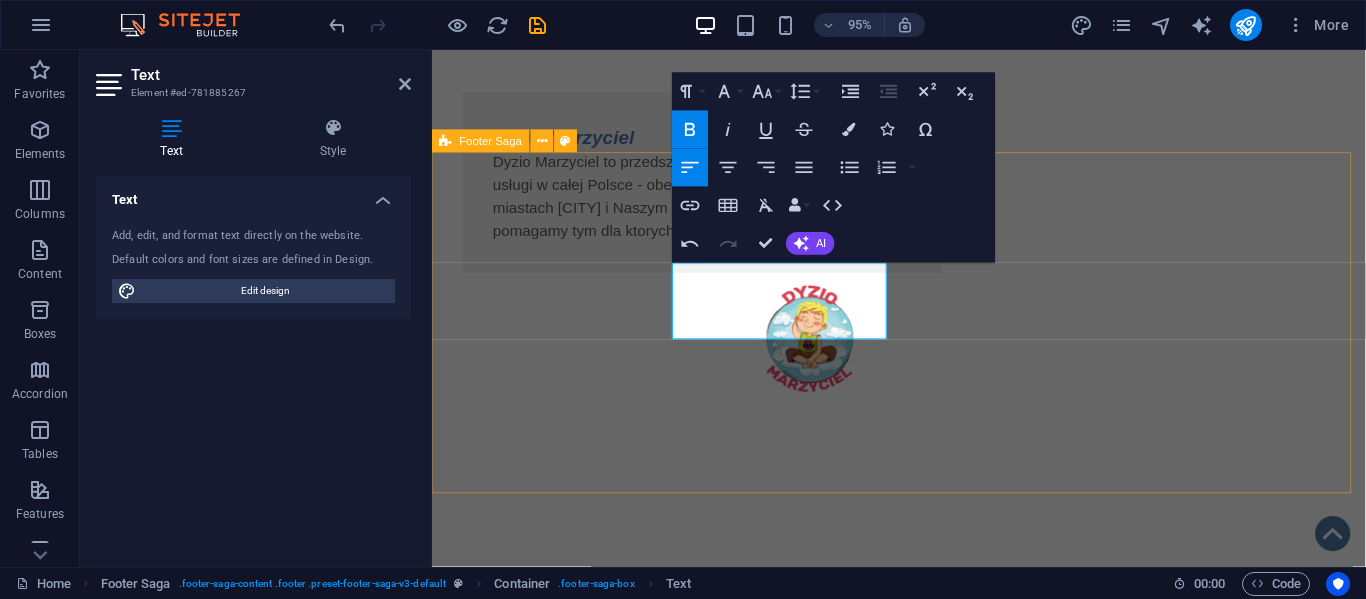 click on "O nas KRS: [REG_NUM] NIP: [TAX_ID] REGON: [REG_NUM] Kontakt ul.Sobieskiego [NUMBER] [POSTAL_CODE] [CITY] tel.:[PHONE] e-mail: [EMAIL] Statut Polityka Prywatności Regulamin RODO Klauzula przetwarzania" at bounding box center [923, 1760] 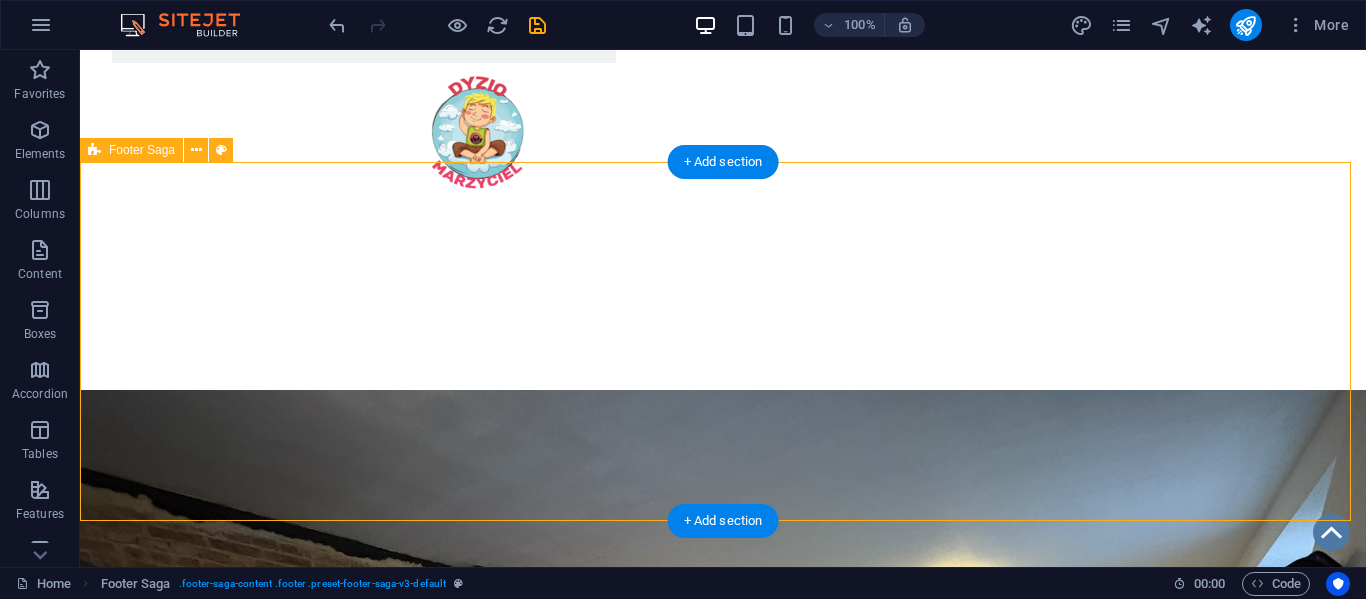 scroll, scrollTop: 1604, scrollLeft: 0, axis: vertical 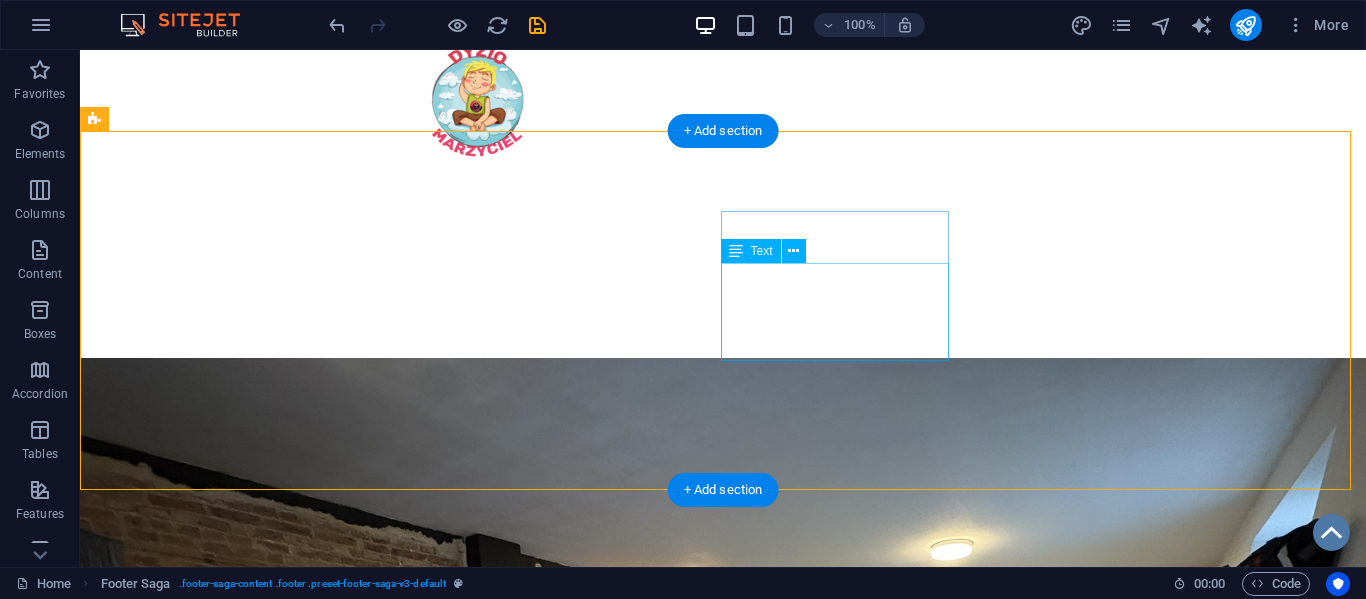 click on "ul.Sobieskiego [NUMBER] [POSTAL_CODE] [CITY] tel.:[PHONE] e-mail: [EMAIL]" at bounding box center (210, 1846) 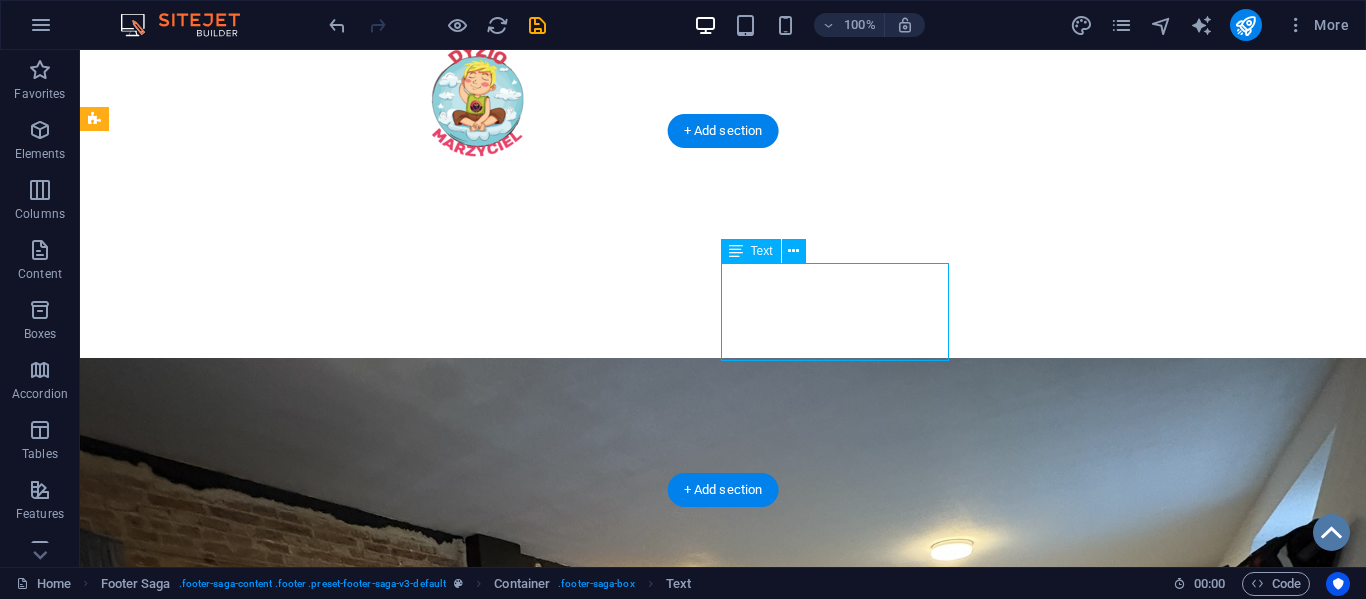 click on "ul.Sobieskiego [NUMBER] [POSTAL_CODE] [CITY] tel.:[PHONE] e-mail: [EMAIL]" at bounding box center (210, 1846) 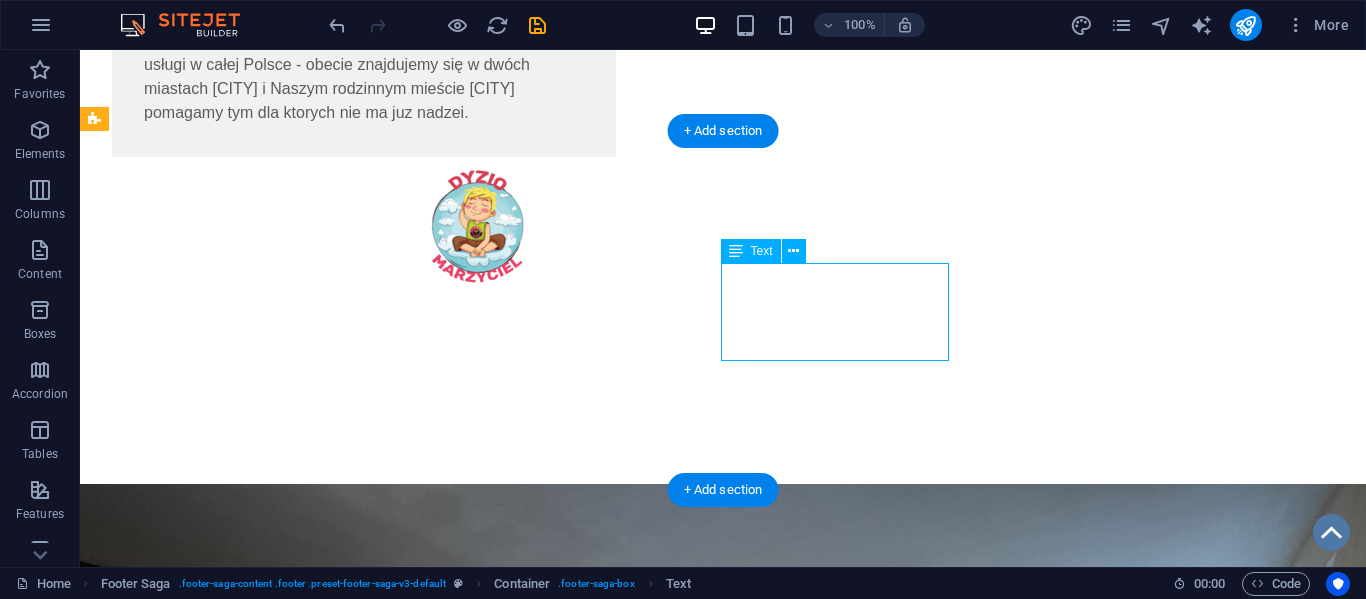 scroll, scrollTop: 1350, scrollLeft: 0, axis: vertical 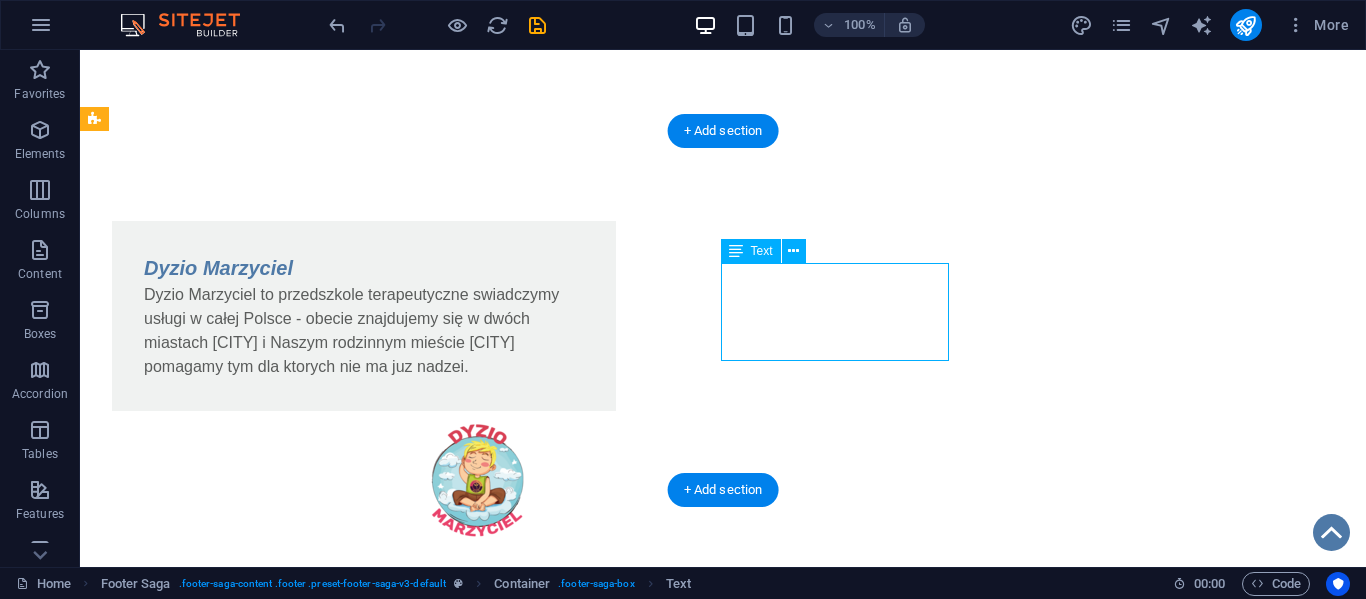 select on "px" 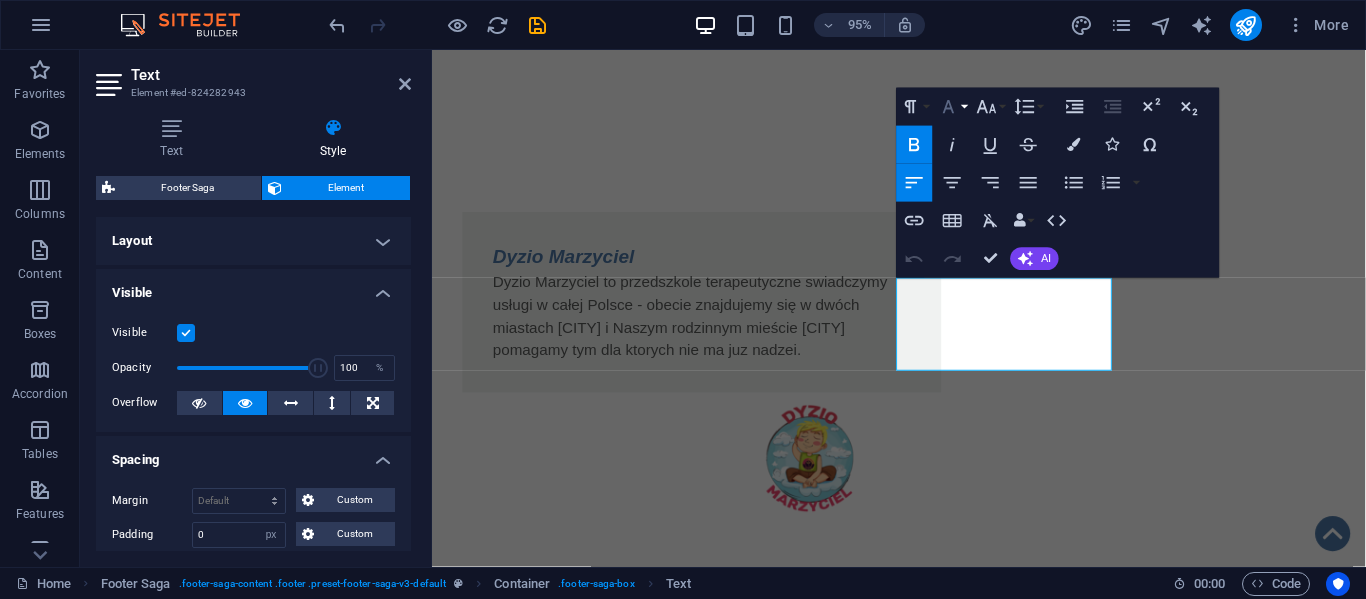 click on "Font Family" at bounding box center (953, 107) 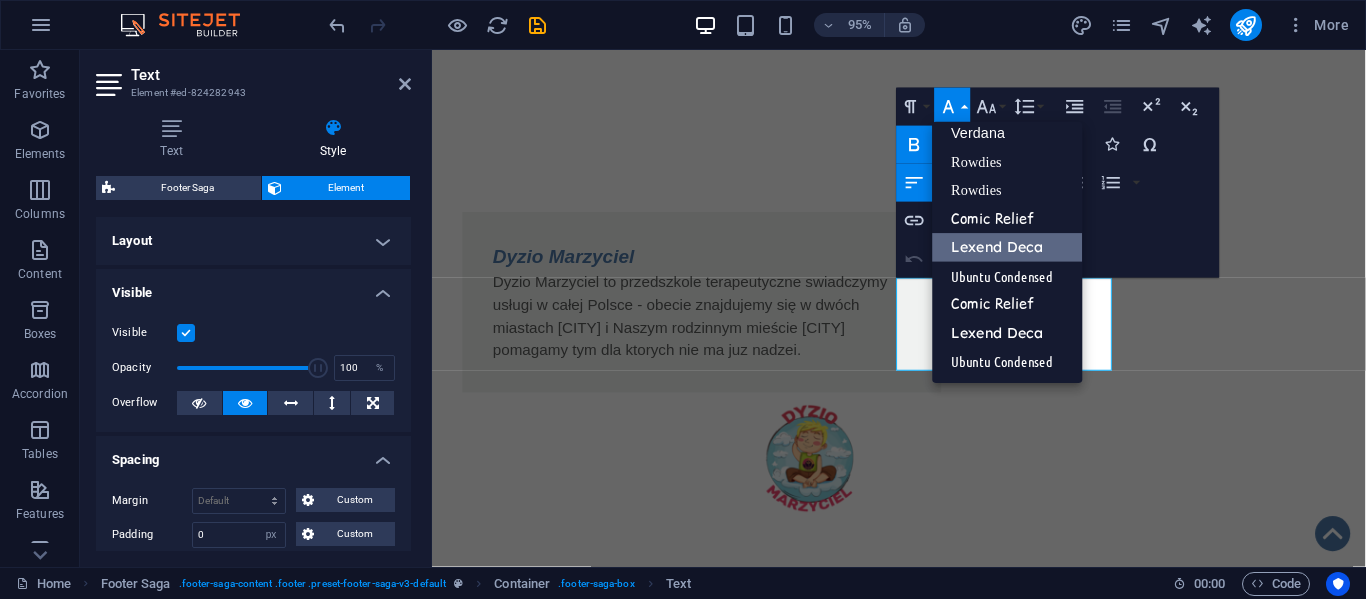 scroll, scrollTop: 161, scrollLeft: 0, axis: vertical 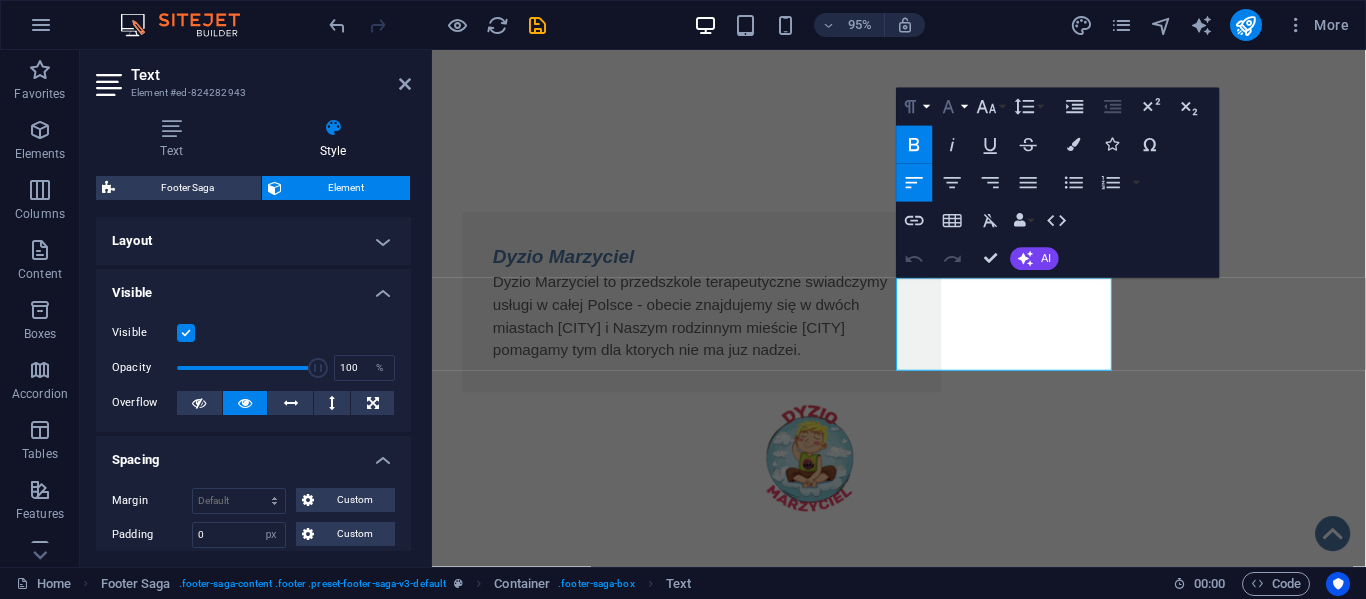 type 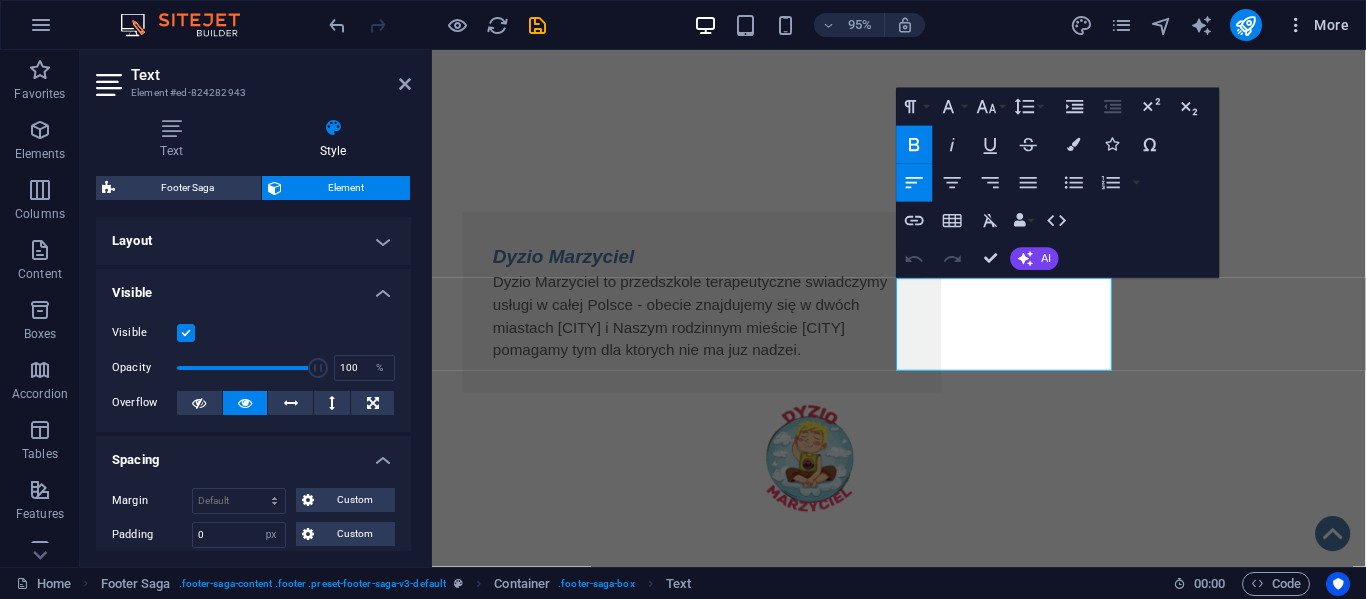 click at bounding box center (1296, 25) 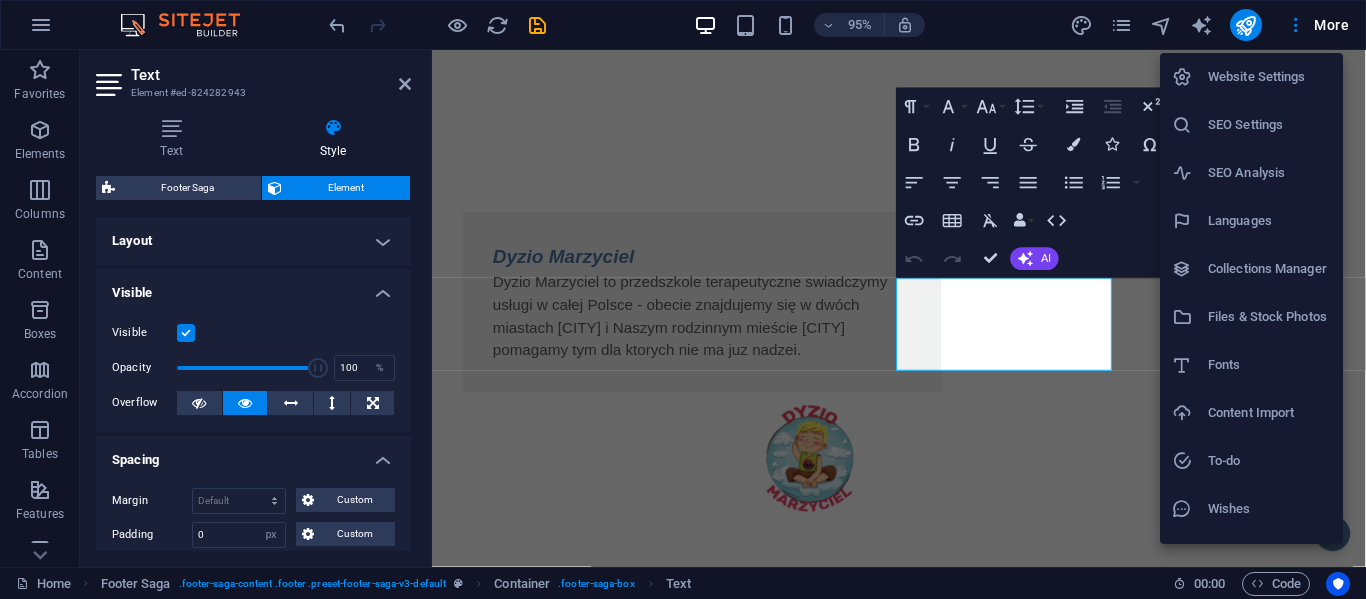 click on "Fonts" at bounding box center [1251, 365] 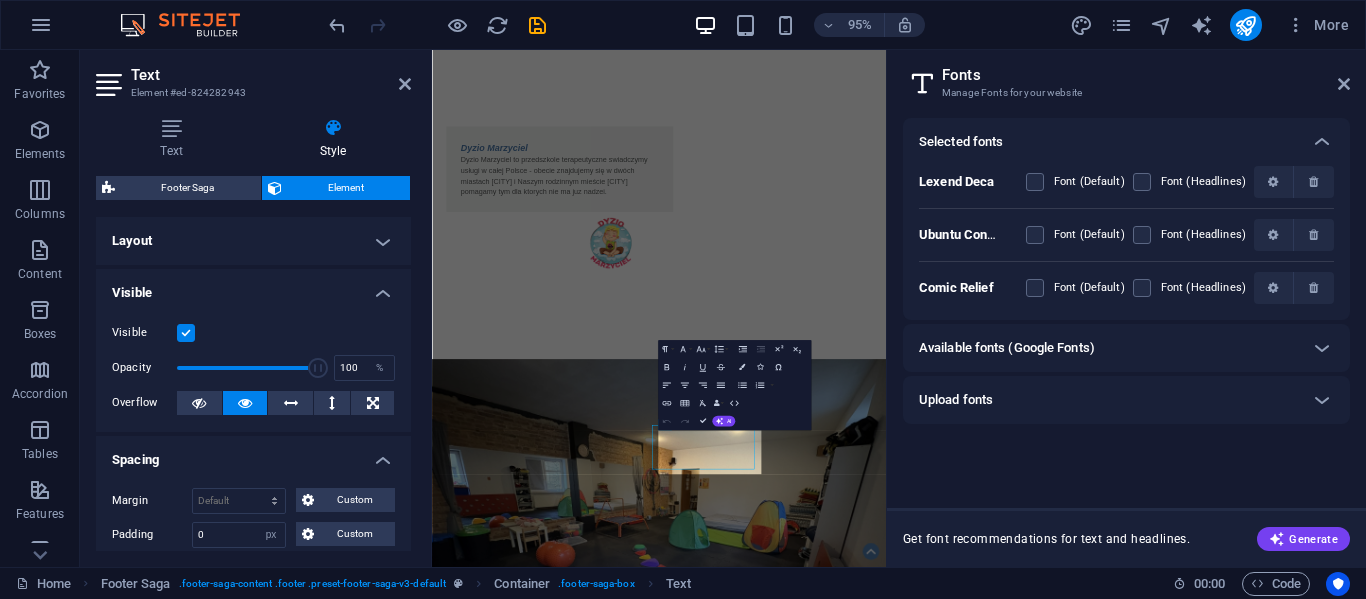 scroll, scrollTop: 756, scrollLeft: 0, axis: vertical 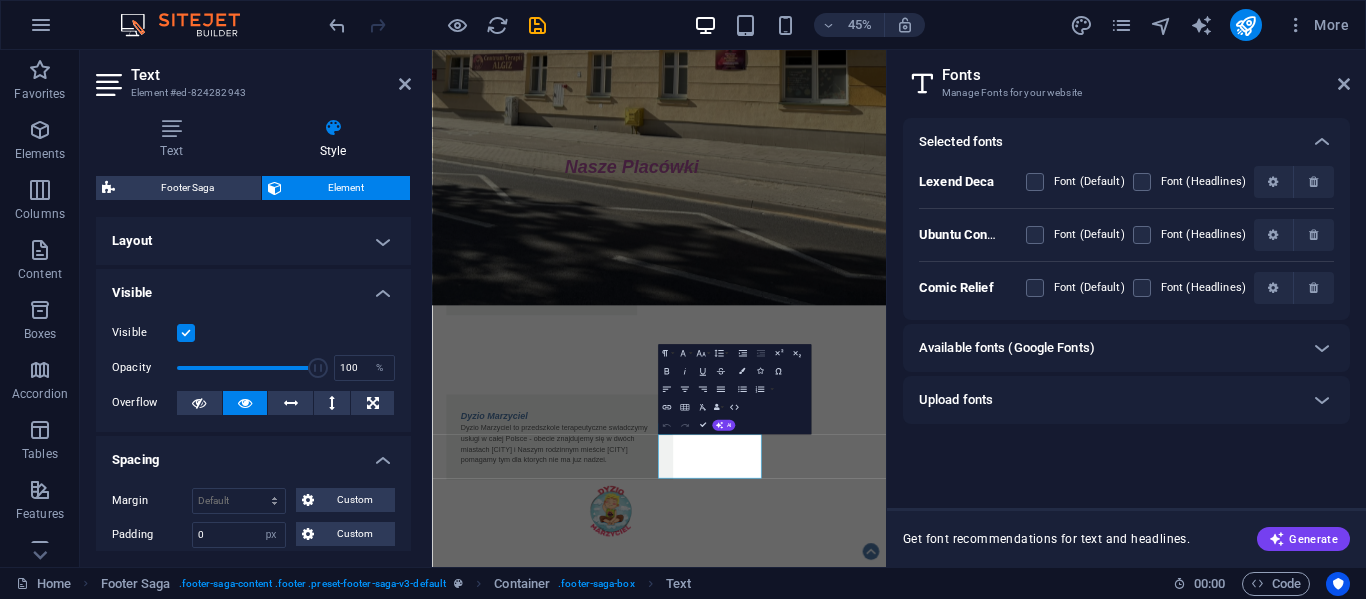 type 